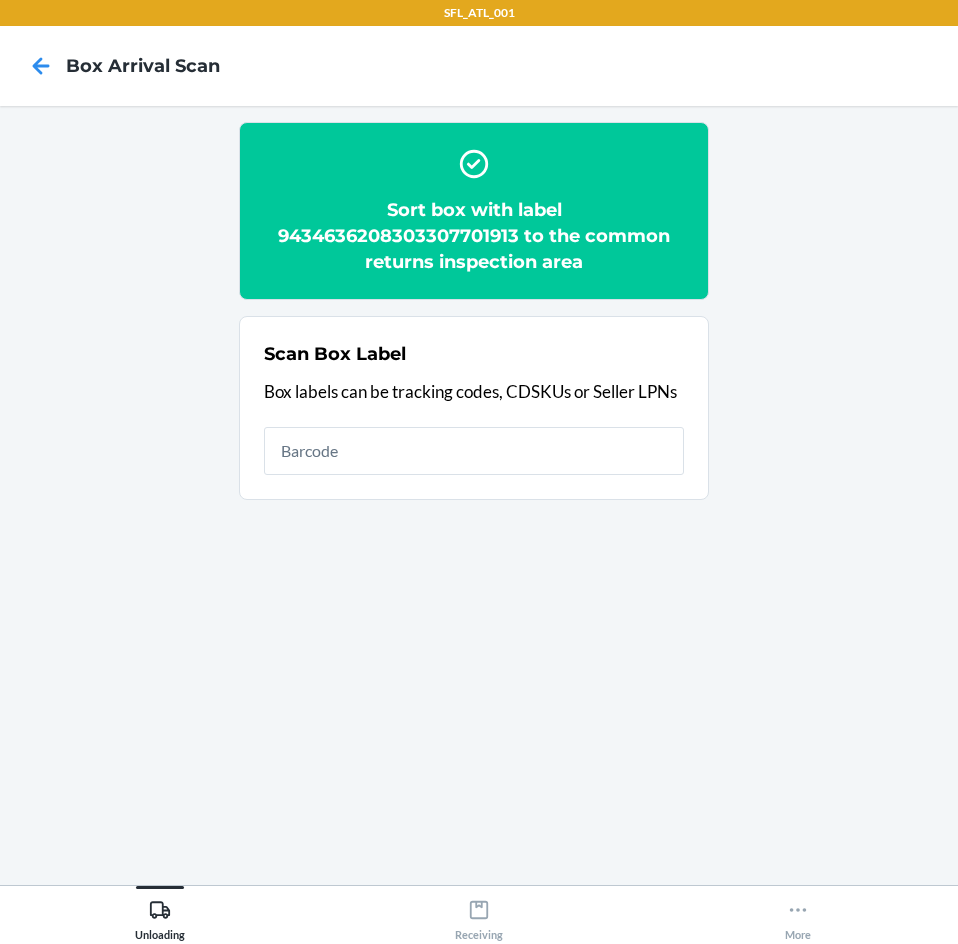scroll, scrollTop: 0, scrollLeft: 0, axis: both 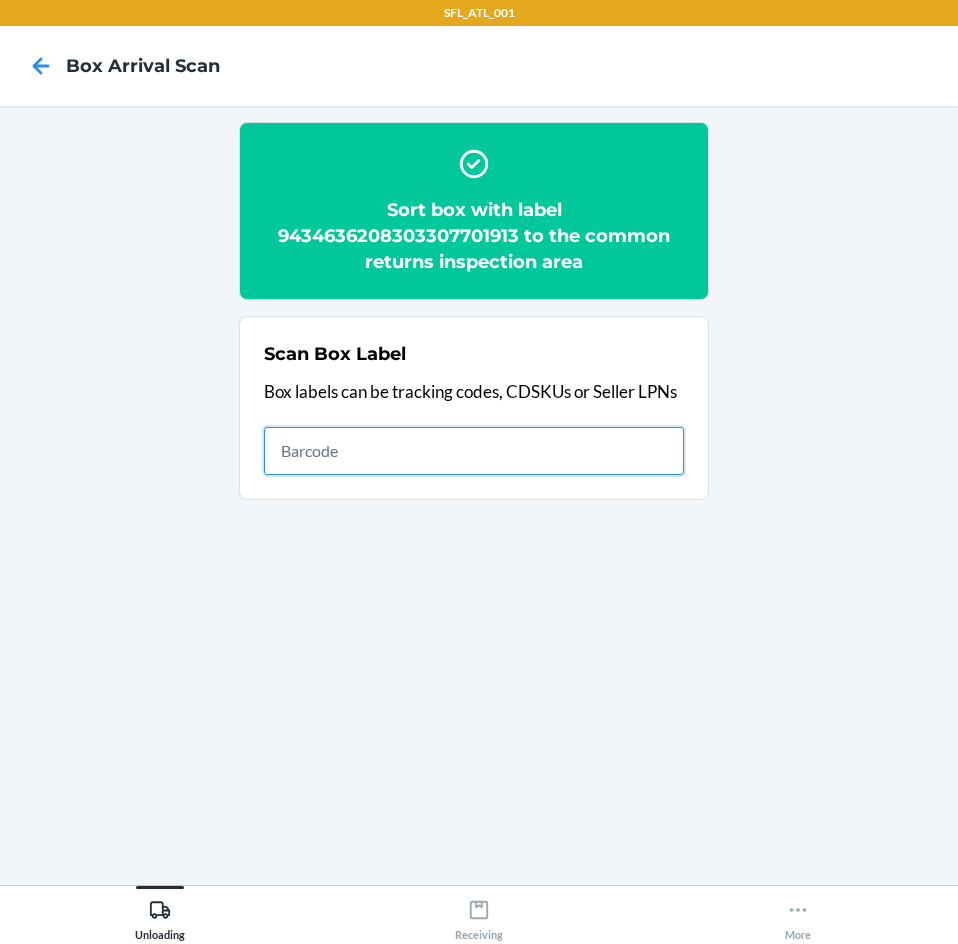 click at bounding box center (474, 451) 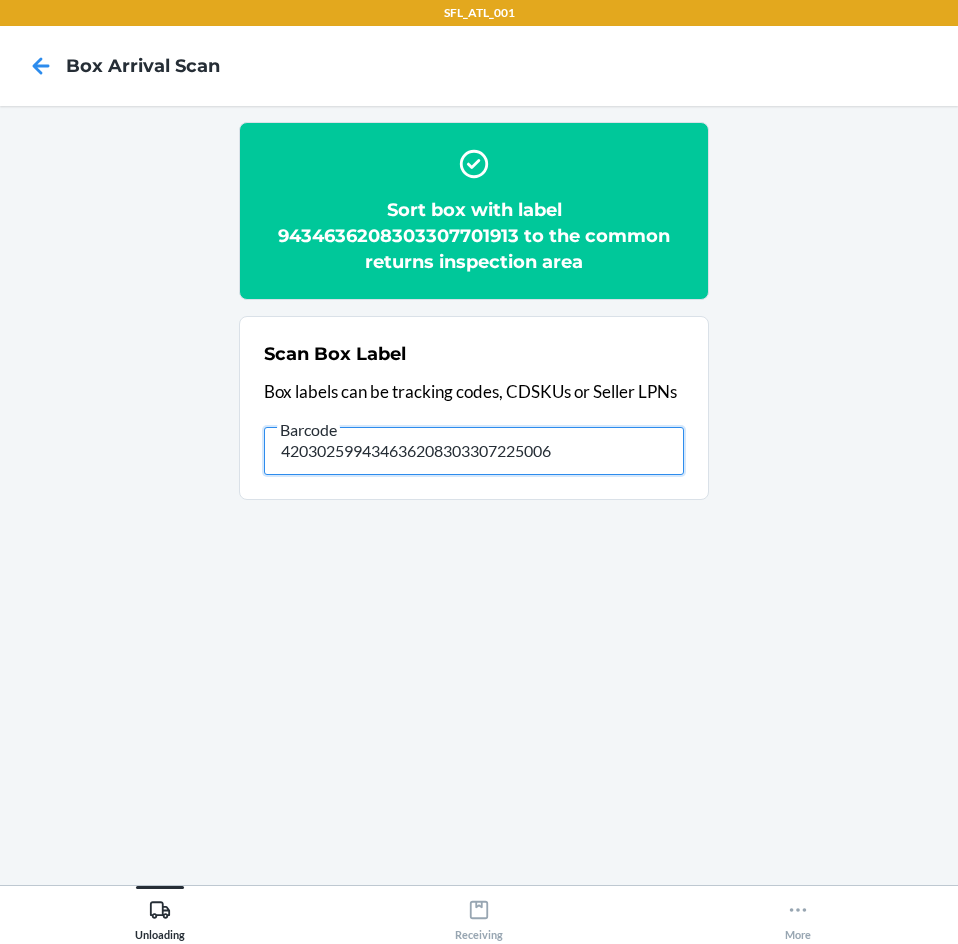 type on "420302599434636208303307225006" 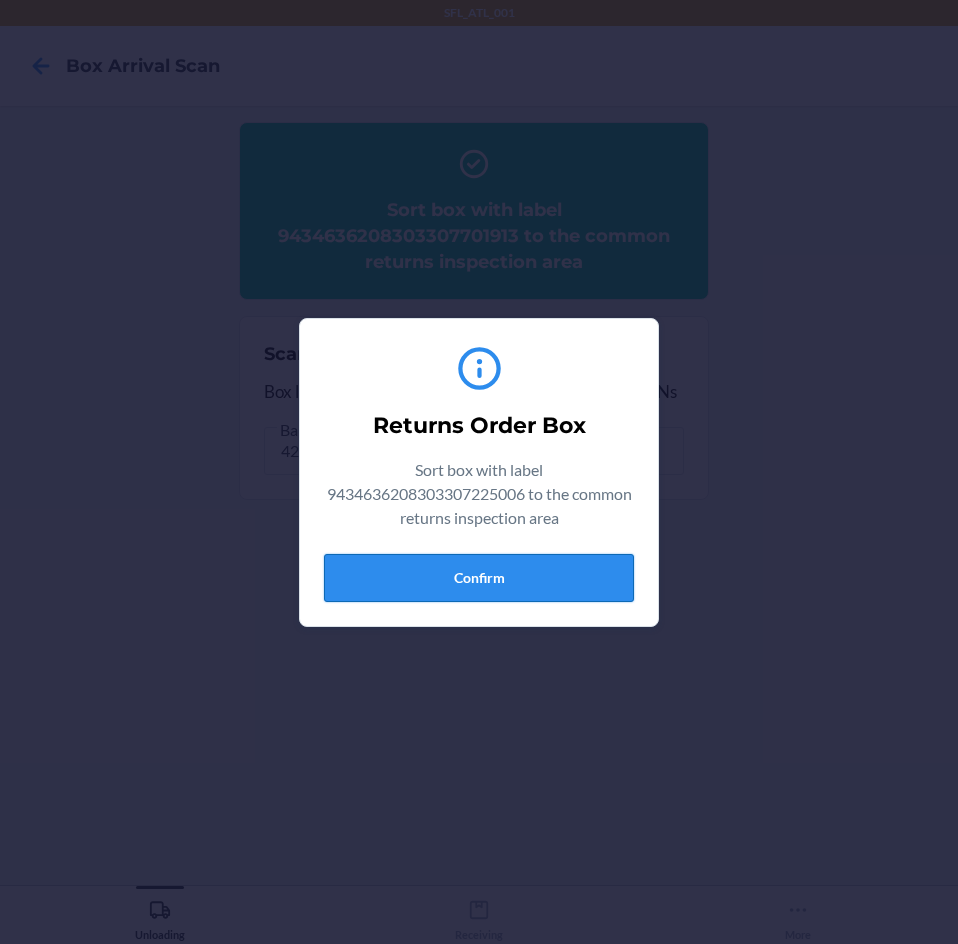 click on "Confirm" at bounding box center (479, 578) 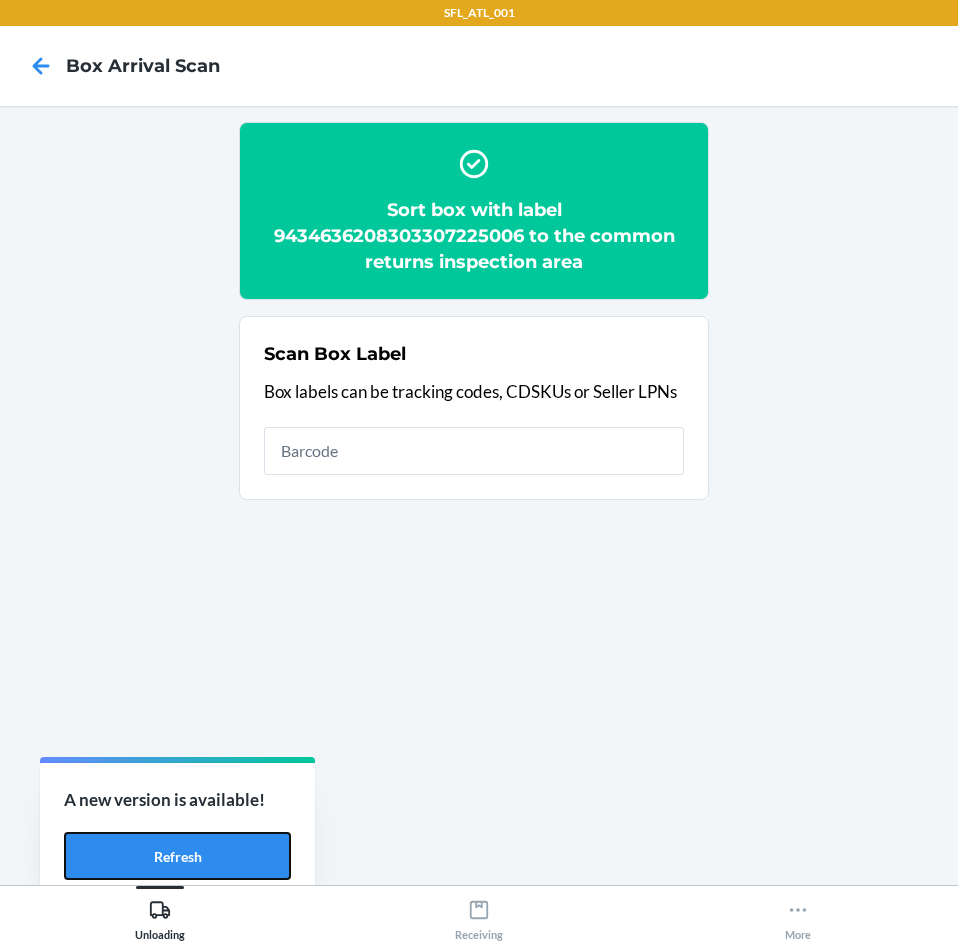 click on "Refresh" at bounding box center (177, 856) 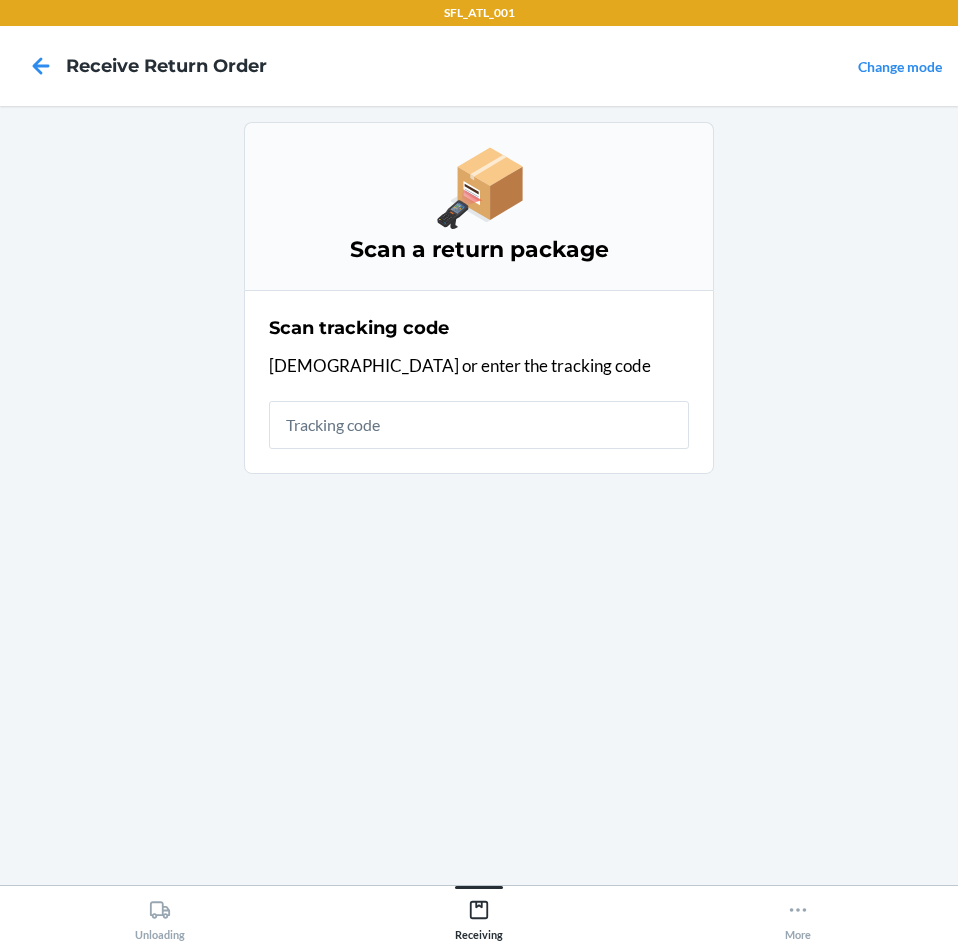 scroll, scrollTop: 0, scrollLeft: 0, axis: both 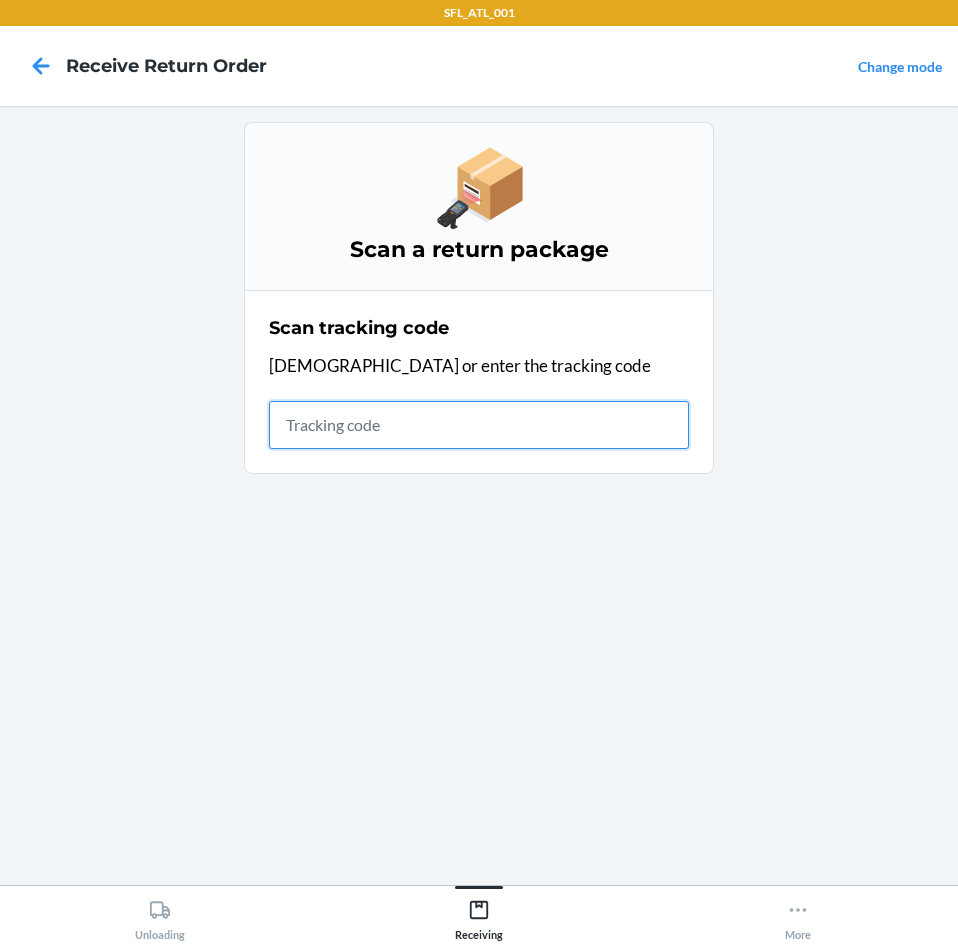 click at bounding box center (479, 425) 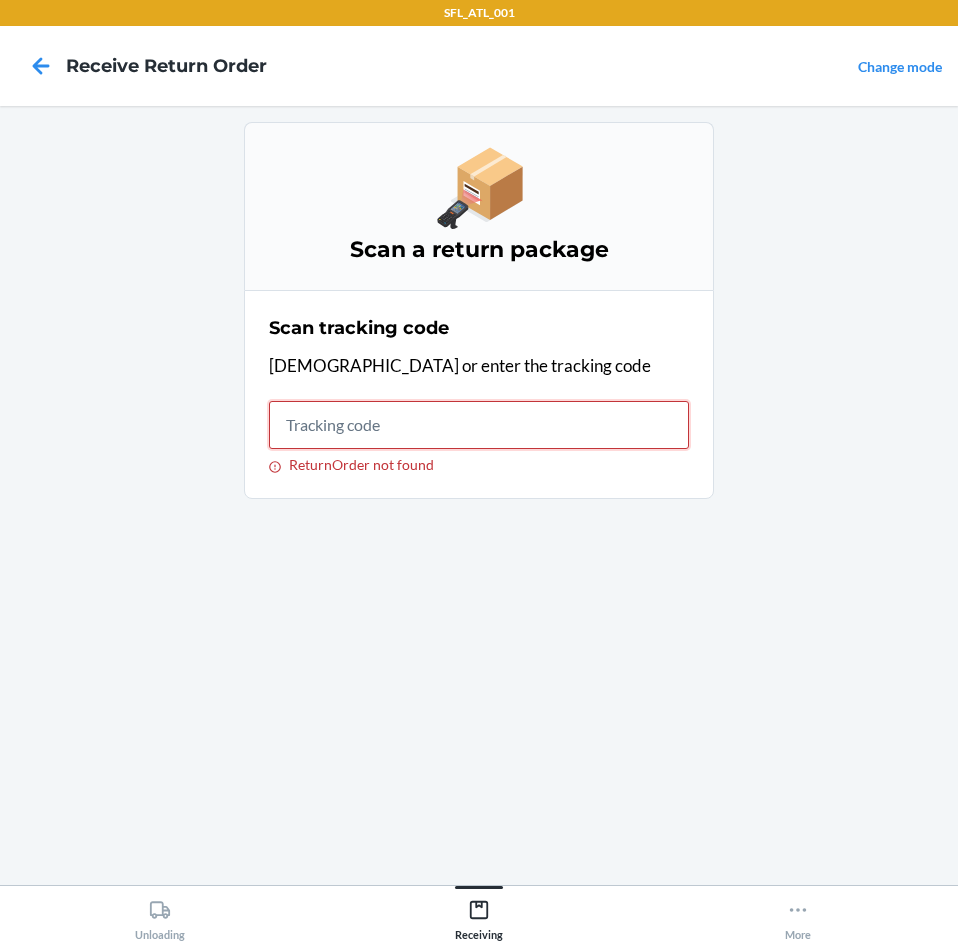 click on "ReturnOrder not found" at bounding box center (479, 425) 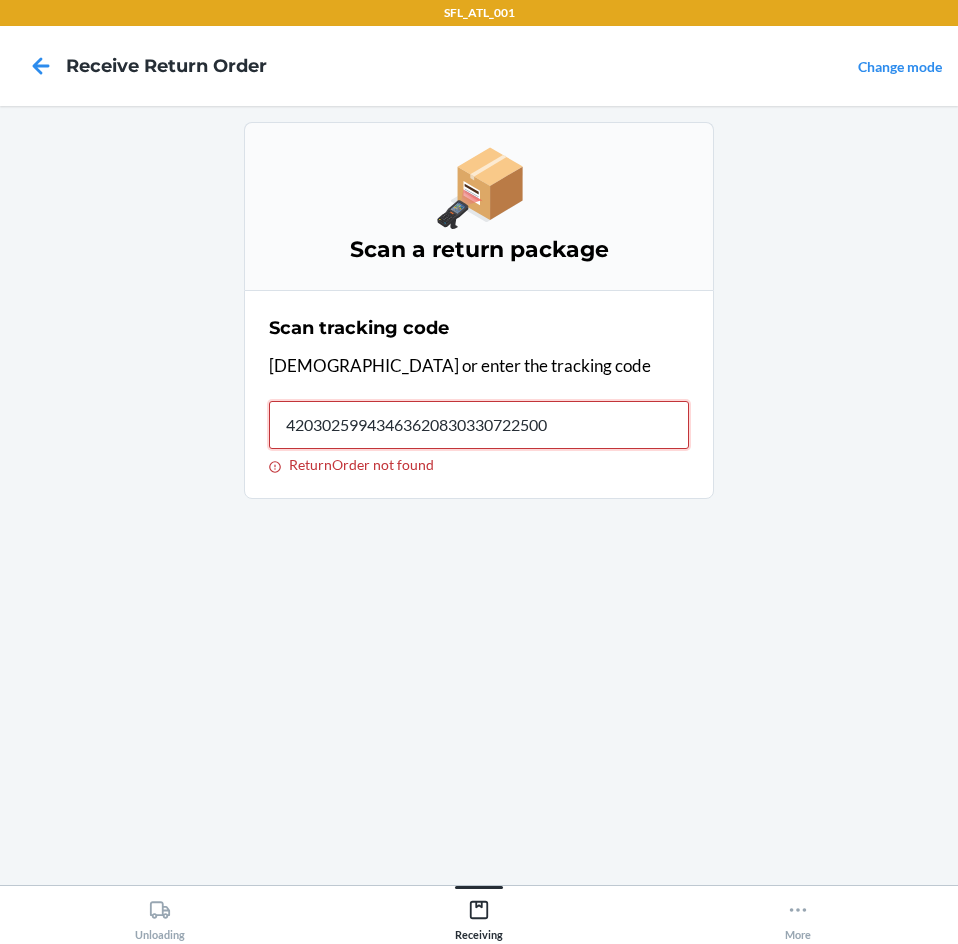 type on "420302599434636208303307225006" 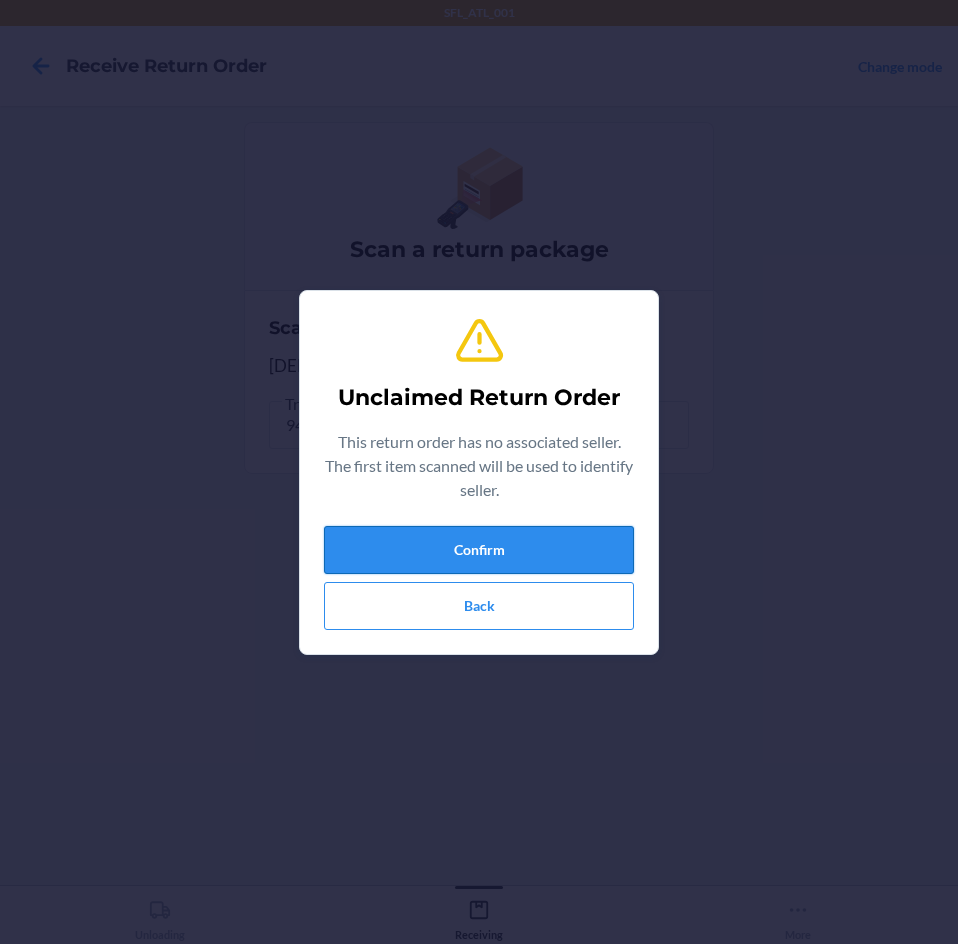 click on "Confirm" at bounding box center (479, 550) 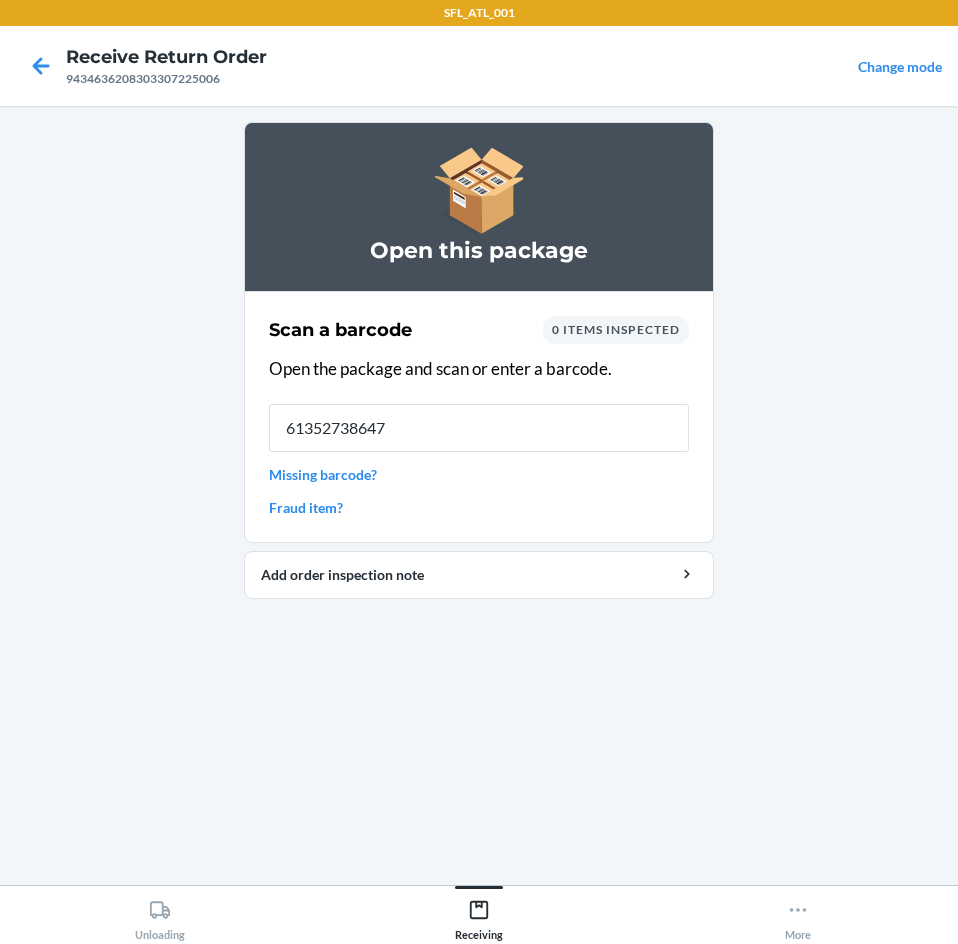 type on "613527386474" 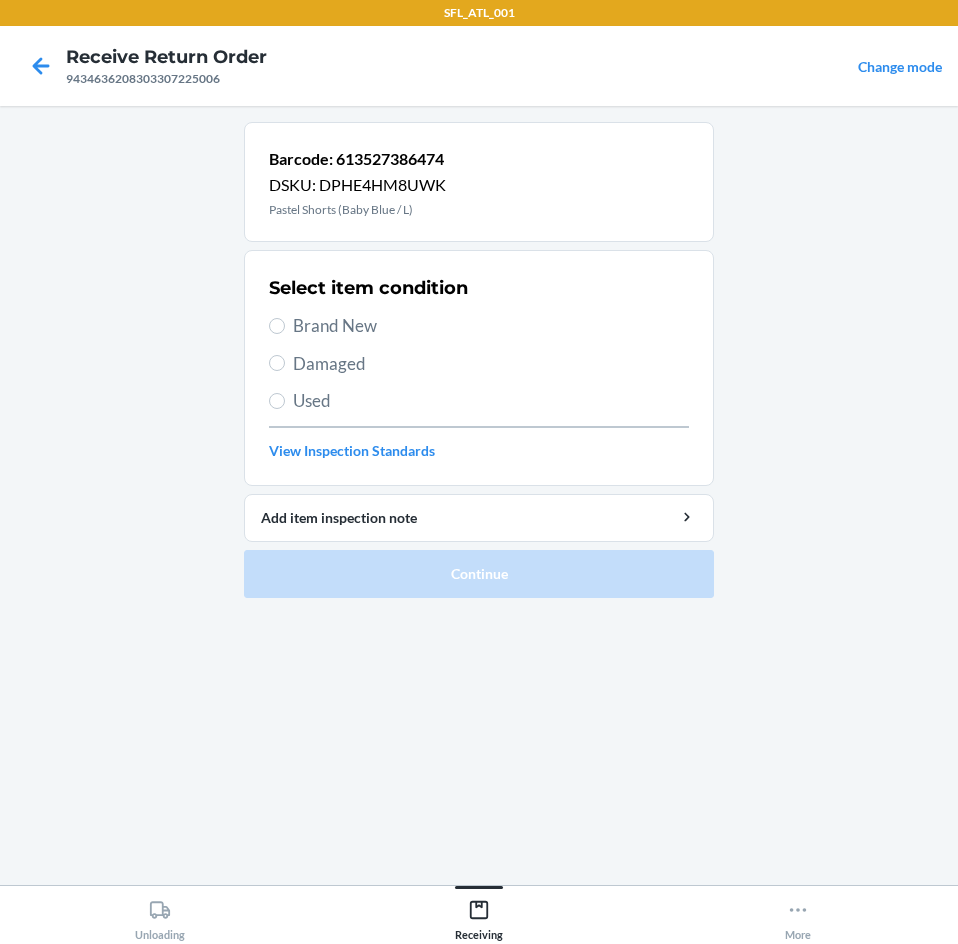 click on "Brand New" at bounding box center (491, 326) 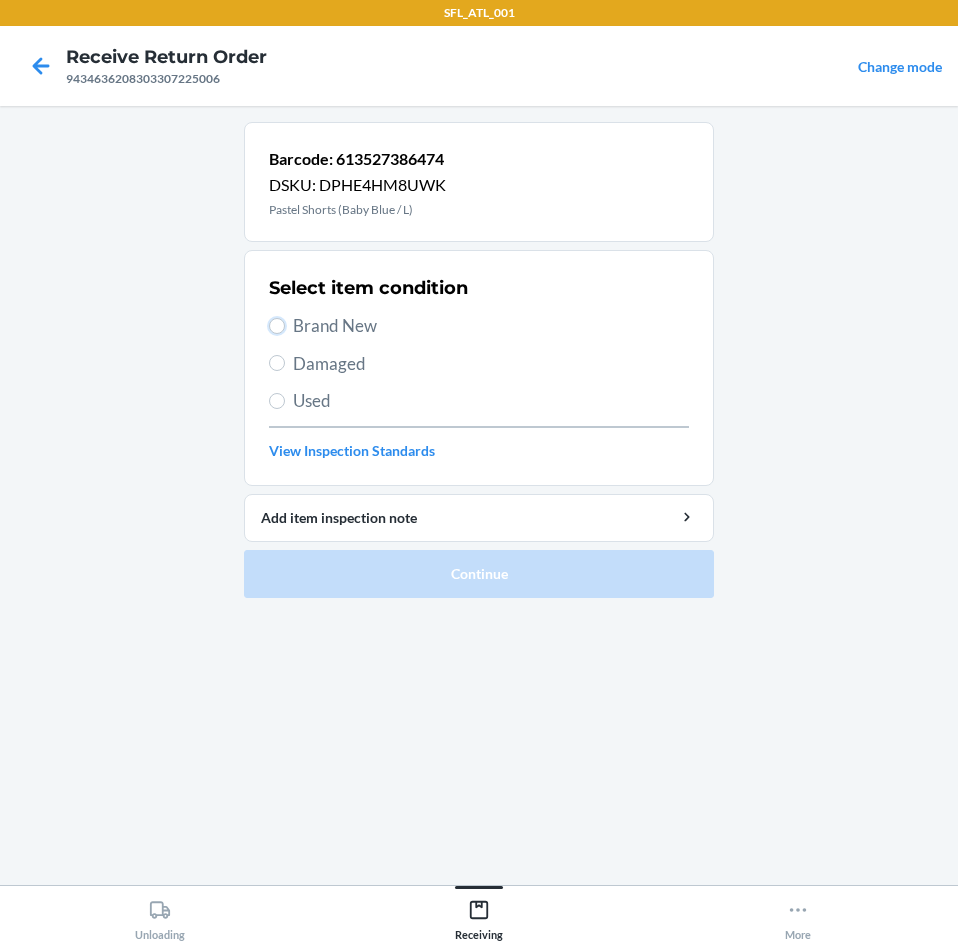 click on "Brand New" at bounding box center [277, 326] 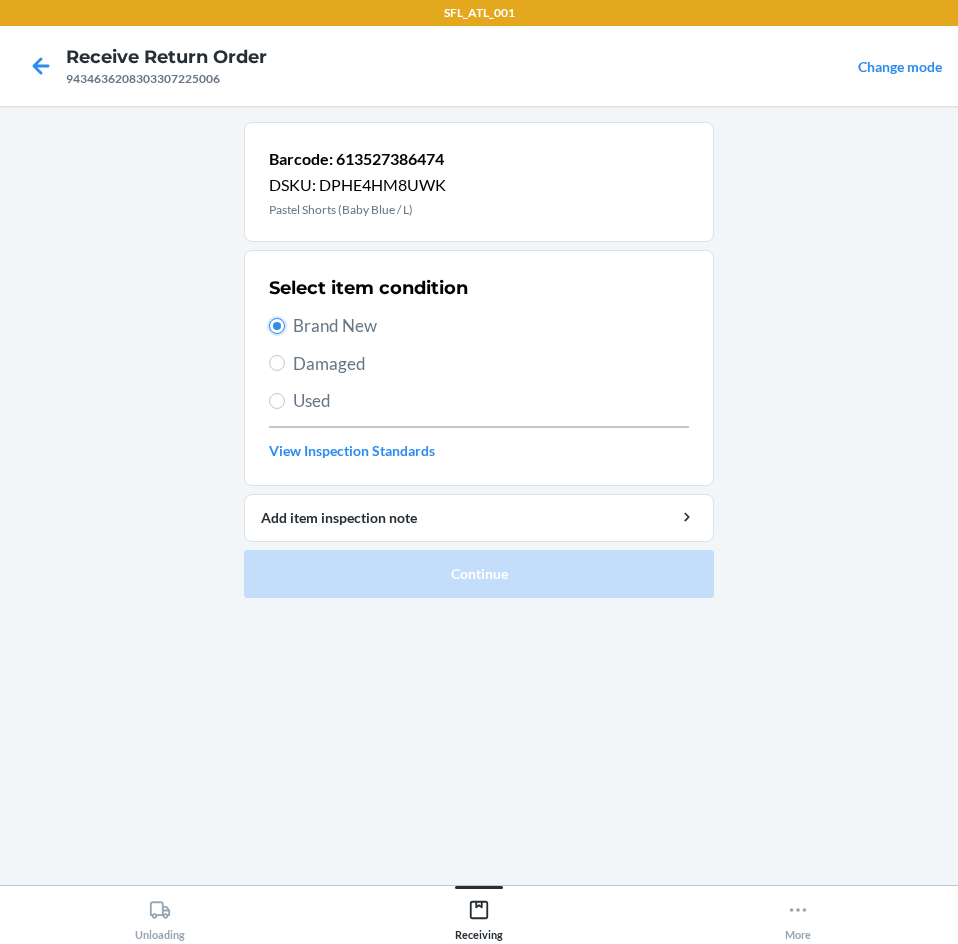 radio on "true" 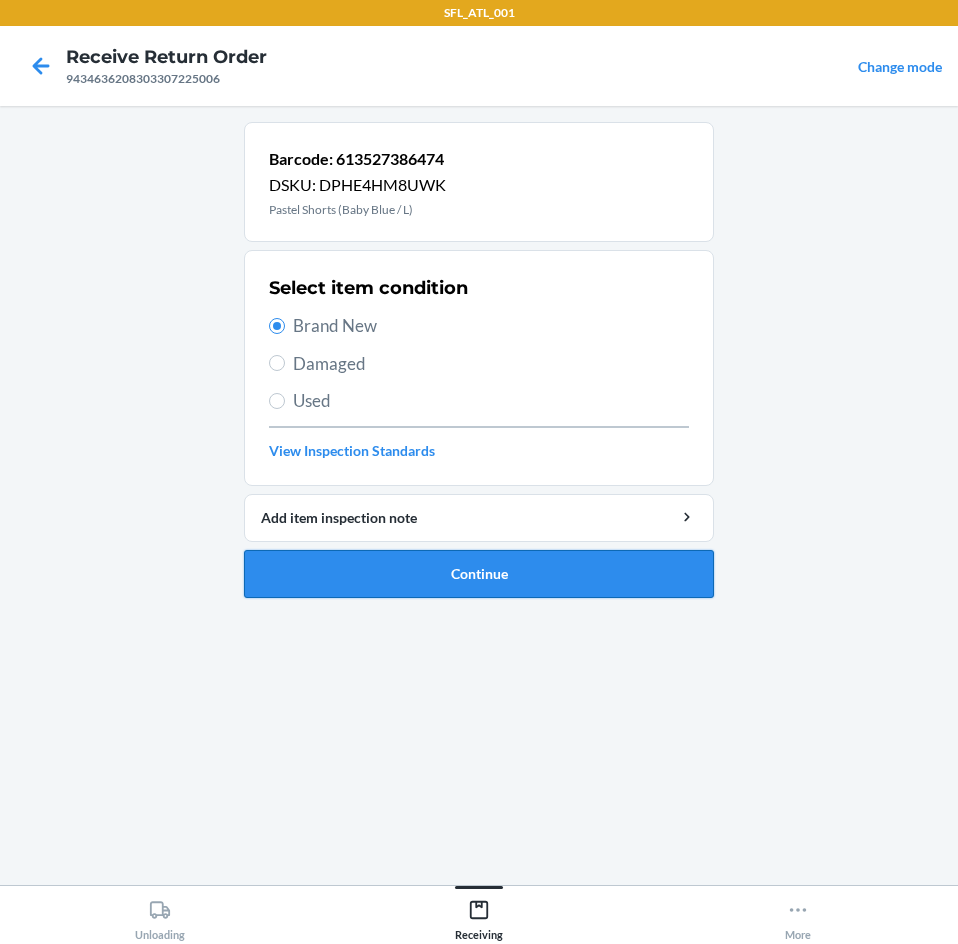 click on "Continue" at bounding box center (479, 574) 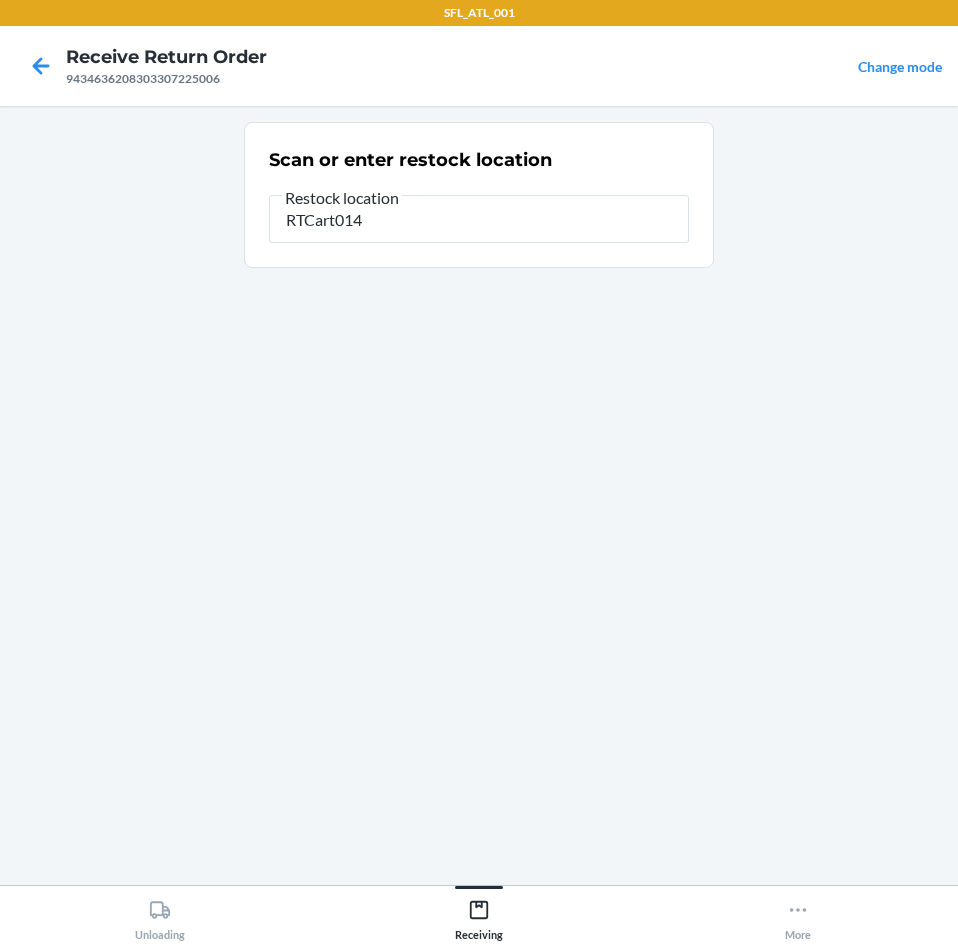 type on "RTCart014" 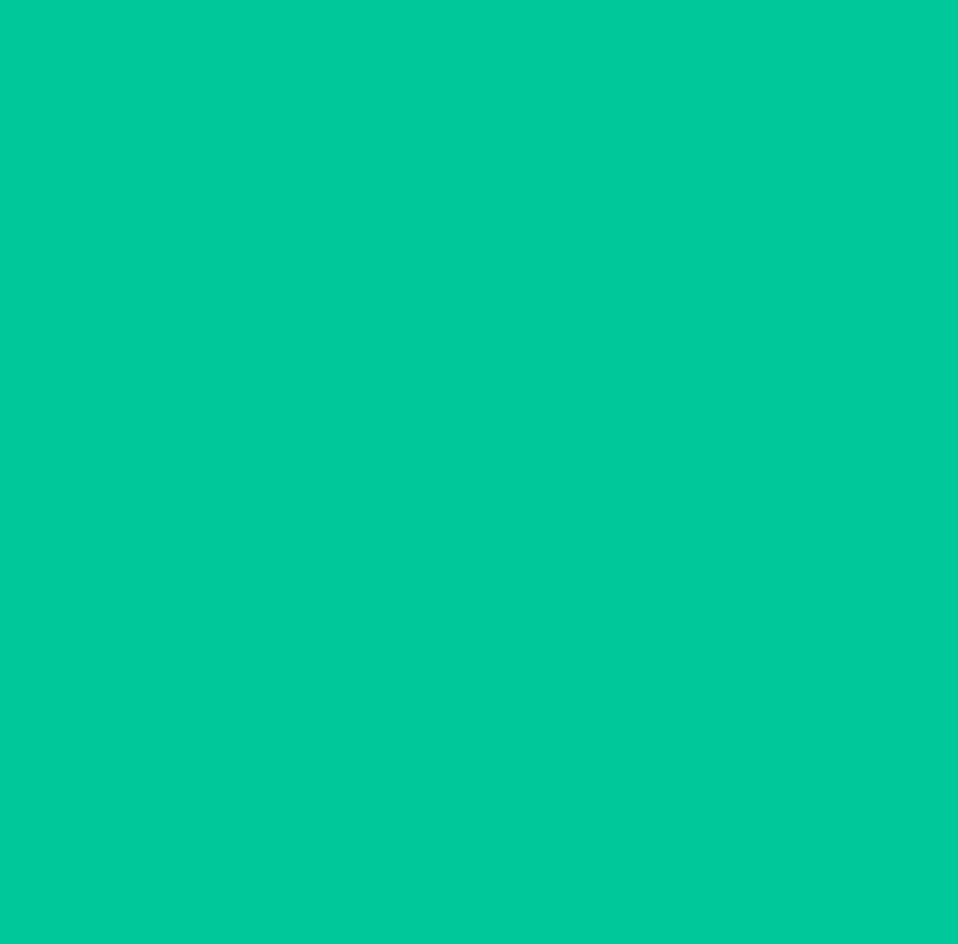 type 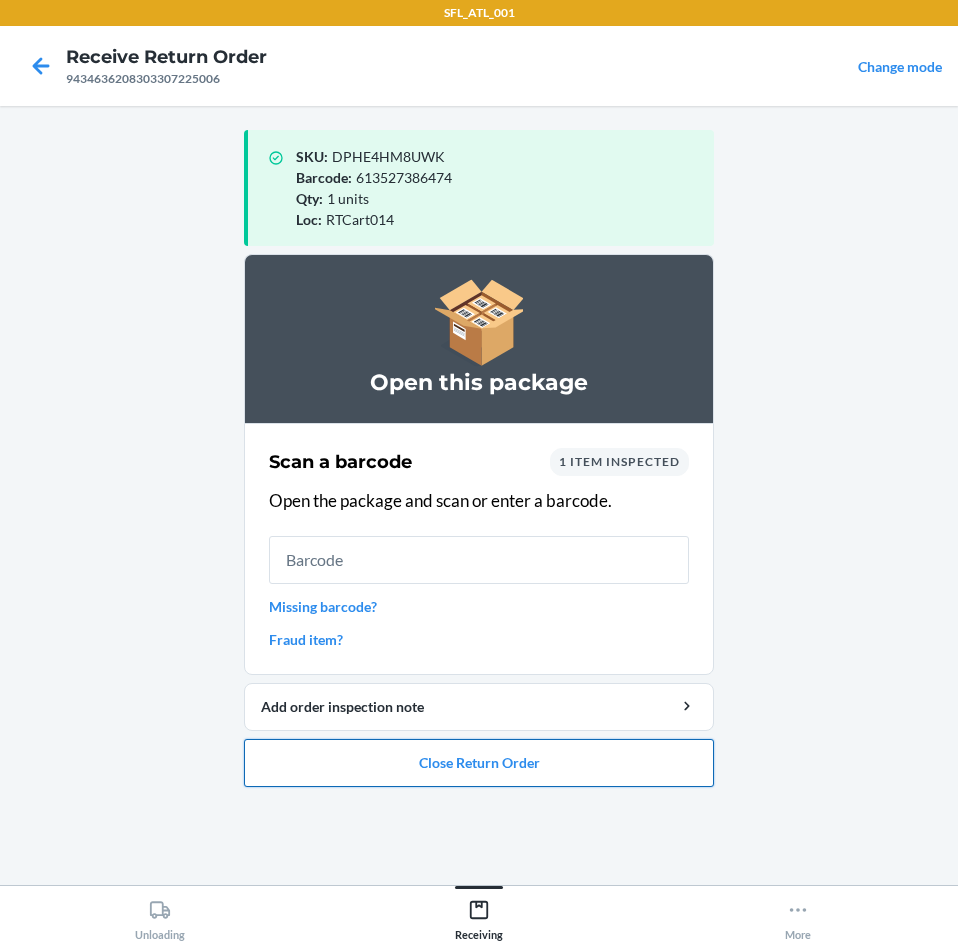 drag, startPoint x: 416, startPoint y: 765, endPoint x: 417, endPoint y: 748, distance: 17.029387 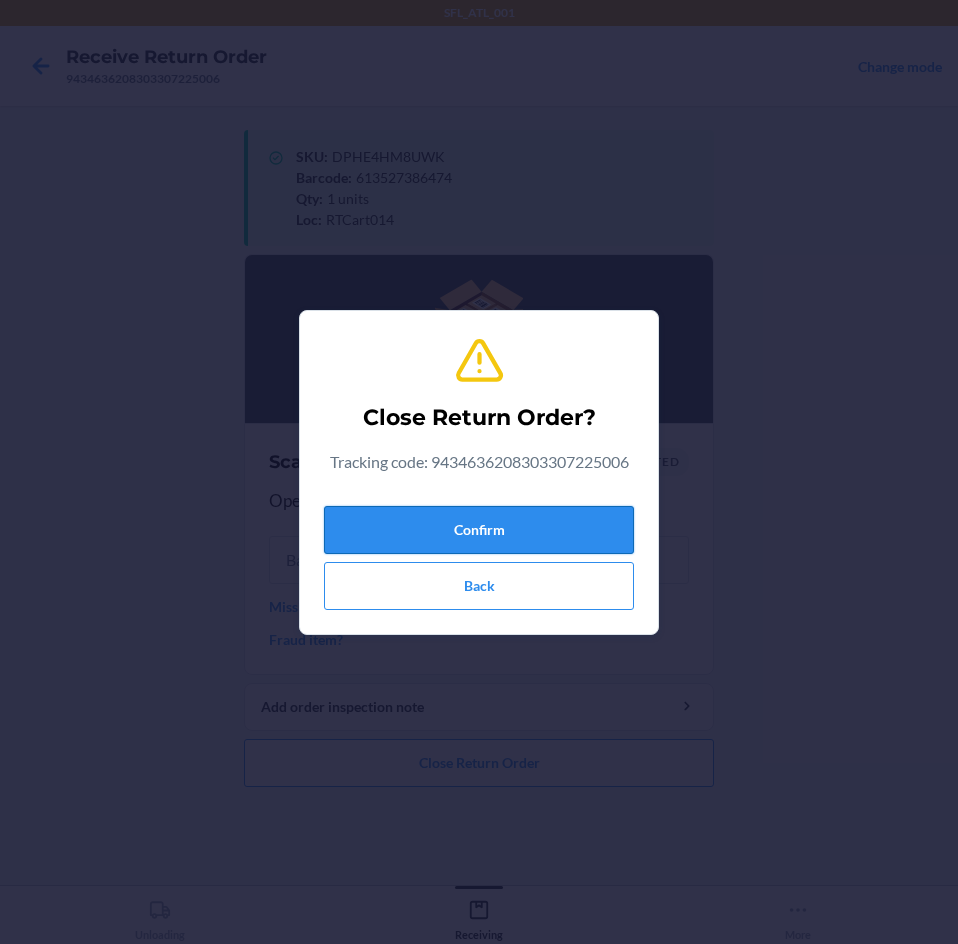click on "Confirm" at bounding box center [479, 530] 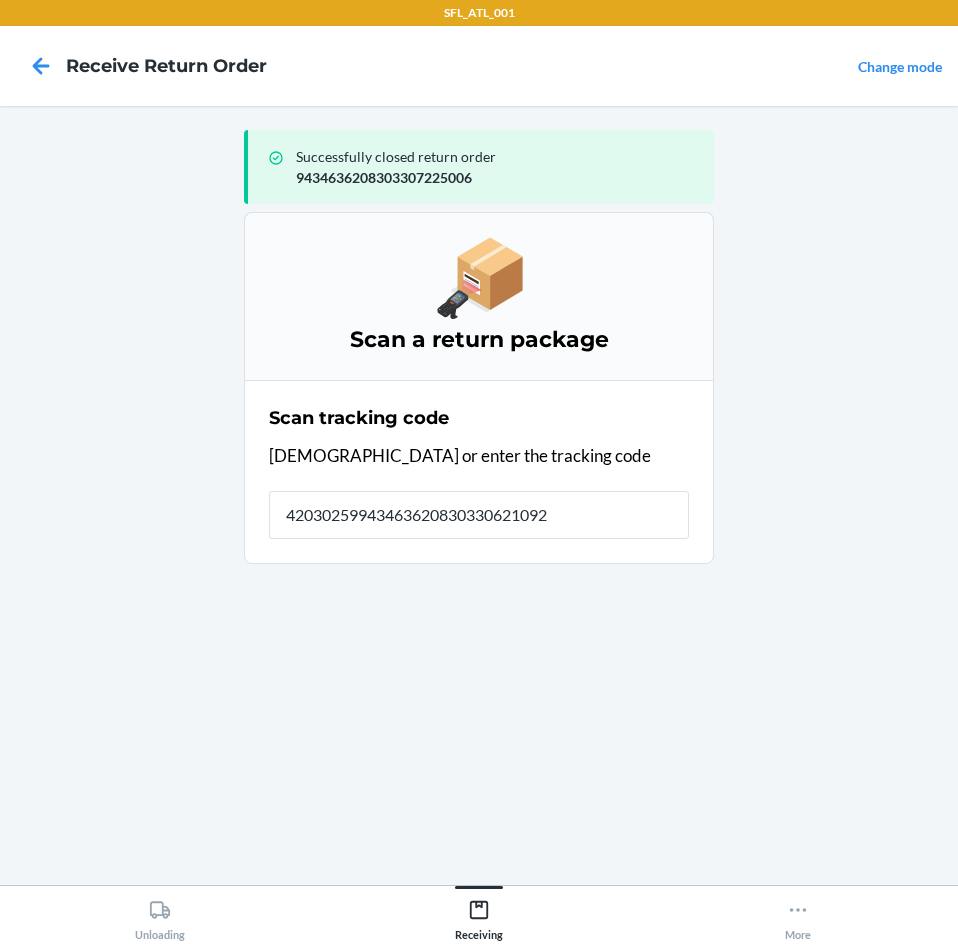 type on "420302599434636208303306210928" 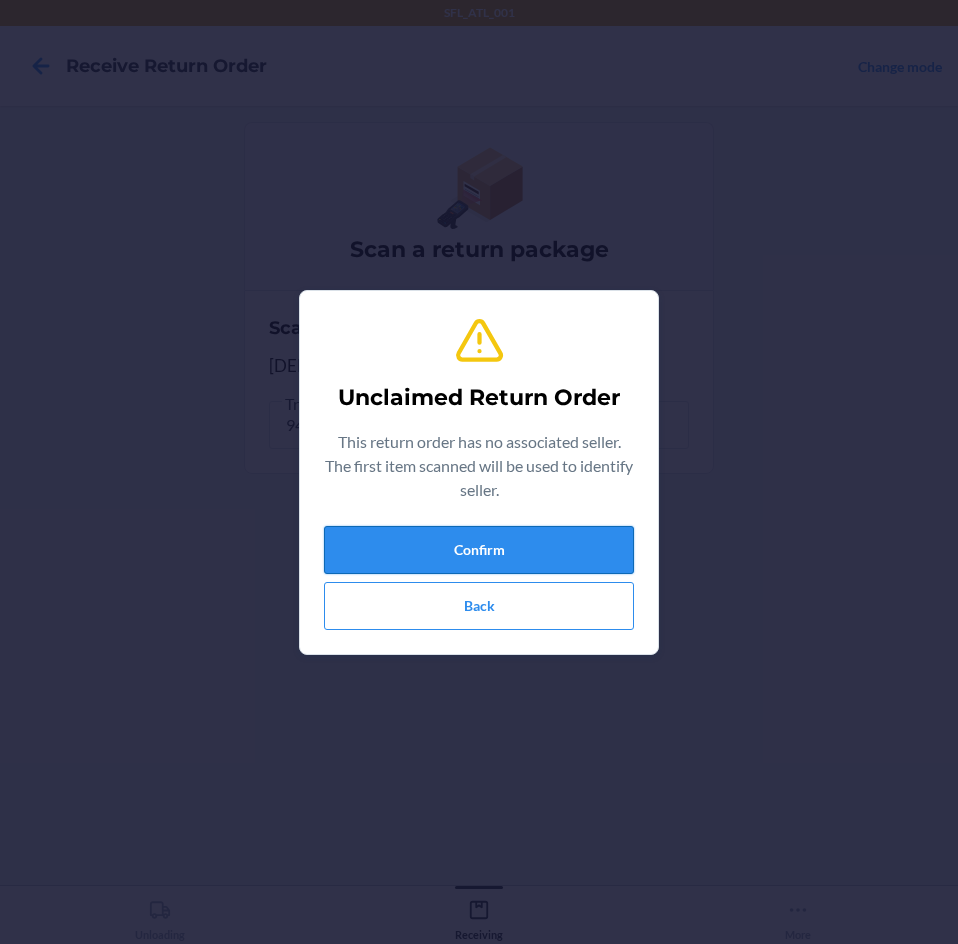 click on "Confirm" at bounding box center [479, 550] 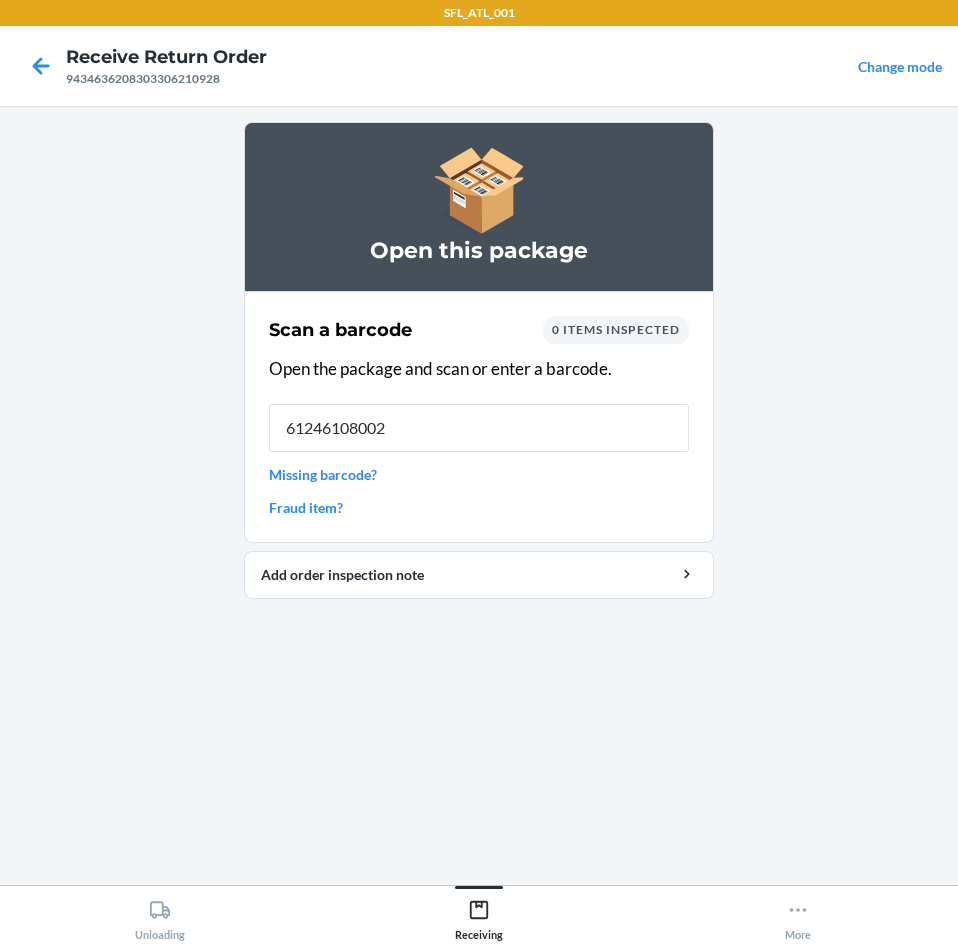 type on "612461080028" 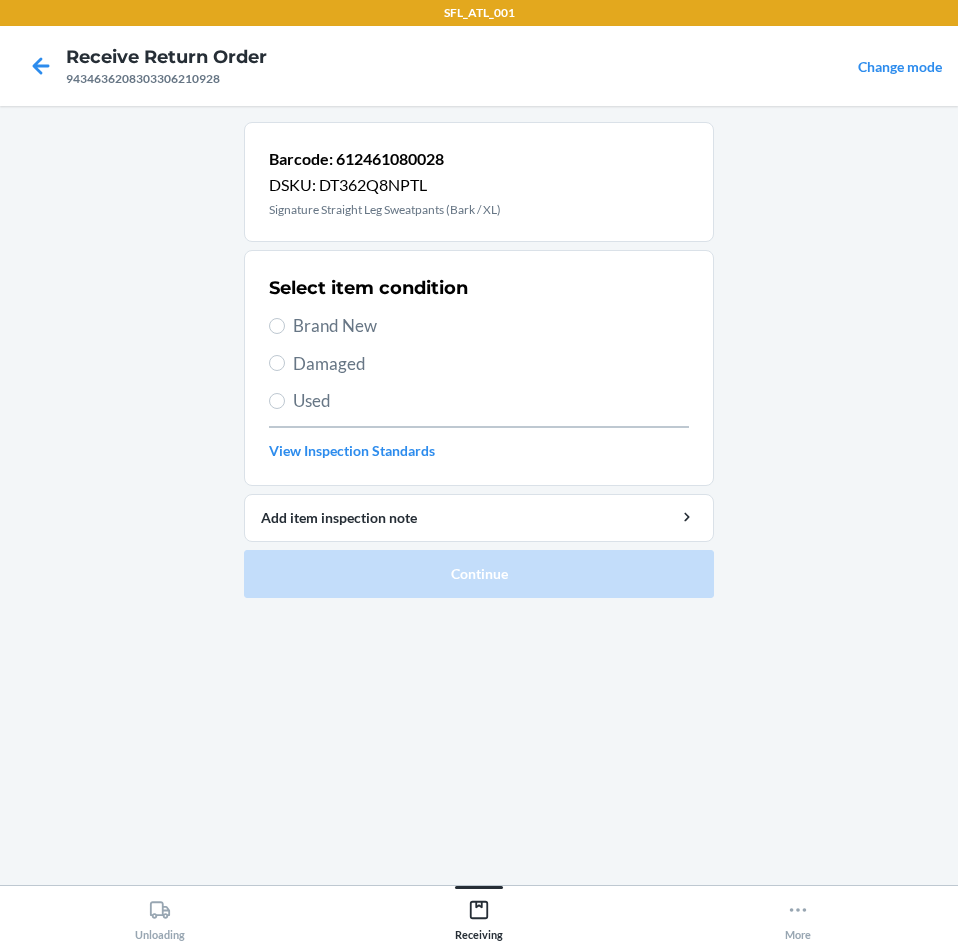 click on "Brand New" at bounding box center (491, 326) 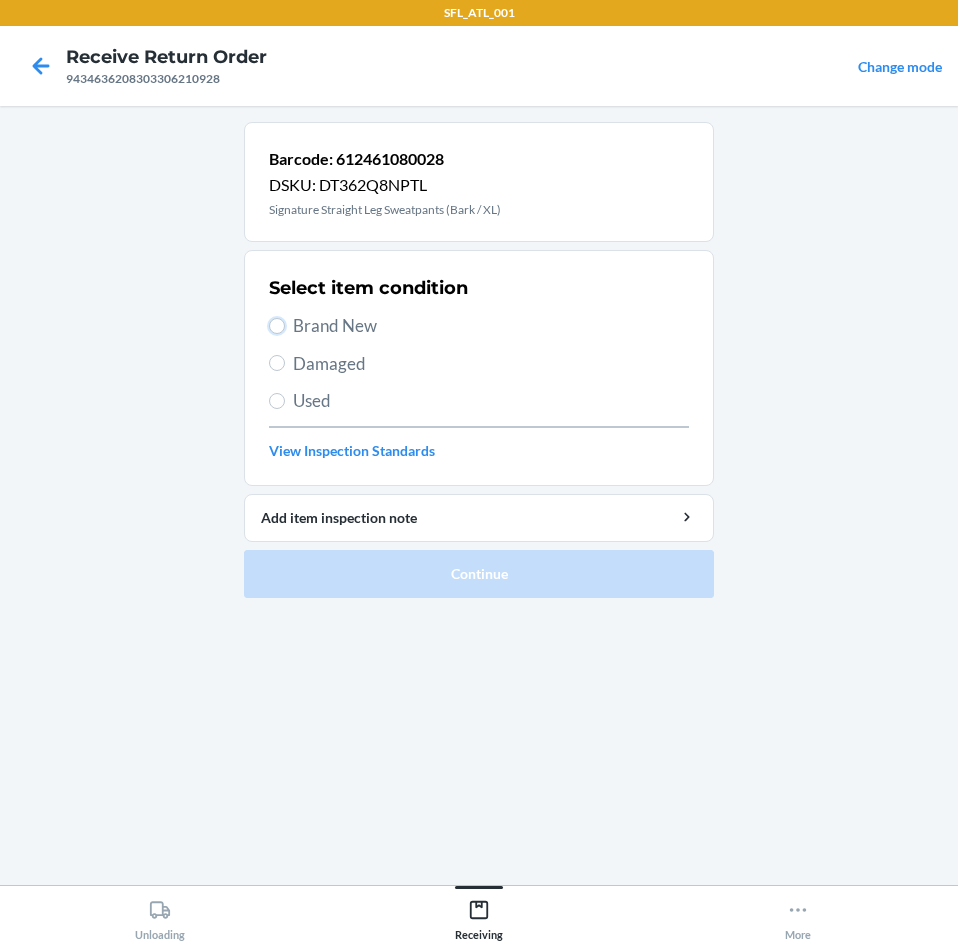 click on "Brand New" at bounding box center [277, 326] 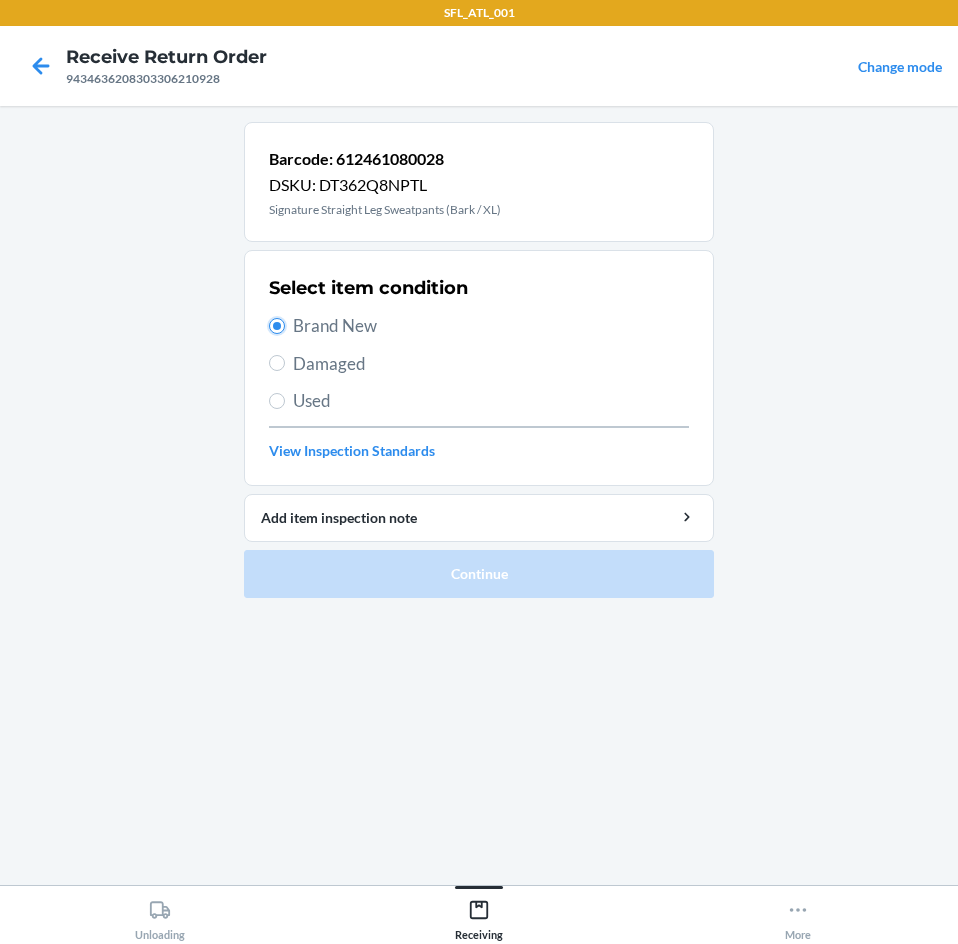 radio on "true" 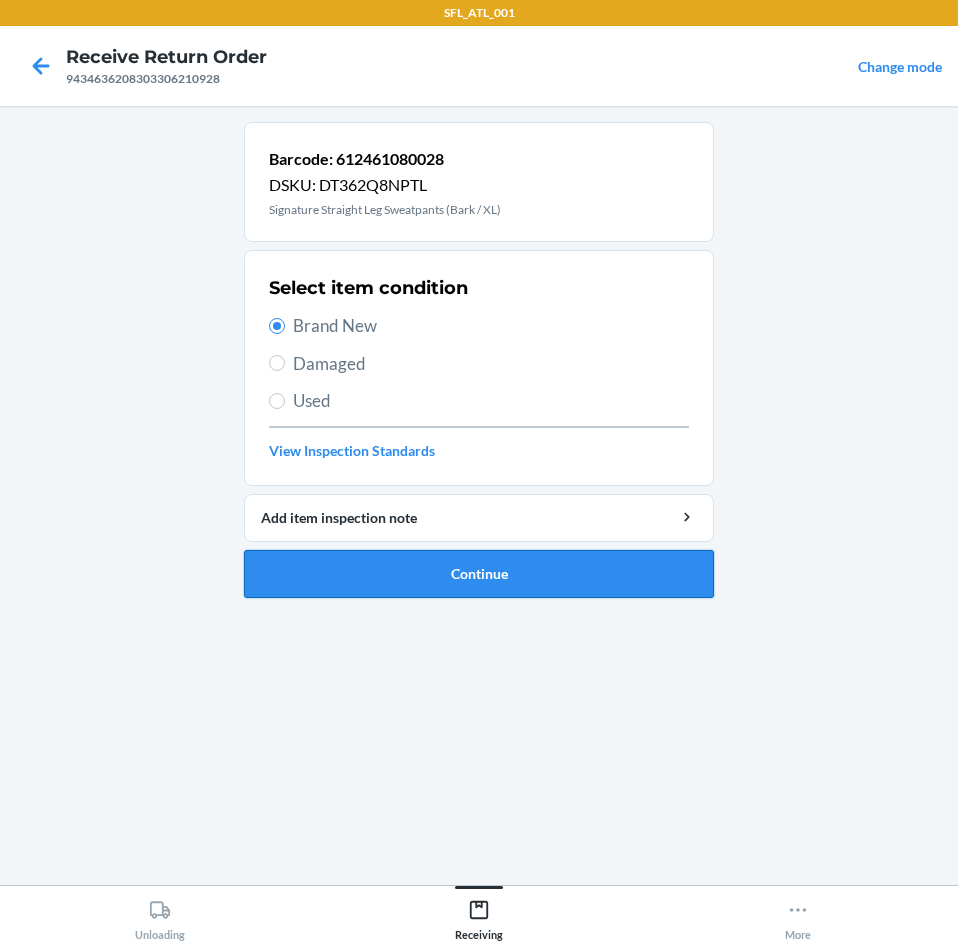 click on "Continue" at bounding box center [479, 574] 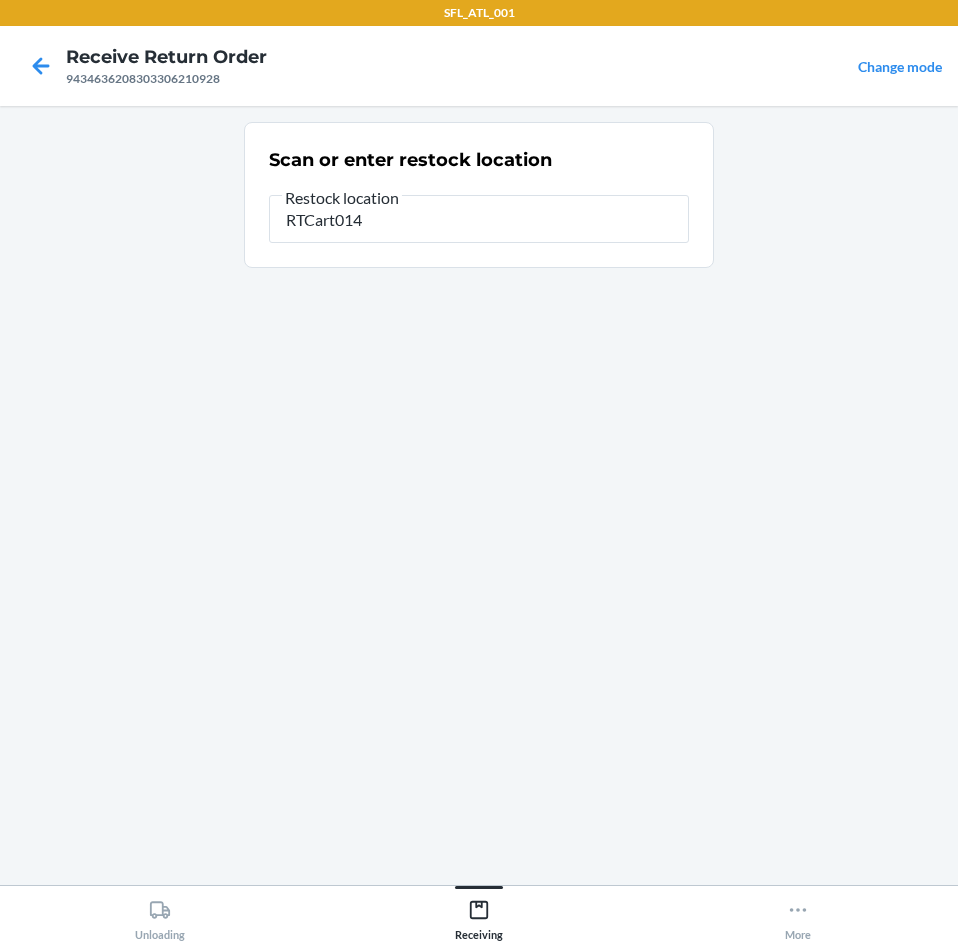 type on "RTCart014" 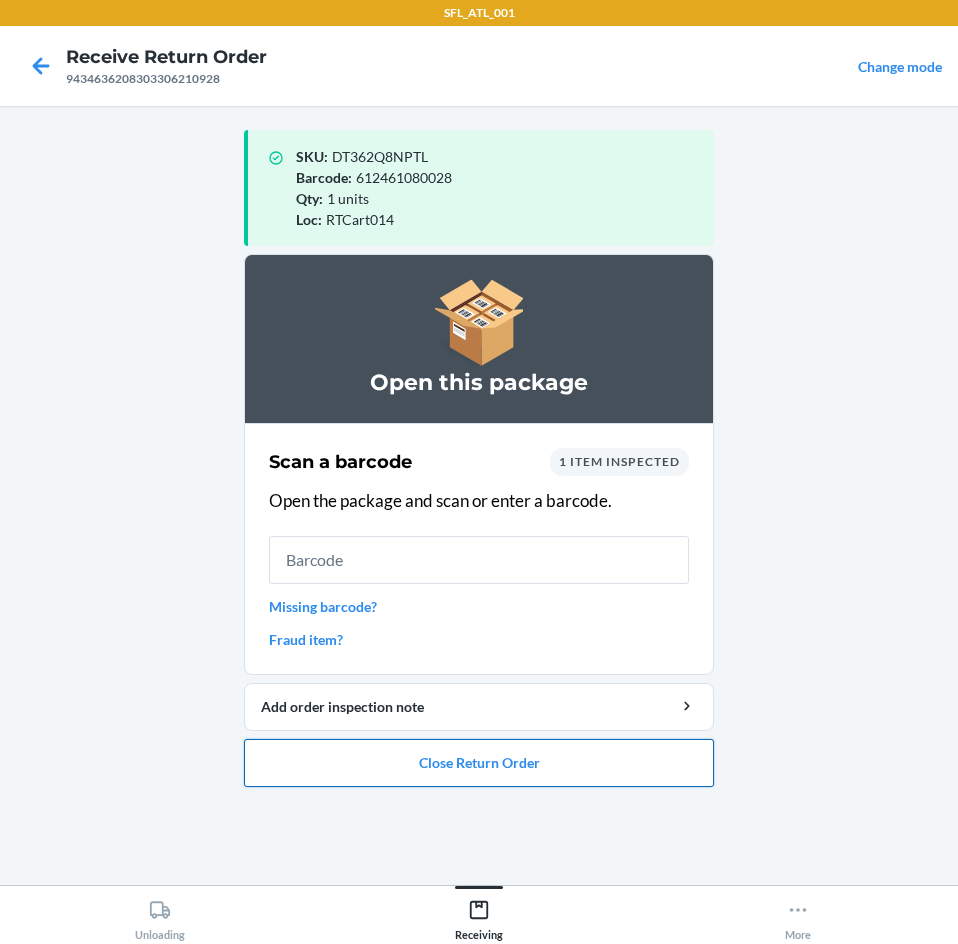 drag, startPoint x: 362, startPoint y: 756, endPoint x: 367, endPoint y: 739, distance: 17.720045 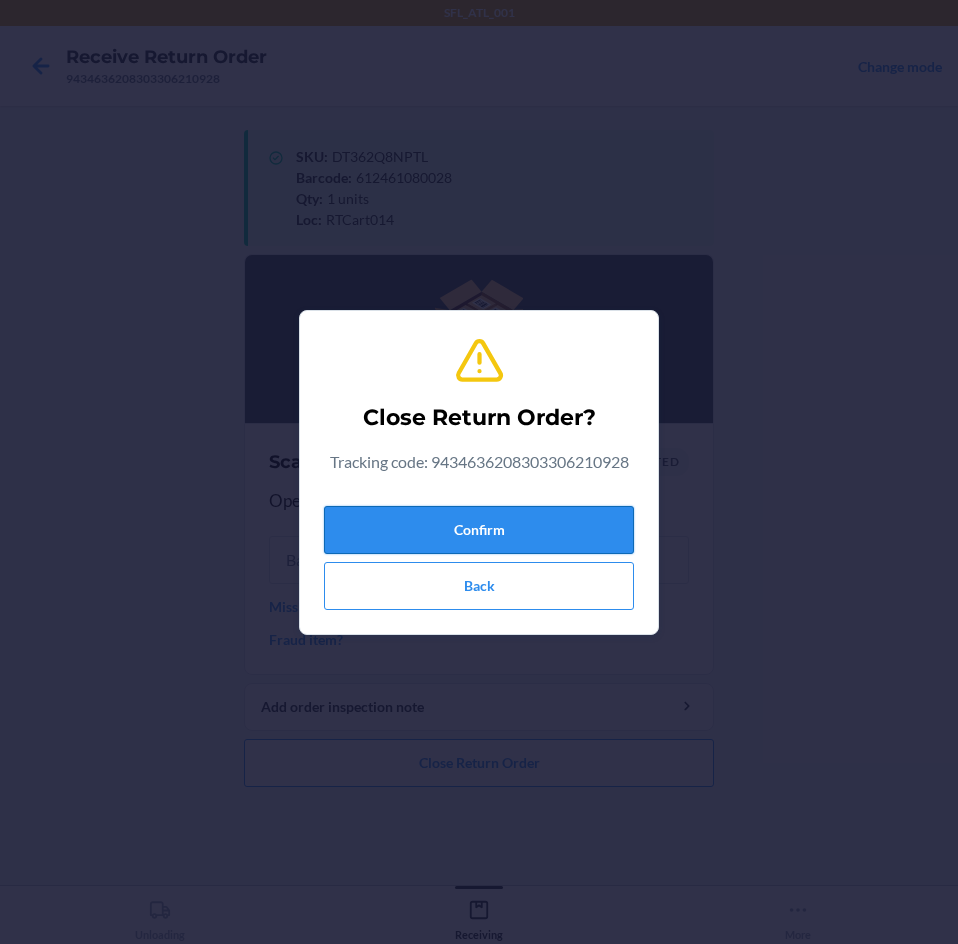 click on "Confirm" at bounding box center (479, 530) 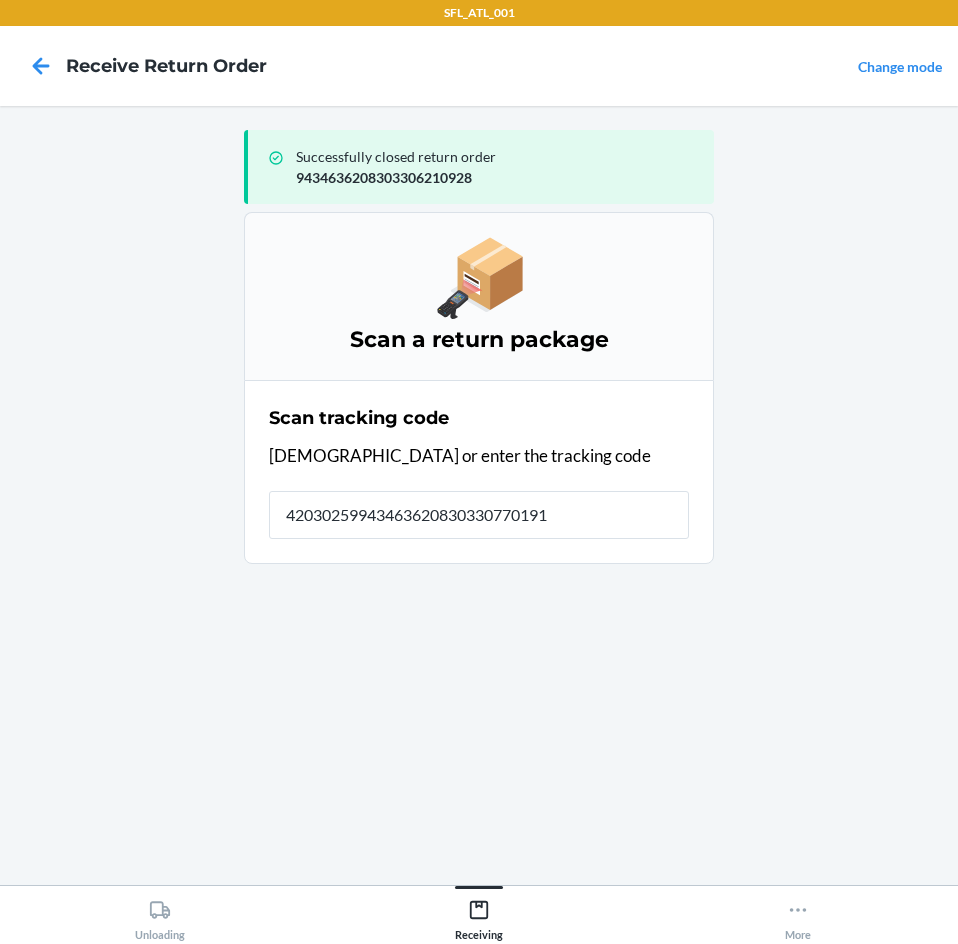 type on "420302599434636208303307701913" 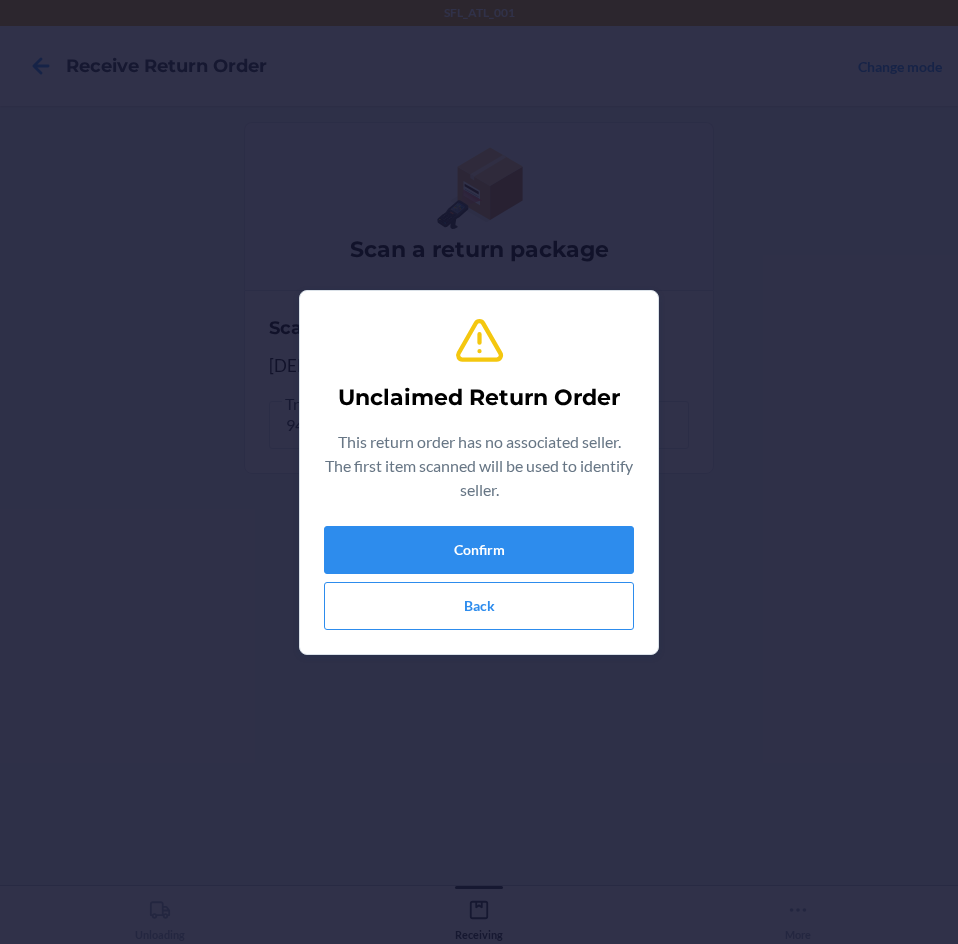 type on "660457353786" 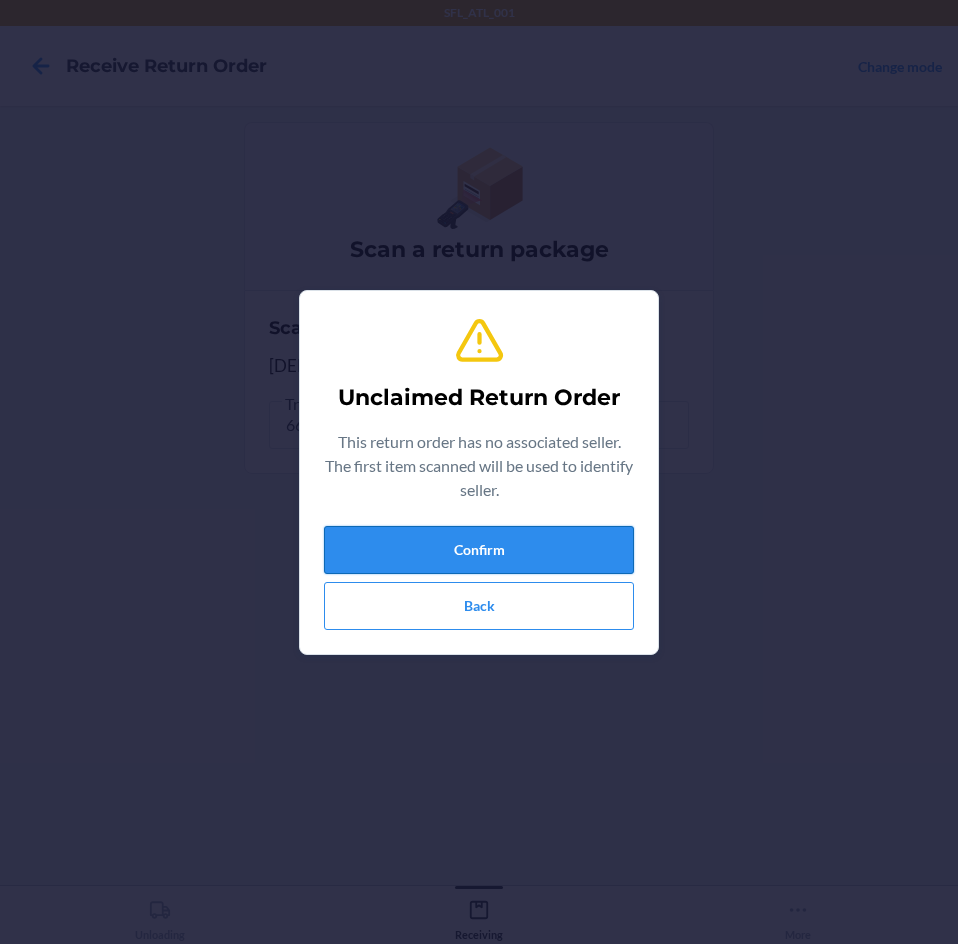 click on "Confirm" at bounding box center [479, 550] 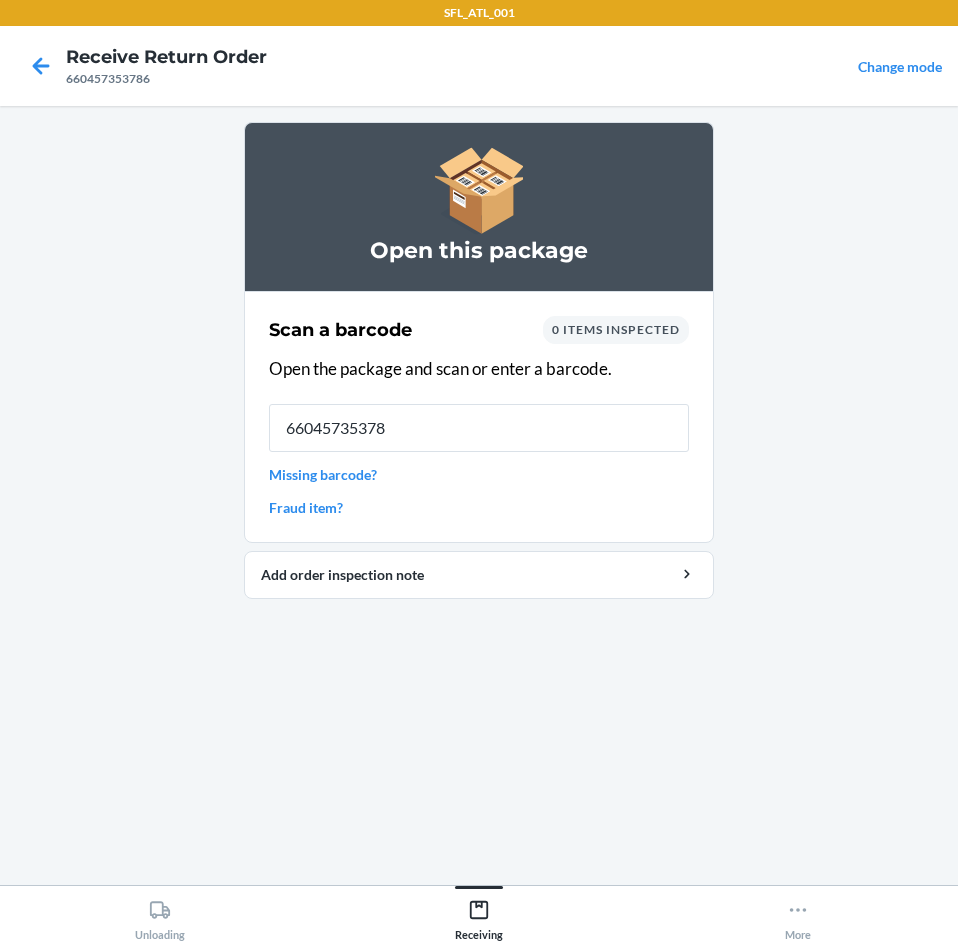 type on "660457353786" 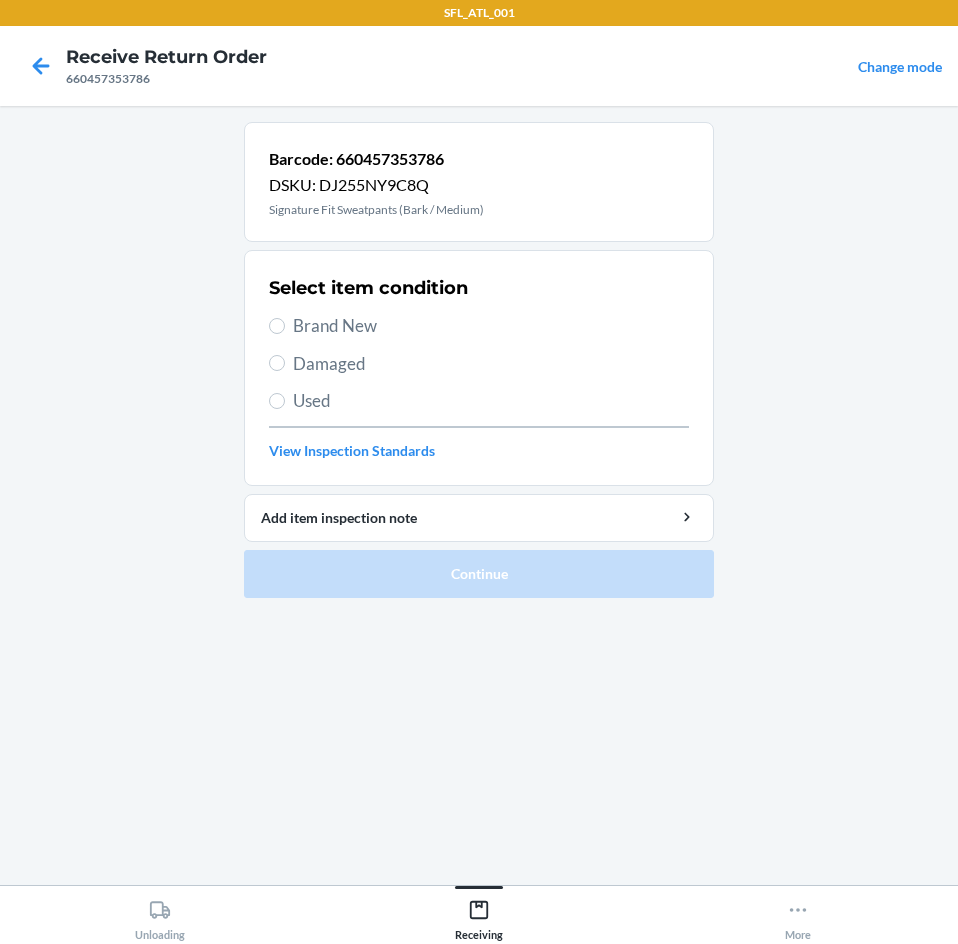 click on "Brand New" at bounding box center [491, 326] 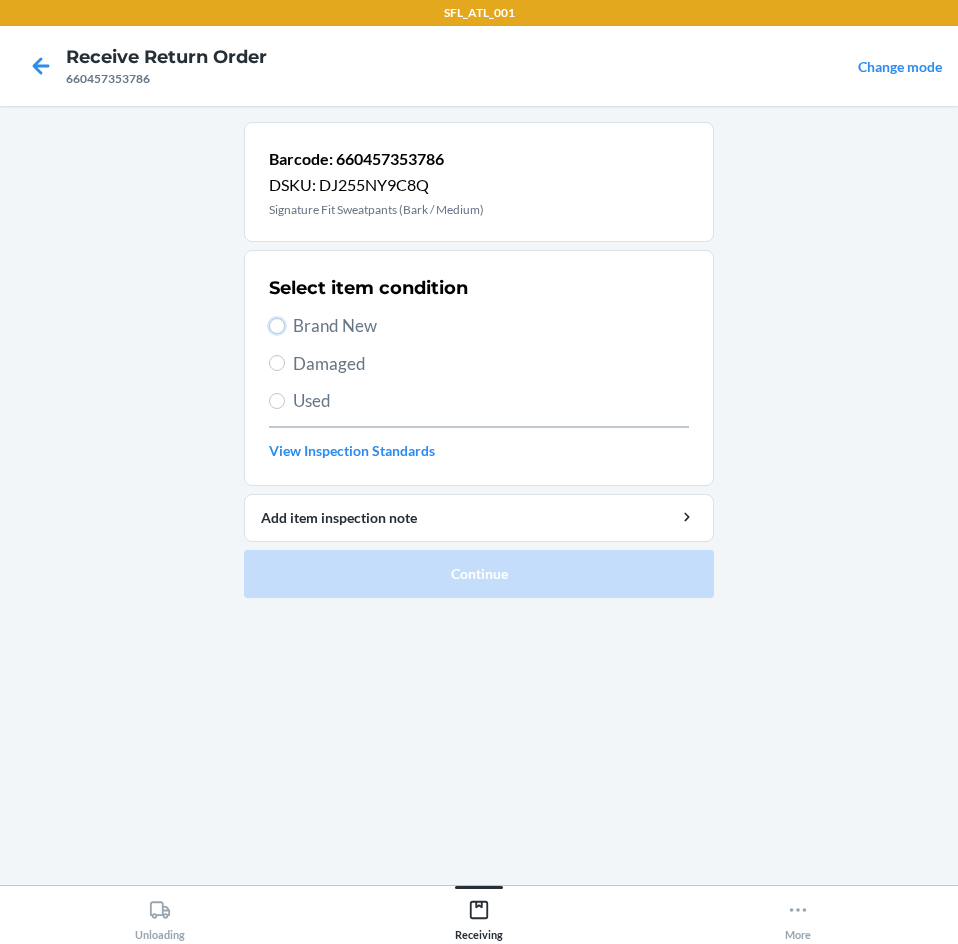 click on "Brand New" at bounding box center (277, 326) 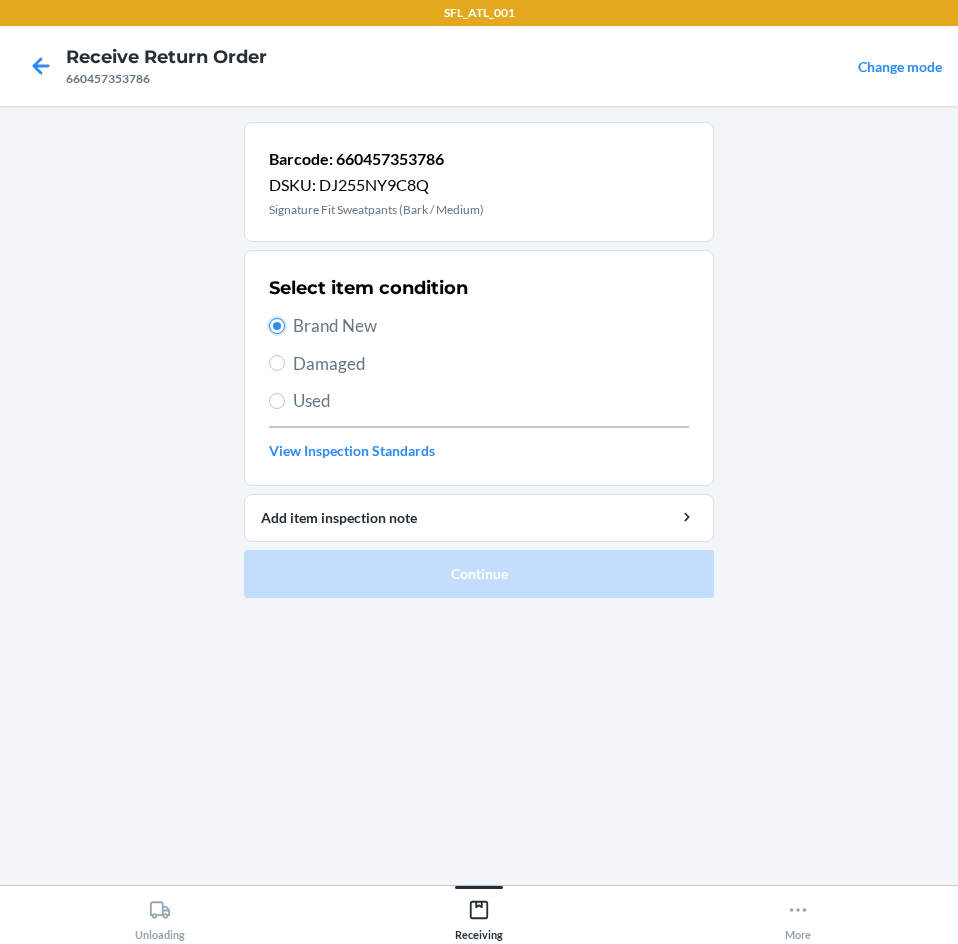 radio on "true" 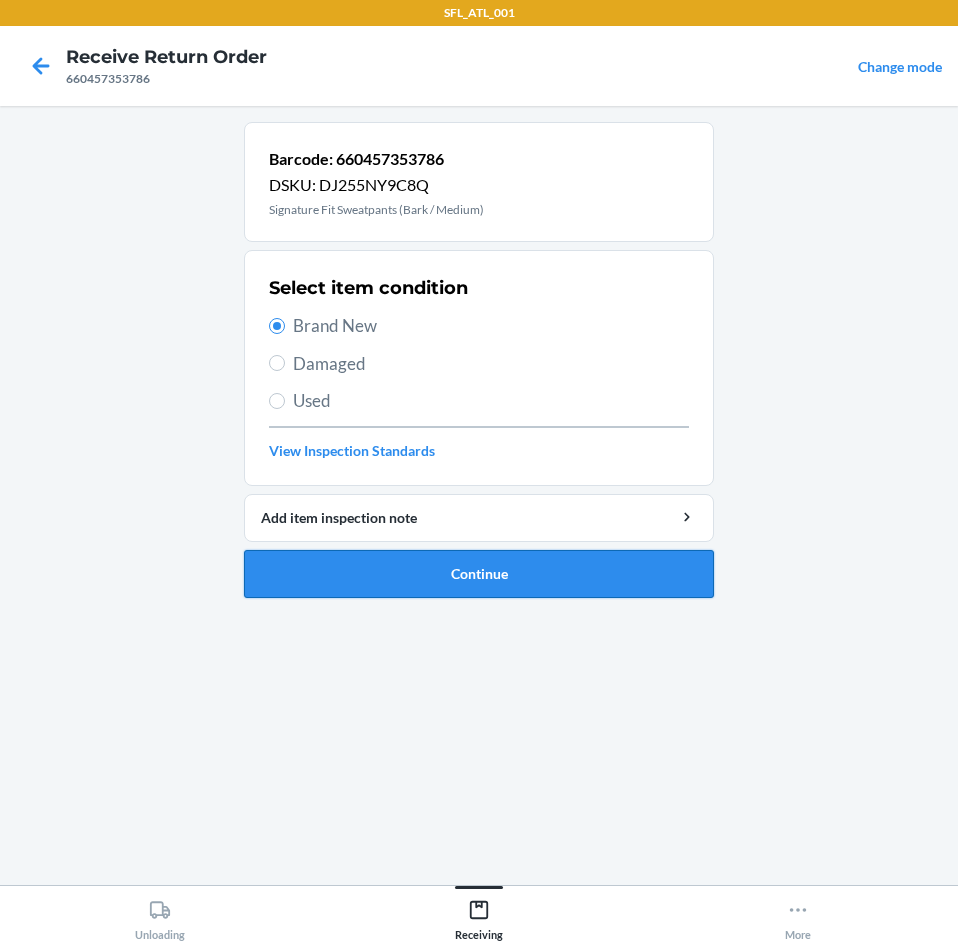click on "Continue" at bounding box center [479, 574] 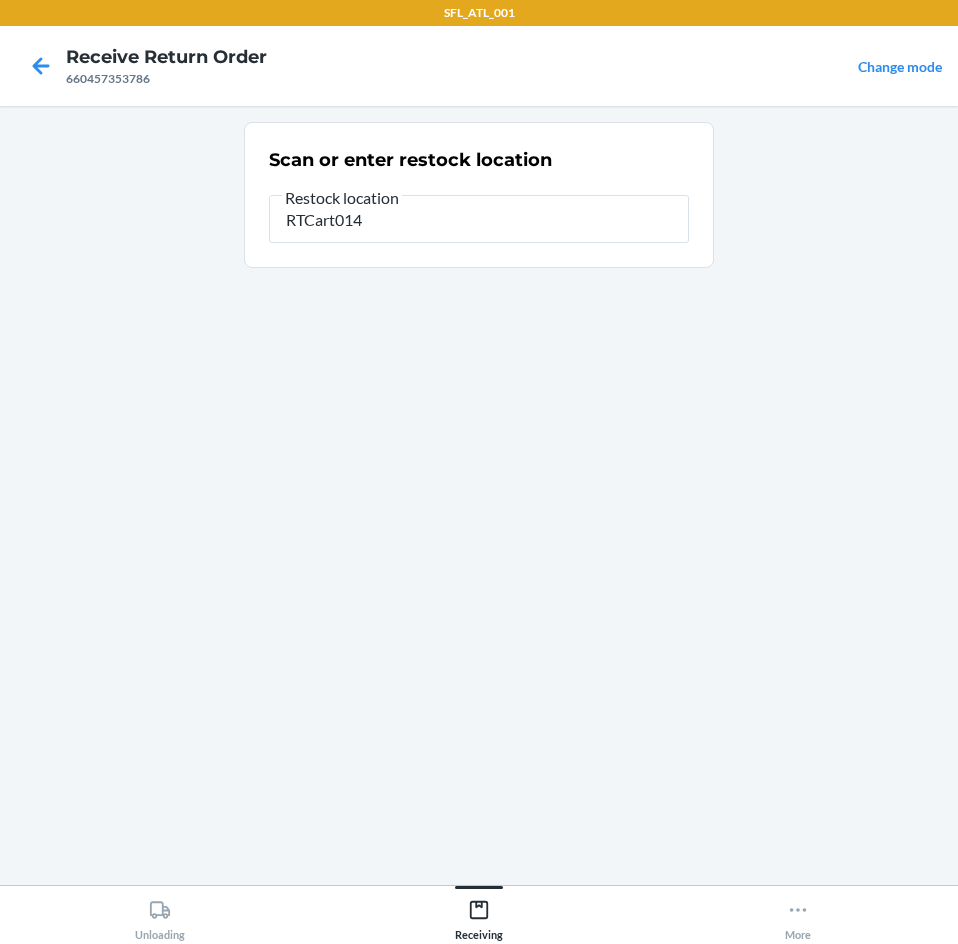 type on "RTCart014" 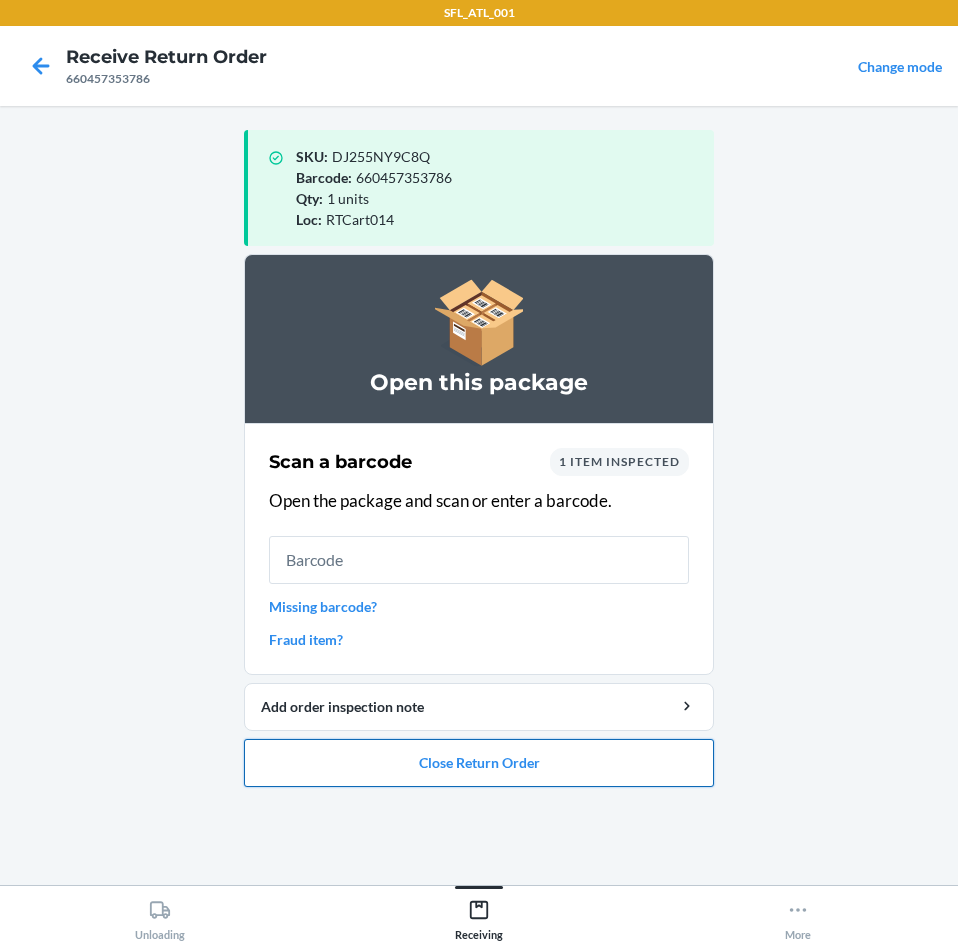 click on "Close Return Order" at bounding box center (479, 763) 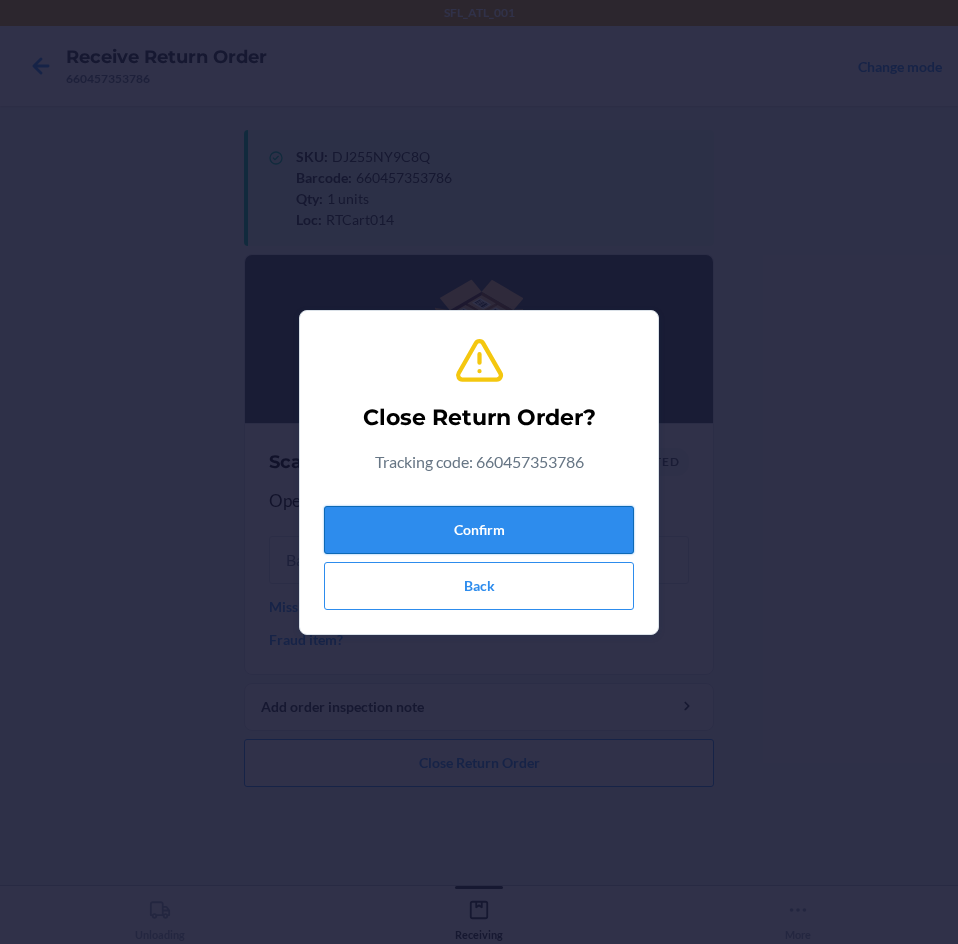 click on "Confirm" at bounding box center [479, 530] 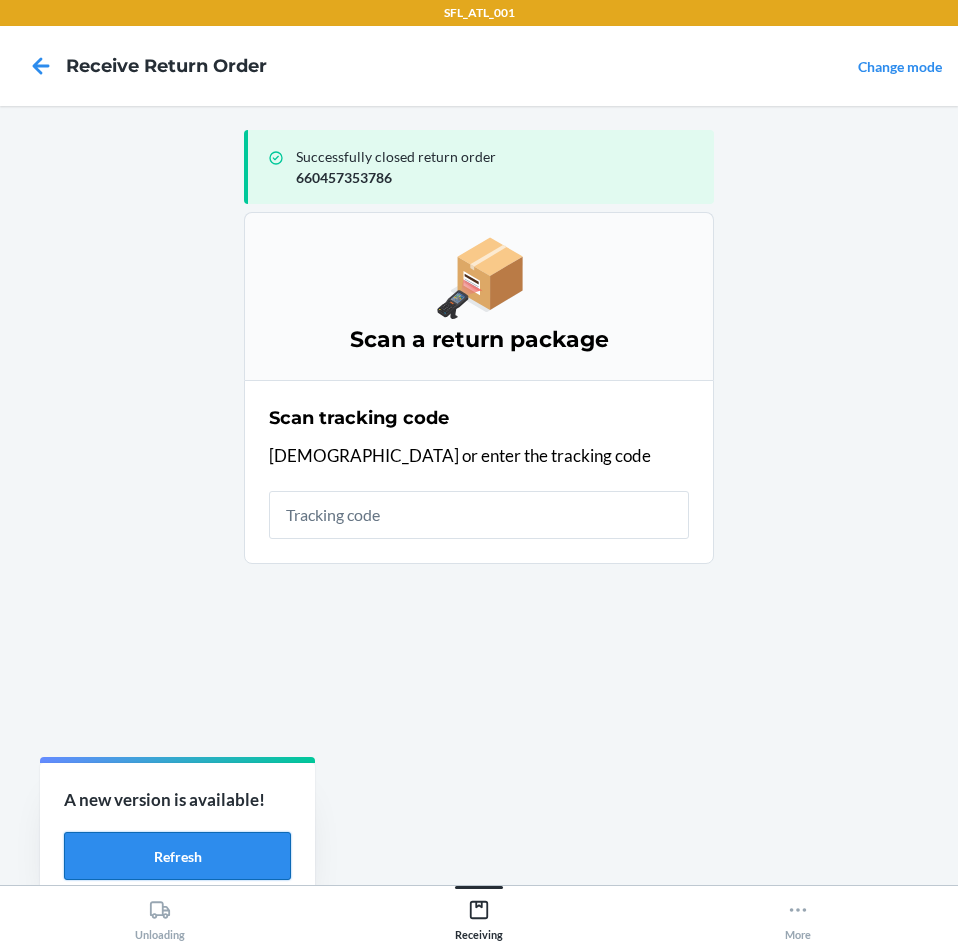 click on "Refresh" at bounding box center [177, 856] 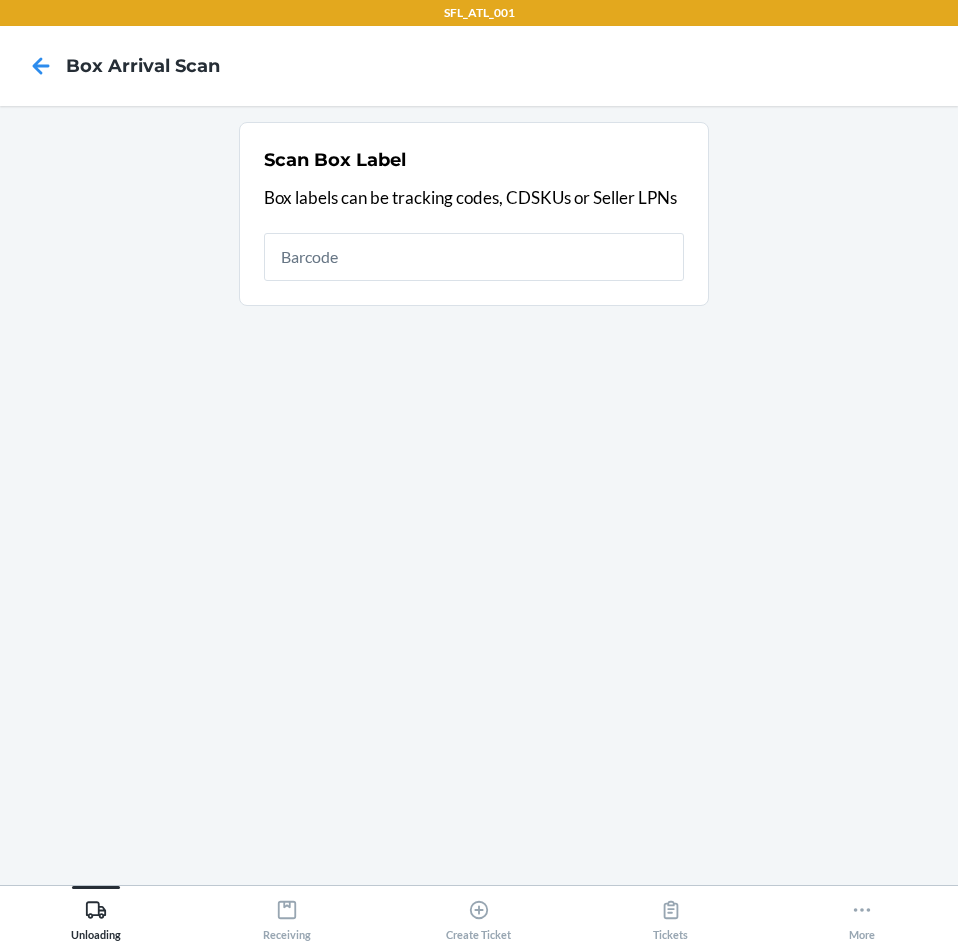 scroll, scrollTop: 0, scrollLeft: 0, axis: both 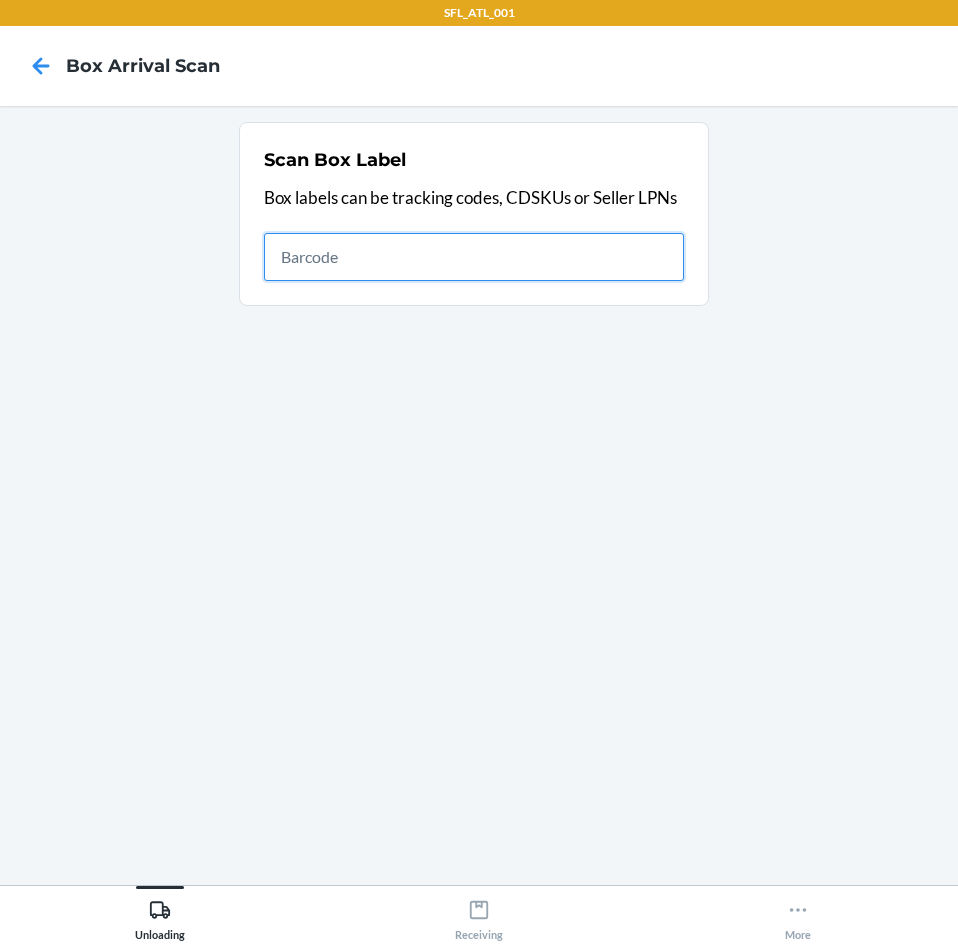 click at bounding box center [474, 257] 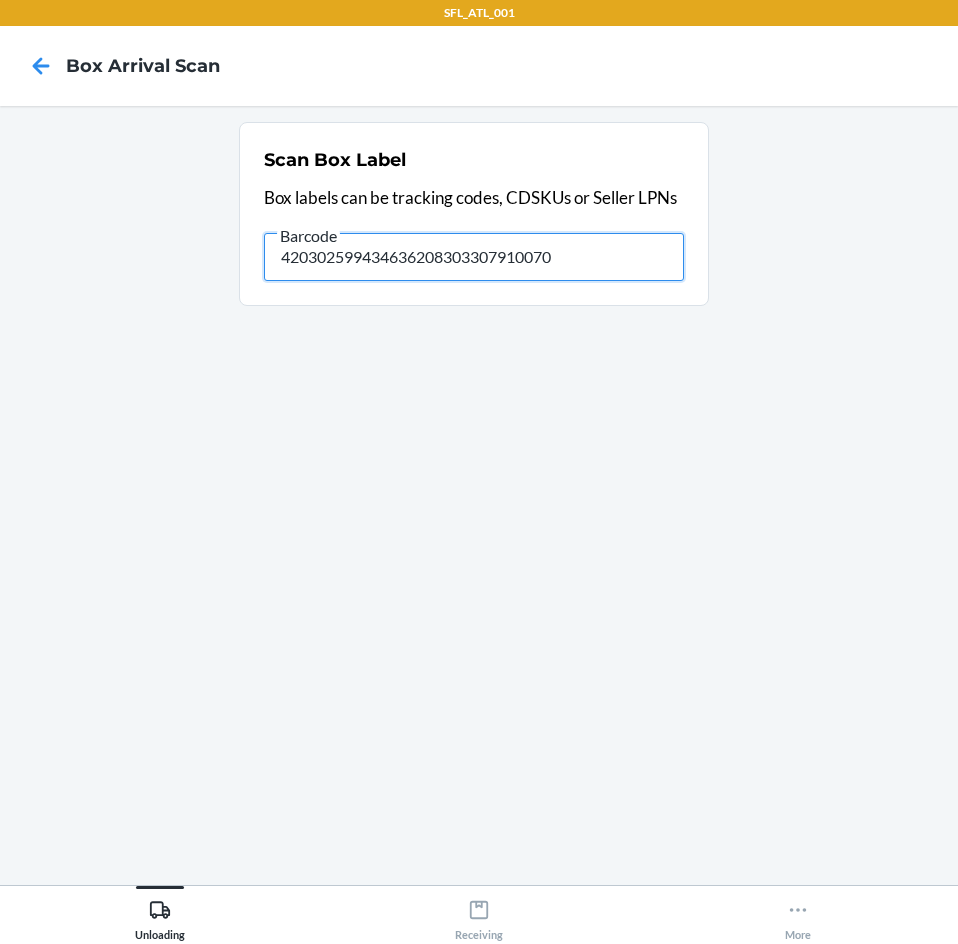 type on "420302599434636208303307910070" 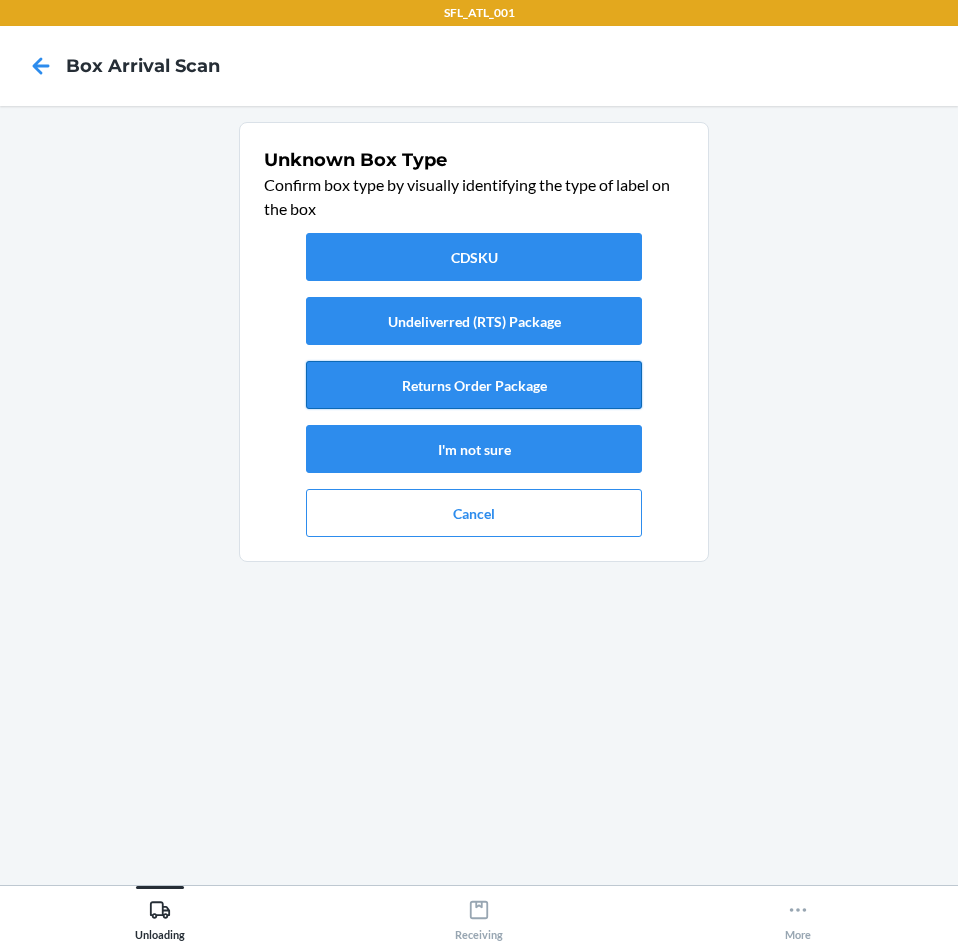 click on "Returns Order Package" at bounding box center (474, 385) 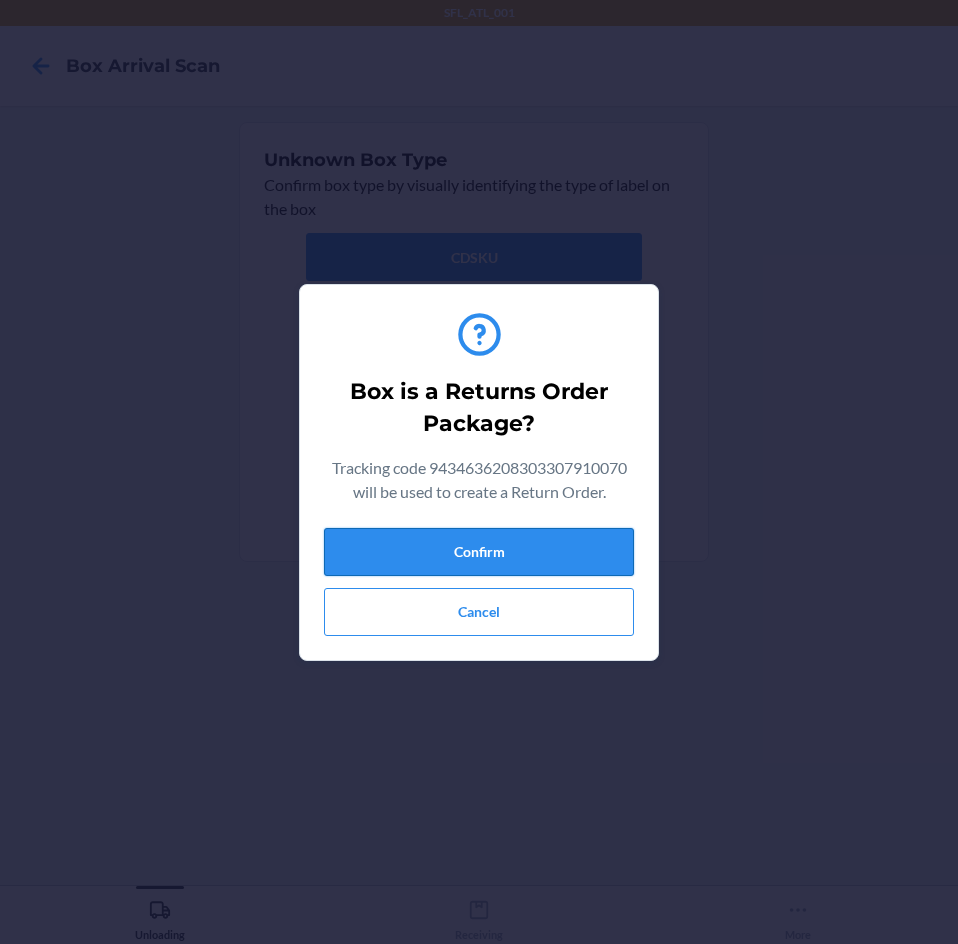 click on "Confirm" at bounding box center (479, 552) 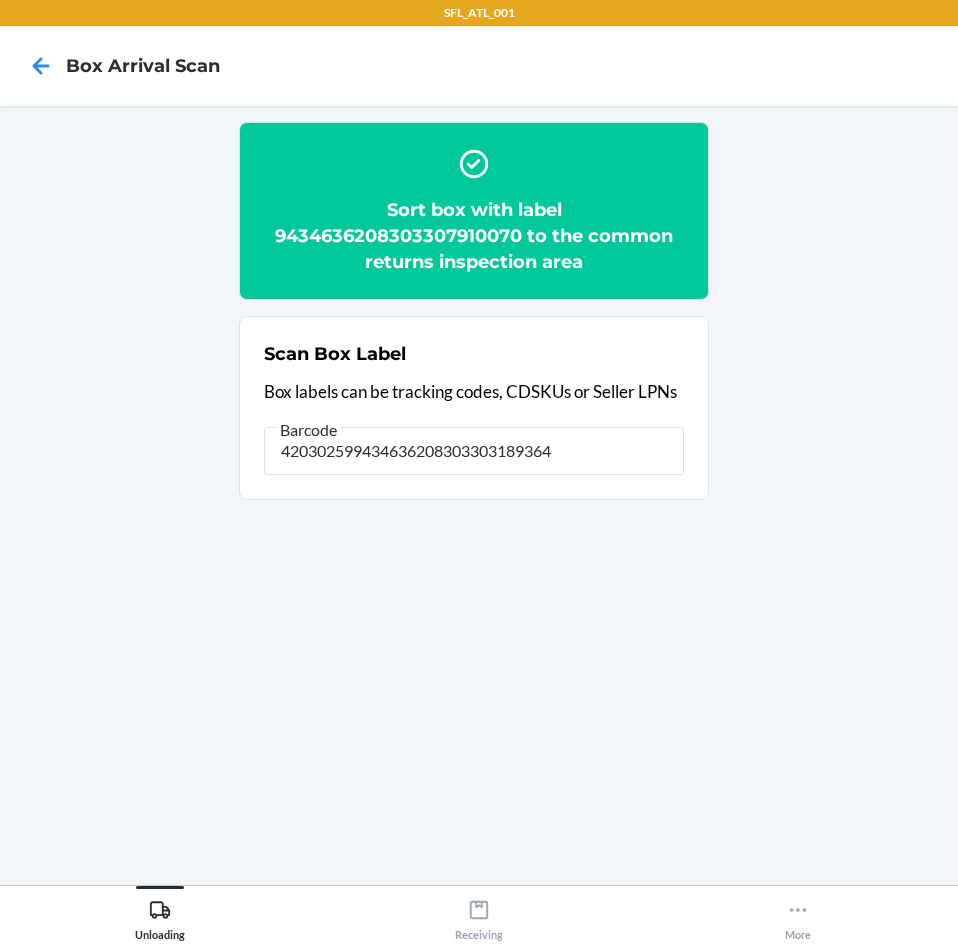 type on "420302599434636208303303189364" 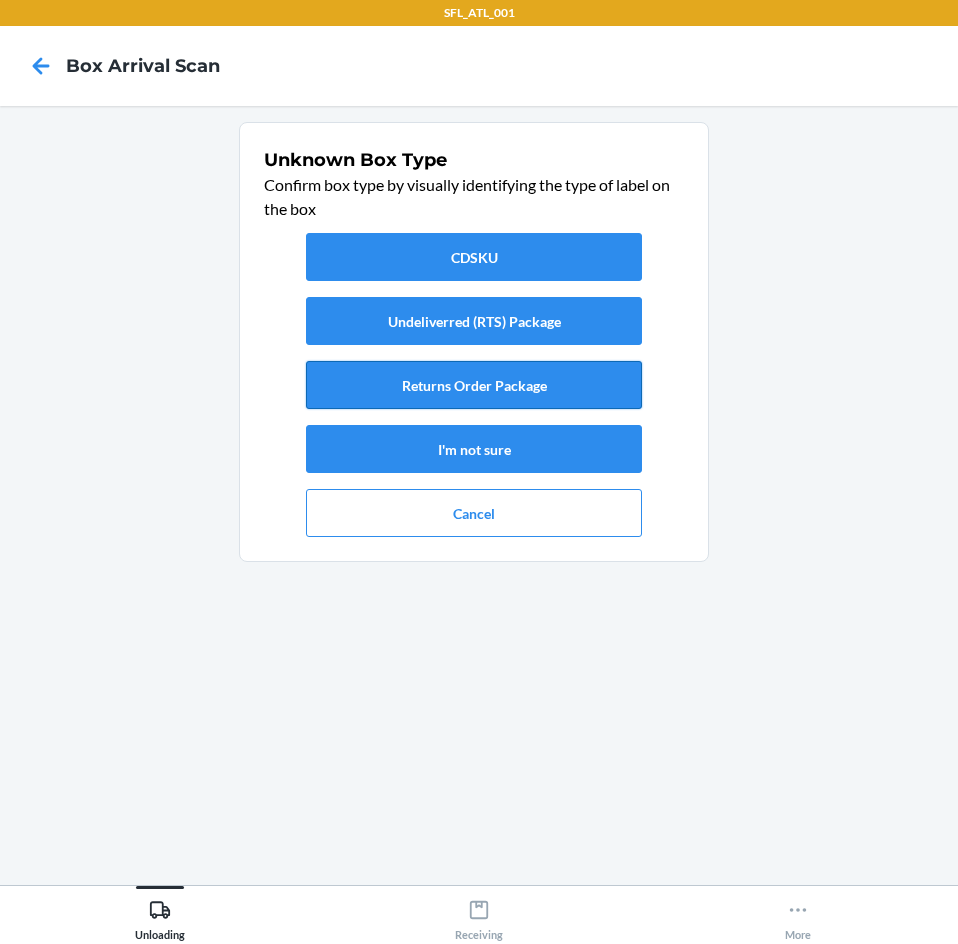 click on "Returns Order Package" at bounding box center [474, 385] 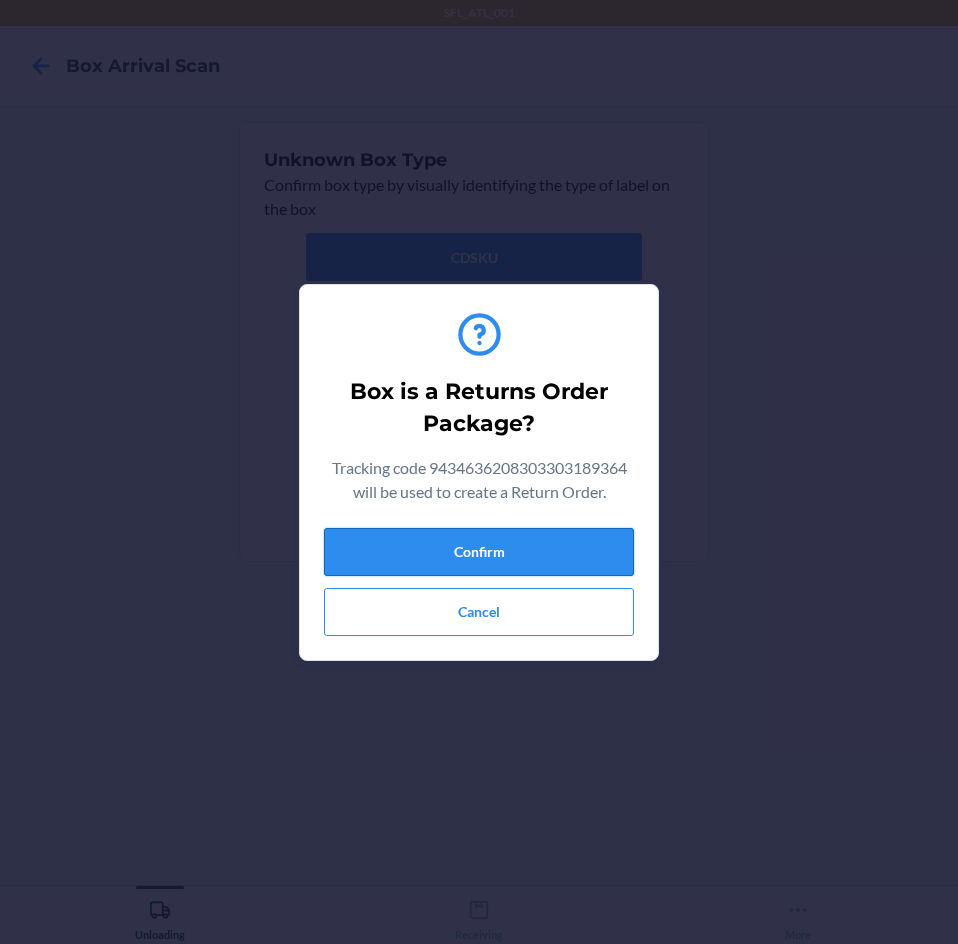 click on "Confirm" at bounding box center [479, 552] 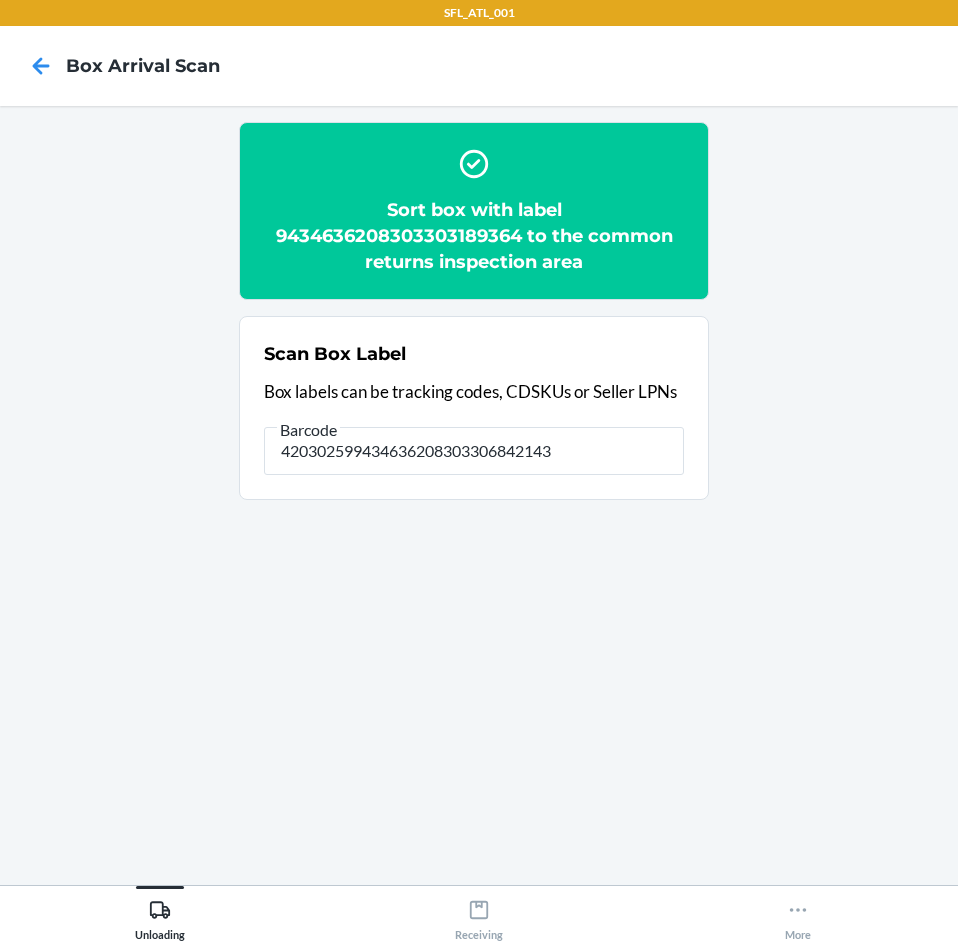 type on "420302599434636208303306842143" 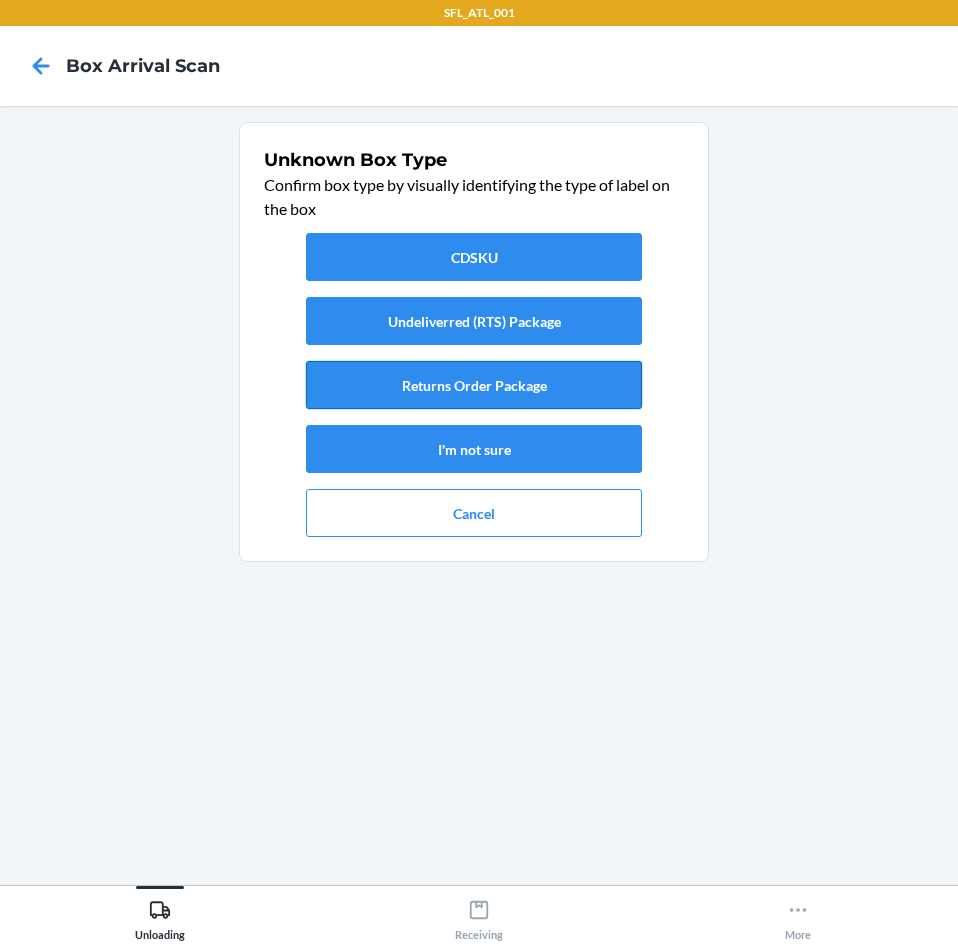 click on "Returns Order Package" at bounding box center (474, 385) 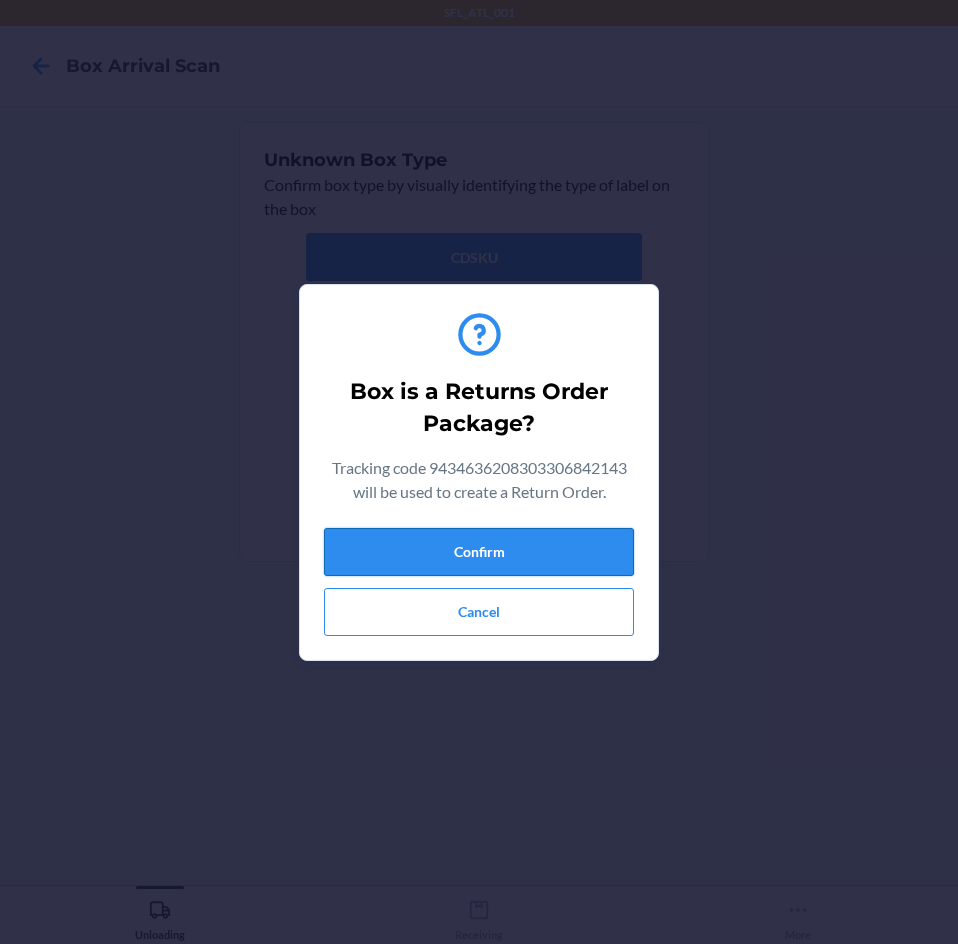 click on "Confirm" at bounding box center [479, 552] 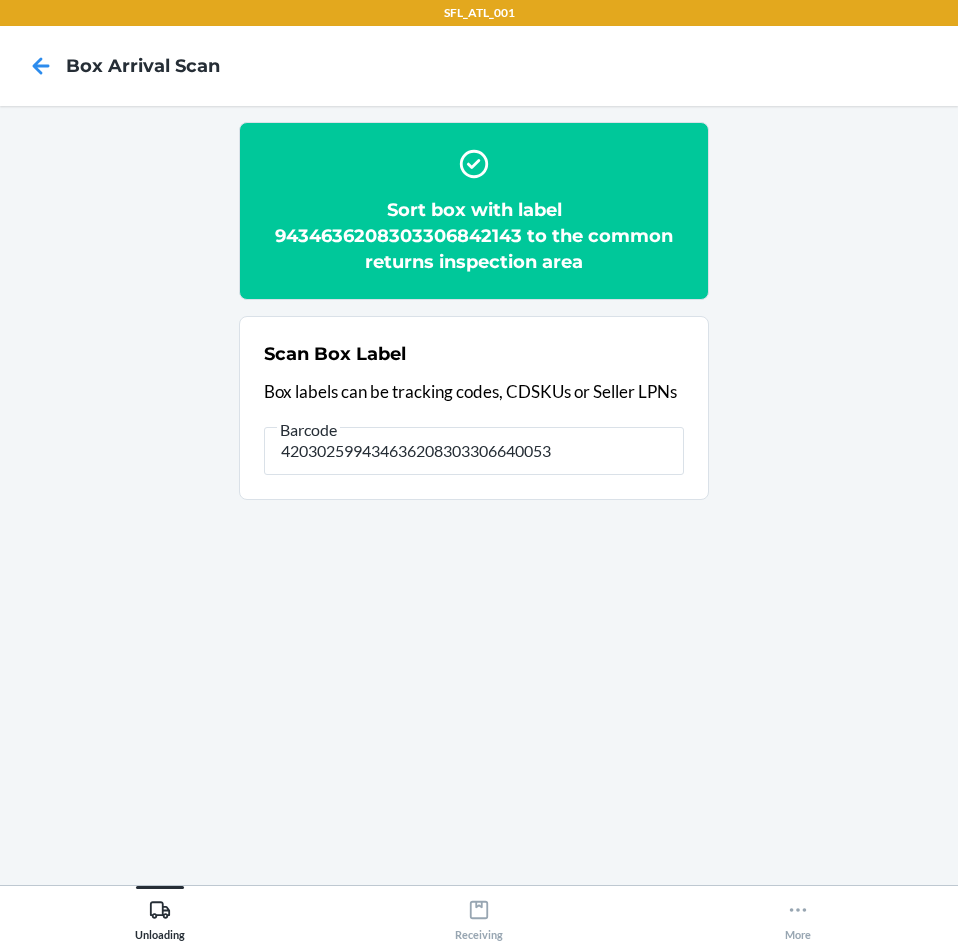 type on "420302599434636208303306640053" 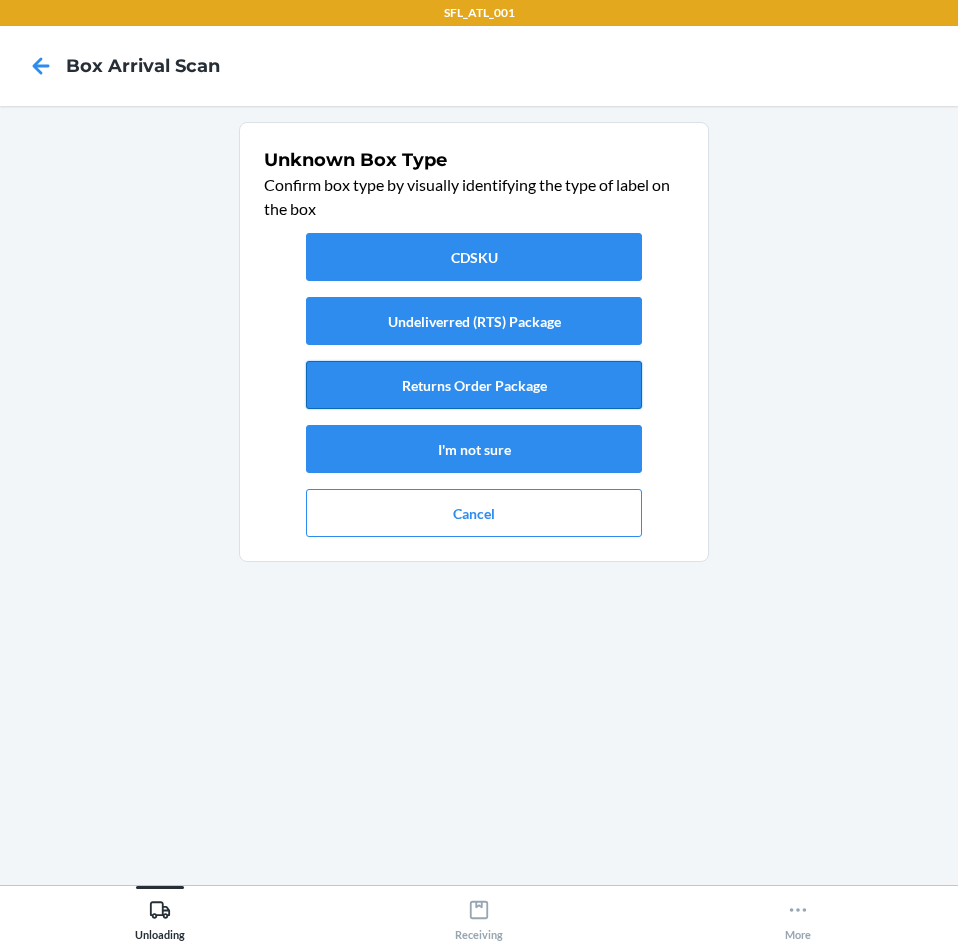 click on "Returns Order Package" at bounding box center (474, 385) 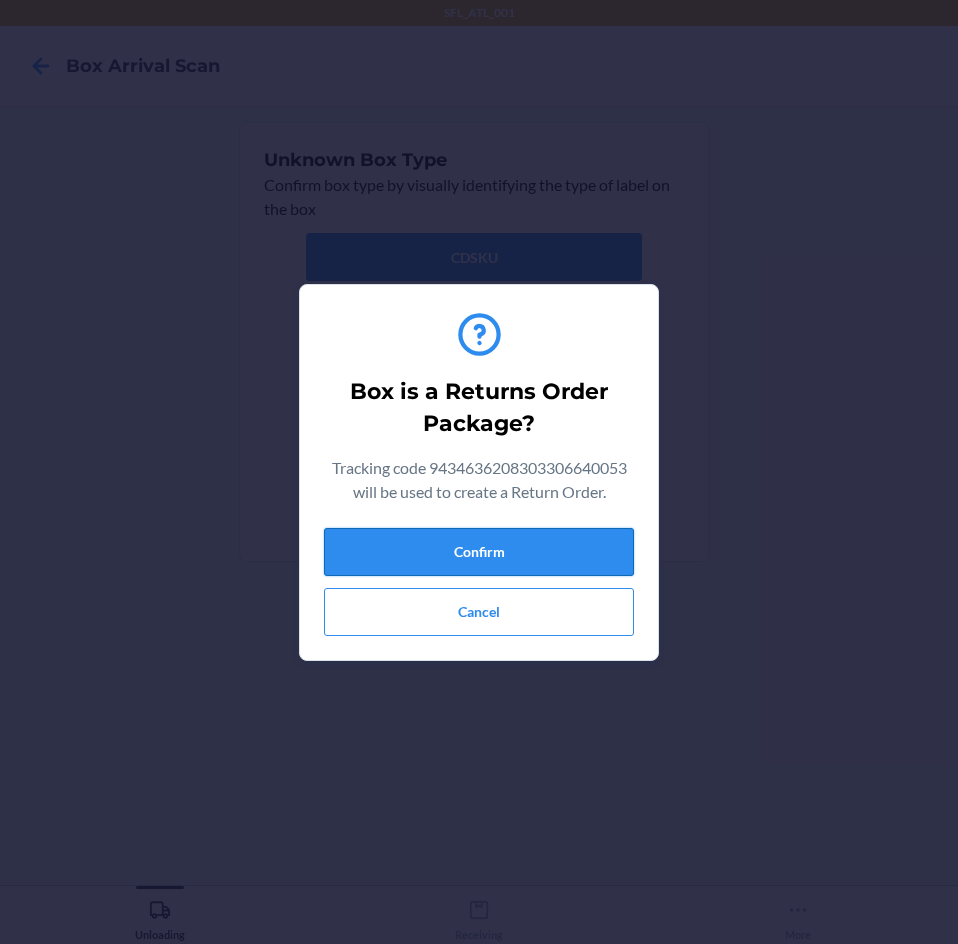 click on "Confirm" at bounding box center (479, 552) 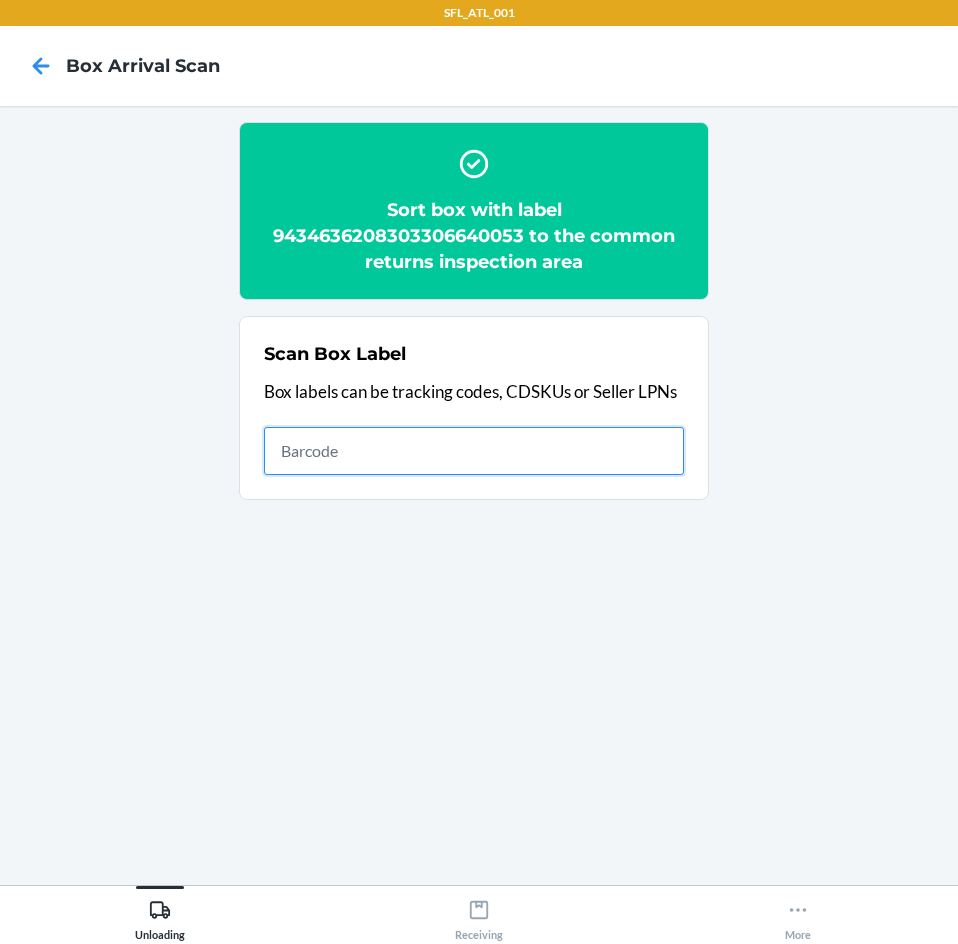 click at bounding box center [474, 451] 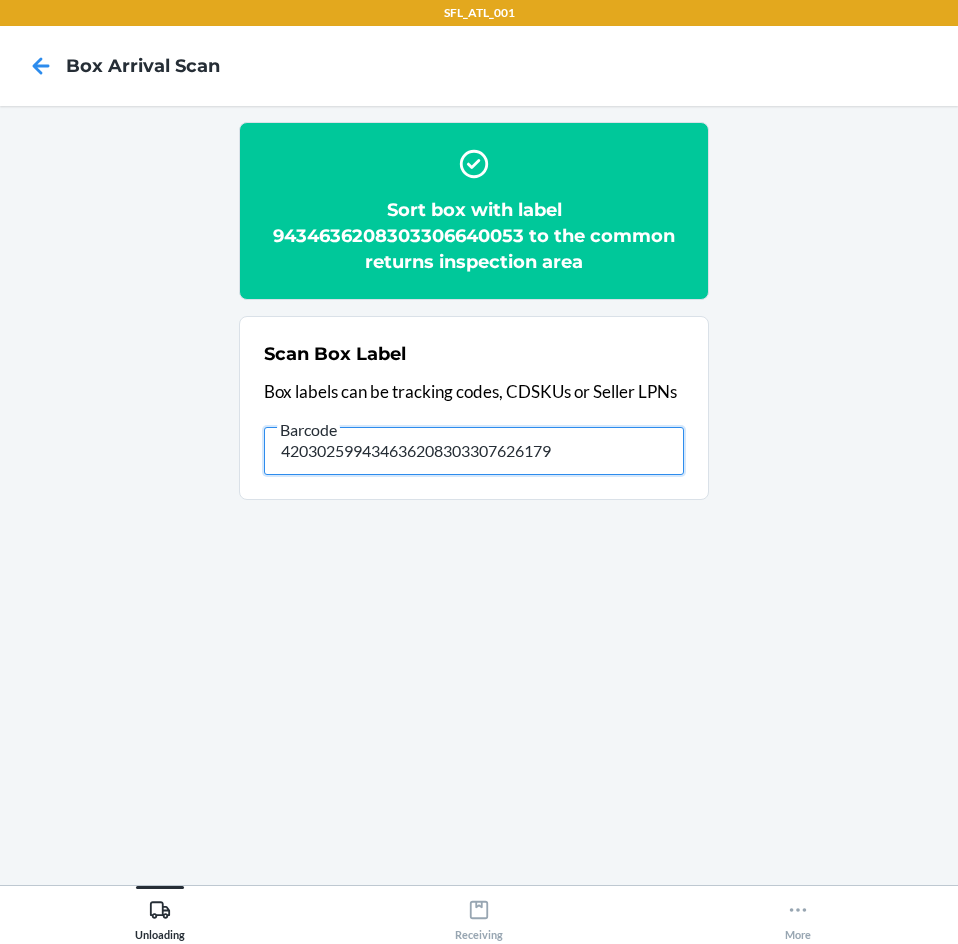 type on "420302599434636208303307626179" 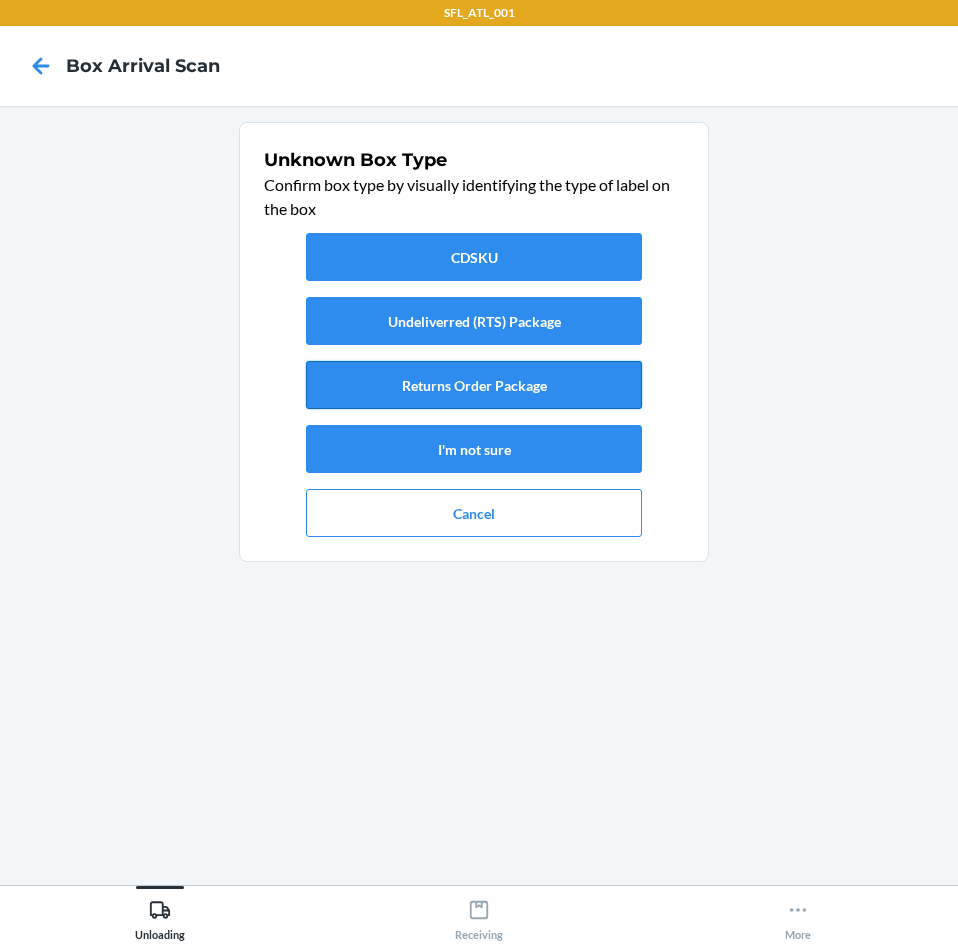 click on "Returns Order Package" at bounding box center (474, 385) 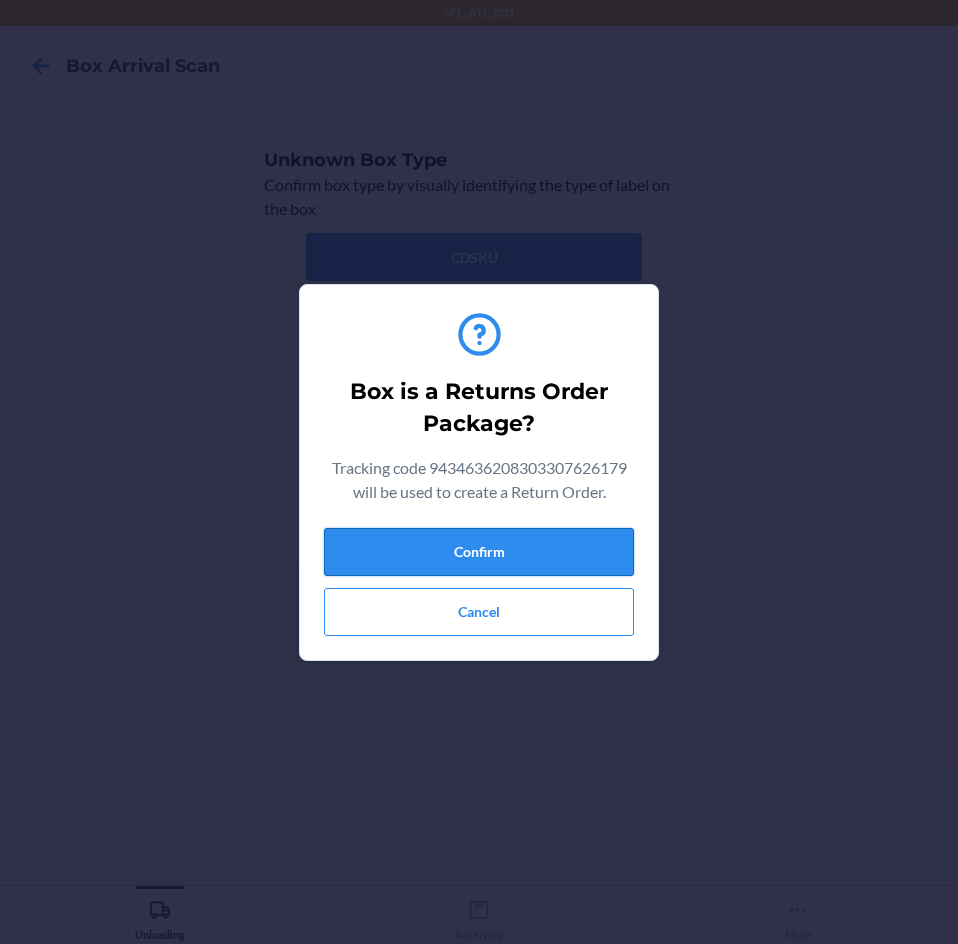 click on "Confirm" at bounding box center [479, 552] 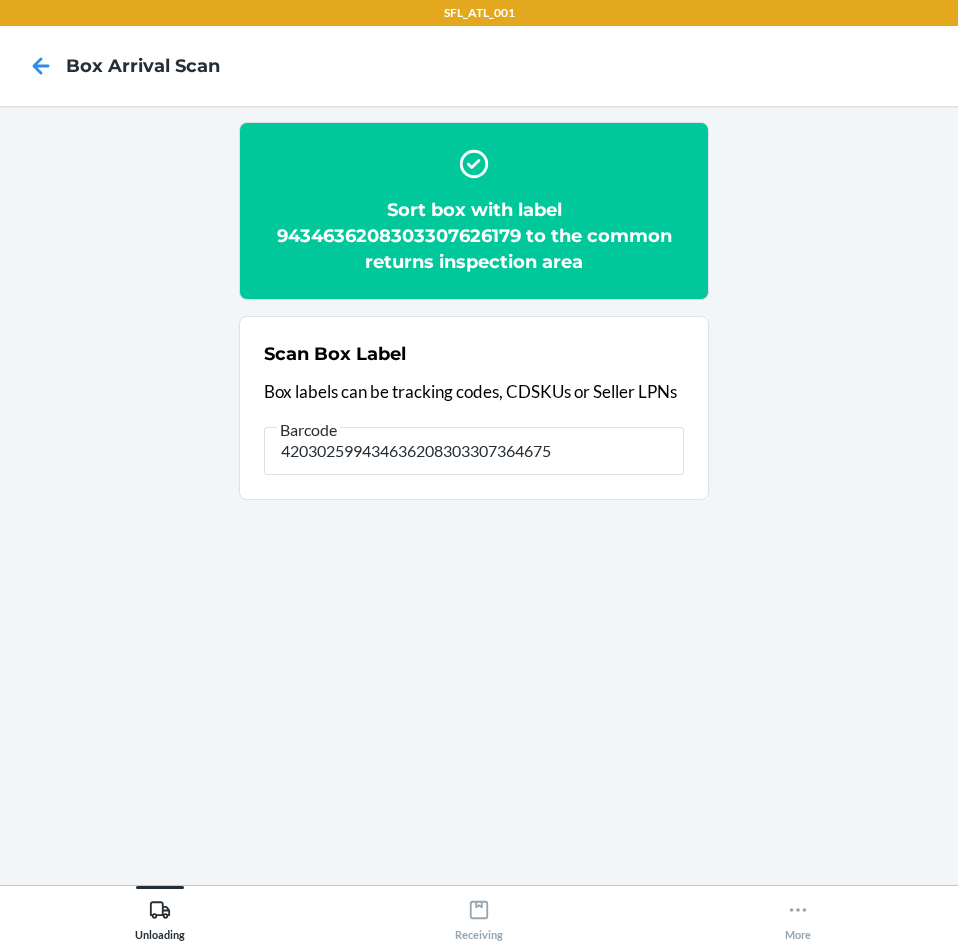 type on "420302599434636208303307364675" 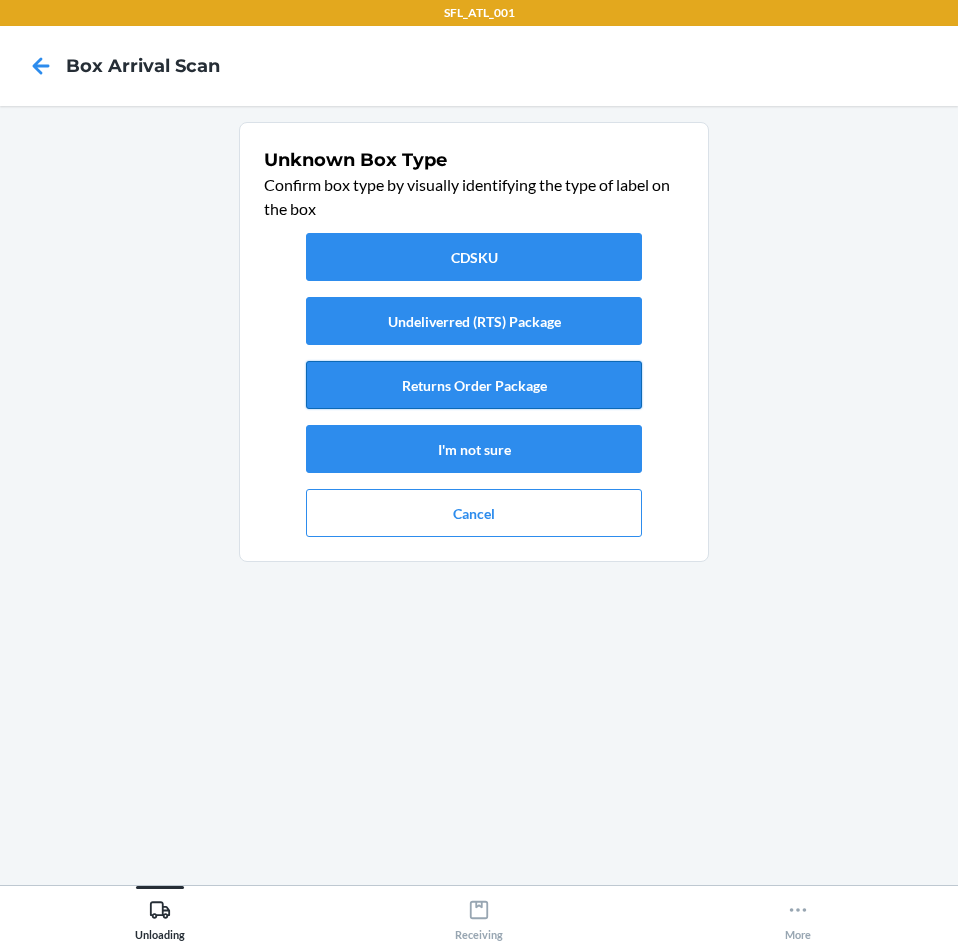 click on "Returns Order Package" at bounding box center [474, 385] 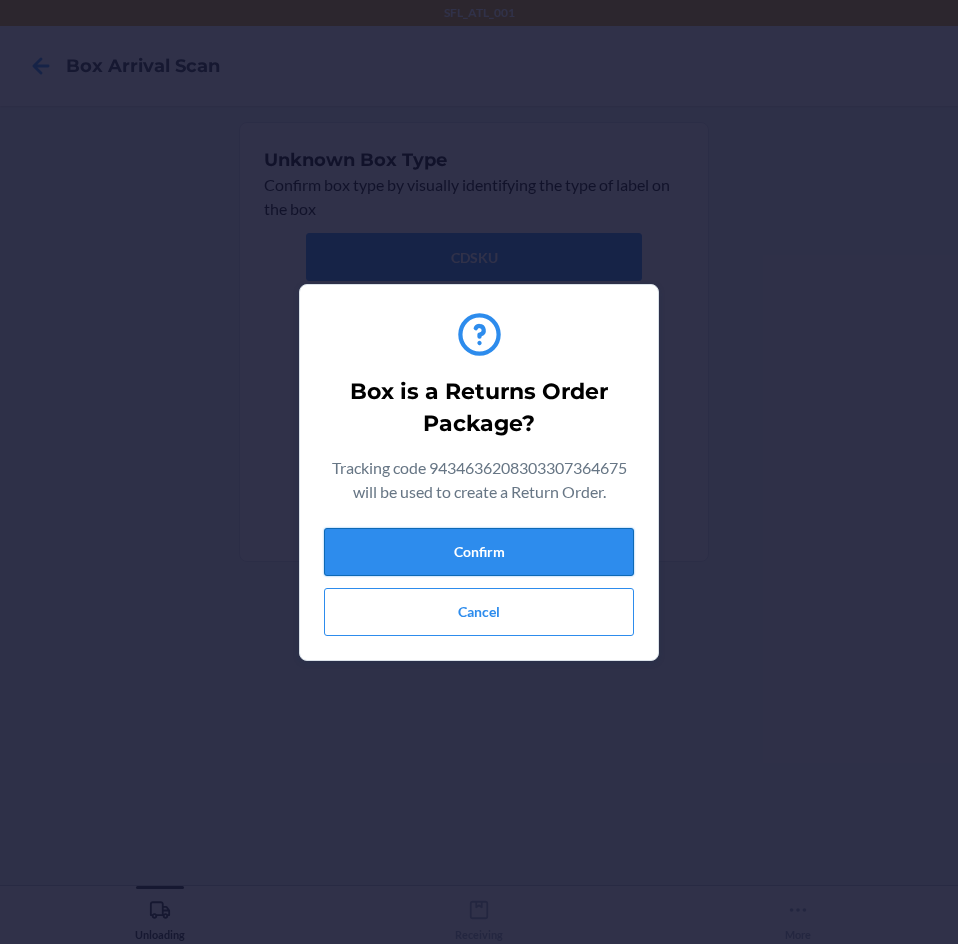 click on "Confirm" at bounding box center [479, 552] 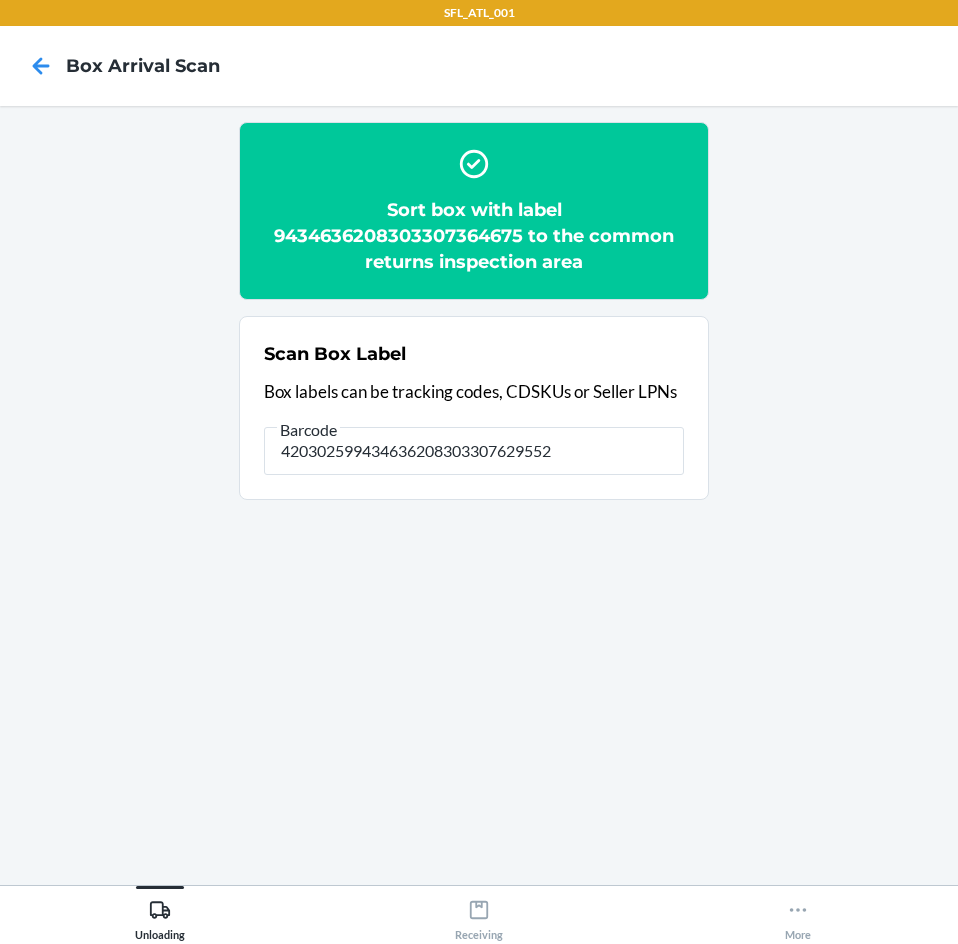 type on "420302599434636208303307629552" 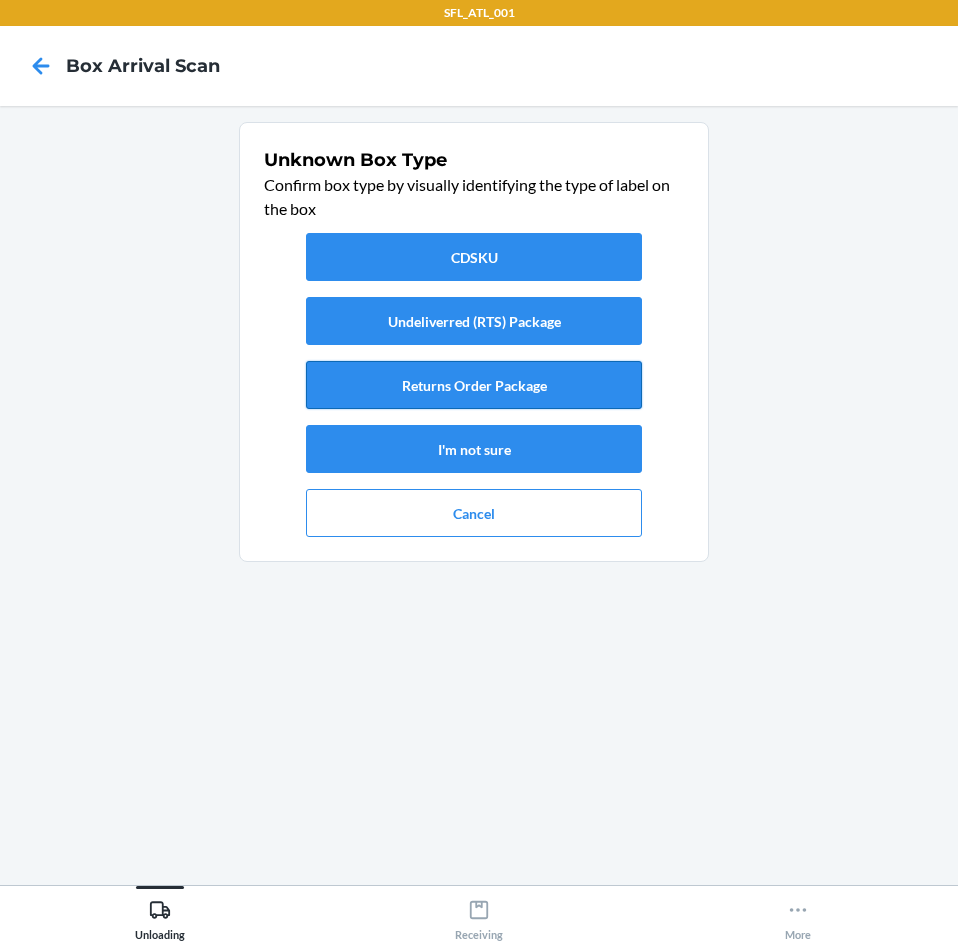 click on "Returns Order Package" at bounding box center [474, 385] 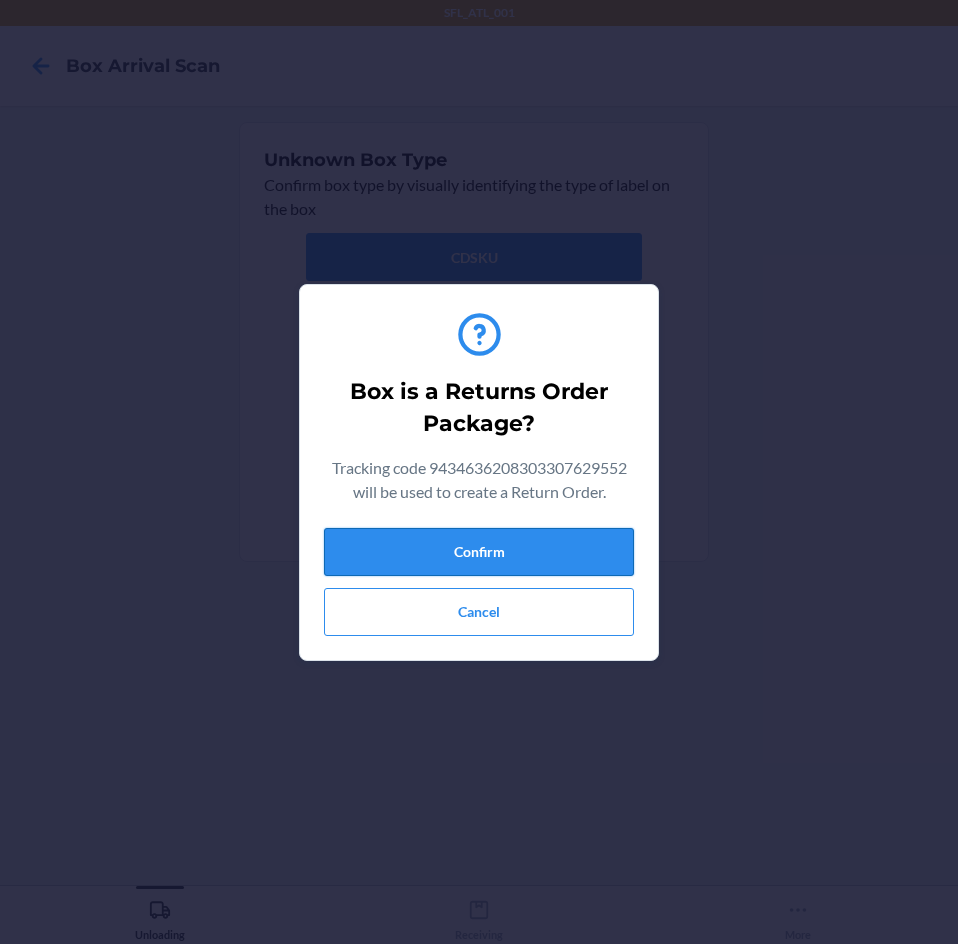 click on "Confirm" at bounding box center (479, 552) 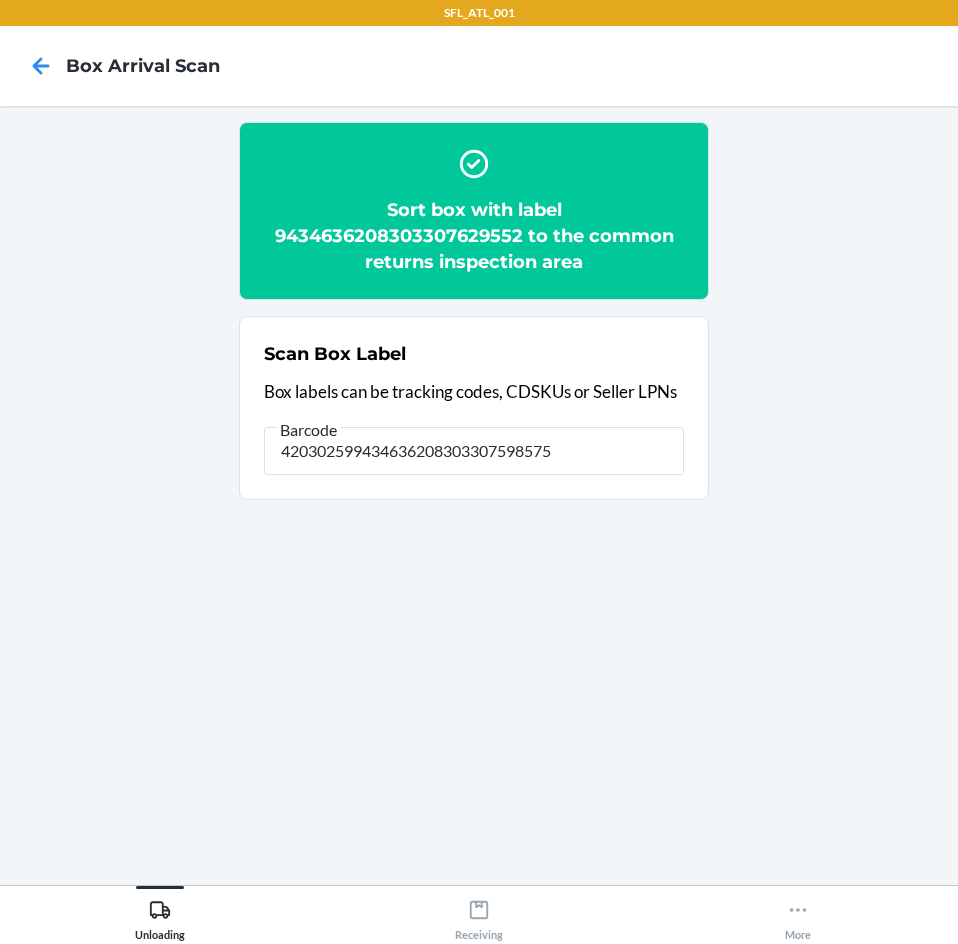 type on "420302599434636208303307598575" 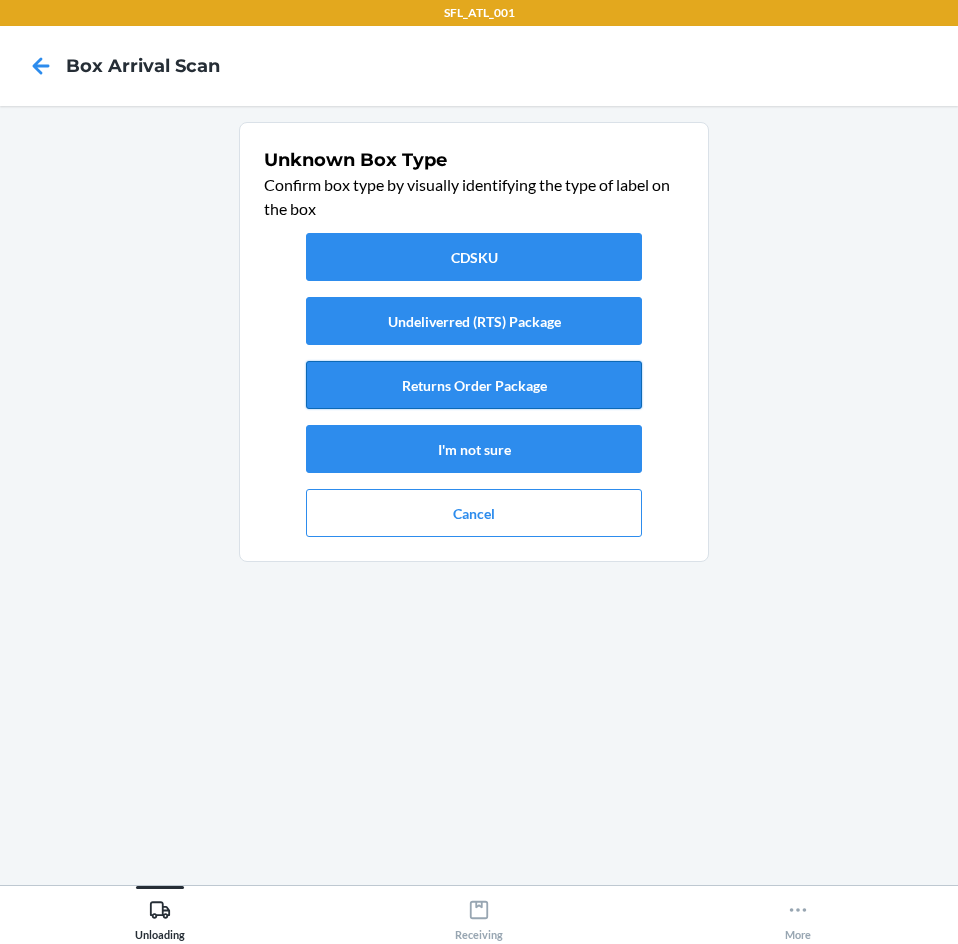 click on "Returns Order Package" at bounding box center [474, 385] 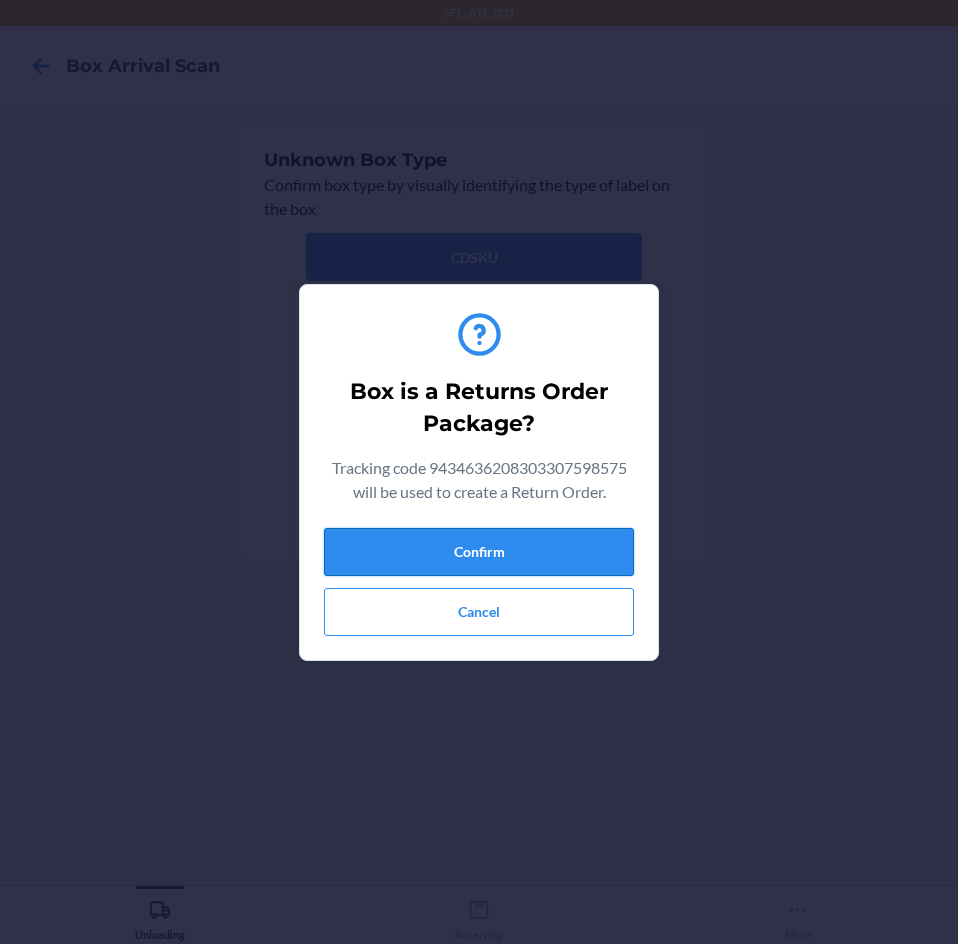 drag, startPoint x: 554, startPoint y: 516, endPoint x: 557, endPoint y: 537, distance: 21.213203 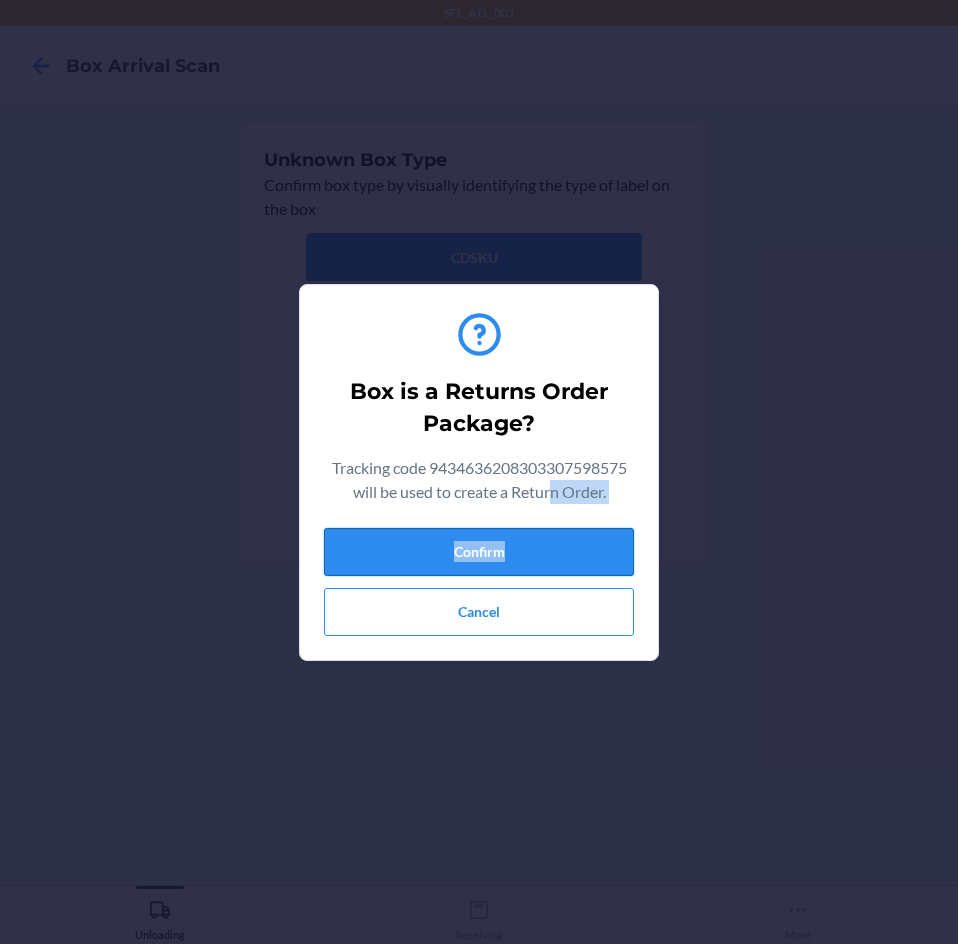 click on "Confirm" at bounding box center [479, 552] 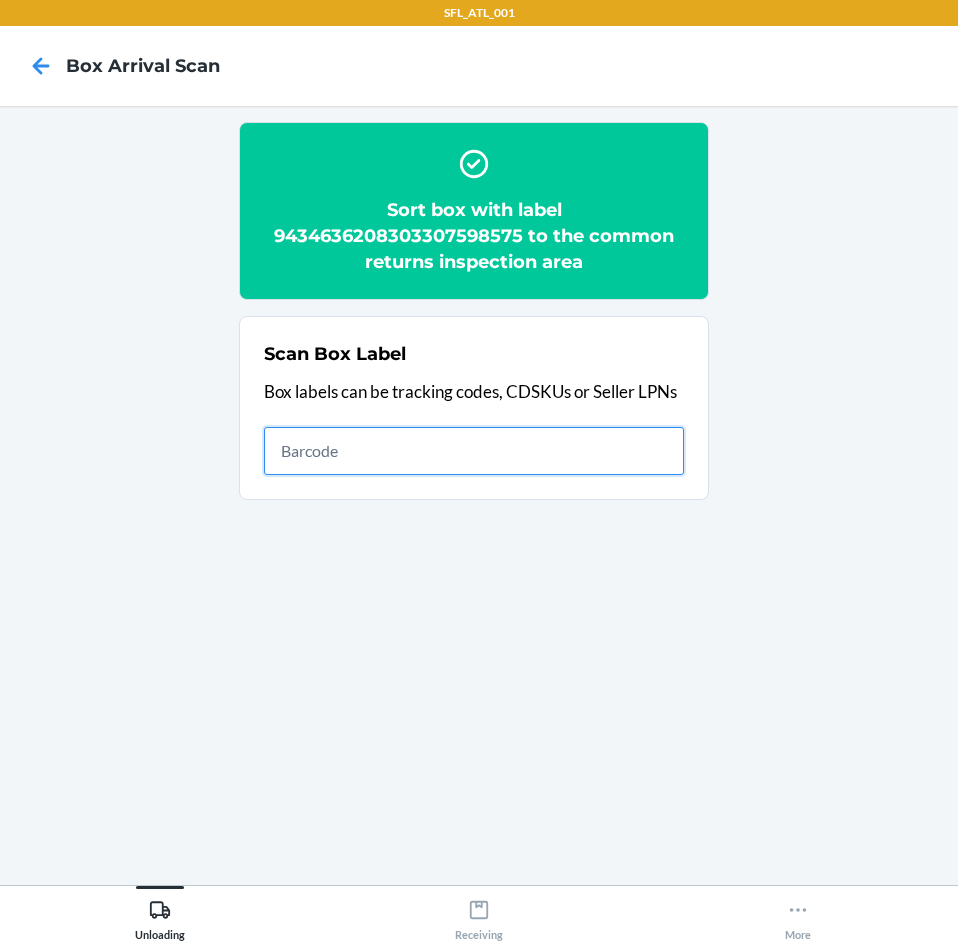 click at bounding box center (474, 451) 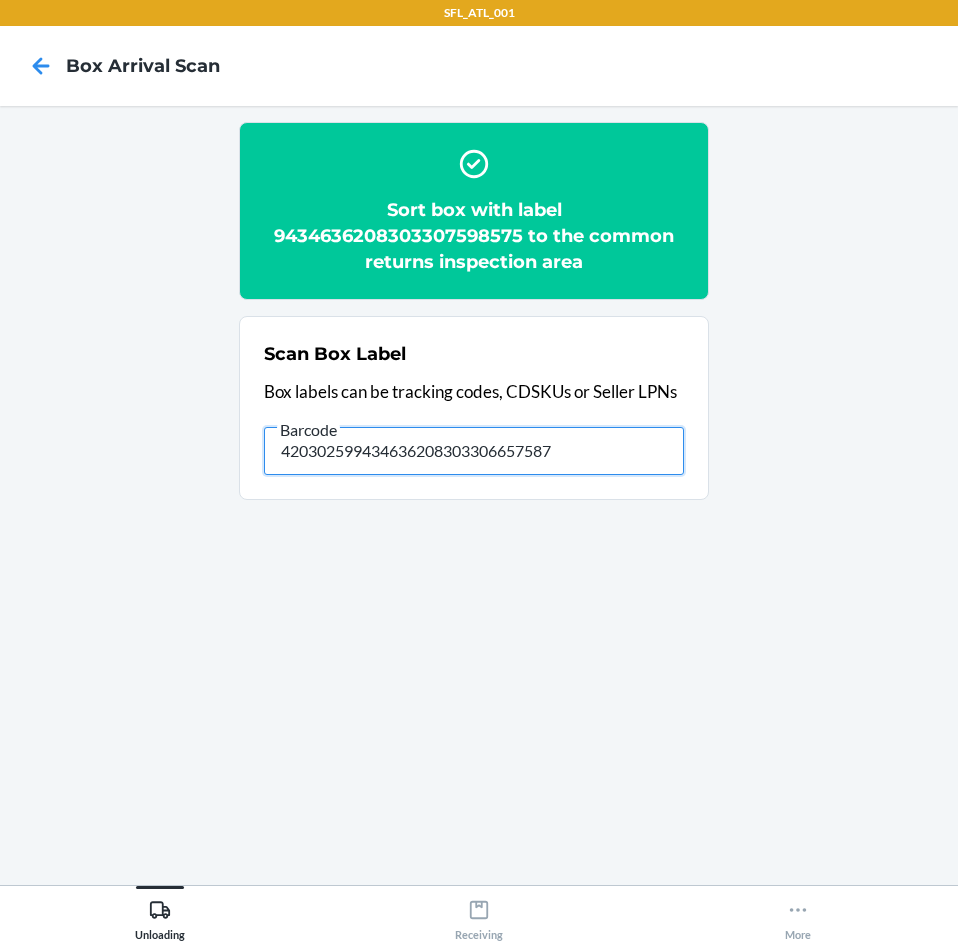 type on "420302599434636208303306657587" 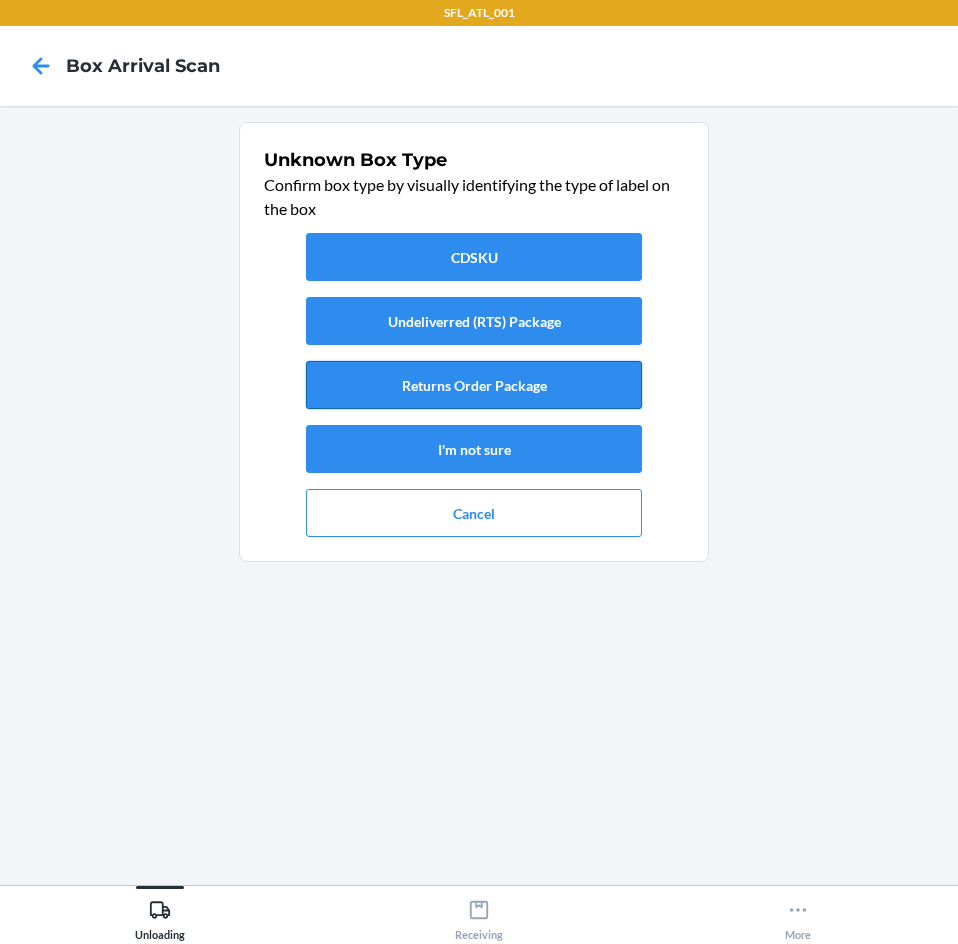 click on "Returns Order Package" at bounding box center [474, 385] 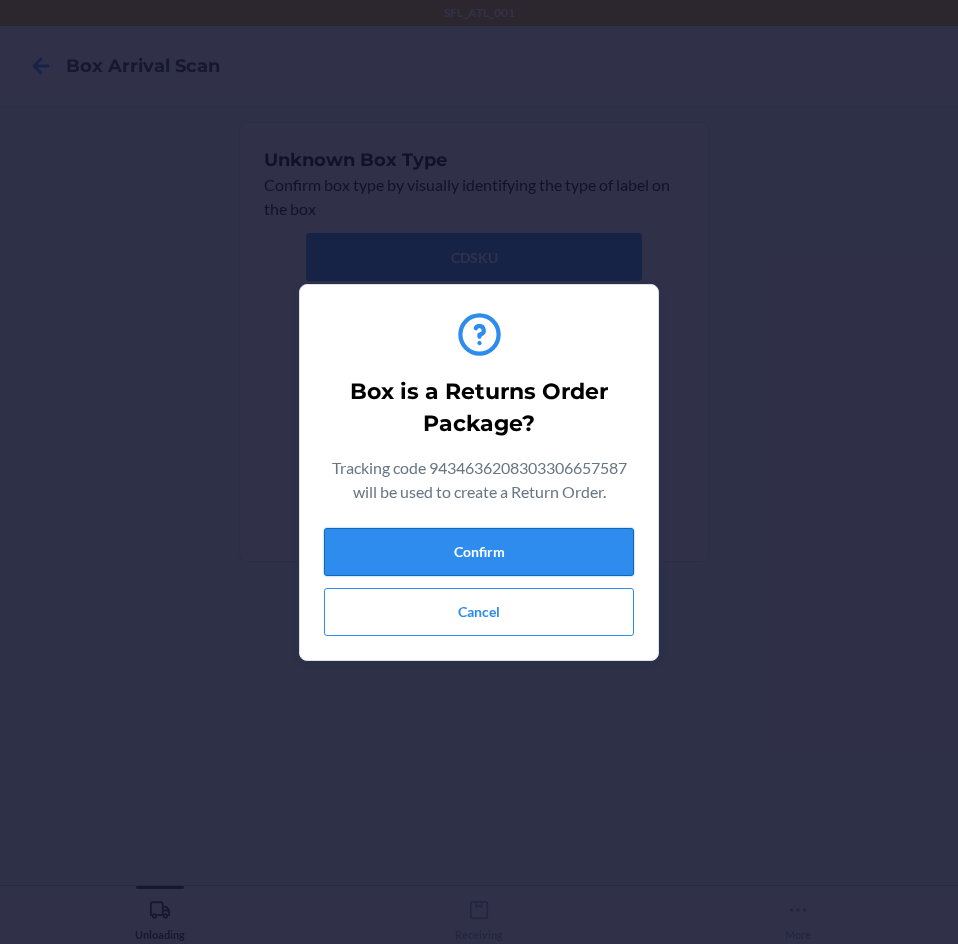 click on "Confirm" at bounding box center [479, 552] 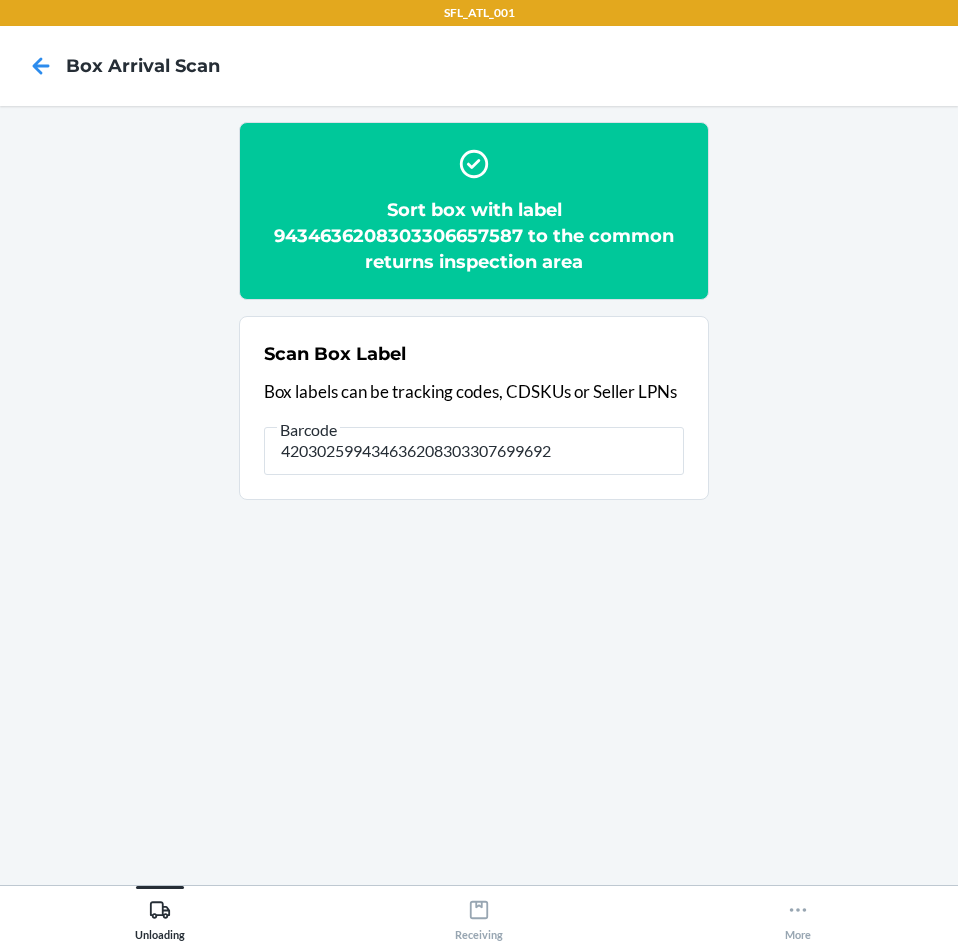 type on "420302599434636208303307699692" 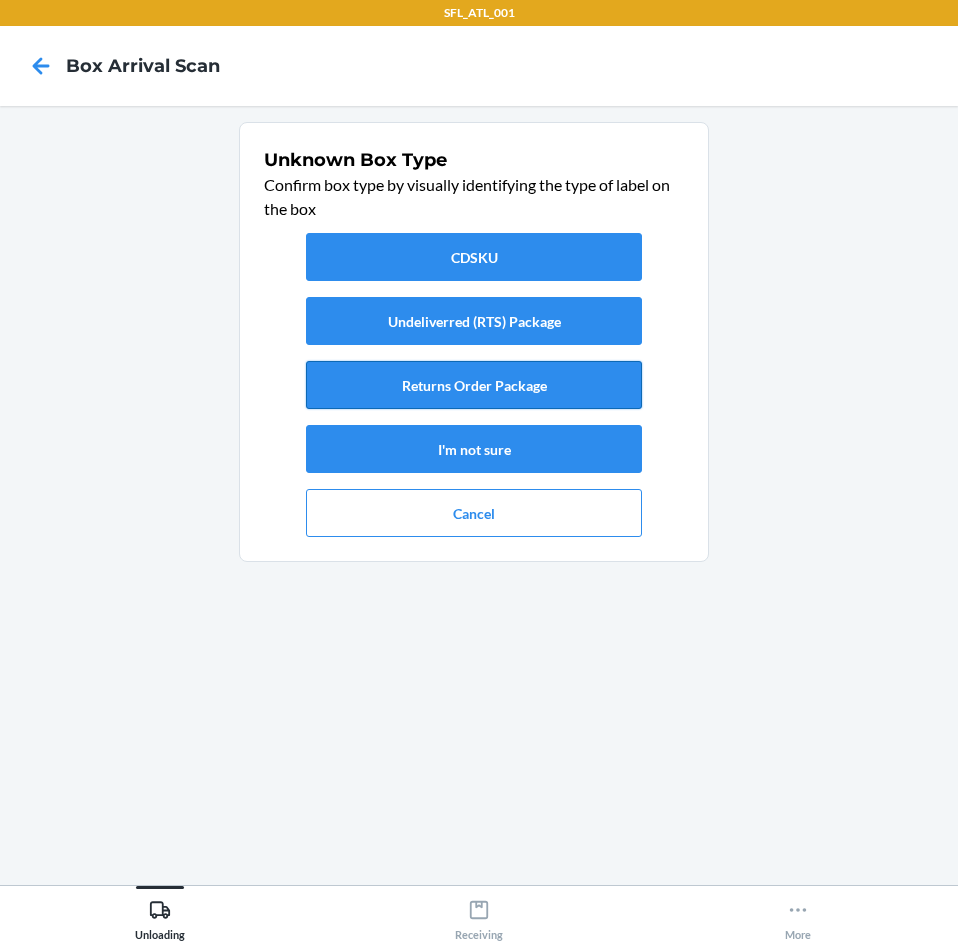 click on "Returns Order Package" at bounding box center (474, 385) 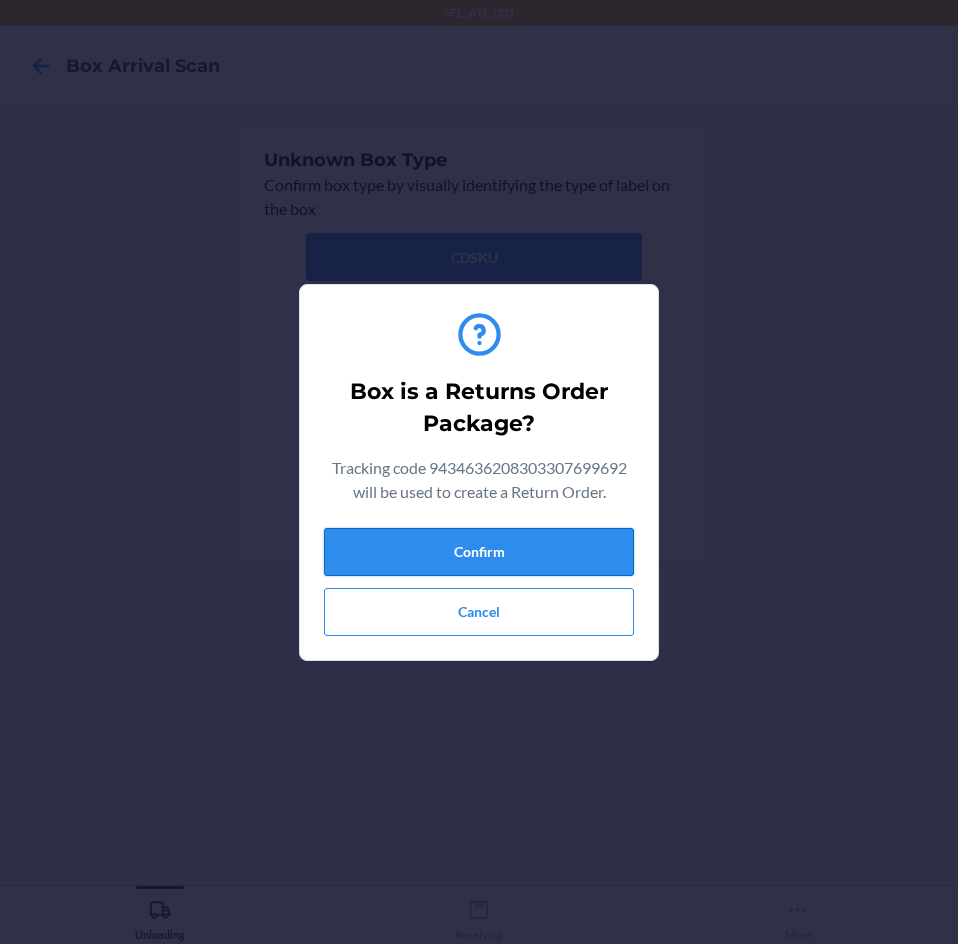 click on "Confirm" at bounding box center (479, 552) 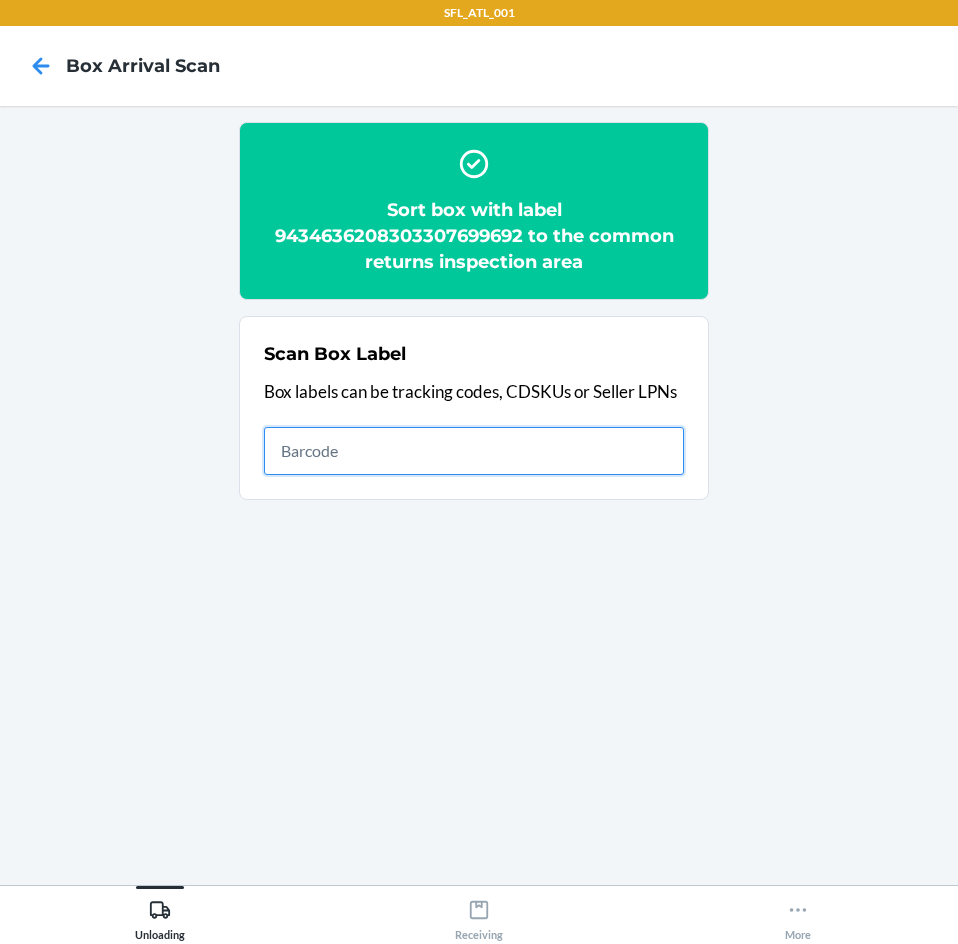 click at bounding box center [474, 451] 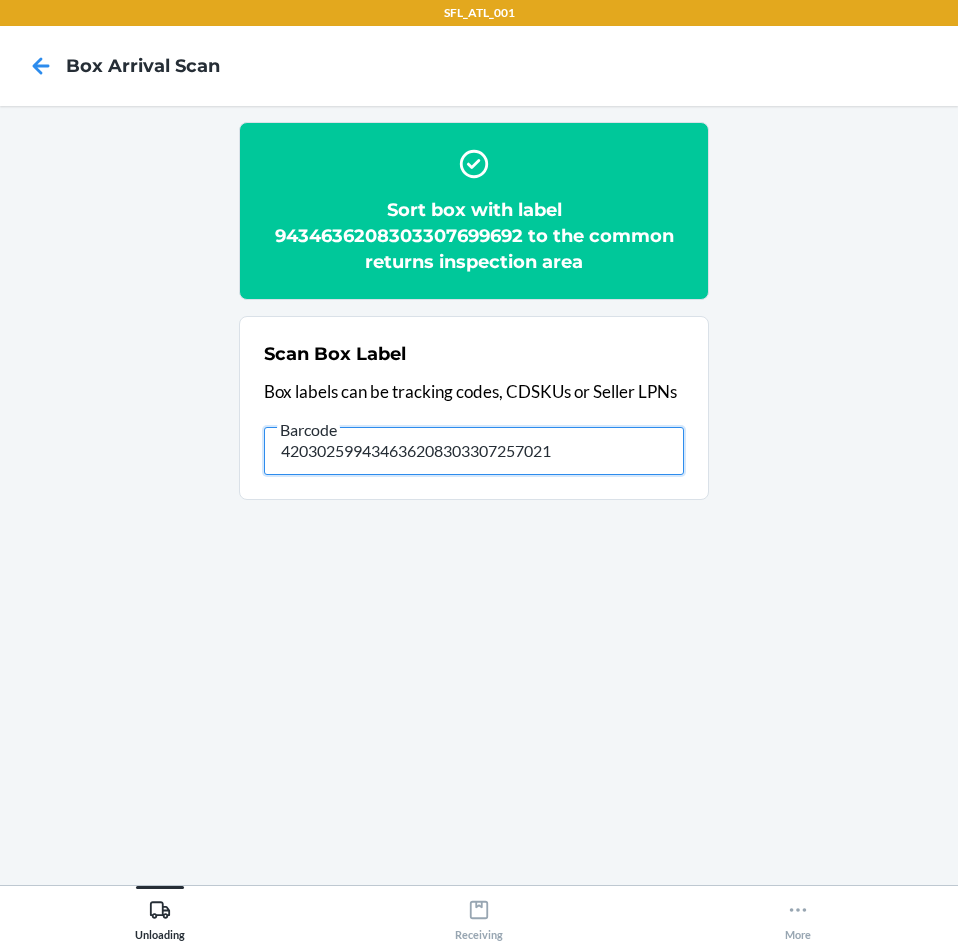 type on "420302599434636208303307257021" 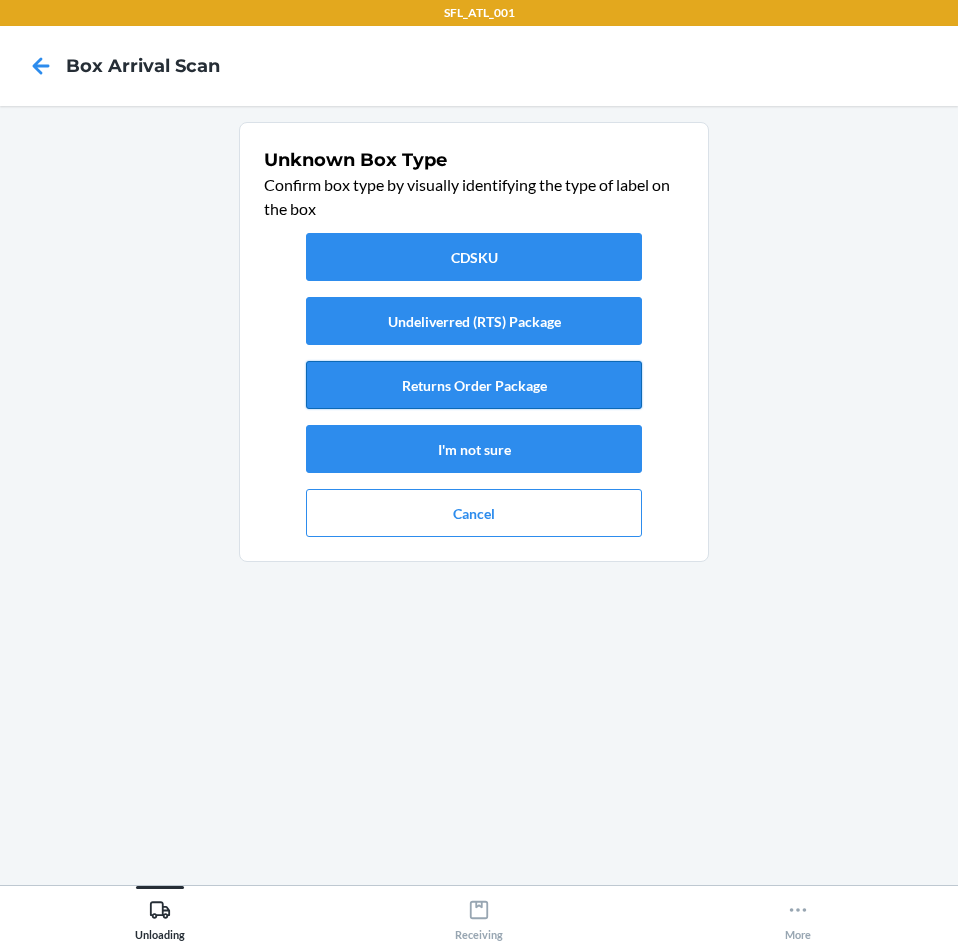 click on "Returns Order Package" at bounding box center [474, 385] 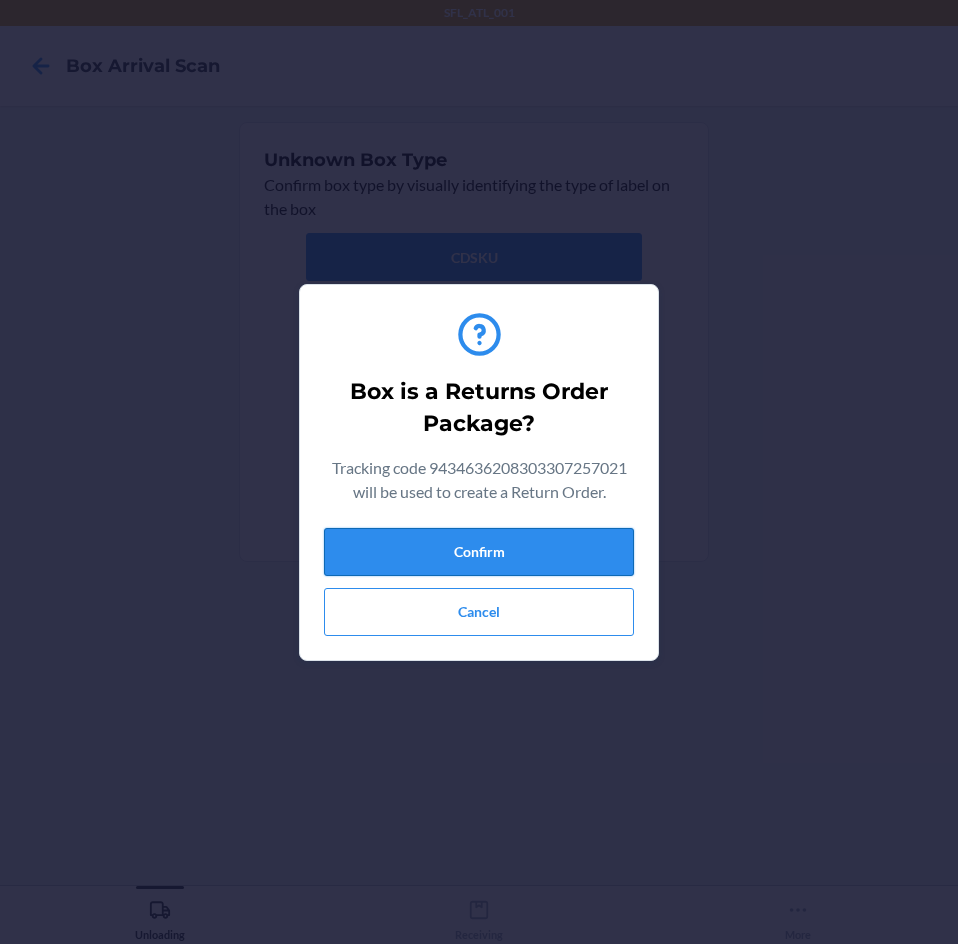 click on "Confirm" at bounding box center (479, 552) 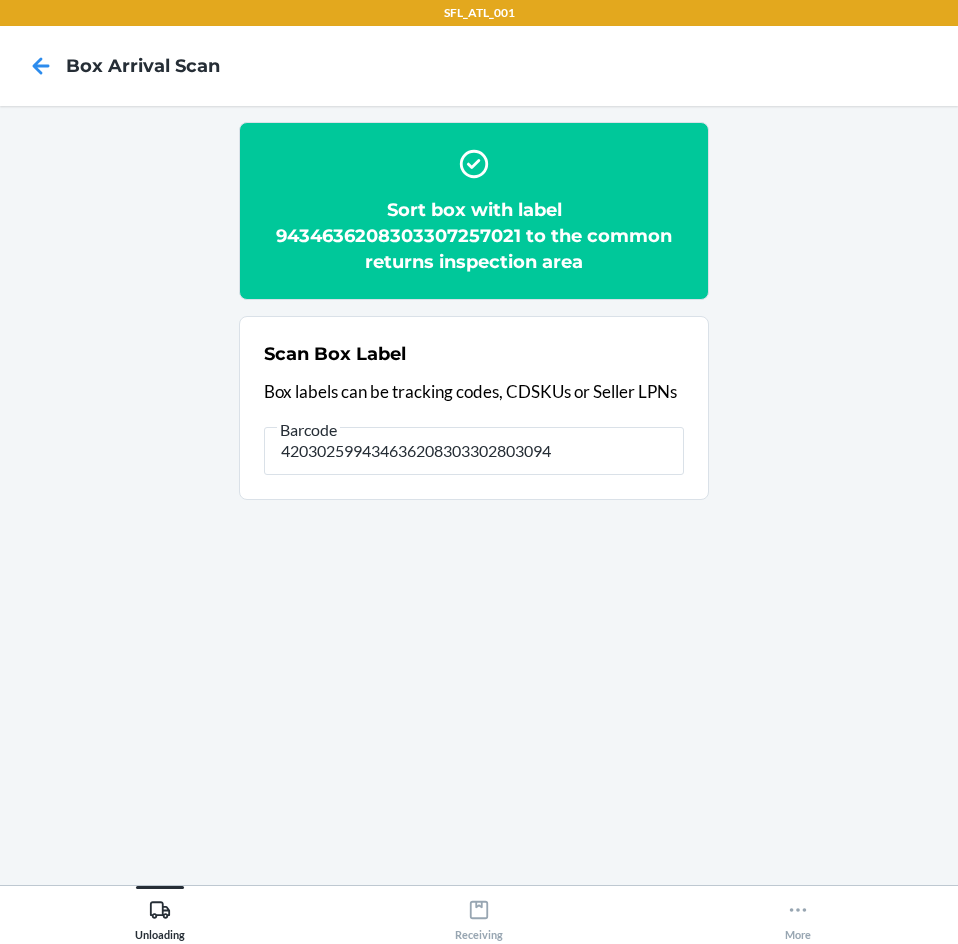 type on "420302599434636208303302803094" 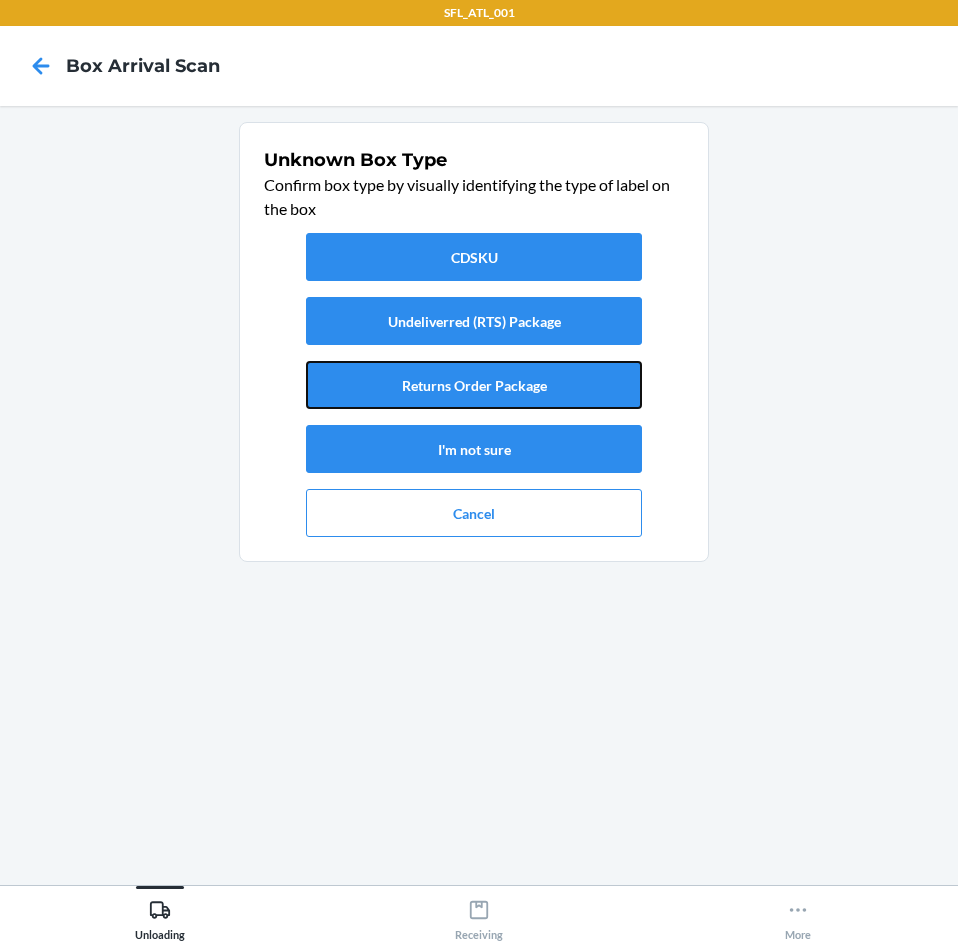 click on "Returns Order Package" at bounding box center (474, 385) 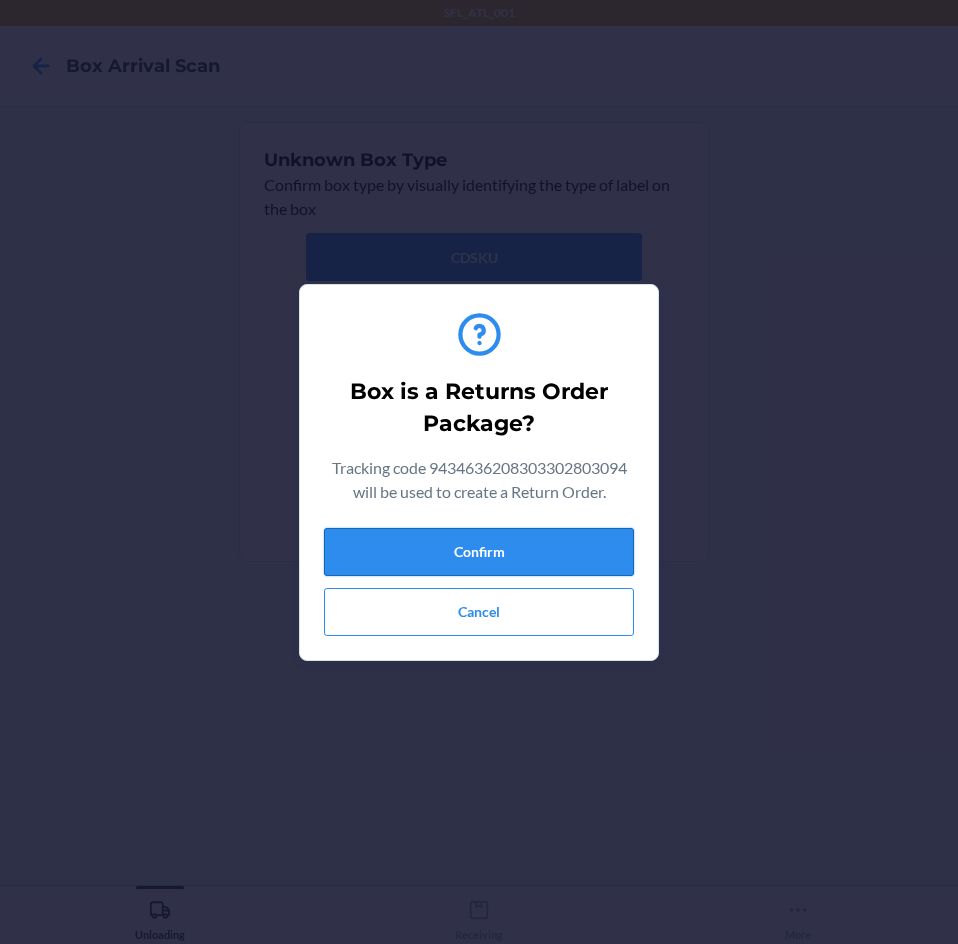 click on "Confirm" at bounding box center (479, 552) 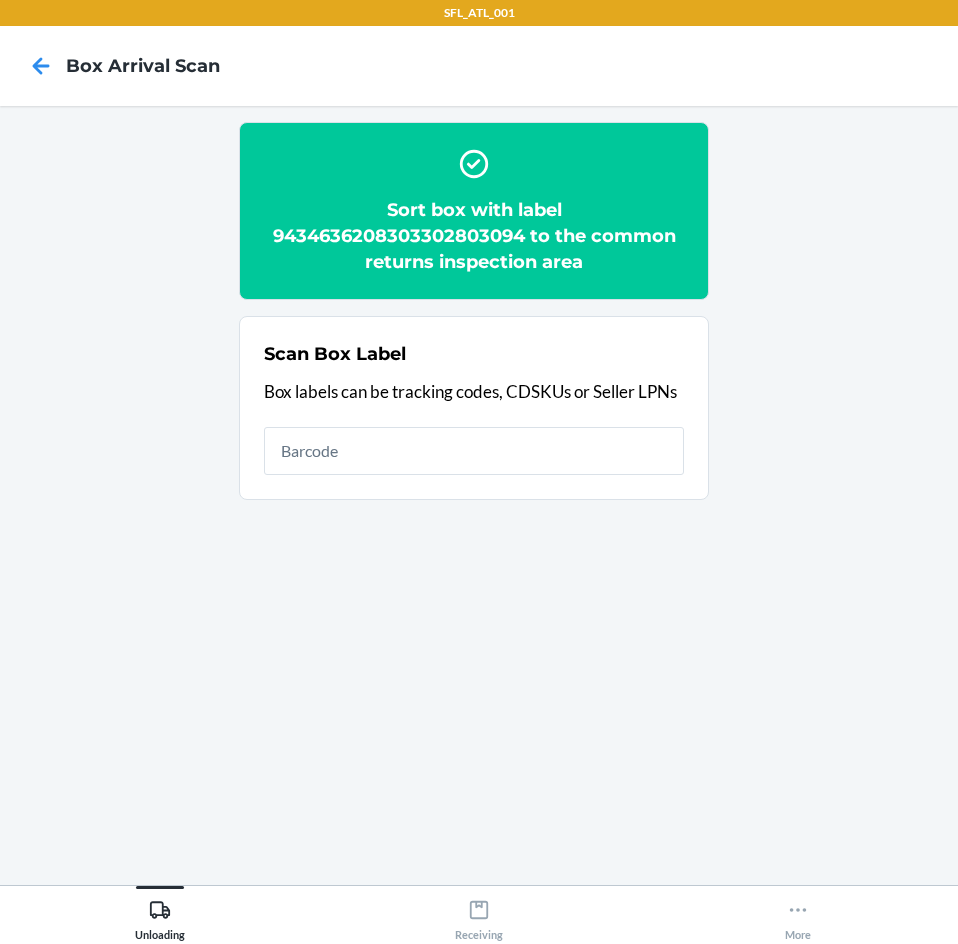 click on "Scan Box Label Box labels can be tracking codes, CDSKUs or Seller LPNs" at bounding box center (474, 408) 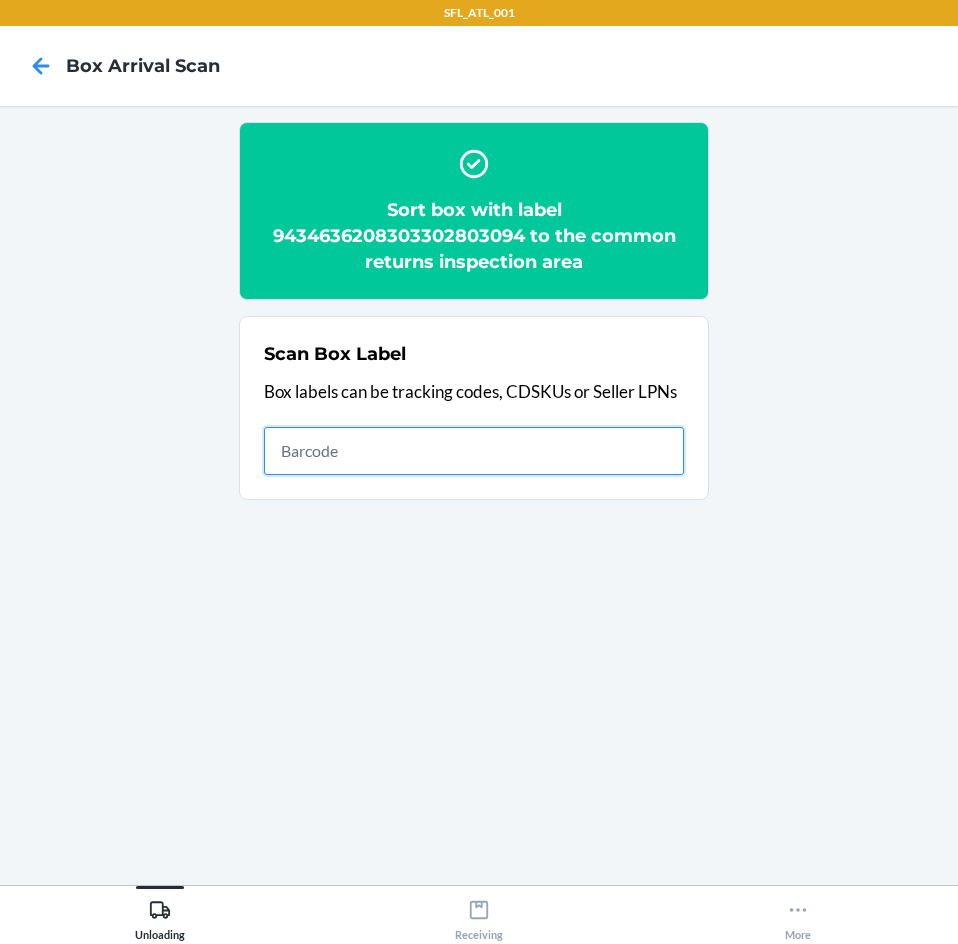 click at bounding box center (474, 451) 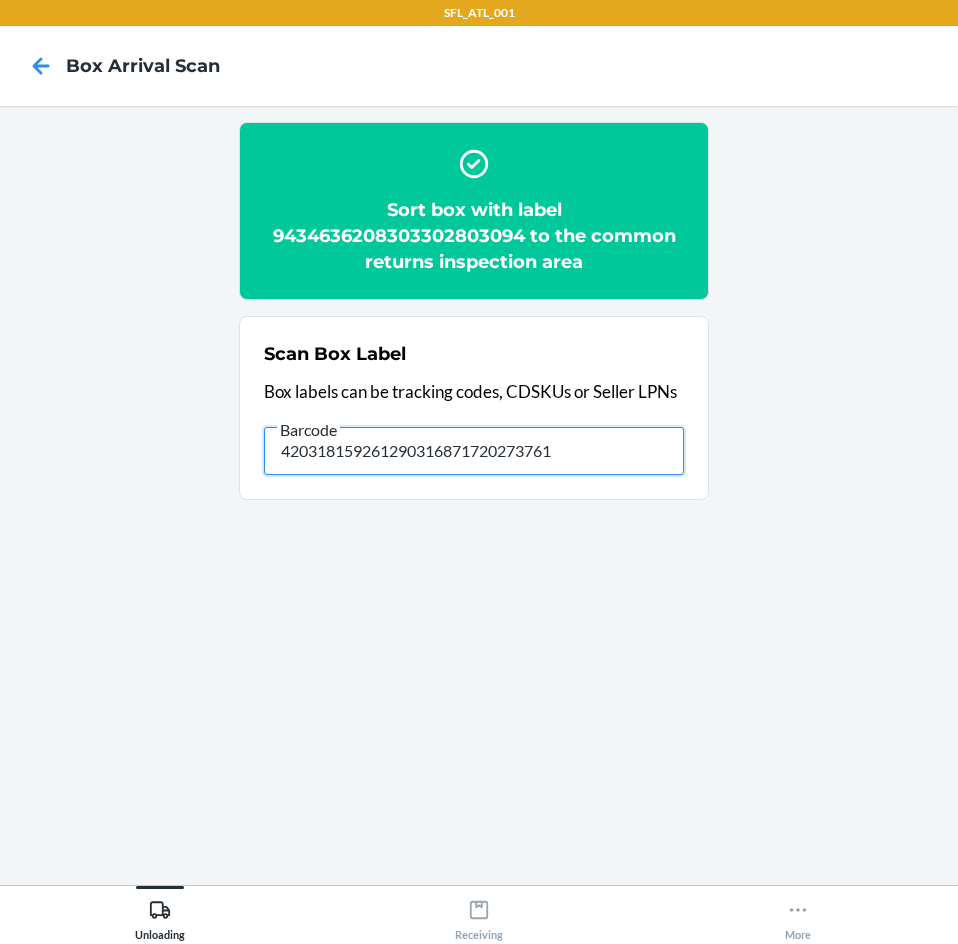 type on "420318159261290316871720273761" 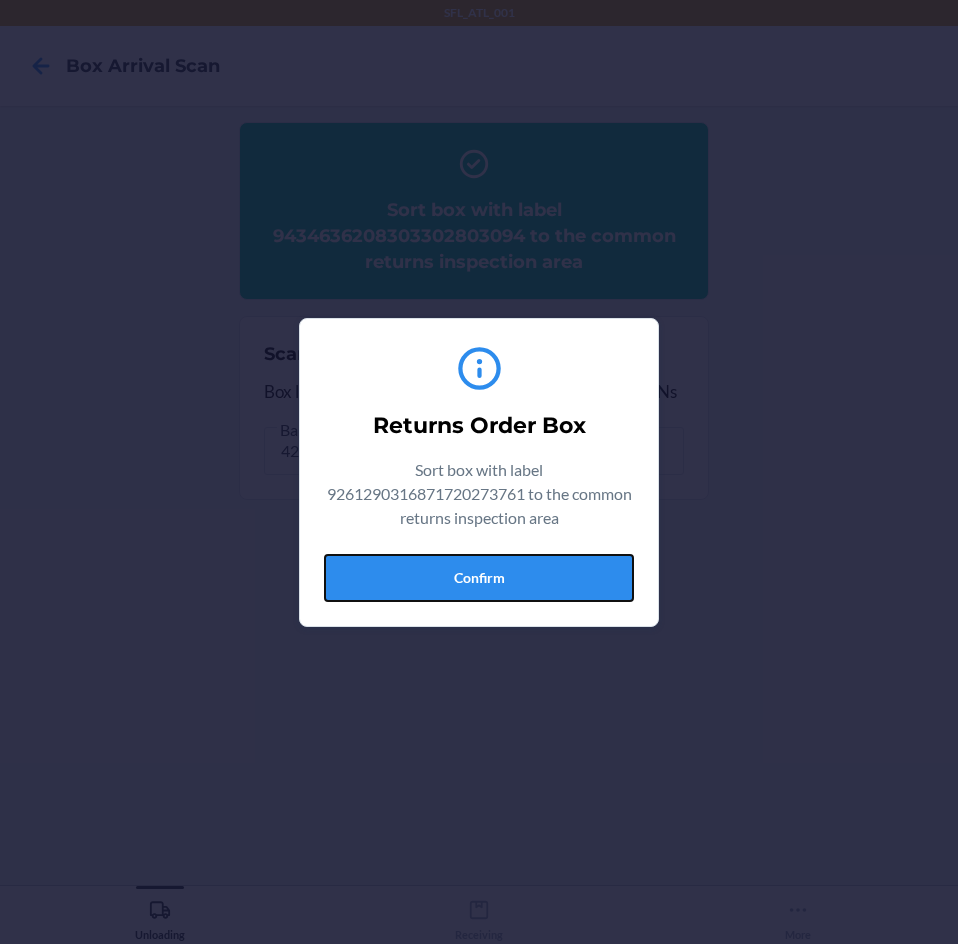 click on "Confirm" at bounding box center [479, 578] 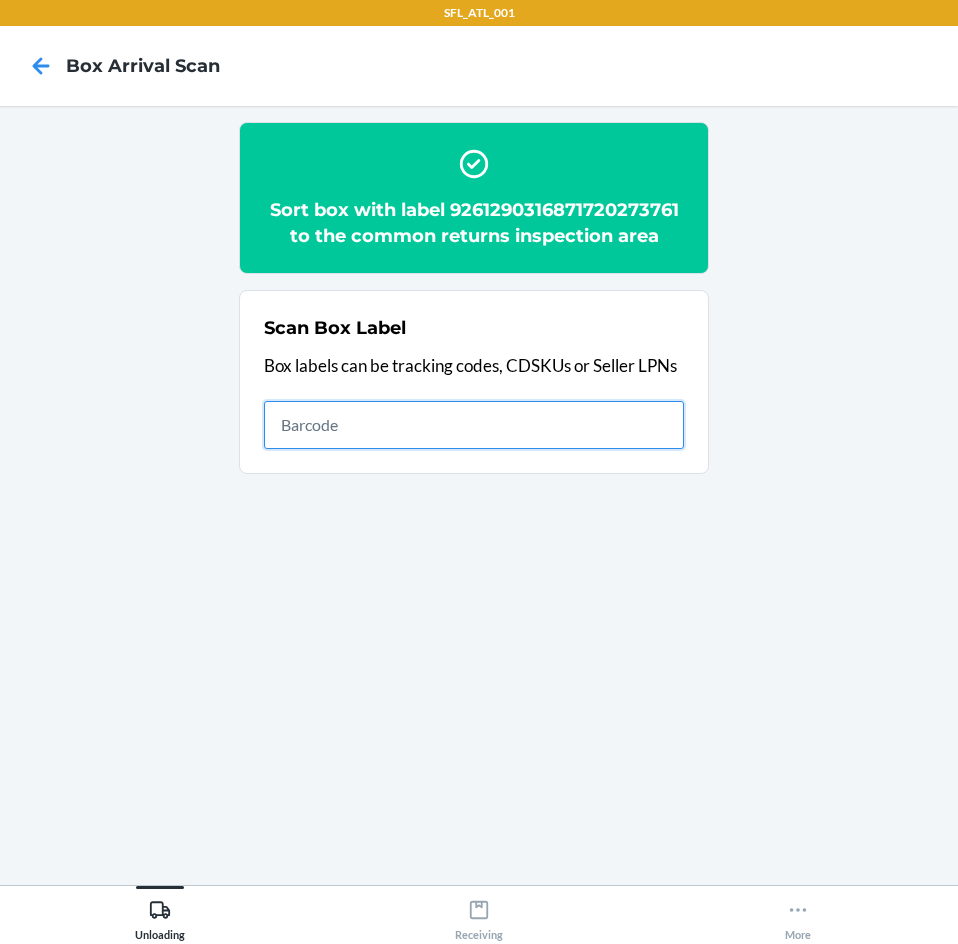 click at bounding box center [474, 425] 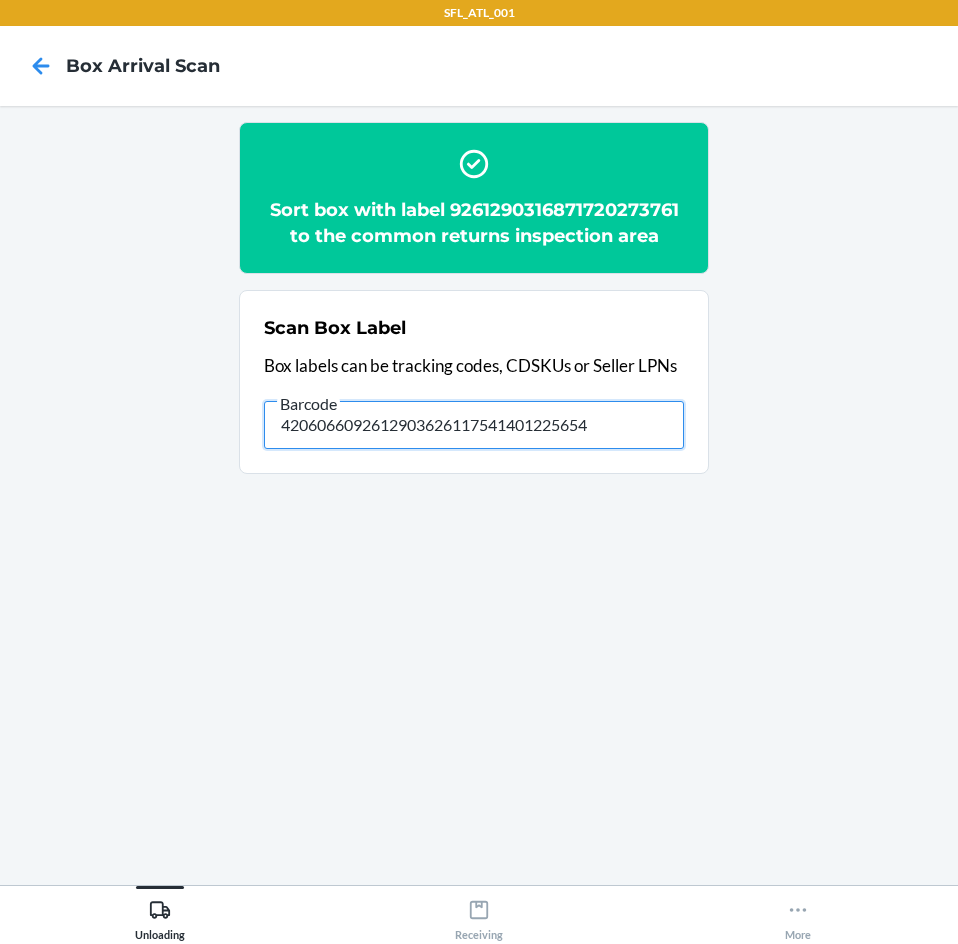 type on "4206066092612903626117541401225654" 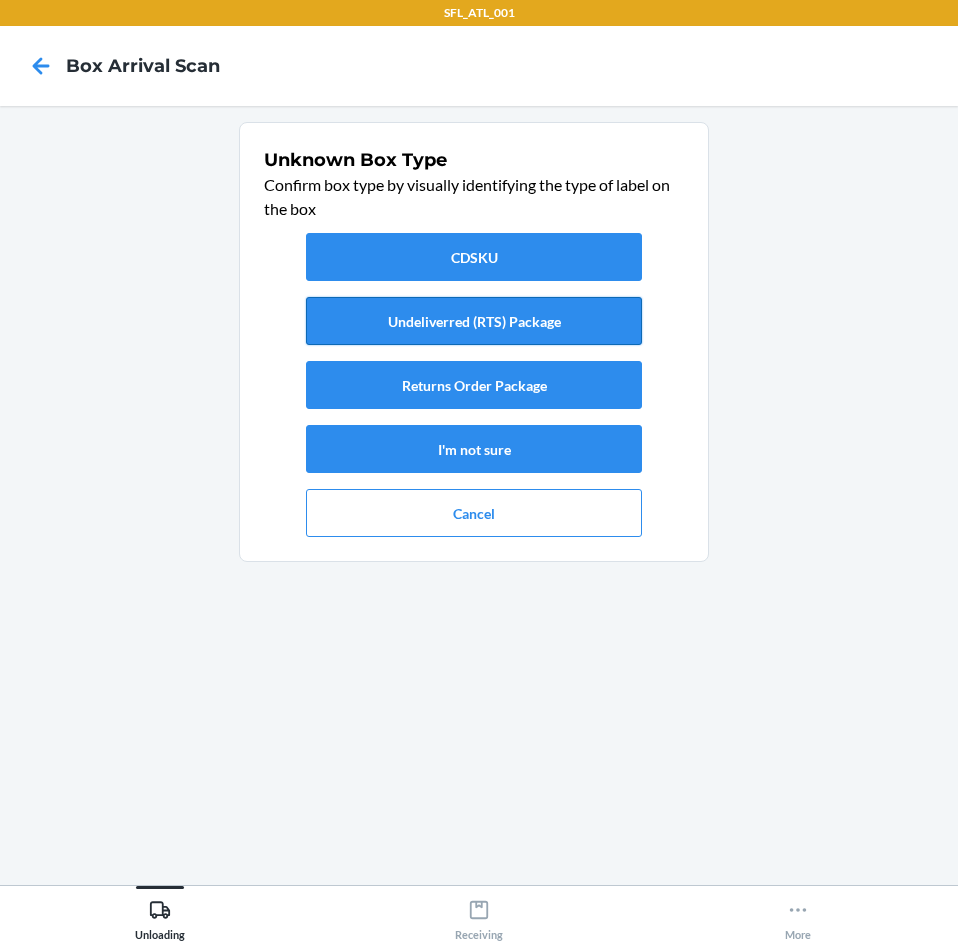 click on "Undeliverred (RTS) Package" at bounding box center [474, 321] 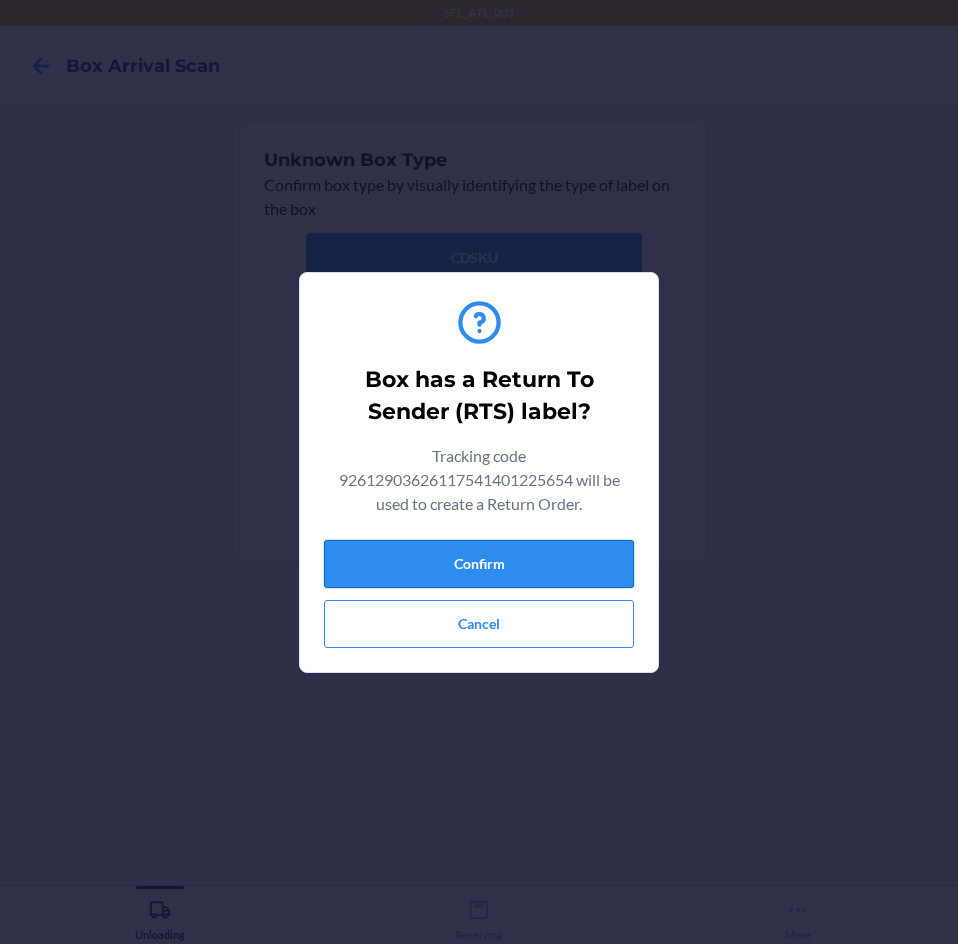 click on "Confirm" at bounding box center [479, 564] 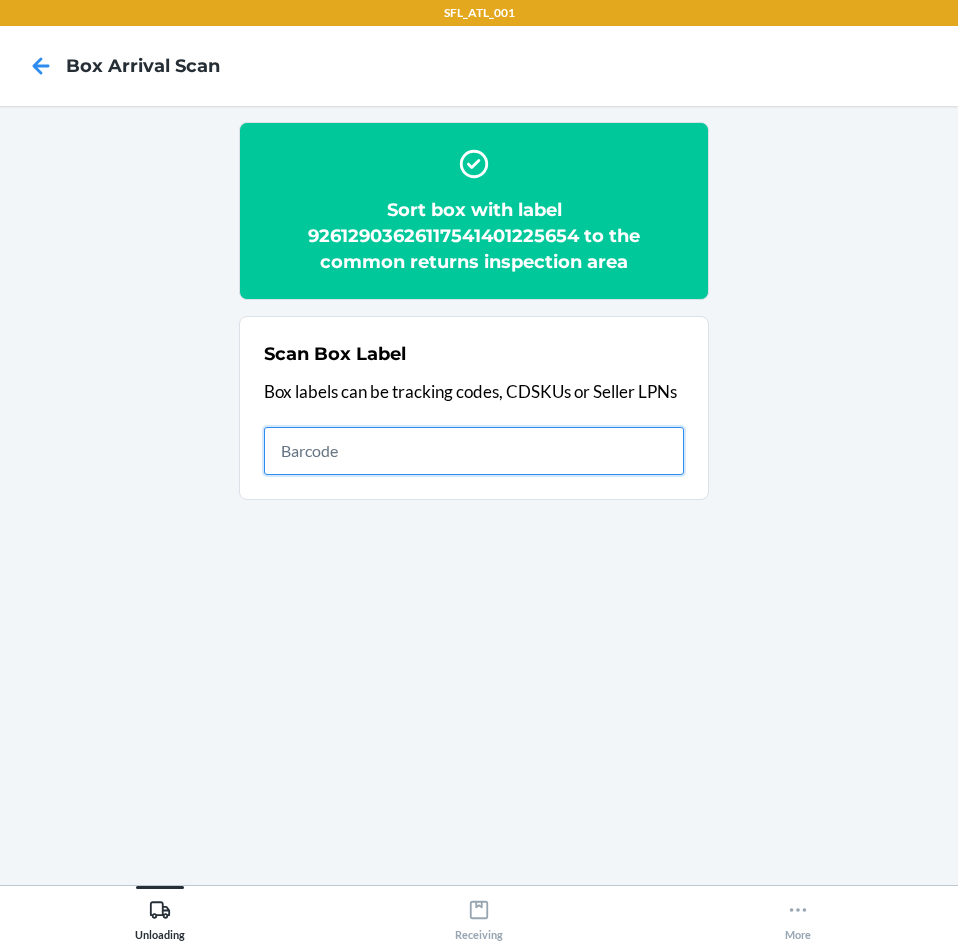 click at bounding box center (474, 451) 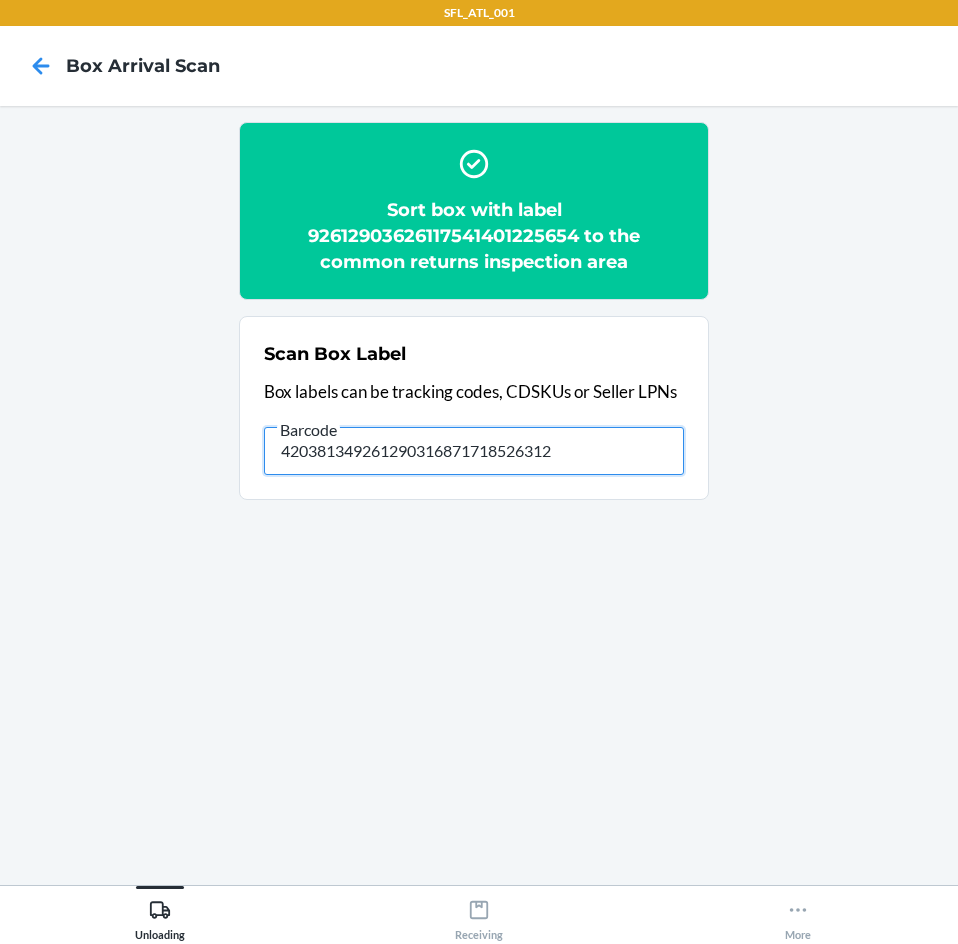 type on "420381349261290316871718526312" 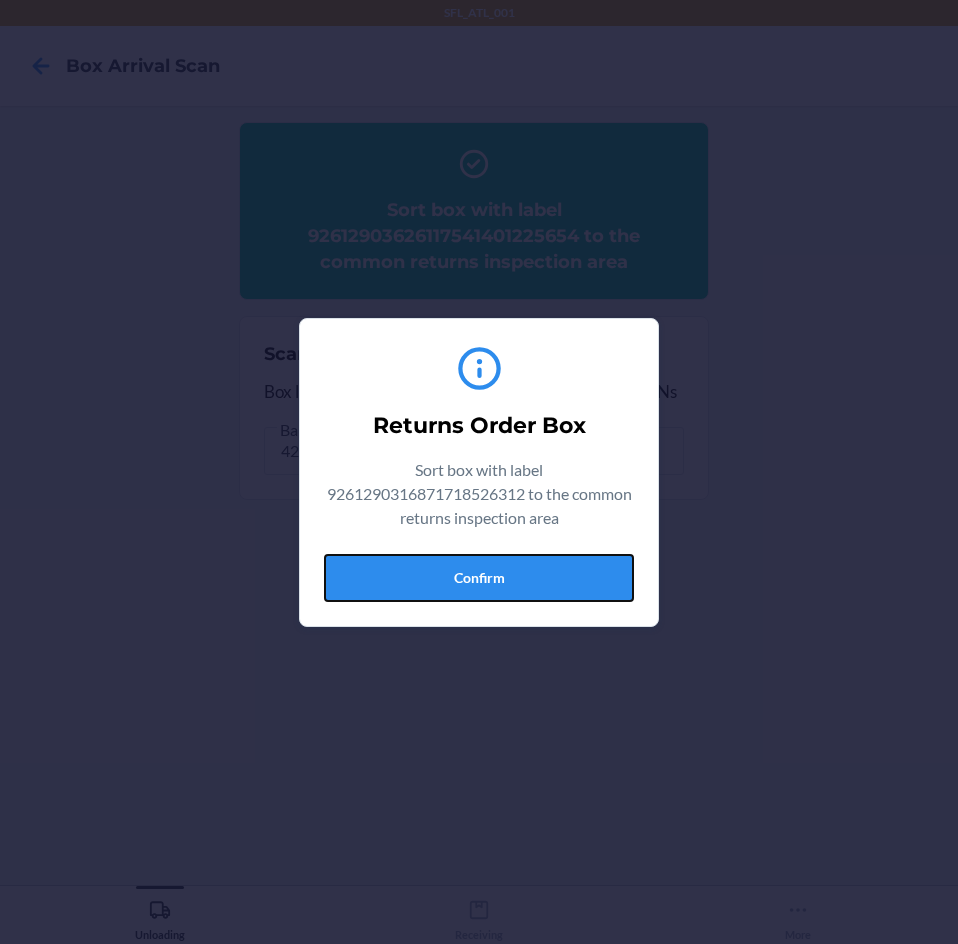 drag, startPoint x: 456, startPoint y: 569, endPoint x: 500, endPoint y: 569, distance: 44 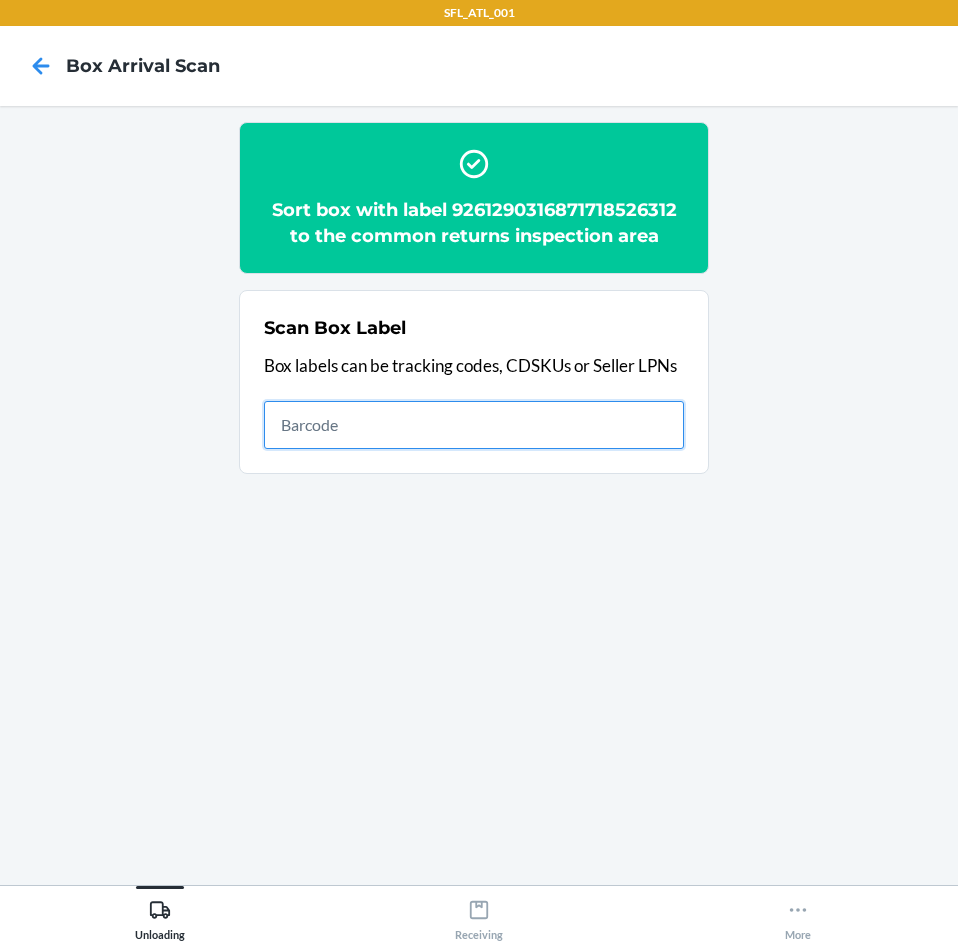 click at bounding box center [474, 425] 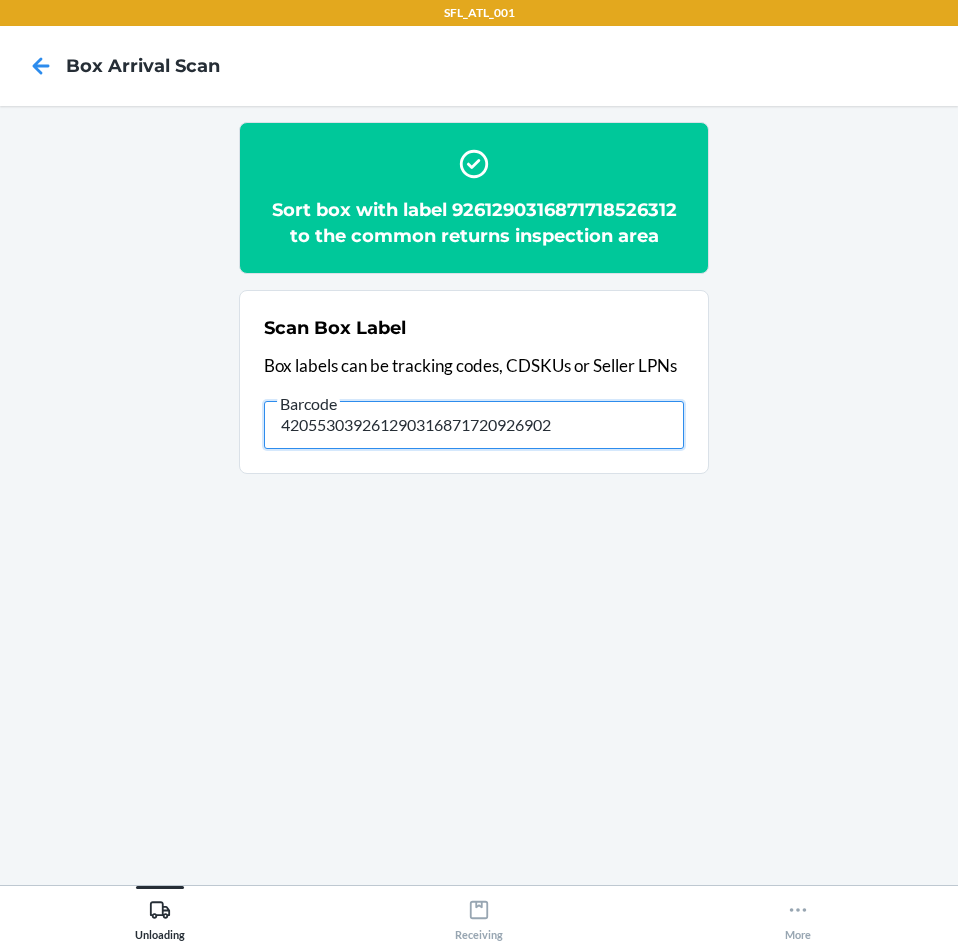type on "420553039261290316871720926902" 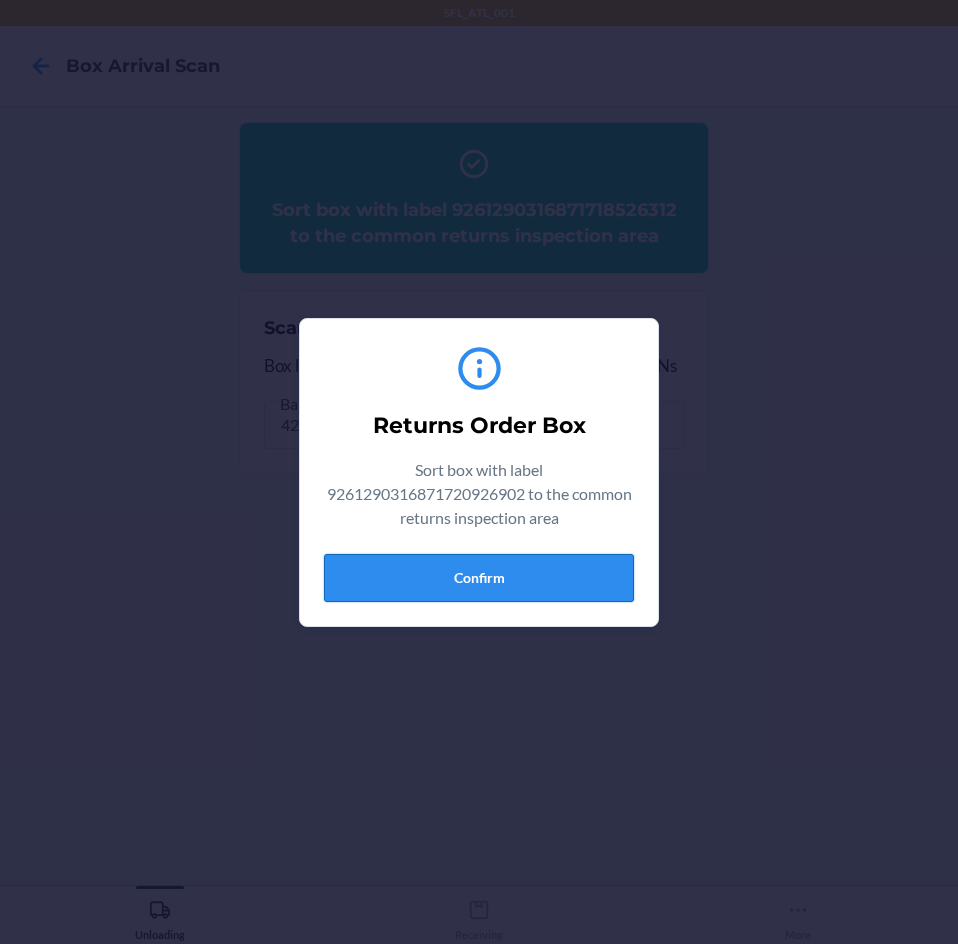 click on "Confirm" at bounding box center [479, 578] 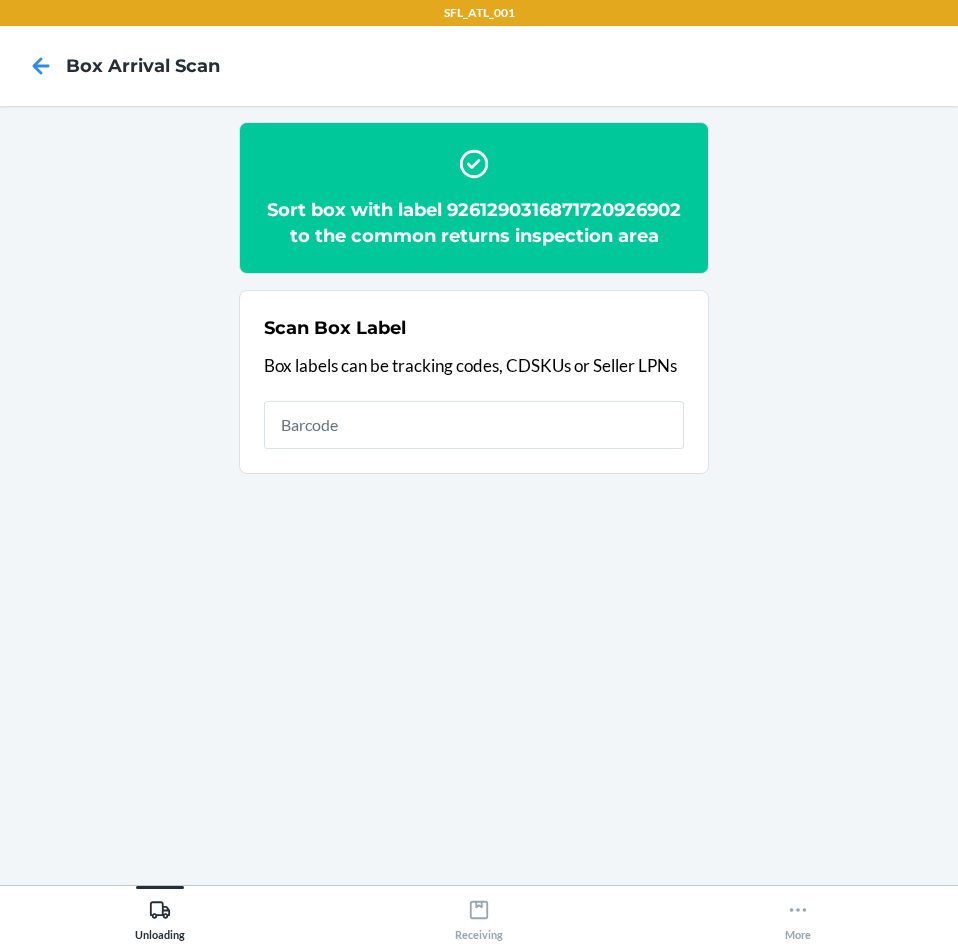 drag, startPoint x: 421, startPoint y: 453, endPoint x: 431, endPoint y: 434, distance: 21.470911 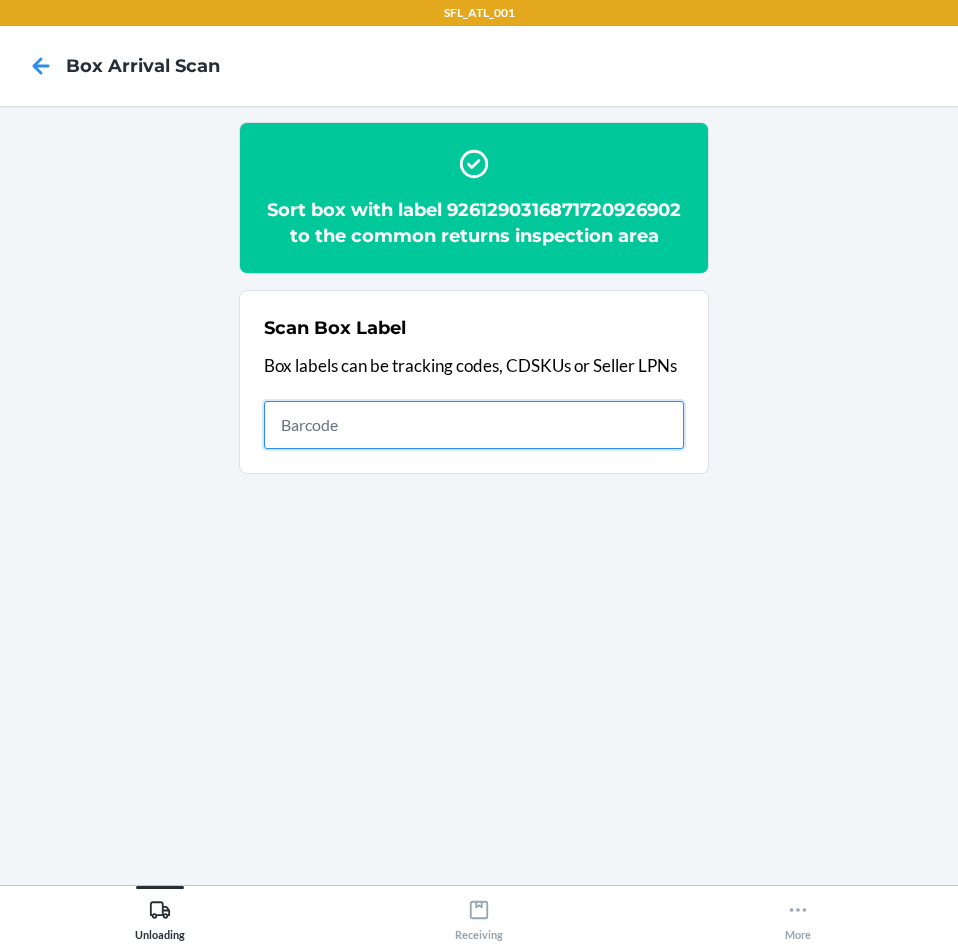 click at bounding box center [474, 425] 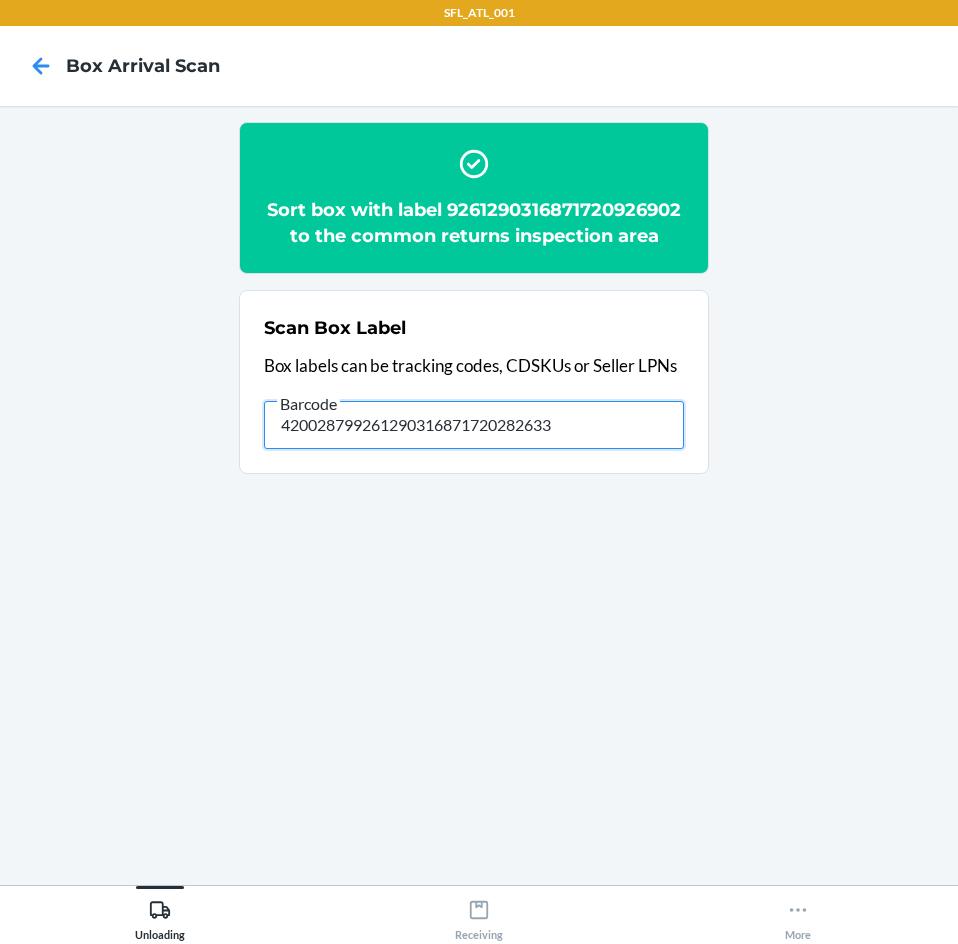 type on "420028799261290316871720282633" 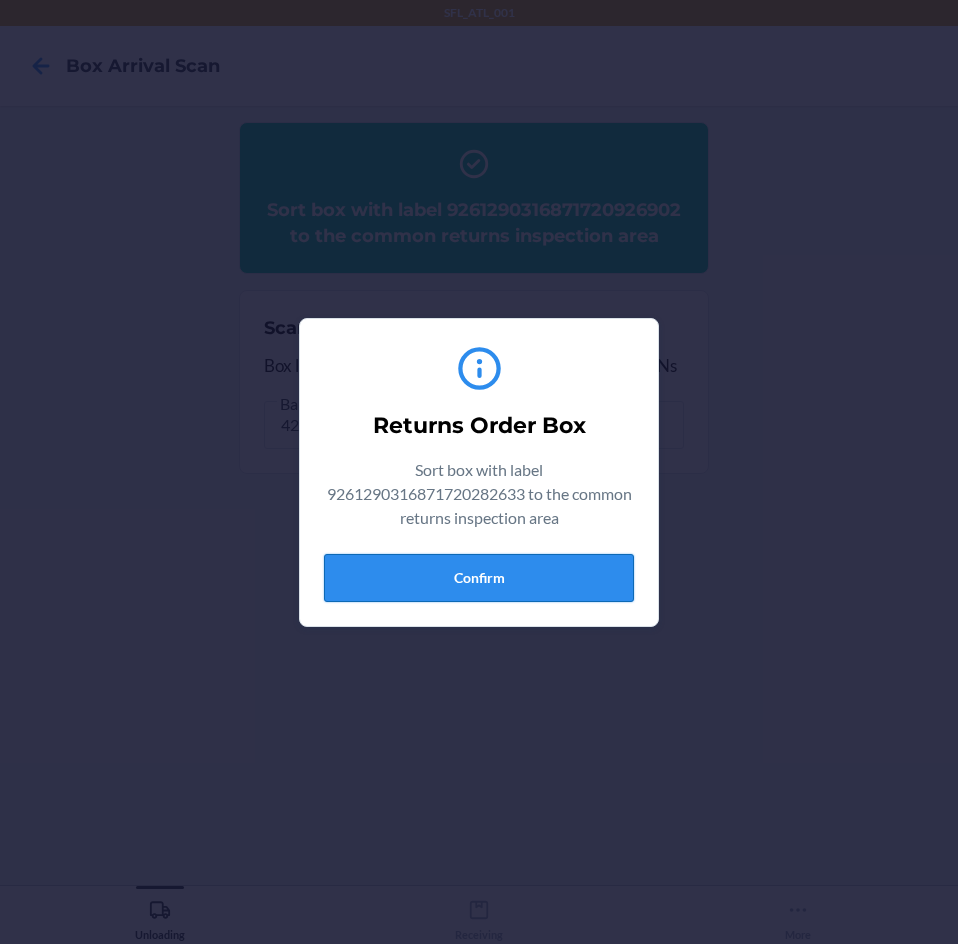 click on "Confirm" at bounding box center (479, 578) 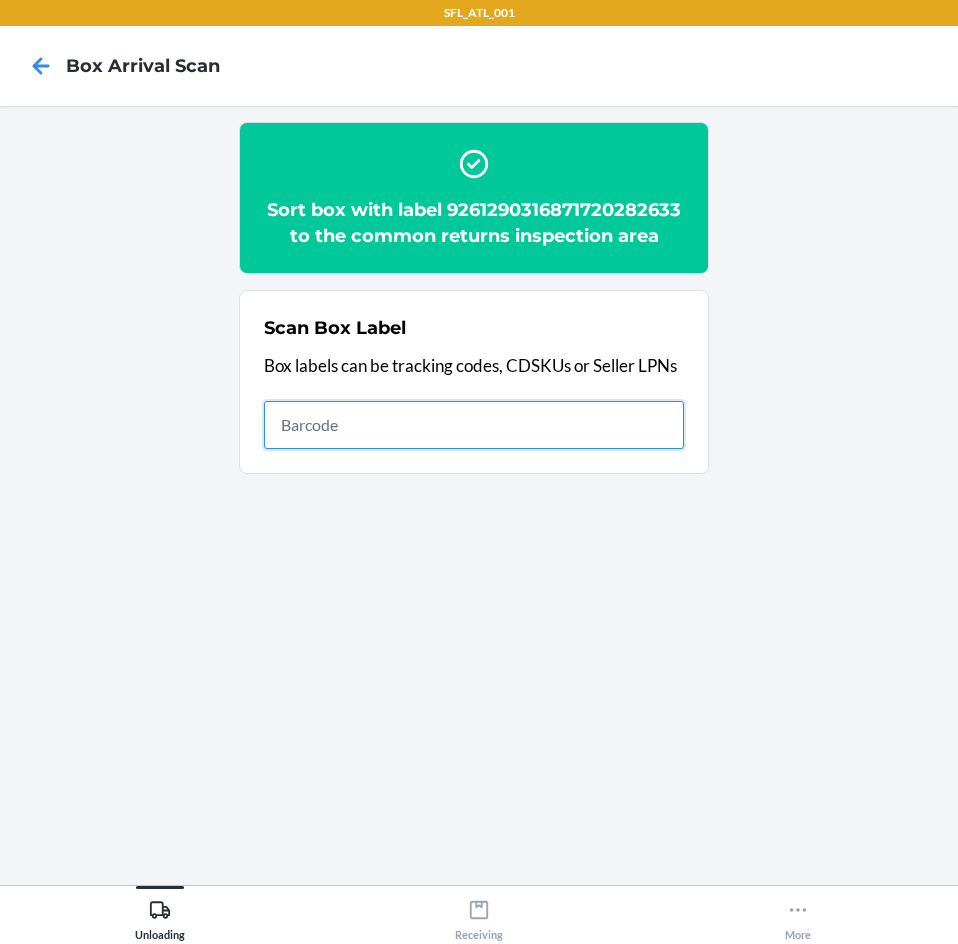 drag, startPoint x: 592, startPoint y: 426, endPoint x: 582, endPoint y: 442, distance: 18.867962 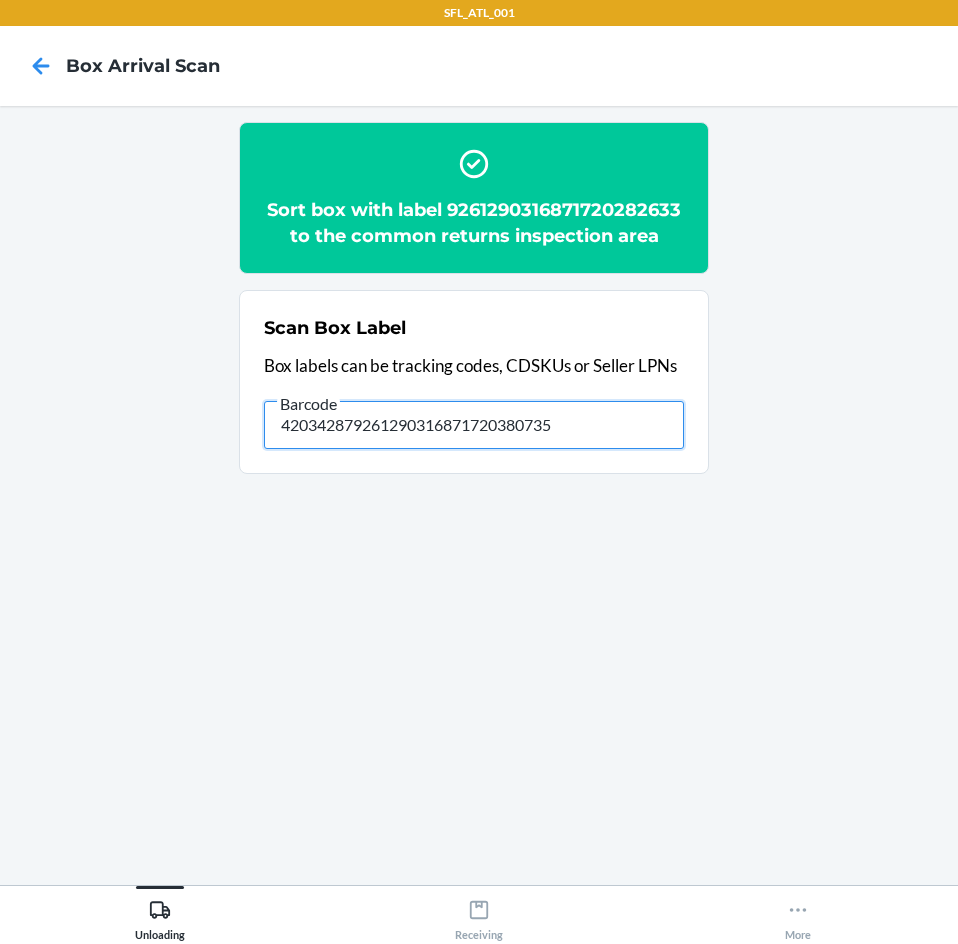 type on "420342879261290316871720380735" 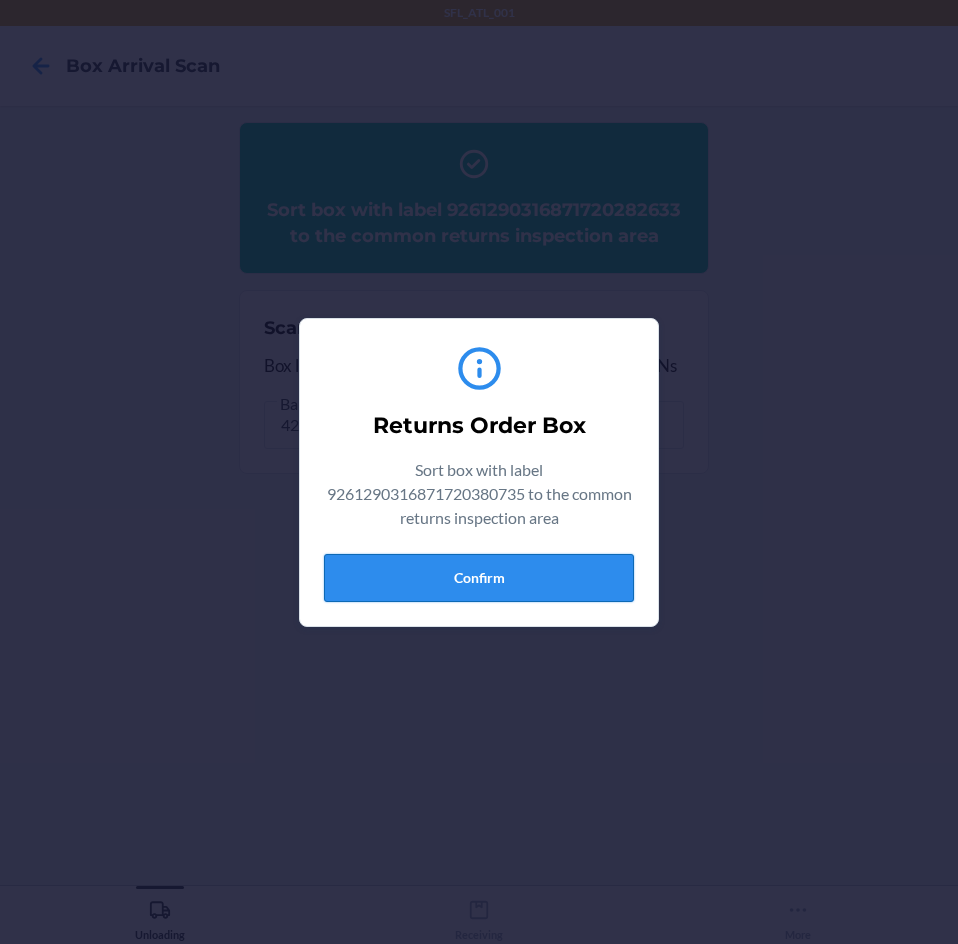 click on "Confirm" at bounding box center (479, 578) 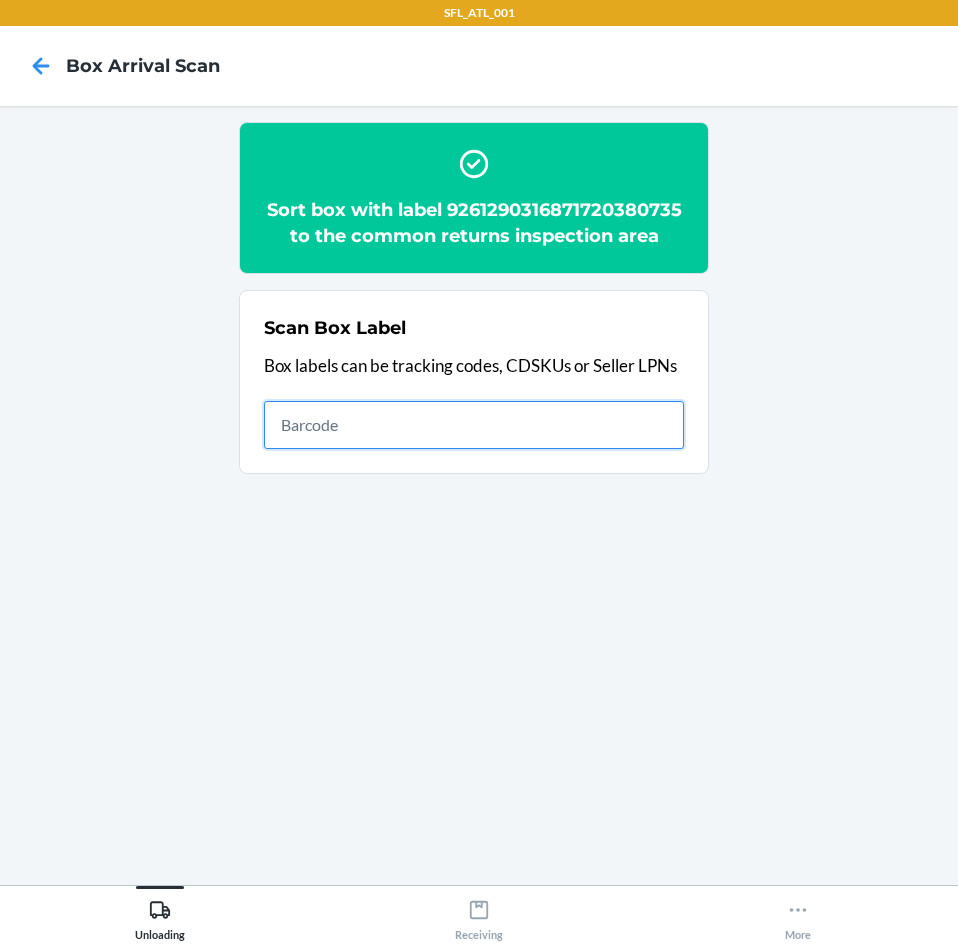 click at bounding box center (474, 425) 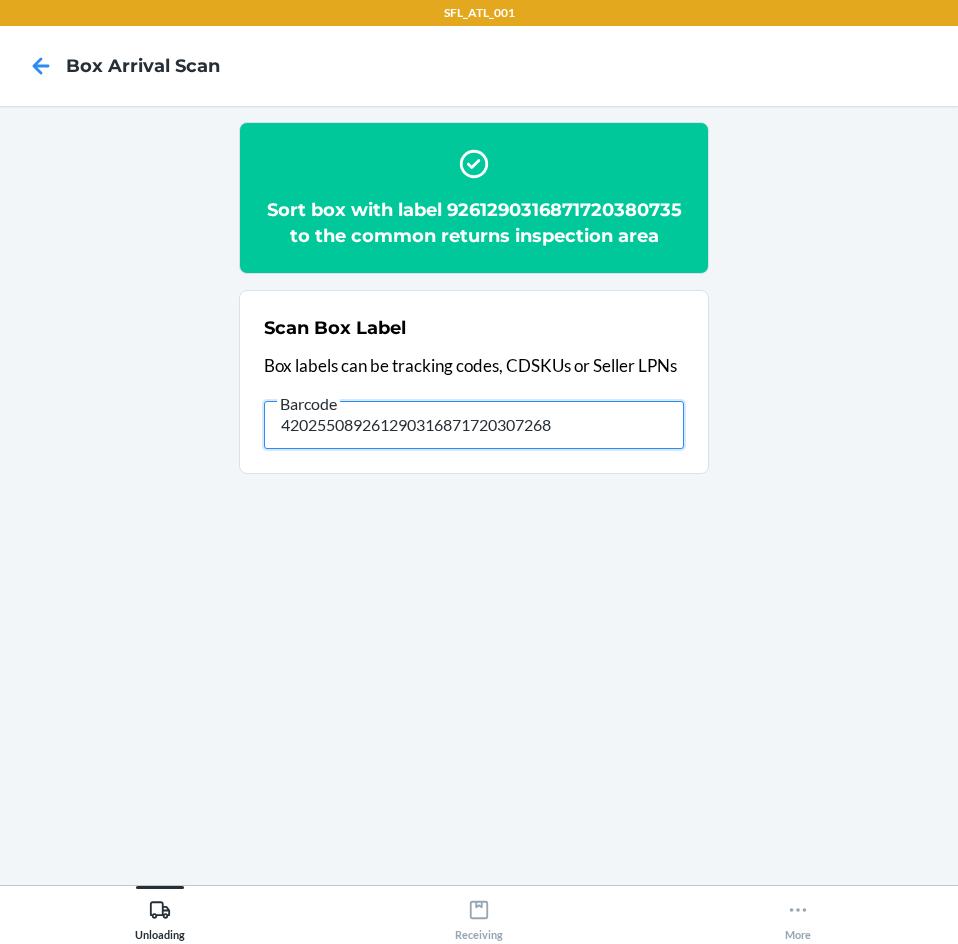 type on "420255089261290316871720307268" 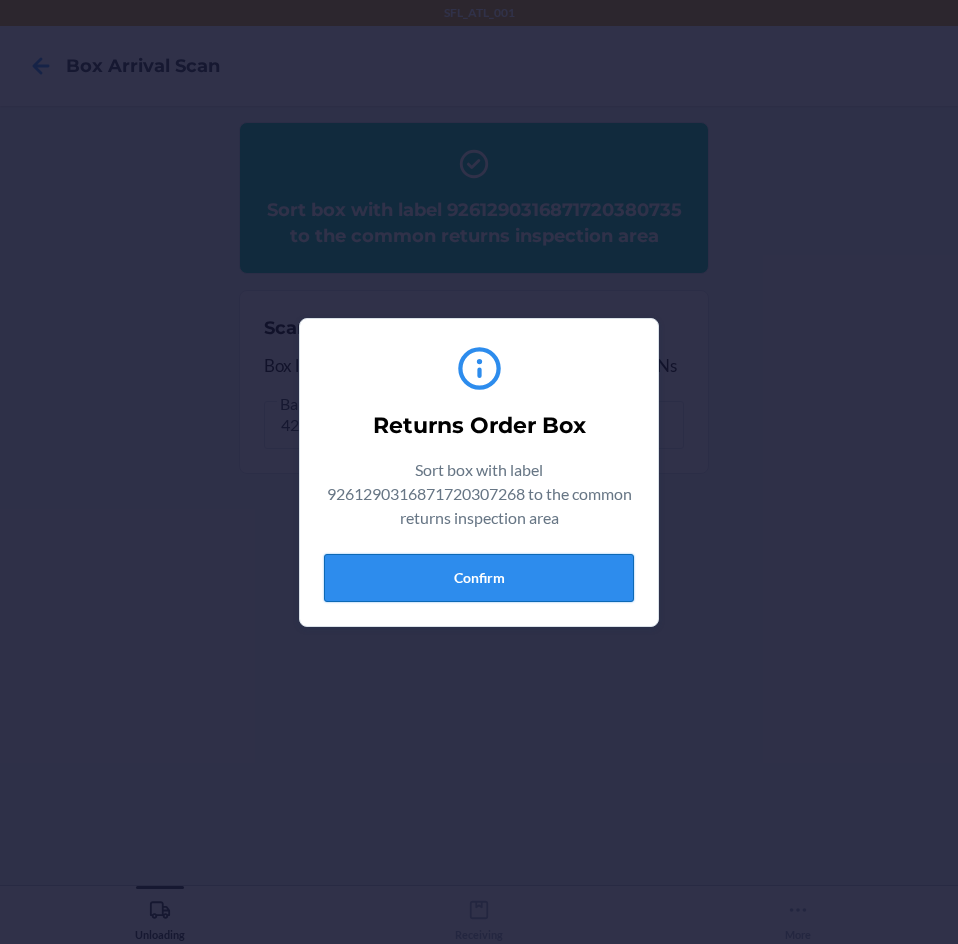 click on "Confirm" at bounding box center (479, 578) 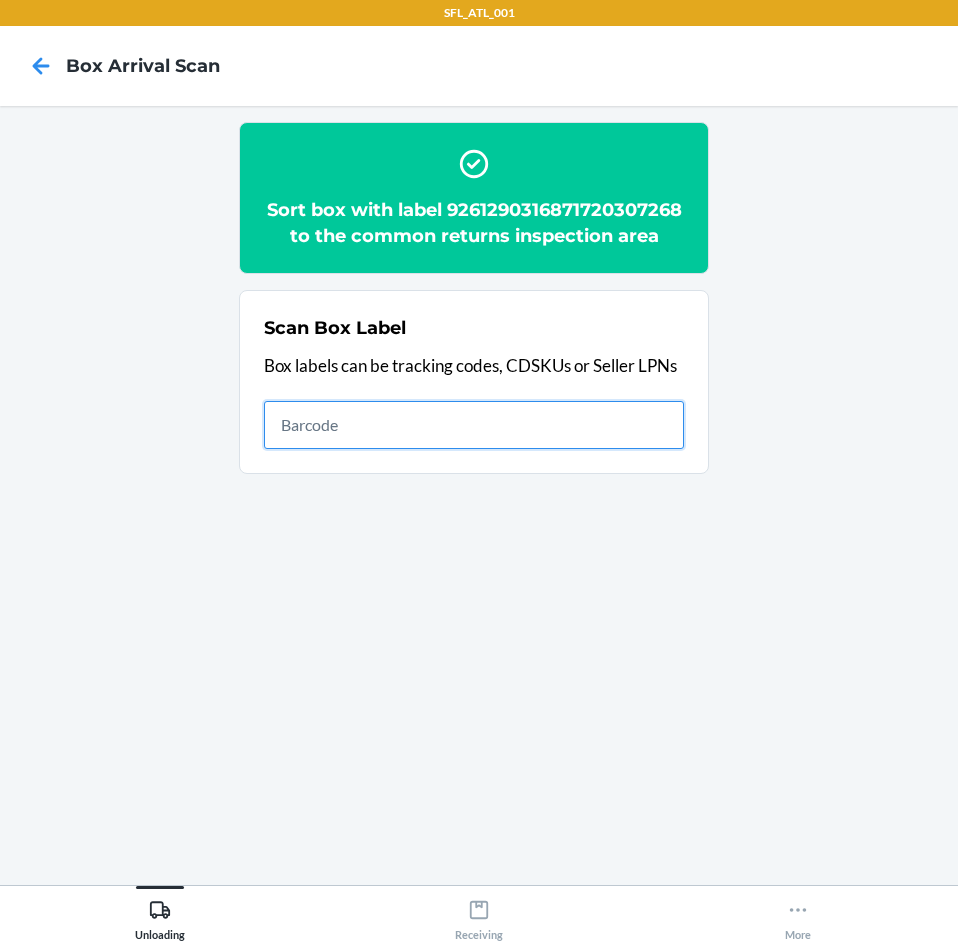 click at bounding box center (474, 425) 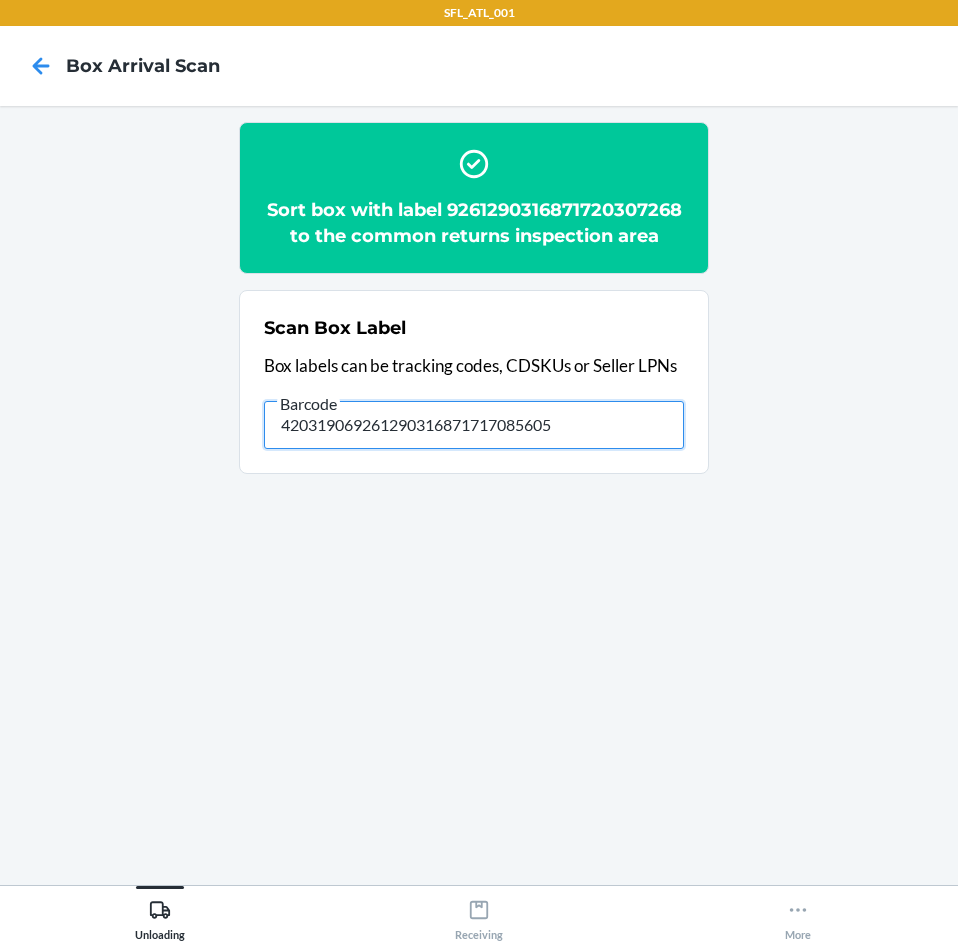 type on "420319069261290316871717085605" 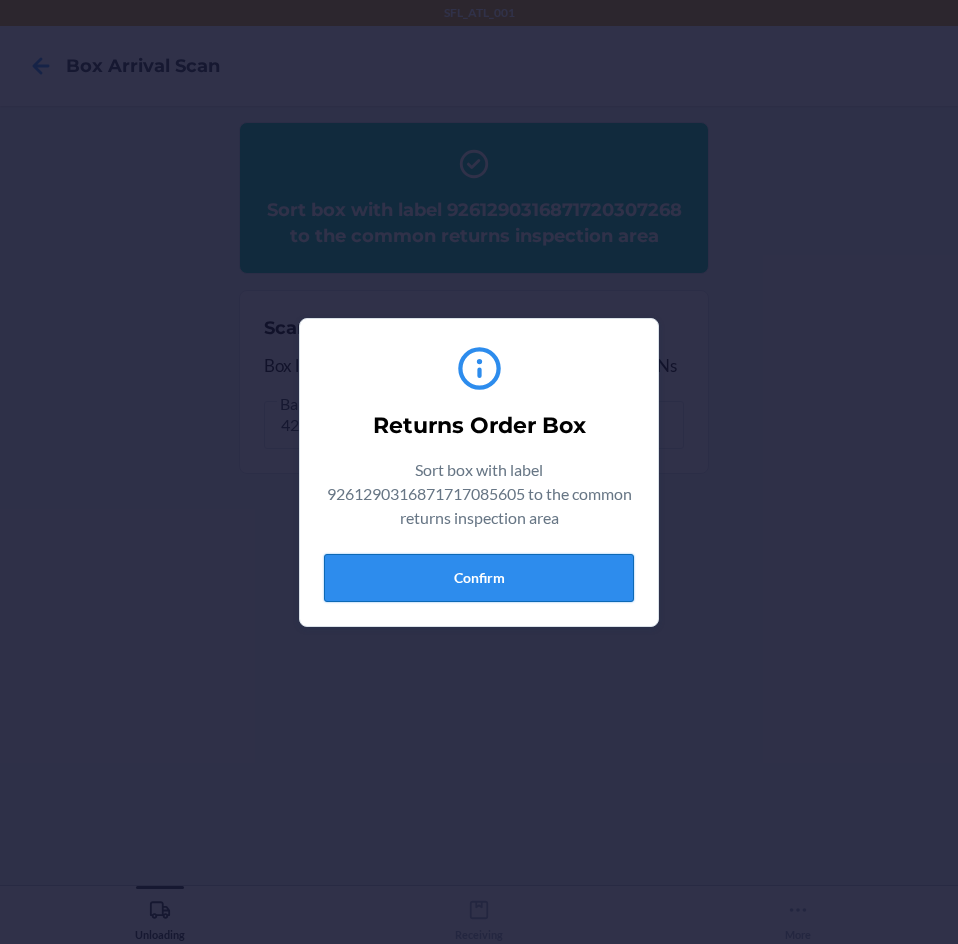 click on "Confirm" at bounding box center [479, 578] 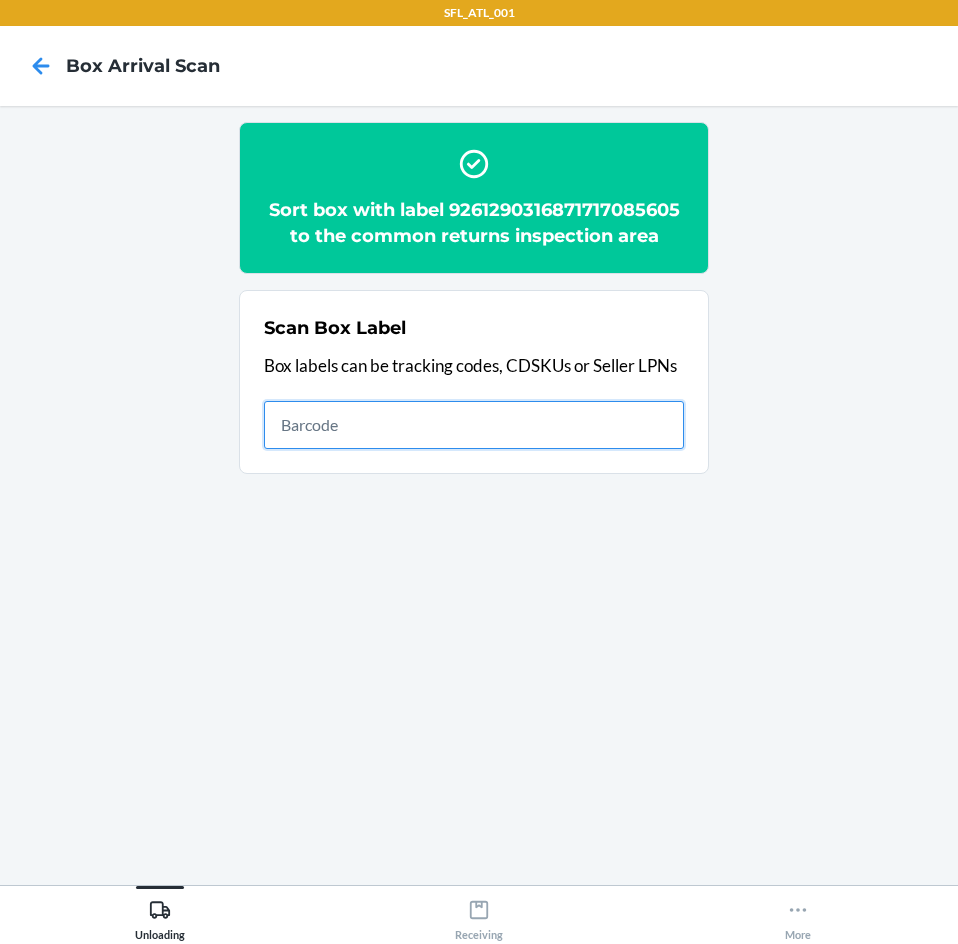 click at bounding box center (474, 425) 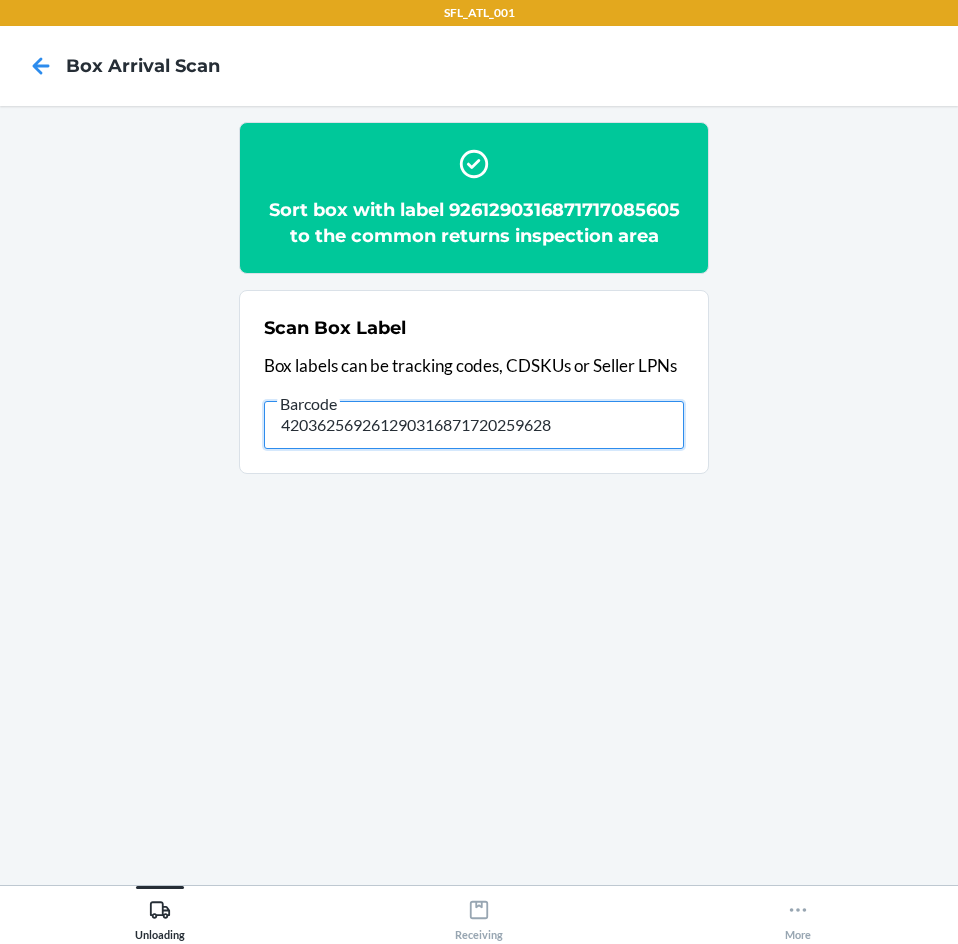 type on "420362569261290316871720259628" 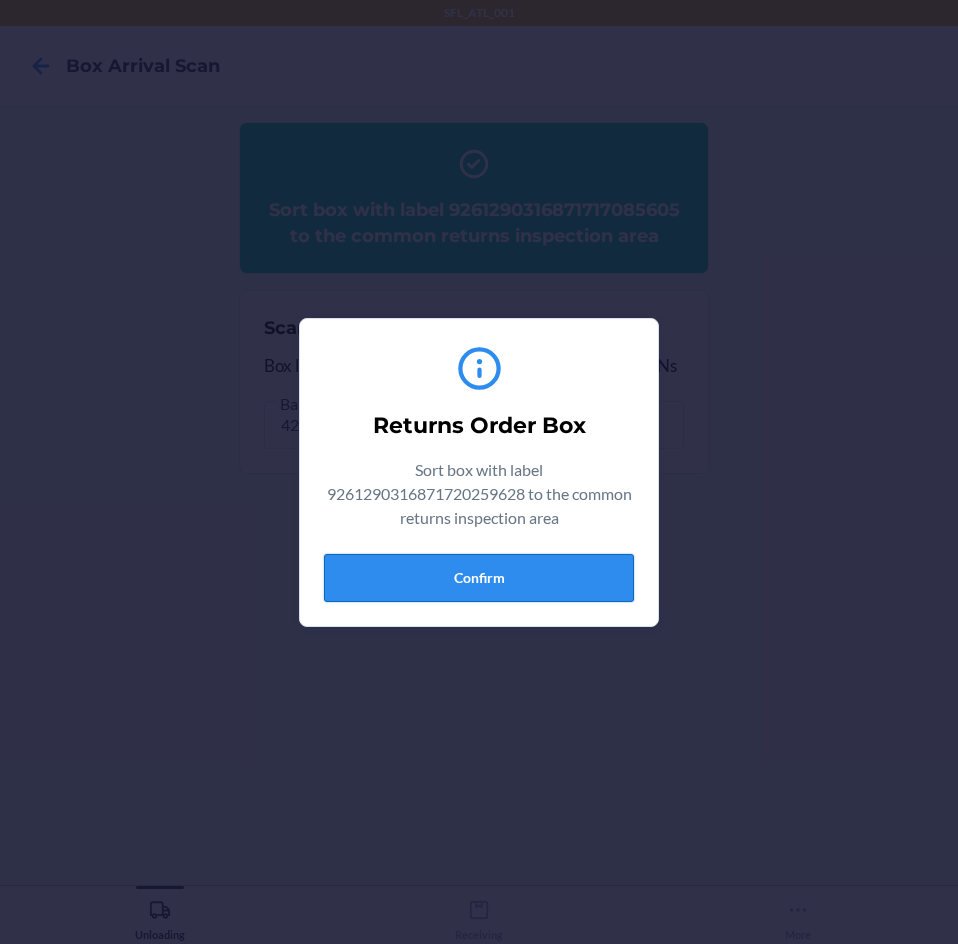 click on "Confirm" at bounding box center (479, 578) 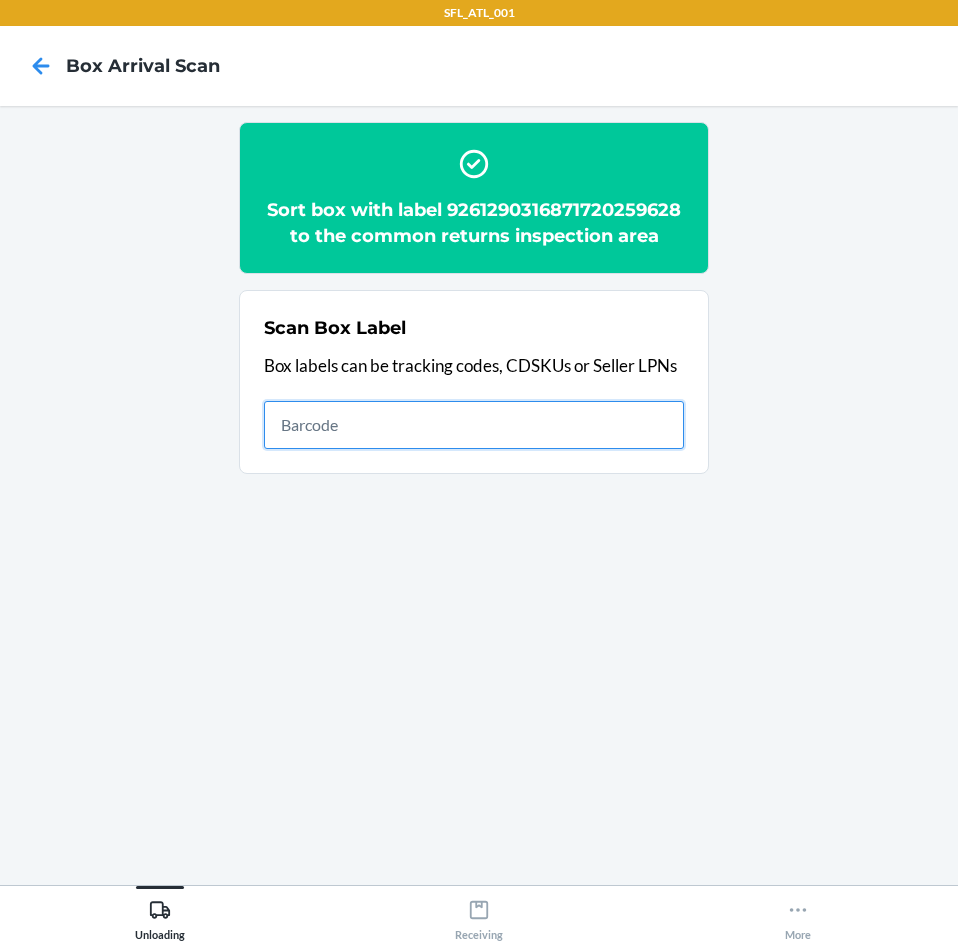 drag, startPoint x: 349, startPoint y: 425, endPoint x: 368, endPoint y: 414, distance: 21.954498 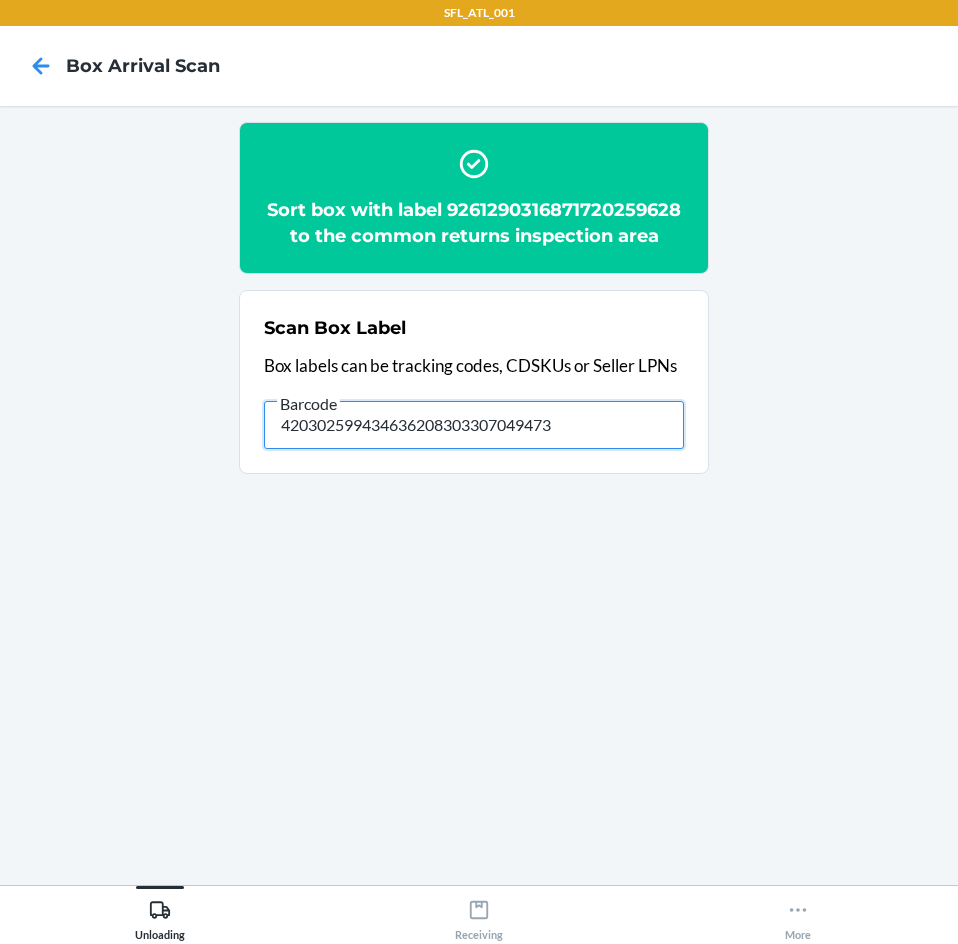 type on "420302599434636208303307049473" 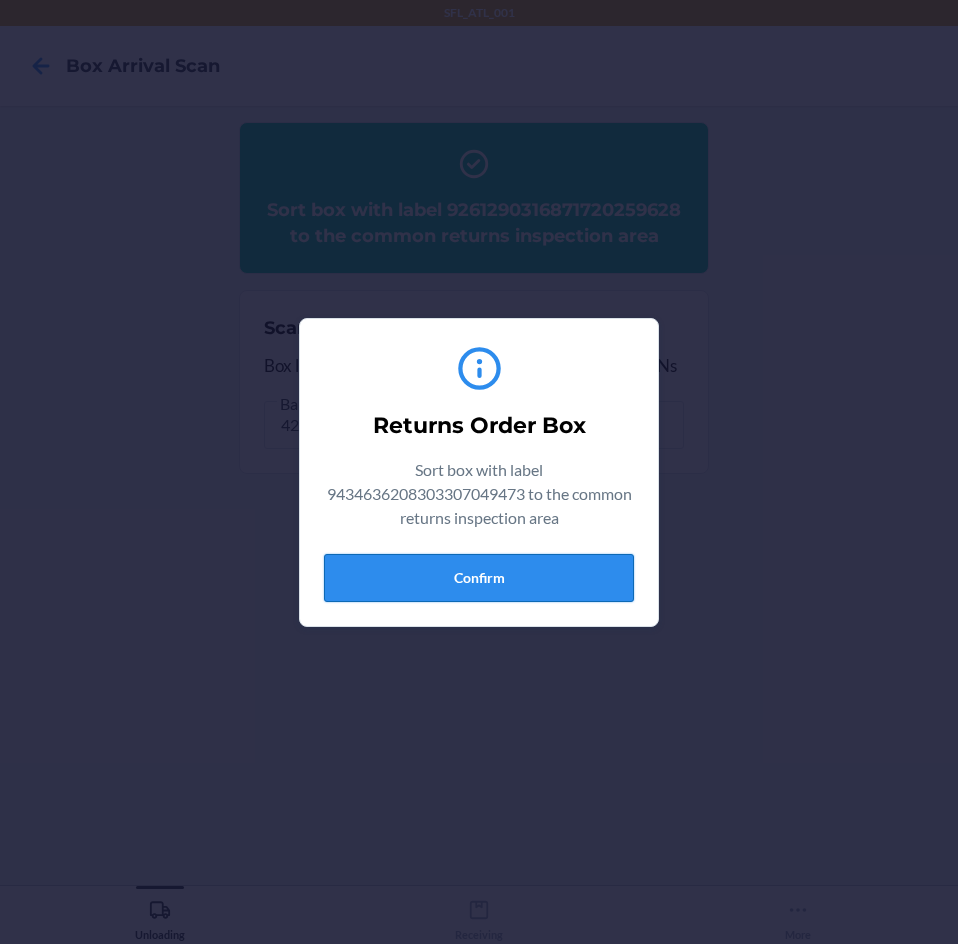 click on "Confirm" at bounding box center [479, 578] 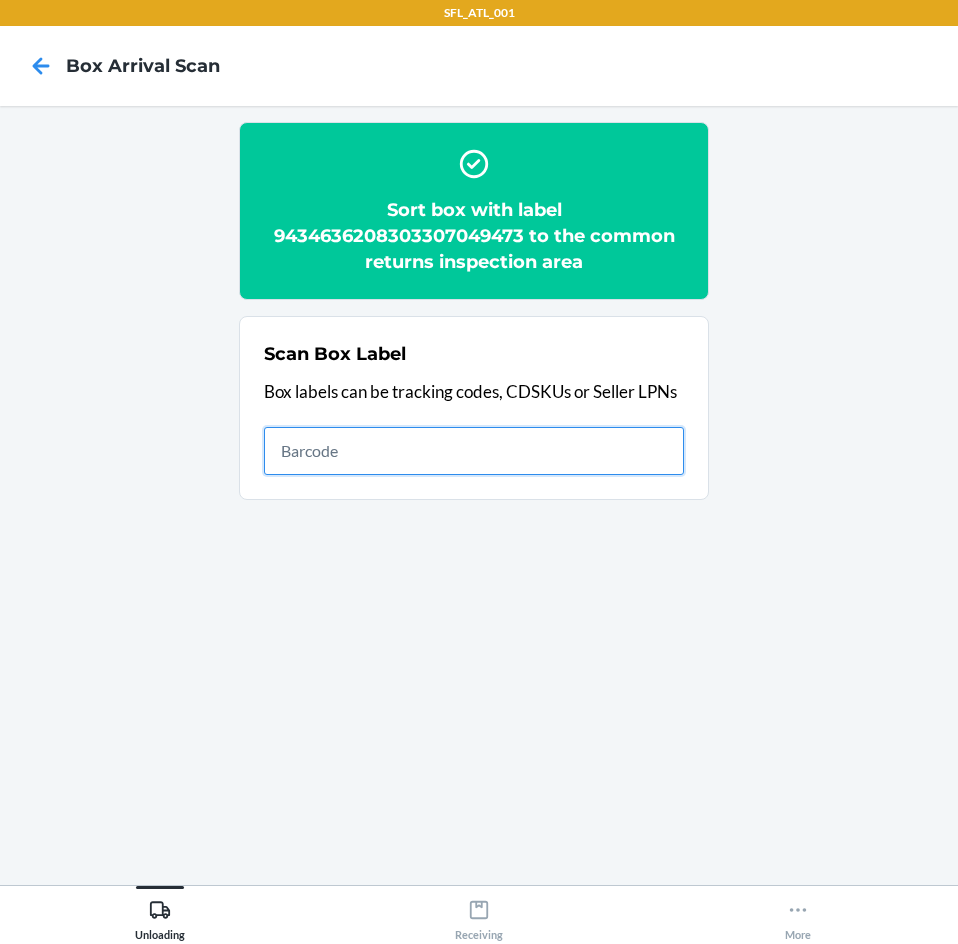 click at bounding box center (474, 451) 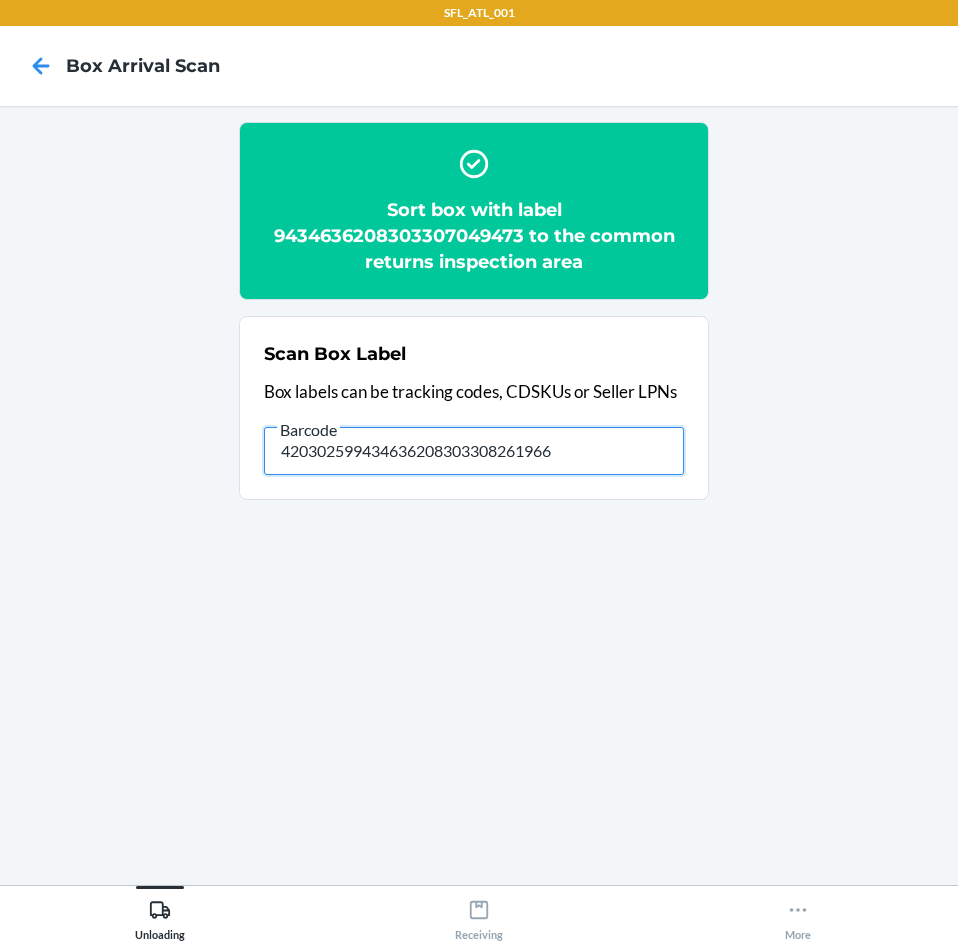 type on "420302599434636208303308261966" 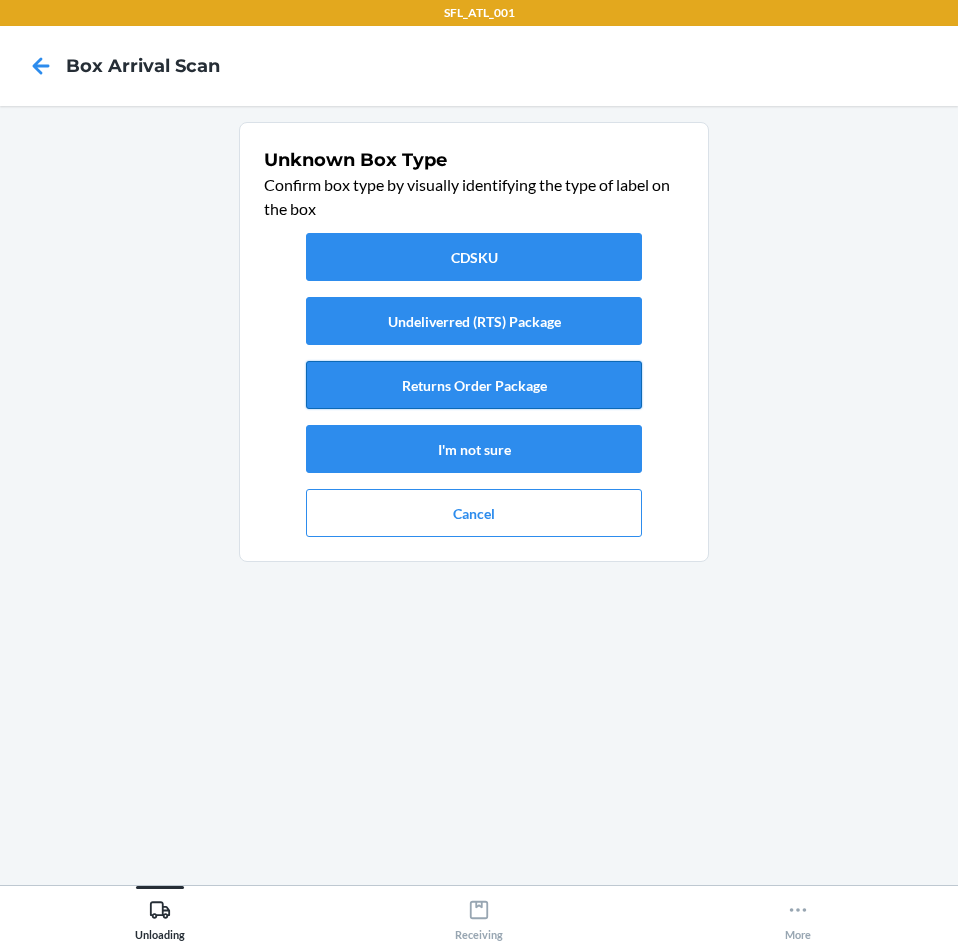 click on "Returns Order Package" at bounding box center (474, 385) 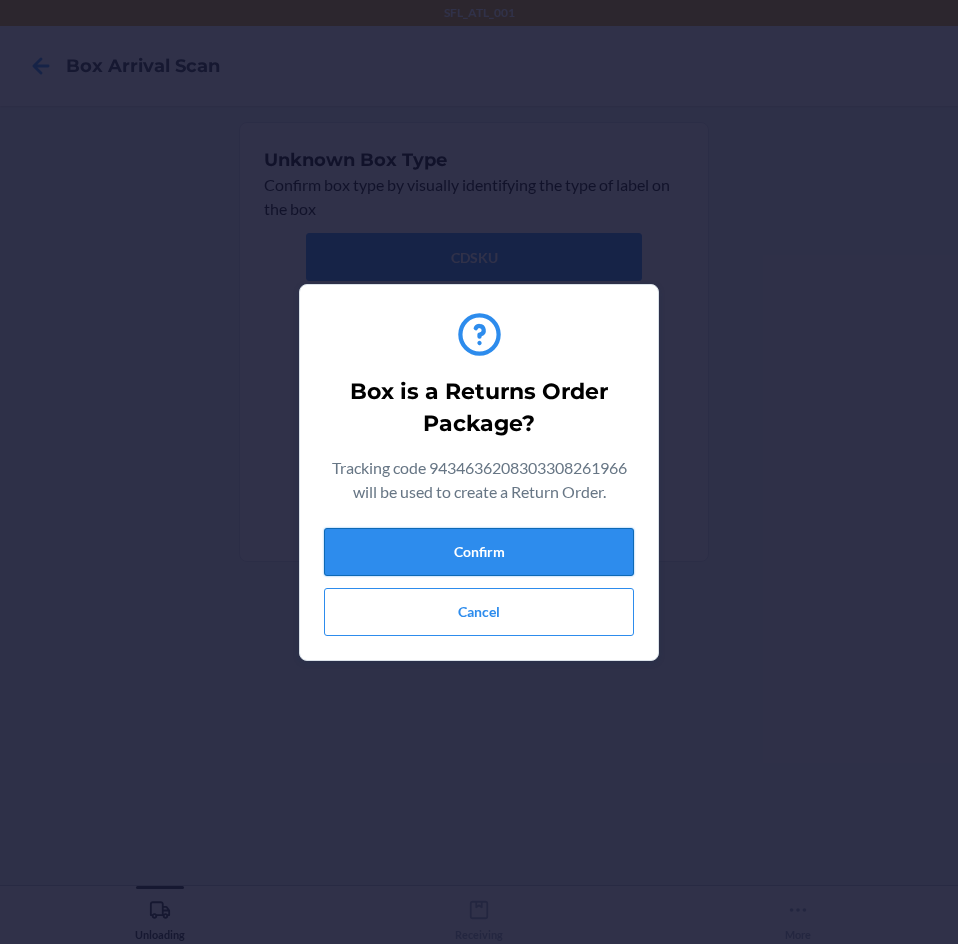 click on "Confirm" at bounding box center [479, 552] 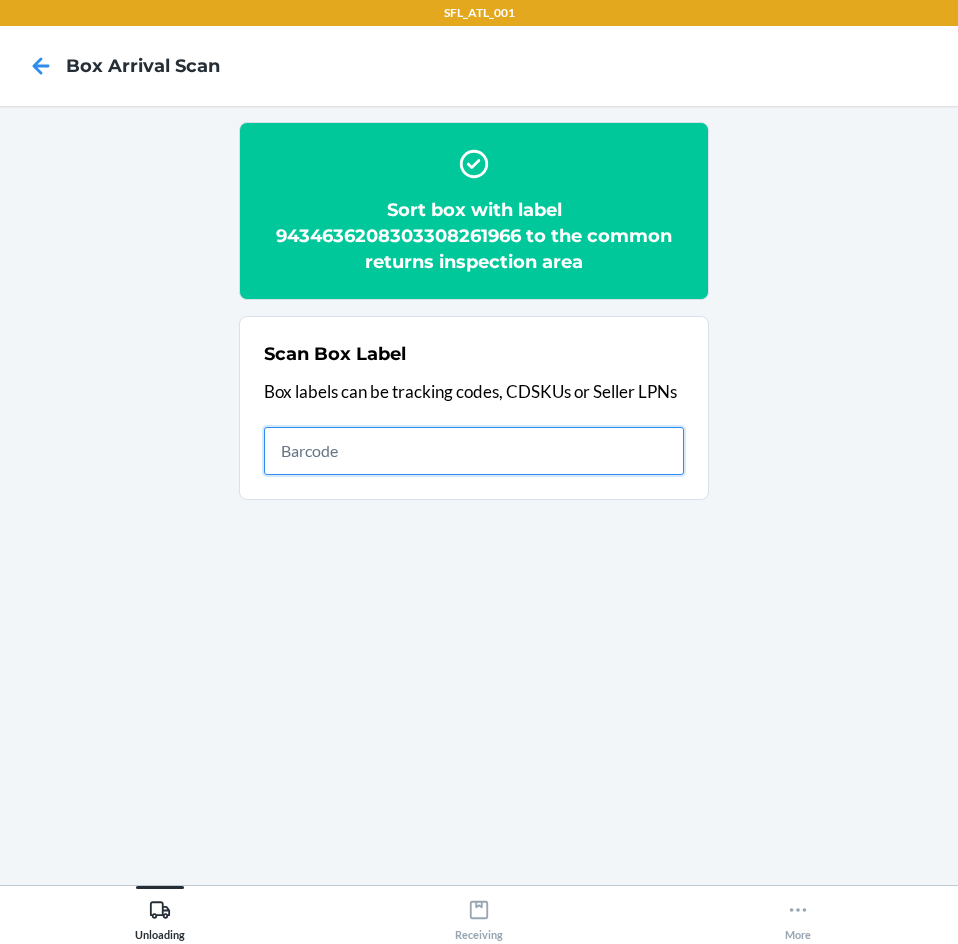 drag, startPoint x: 438, startPoint y: 441, endPoint x: 461, endPoint y: 454, distance: 26.41969 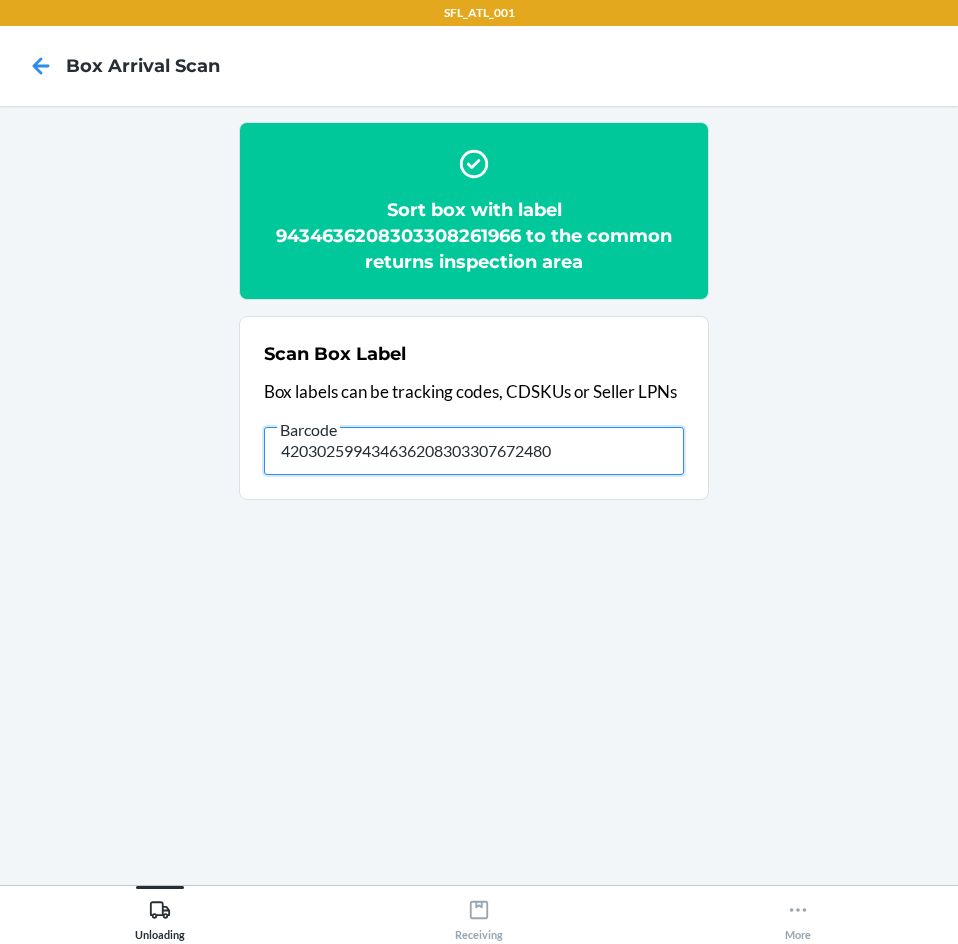 type on "420302599434636208303307672480" 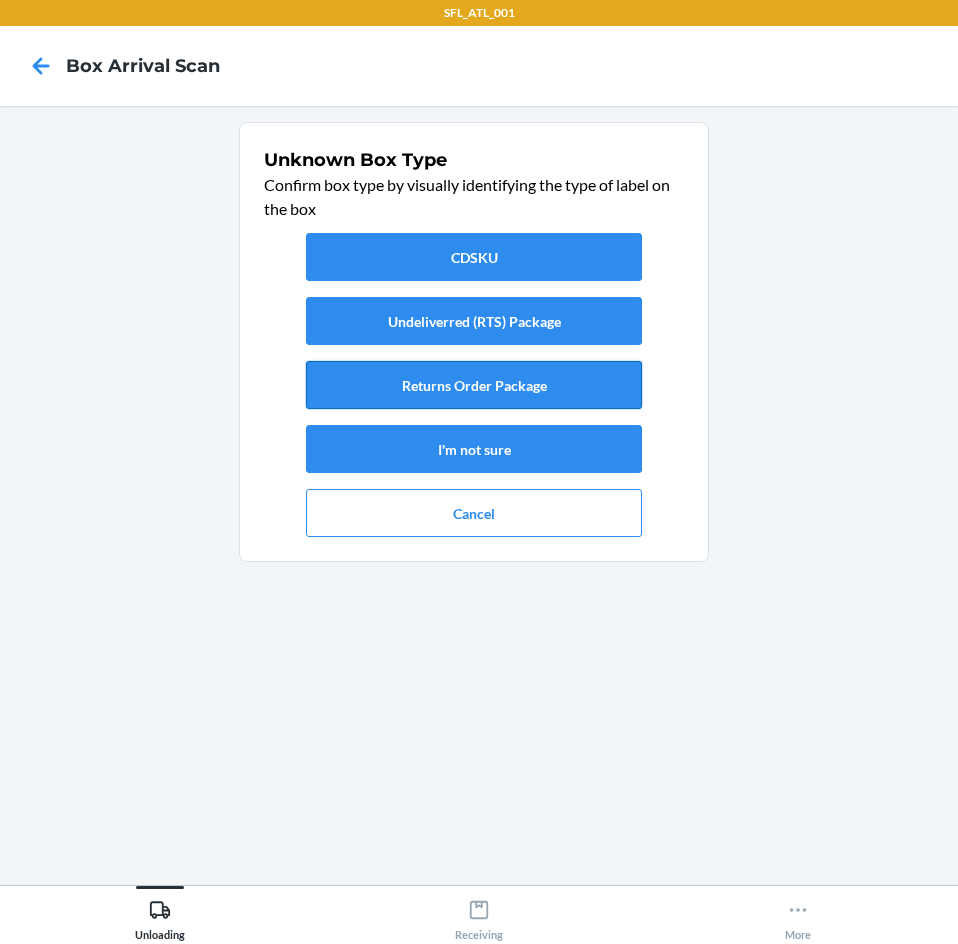 click on "Returns Order Package" at bounding box center (474, 385) 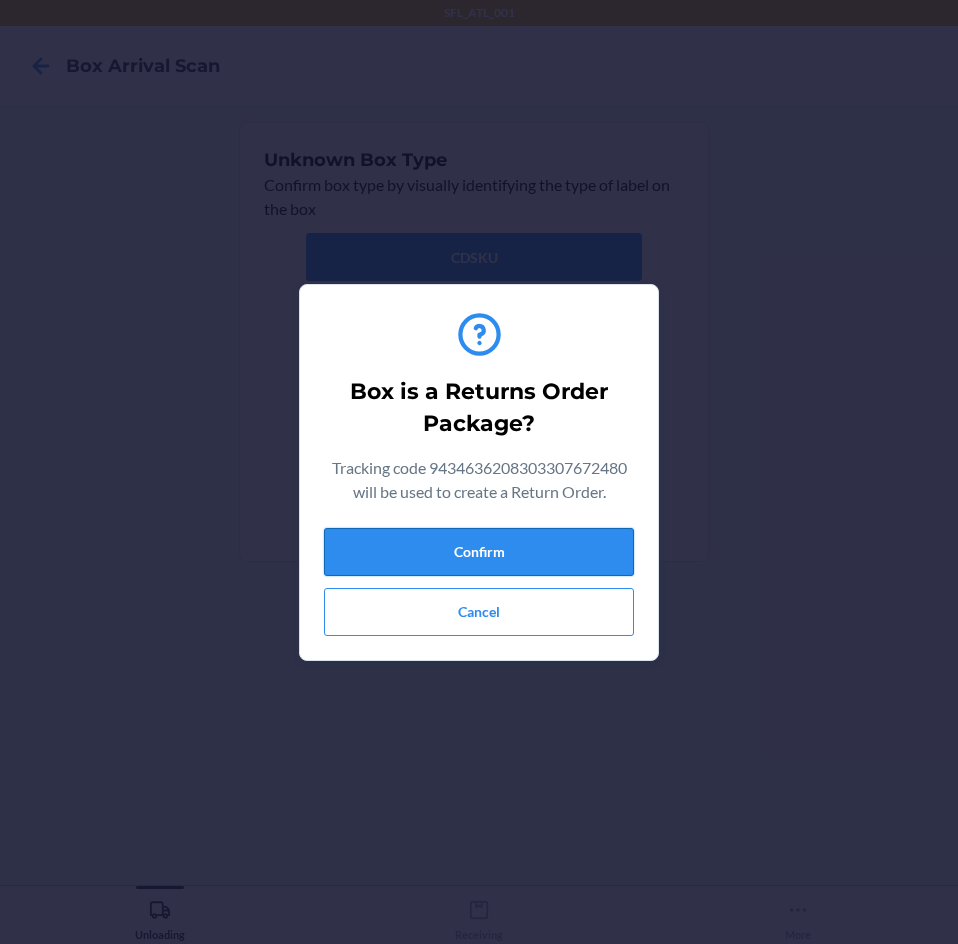 click on "Confirm" at bounding box center (479, 552) 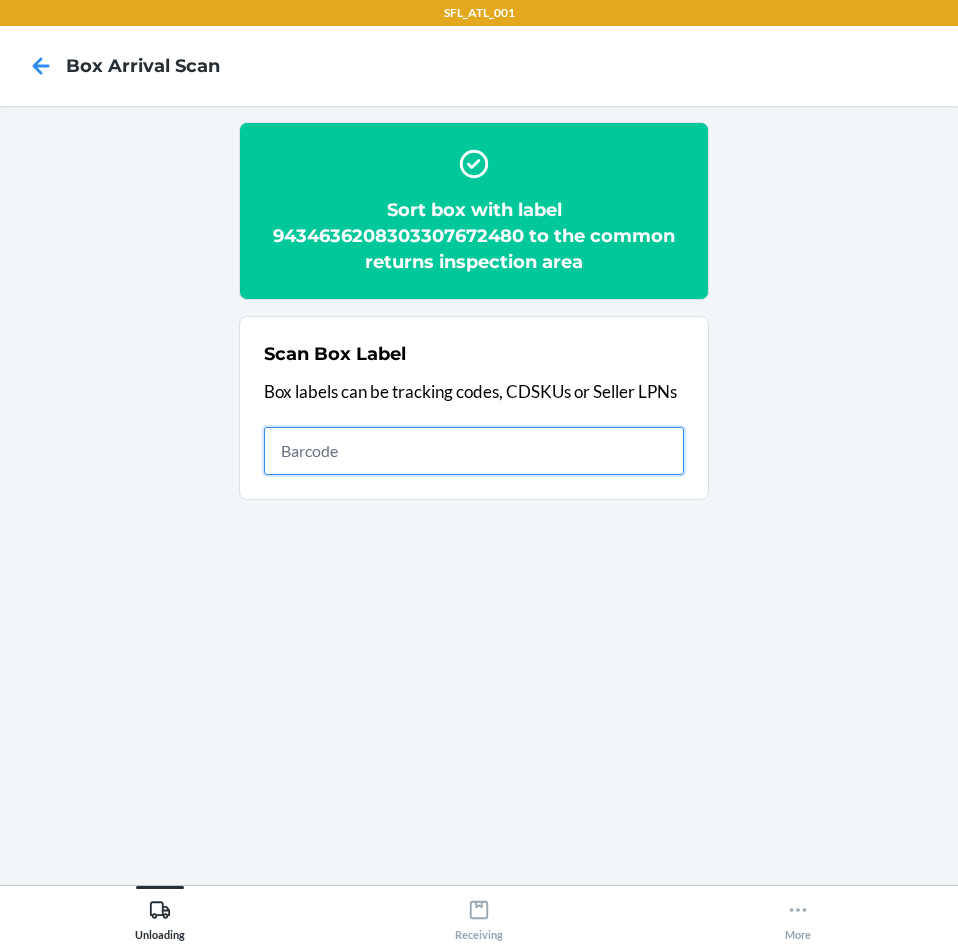 click at bounding box center [474, 451] 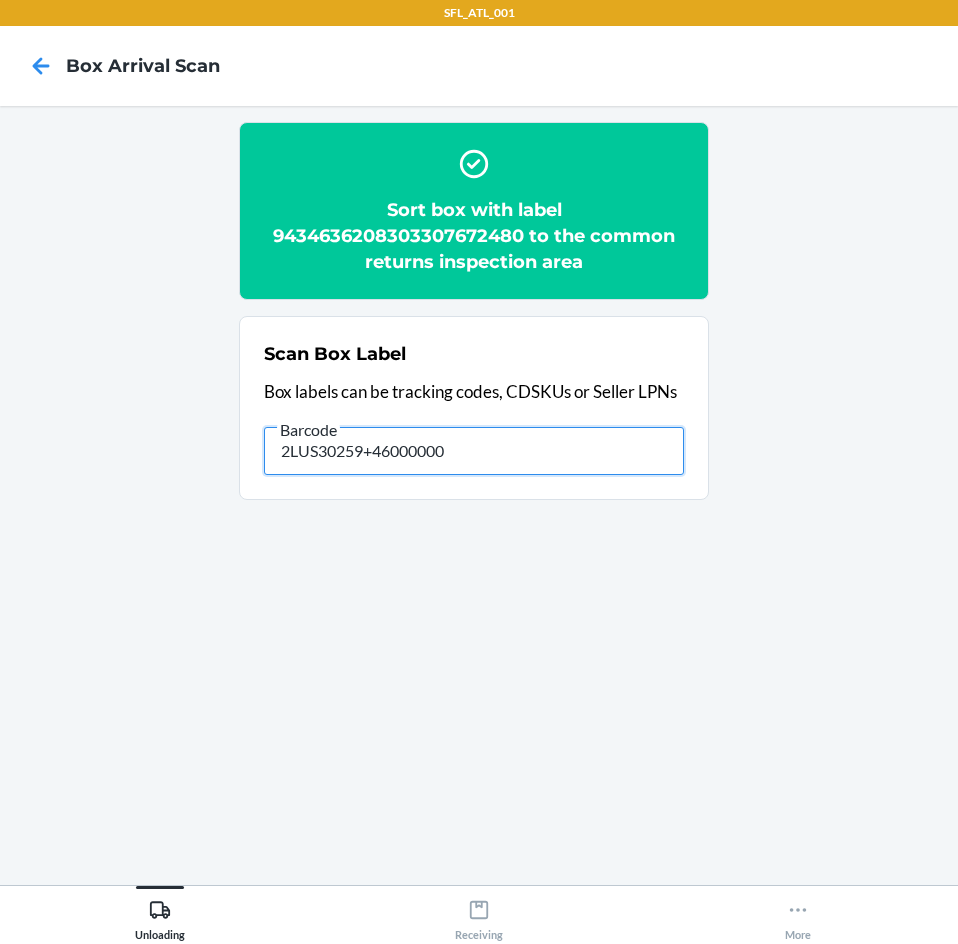 type on "2LUS30259+46000000" 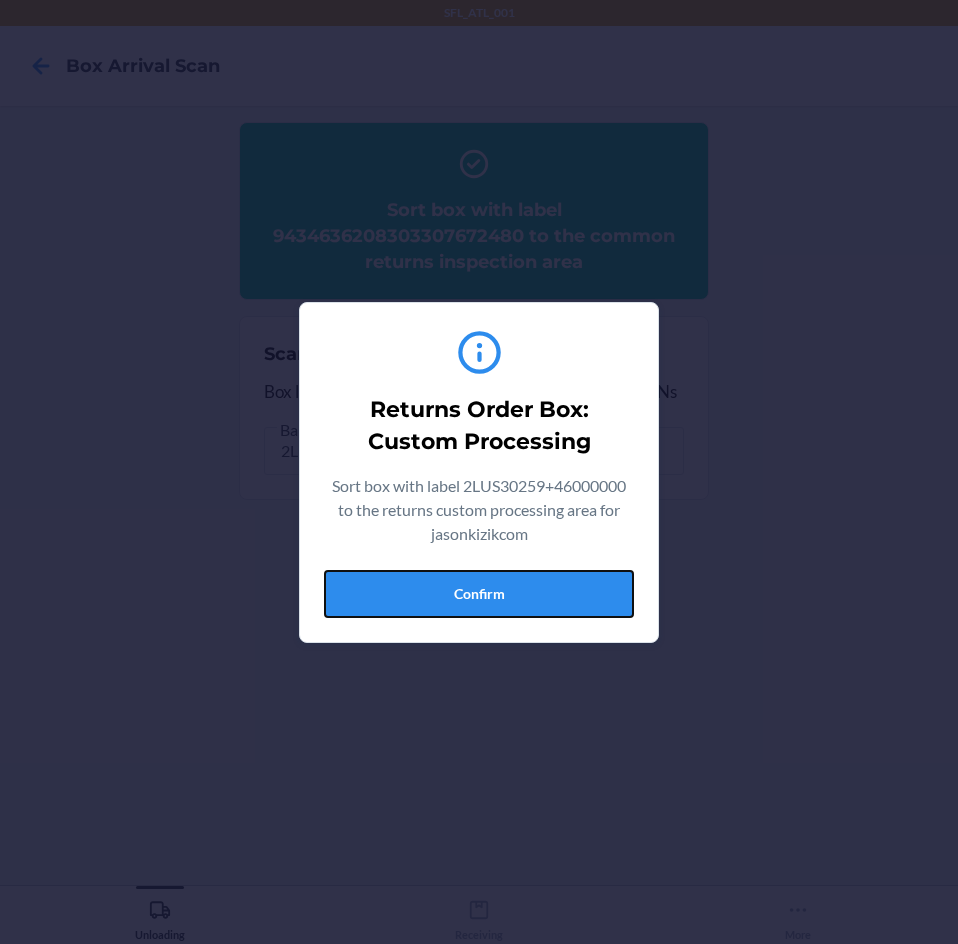 drag, startPoint x: 506, startPoint y: 602, endPoint x: 752, endPoint y: 534, distance: 255.22539 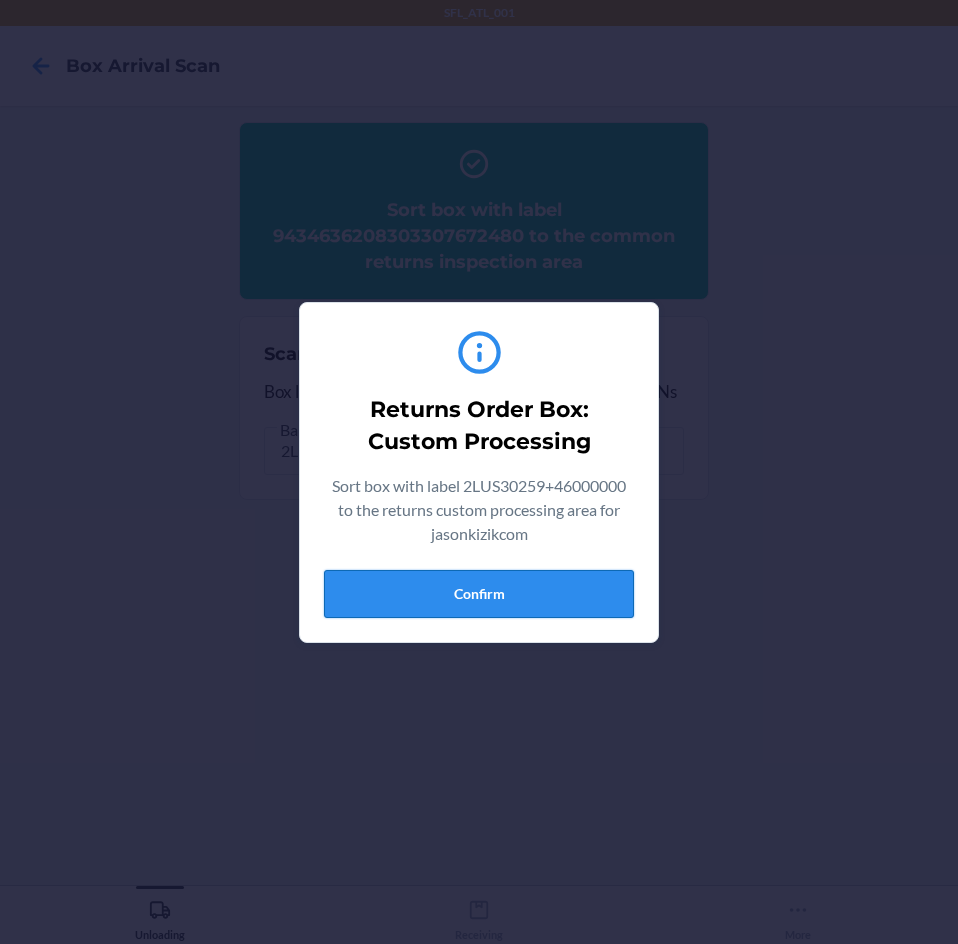 click on "Confirm" at bounding box center [479, 594] 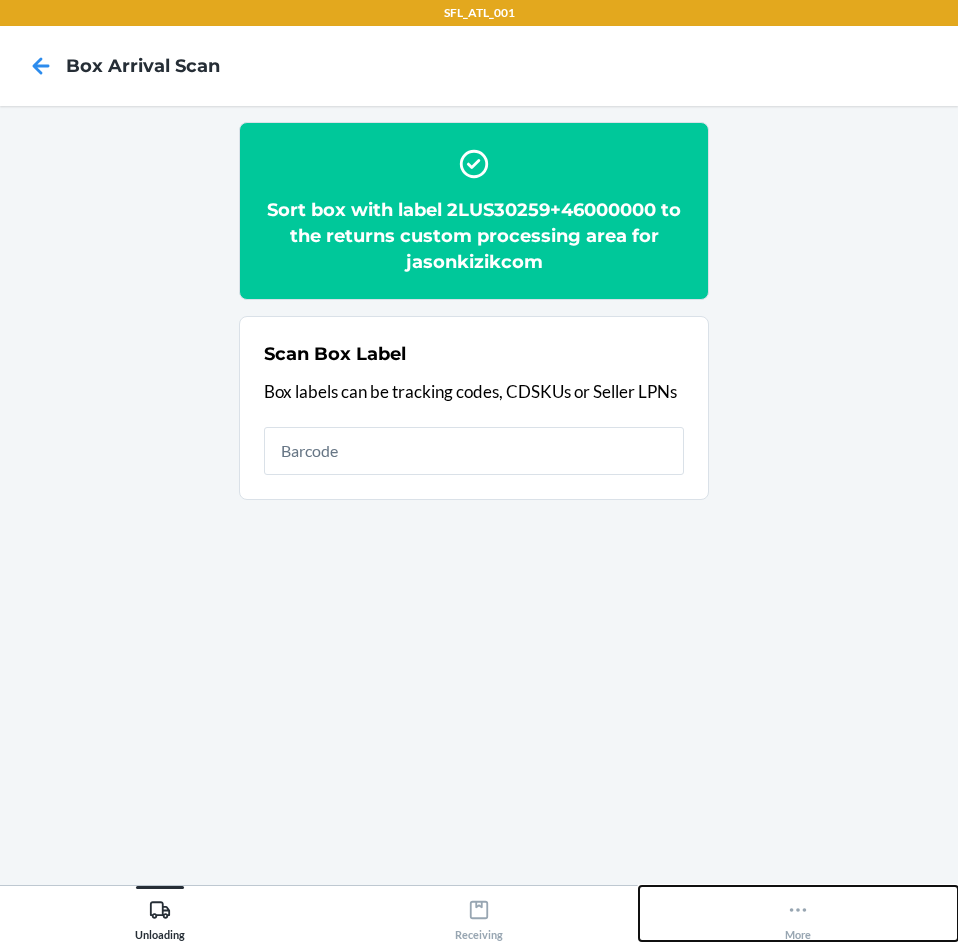 click 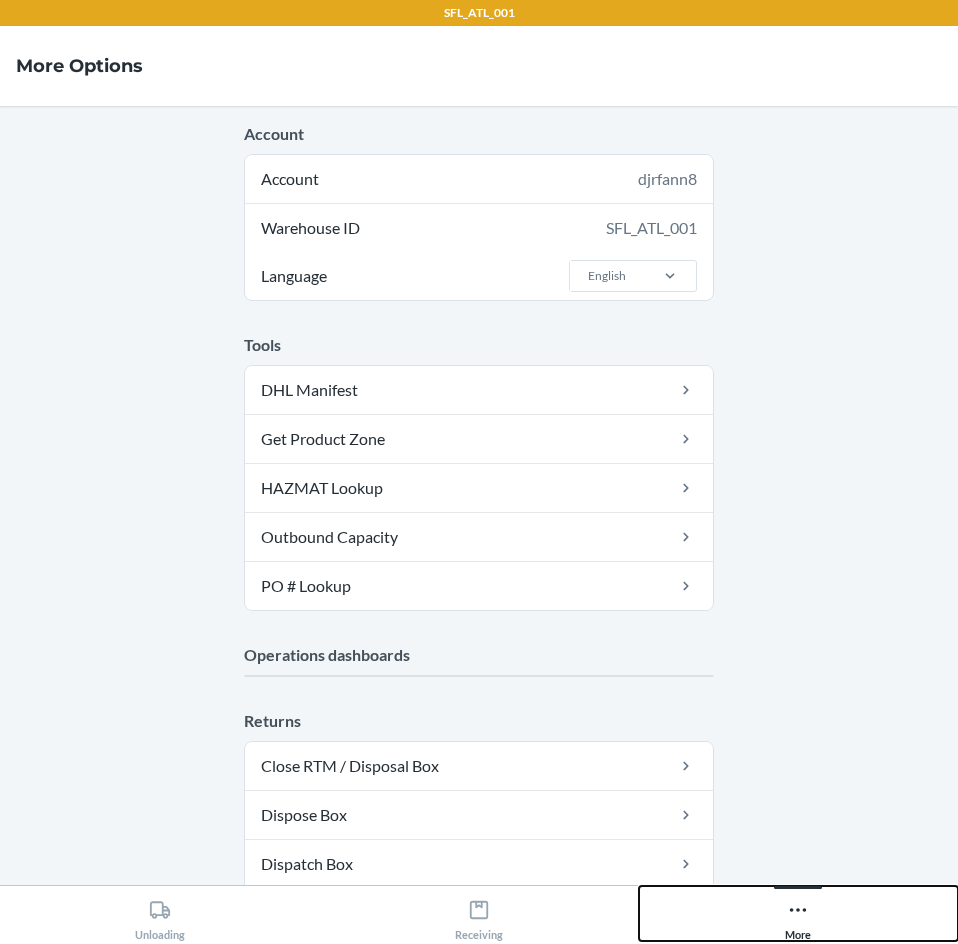 scroll, scrollTop: 312, scrollLeft: 0, axis: vertical 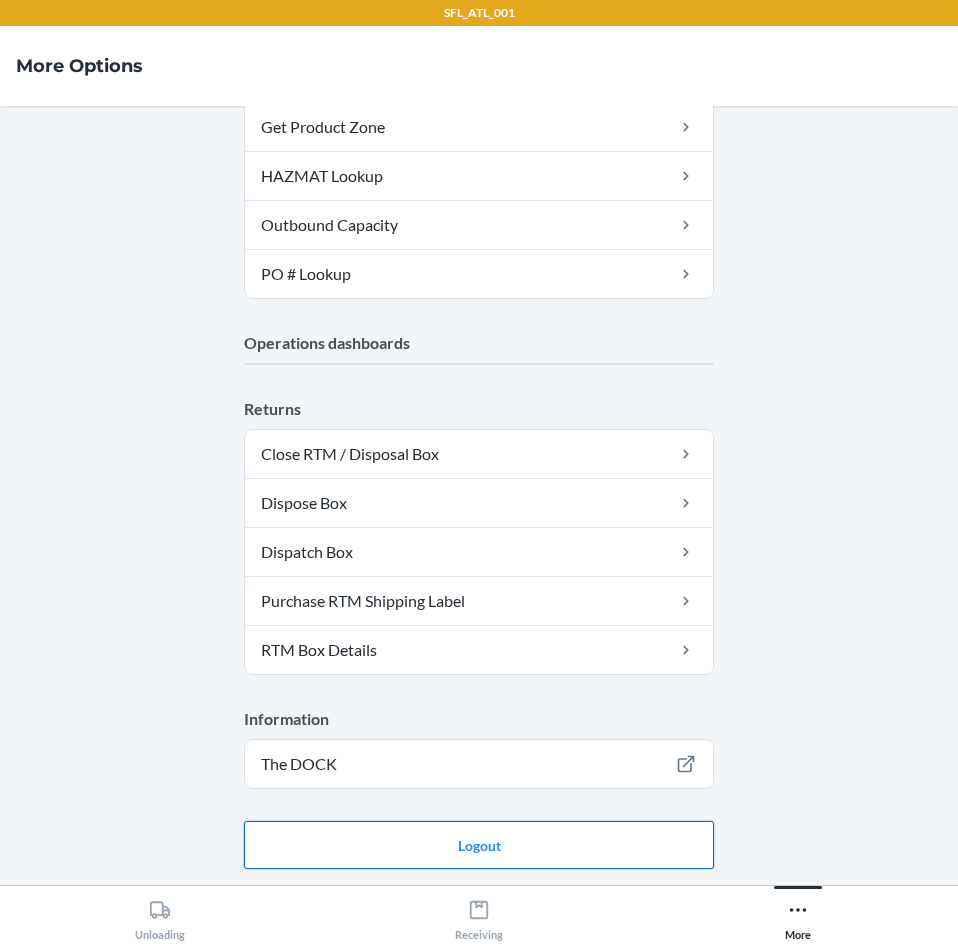 click on "Logout" at bounding box center (479, 845) 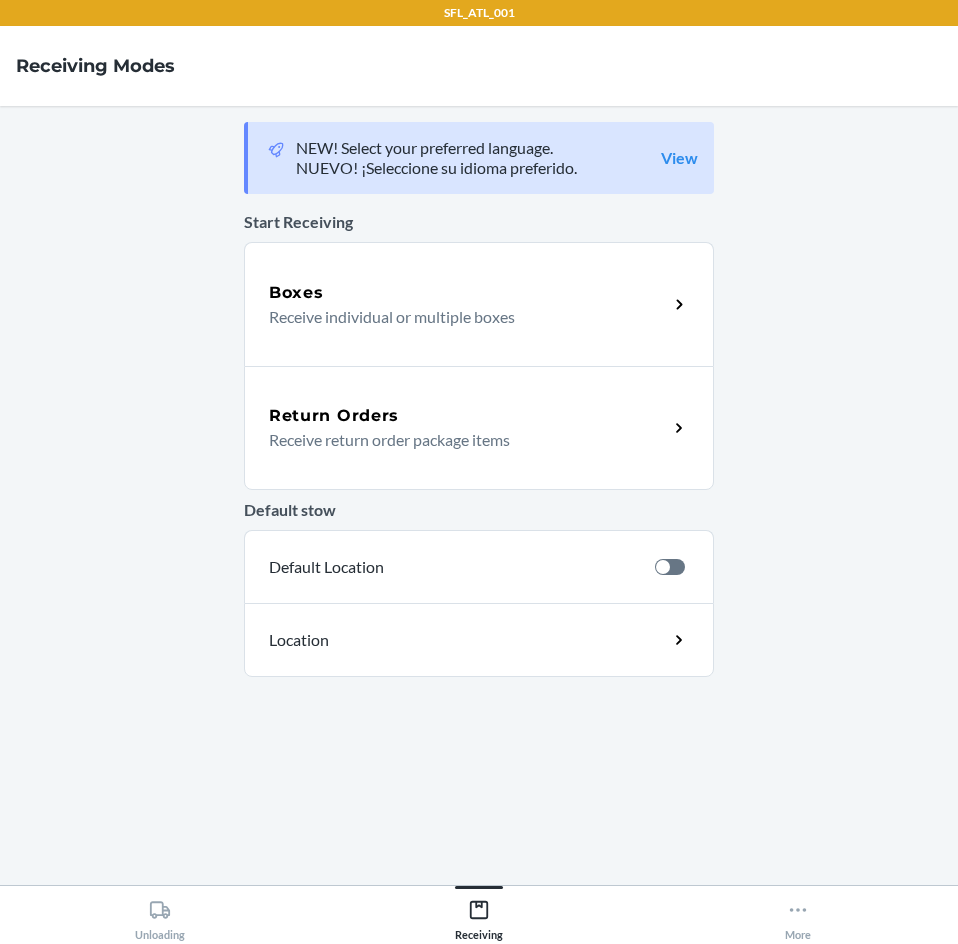scroll, scrollTop: 0, scrollLeft: 0, axis: both 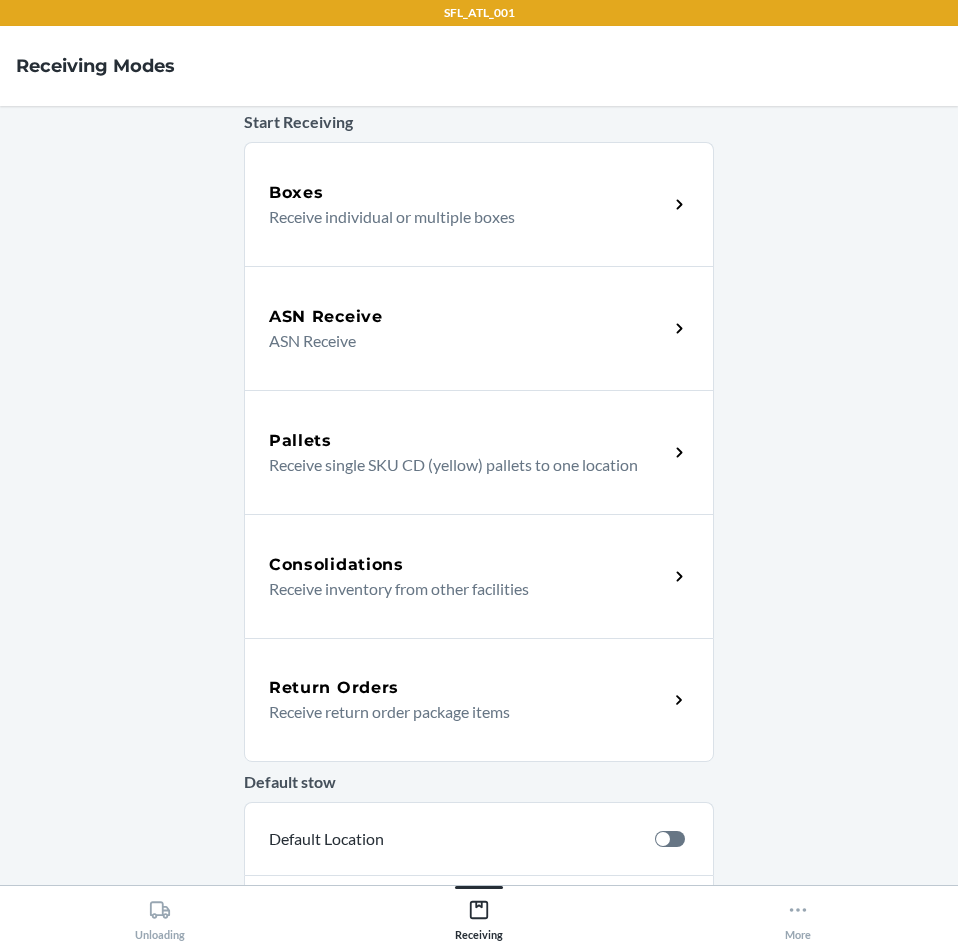 click on "Return Orders" at bounding box center [468, 688] 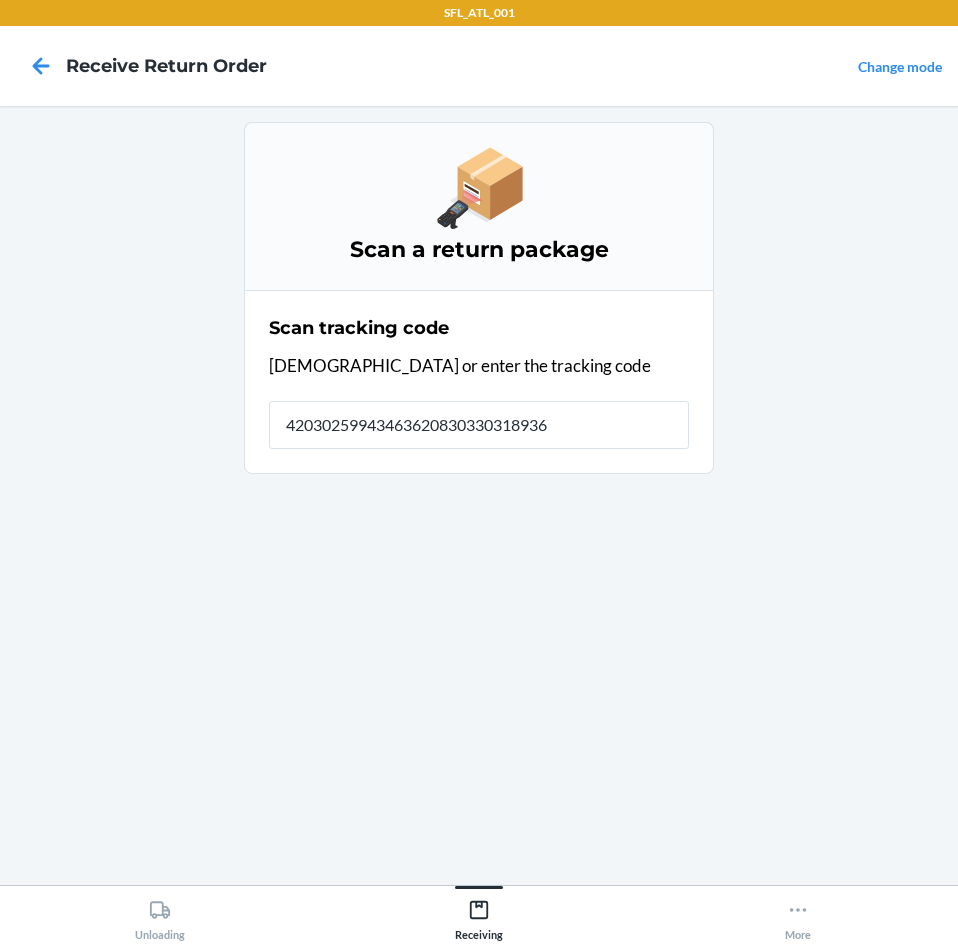 type on "420302599434636208303303189364" 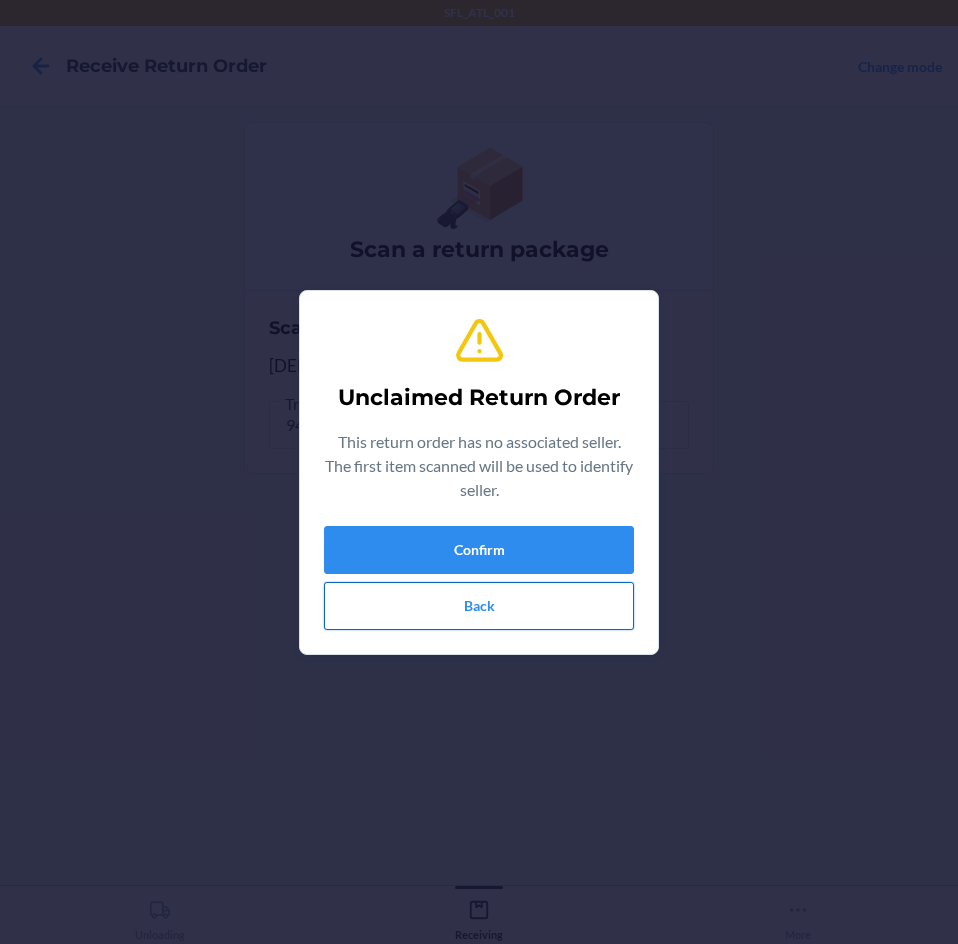click on "Back" at bounding box center [479, 606] 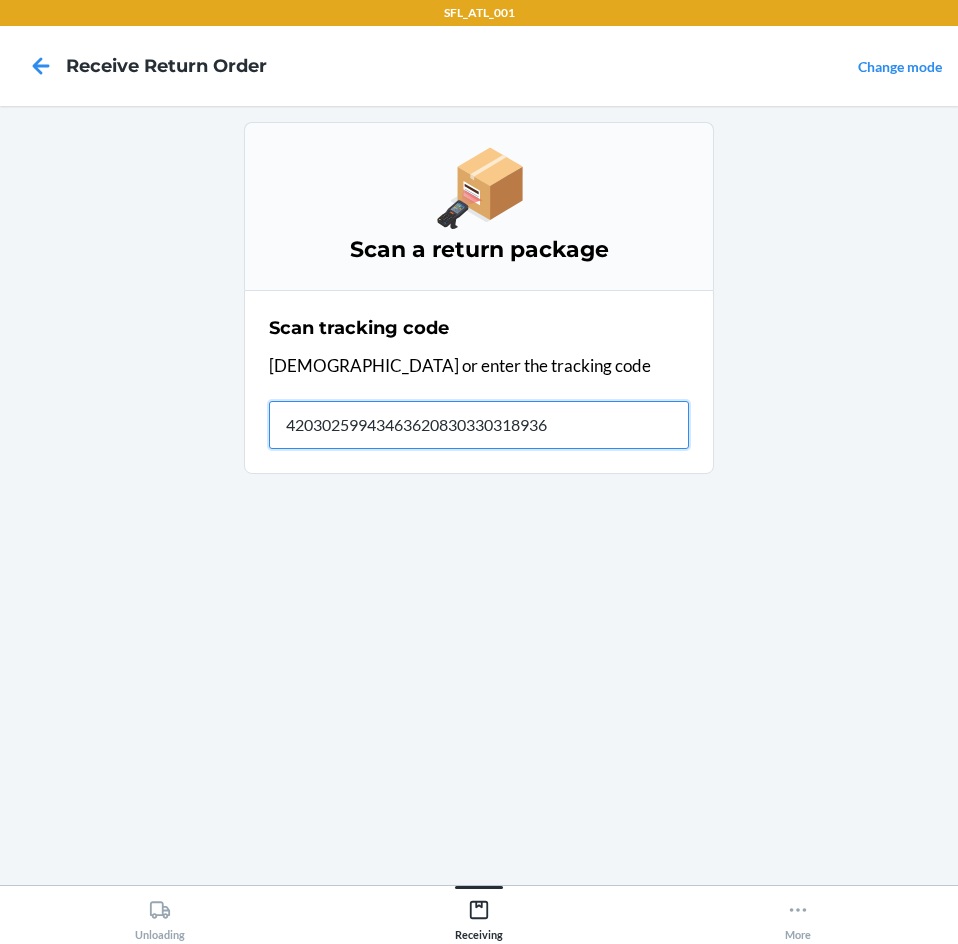 type on "420302599434636208303303189364" 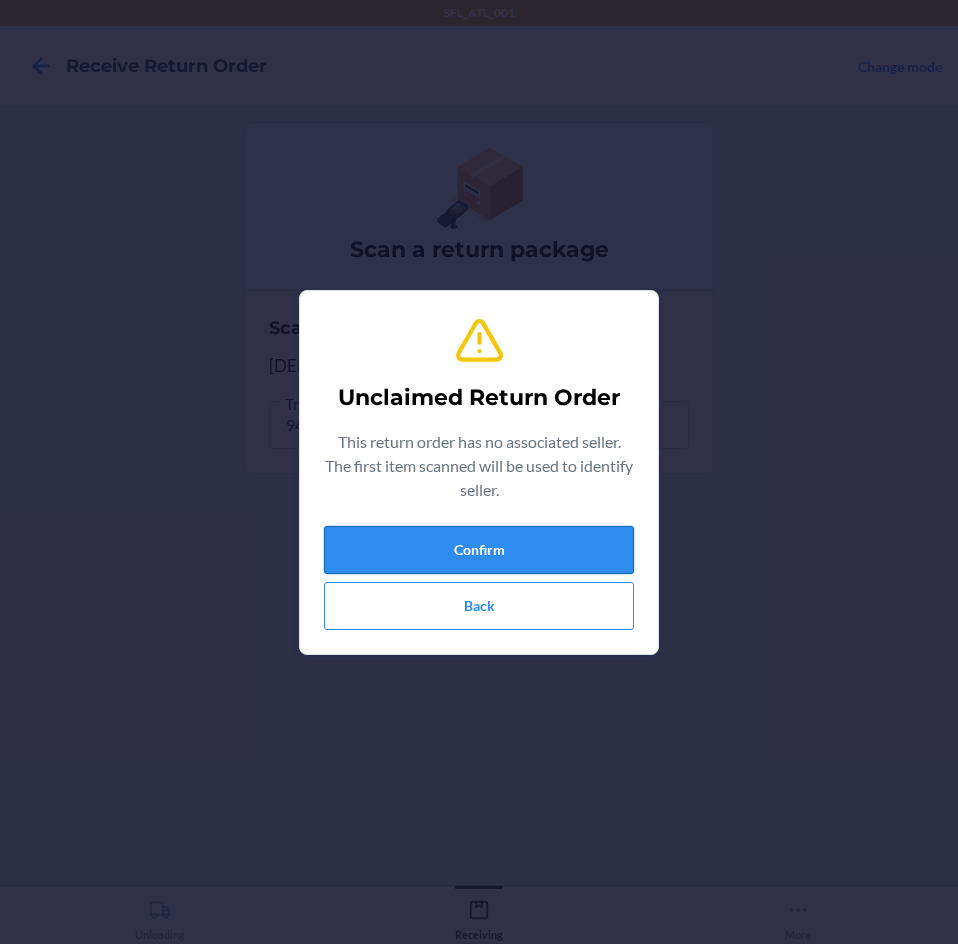 click on "Confirm" at bounding box center [479, 550] 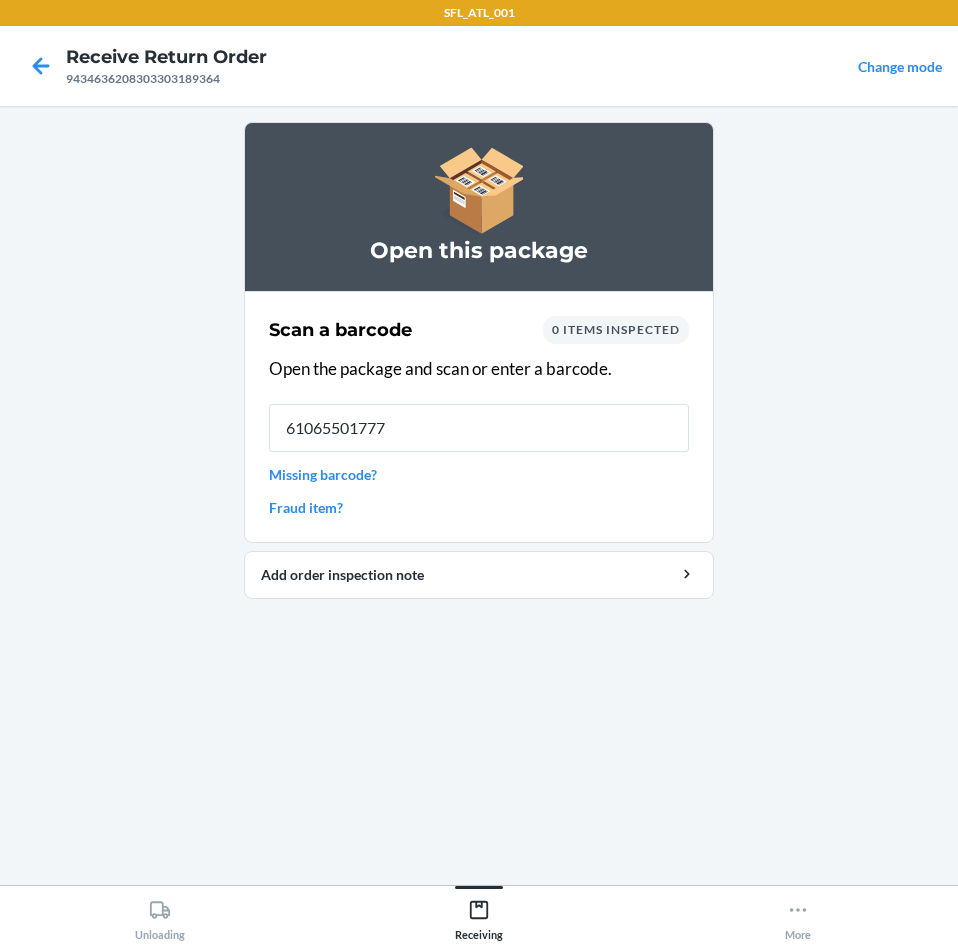 type on "610655017775" 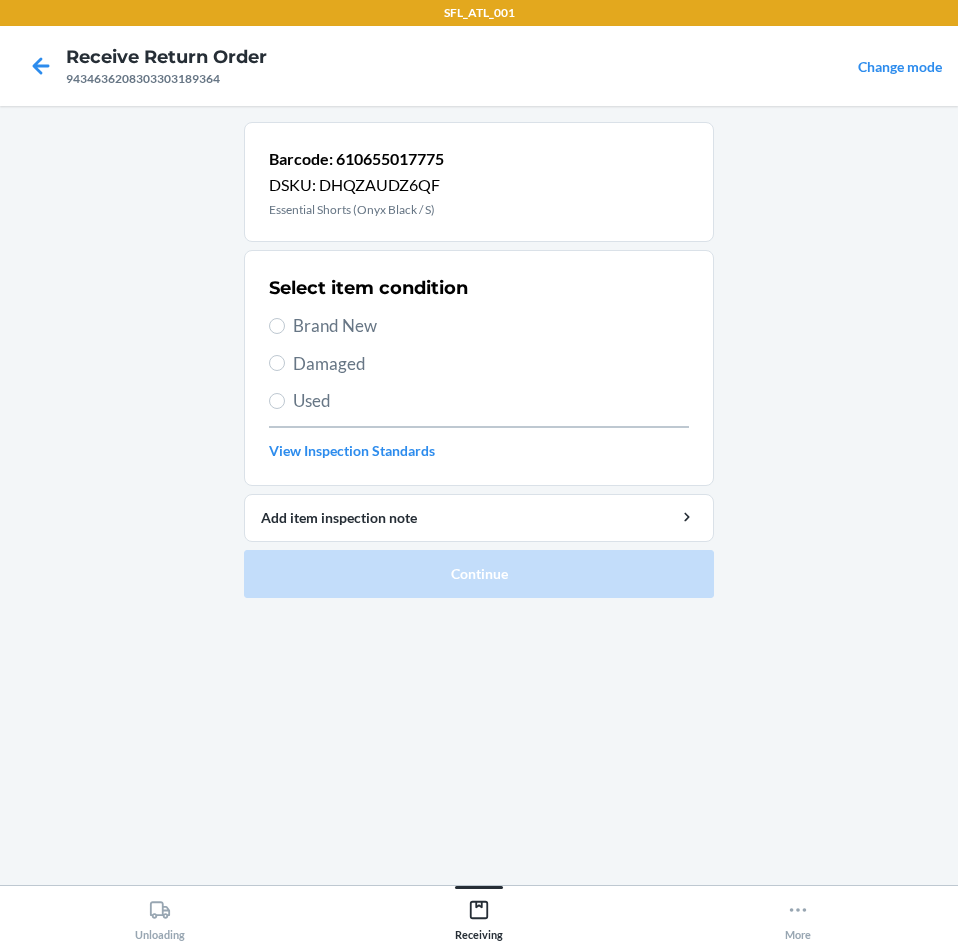 click on "Used" at bounding box center (491, 401) 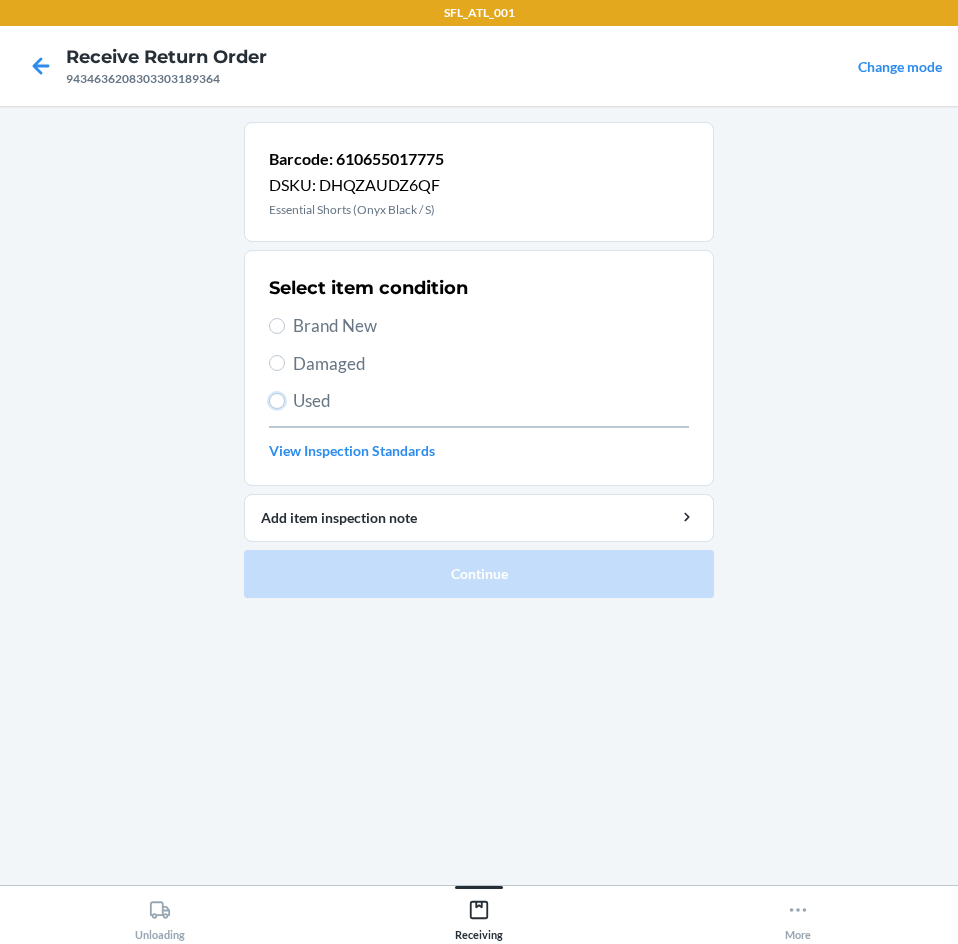 click on "Used" at bounding box center [277, 401] 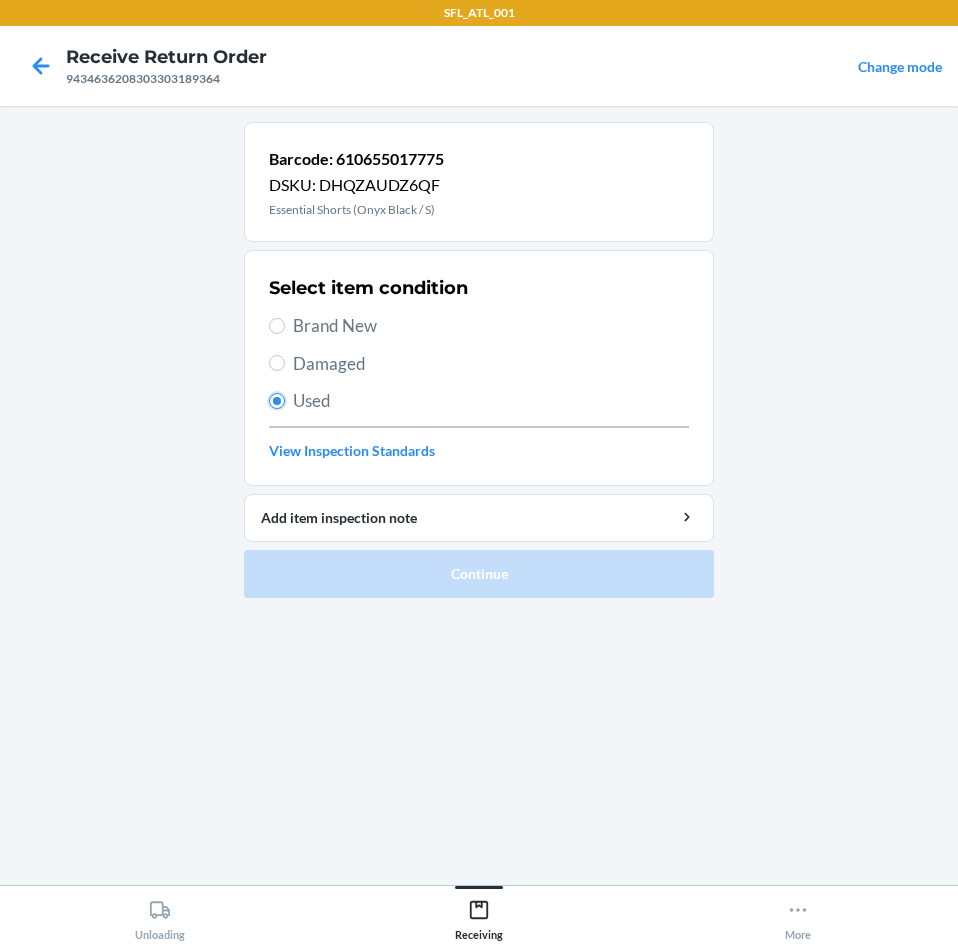 radio on "true" 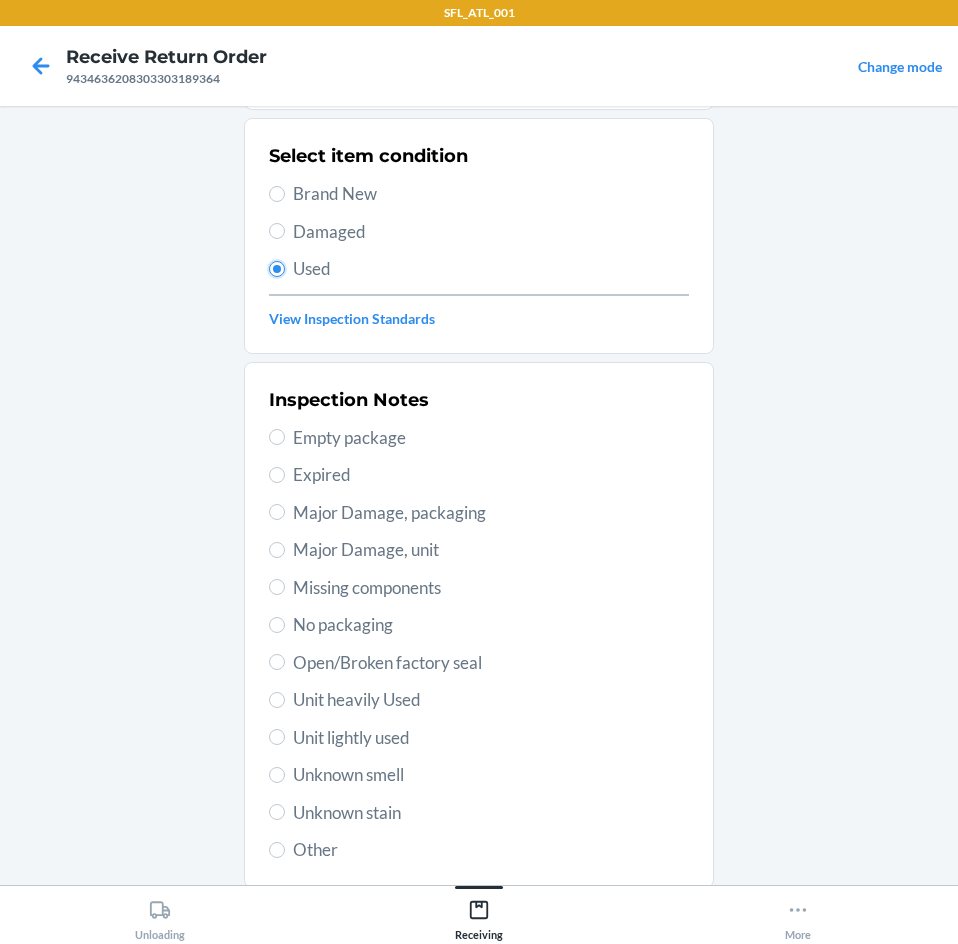 scroll, scrollTop: 263, scrollLeft: 0, axis: vertical 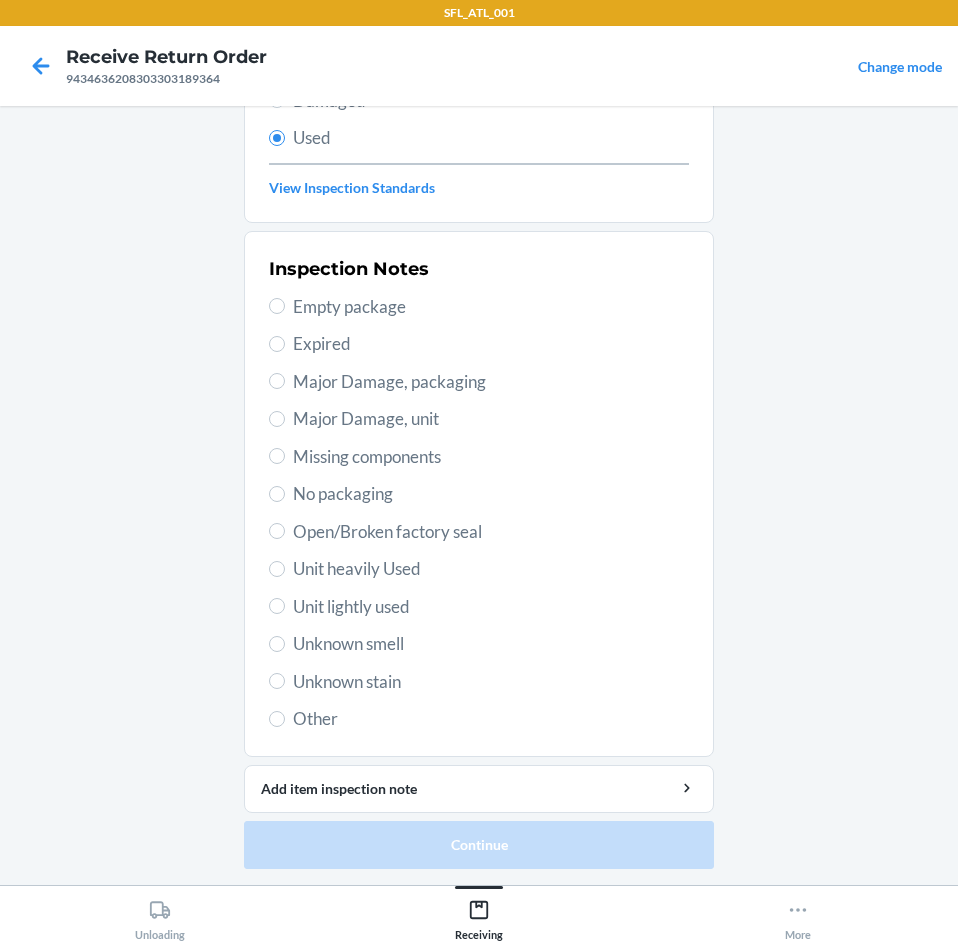 click on "Major Damage, packaging" at bounding box center [491, 382] 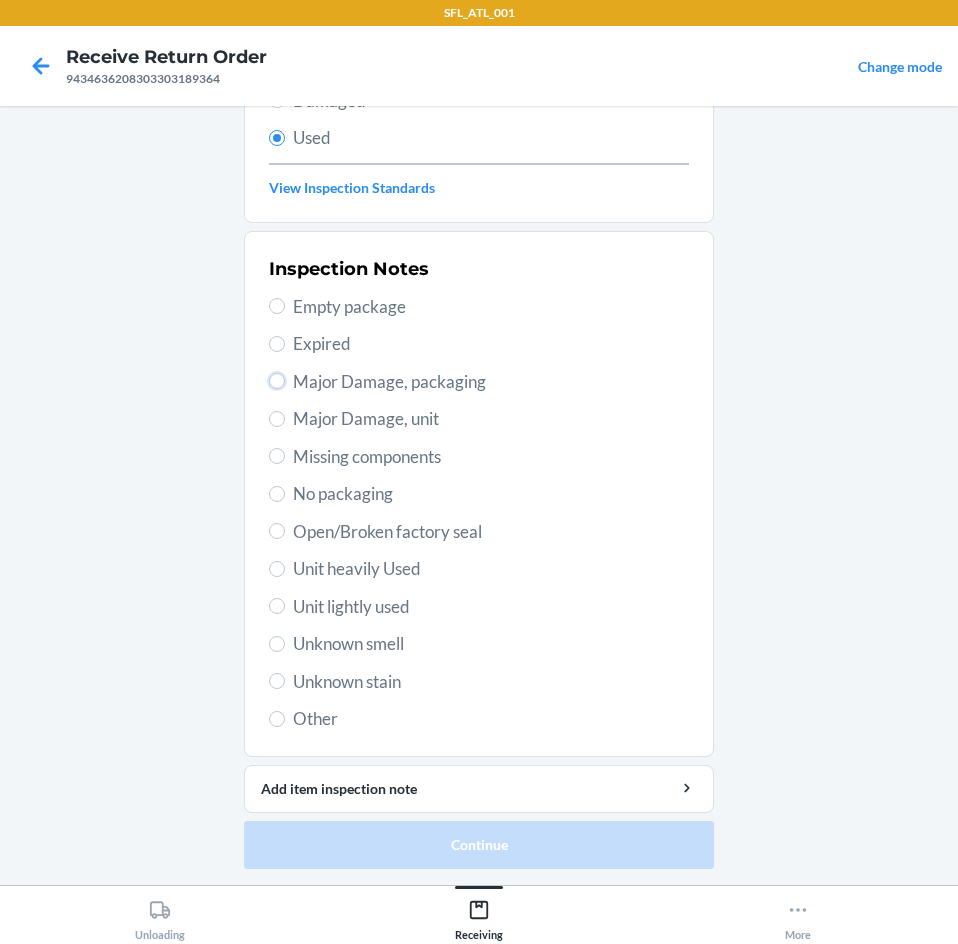click on "Major Damage, packaging" at bounding box center (277, 381) 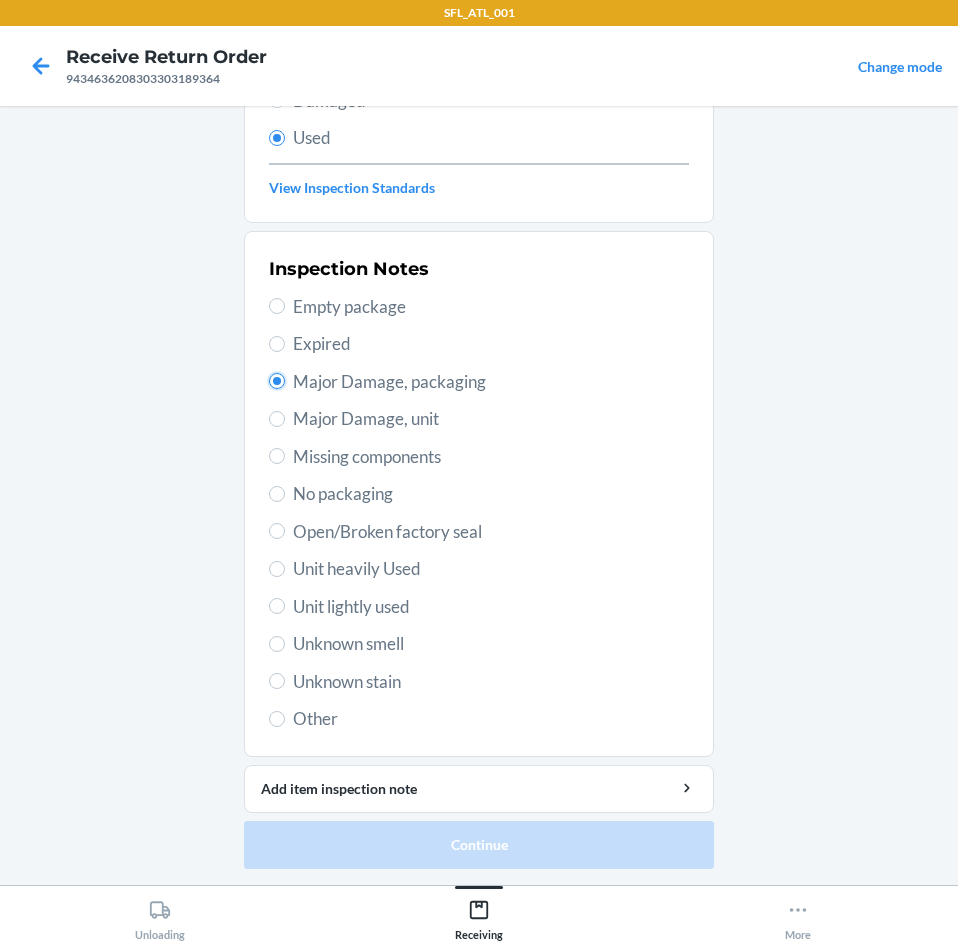 radio on "true" 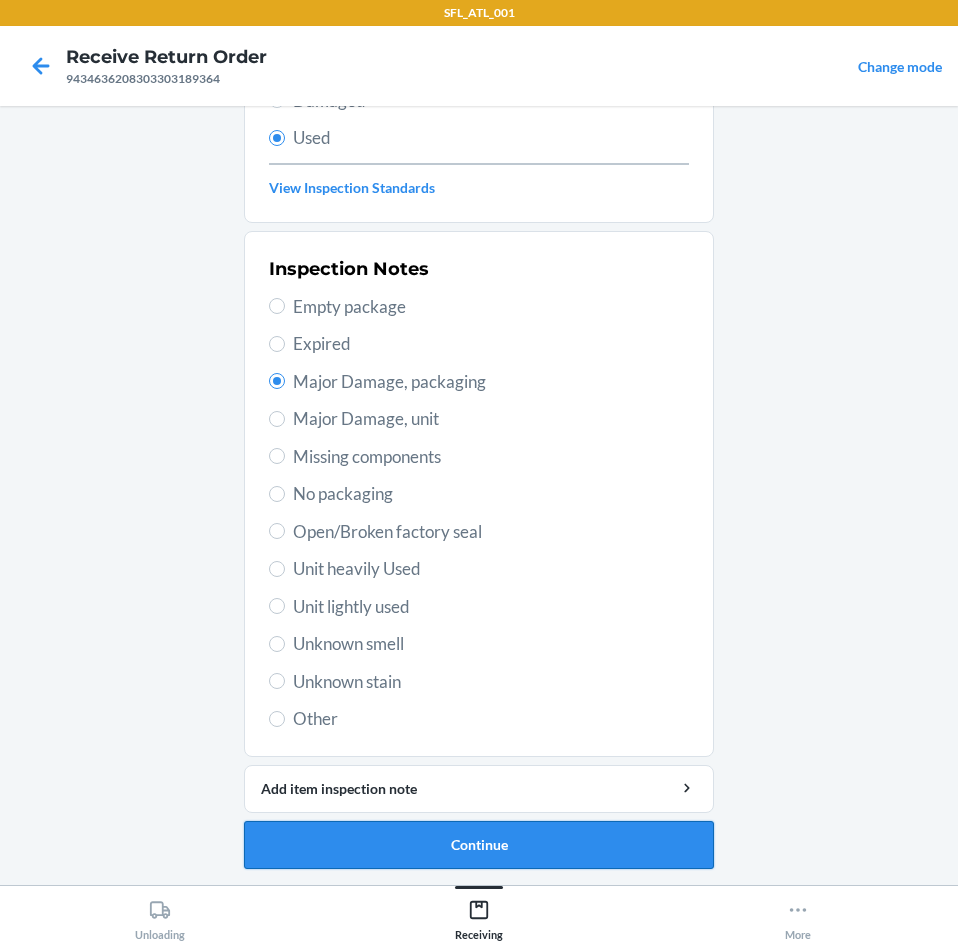 click on "Continue" at bounding box center (479, 845) 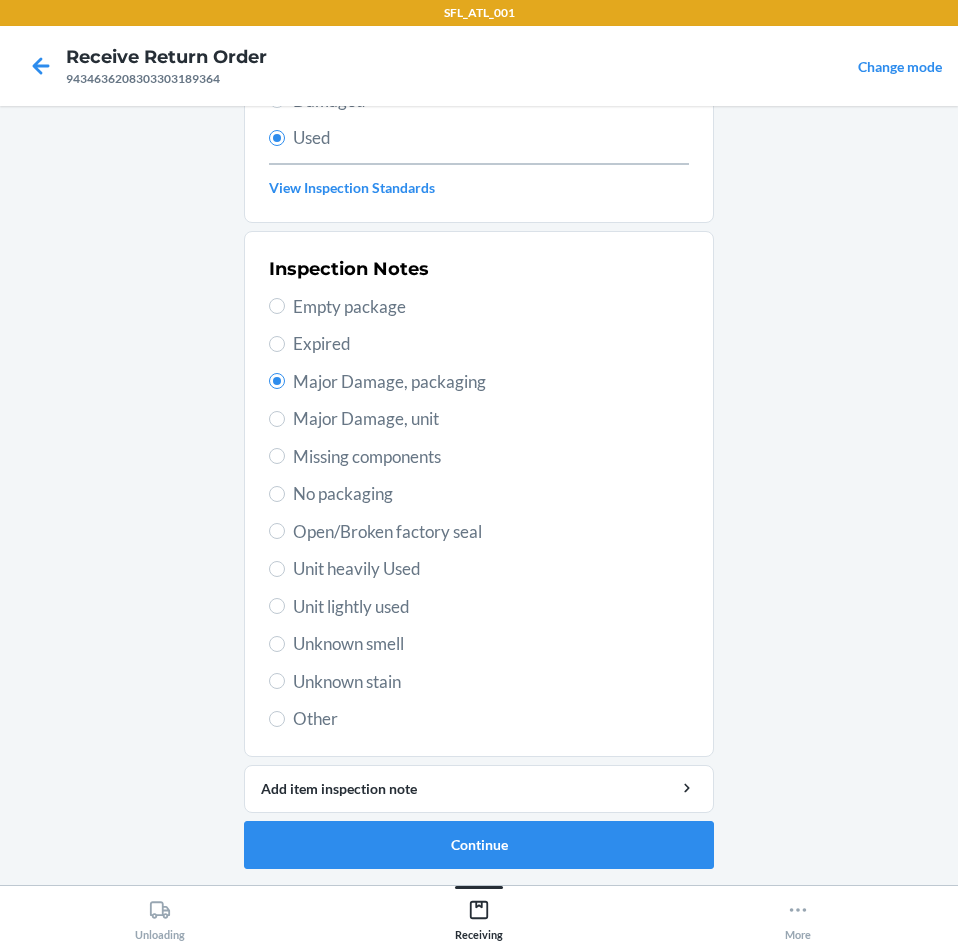 scroll, scrollTop: 0, scrollLeft: 0, axis: both 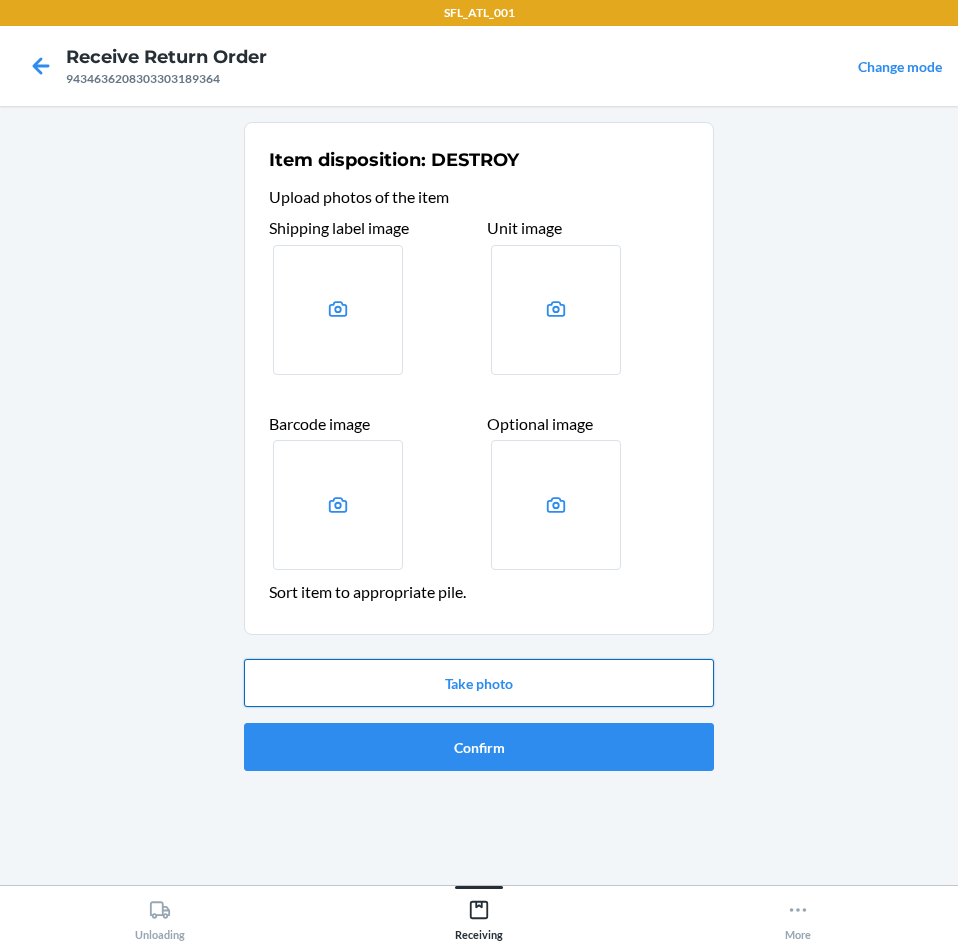 click on "Take photo" at bounding box center (479, 683) 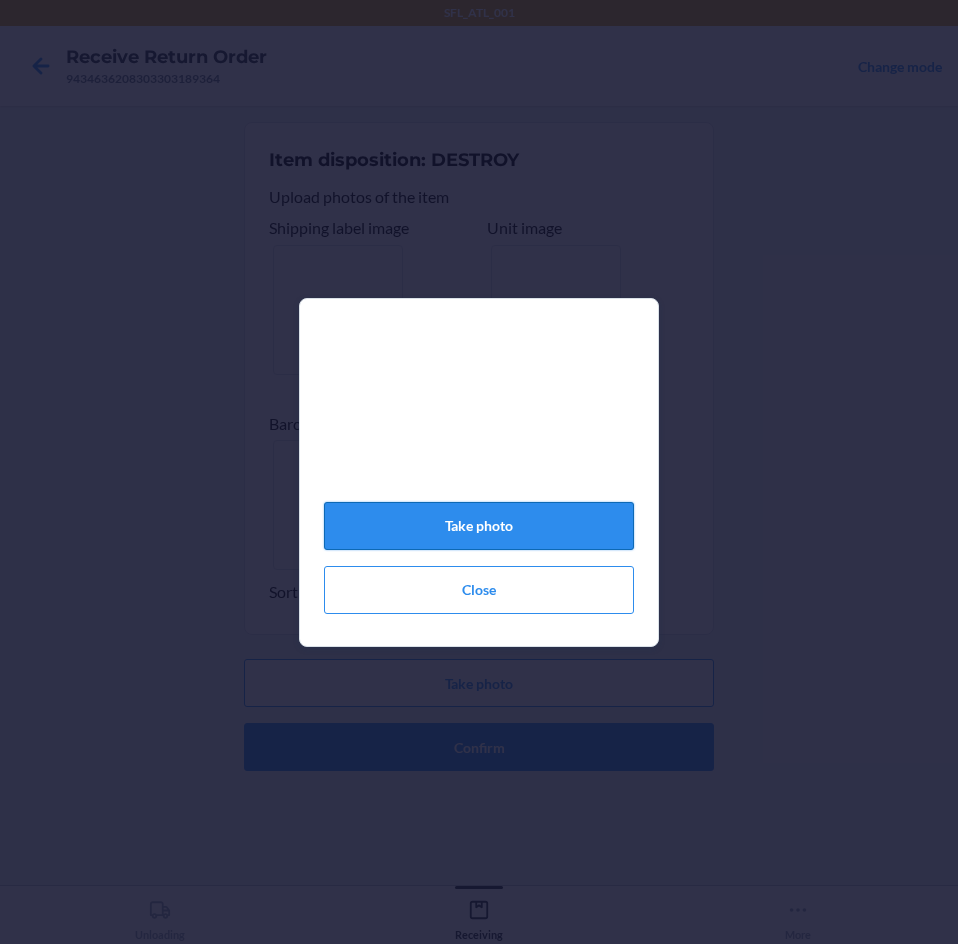 click on "Take photo" 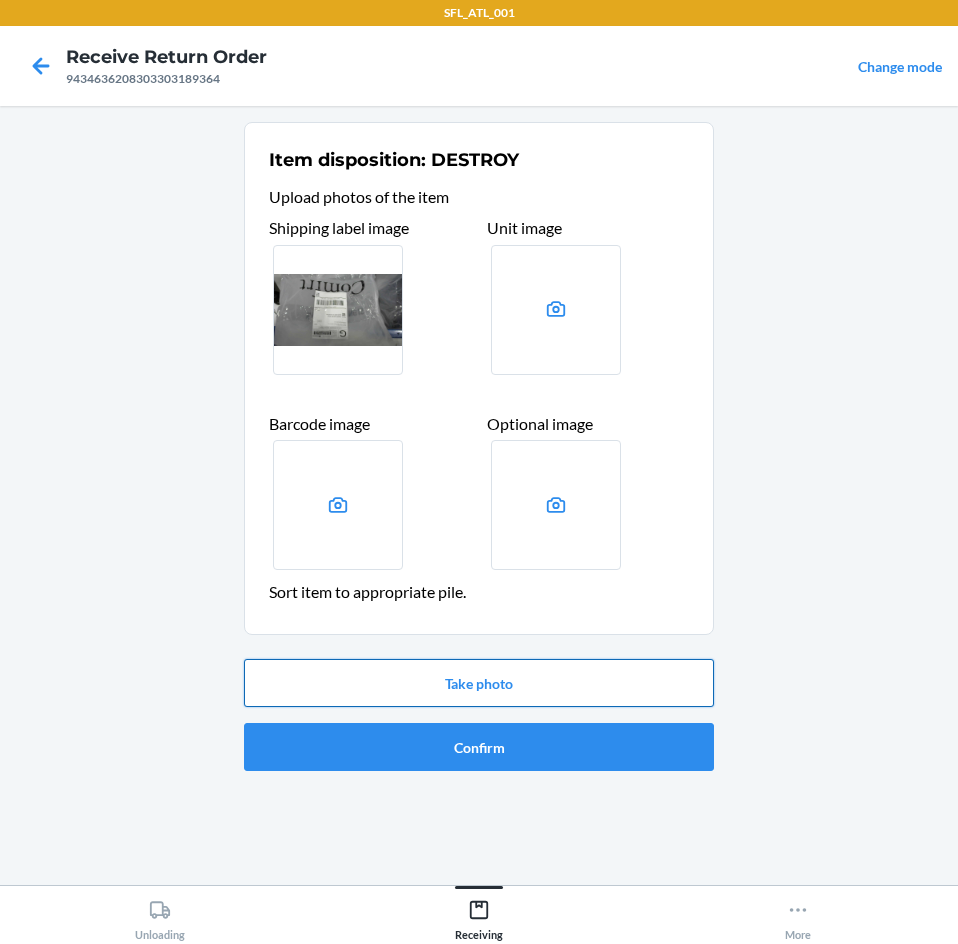 click on "Take photo" at bounding box center [479, 683] 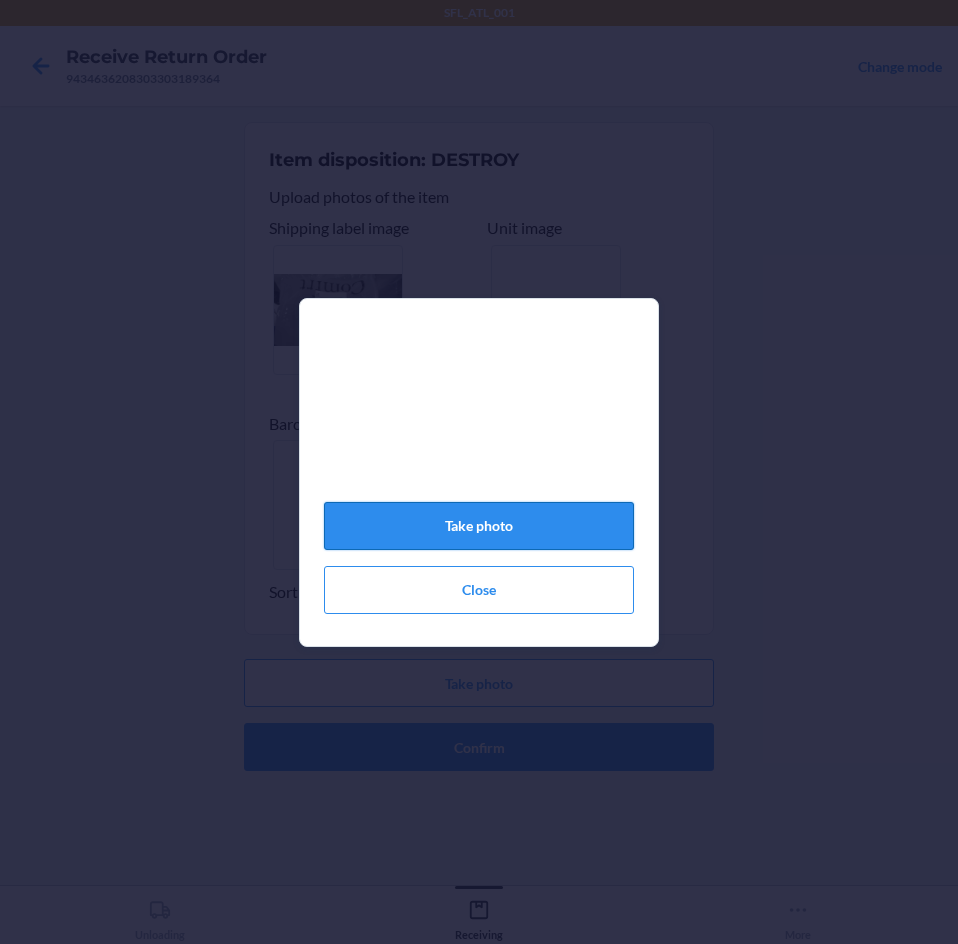 click on "Take photo" 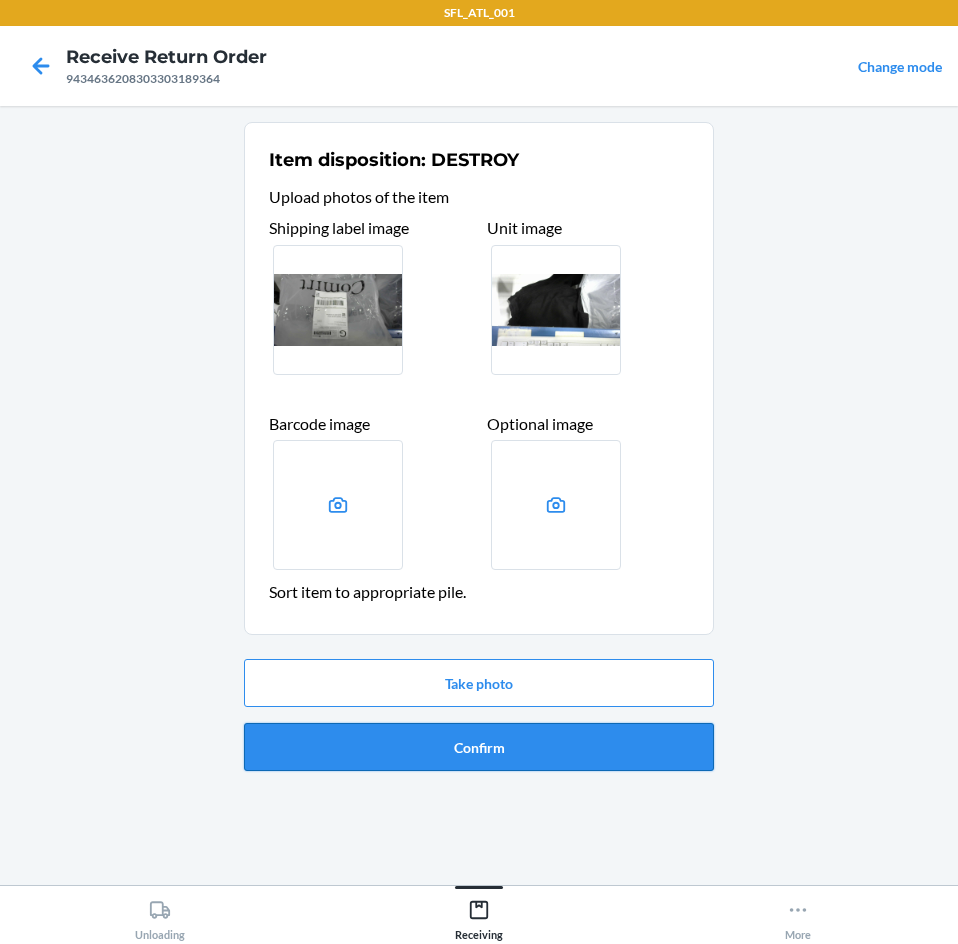 click on "Confirm" at bounding box center (479, 747) 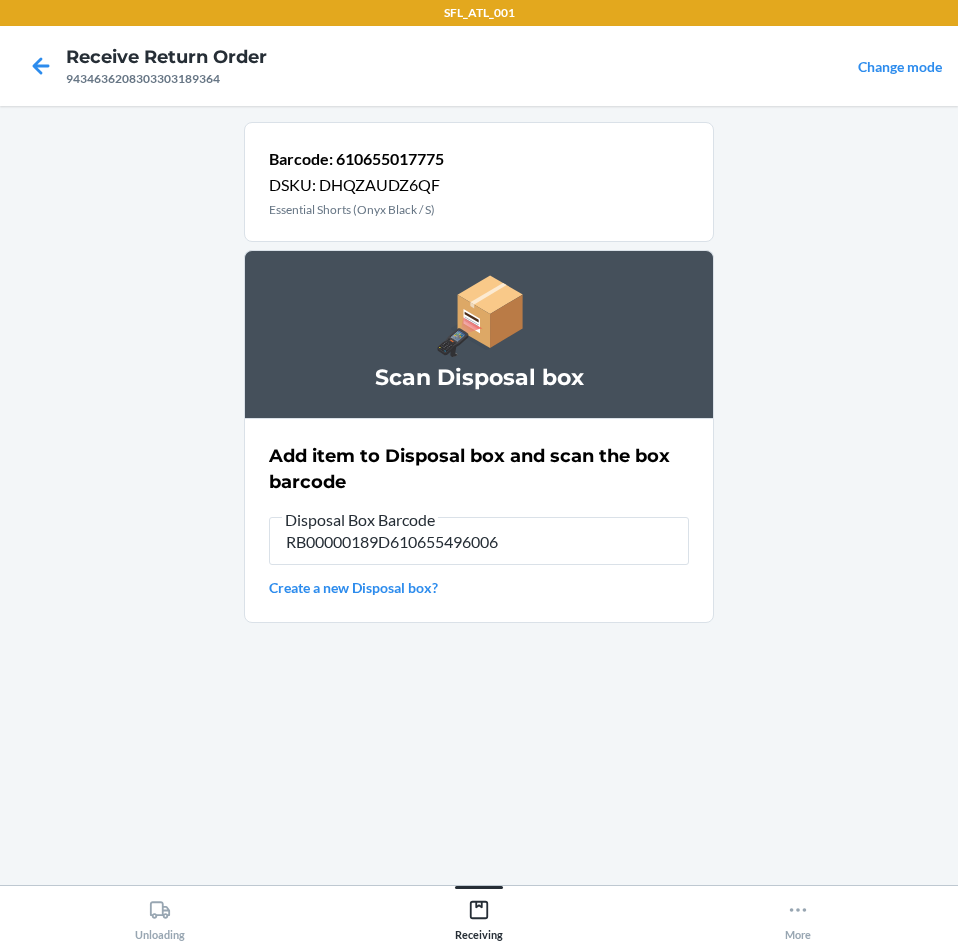 type on "RB00000189D610655496006" 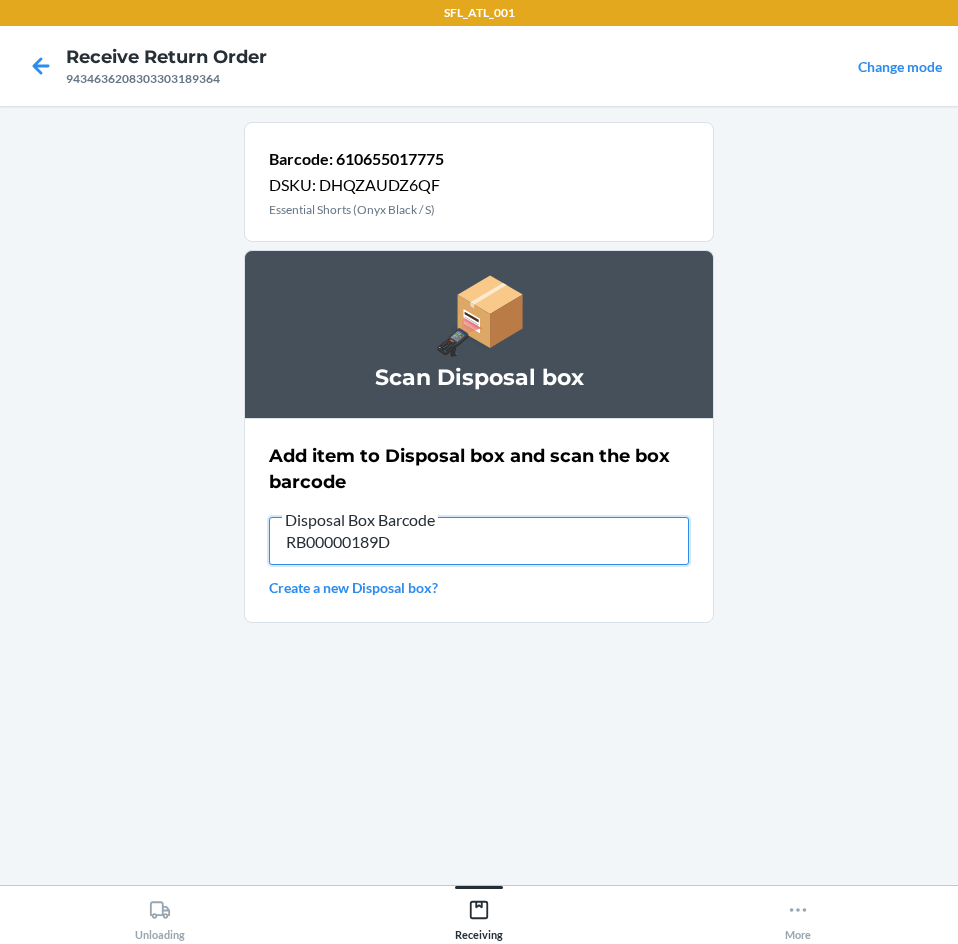 type on "RB00000189D" 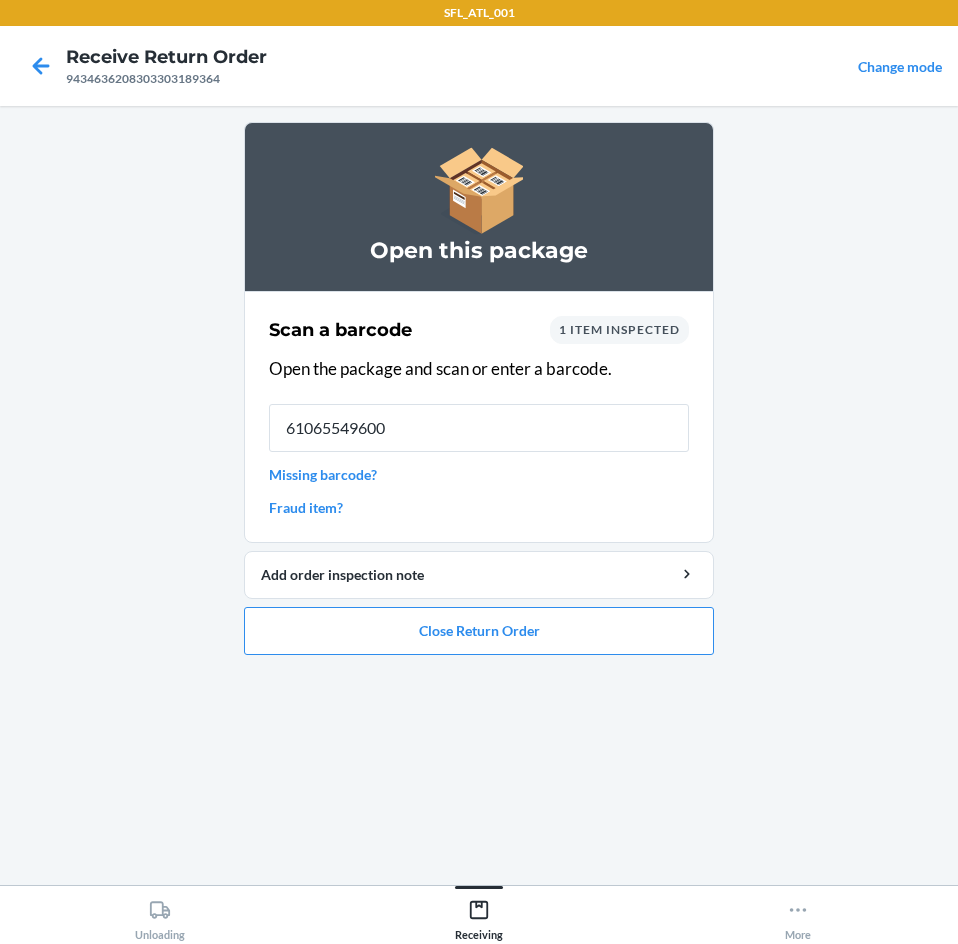 type on "610655496006" 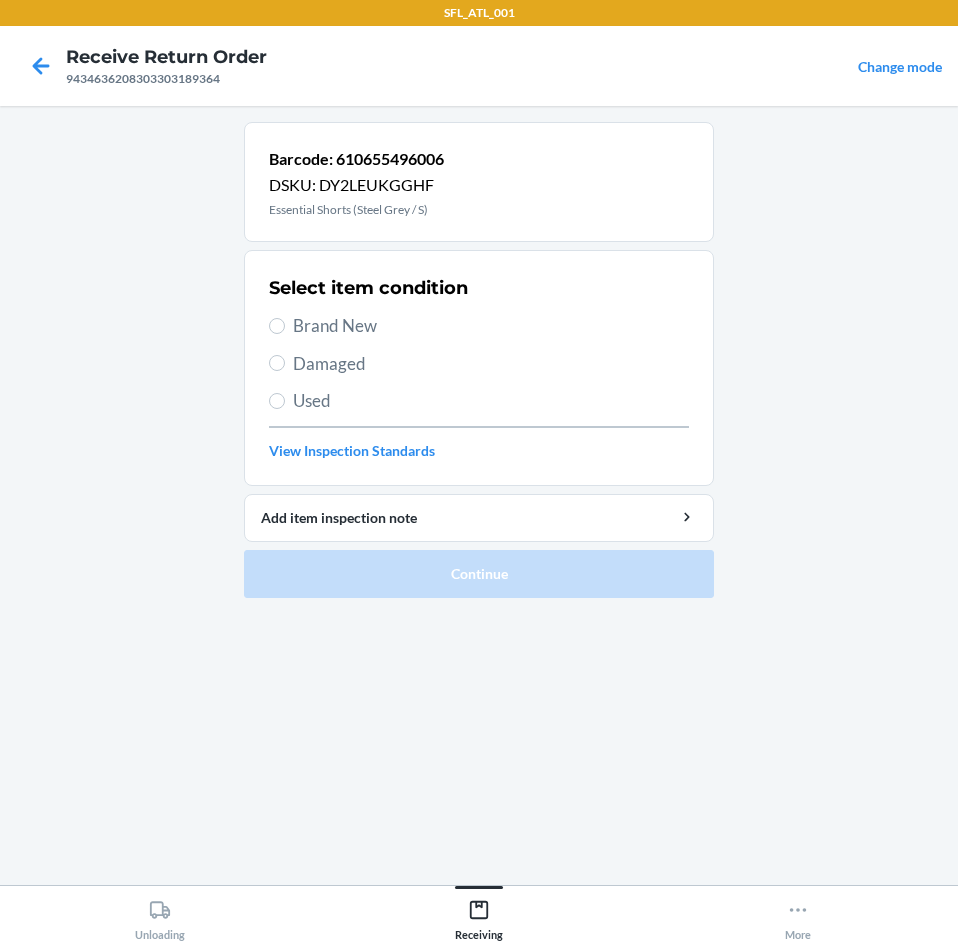click on "Used" at bounding box center (491, 401) 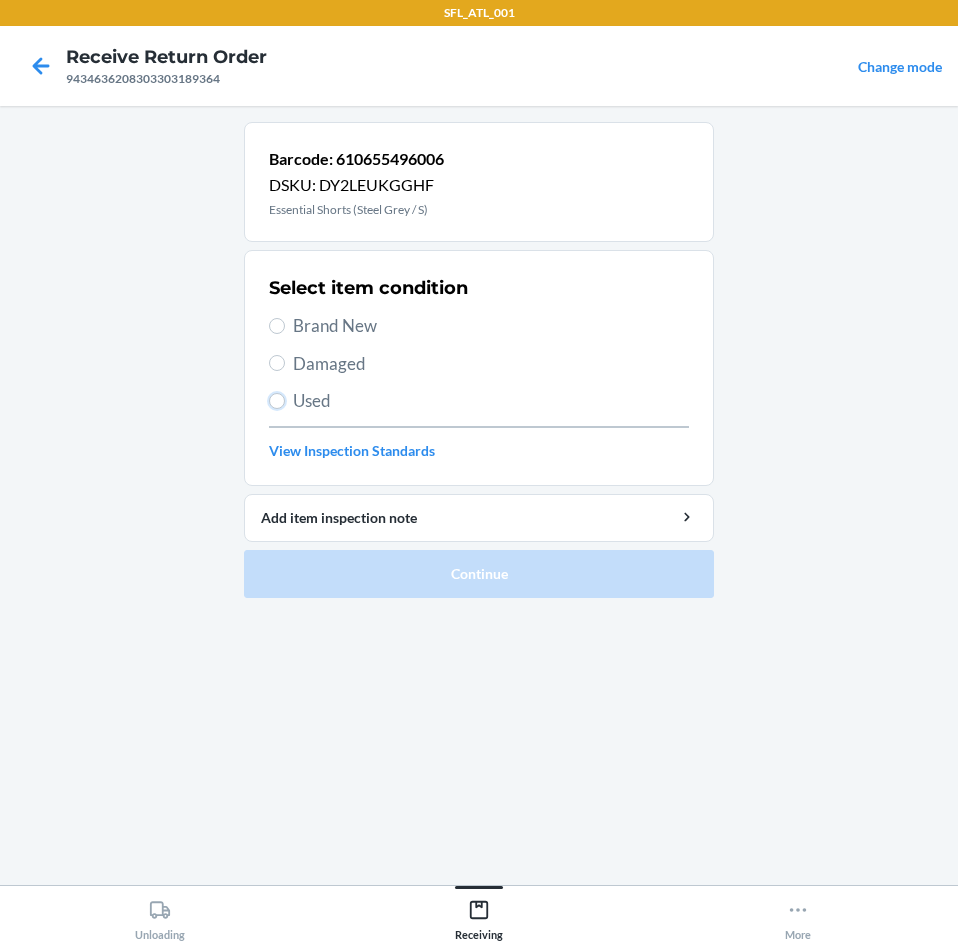 click on "Used" at bounding box center (277, 401) 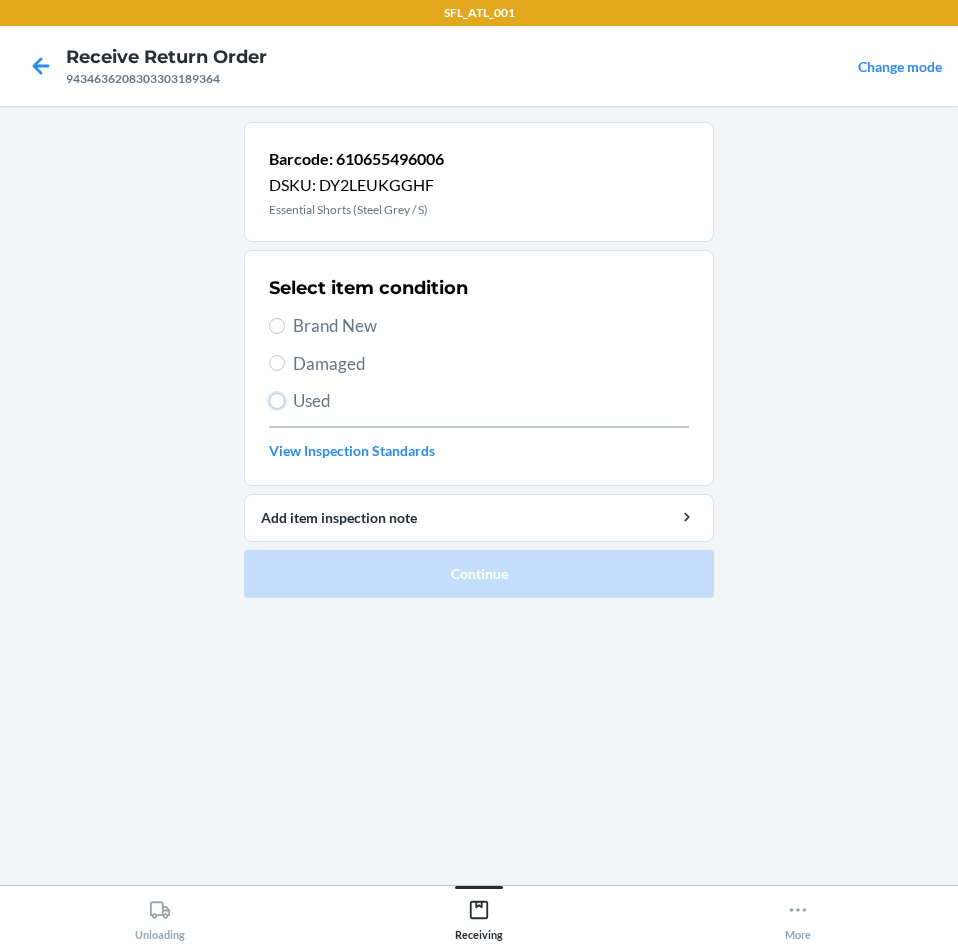 radio on "true" 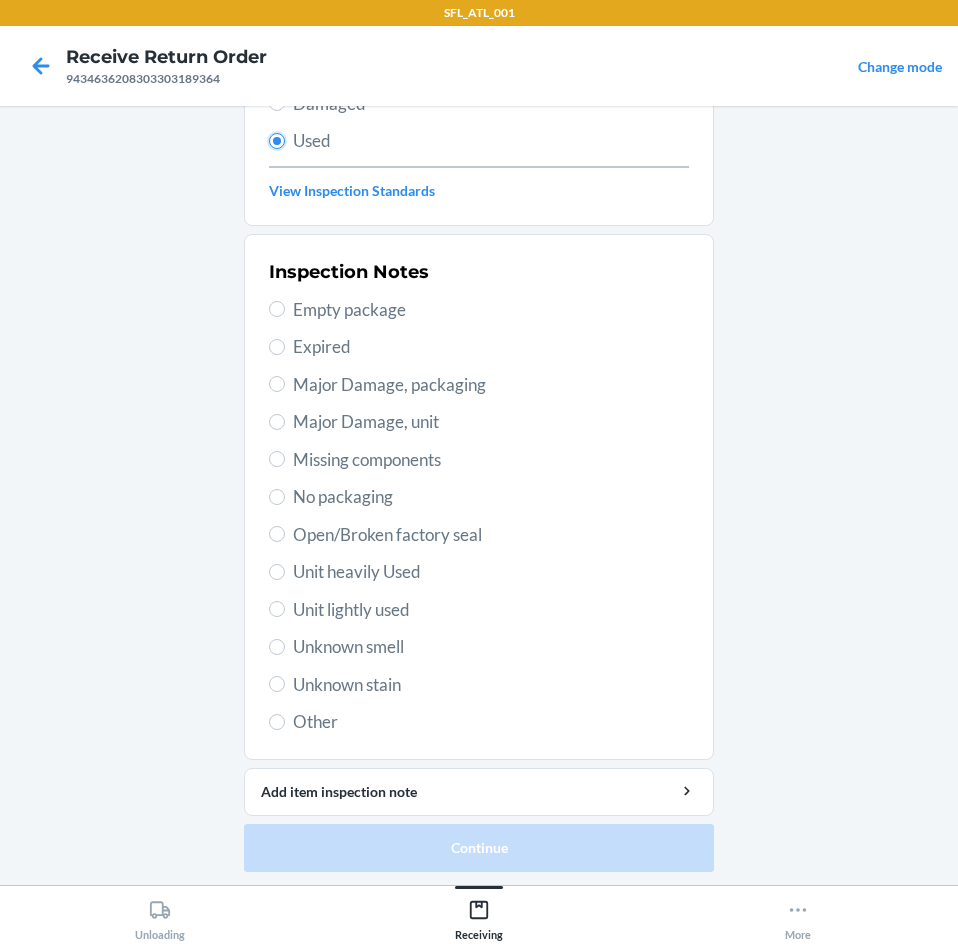 scroll, scrollTop: 263, scrollLeft: 0, axis: vertical 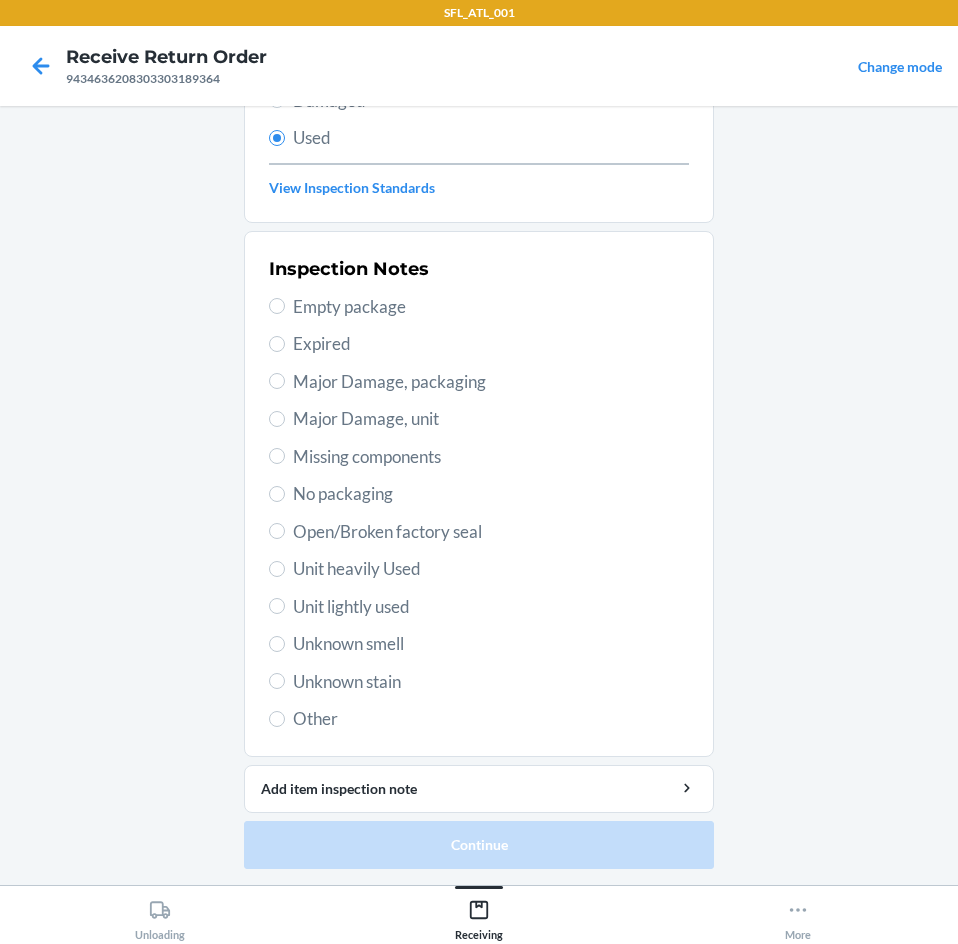 click on "Major Damage, packaging" at bounding box center (491, 382) 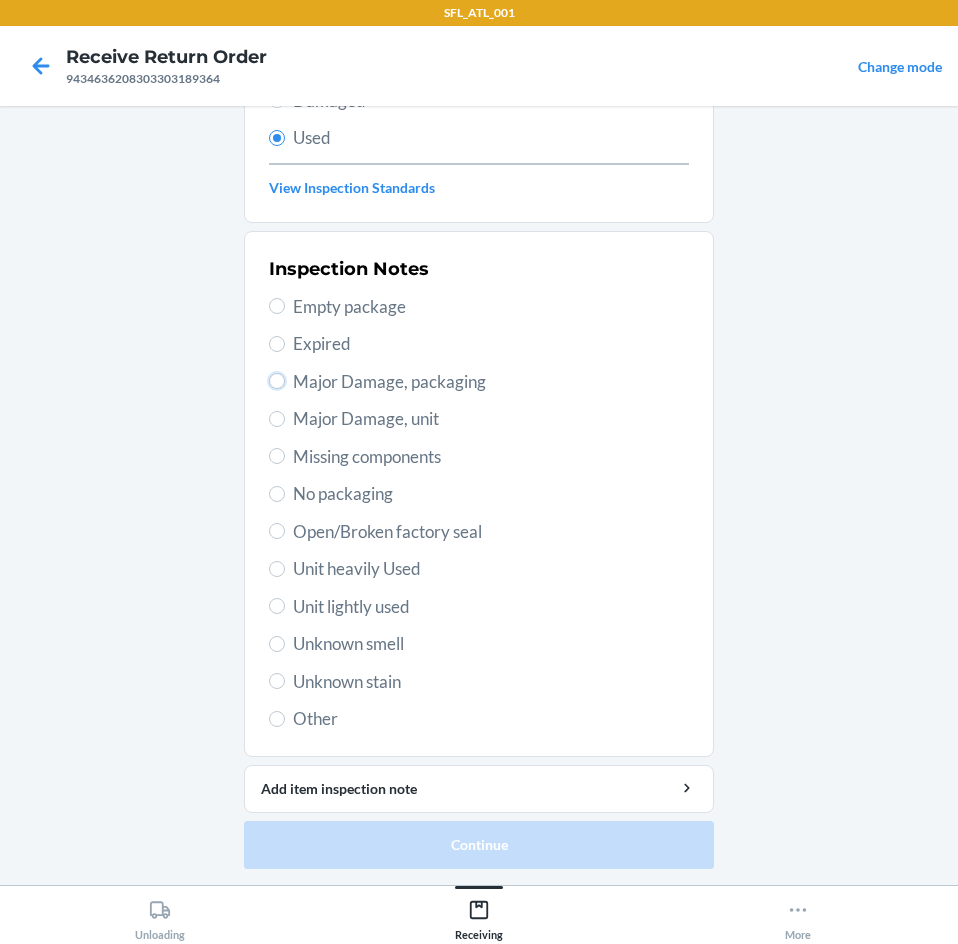 click on "Major Damage, packaging" at bounding box center (277, 381) 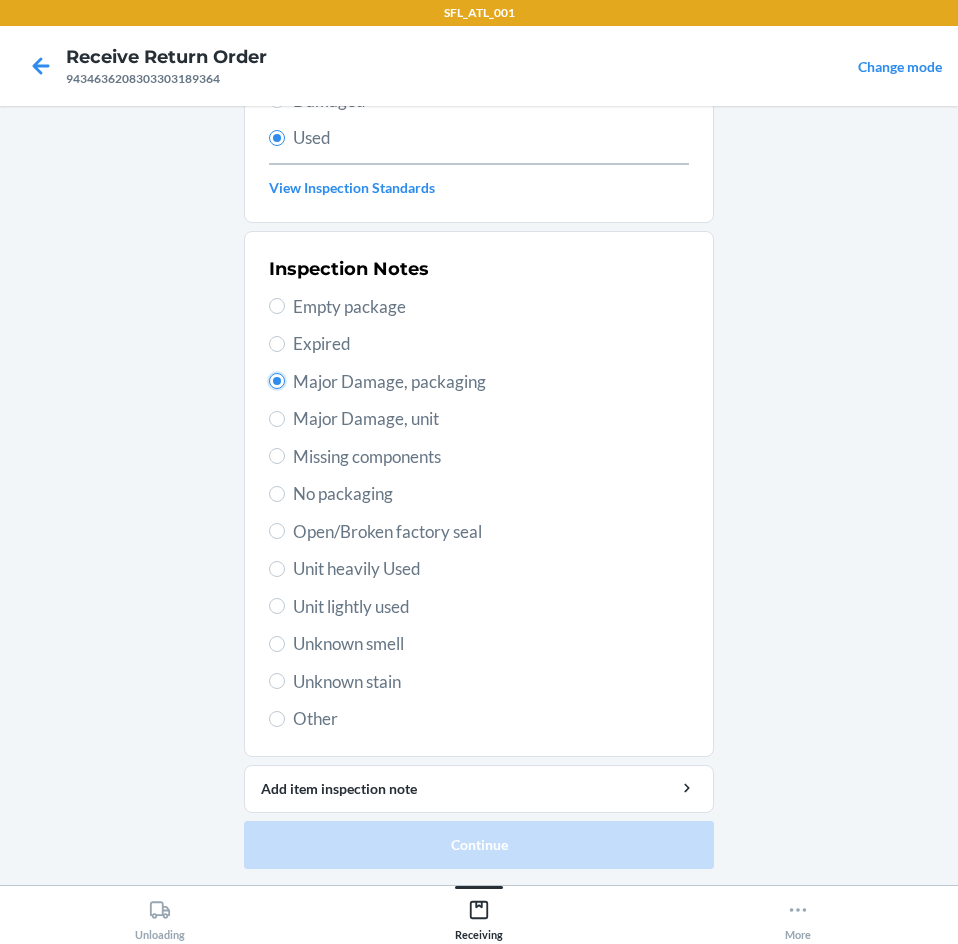 radio on "true" 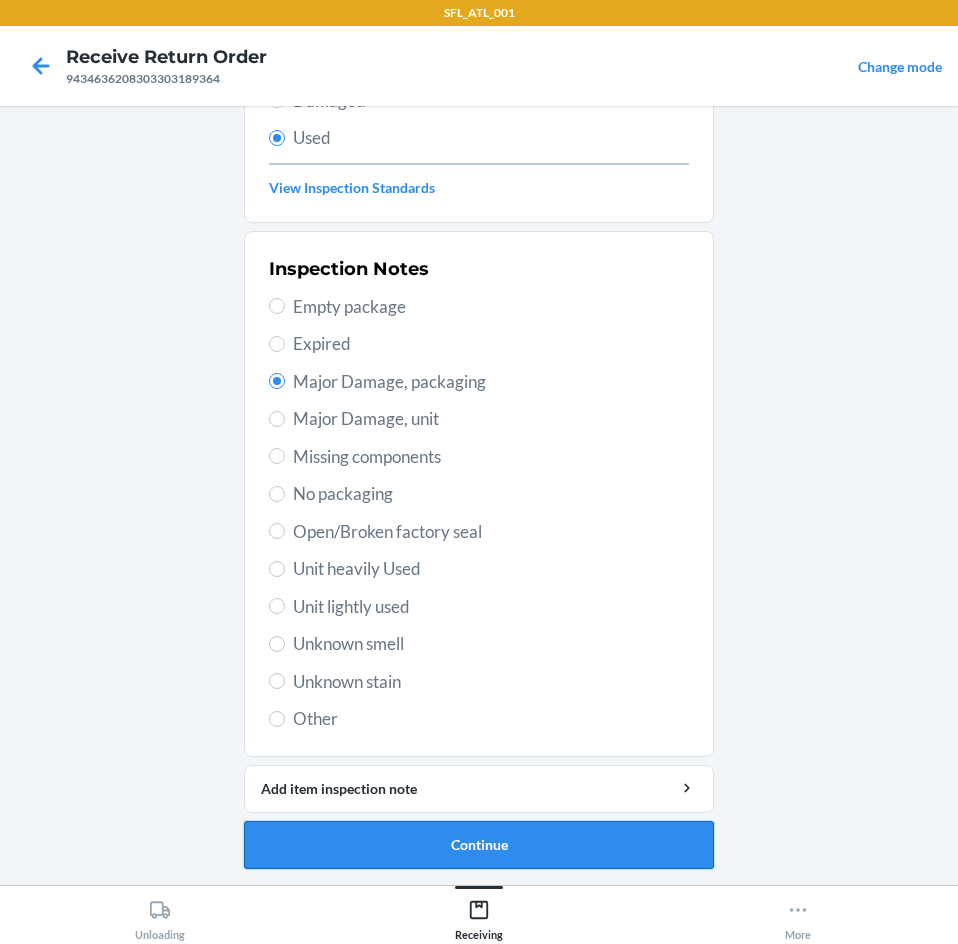 click on "Continue" at bounding box center (479, 845) 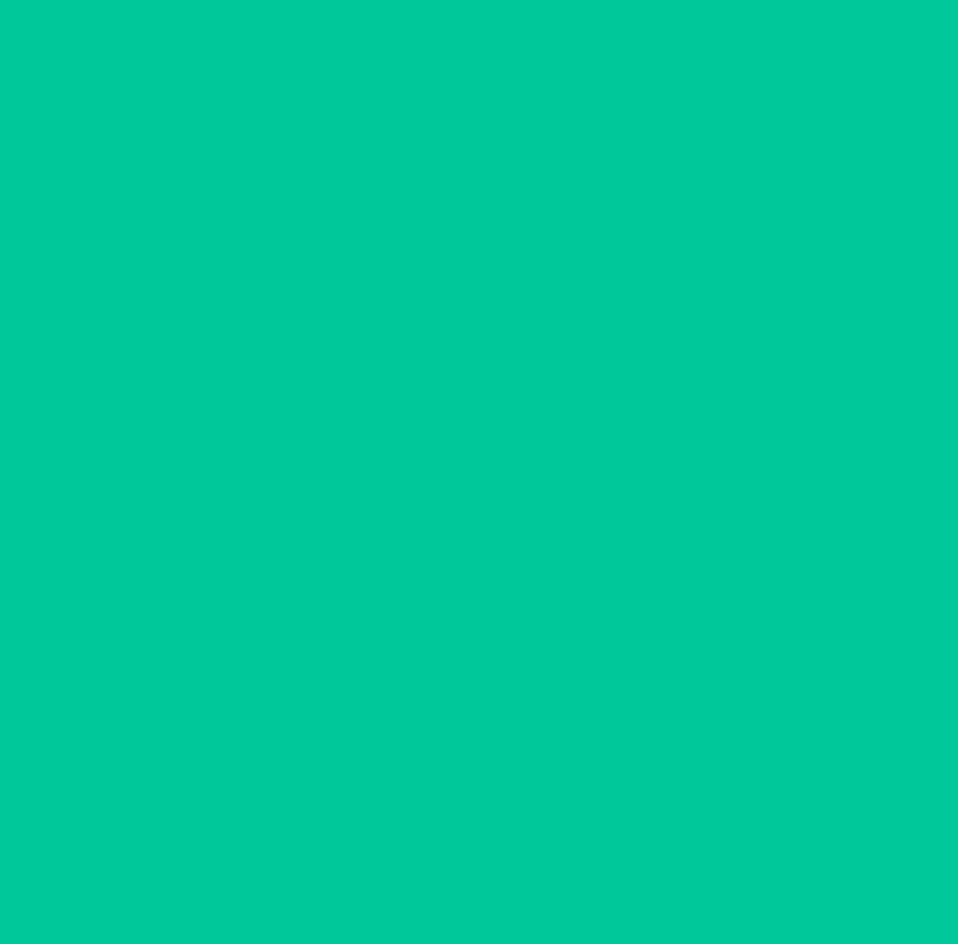 scroll, scrollTop: 0, scrollLeft: 0, axis: both 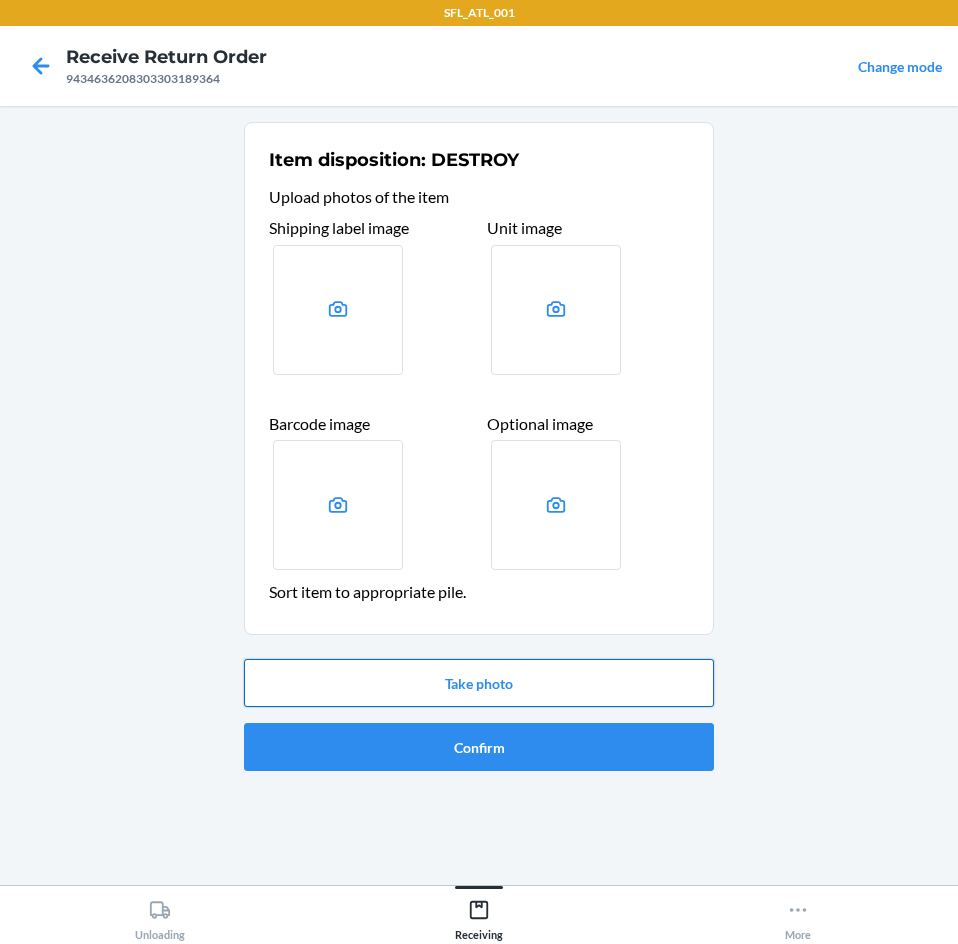 click on "Take photo" at bounding box center [479, 683] 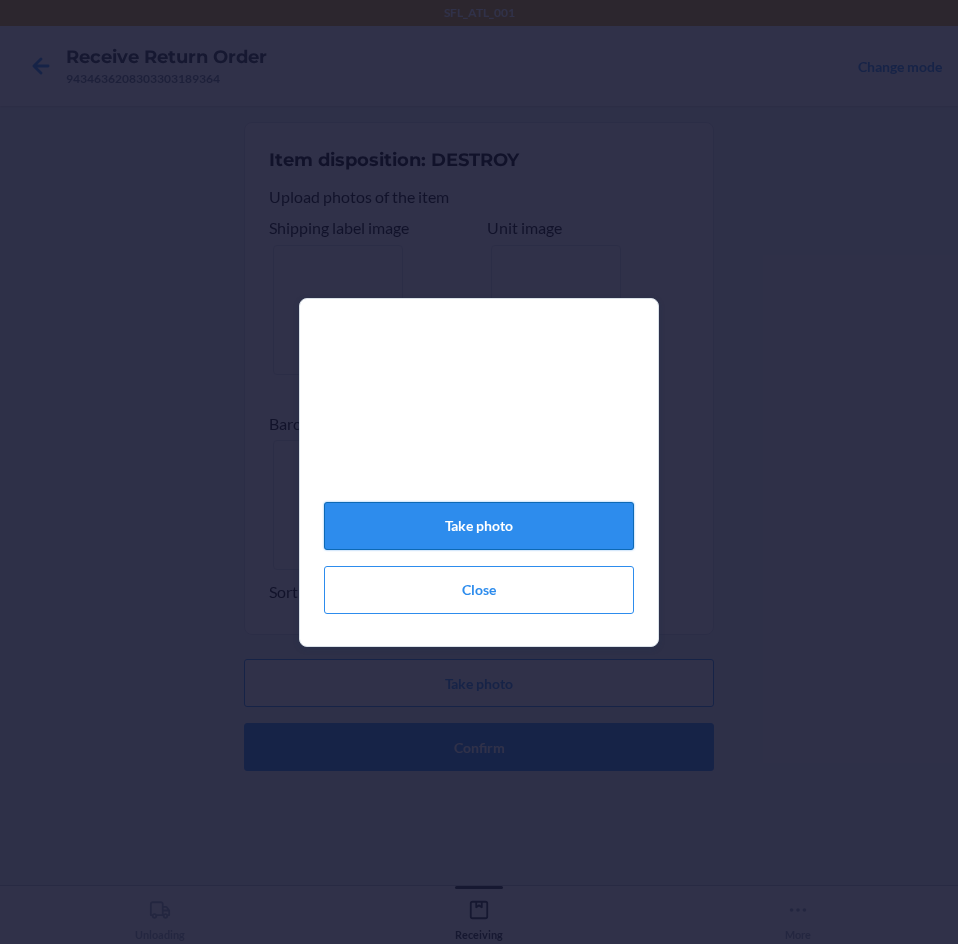 click on "Take photo" 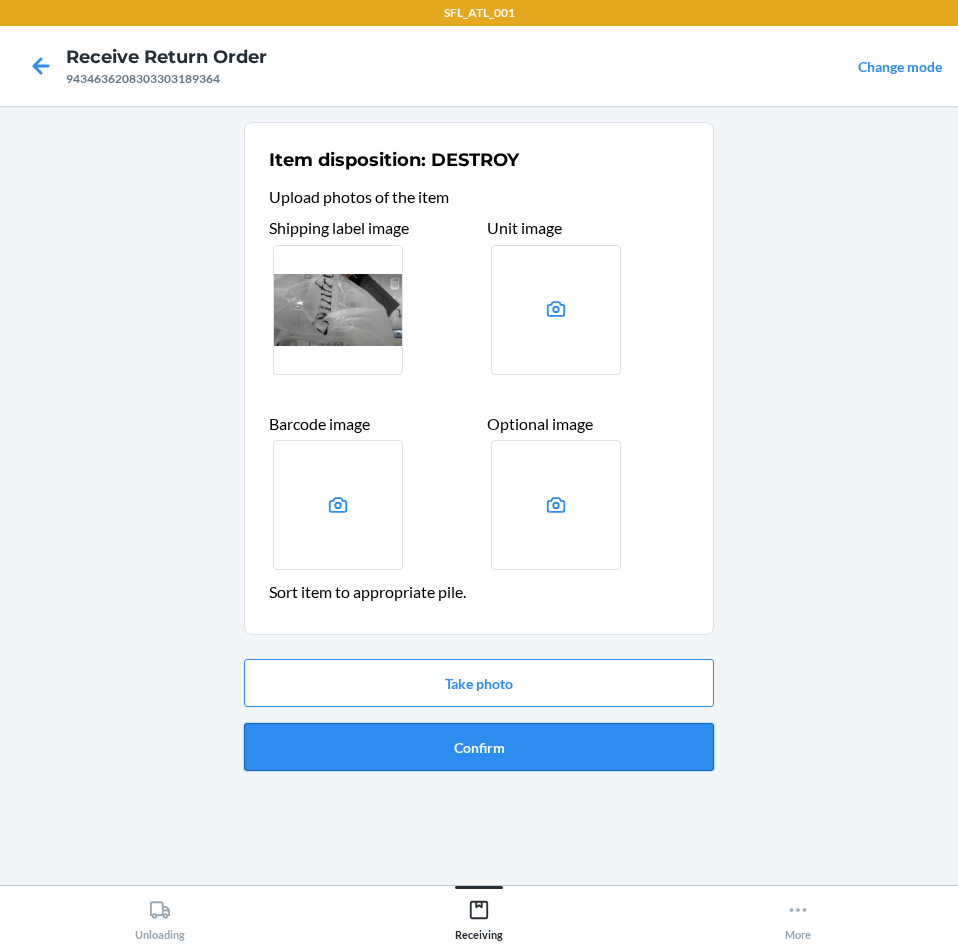 click on "Confirm" at bounding box center (479, 747) 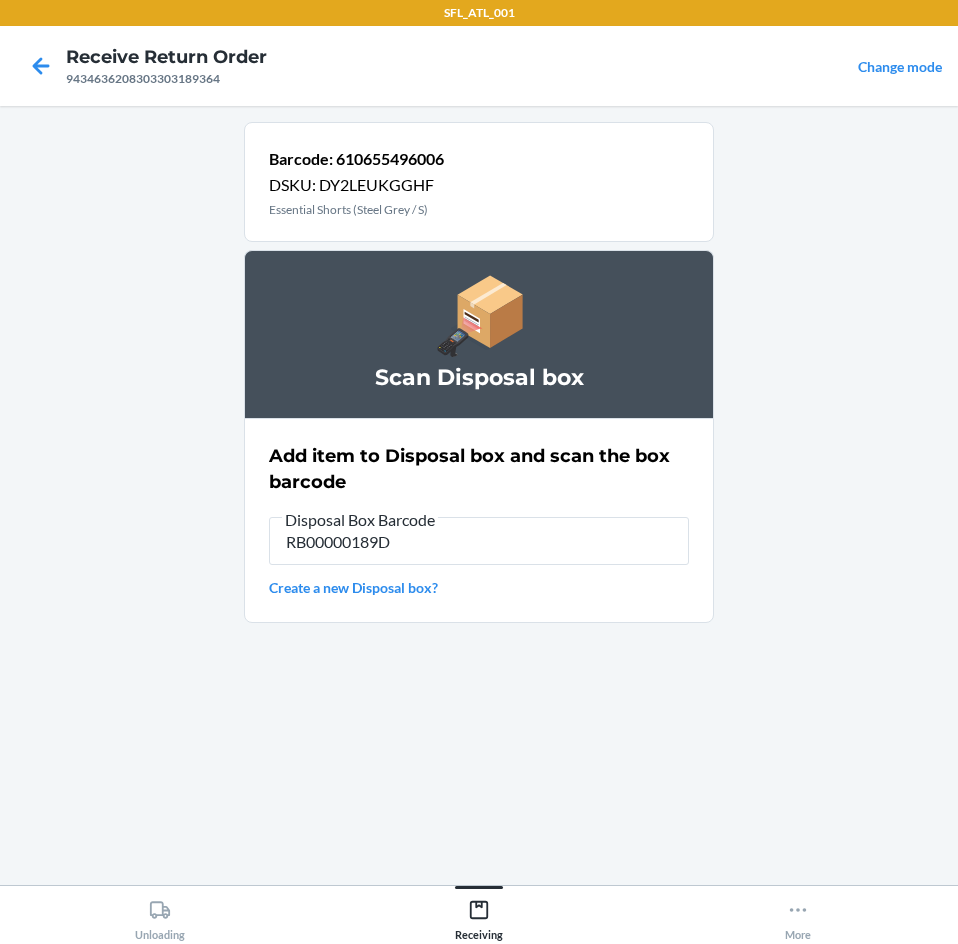 type on "RB00000189D" 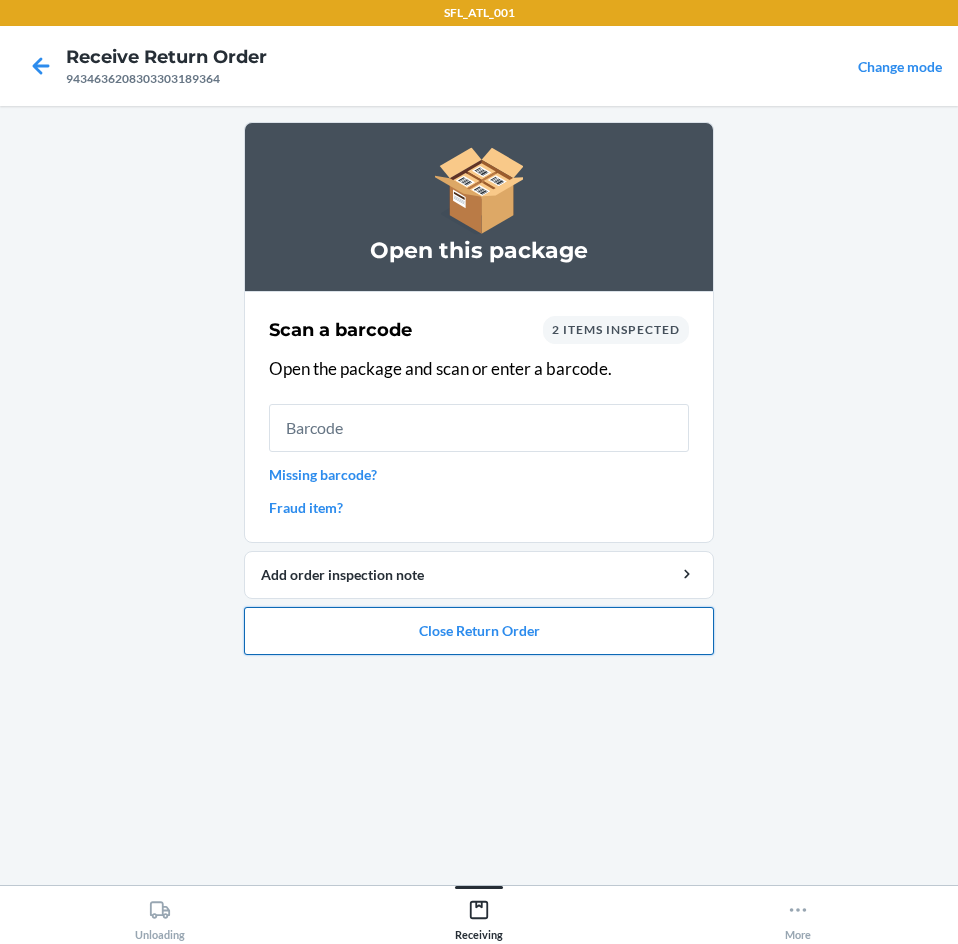 drag, startPoint x: 479, startPoint y: 632, endPoint x: 477, endPoint y: 622, distance: 10.198039 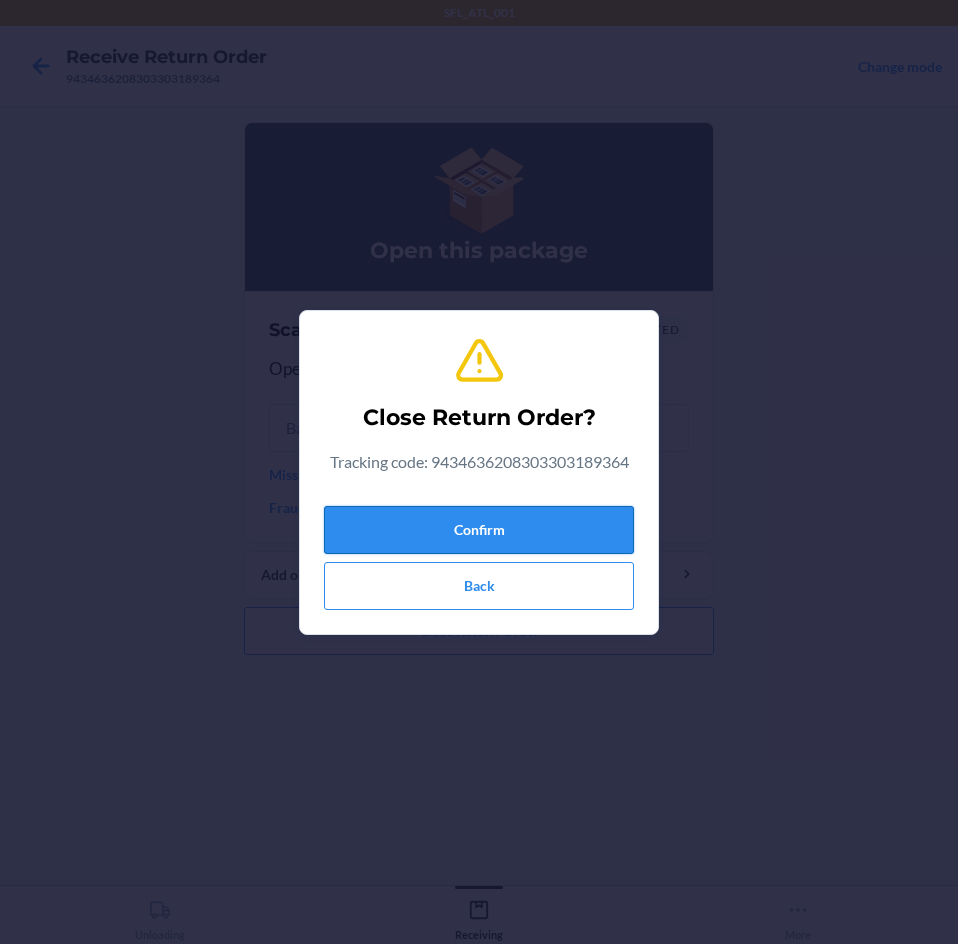 click on "Confirm" at bounding box center [479, 530] 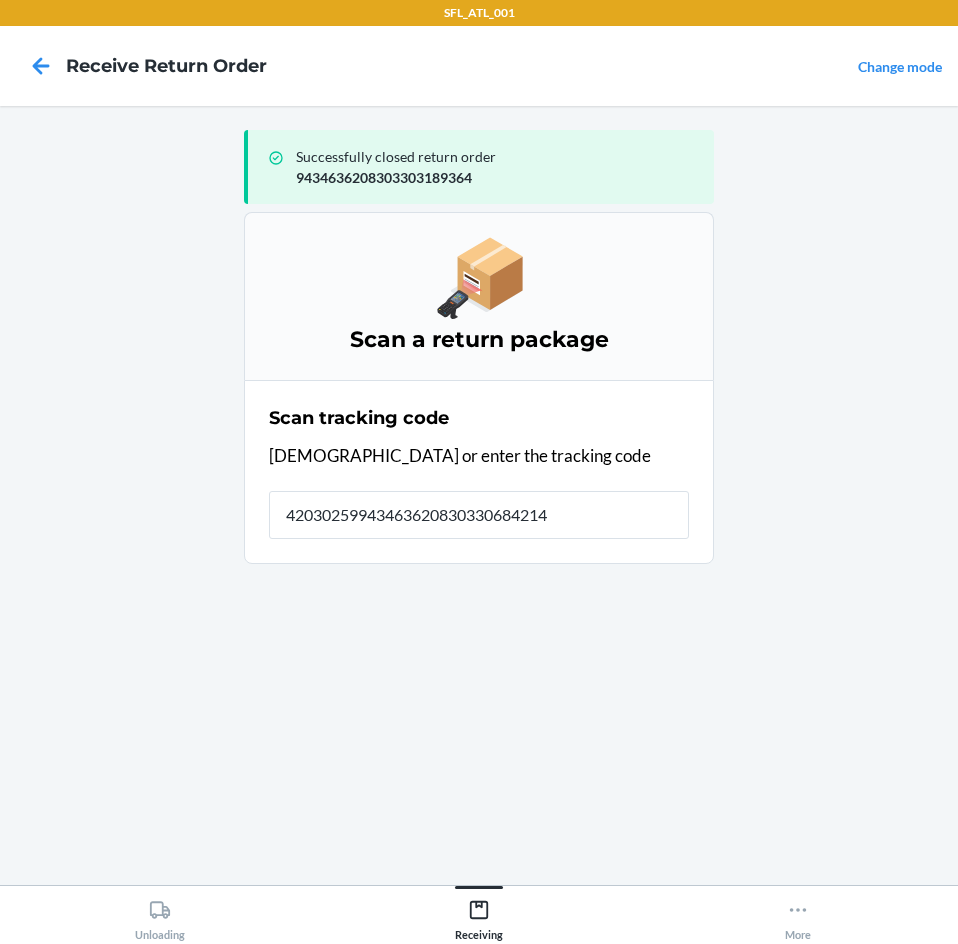 type on "420302599434636208303306842143" 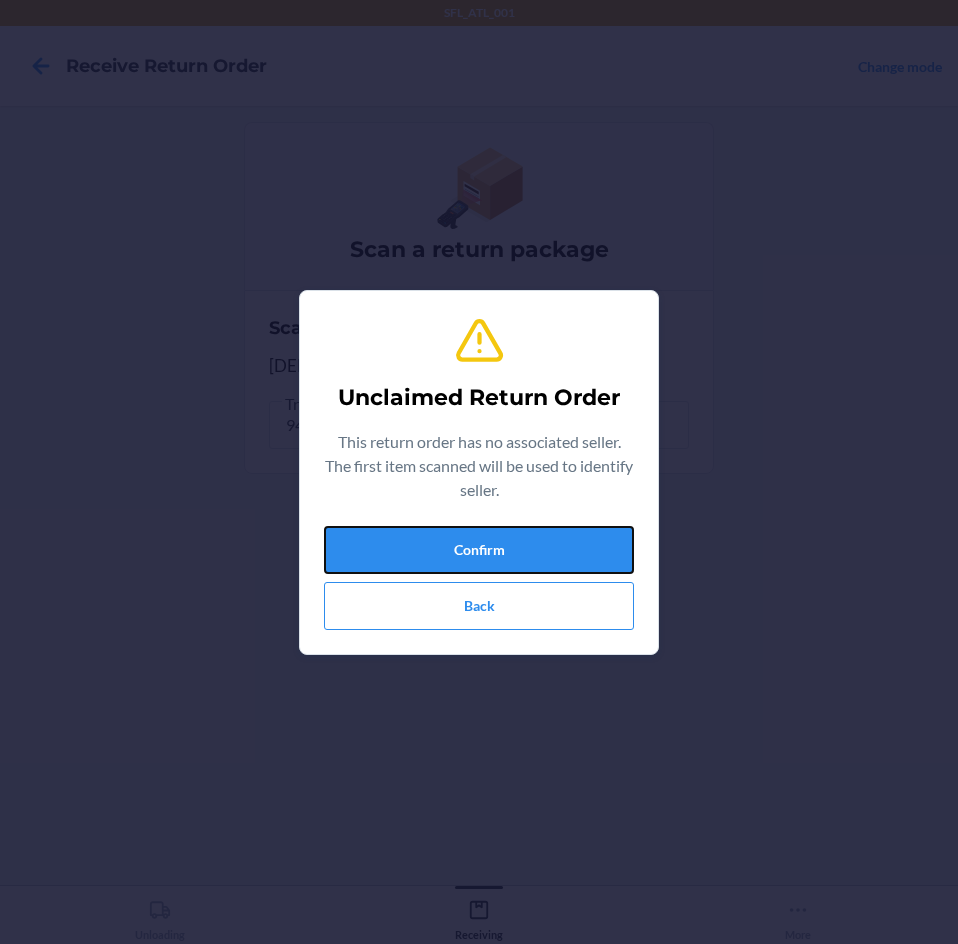 click on "Confirm" at bounding box center [479, 550] 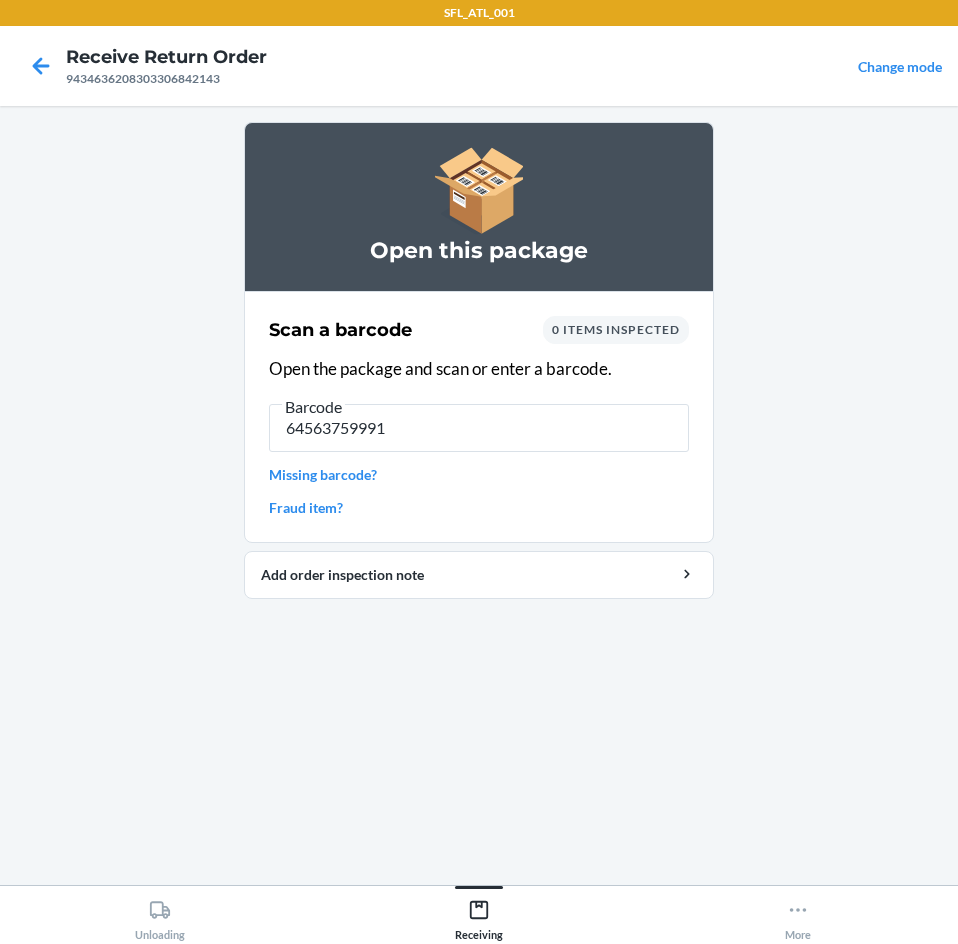type on "645637599918" 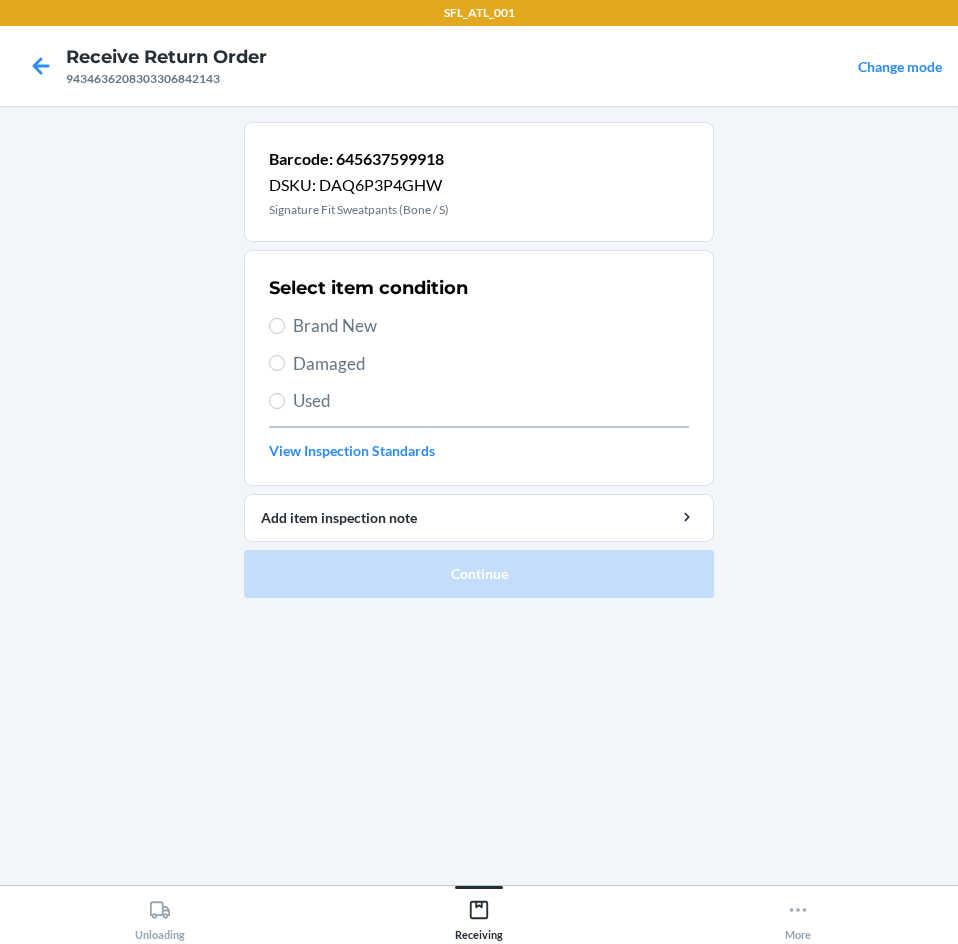 click on "Brand New" at bounding box center (491, 326) 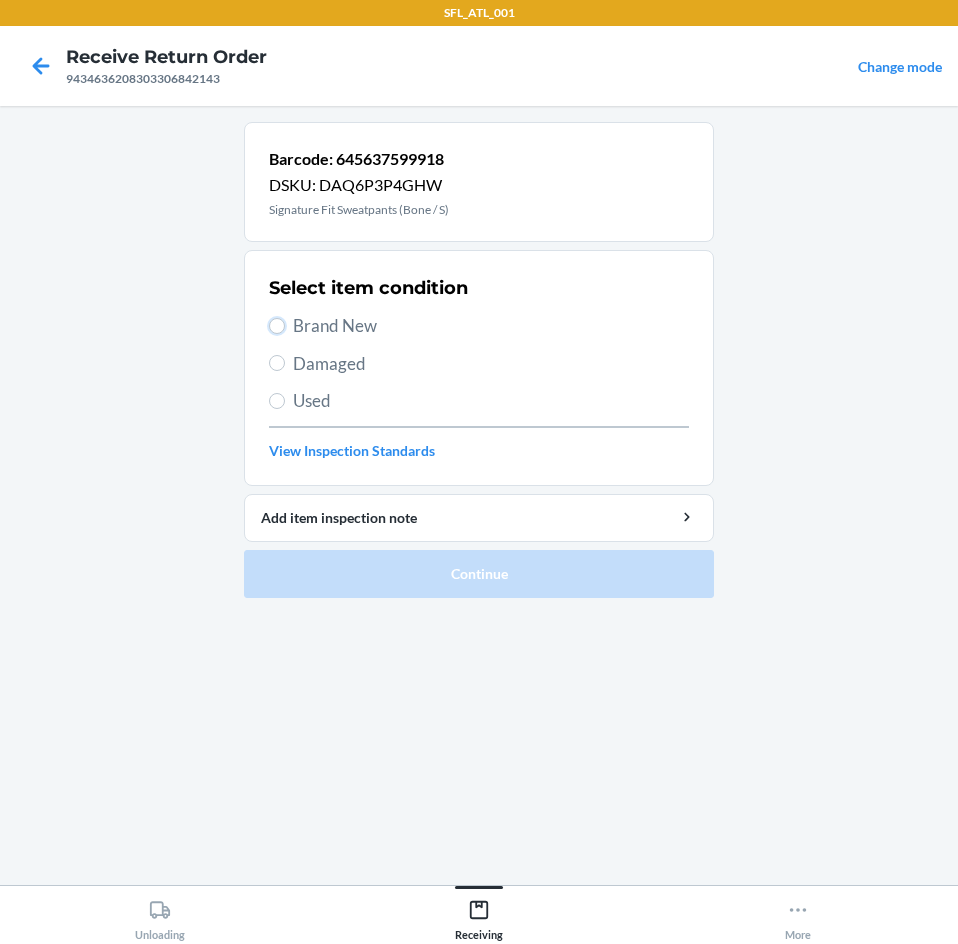 click on "Brand New" at bounding box center [277, 326] 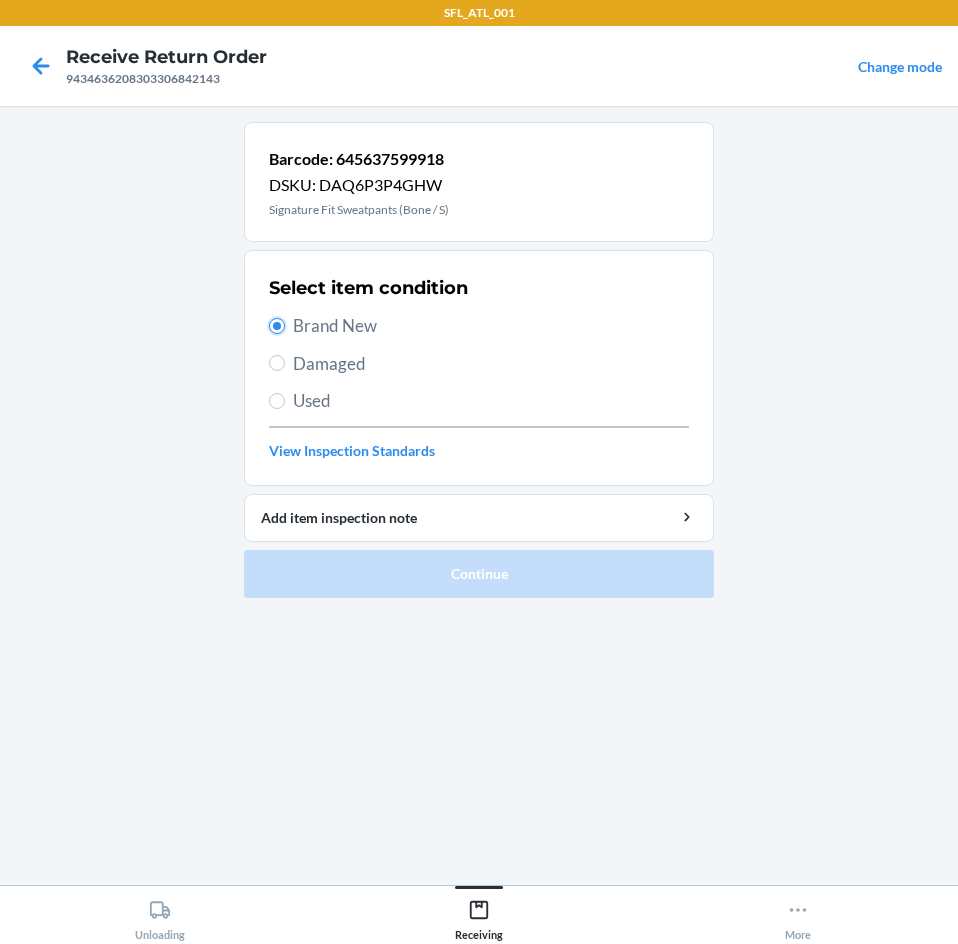radio on "true" 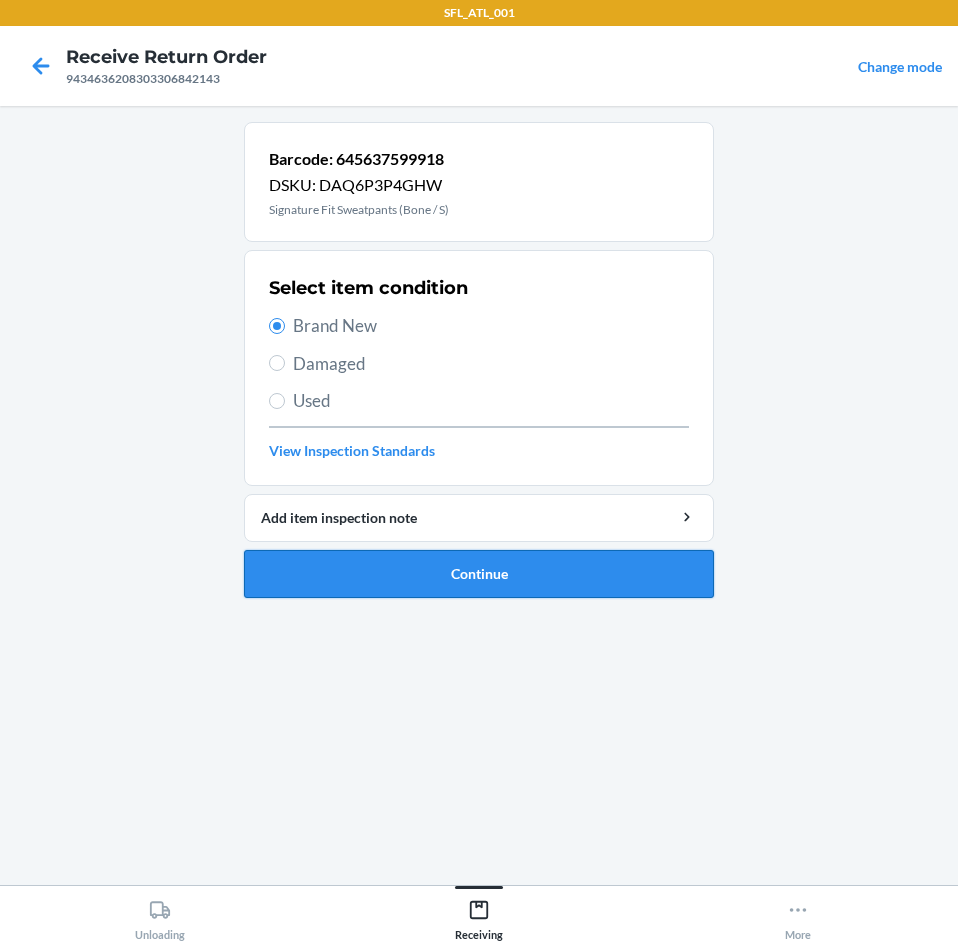 click on "Continue" at bounding box center (479, 574) 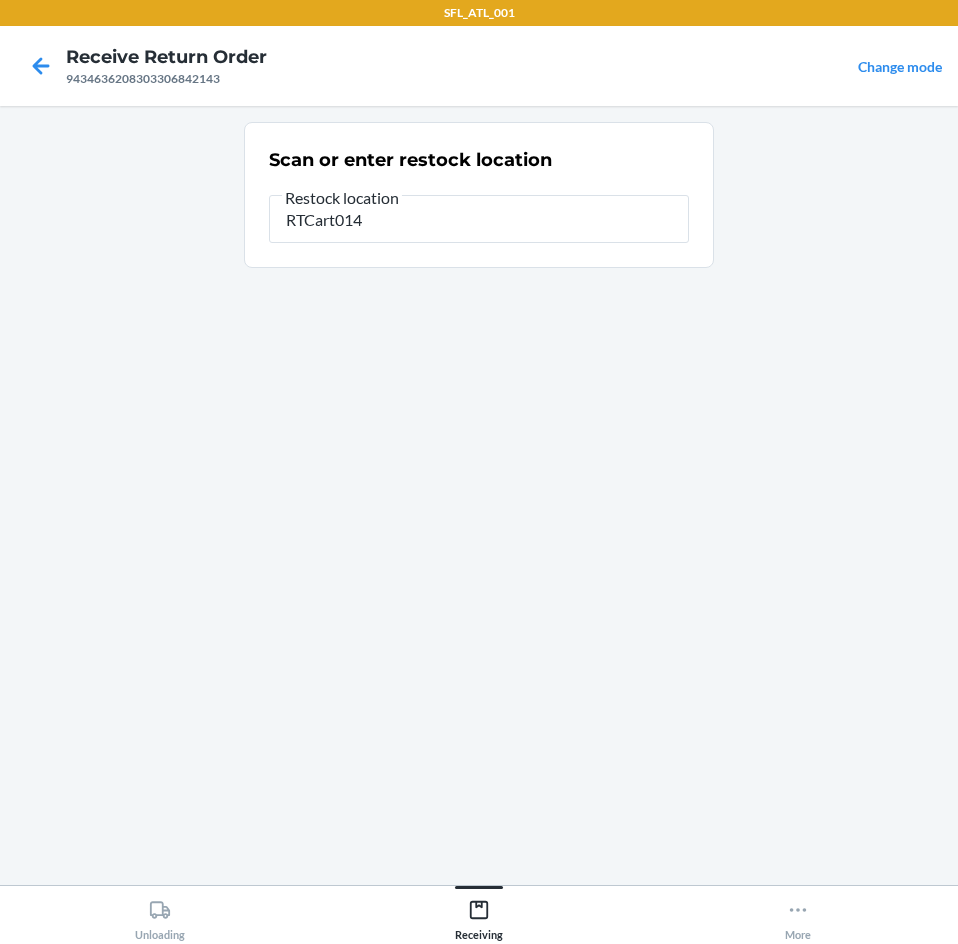 type on "RTCart014" 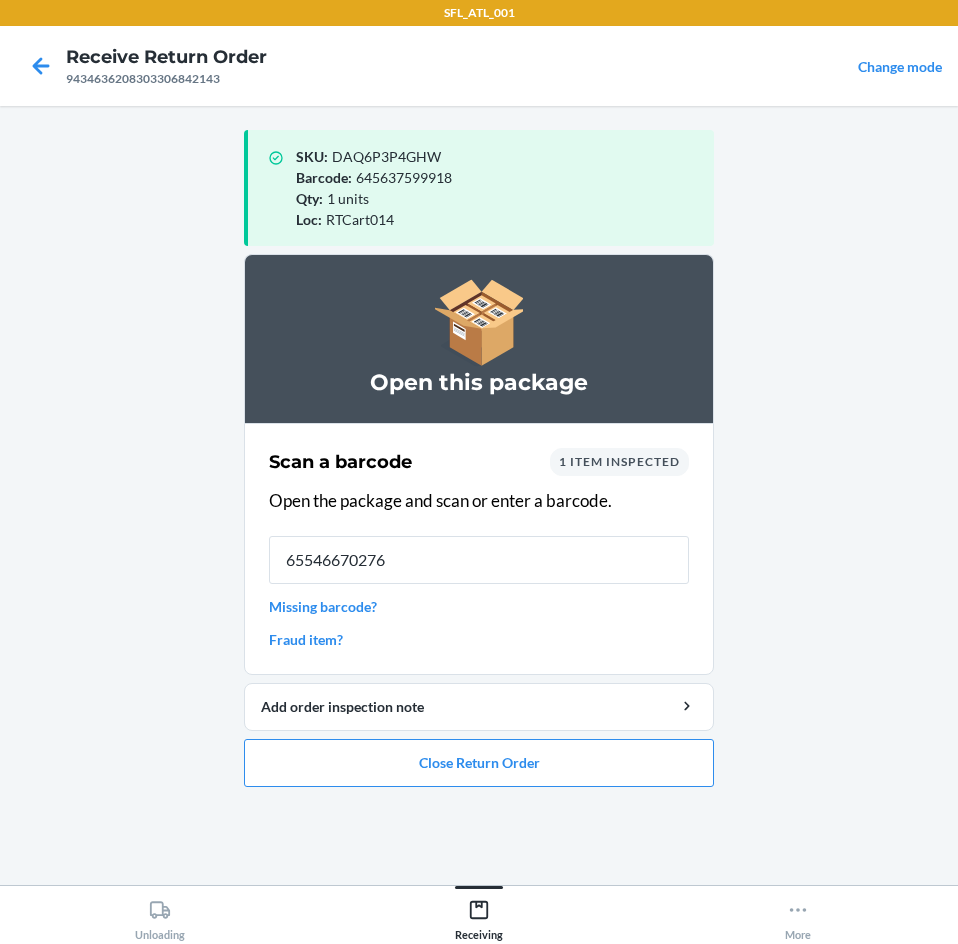 type on "655466702762" 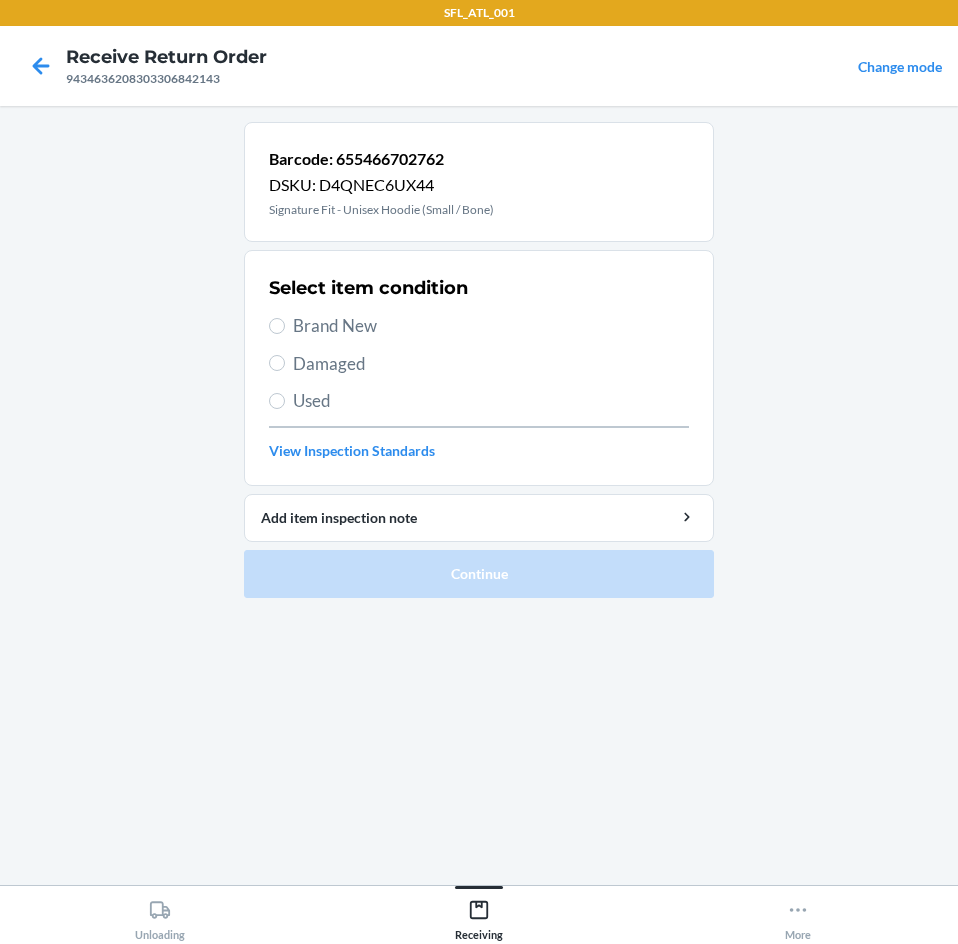 click on "Brand New" at bounding box center (491, 326) 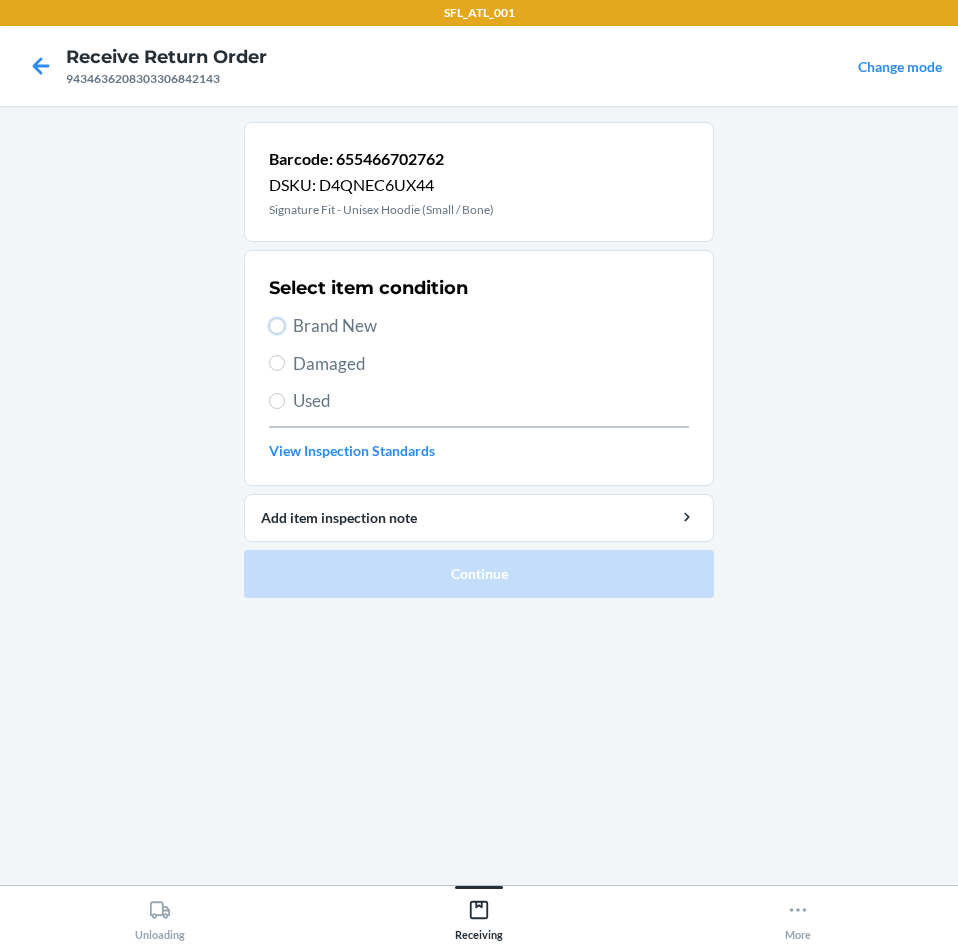 click on "Brand New" at bounding box center (277, 326) 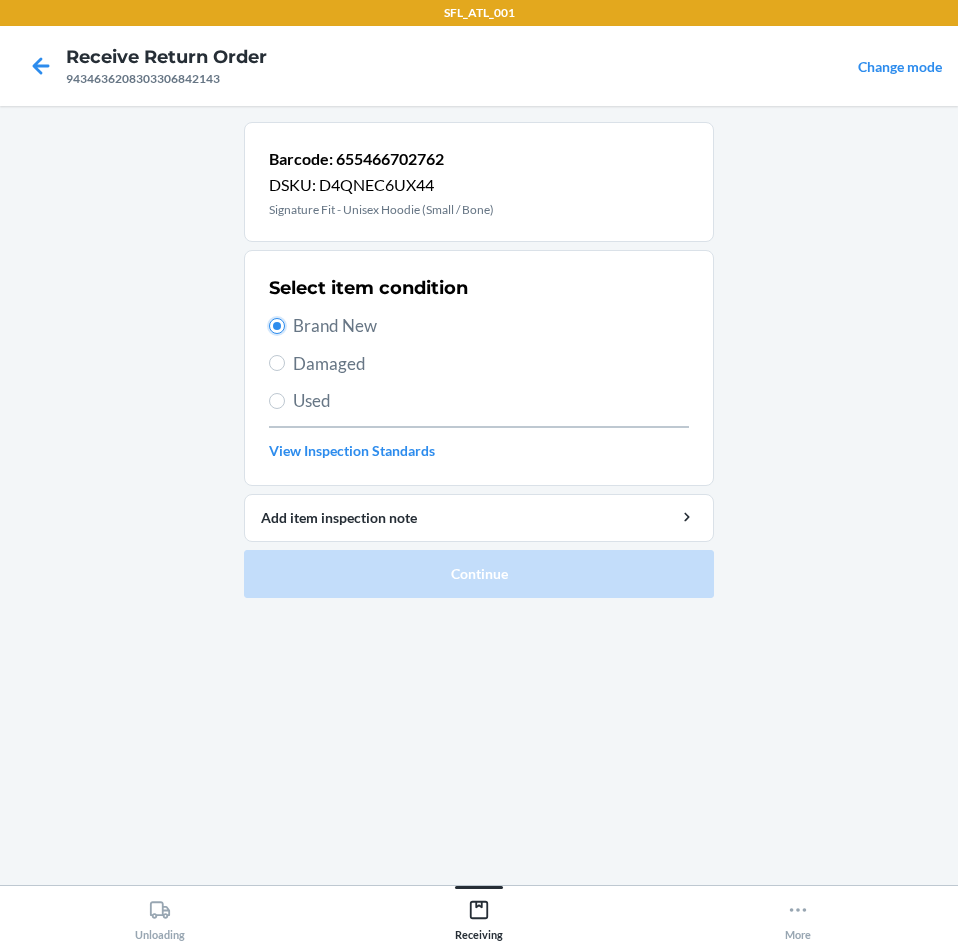 radio on "true" 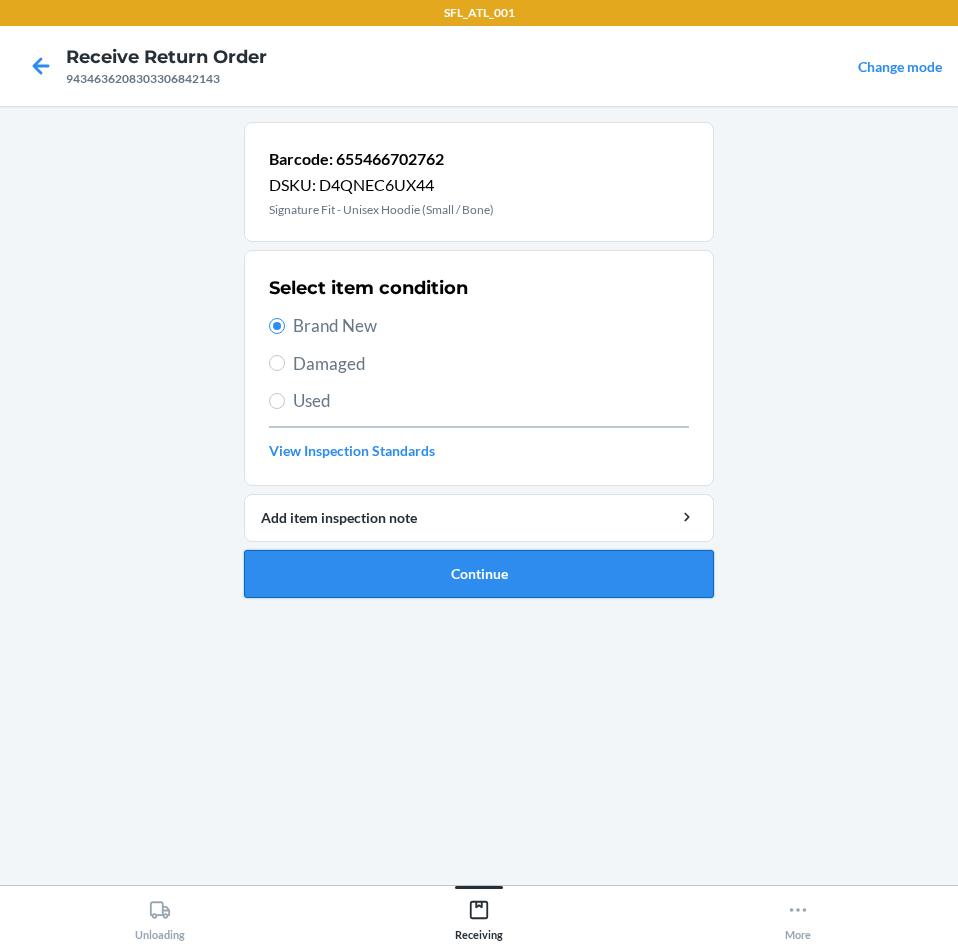 click on "Continue" at bounding box center (479, 574) 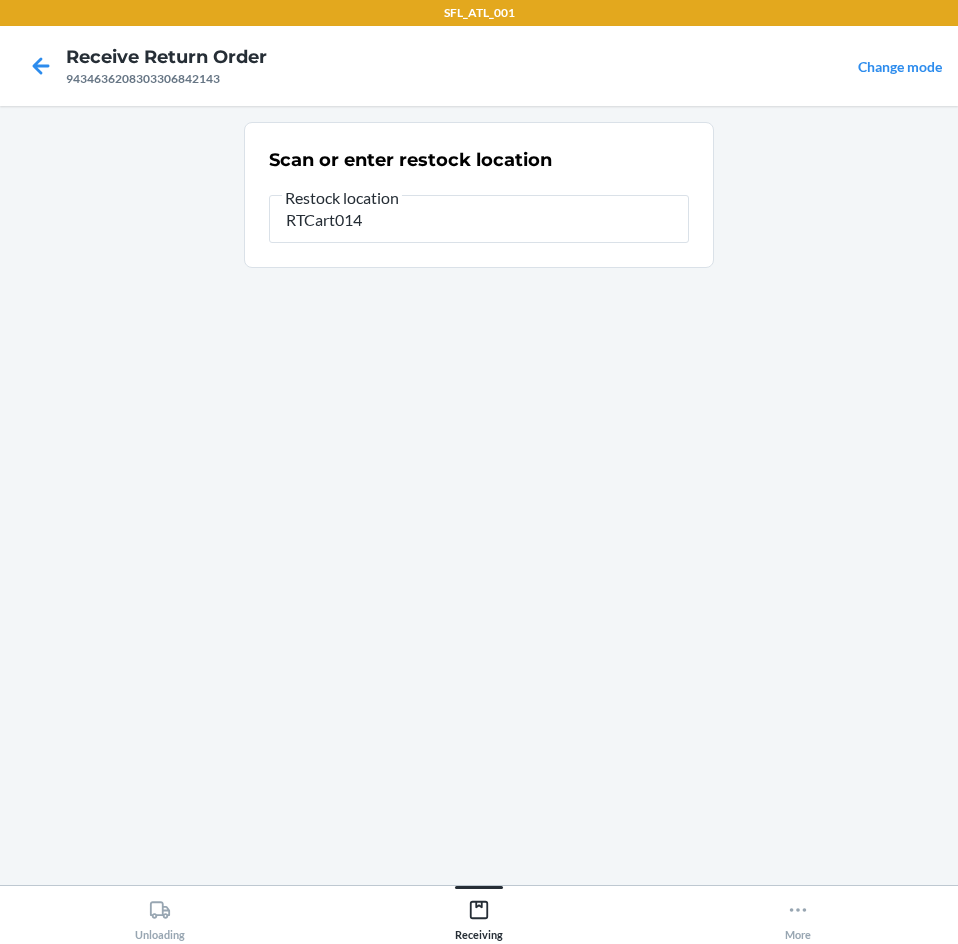 type on "RTCart014" 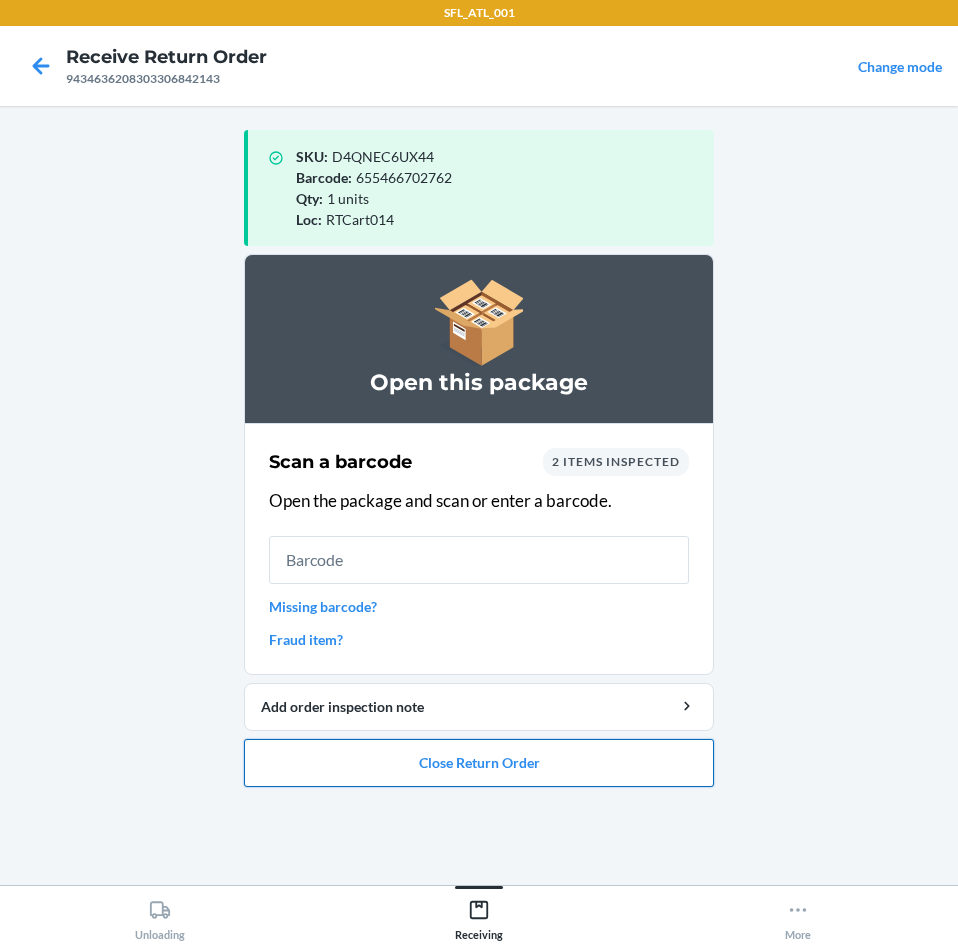 click on "Close Return Order" at bounding box center [479, 763] 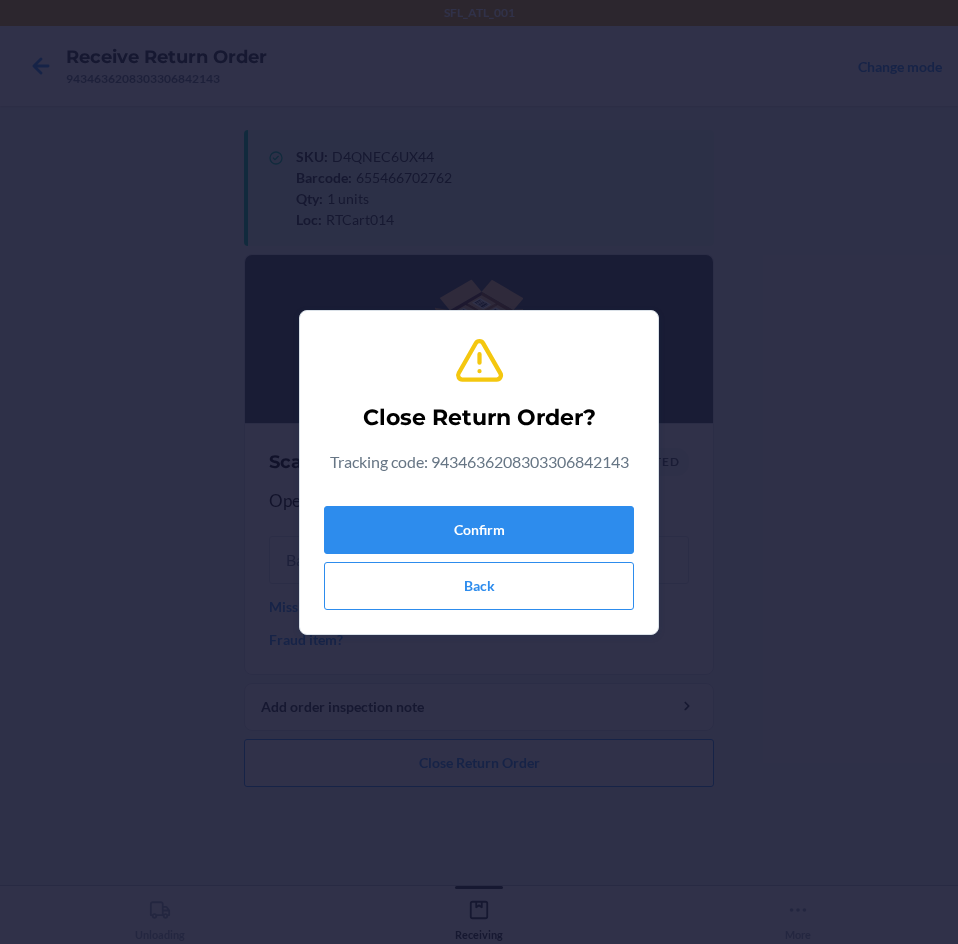 click on "Confirm Back" at bounding box center (479, 554) 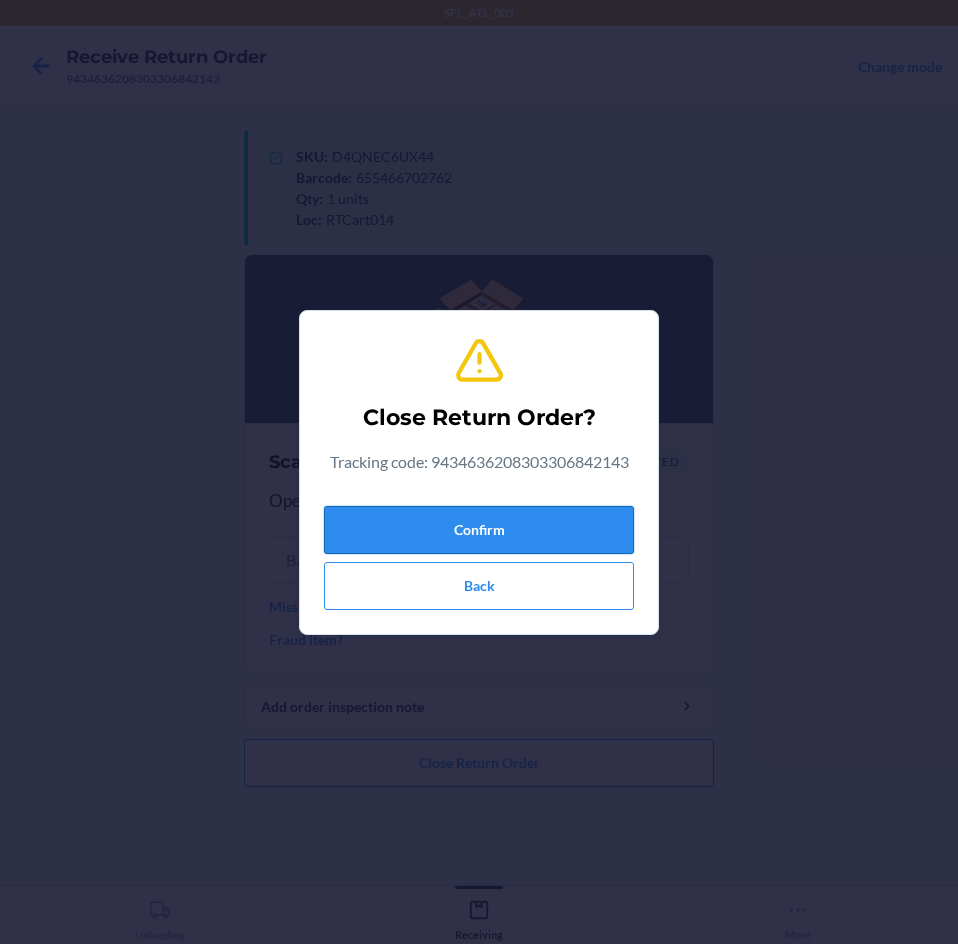 click on "Confirm" at bounding box center (479, 530) 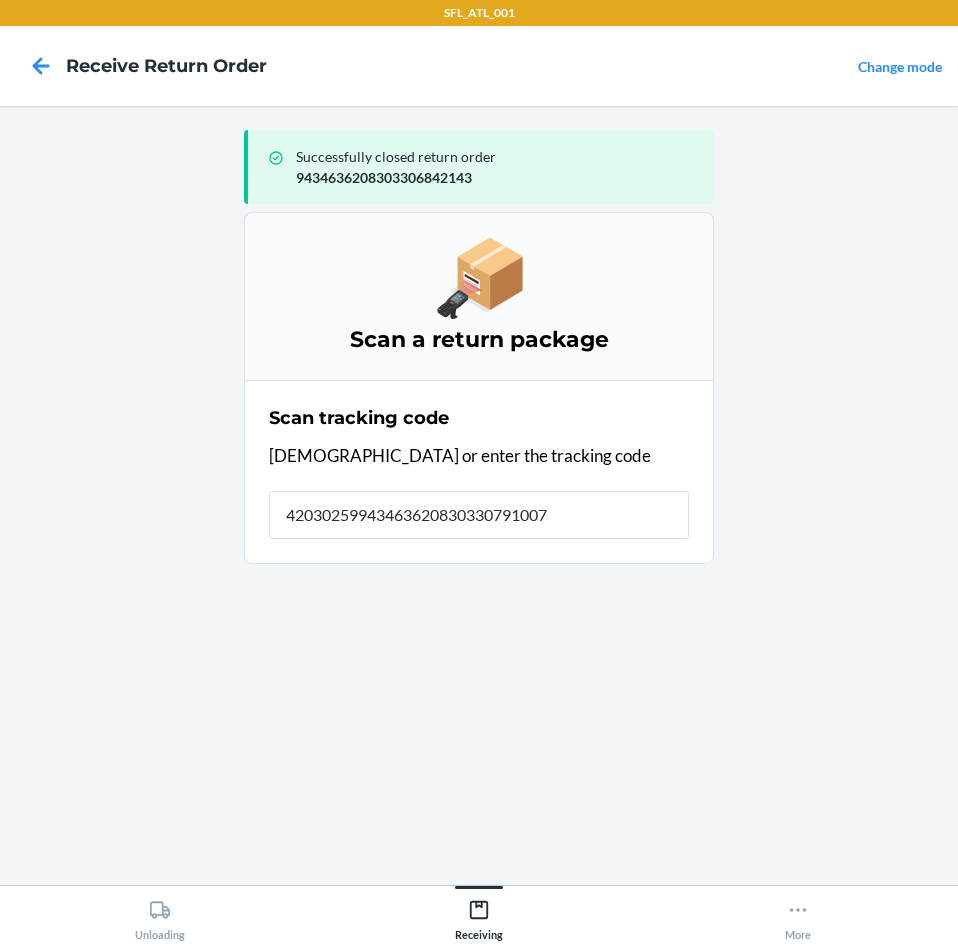 type on "420302599434636208303307910070" 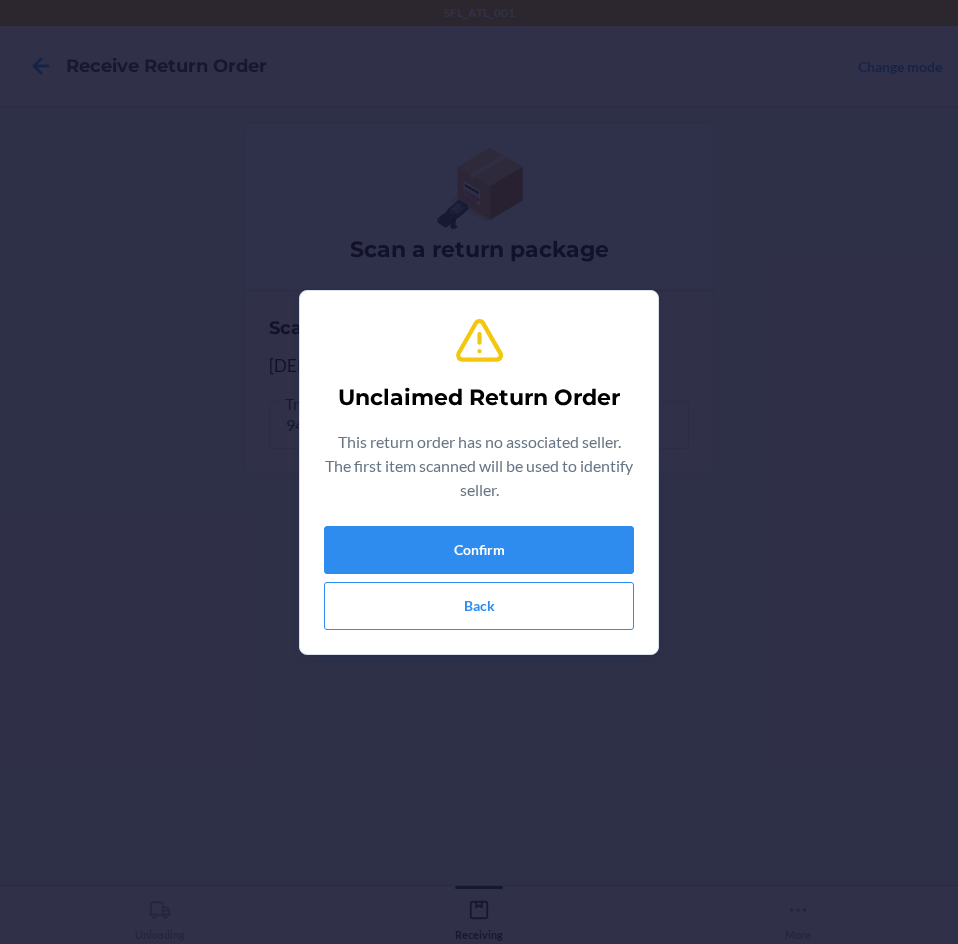 type on "642461407853" 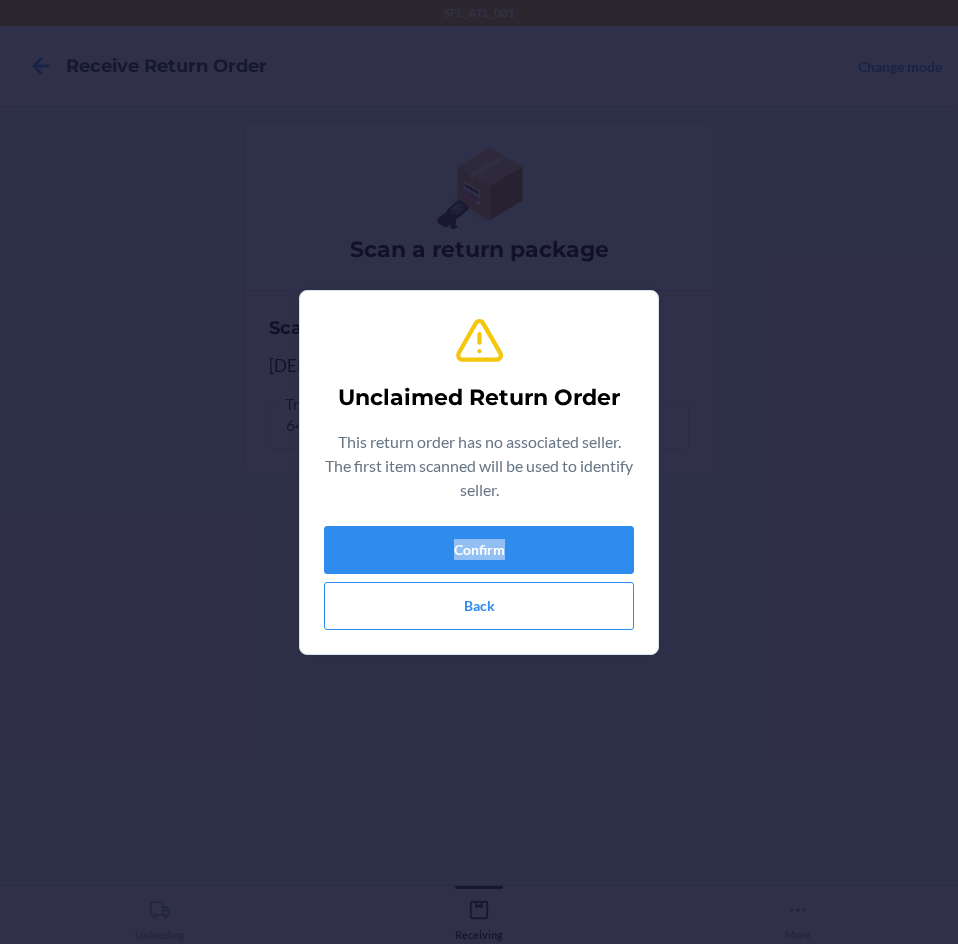 click on "Unclaimed Return Order This return order has no associated seller. The first item scanned will be used to identify seller. Confirm Back" at bounding box center [479, 472] 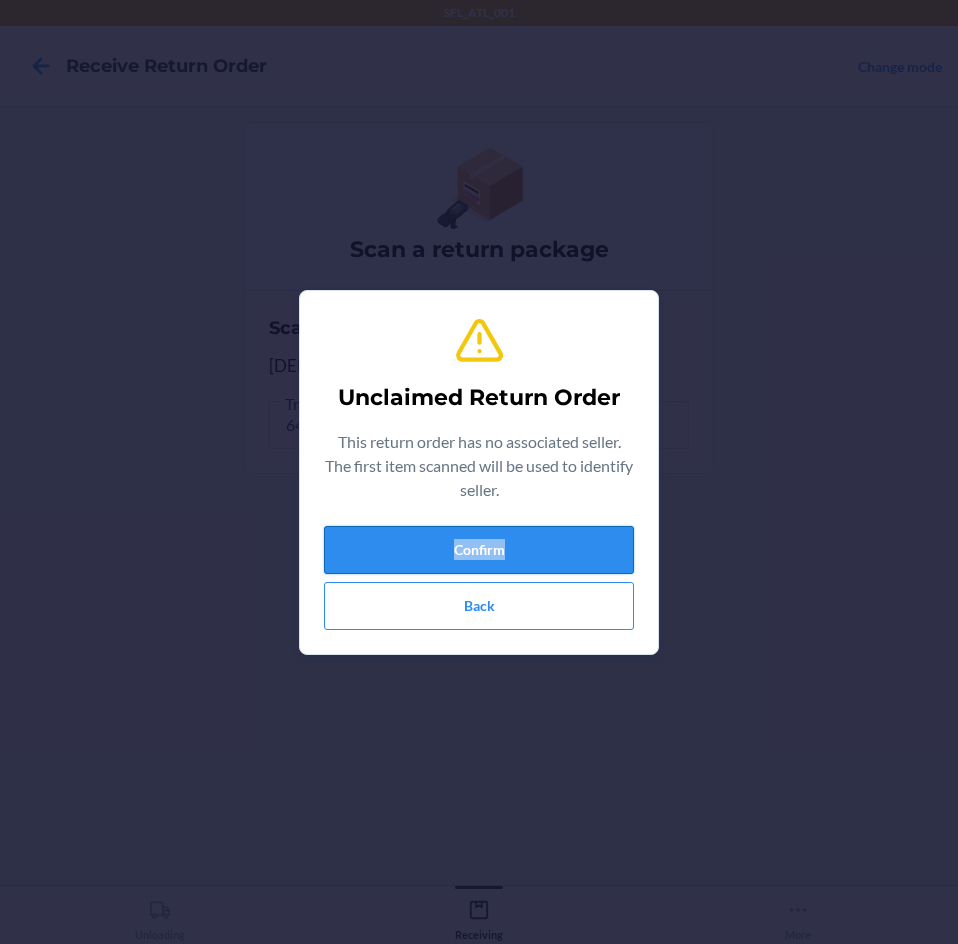 click on "Confirm" at bounding box center (479, 550) 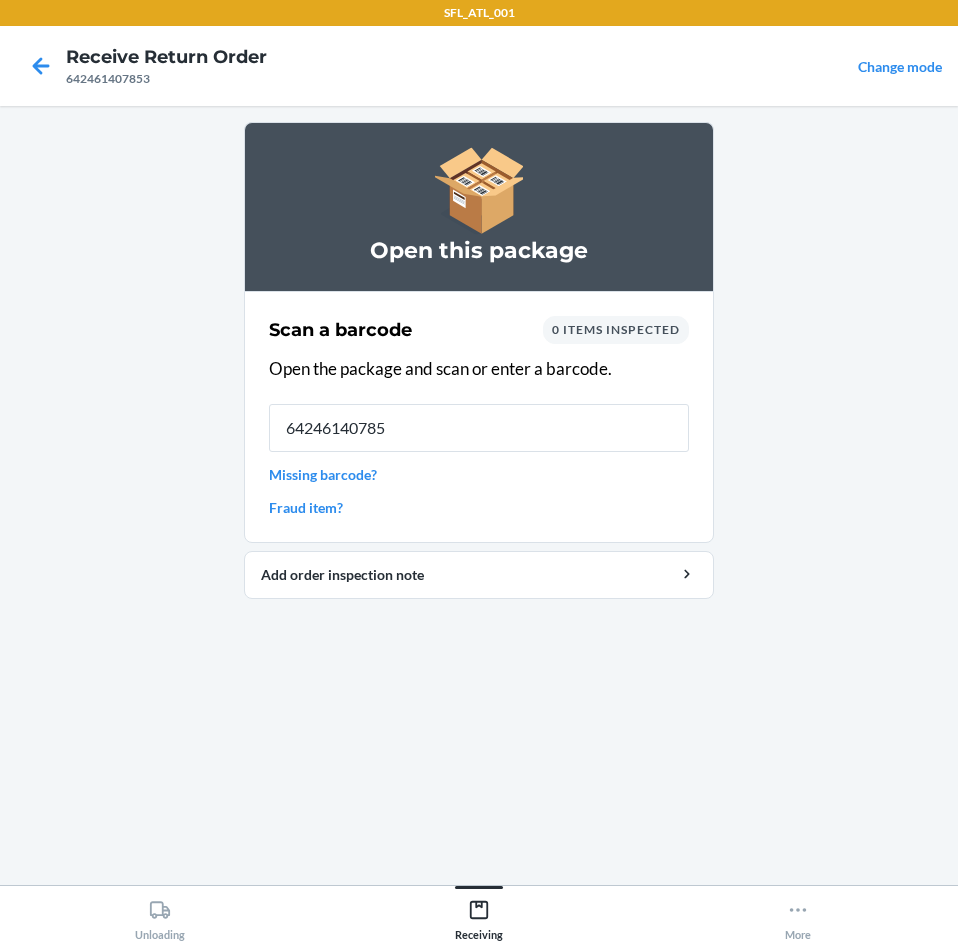 type on "642461407853" 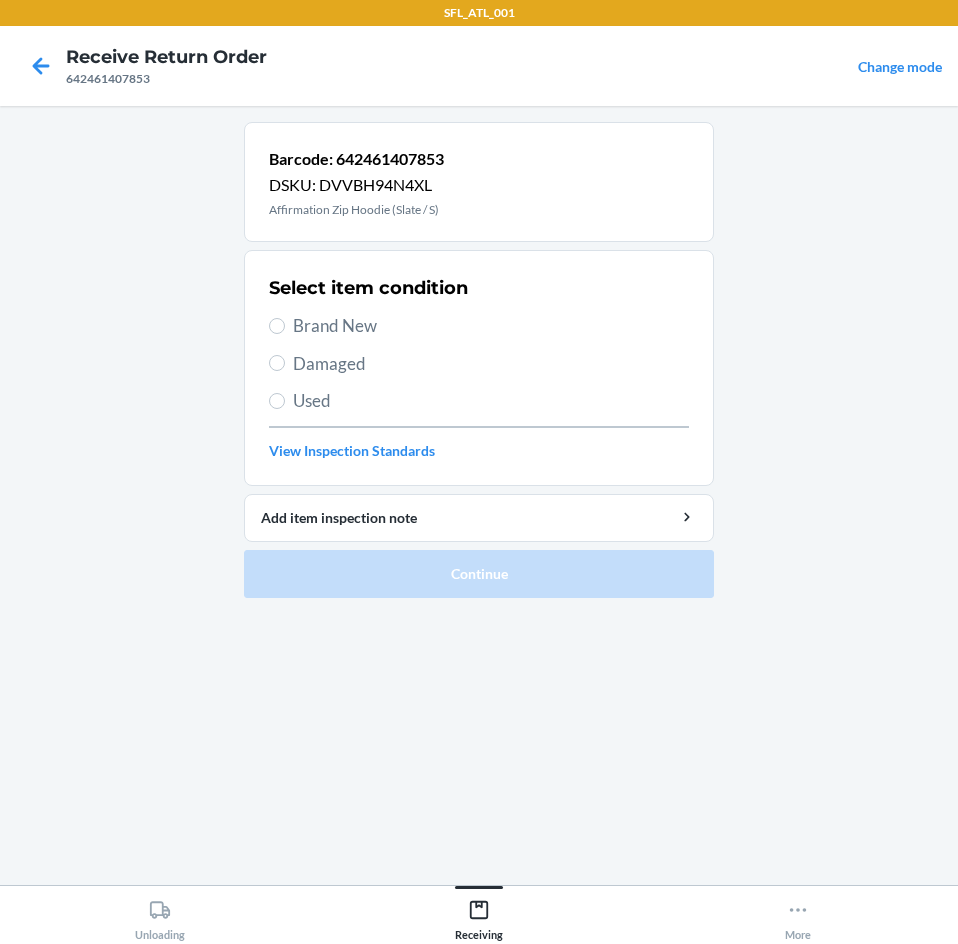 click on "Brand New" at bounding box center [491, 326] 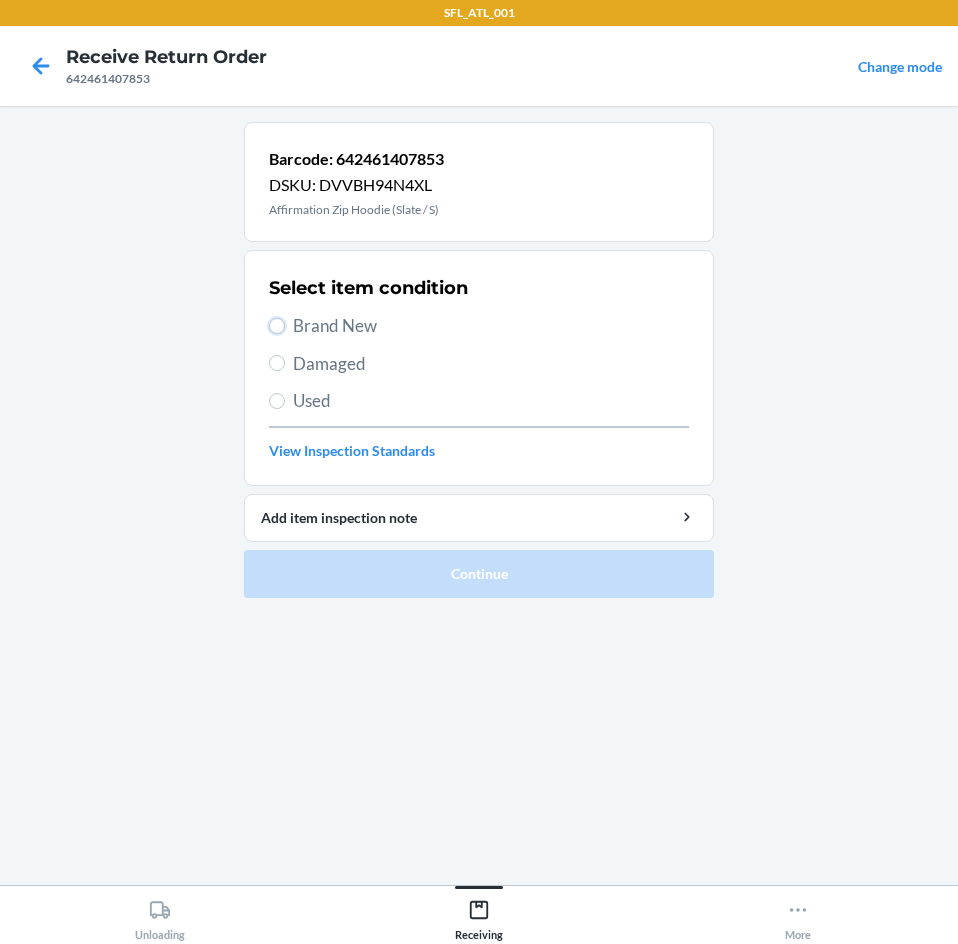 click on "Brand New" at bounding box center (277, 326) 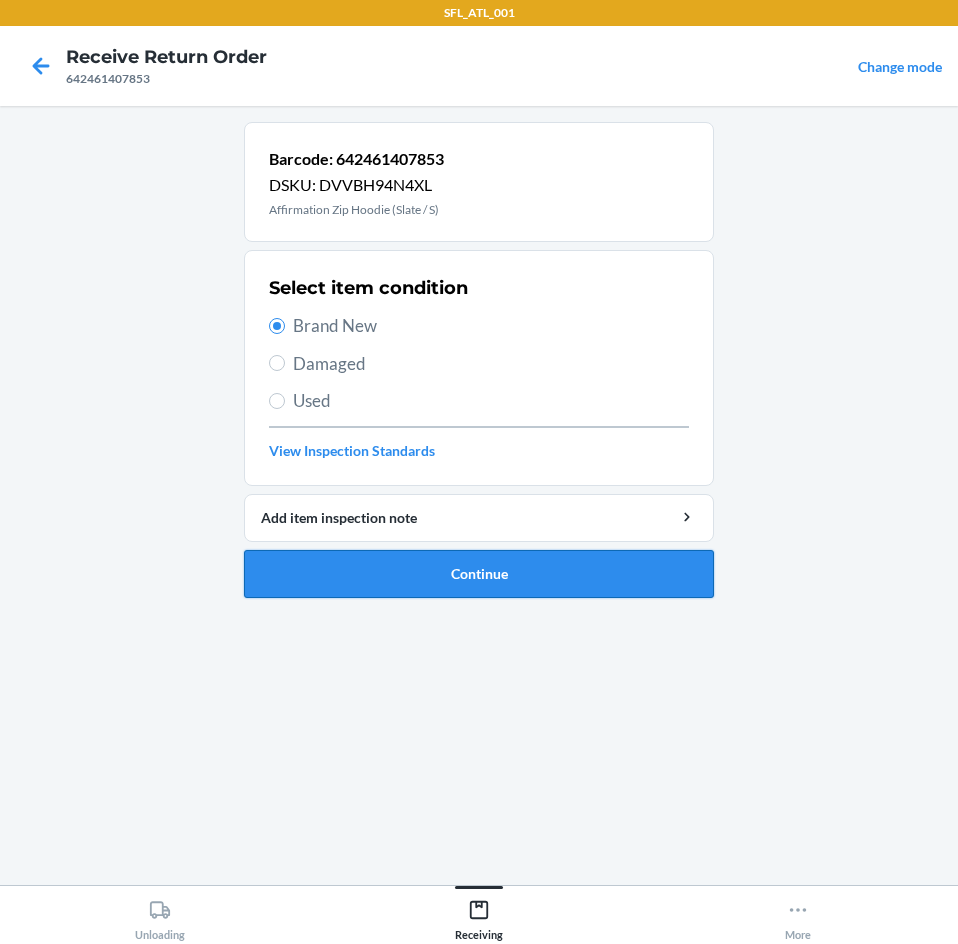 click on "Continue" at bounding box center (479, 574) 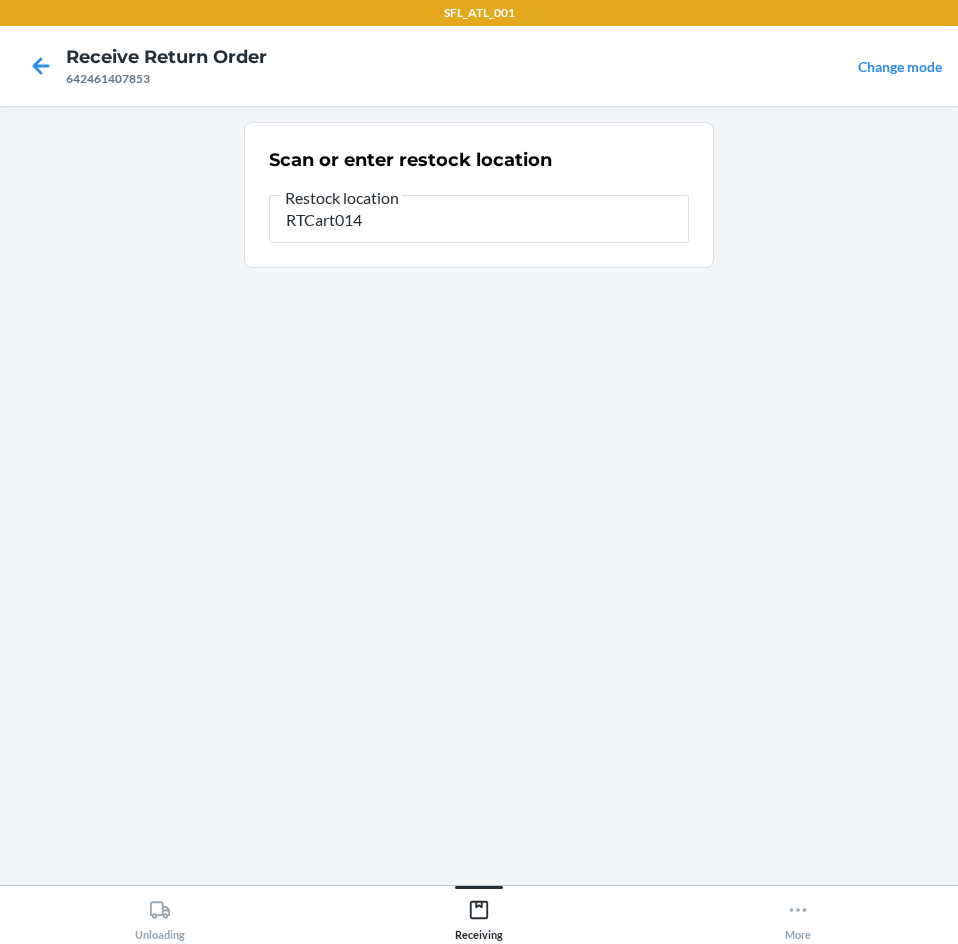 type on "RTCart014" 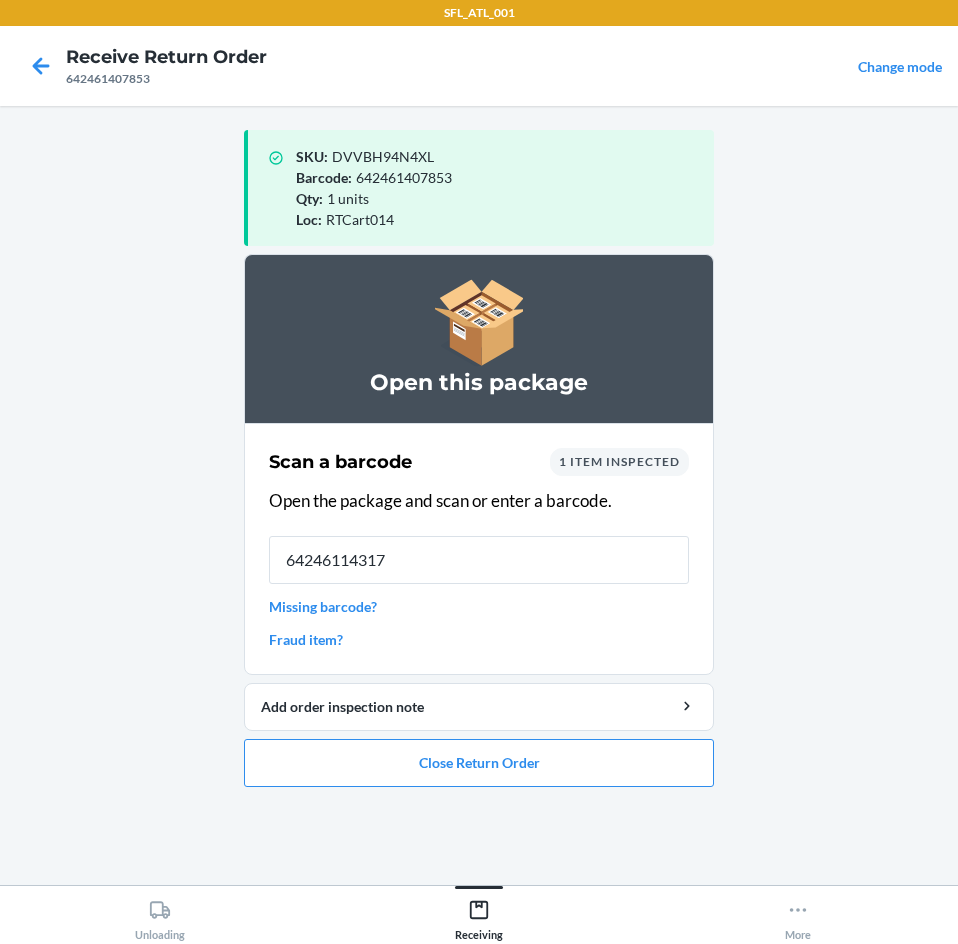 type on "642461143171" 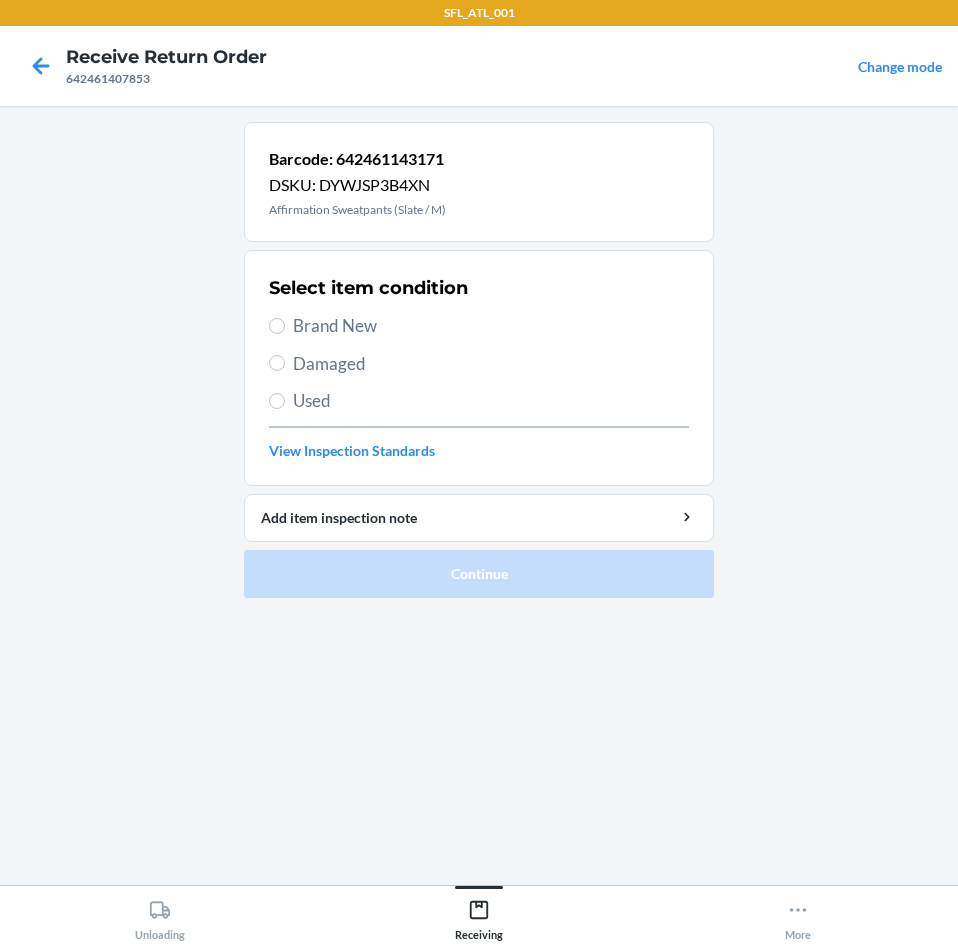 click on "Brand New" at bounding box center [491, 326] 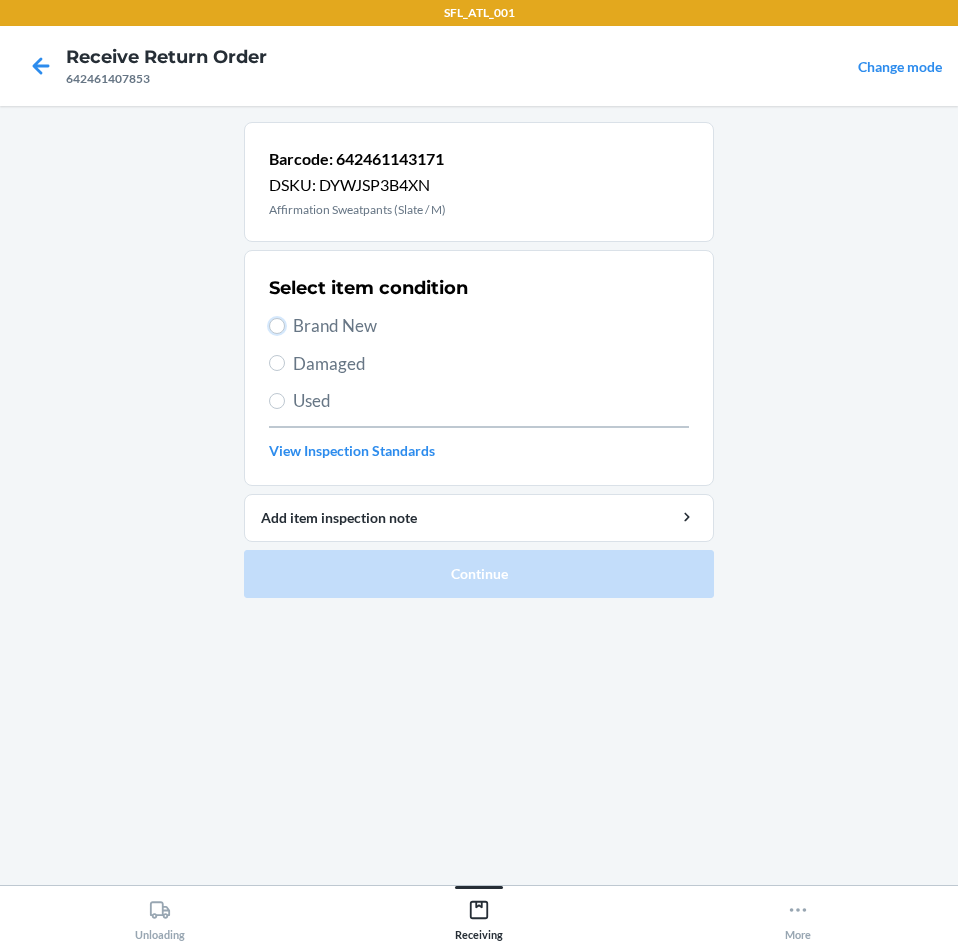 click on "Brand New" at bounding box center (277, 326) 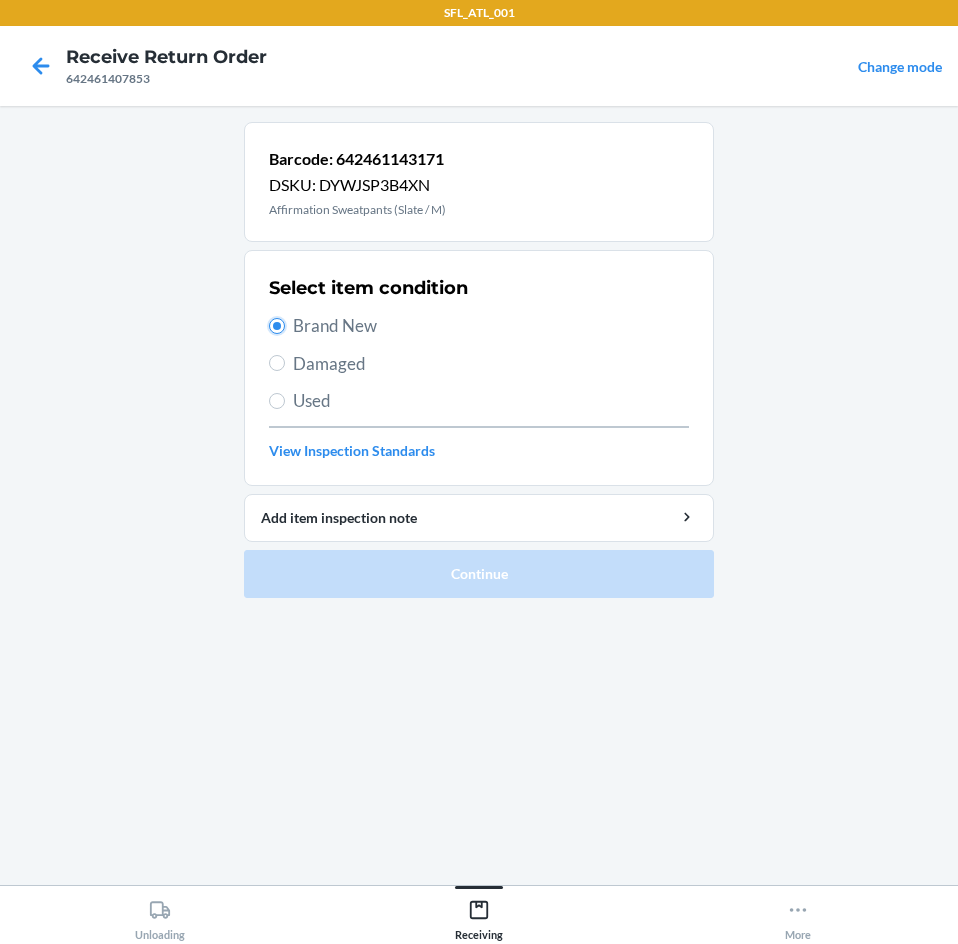 radio on "true" 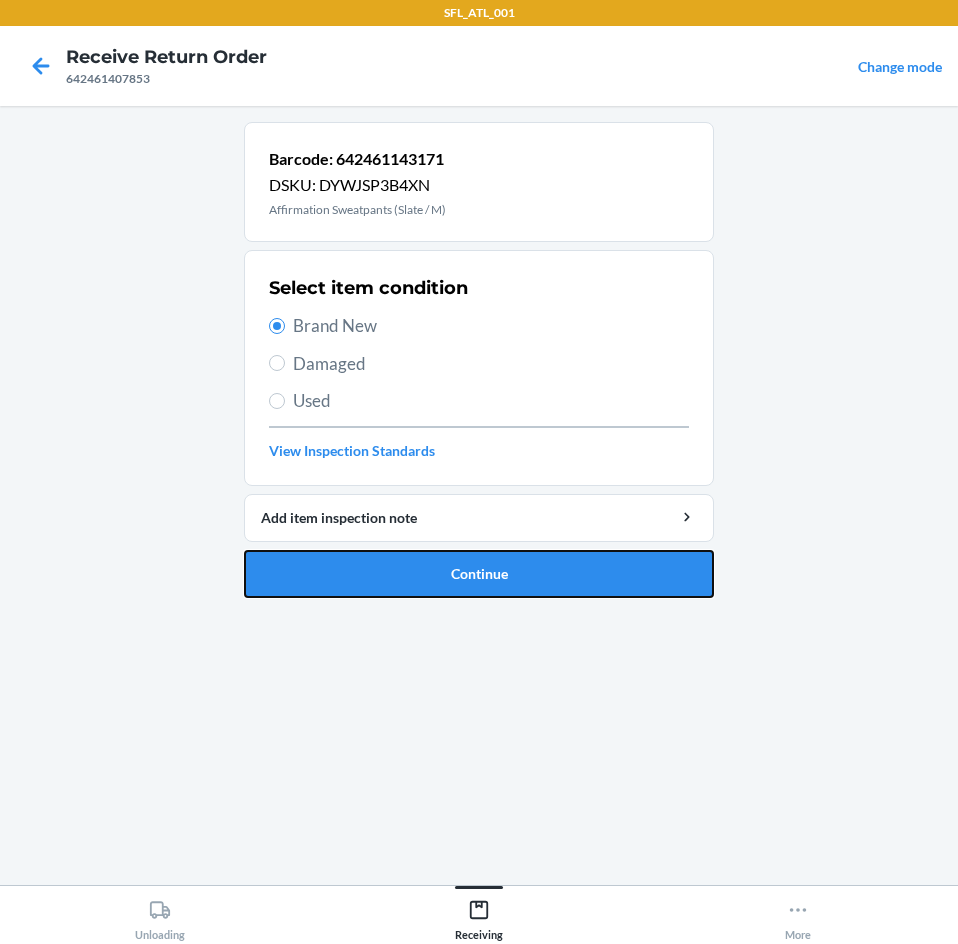 click on "Continue" at bounding box center [479, 574] 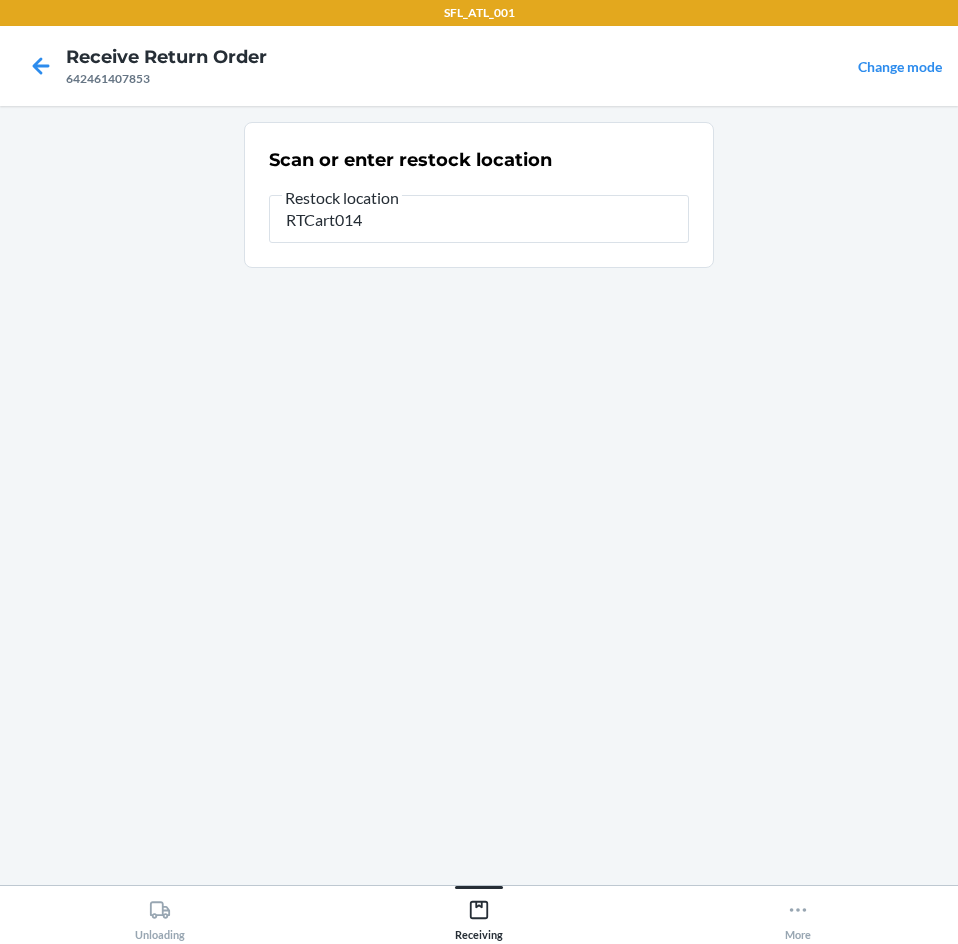 type on "RTCart014" 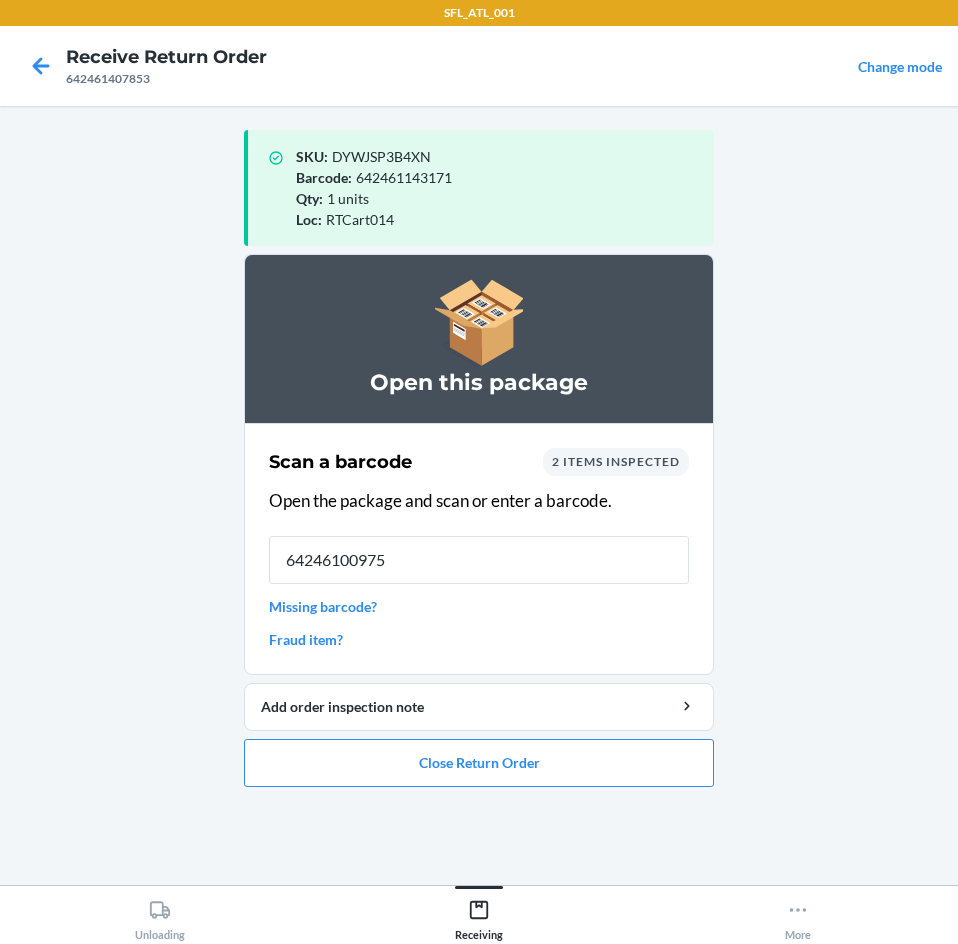 type on "642461009750" 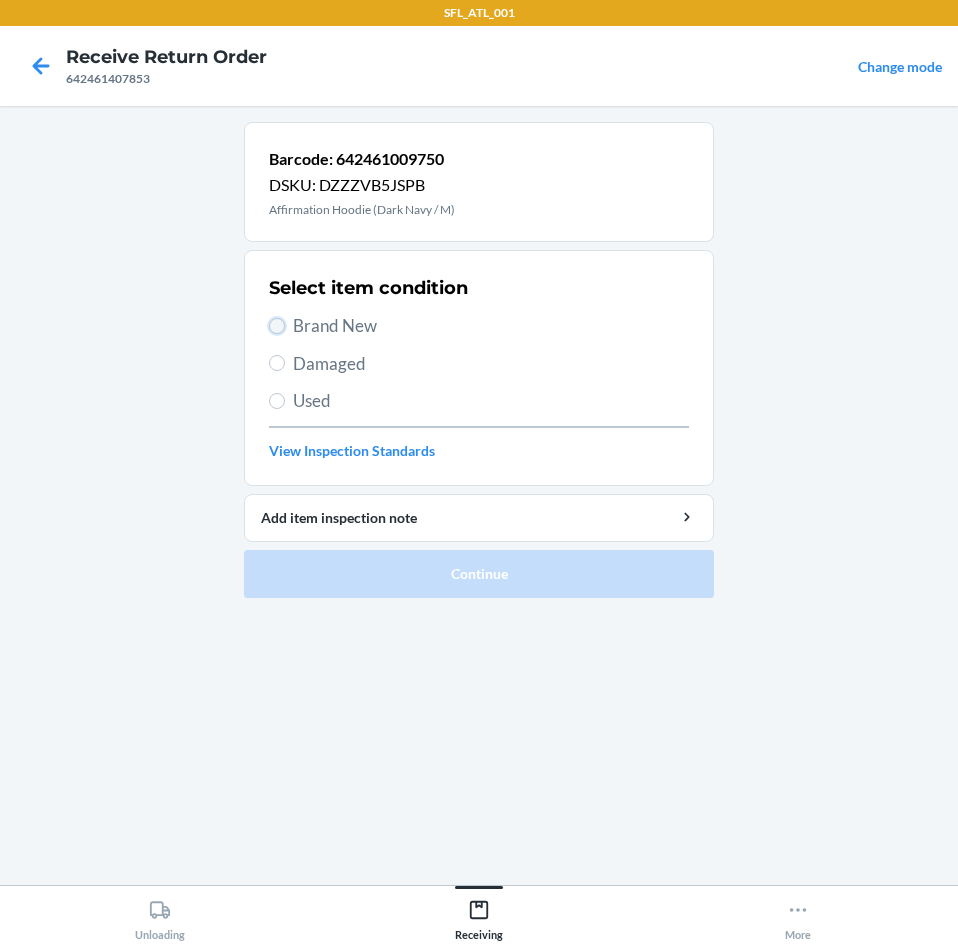 click on "Brand New" at bounding box center (277, 326) 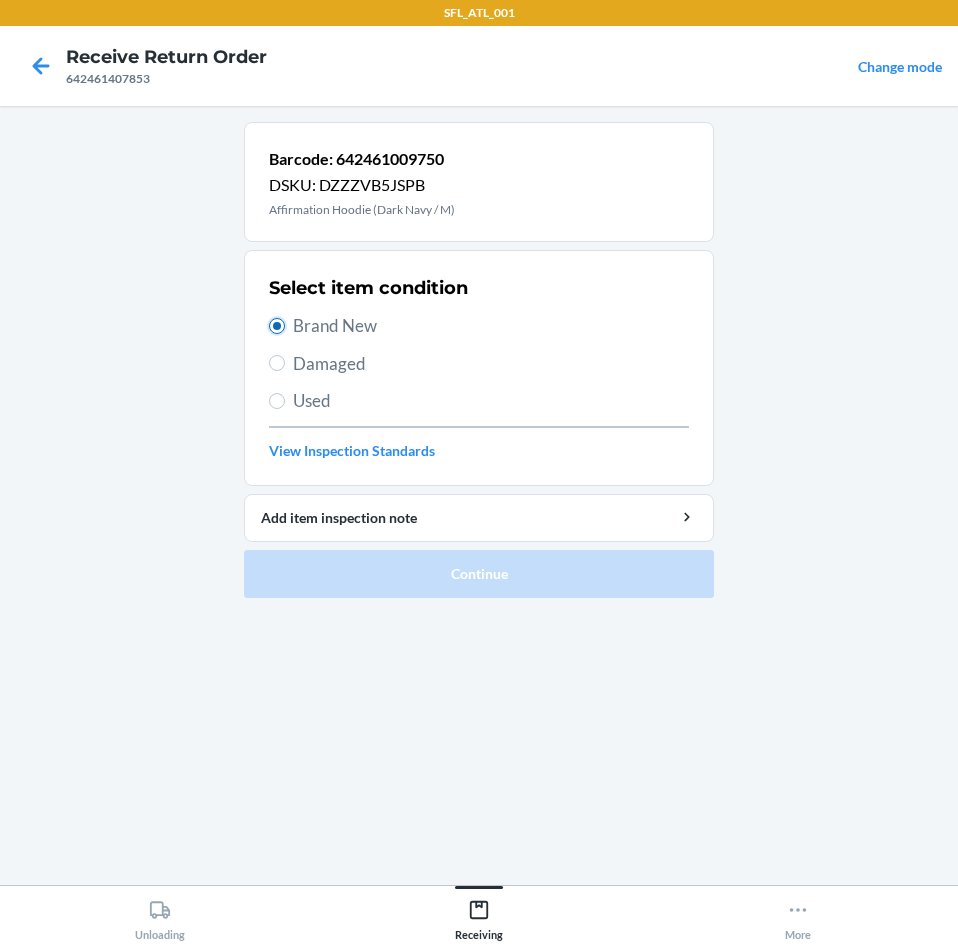 radio on "true" 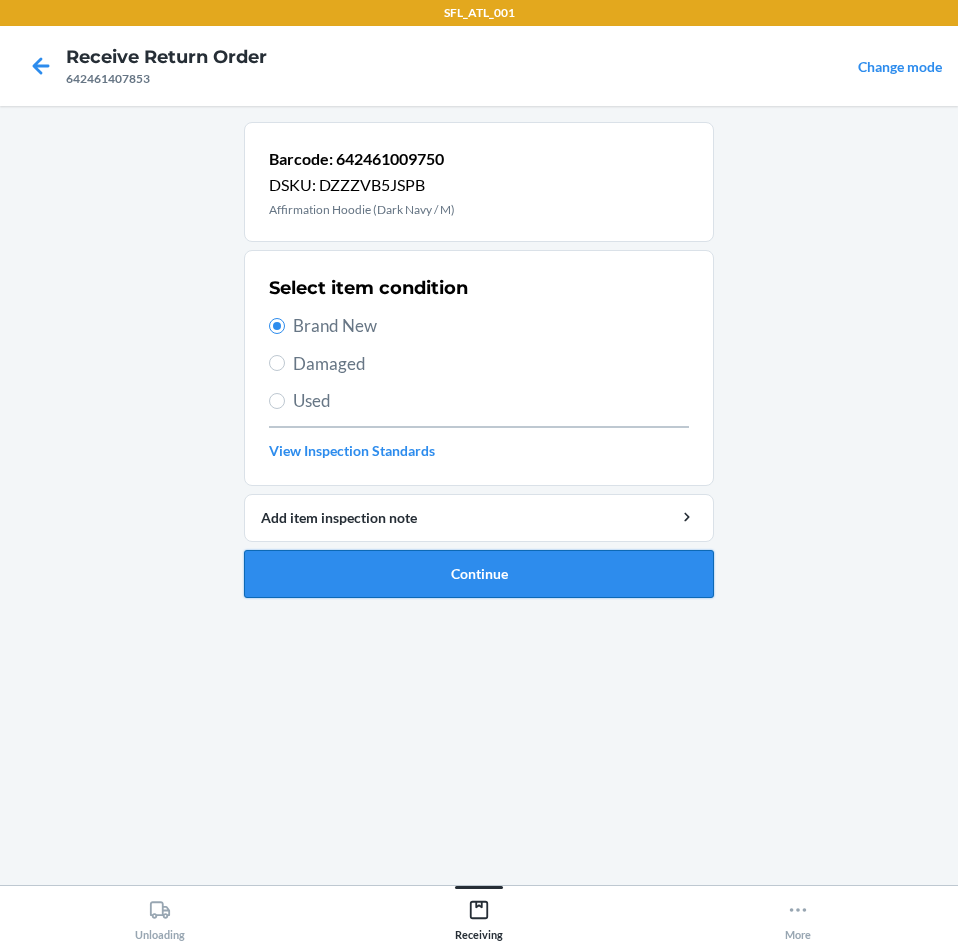 click on "Continue" at bounding box center [479, 574] 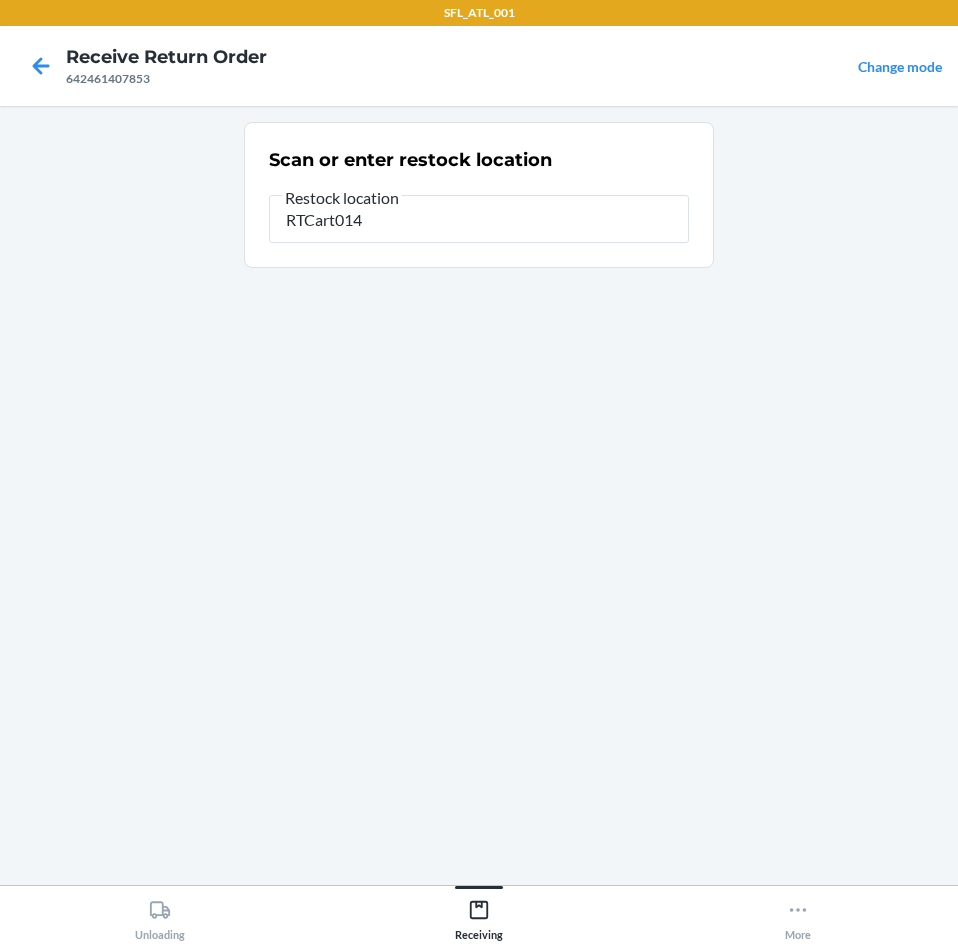 type on "RTCart014" 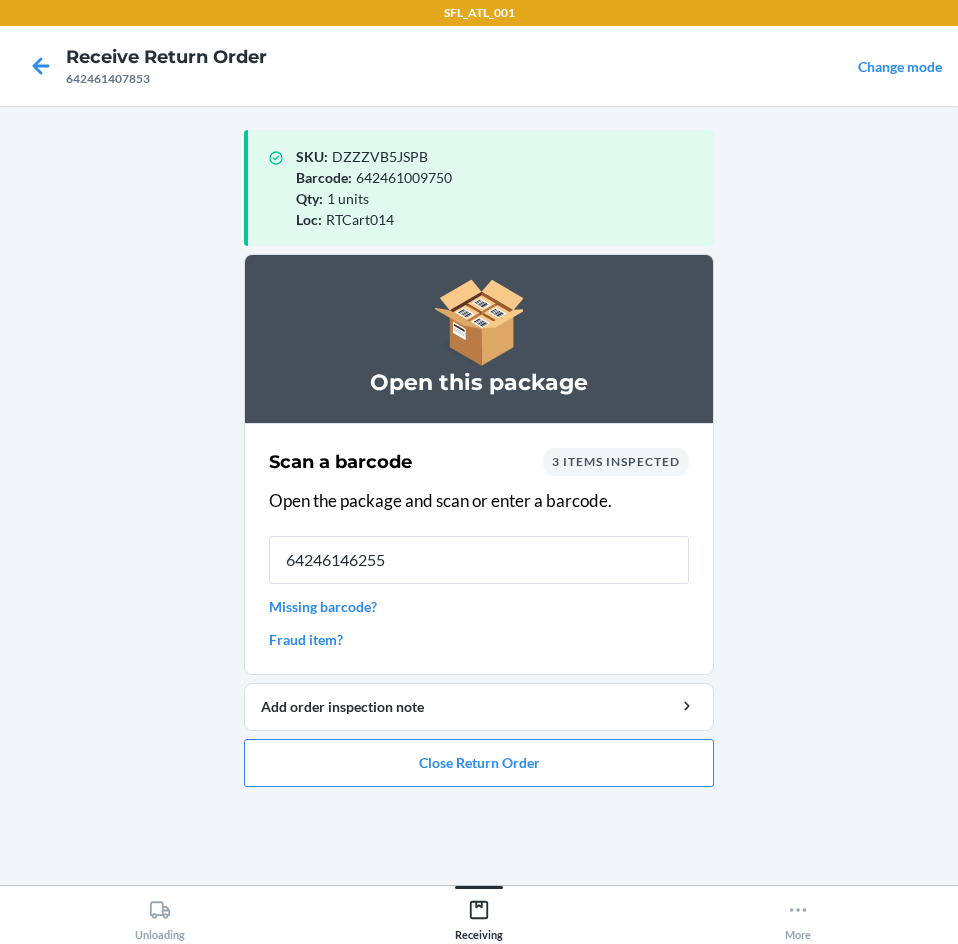 type on "642461462555" 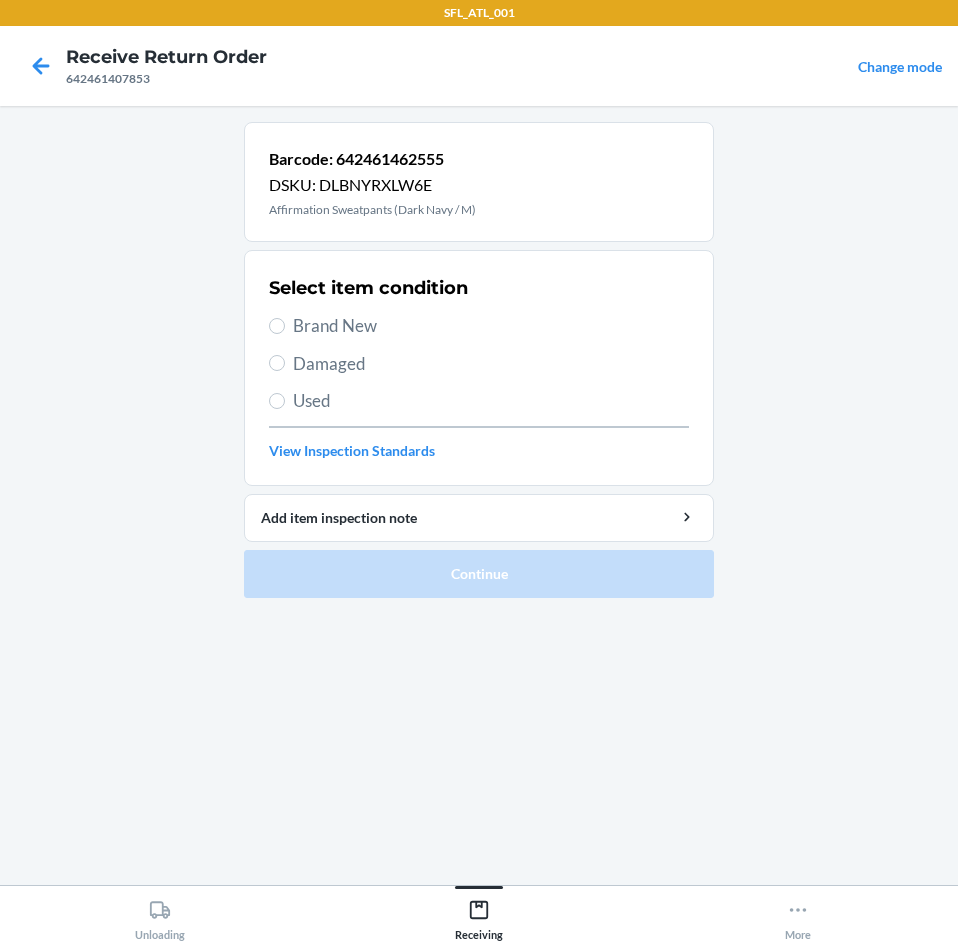 click on "Brand New" at bounding box center [491, 326] 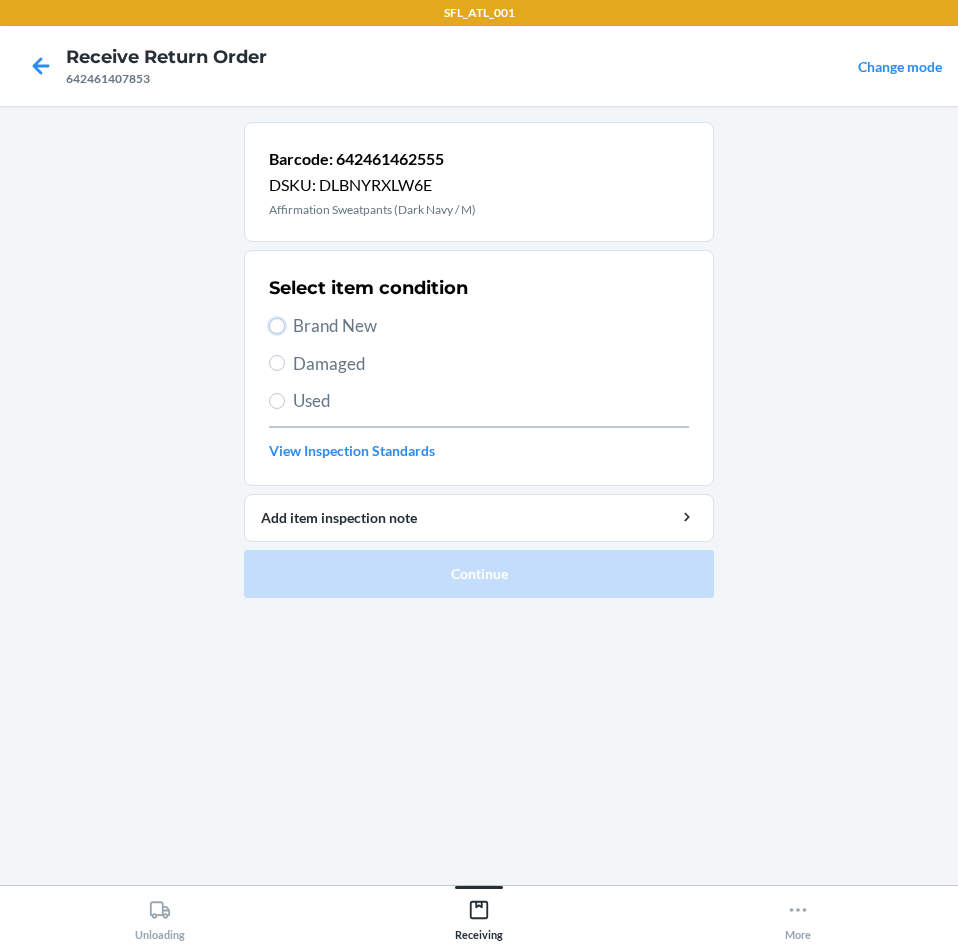 click on "Brand New" at bounding box center [277, 326] 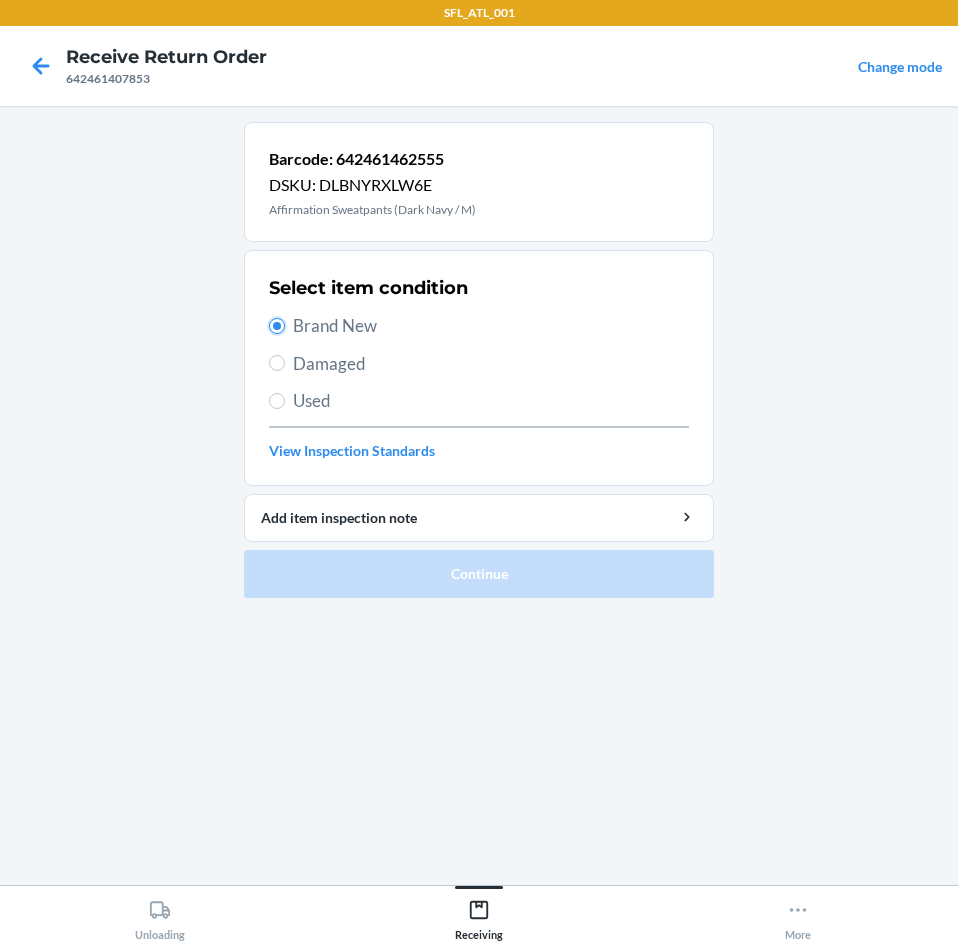 radio on "true" 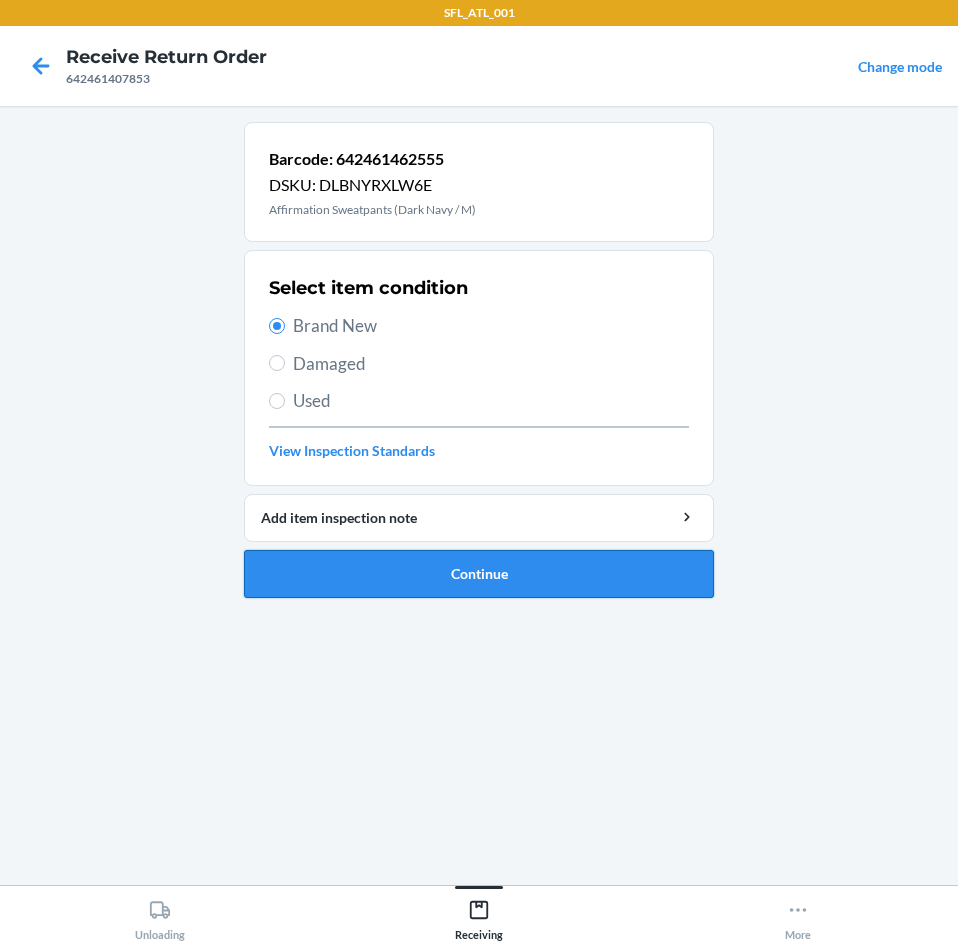 click on "Continue" at bounding box center [479, 574] 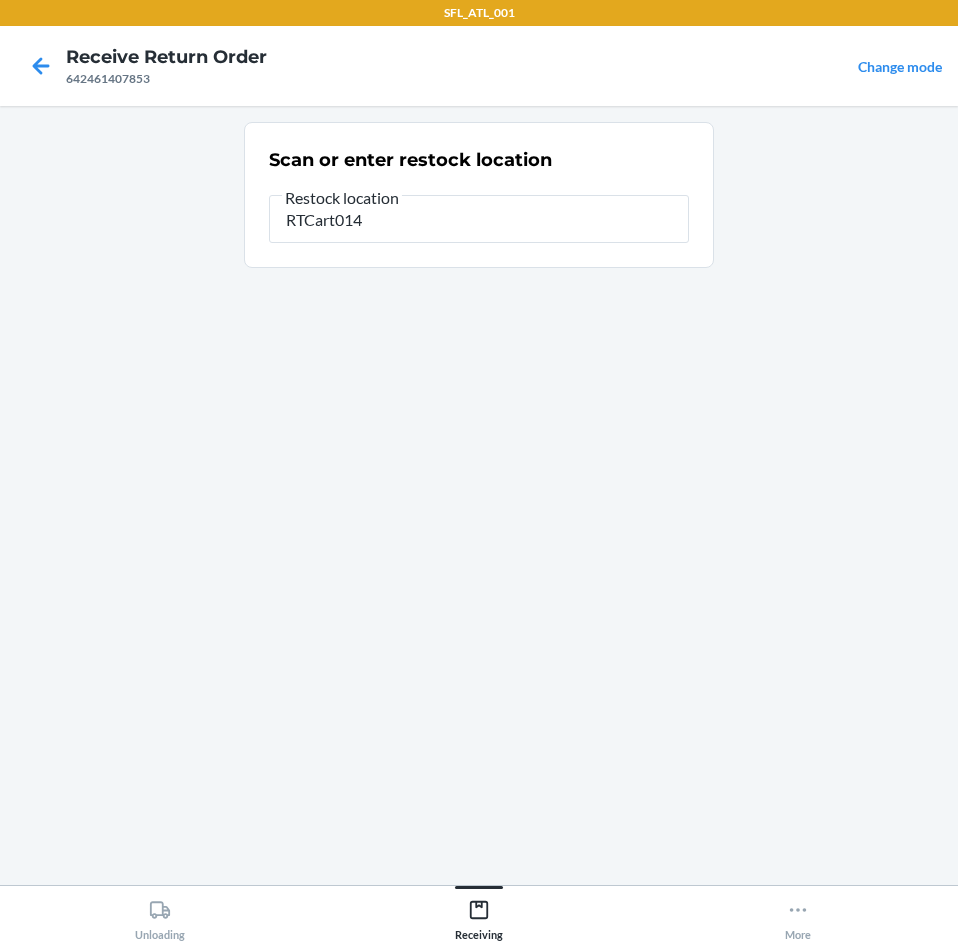 type on "RTCart014" 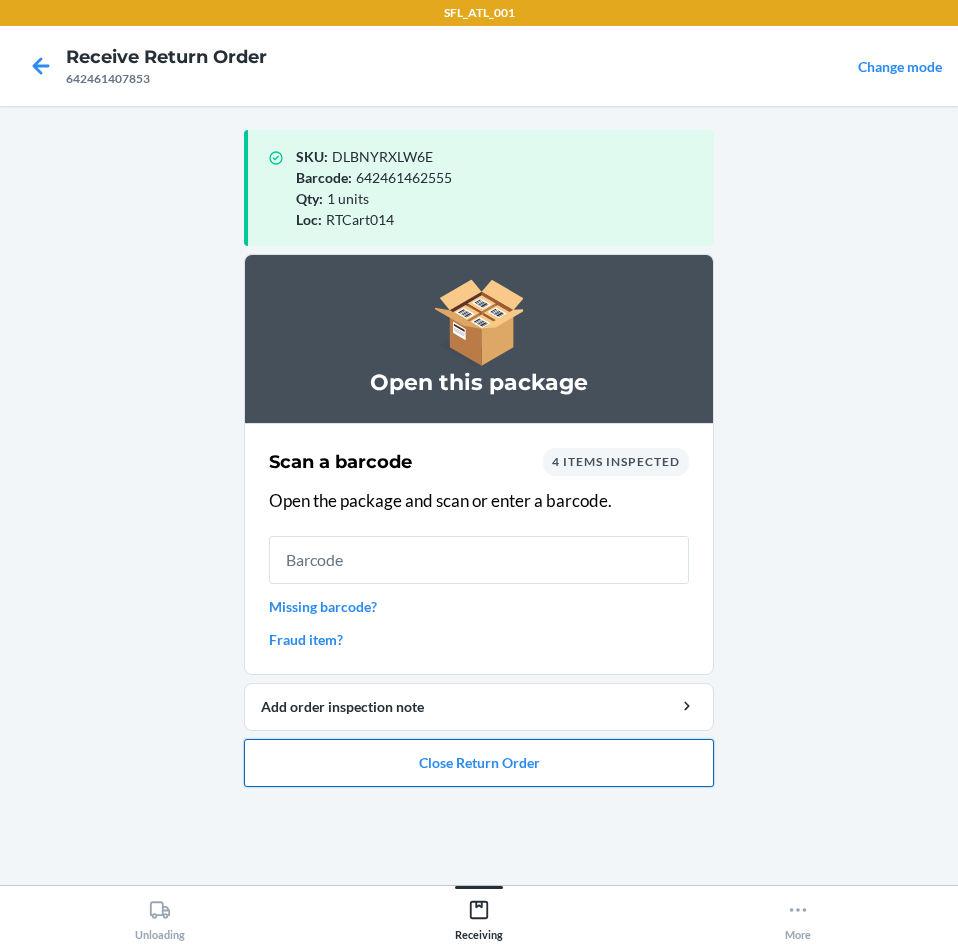 drag, startPoint x: 525, startPoint y: 766, endPoint x: 521, endPoint y: 752, distance: 14.56022 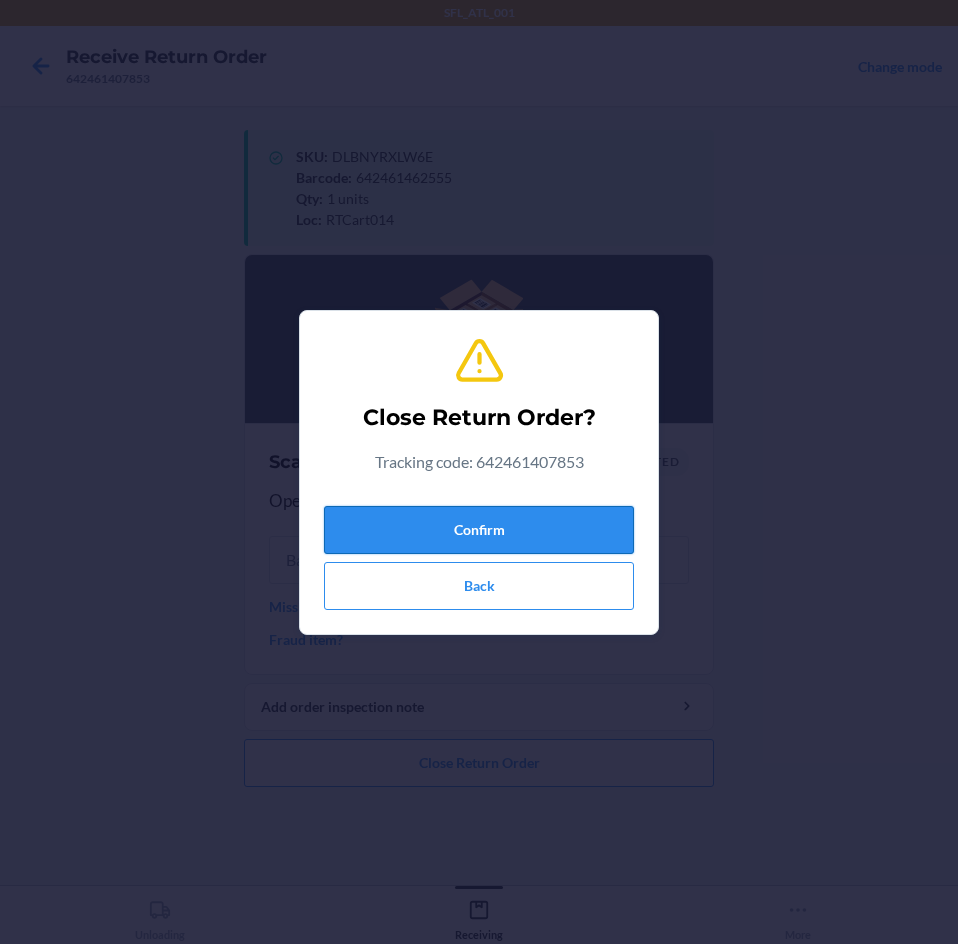 drag, startPoint x: 456, startPoint y: 537, endPoint x: 503, endPoint y: 550, distance: 48.76474 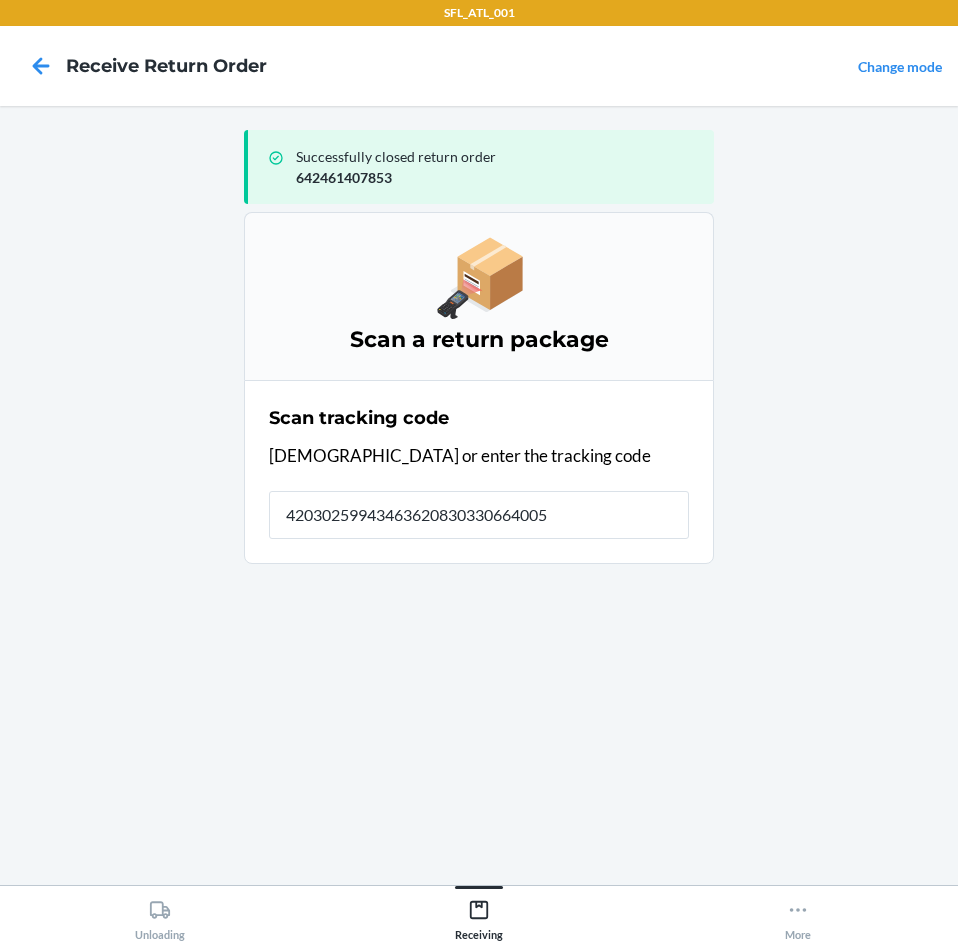type on "420302599434636208303306640053" 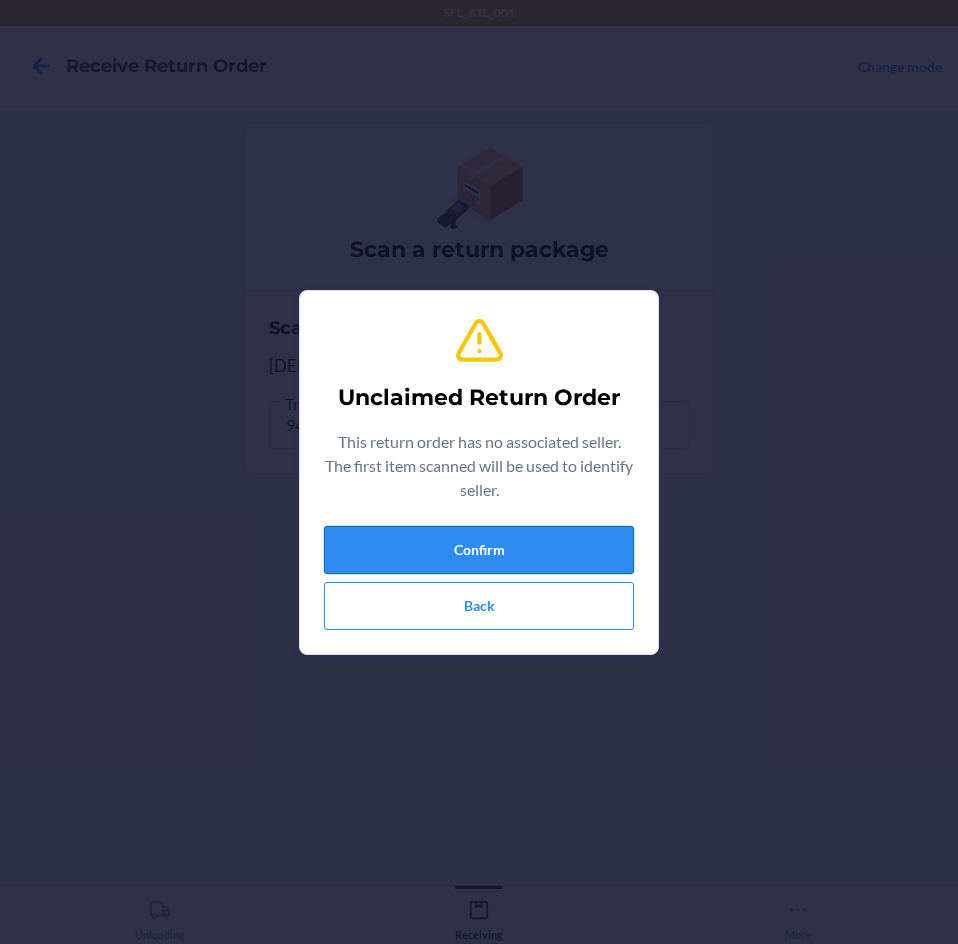 click on "Confirm" at bounding box center (479, 550) 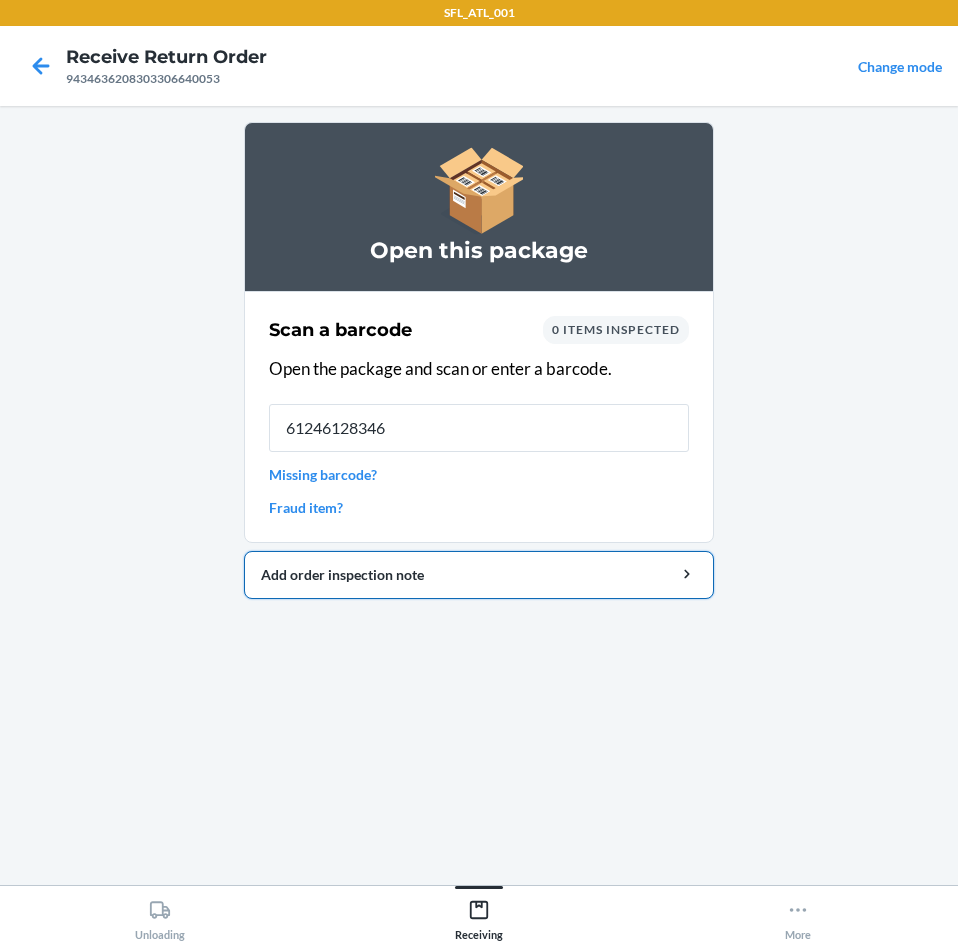 type on "612461283467" 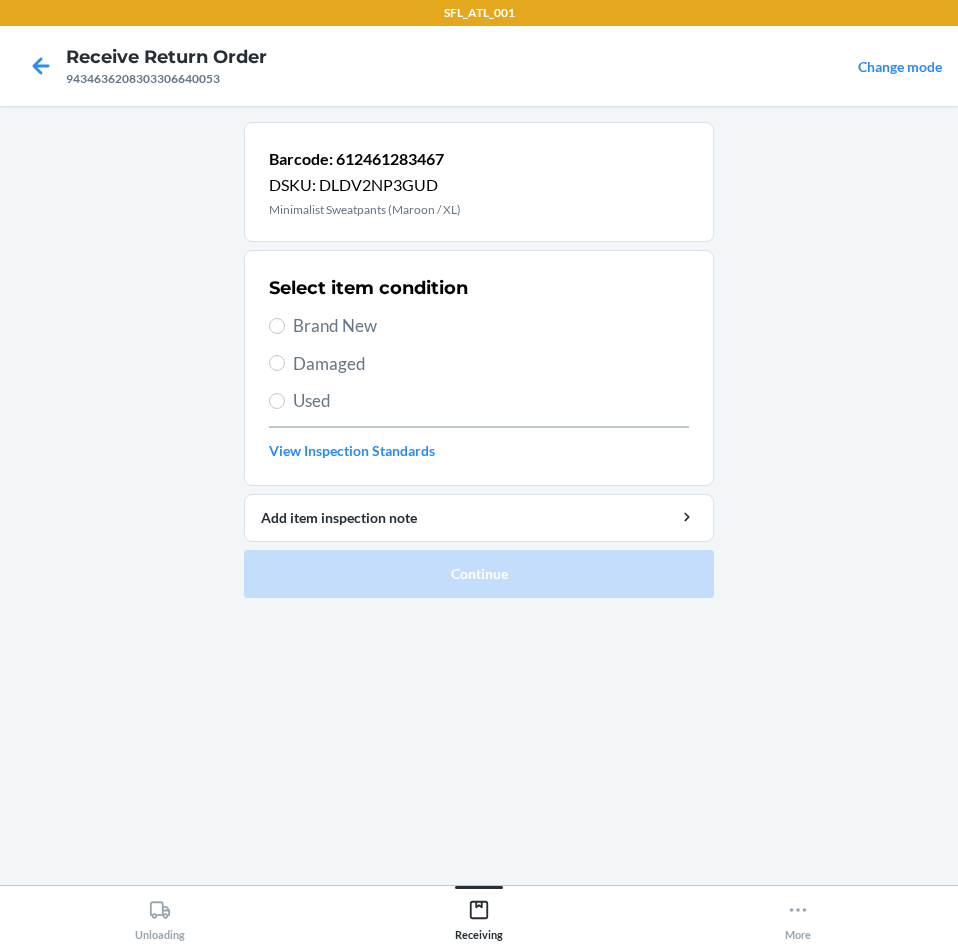 click on "Brand New" at bounding box center [491, 326] 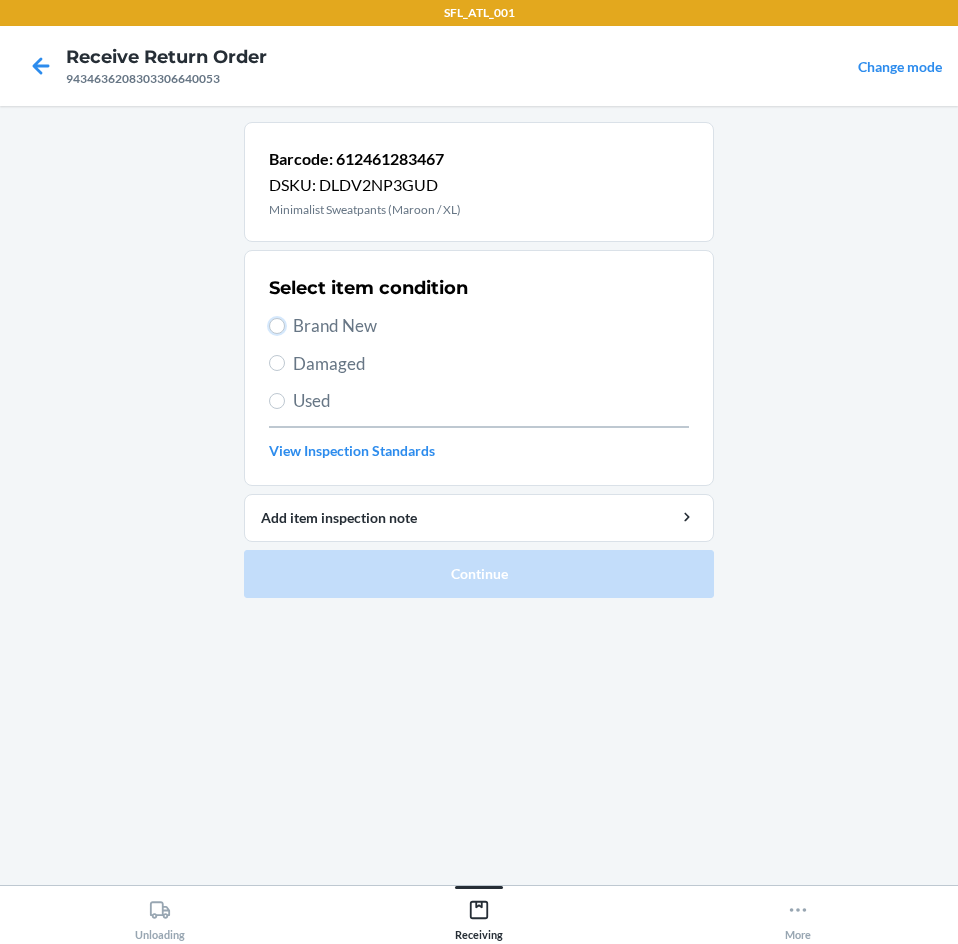 click on "Brand New" at bounding box center [277, 326] 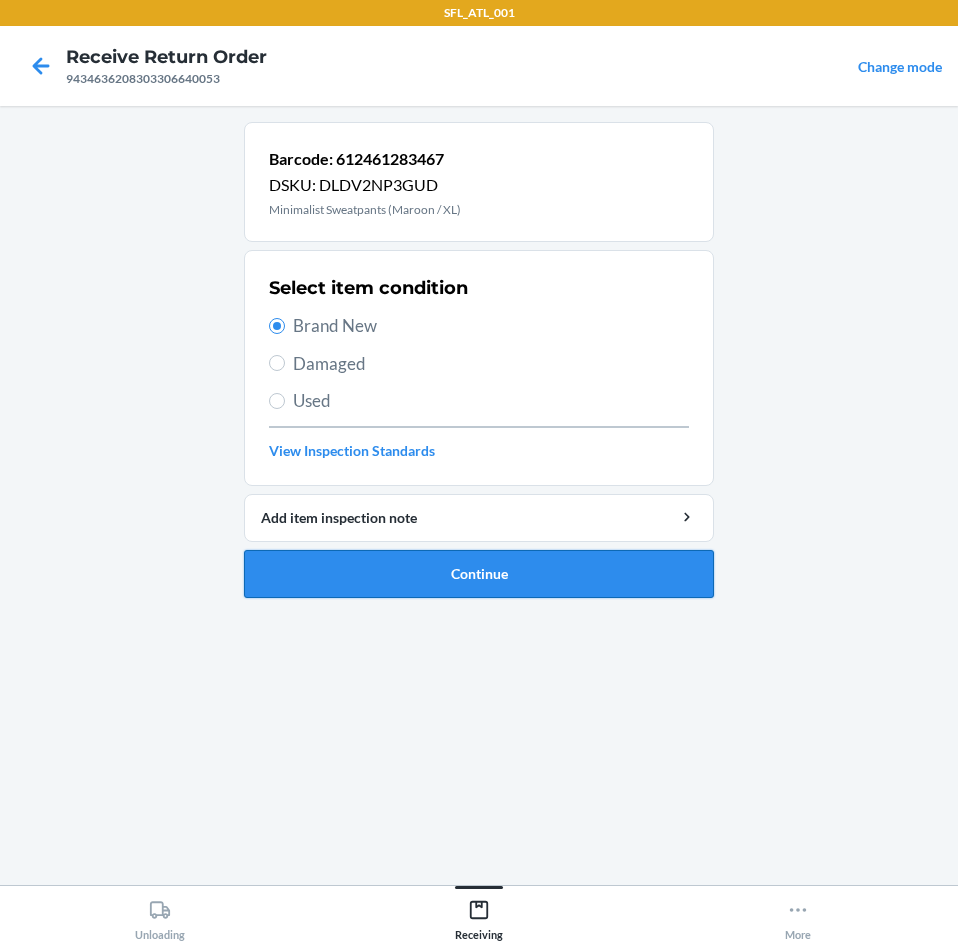 click on "Continue" at bounding box center (479, 574) 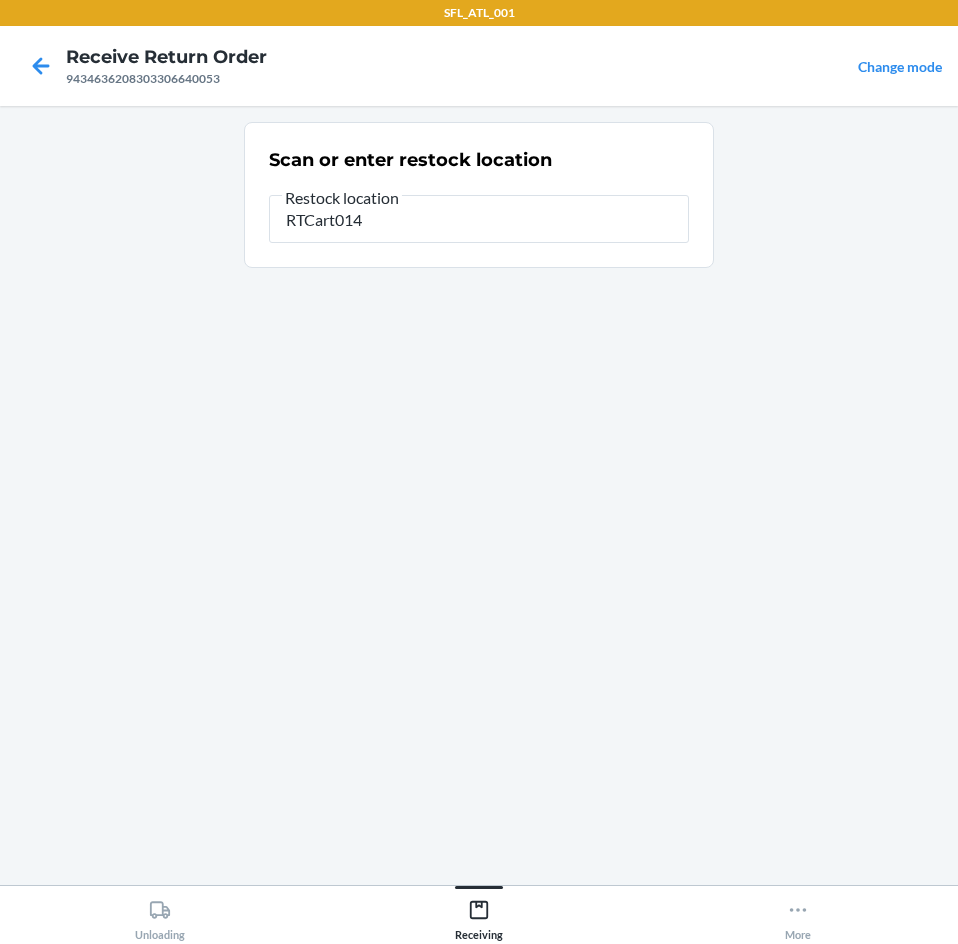 type on "RTCart014" 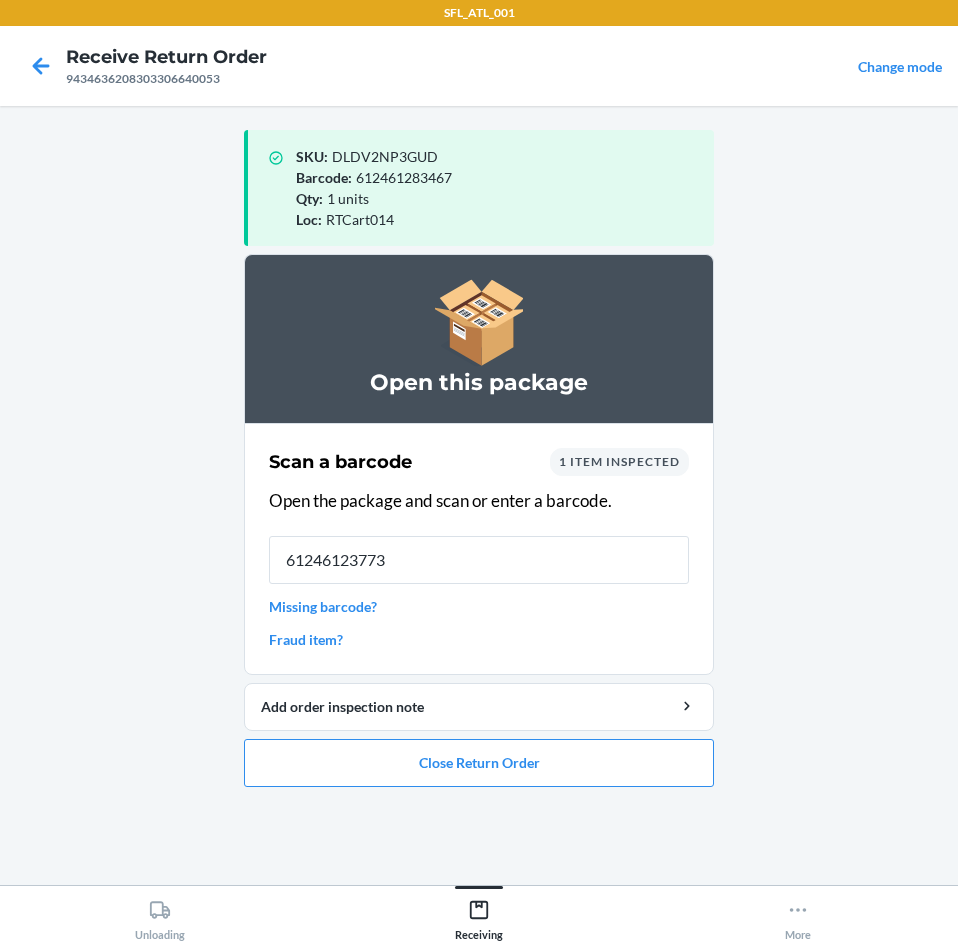 type on "612461237736" 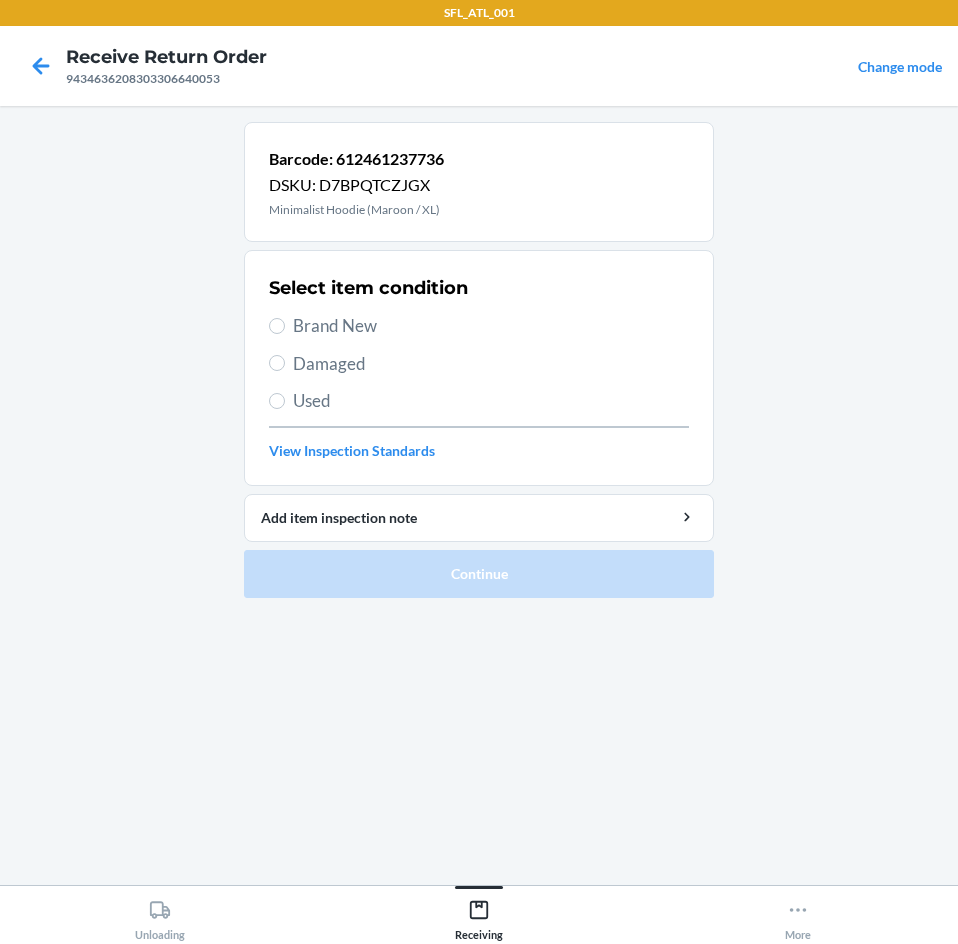 click on "Brand New" at bounding box center [491, 326] 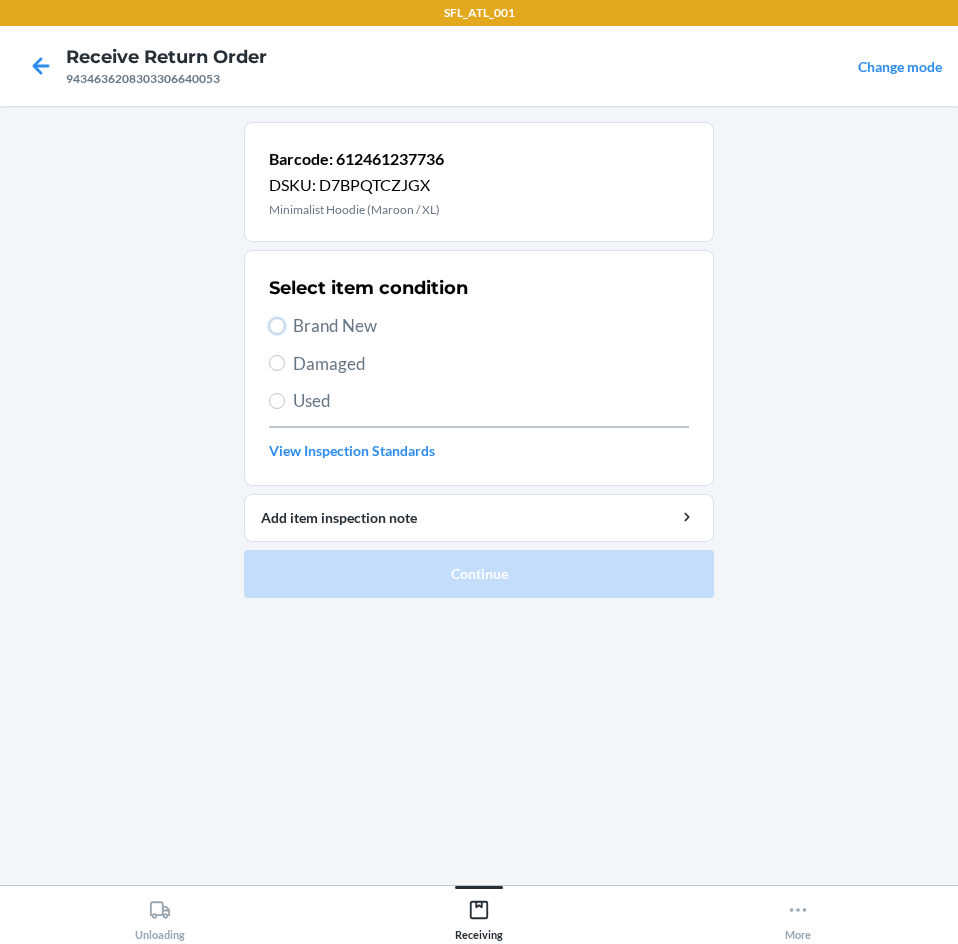 click on "Brand New" at bounding box center (277, 326) 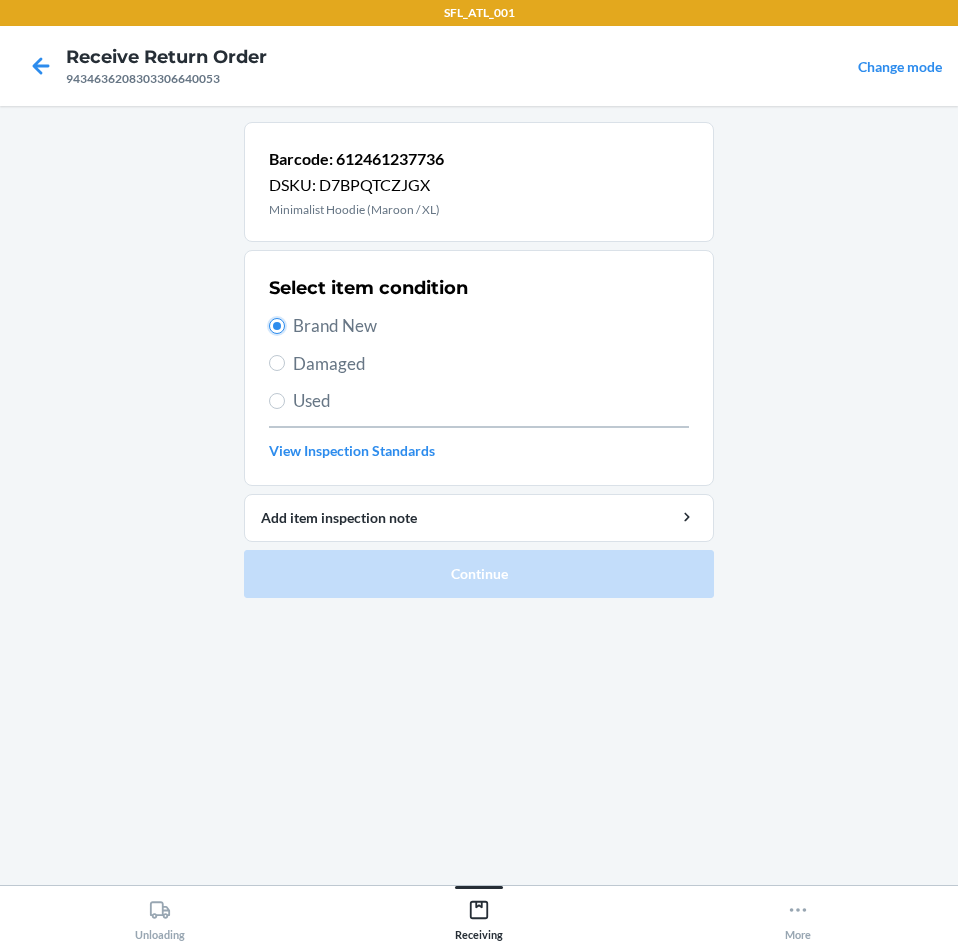 radio on "true" 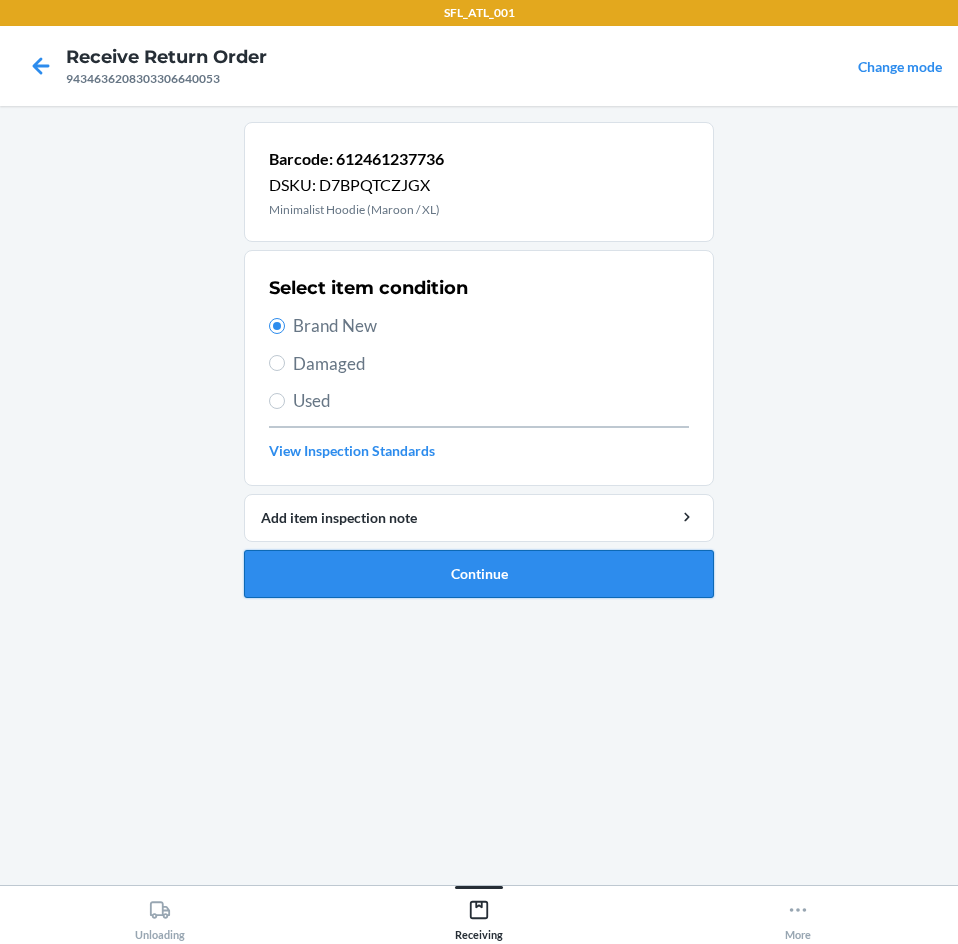 click on "Continue" at bounding box center [479, 574] 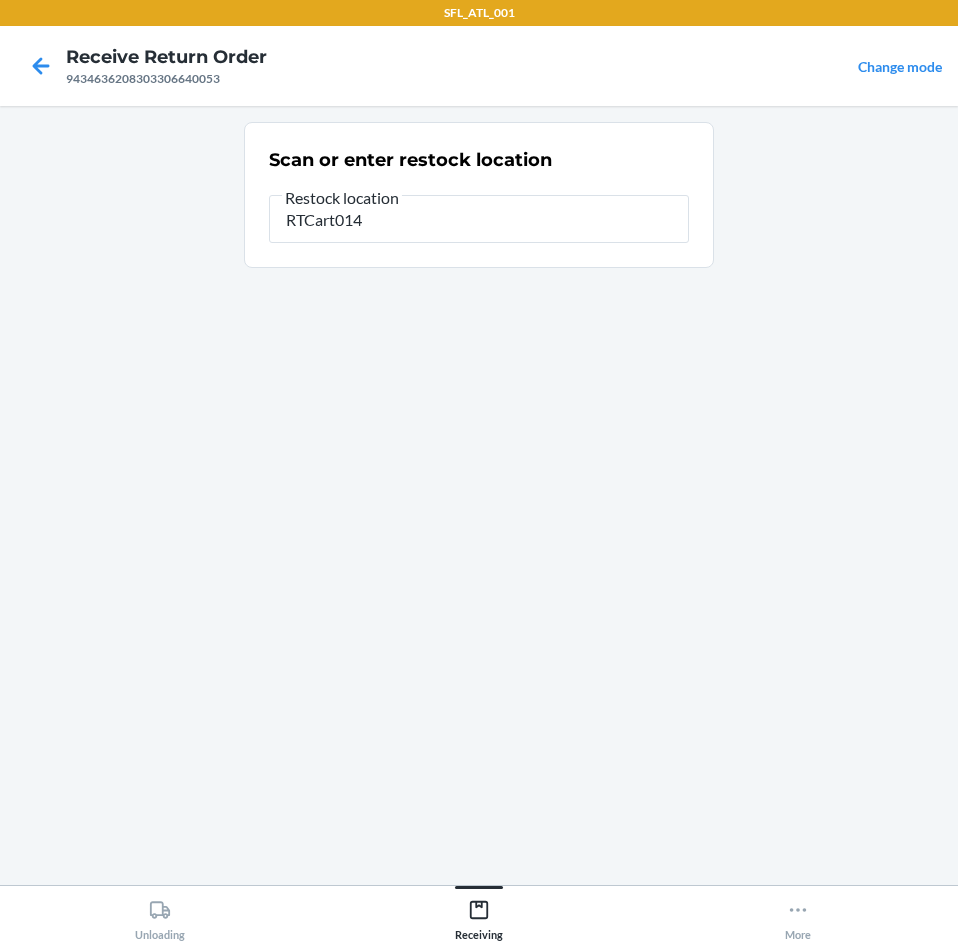 type on "RTCart014" 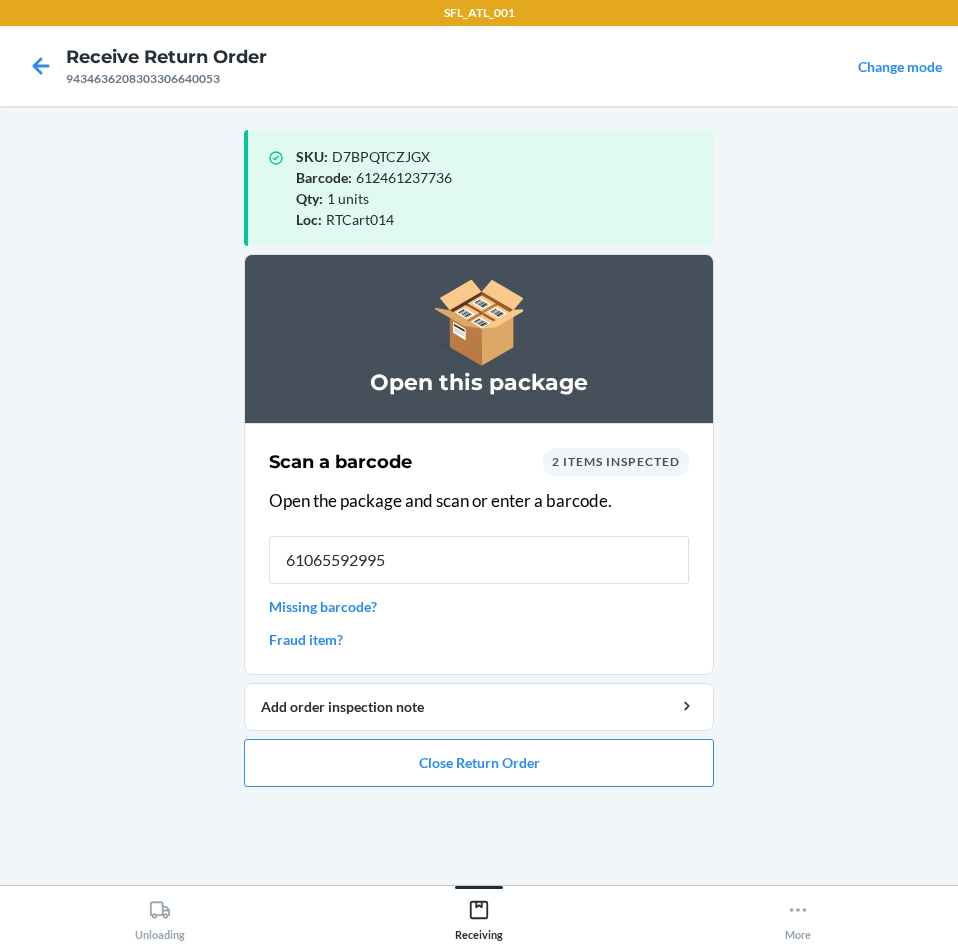 type on "610655929955" 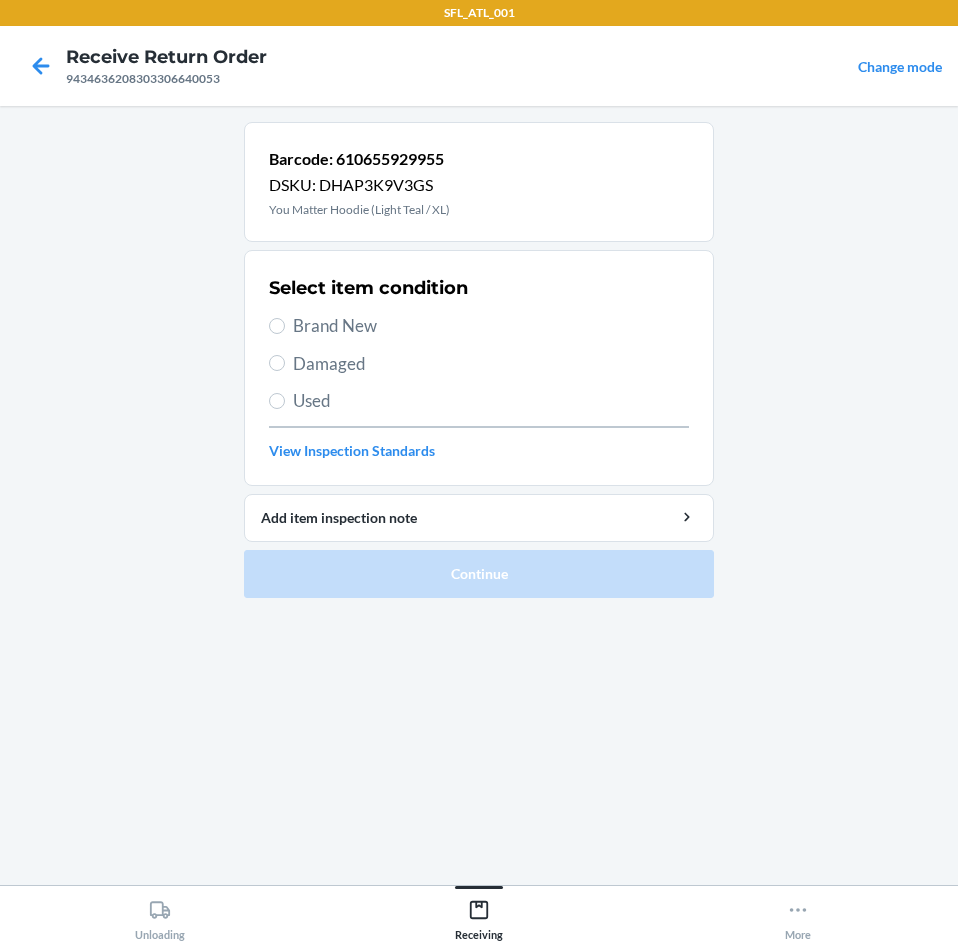 click on "Brand New" at bounding box center (491, 326) 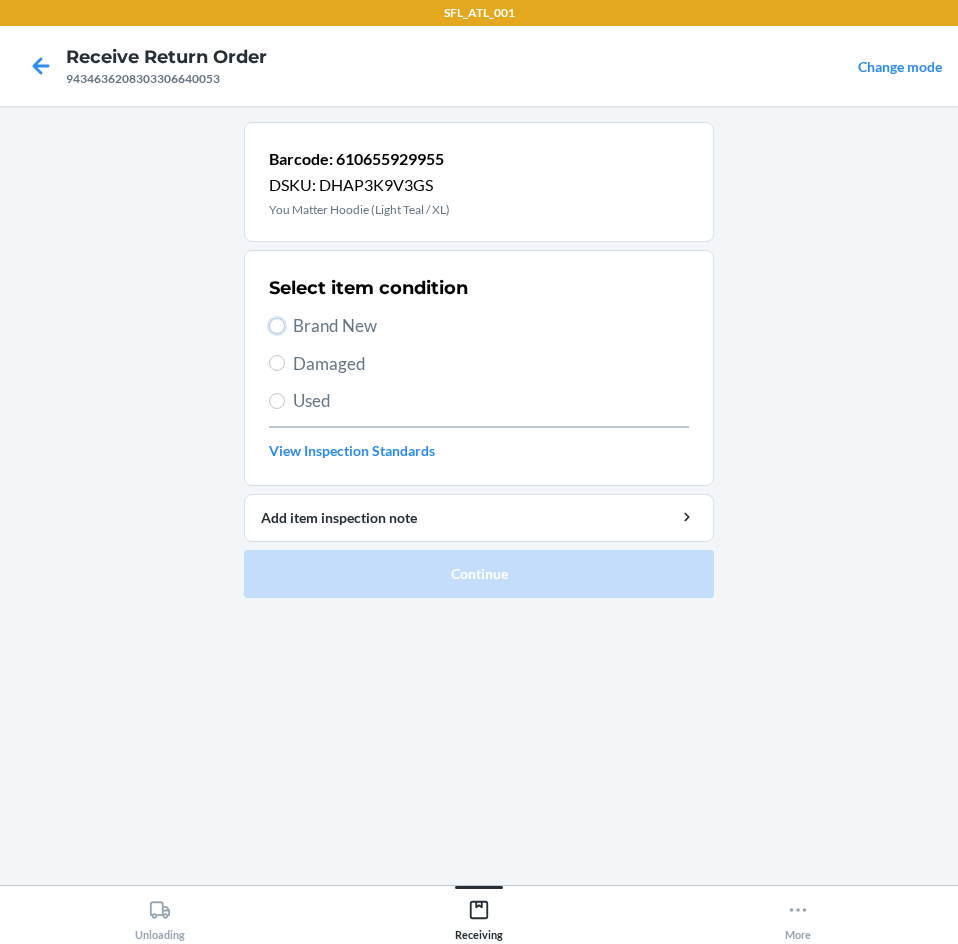 click on "Brand New" at bounding box center (277, 326) 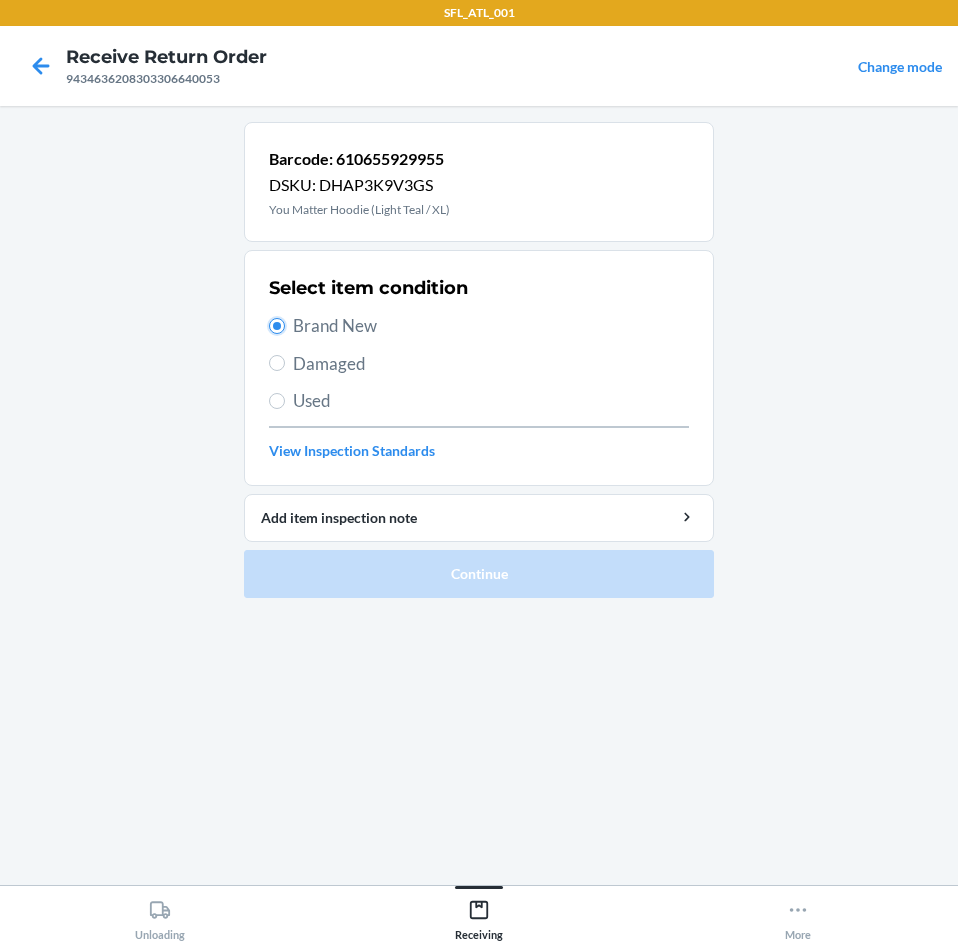 radio on "true" 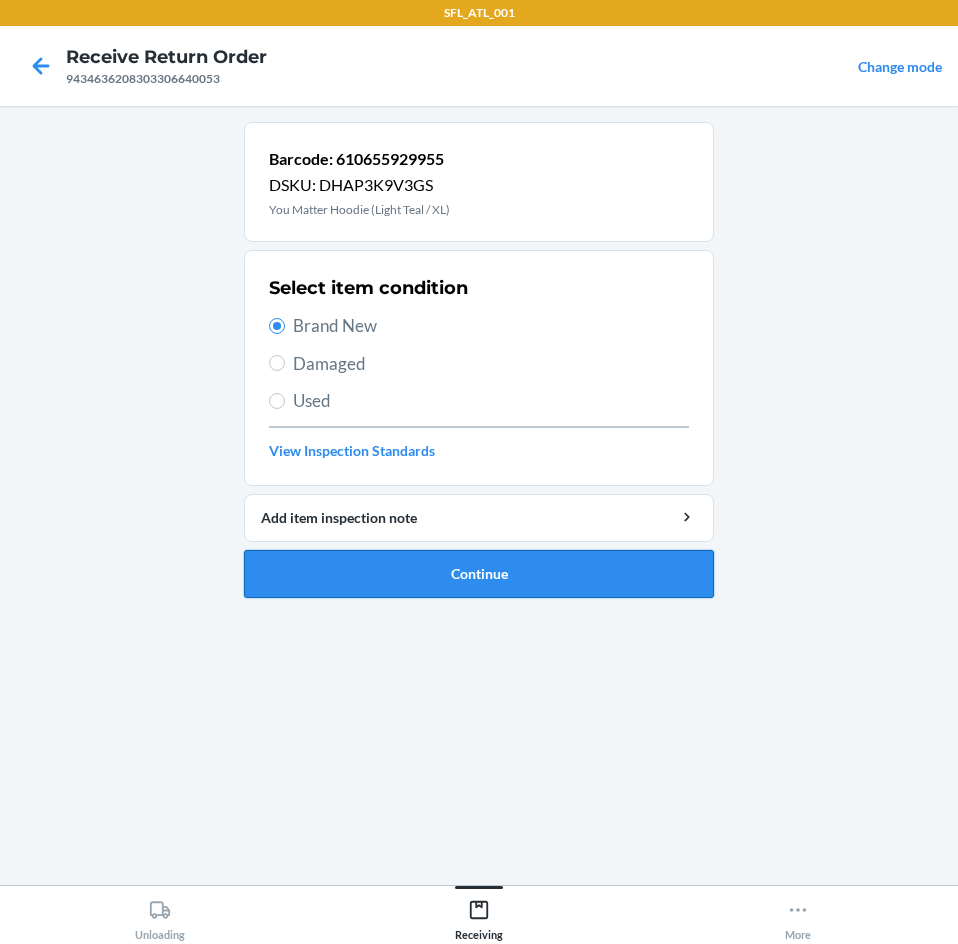 click on "Continue" at bounding box center [479, 574] 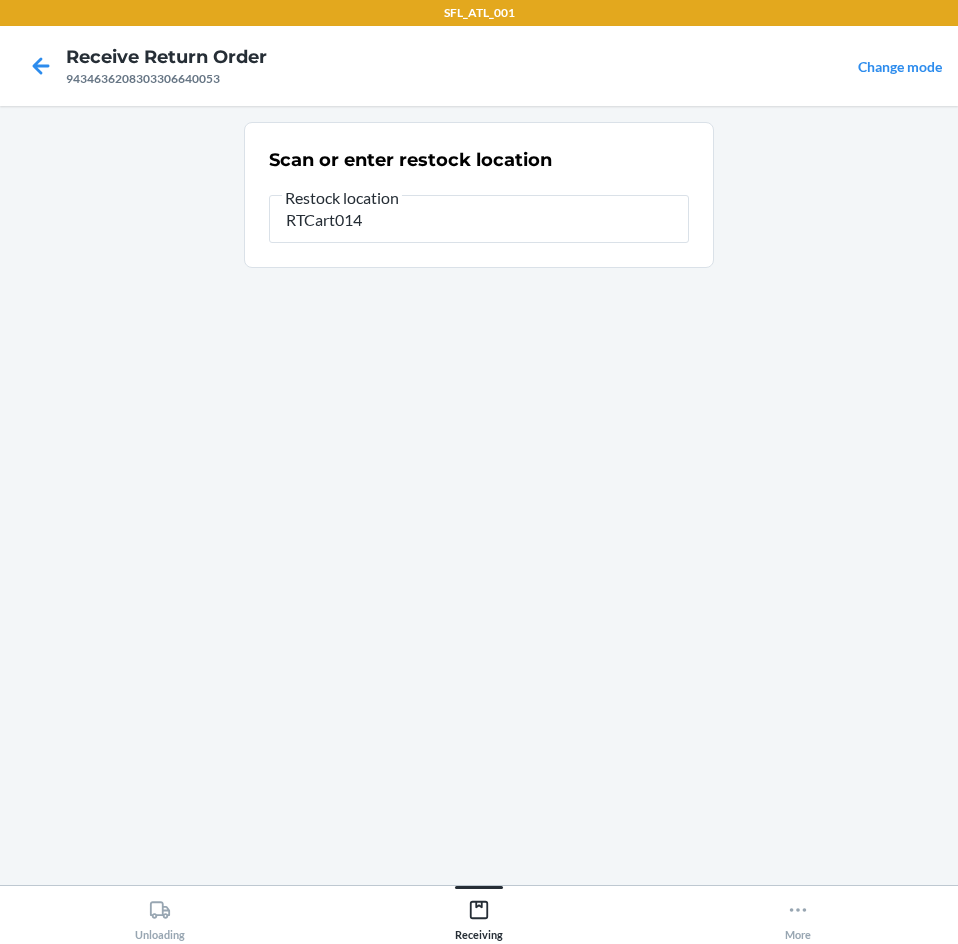 type on "RTCart014" 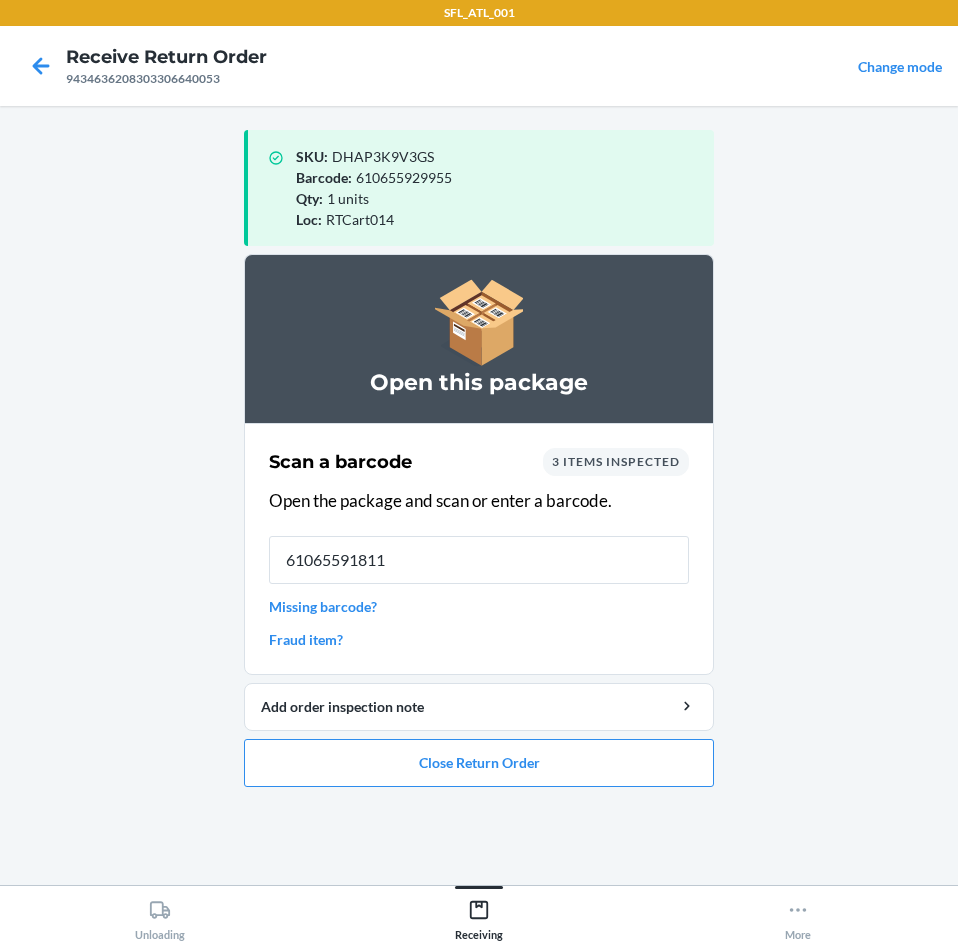 type on "610655918119" 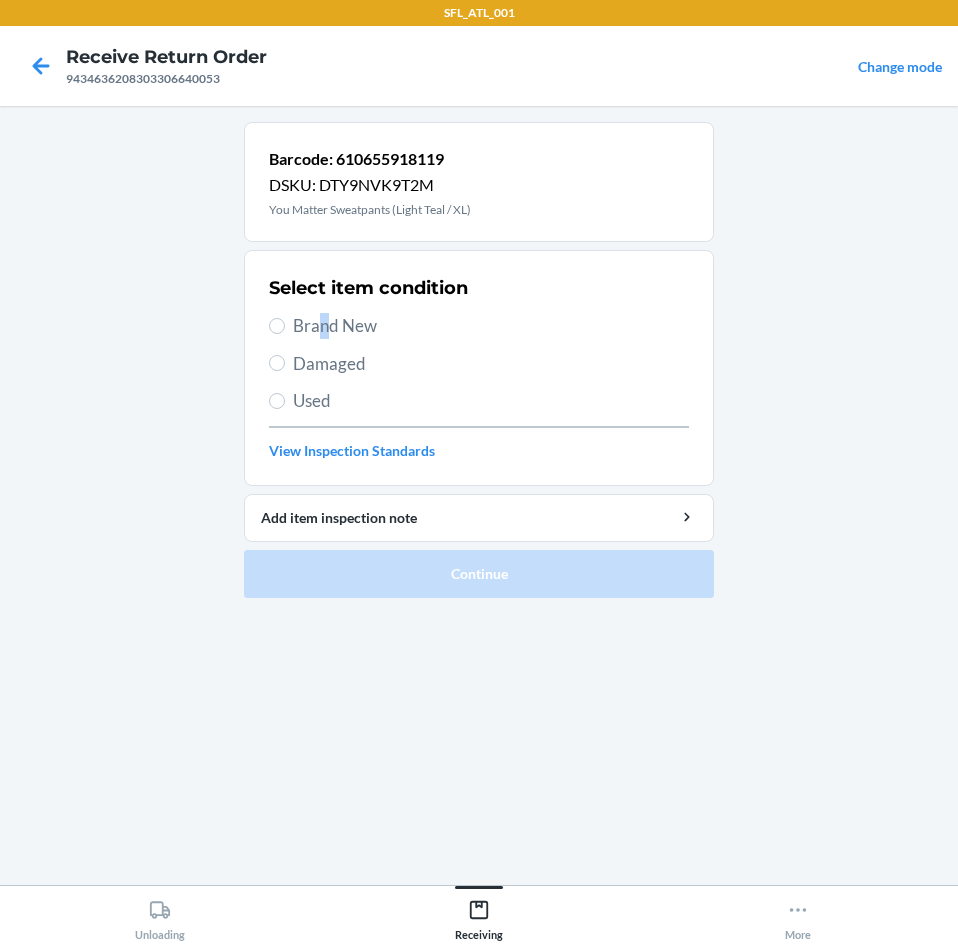 drag, startPoint x: 322, startPoint y: 329, endPoint x: 349, endPoint y: 356, distance: 38.183765 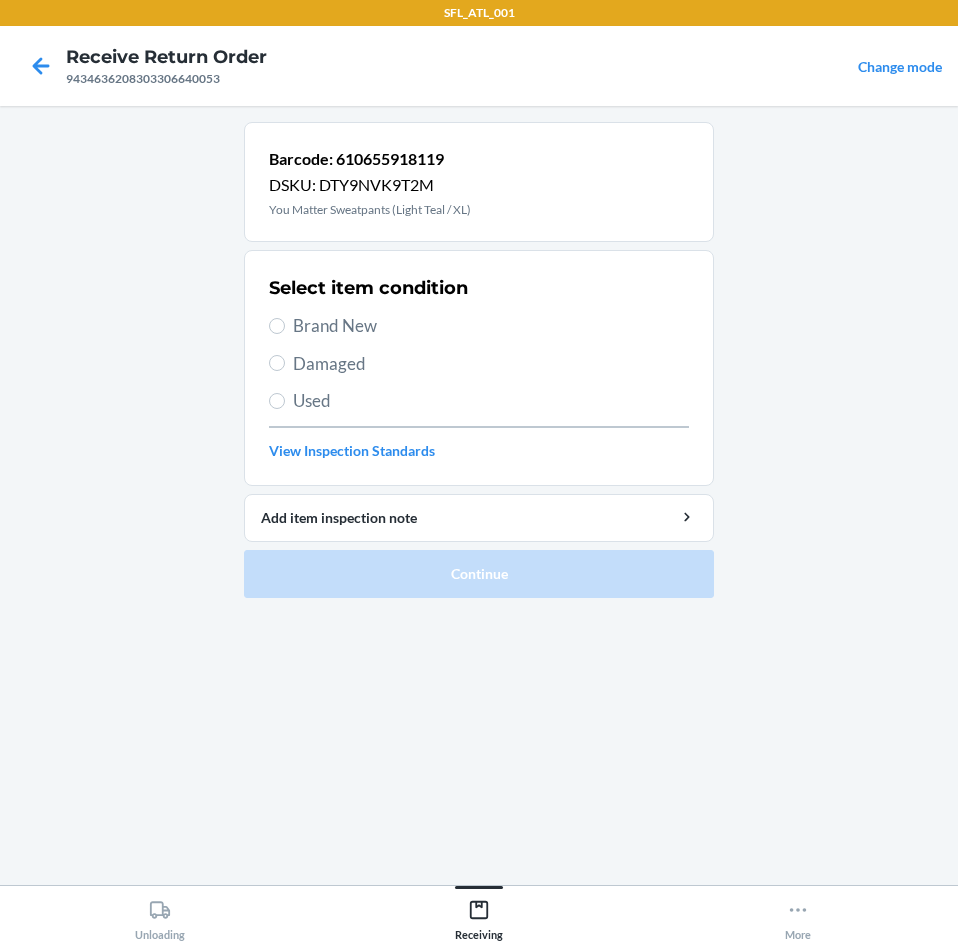 click on "Brand New" at bounding box center [479, 326] 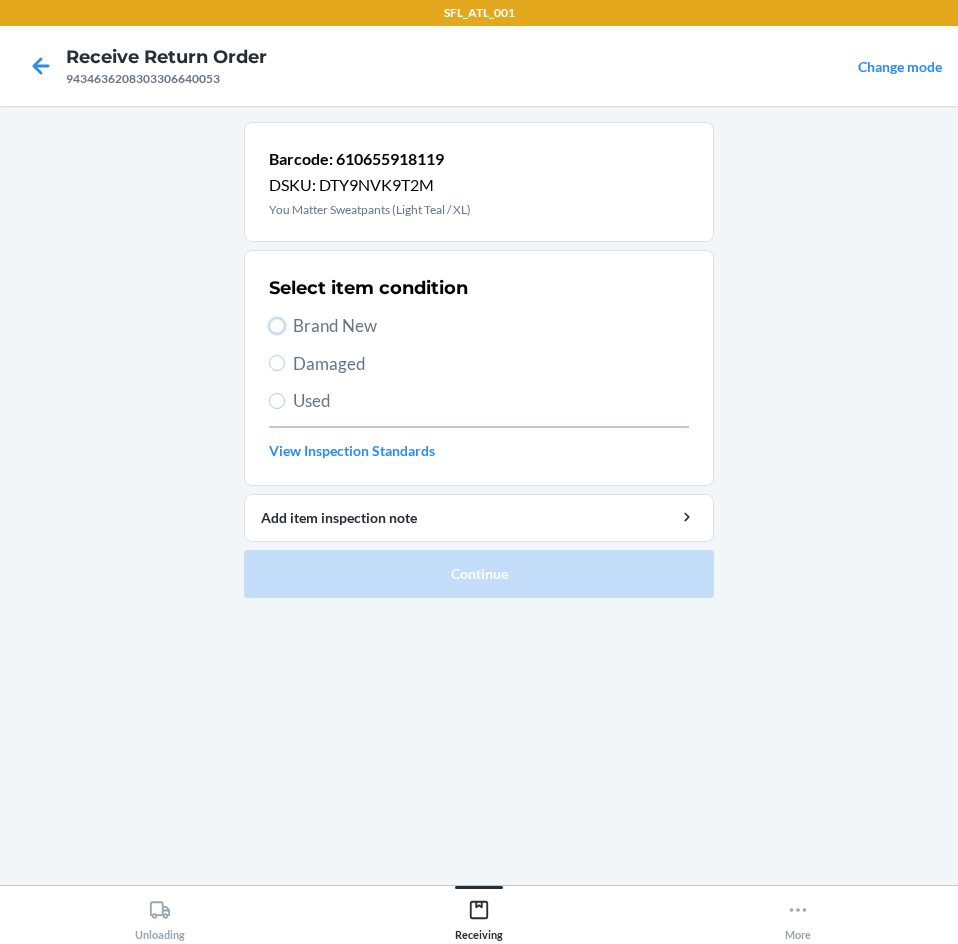 click on "Brand New" at bounding box center [277, 326] 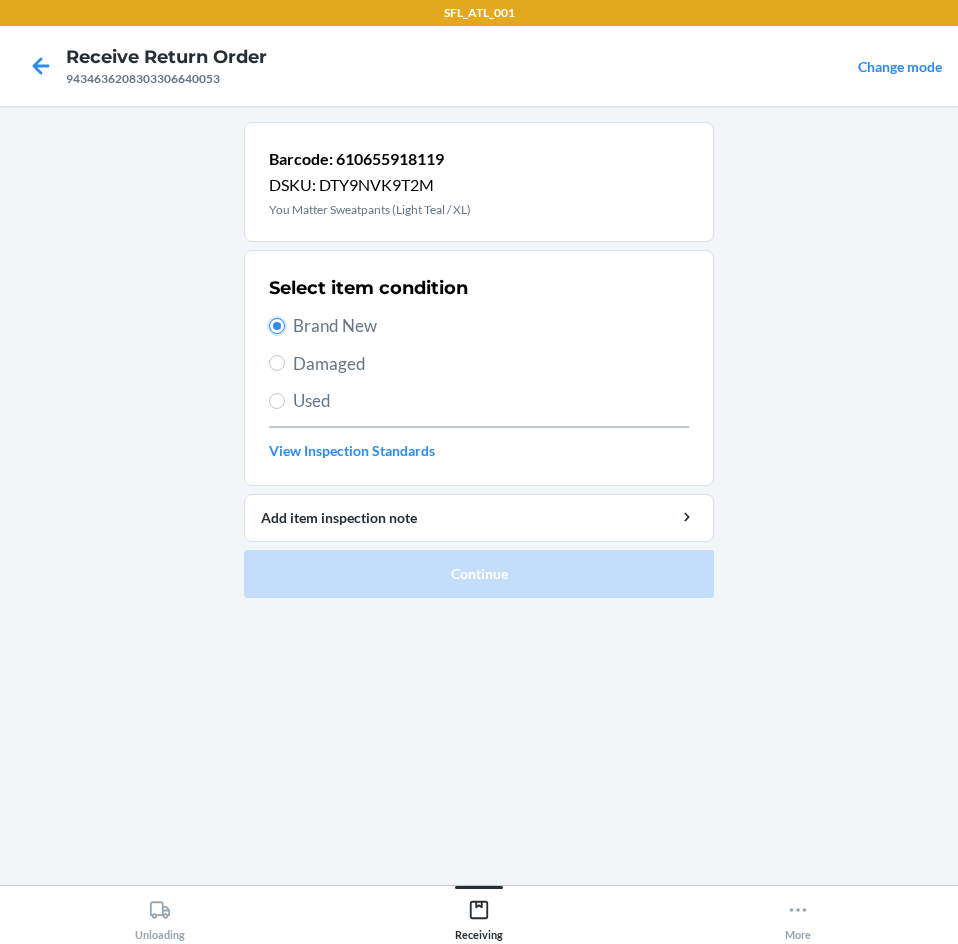 radio on "true" 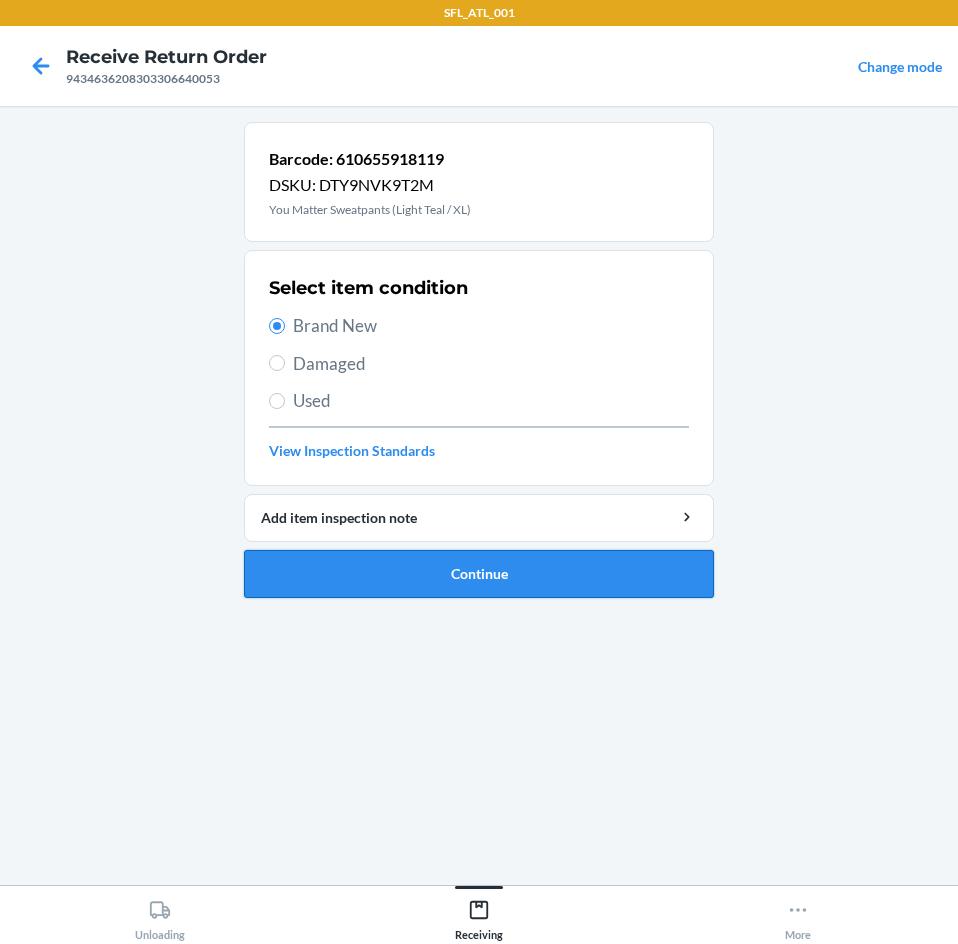 click on "Continue" at bounding box center [479, 574] 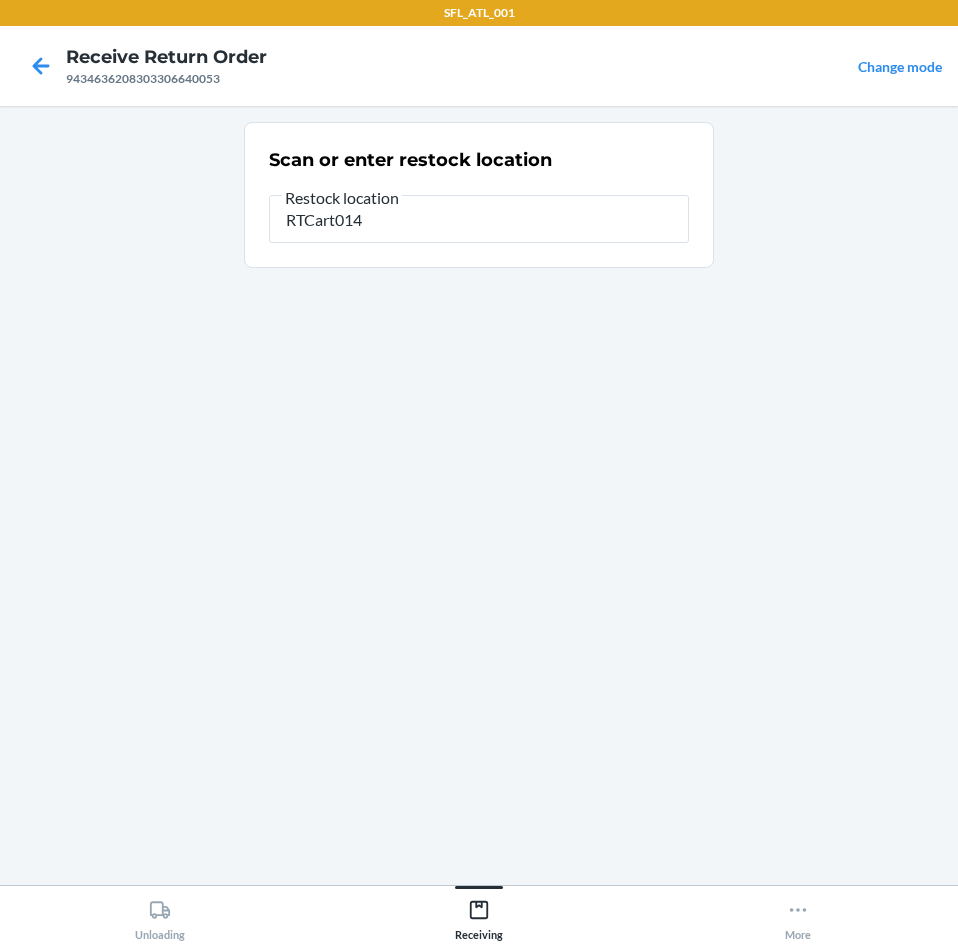 type on "RTCart014" 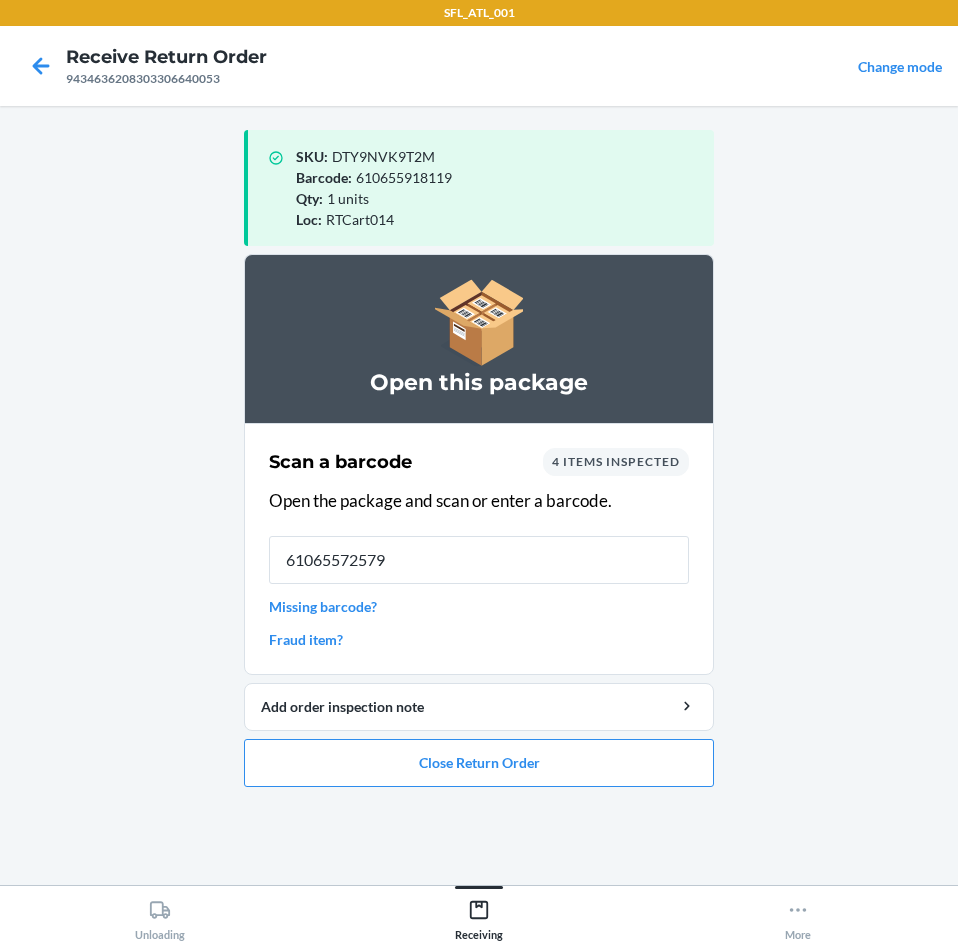 type on "610655725793" 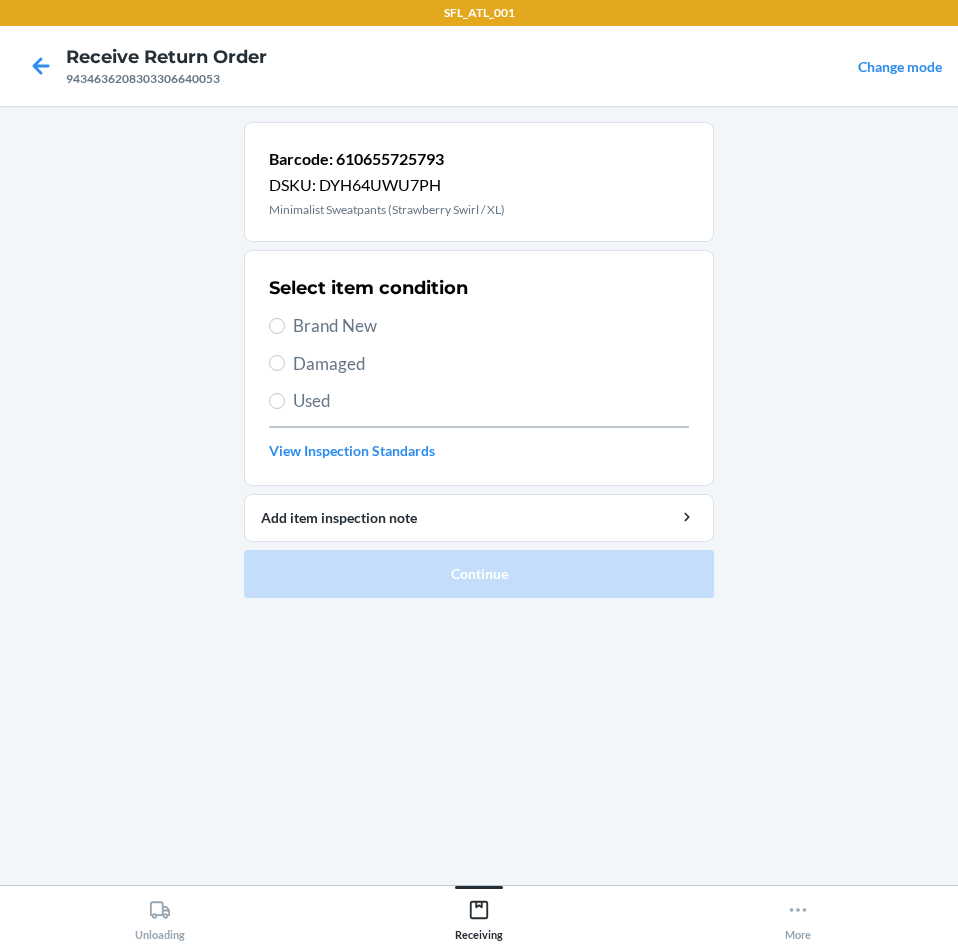 click on "Brand New" at bounding box center (491, 326) 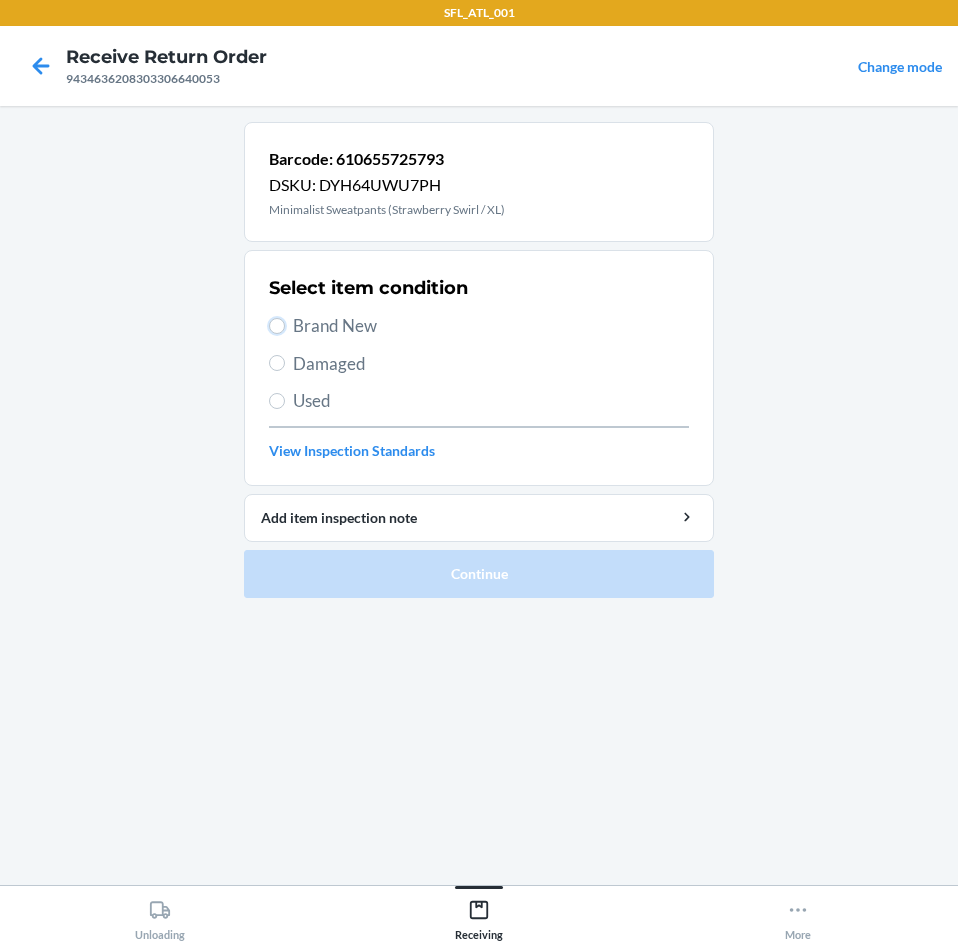 click on "Brand New" at bounding box center [277, 326] 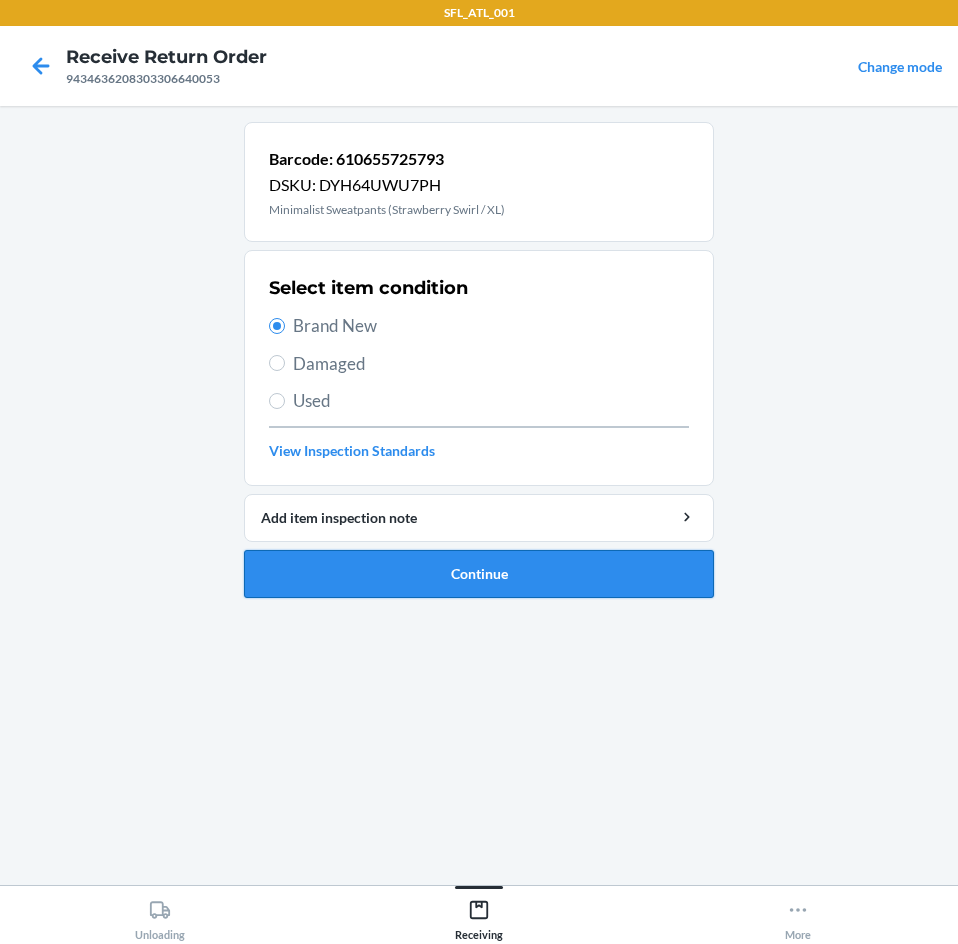 click on "Continue" at bounding box center (479, 574) 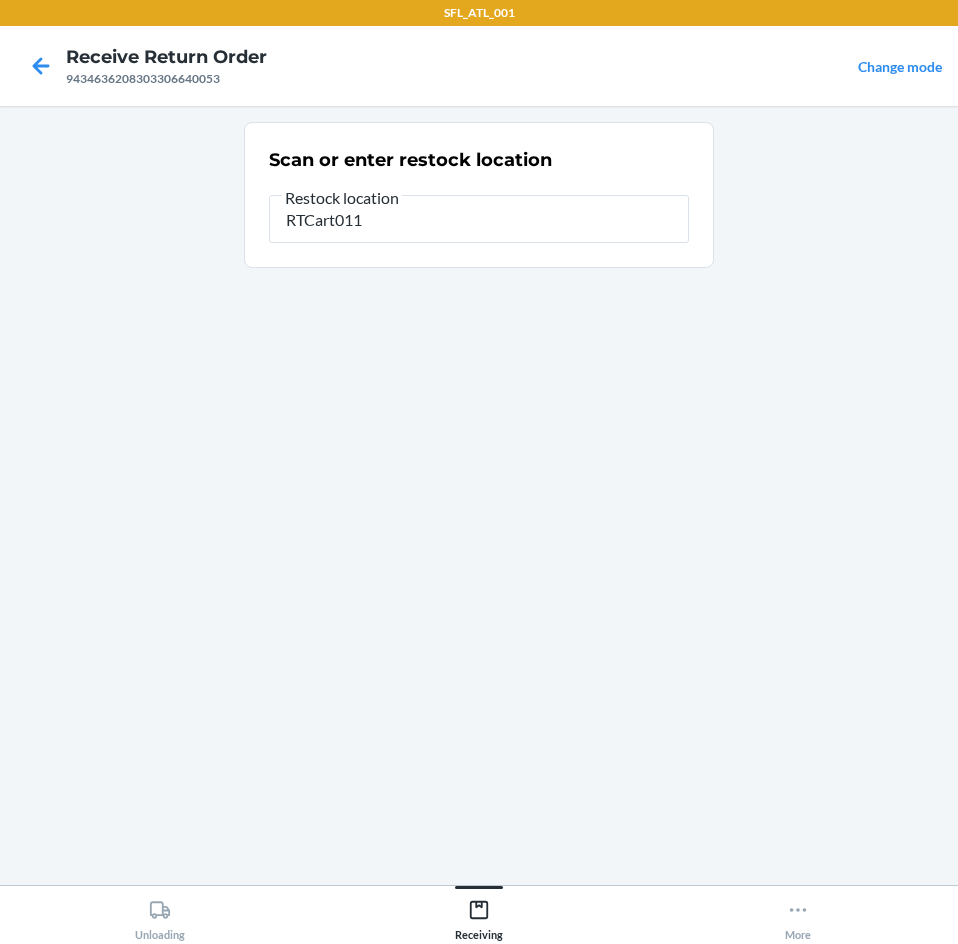 type on "RTCart011" 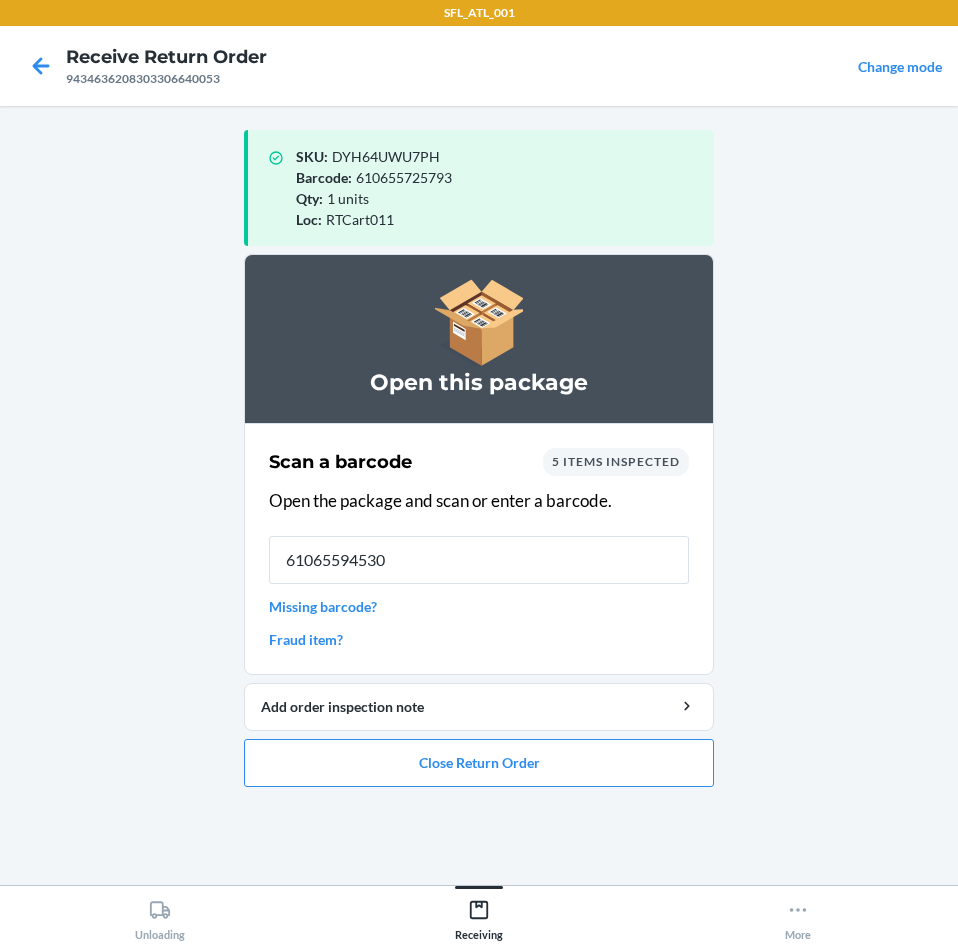 type on "610655945306" 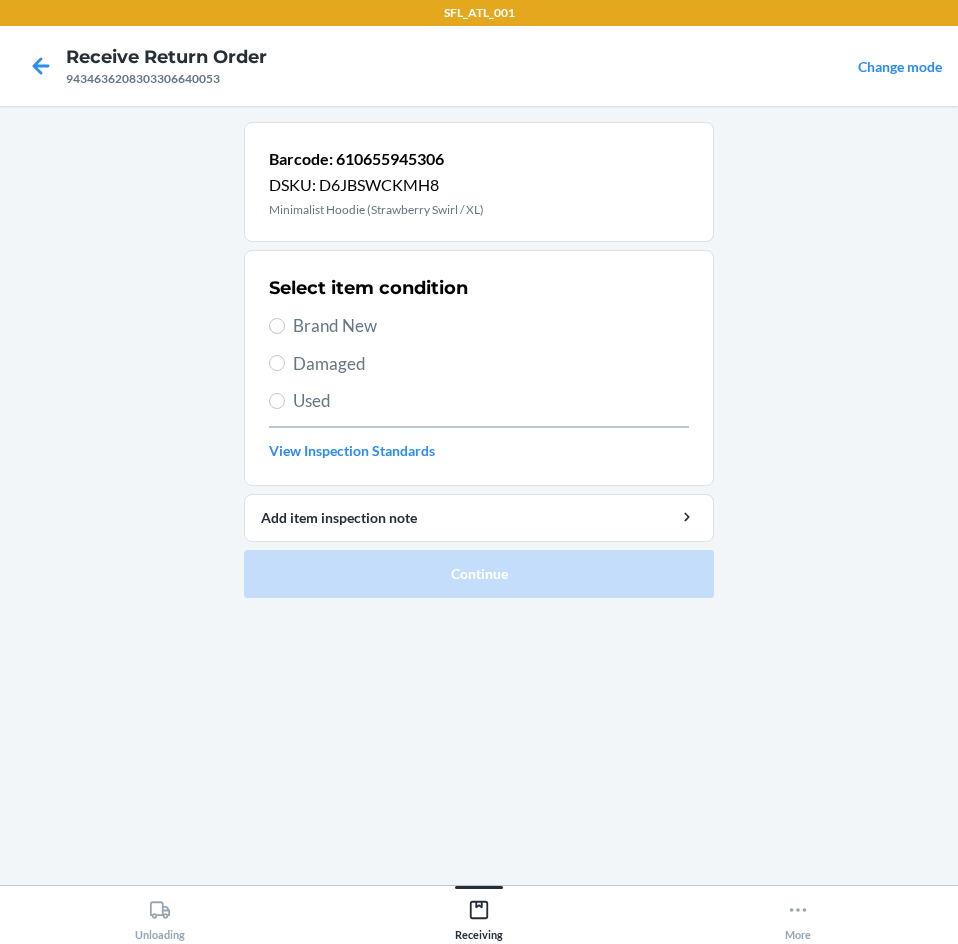 click on "Brand New" at bounding box center [491, 326] 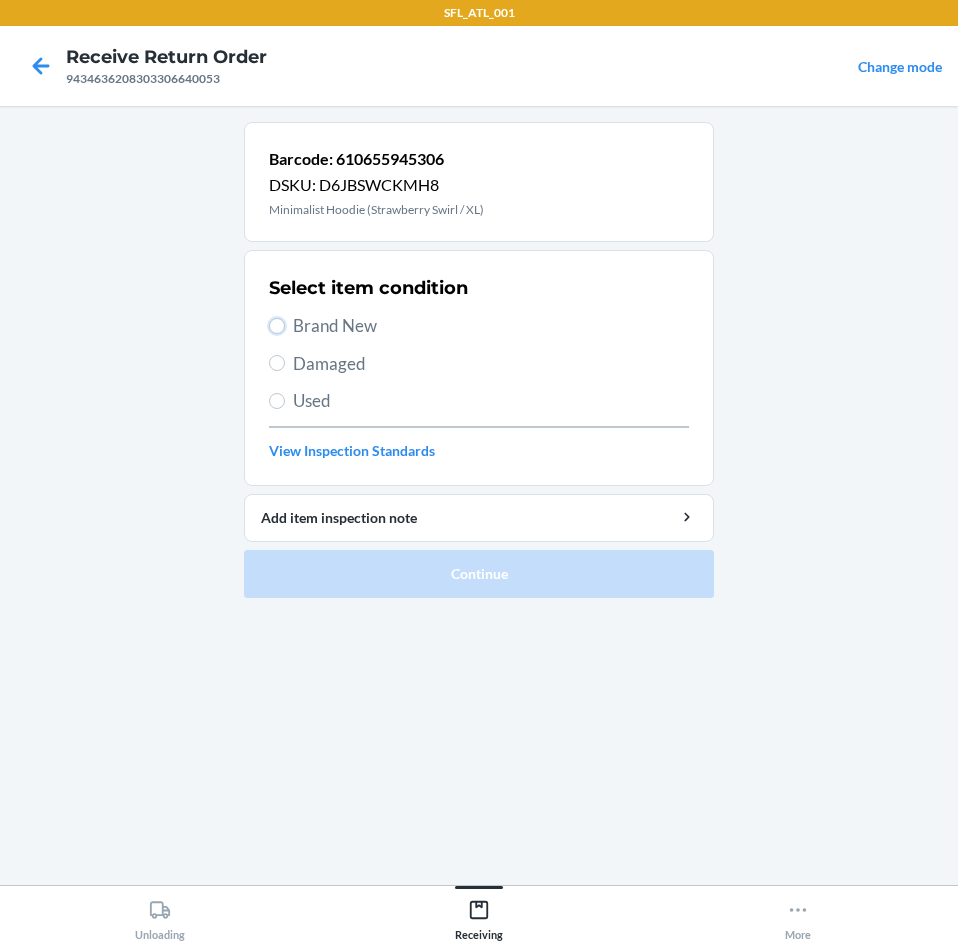 click on "Brand New" at bounding box center [277, 326] 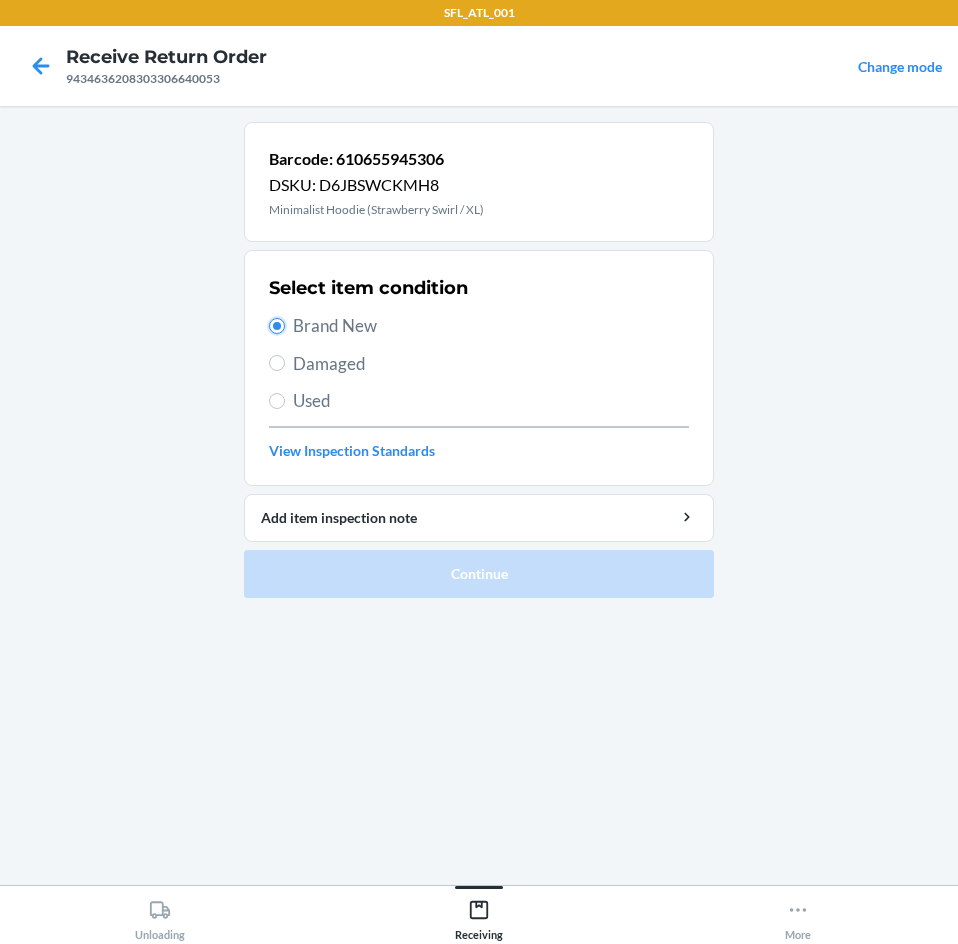 radio on "true" 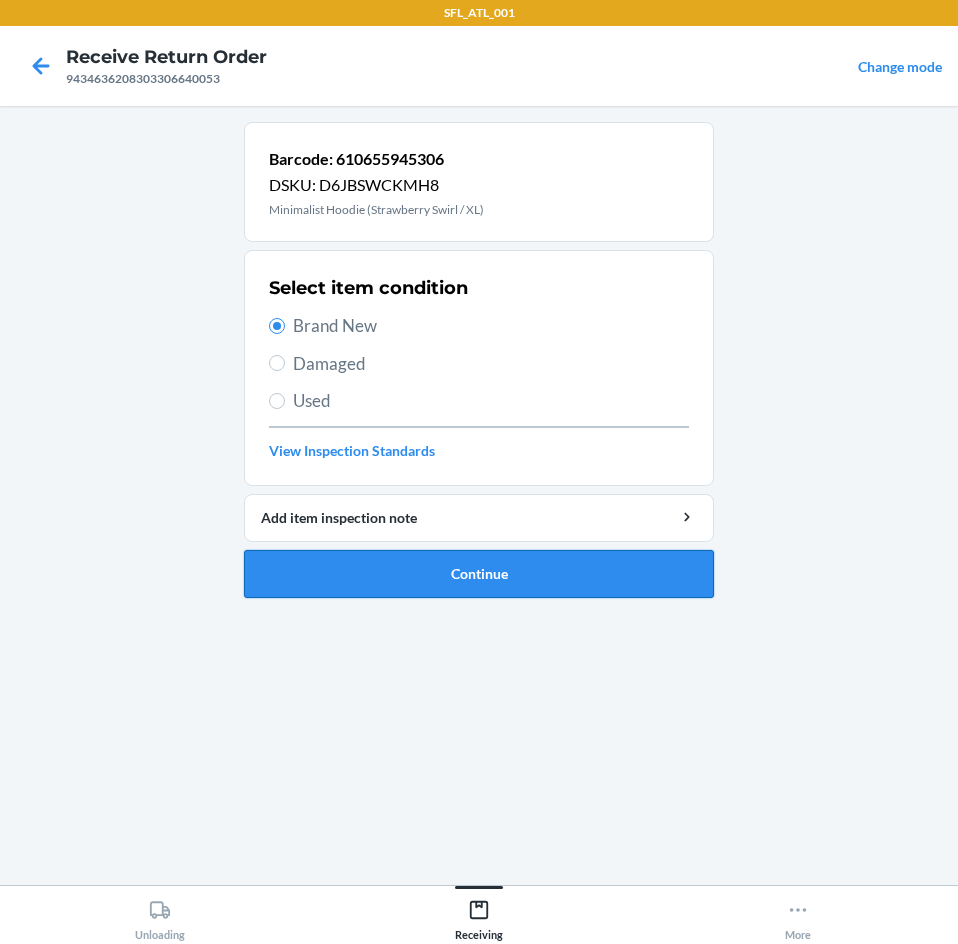 click on "Continue" at bounding box center [479, 574] 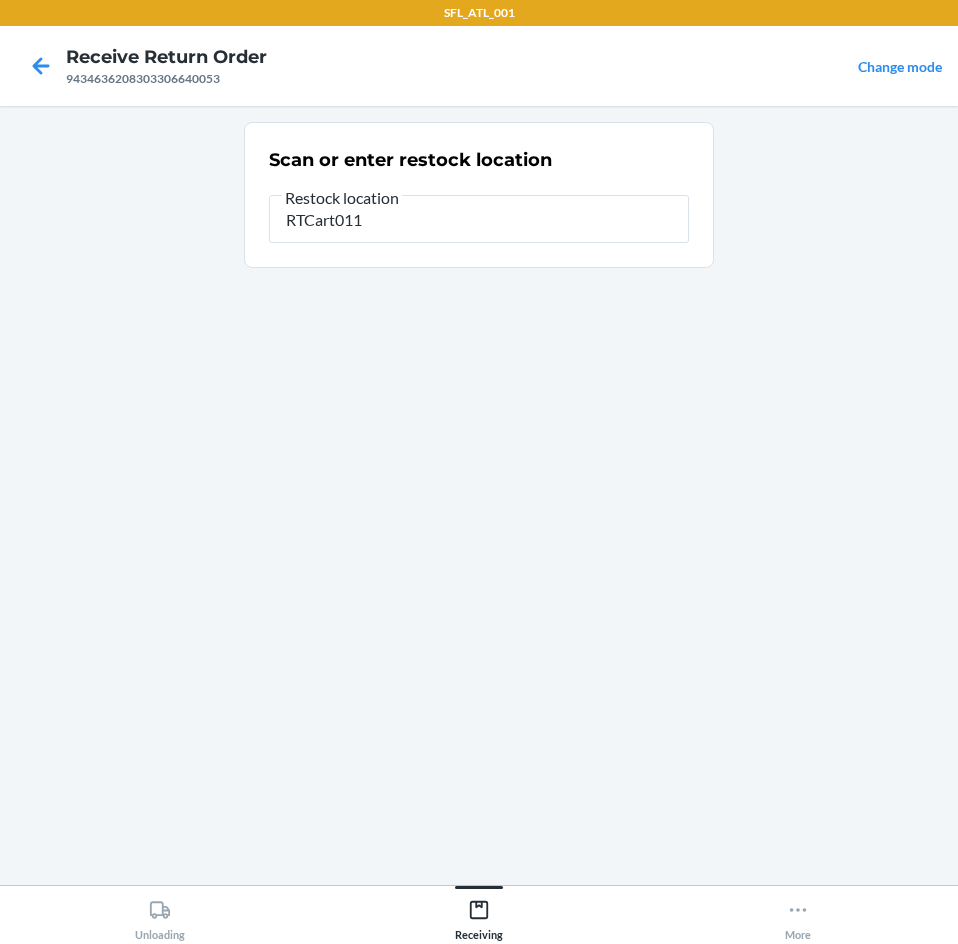 type on "RTCart011" 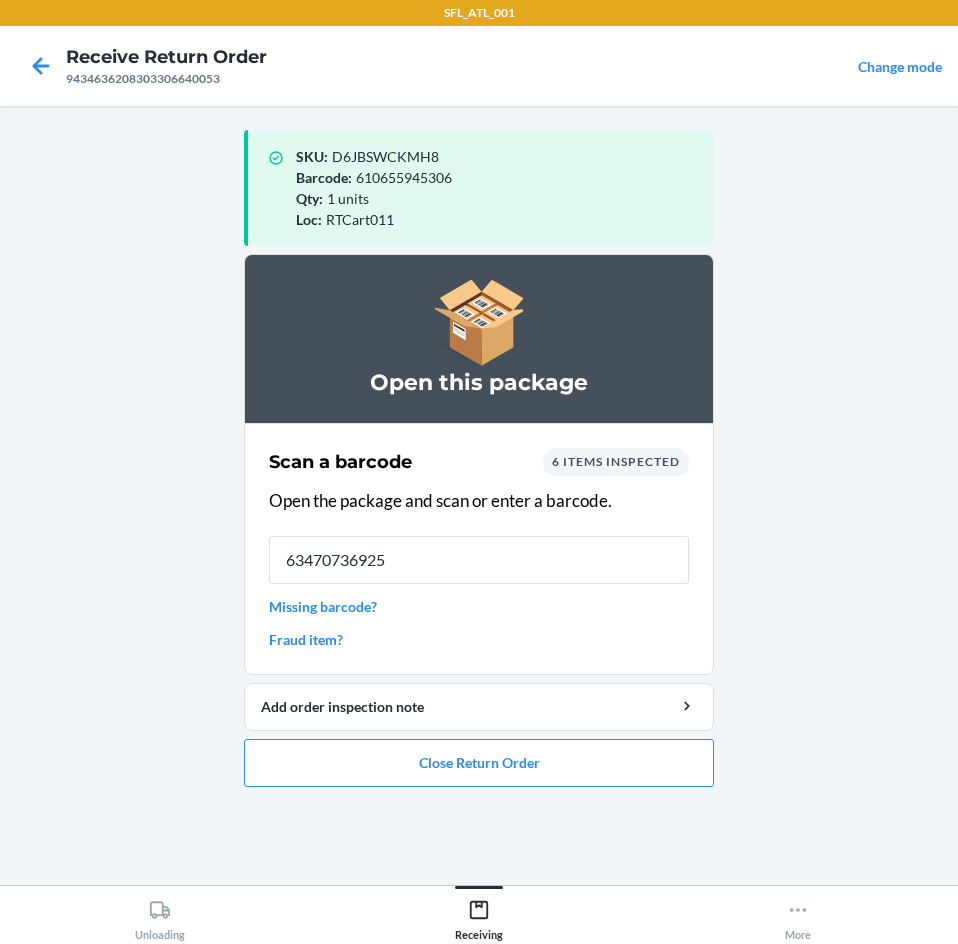 type on "634707369254" 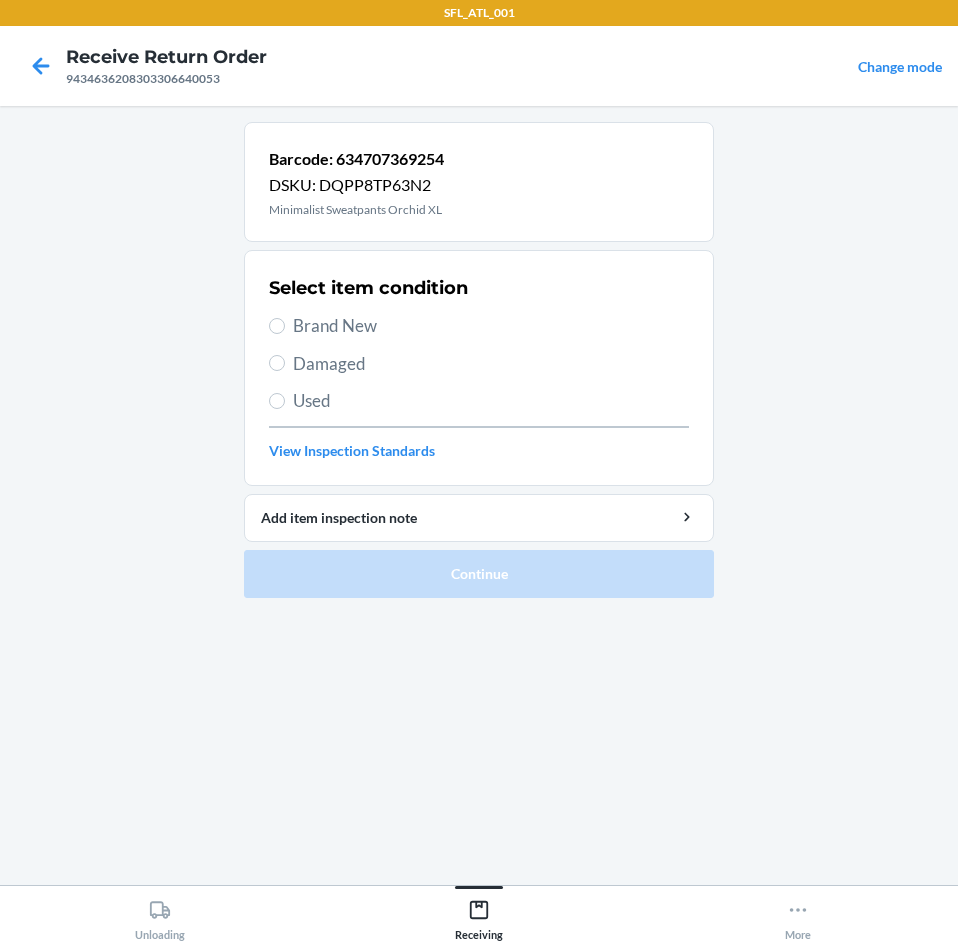 click on "Brand New" at bounding box center [491, 326] 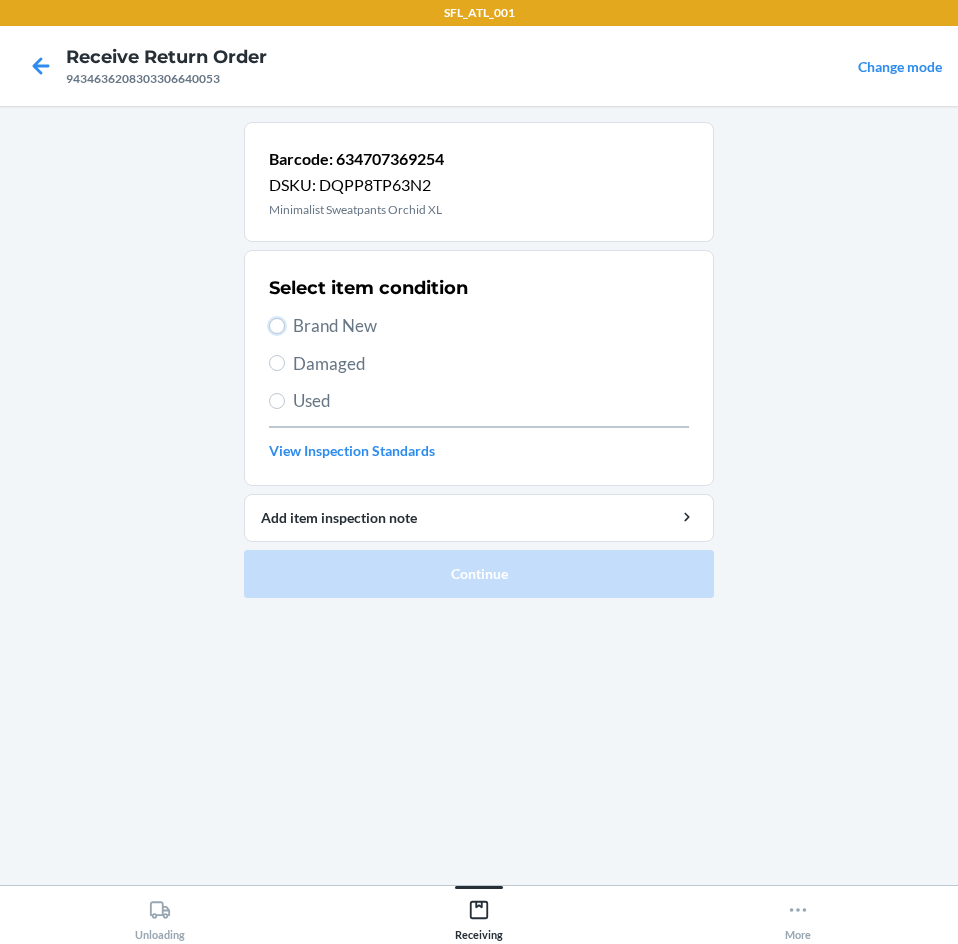 click on "Brand New" at bounding box center (277, 326) 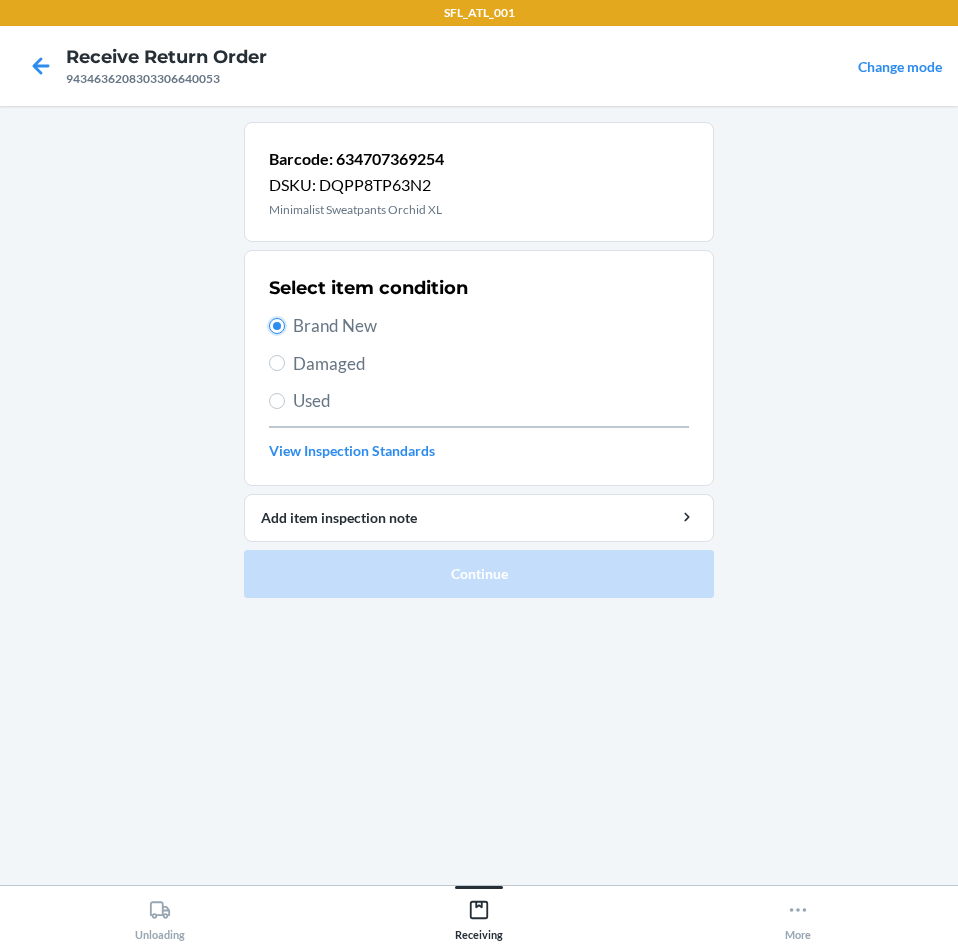 radio on "true" 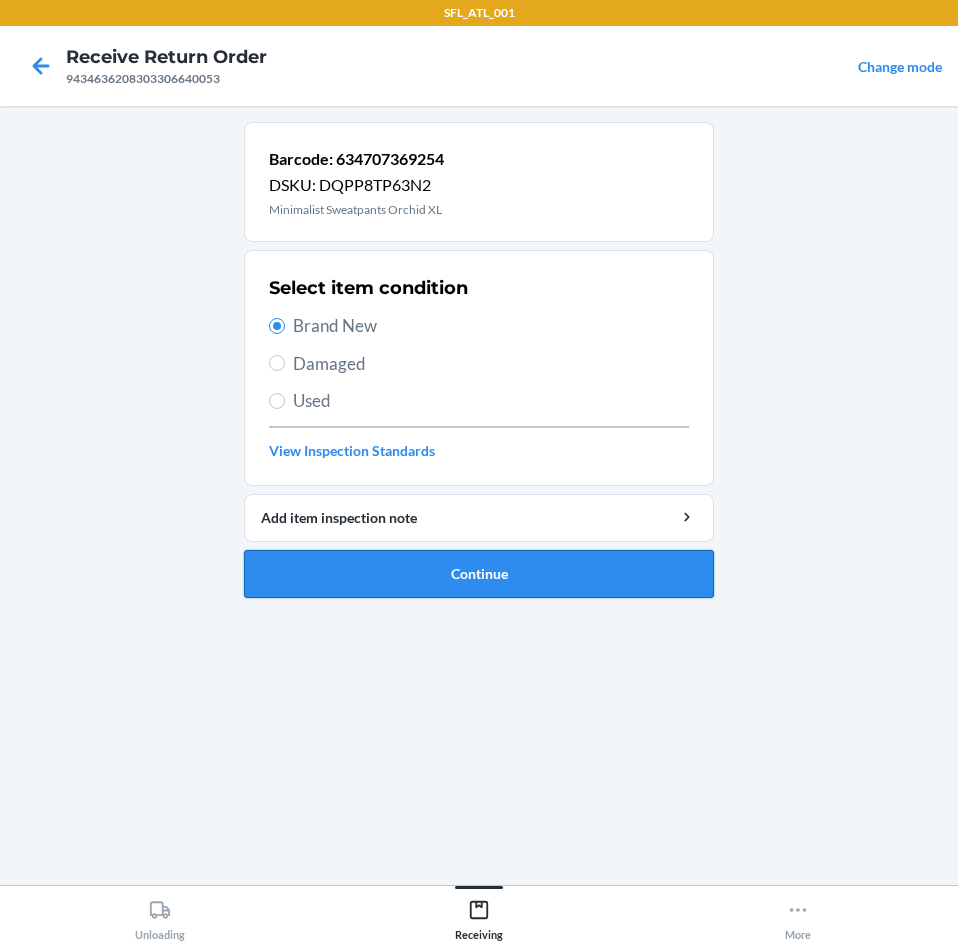 click on "Continue" at bounding box center (479, 574) 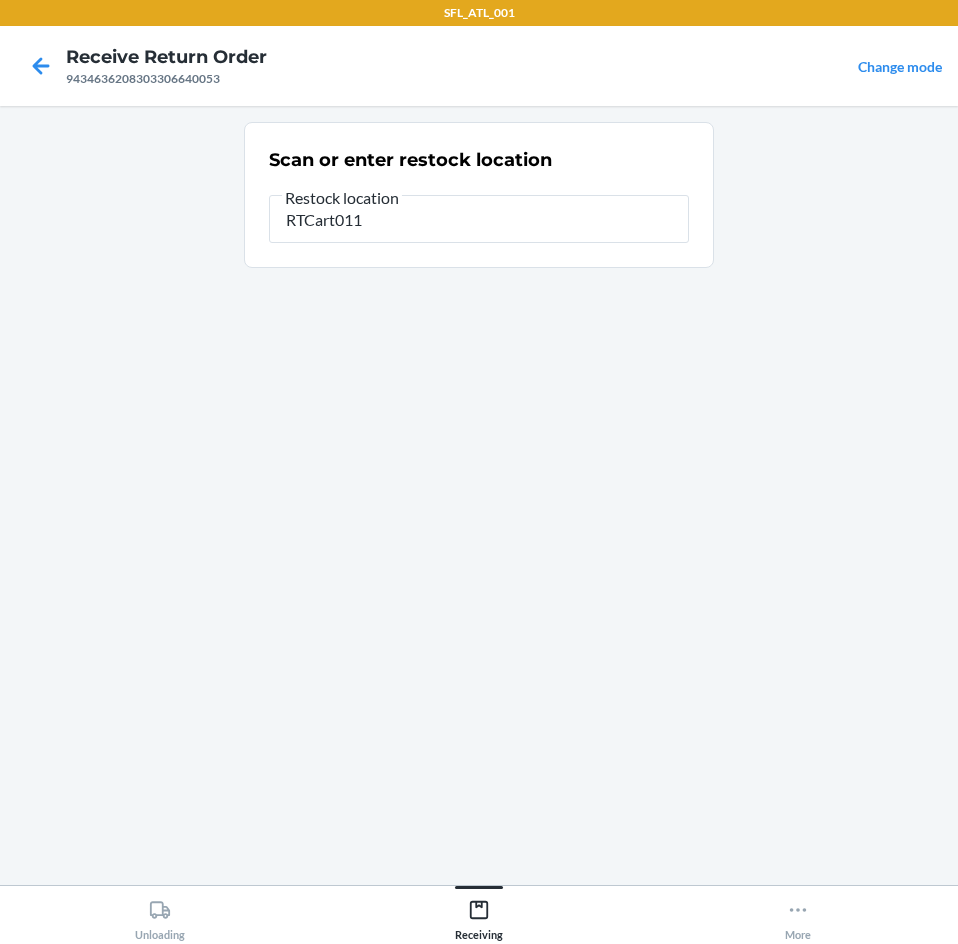 type on "RTCart011" 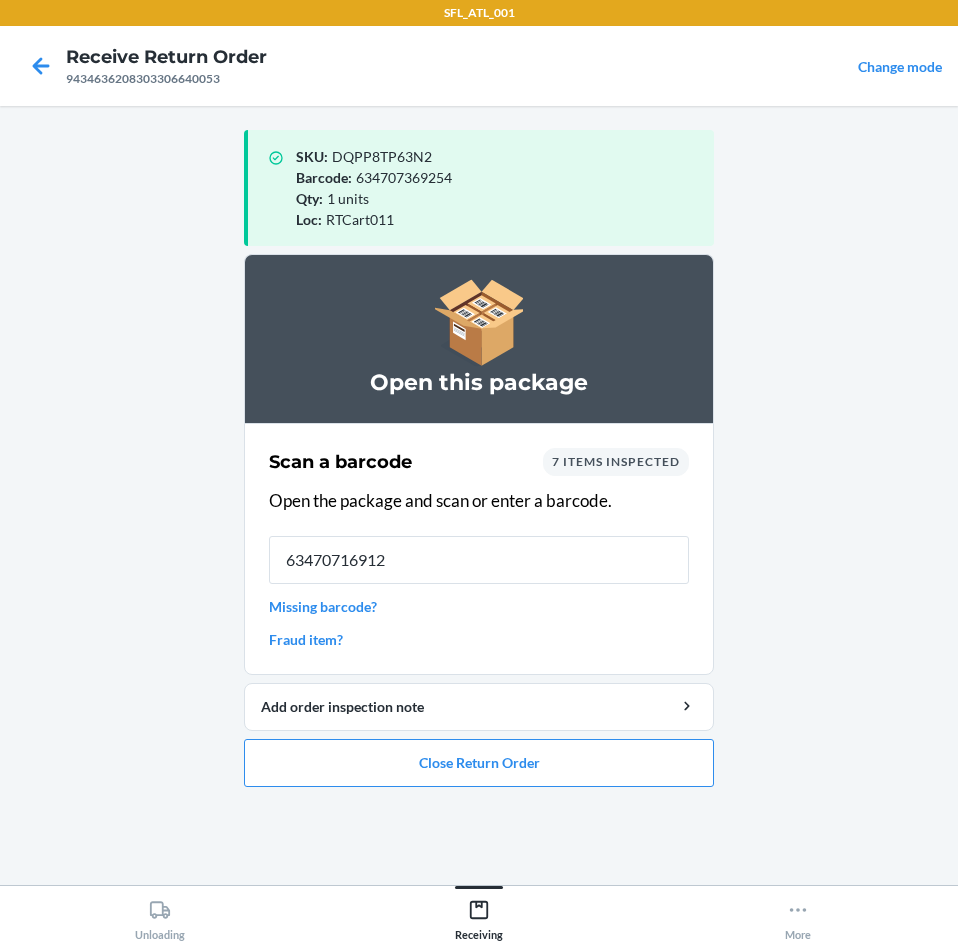 type on "634707169120" 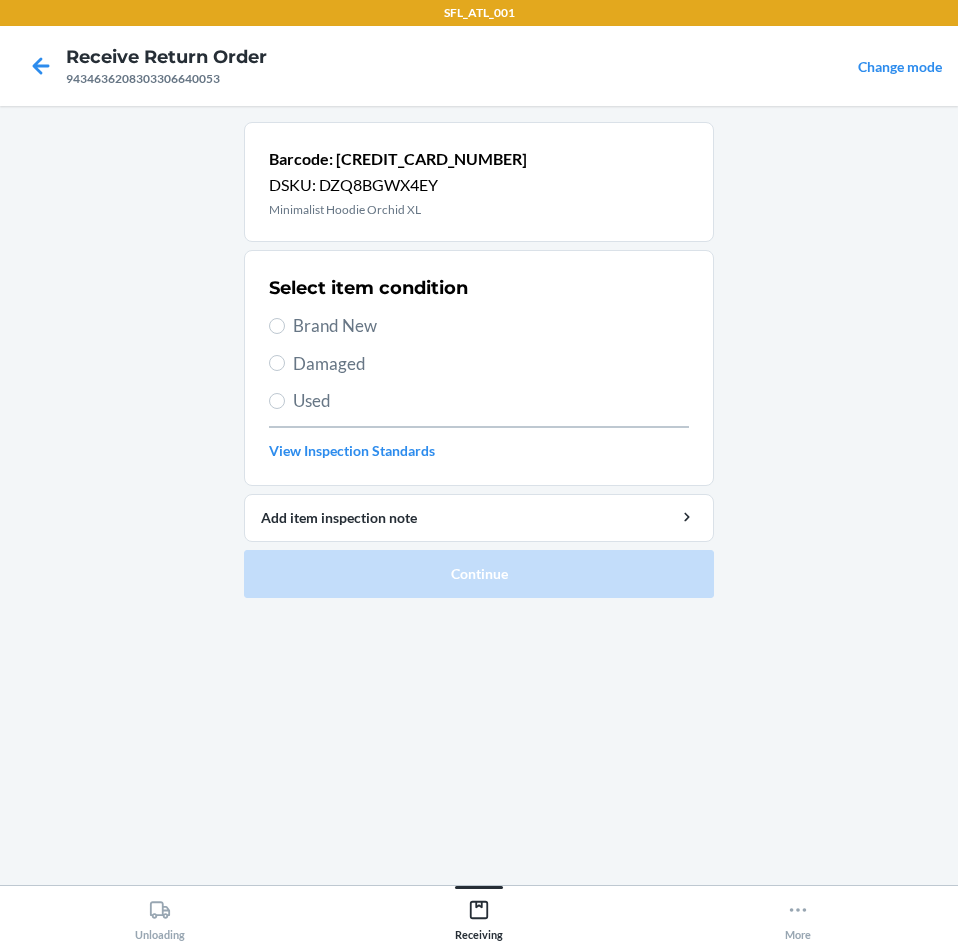 click on "Brand New" at bounding box center (491, 326) 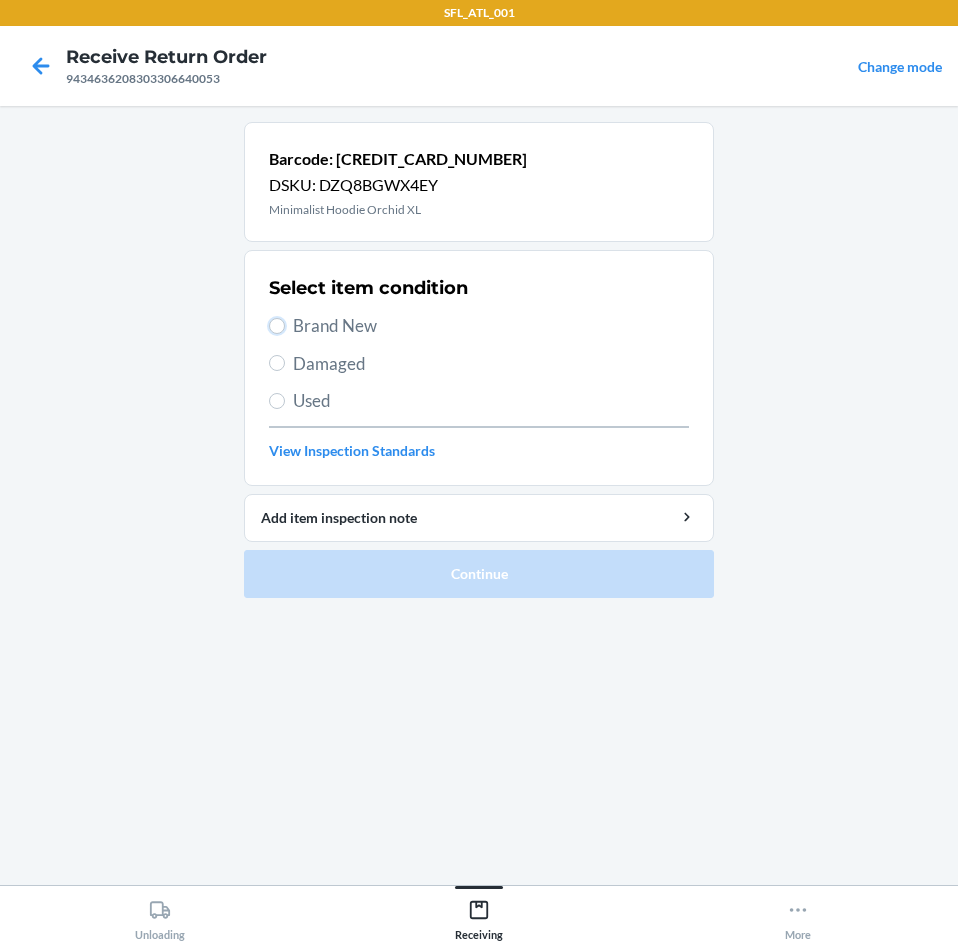 click on "Brand New" at bounding box center [277, 326] 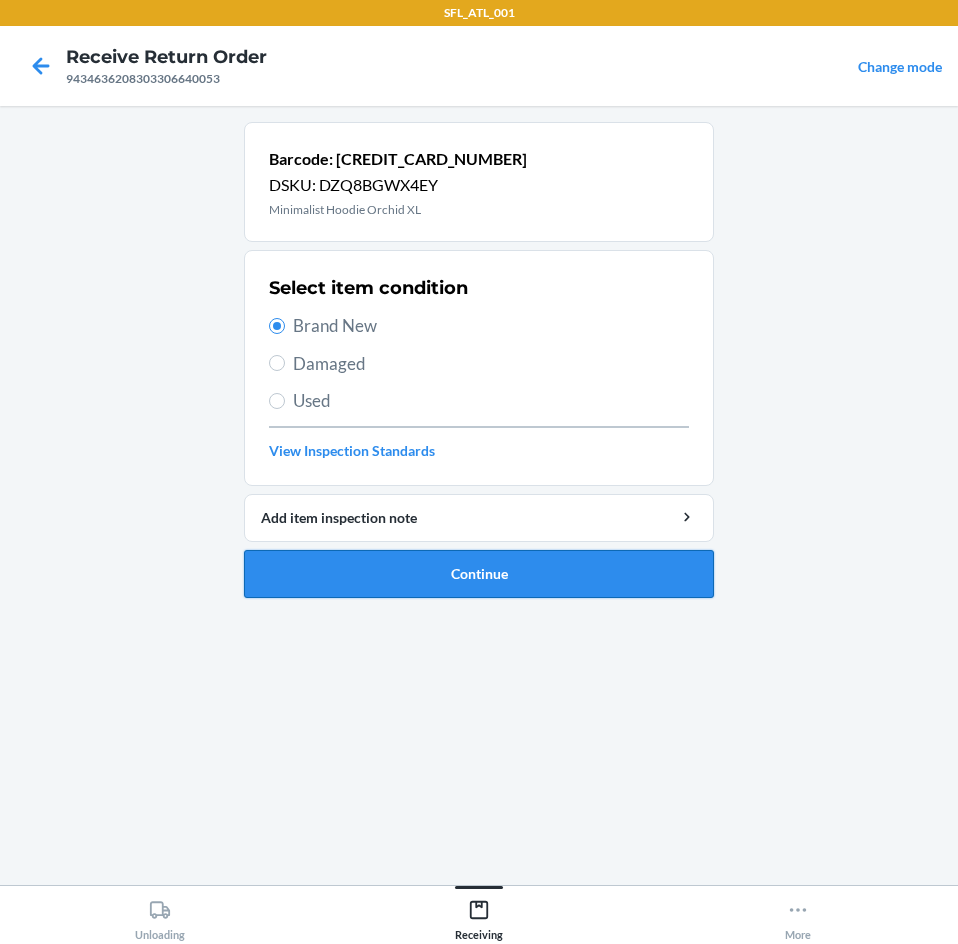 click on "Continue" at bounding box center [479, 574] 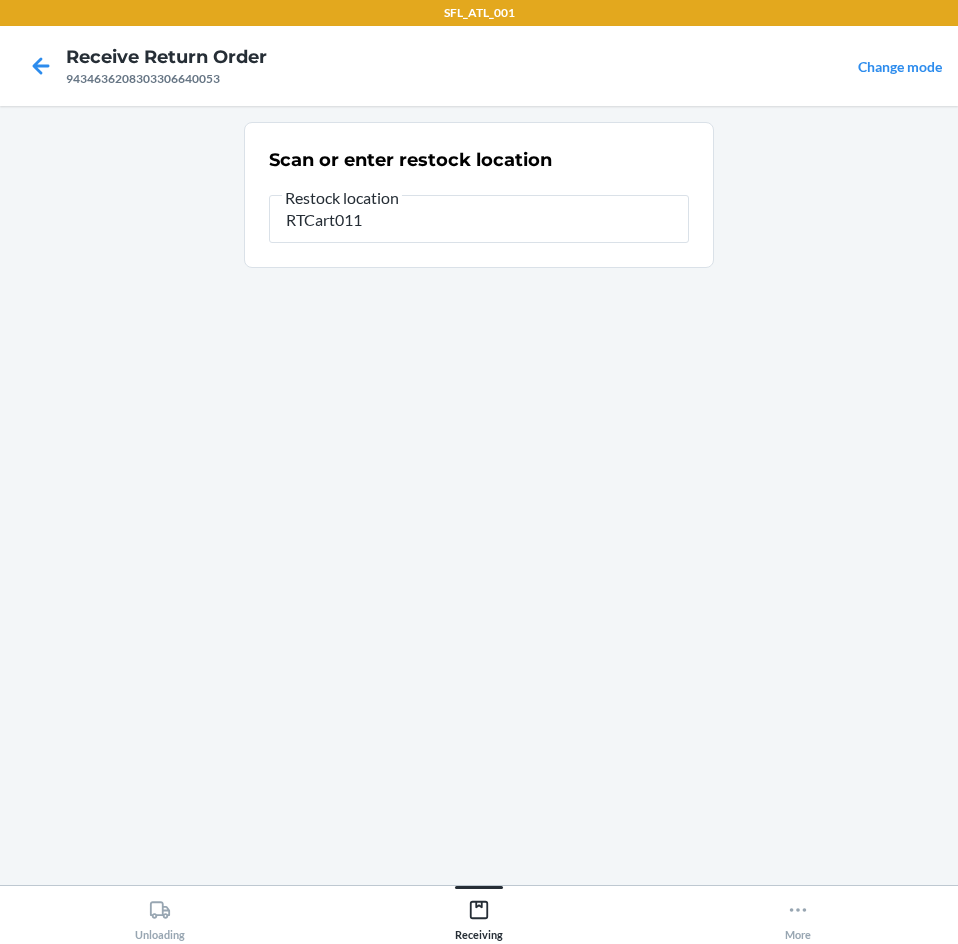 type on "RTCart011" 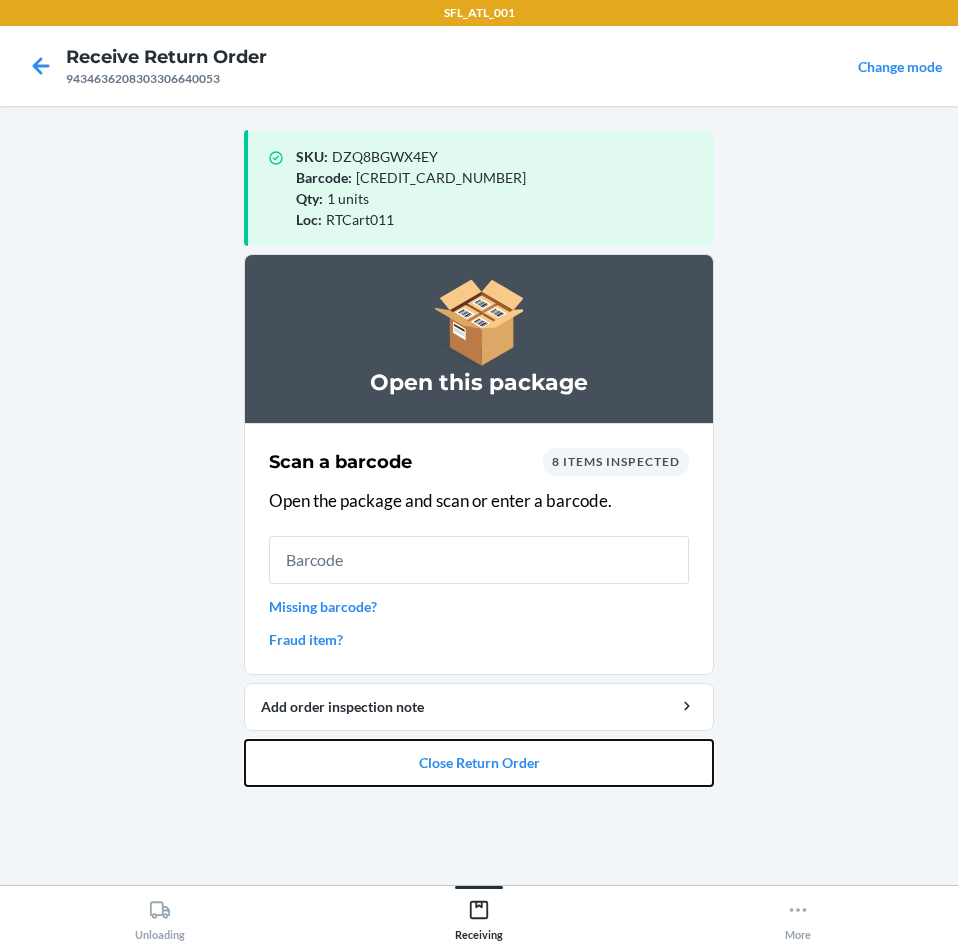 drag, startPoint x: 529, startPoint y: 764, endPoint x: 542, endPoint y: 665, distance: 99.849884 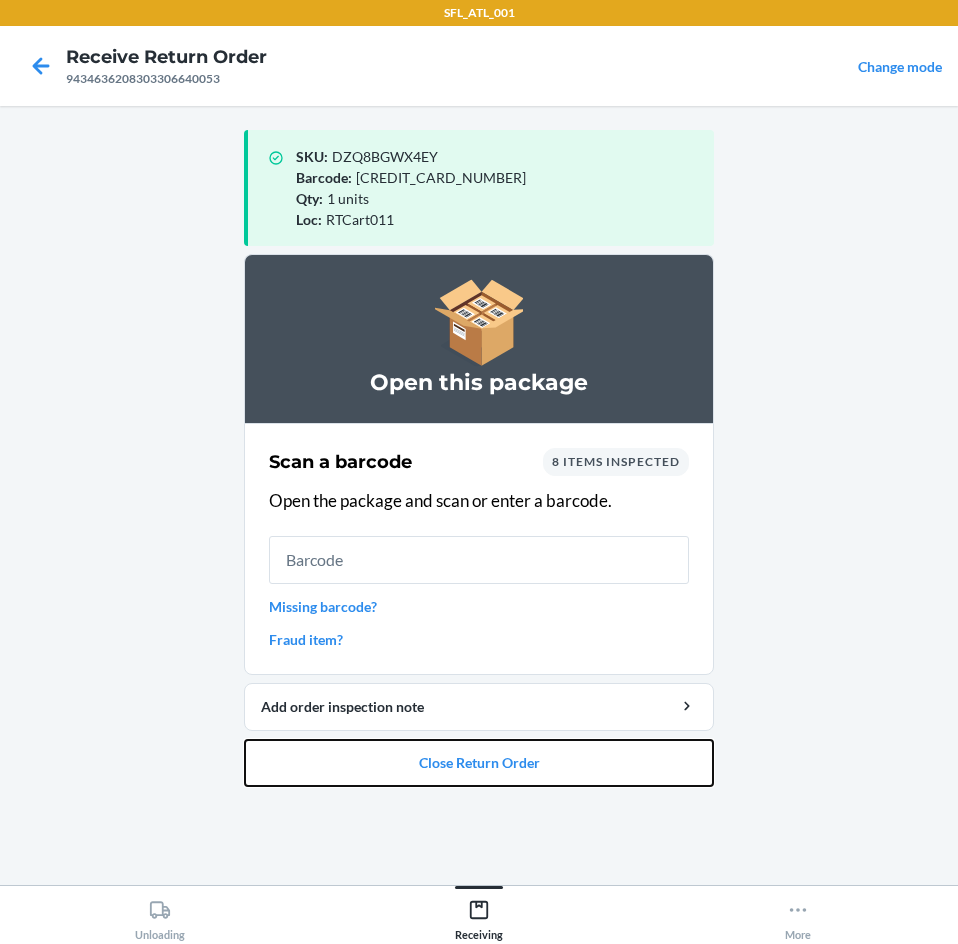 click on "Open this package Scan a barcode 8 items inspected Open the package and scan or enter a barcode. Missing barcode? Fraud item? Add order inspection note Close Return Order" at bounding box center [479, 520] 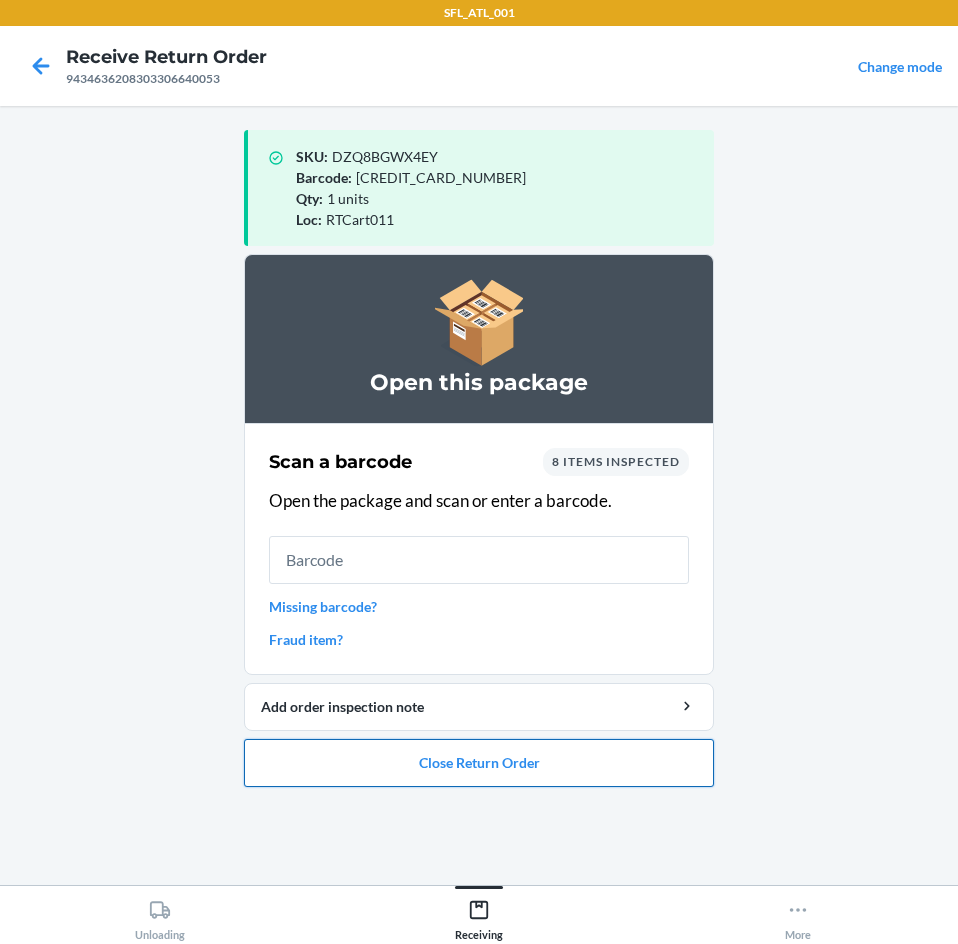drag, startPoint x: 461, startPoint y: 758, endPoint x: 463, endPoint y: 748, distance: 10.198039 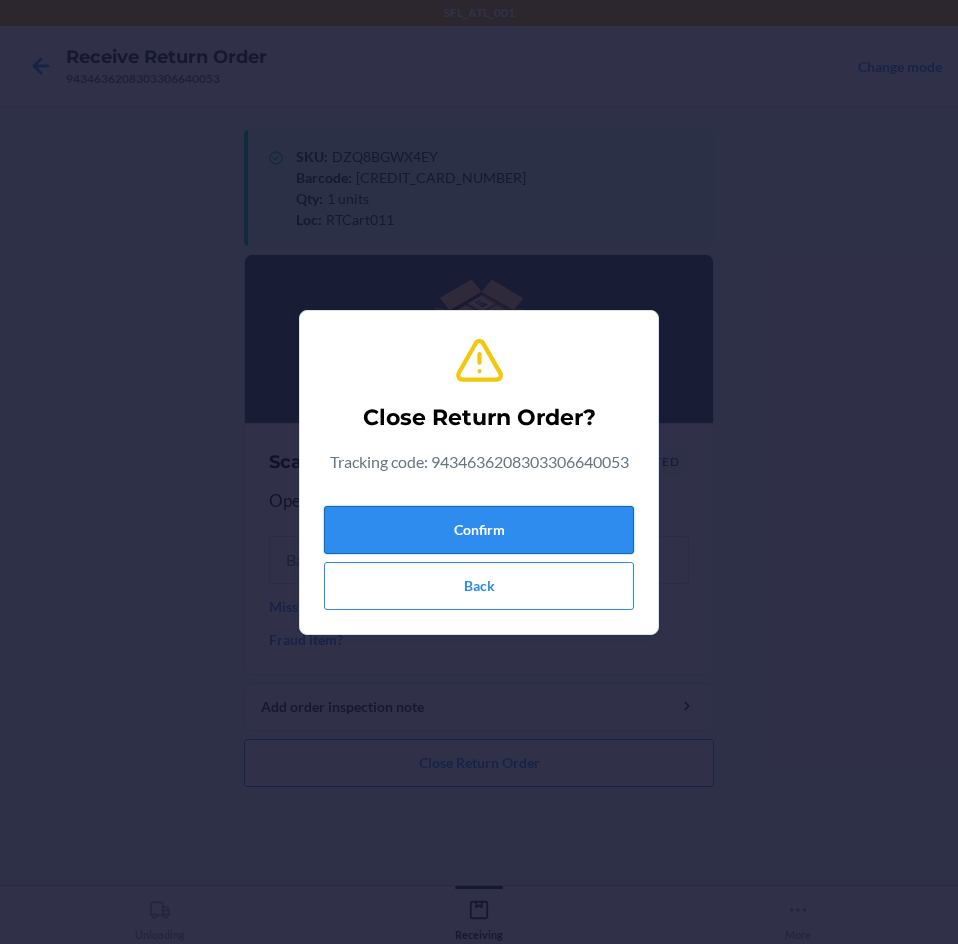 click on "Confirm" at bounding box center (479, 530) 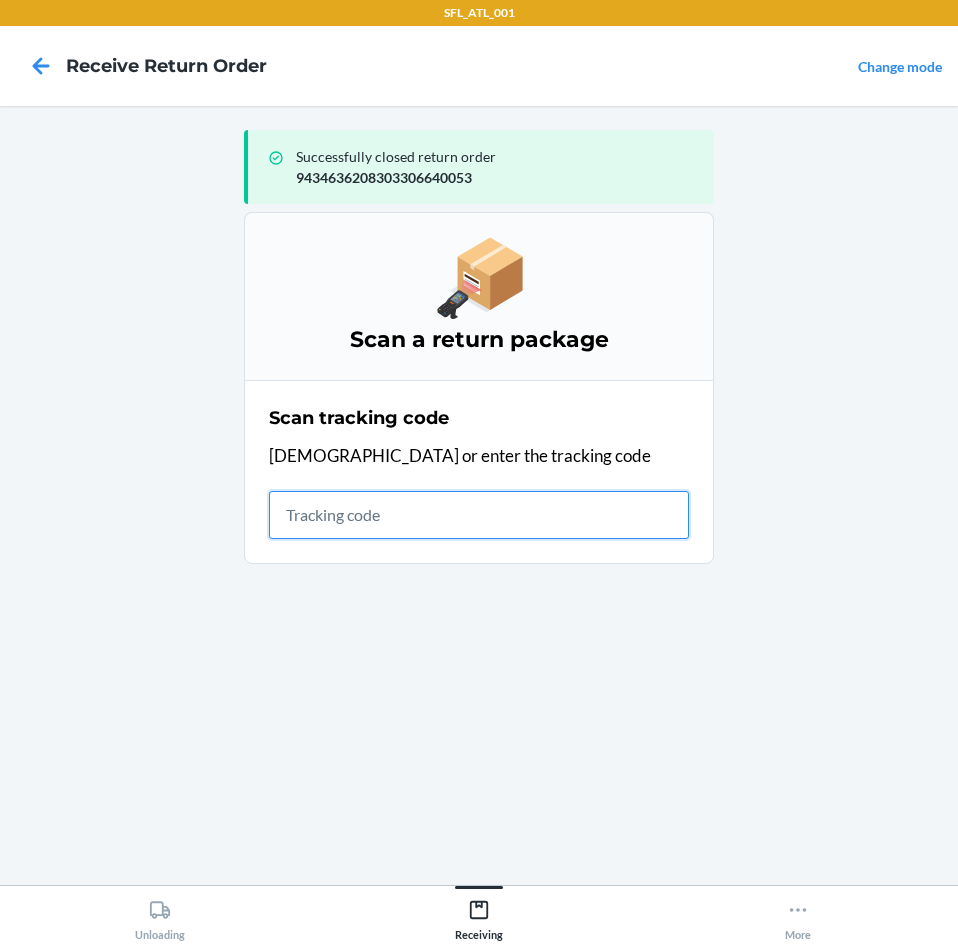 click at bounding box center [479, 515] 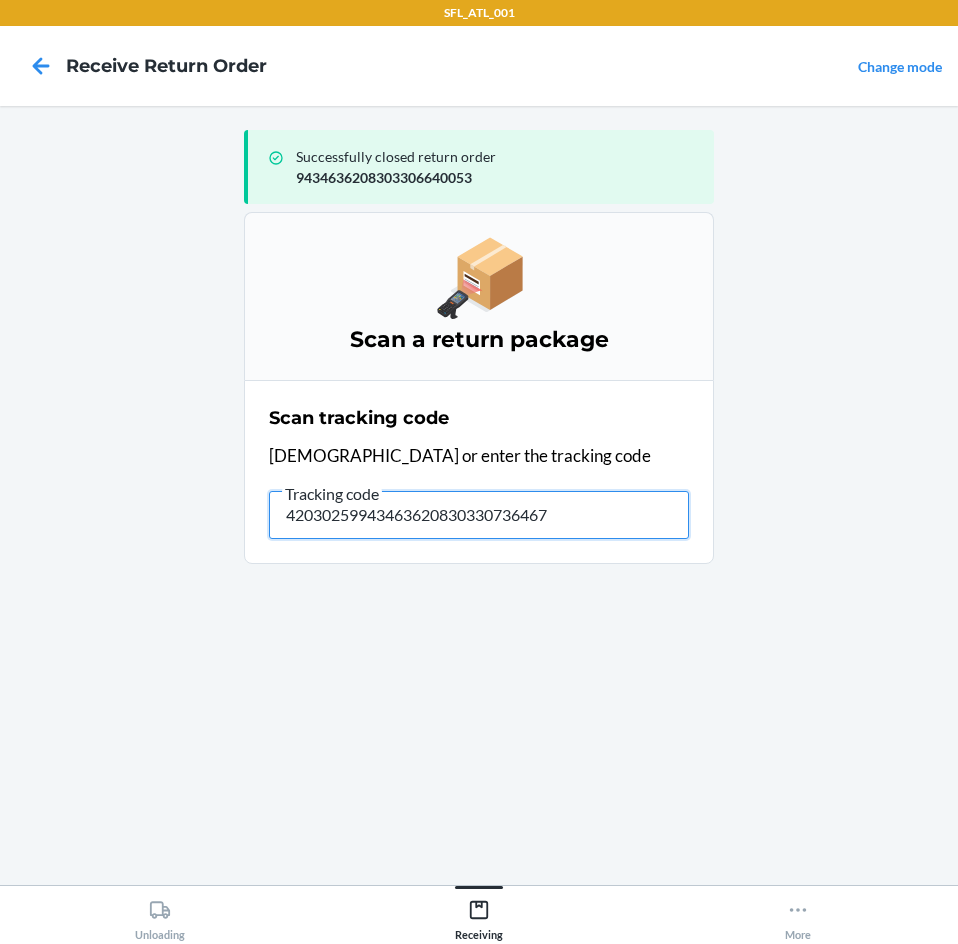 type on "420302599434636208303307364675" 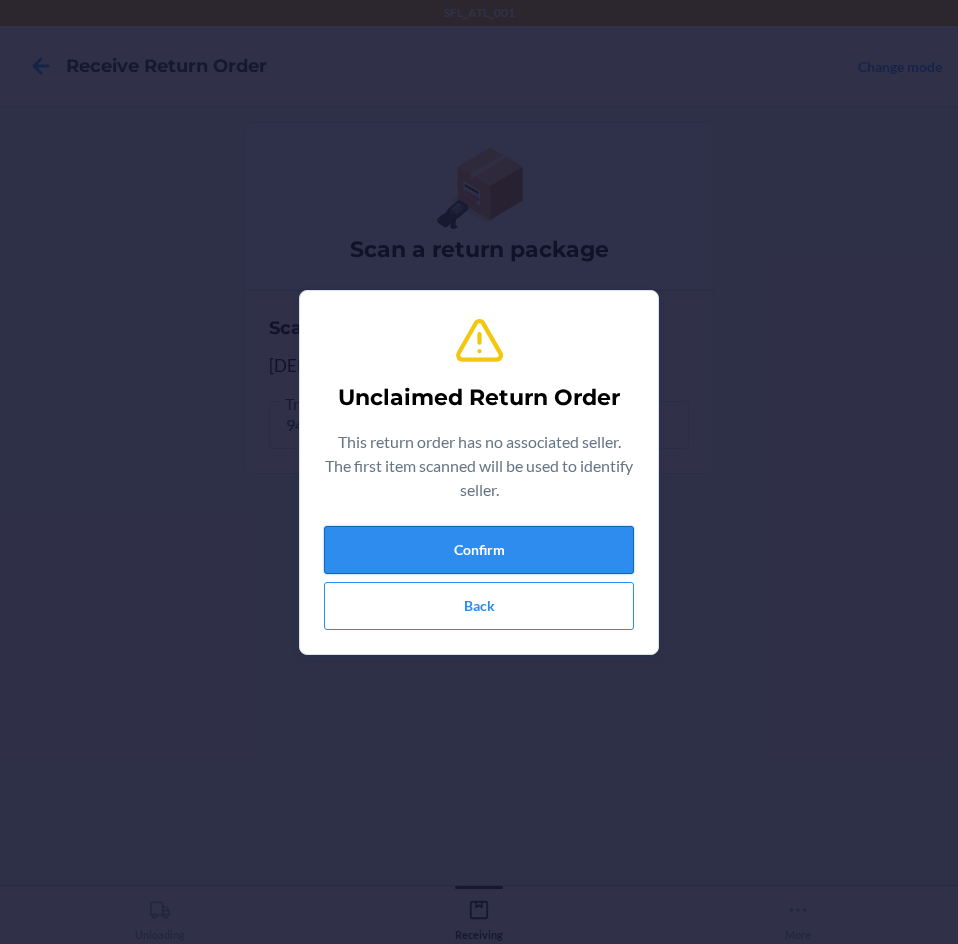 click on "Confirm" at bounding box center [479, 550] 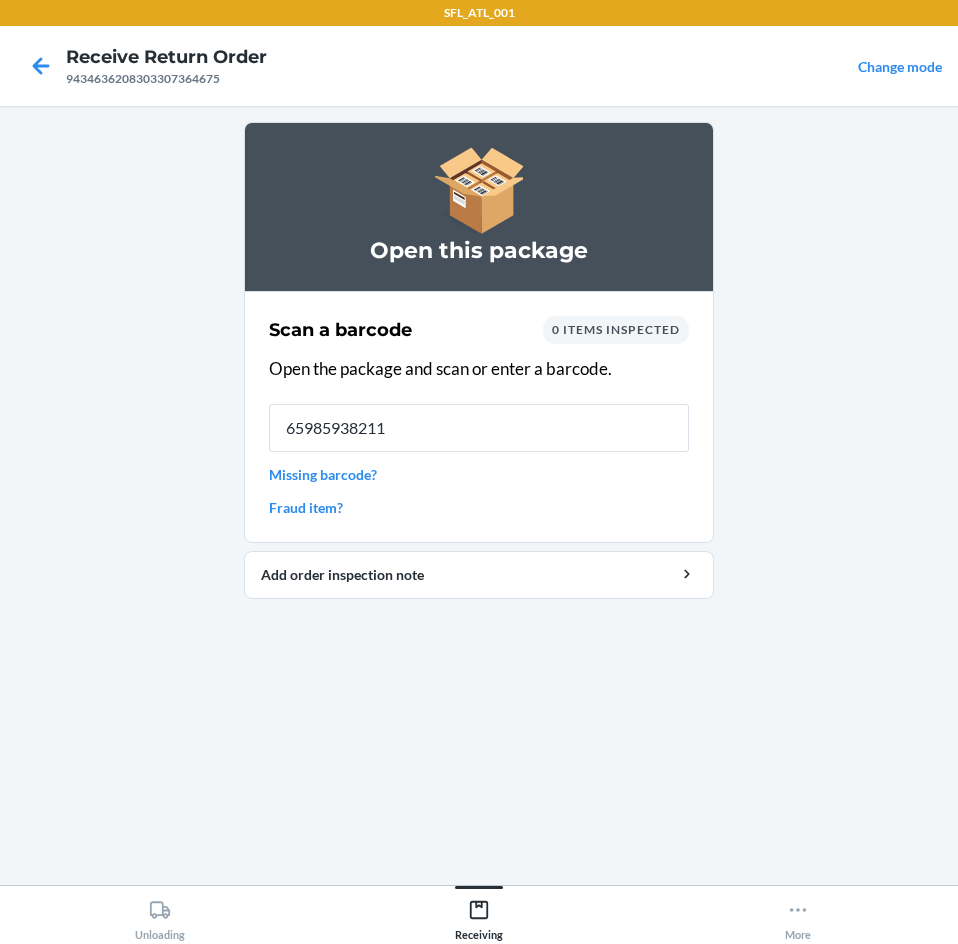 type on "659859382111" 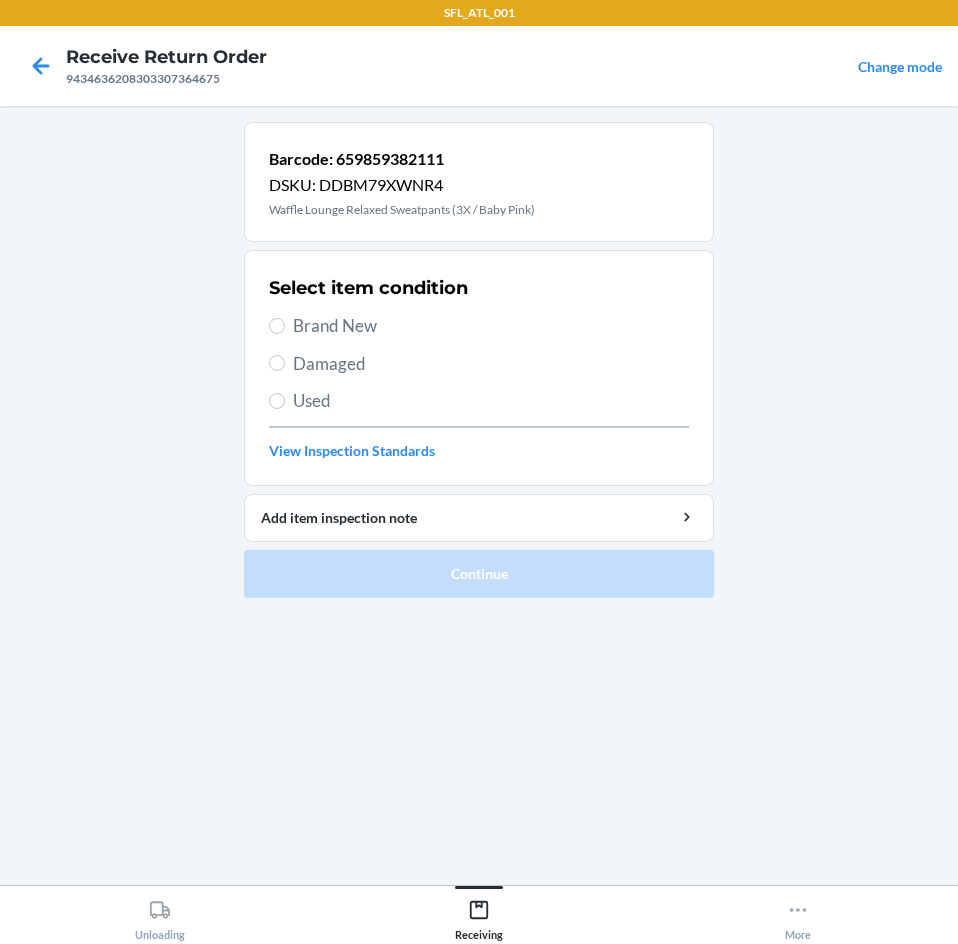 click on "Brand New" at bounding box center [491, 326] 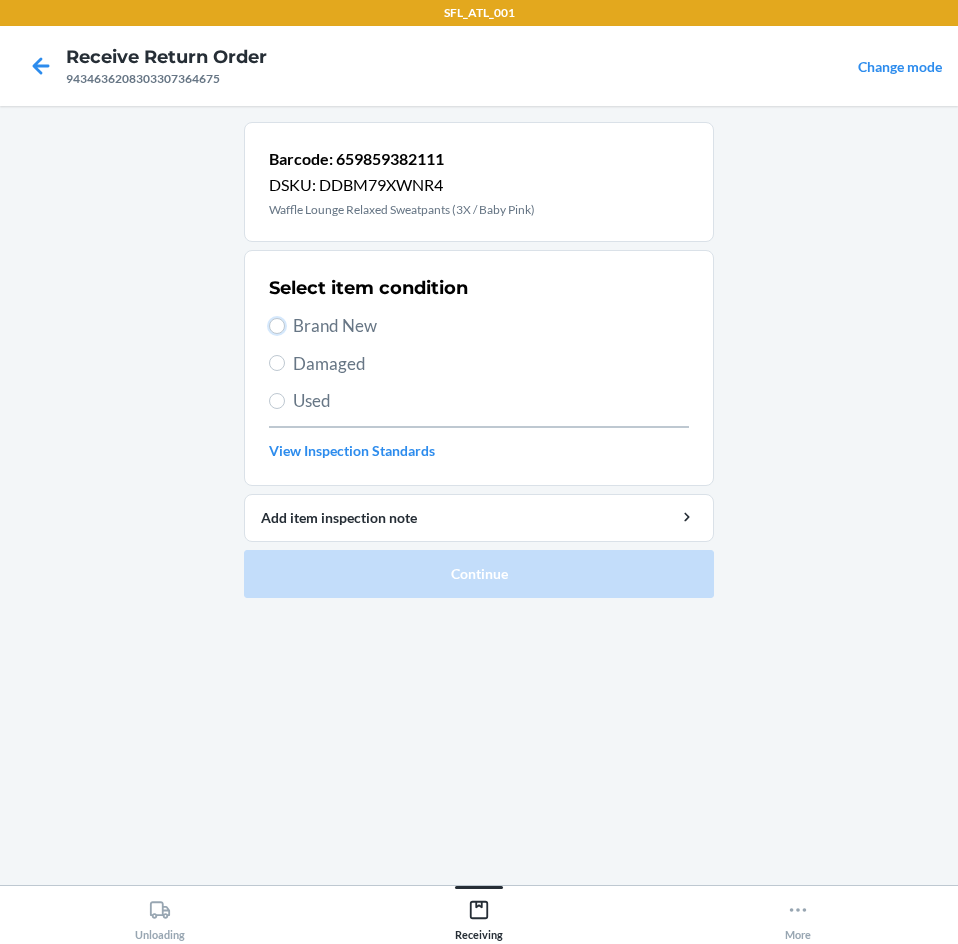click on "Brand New" at bounding box center (277, 326) 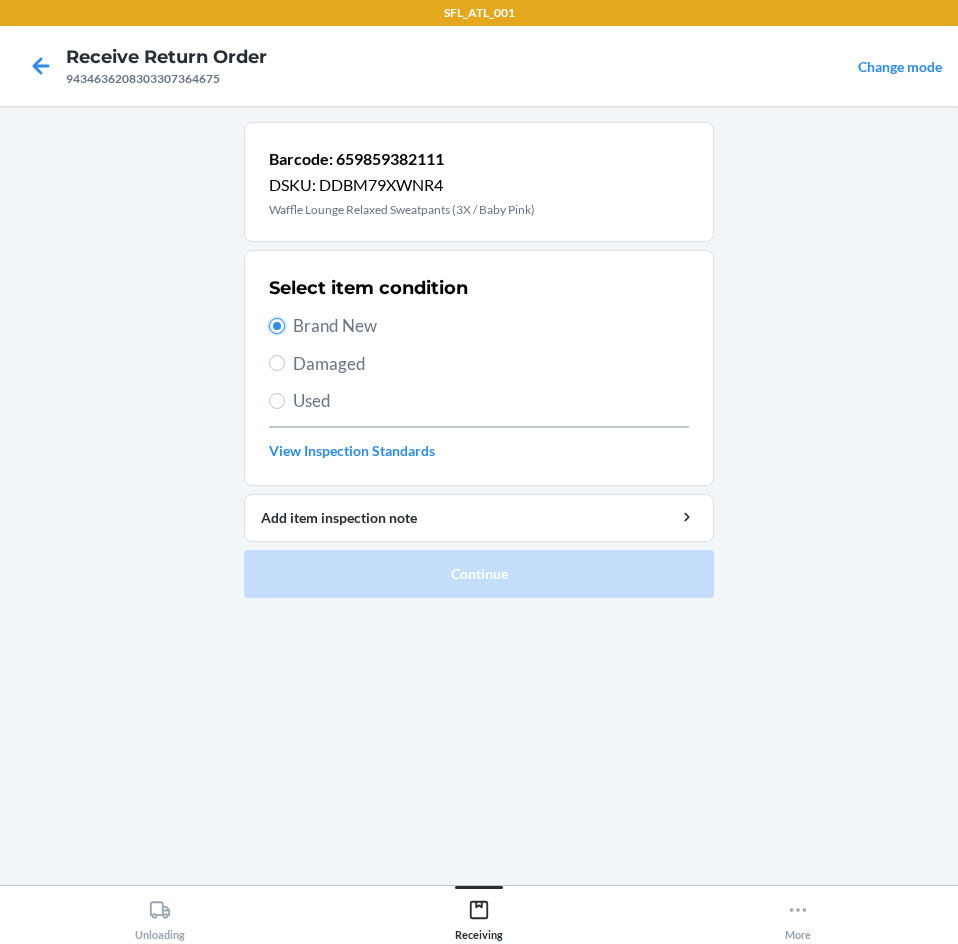 radio on "true" 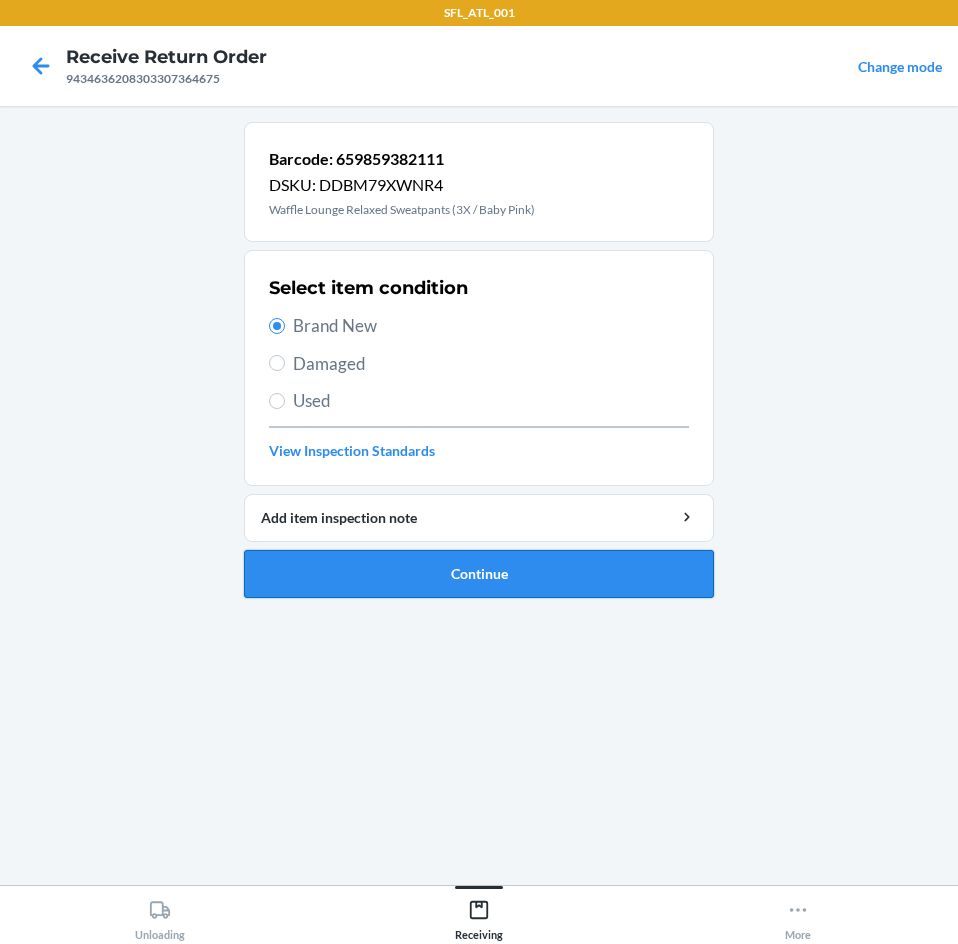 click on "Continue" at bounding box center [479, 574] 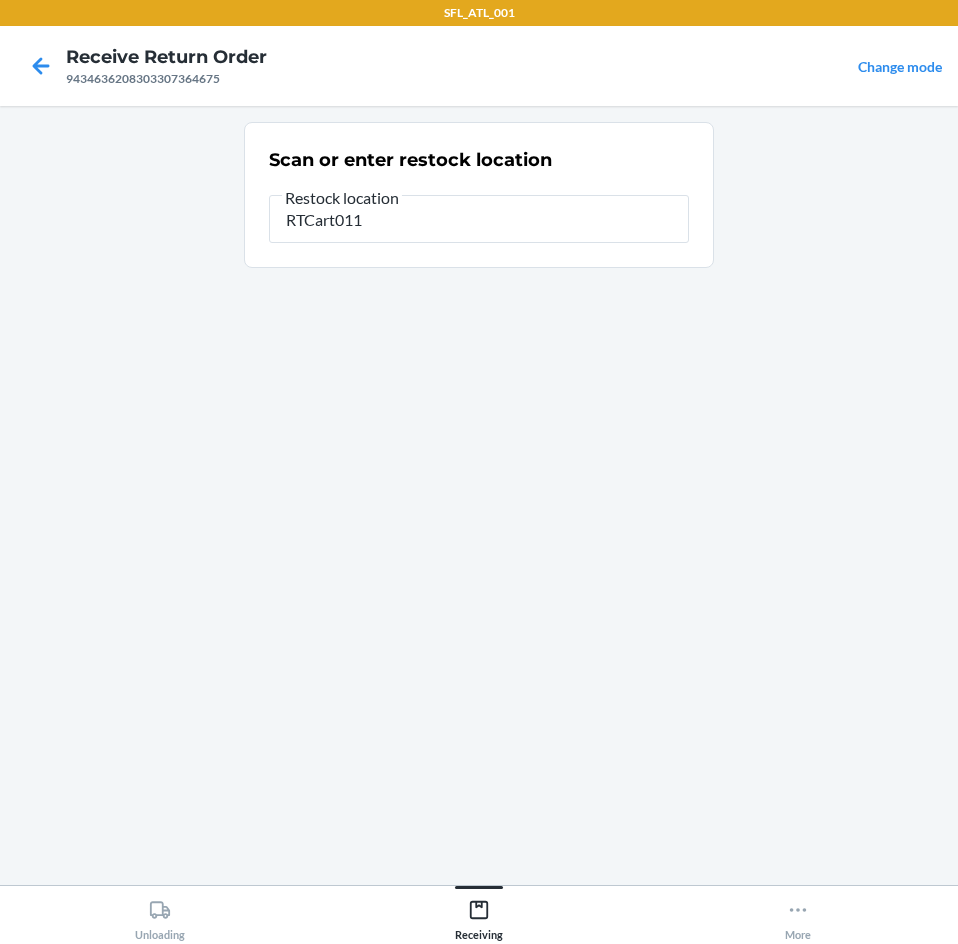 type on "RTCart011" 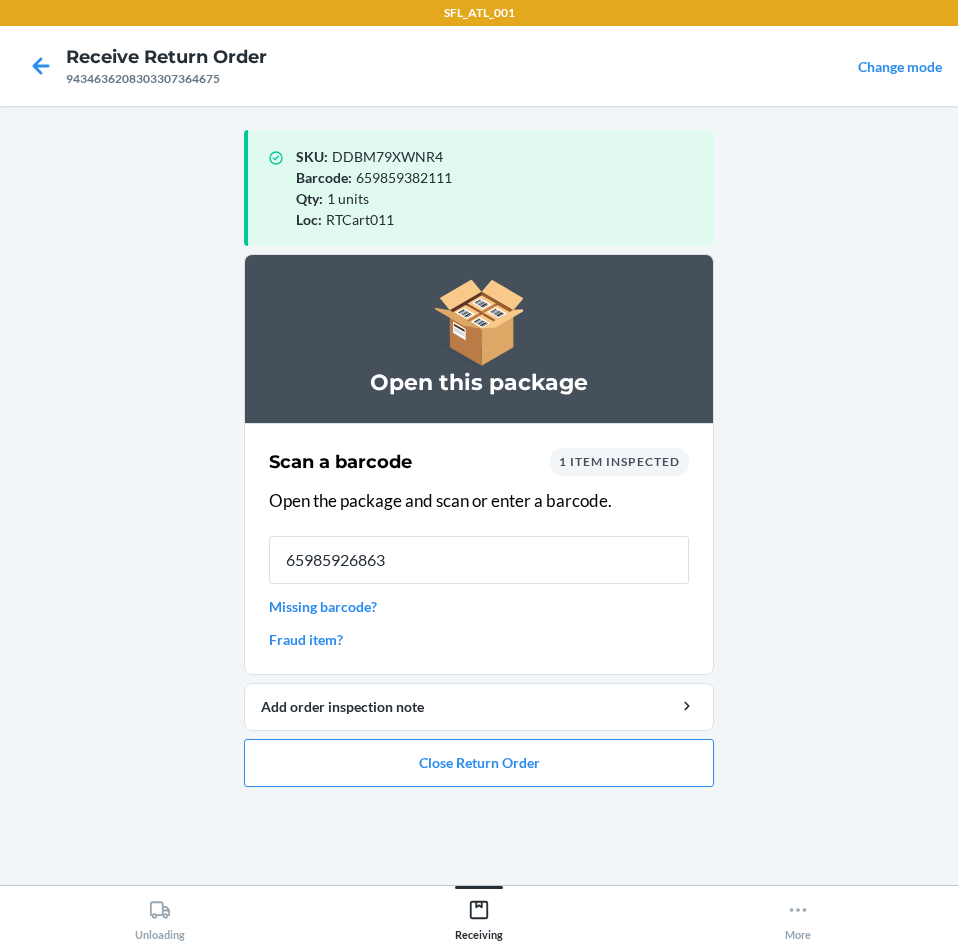 type on "659859268637" 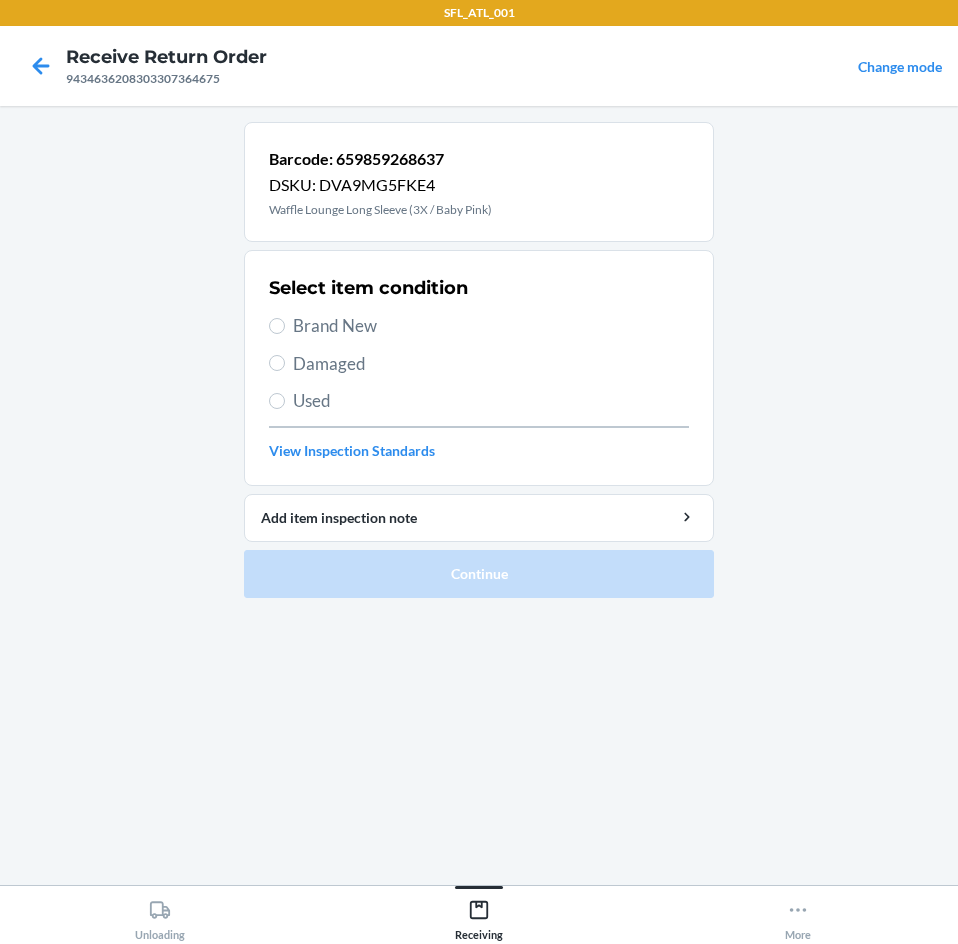 click on "Brand New" at bounding box center [491, 326] 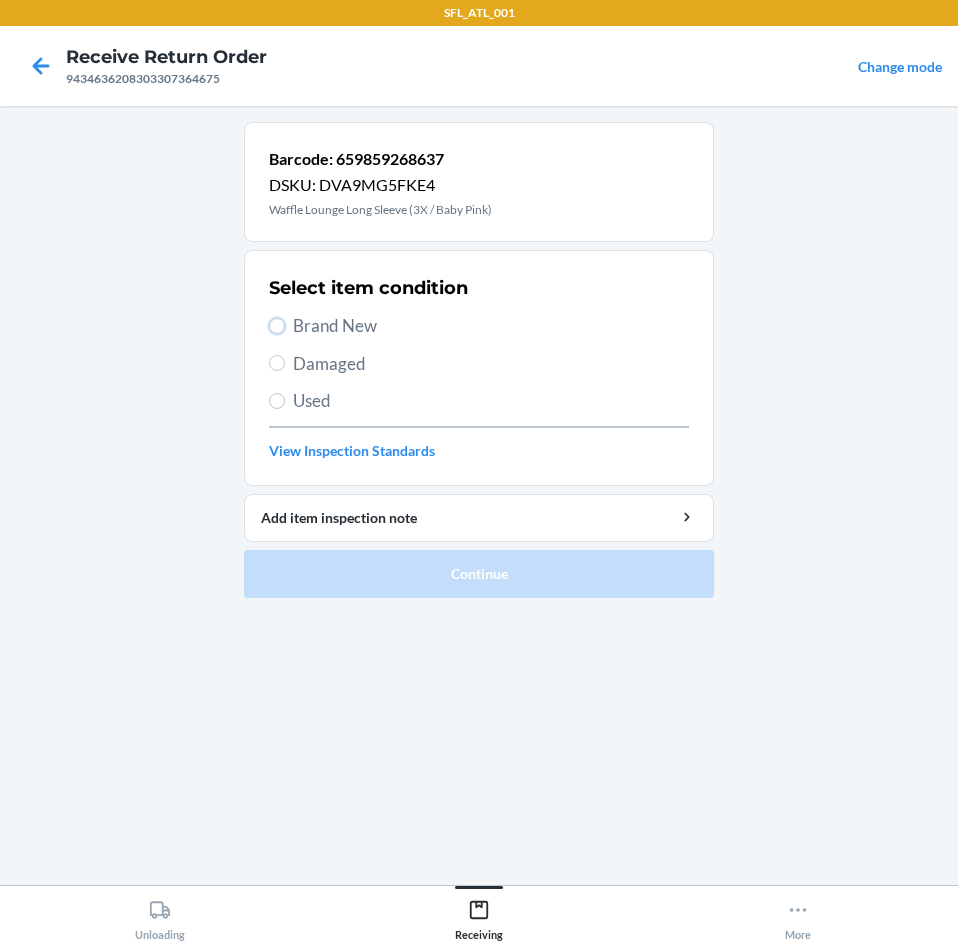 click on "Brand New" at bounding box center [277, 326] 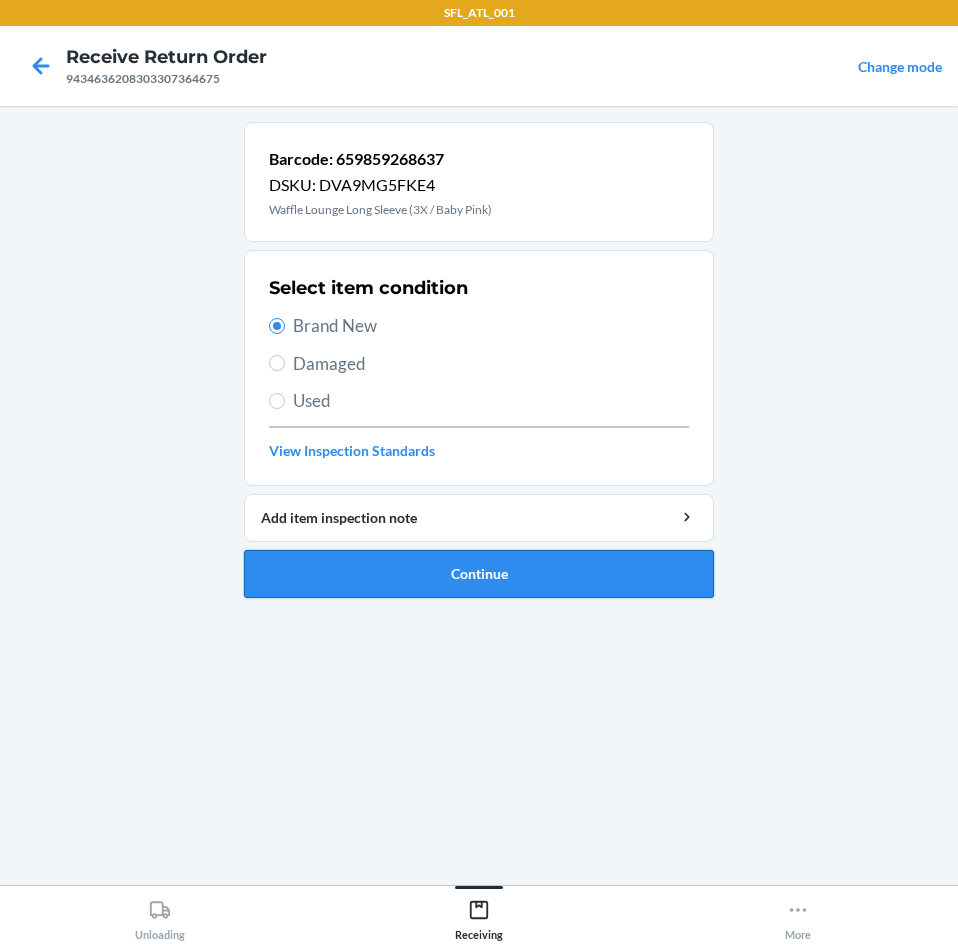 click on "Continue" at bounding box center (479, 574) 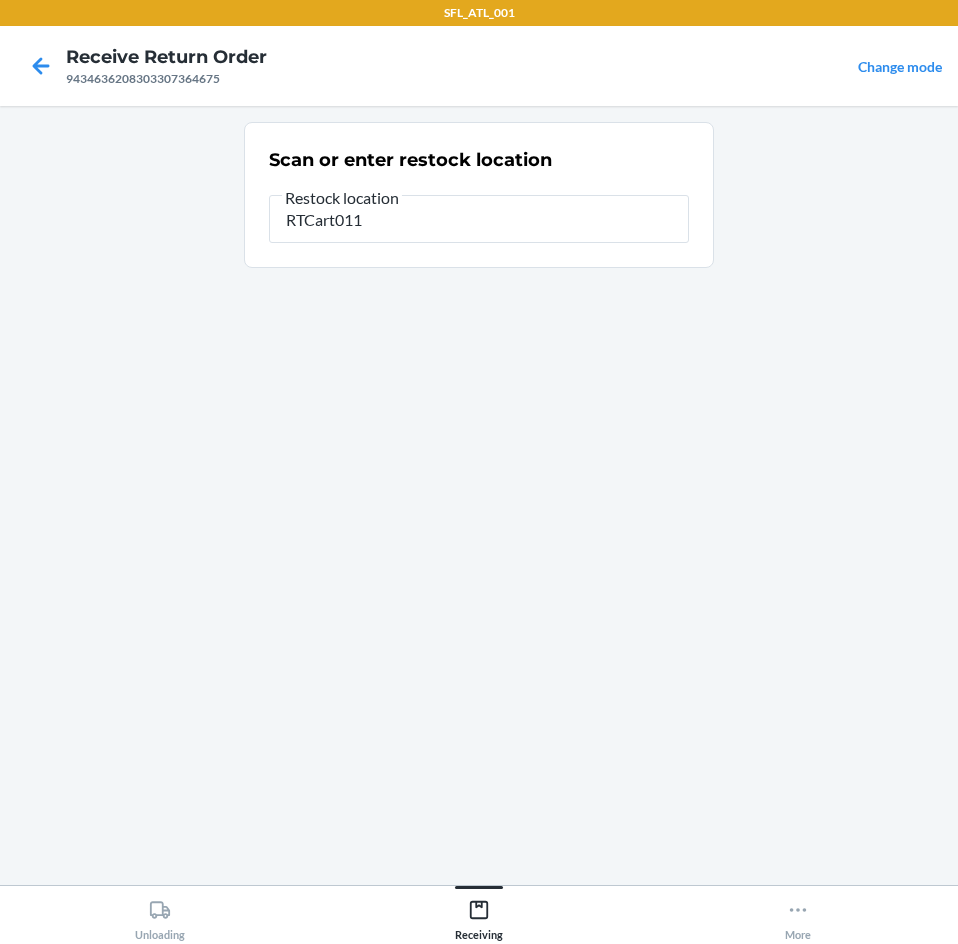type on "RTCart011" 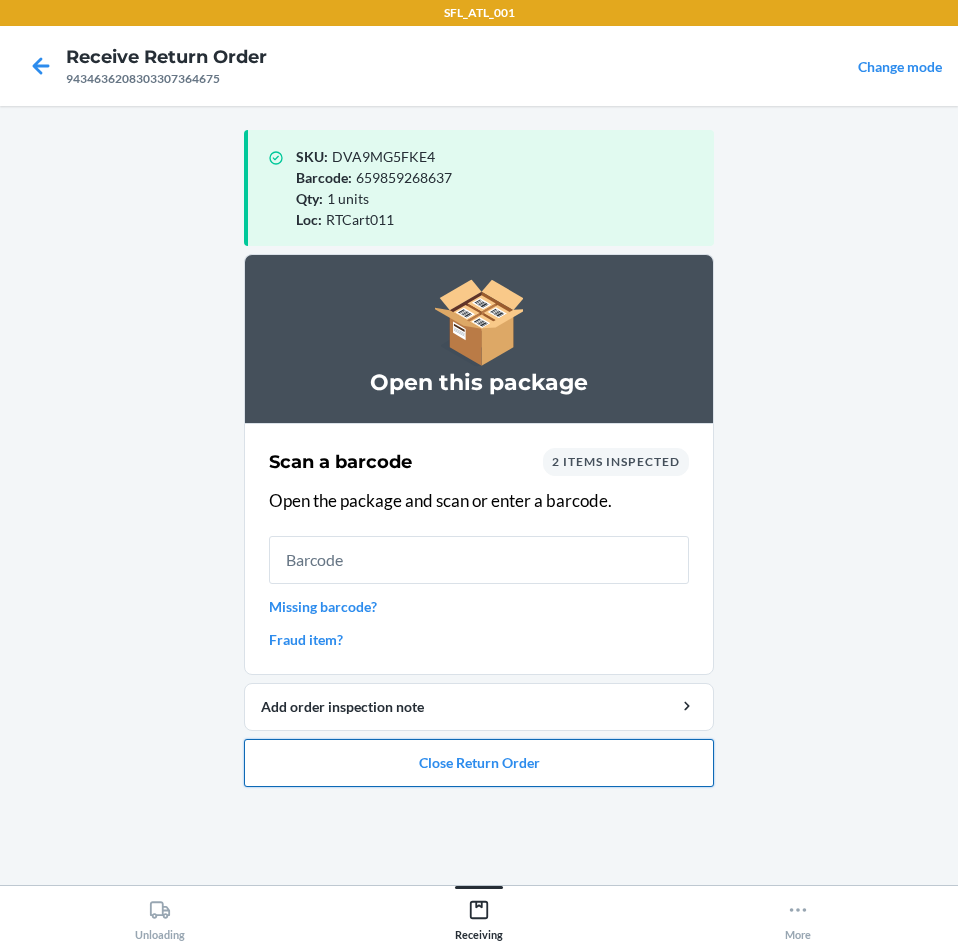 click on "Close Return Order" at bounding box center [479, 763] 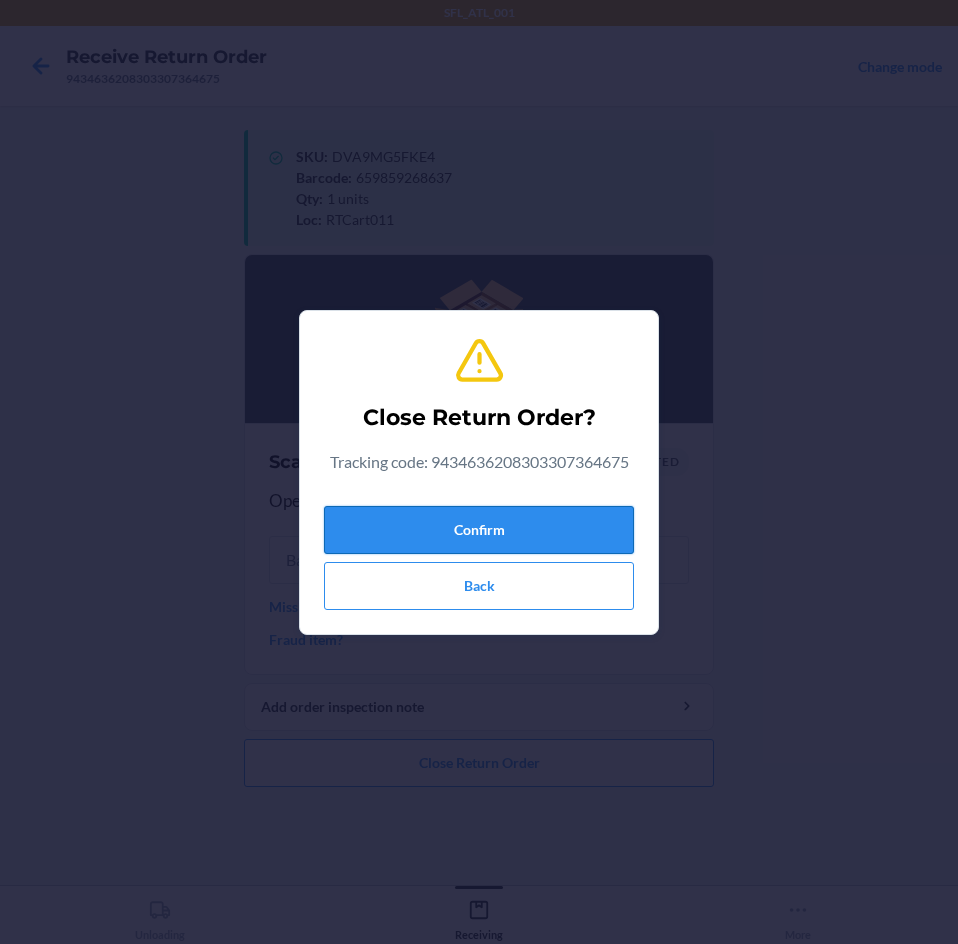 click on "Confirm" at bounding box center [479, 530] 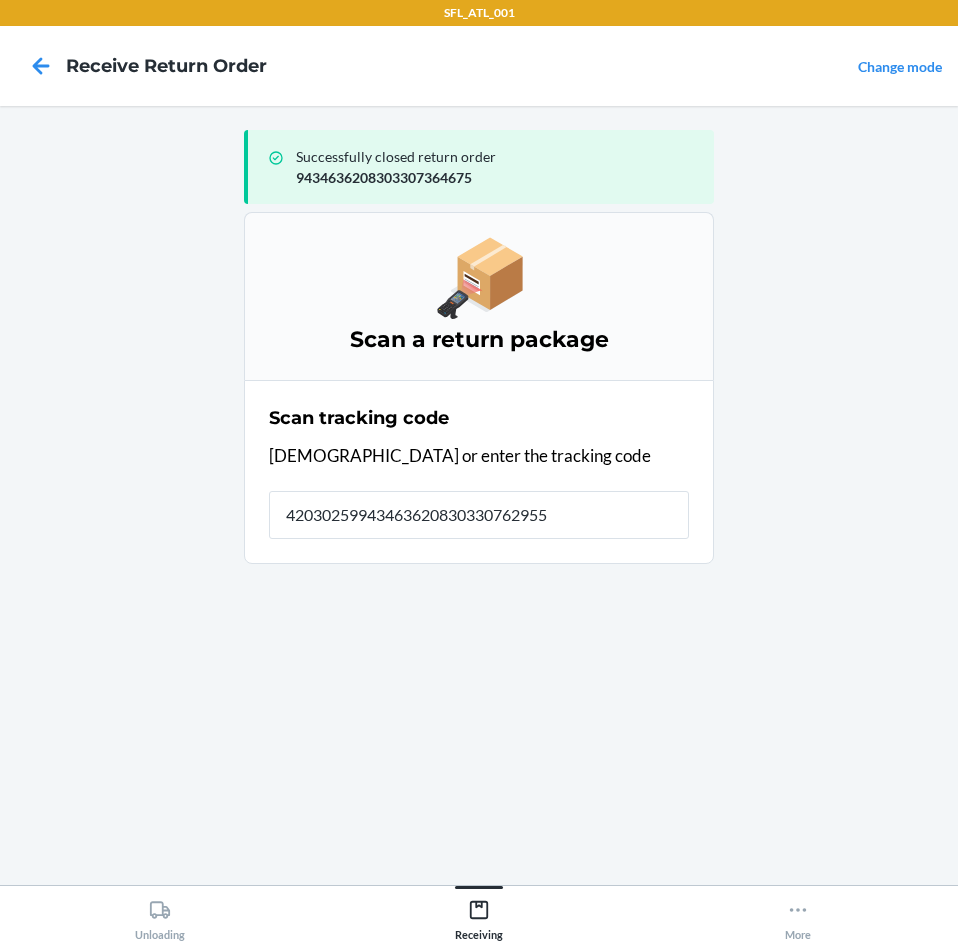 type on "420302599434636208303307629552" 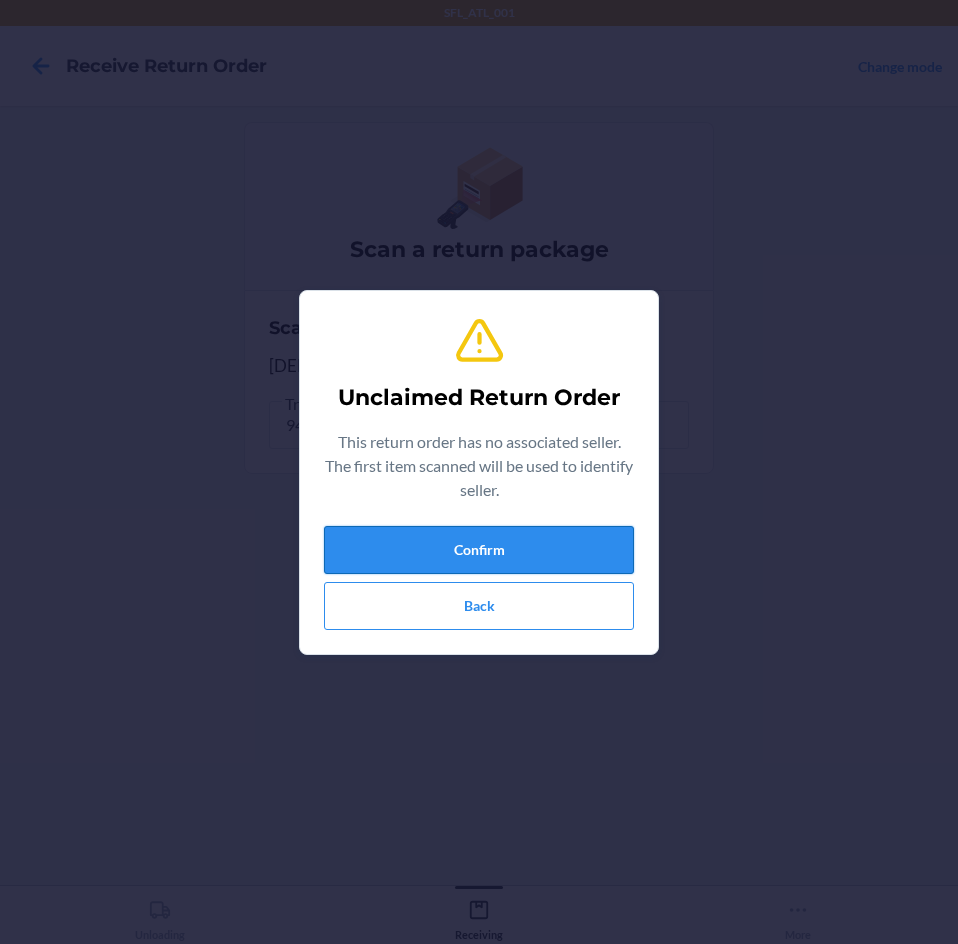 click on "Confirm" at bounding box center [479, 550] 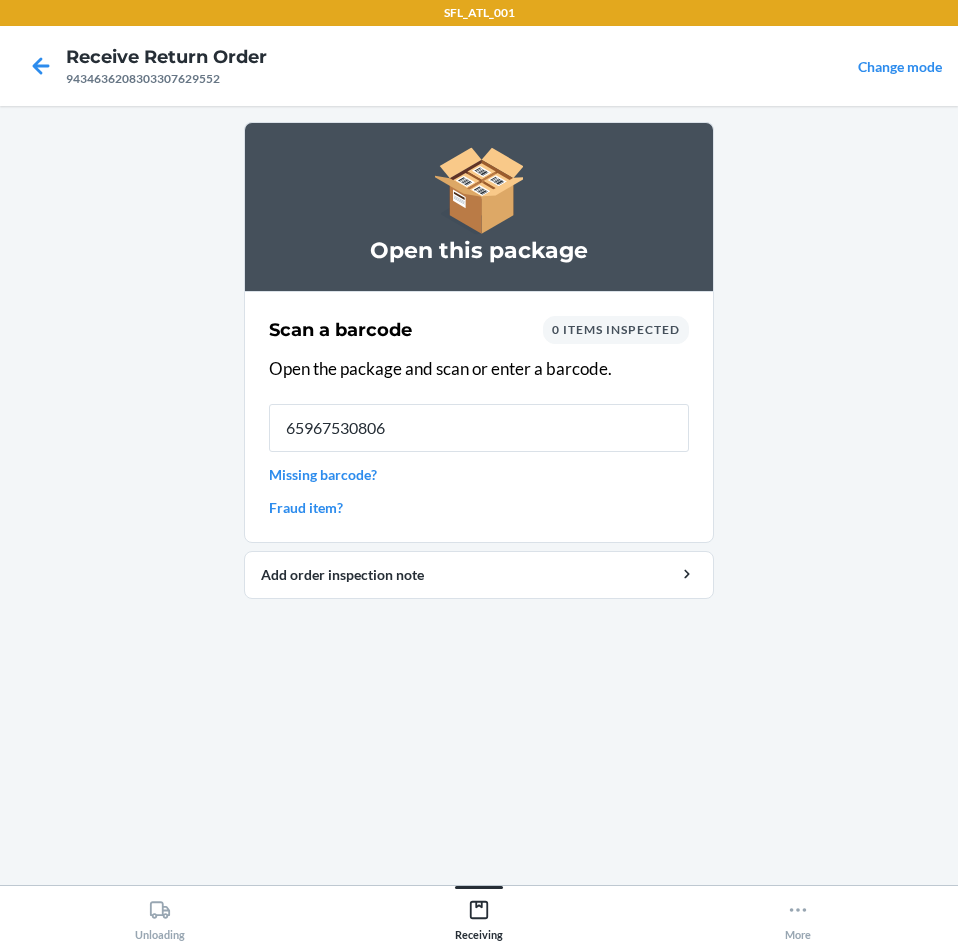 type on "659675308067" 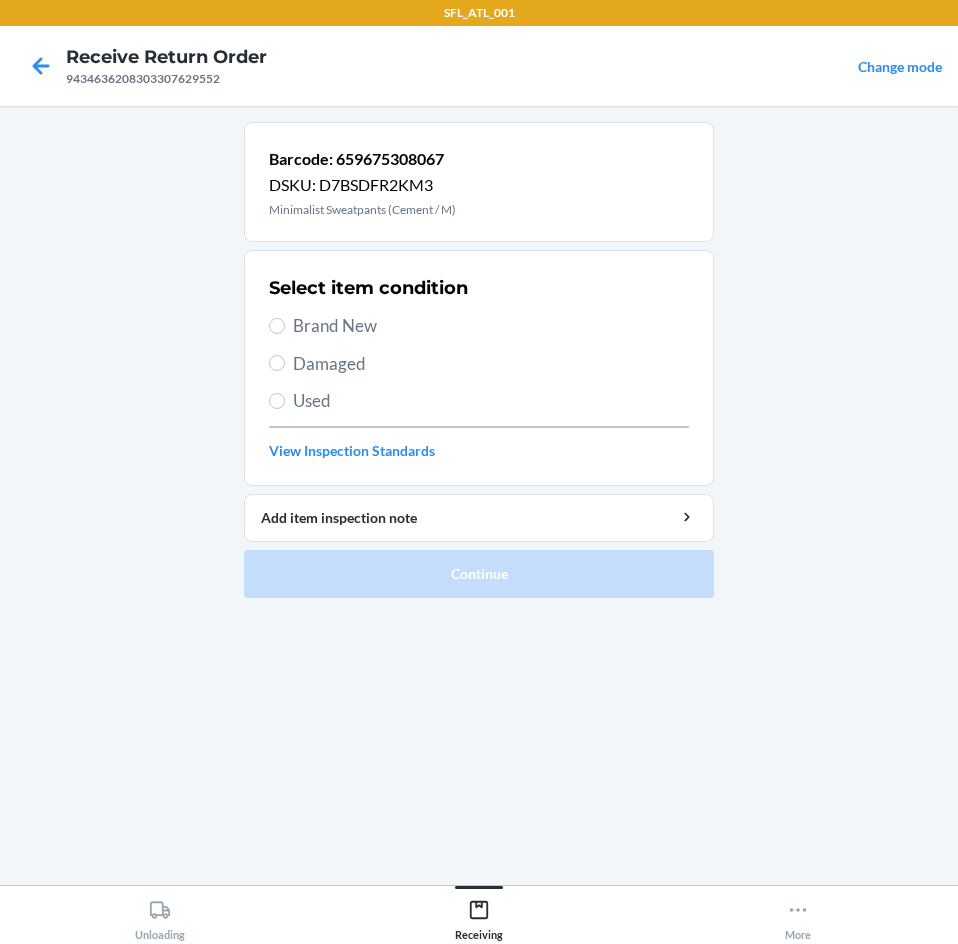 click on "Brand New" at bounding box center (491, 326) 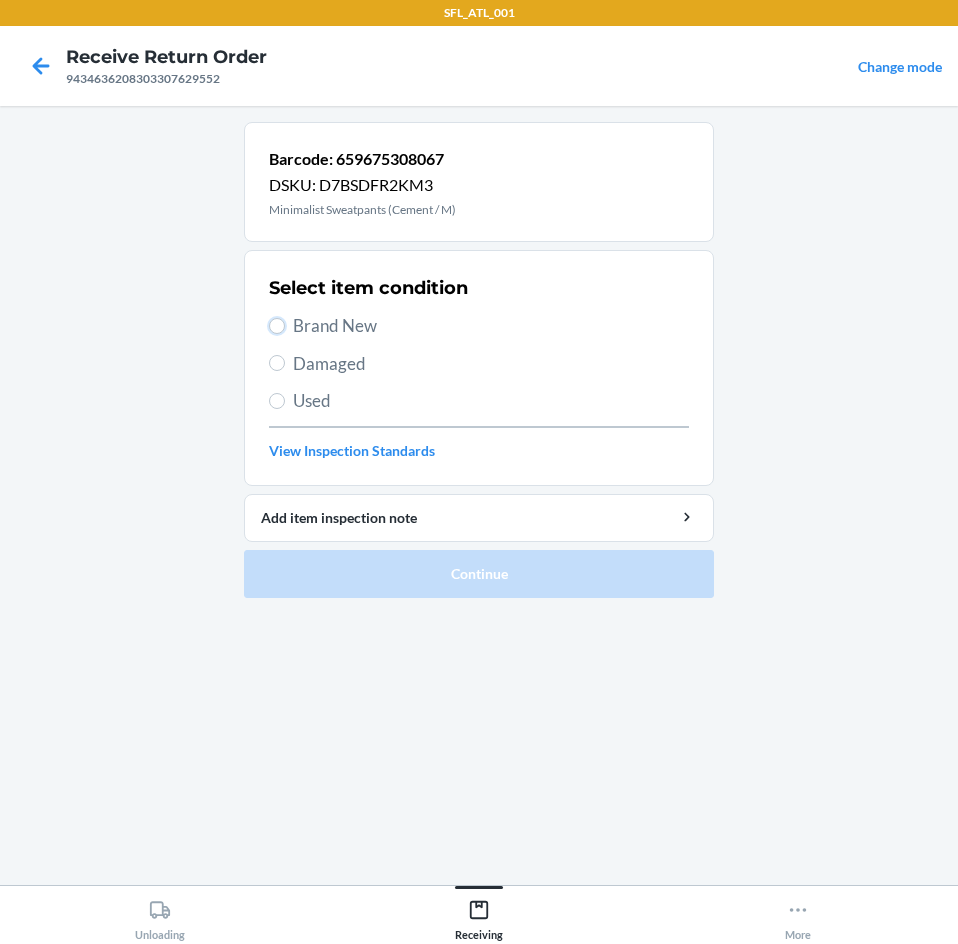 click on "Brand New" at bounding box center (277, 326) 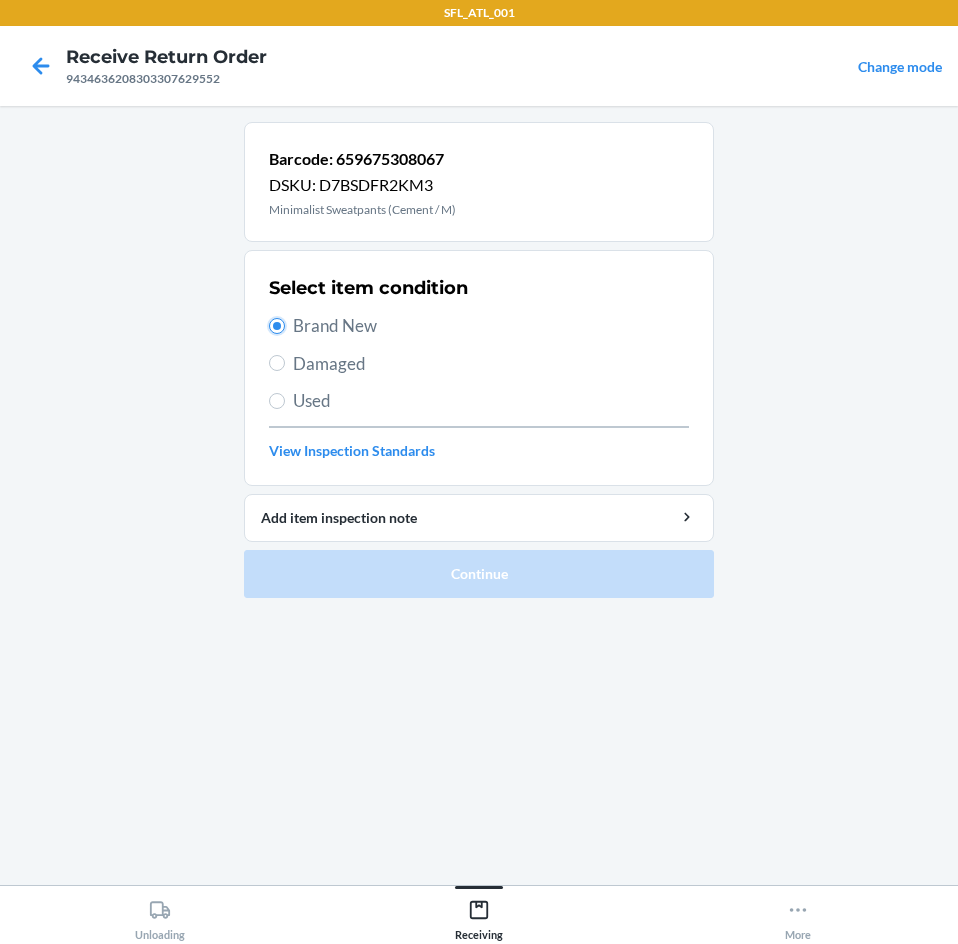 radio on "true" 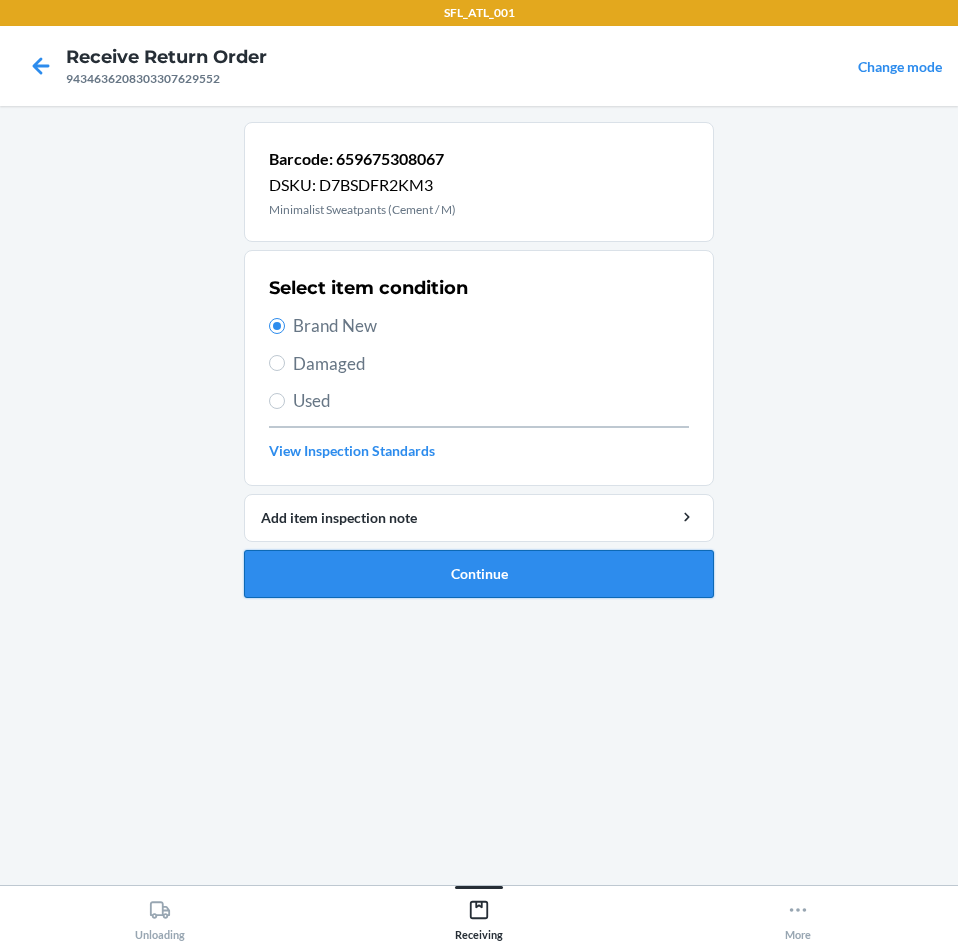 click on "Continue" at bounding box center (479, 574) 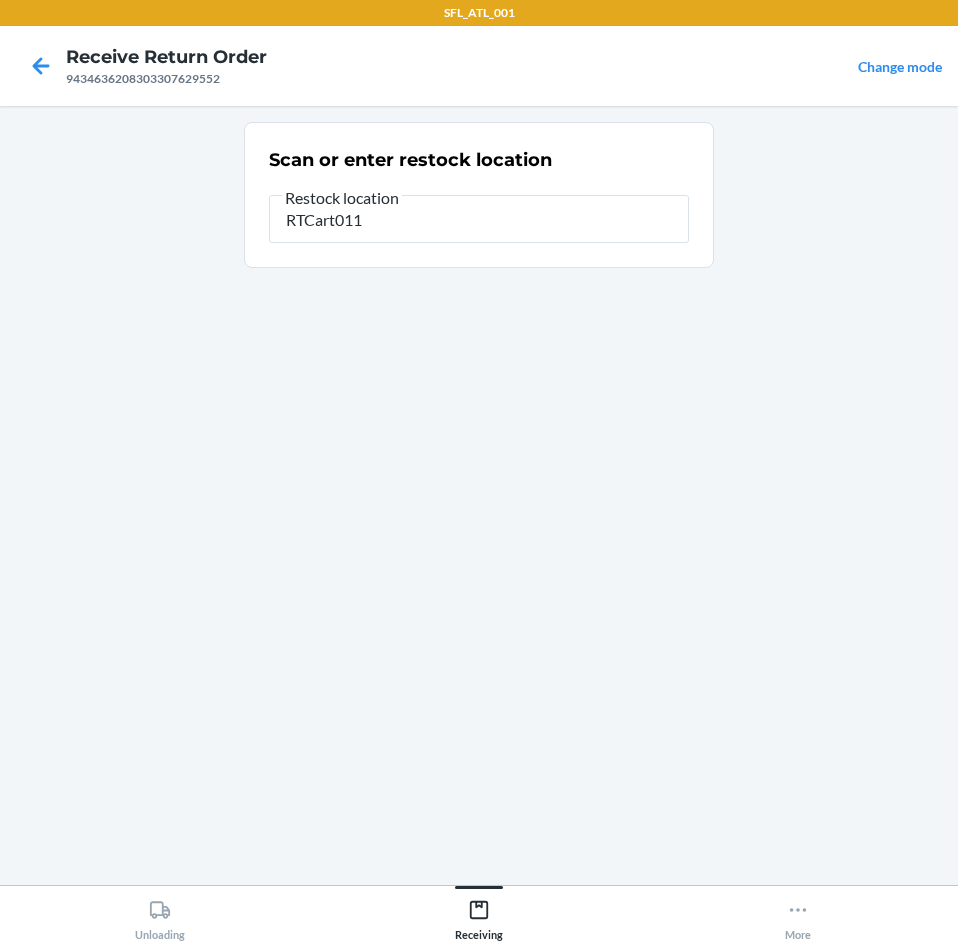 type on "RTCart011" 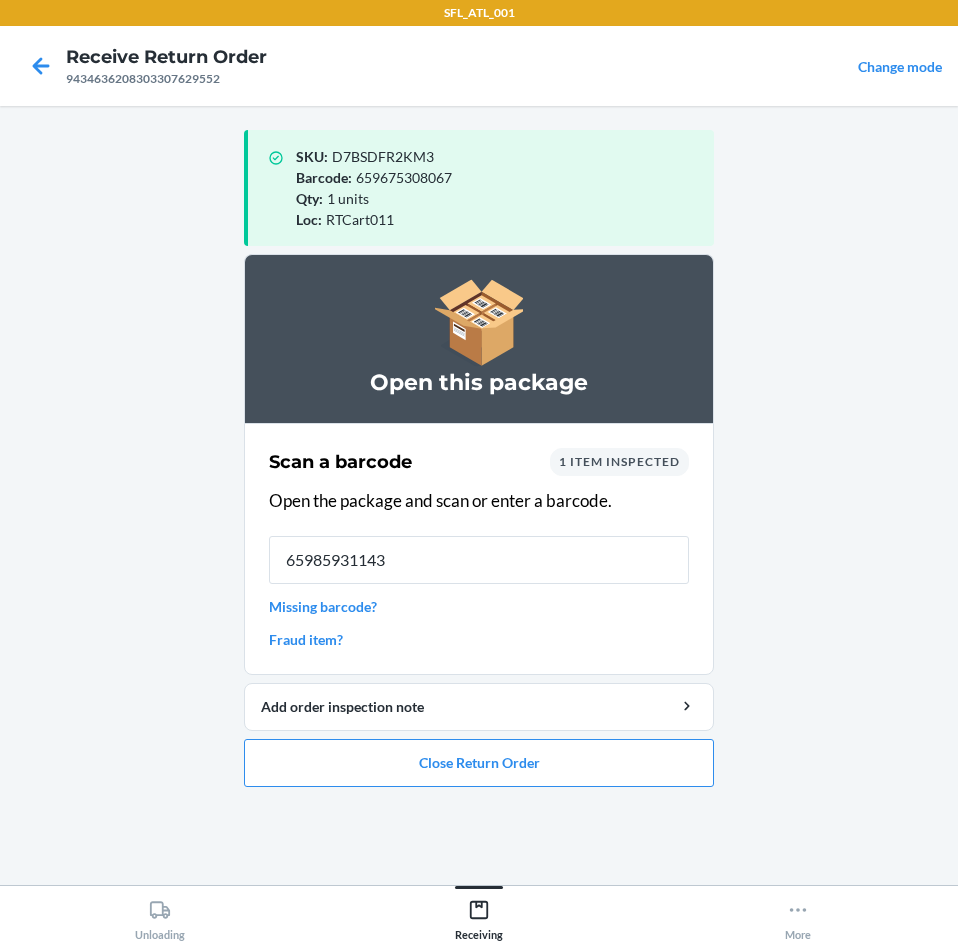 type on "659859311432" 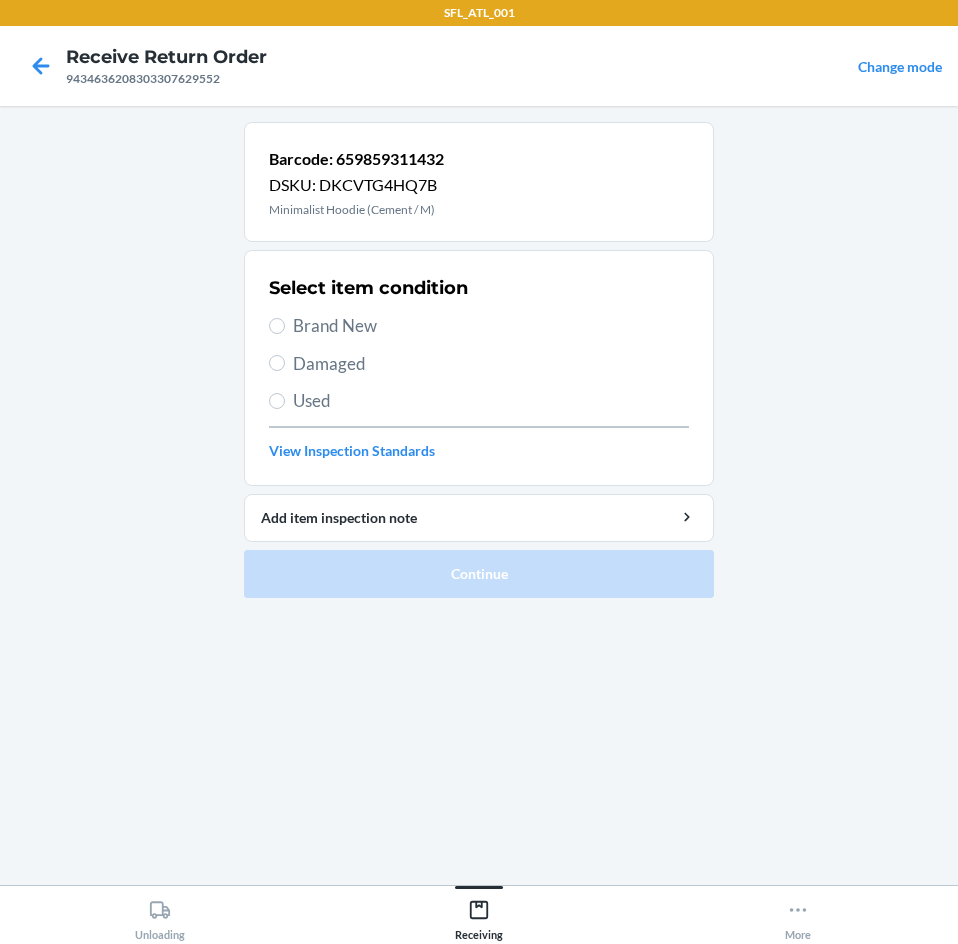 click on "Brand New" at bounding box center [491, 326] 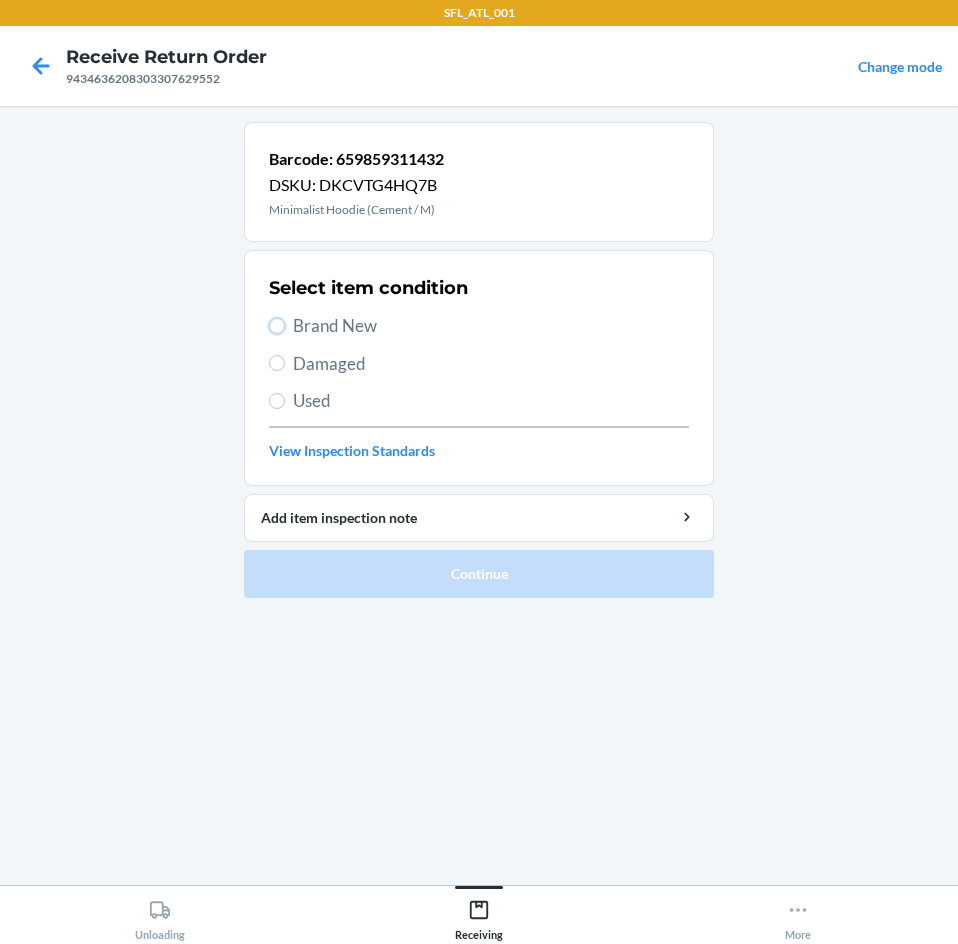 click on "Brand New" at bounding box center (277, 326) 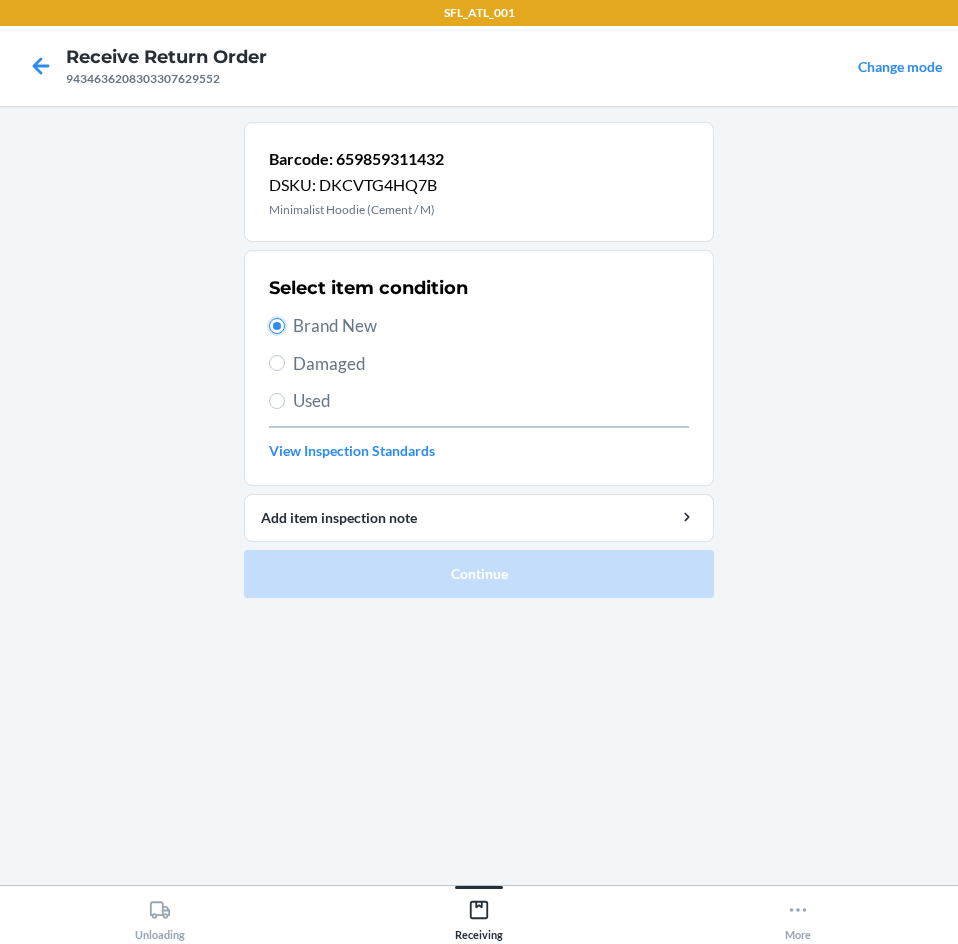 radio on "true" 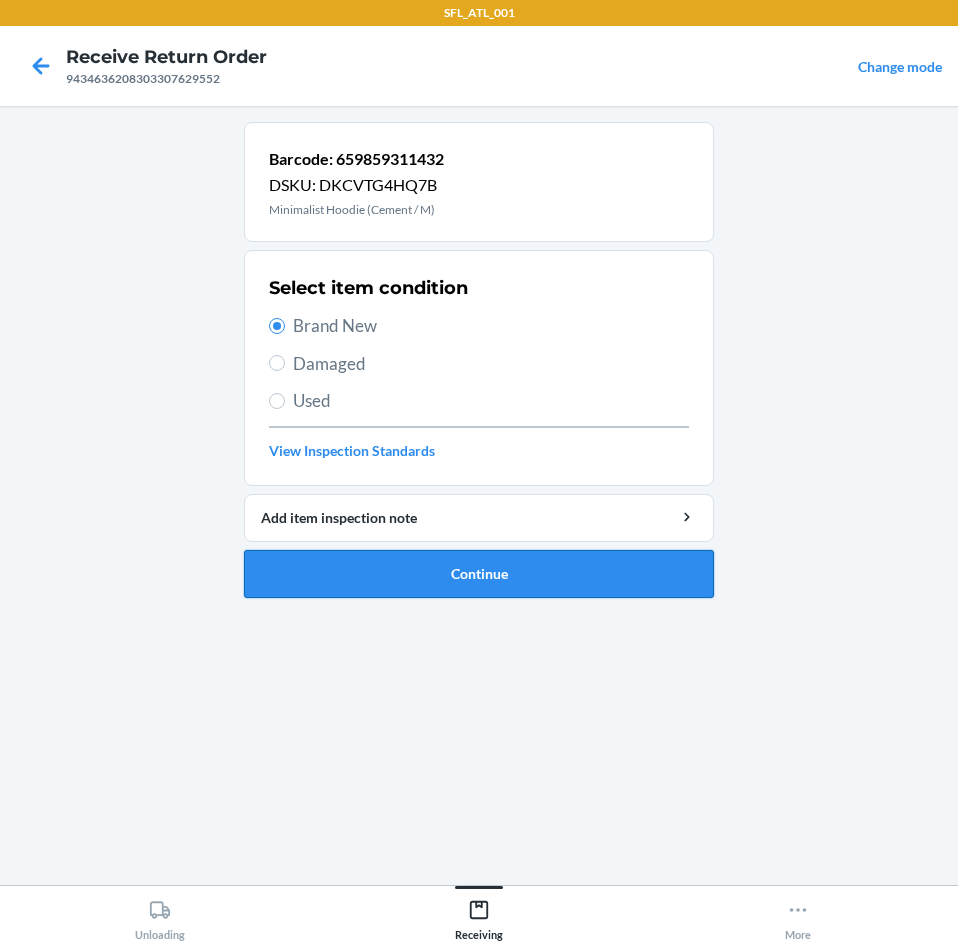 click on "Continue" at bounding box center (479, 574) 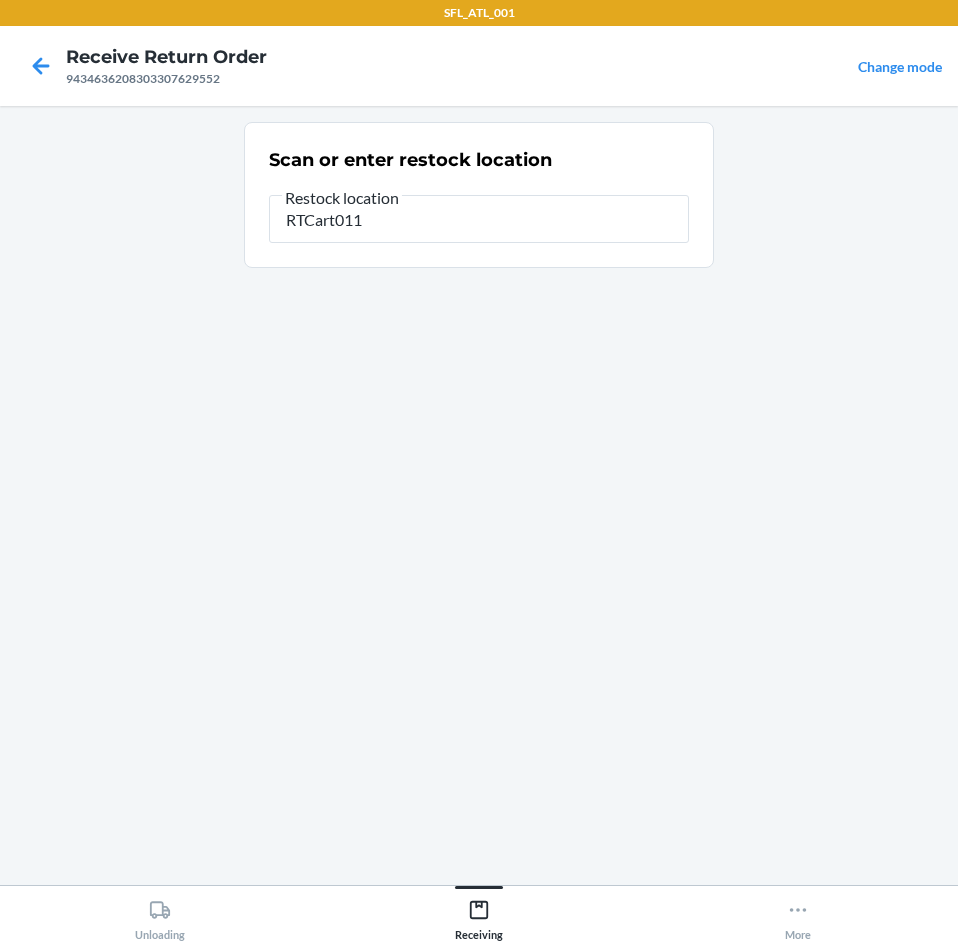 type on "RTCart011" 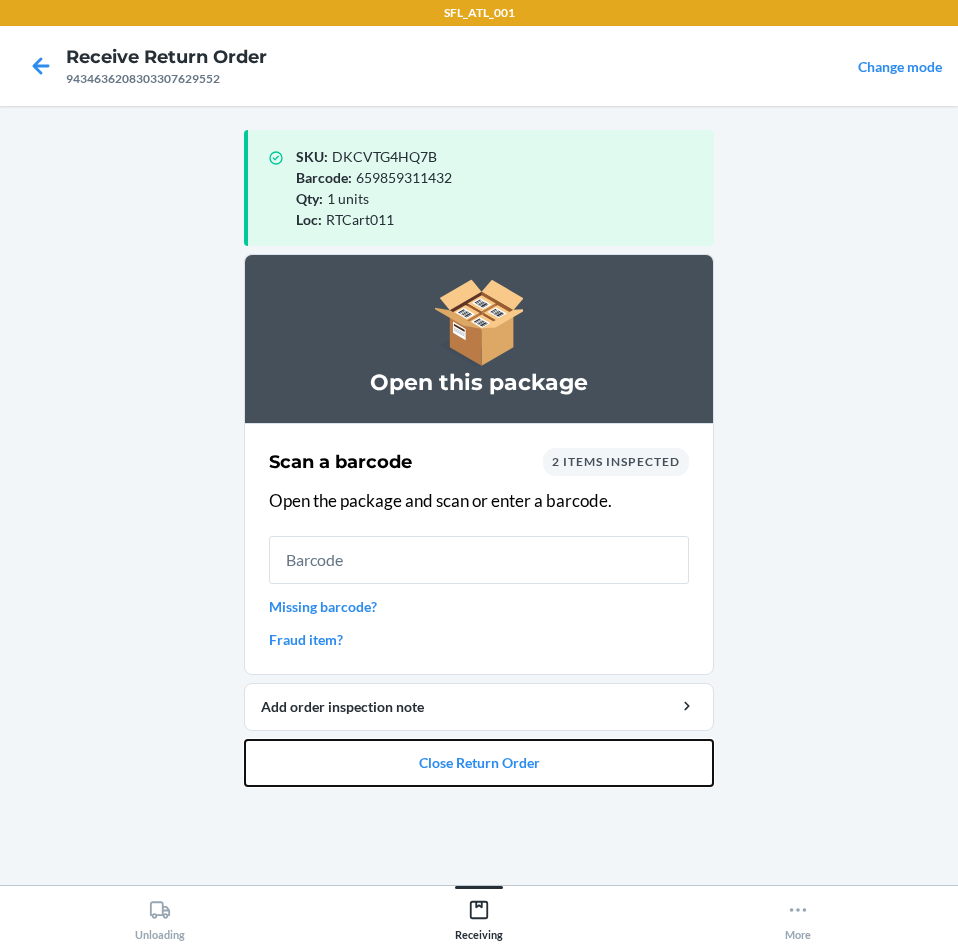 drag, startPoint x: 465, startPoint y: 756, endPoint x: 465, endPoint y: 737, distance: 19 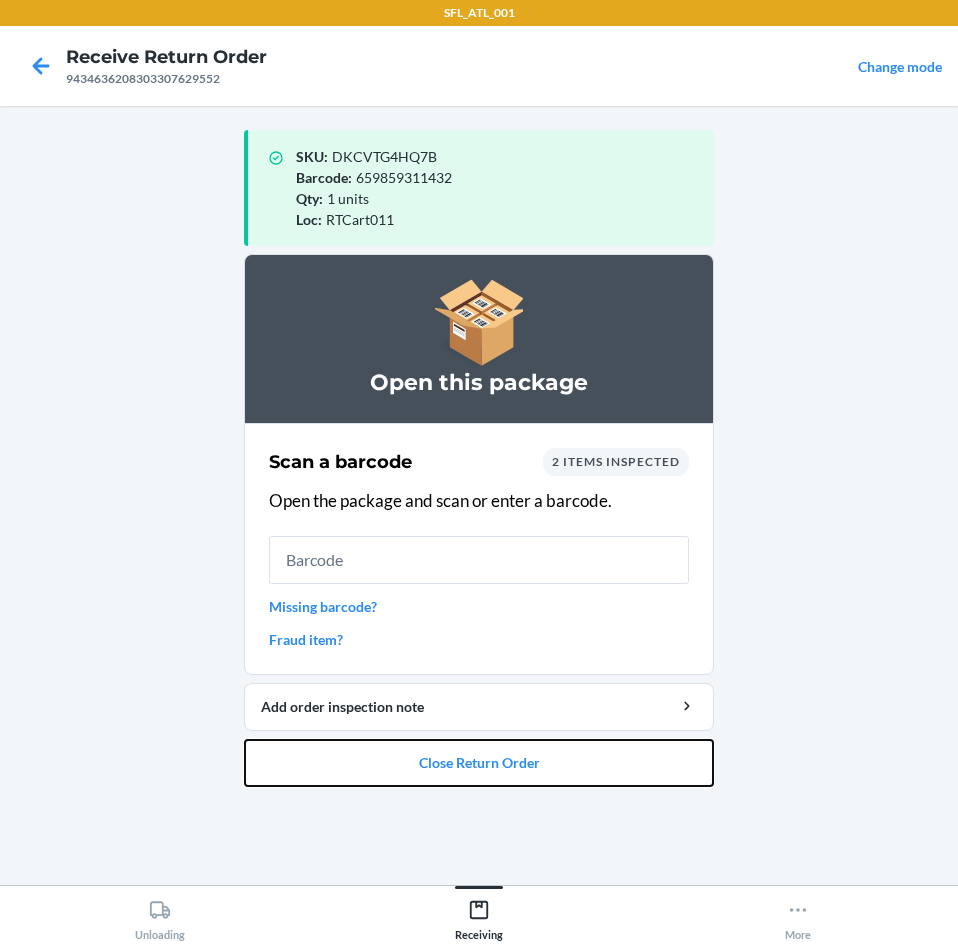 click on "Open this package Scan a barcode 2 items inspected Open the package and scan or enter a barcode. Missing barcode? Fraud item? Add order inspection note Close Return Order" at bounding box center (479, 520) 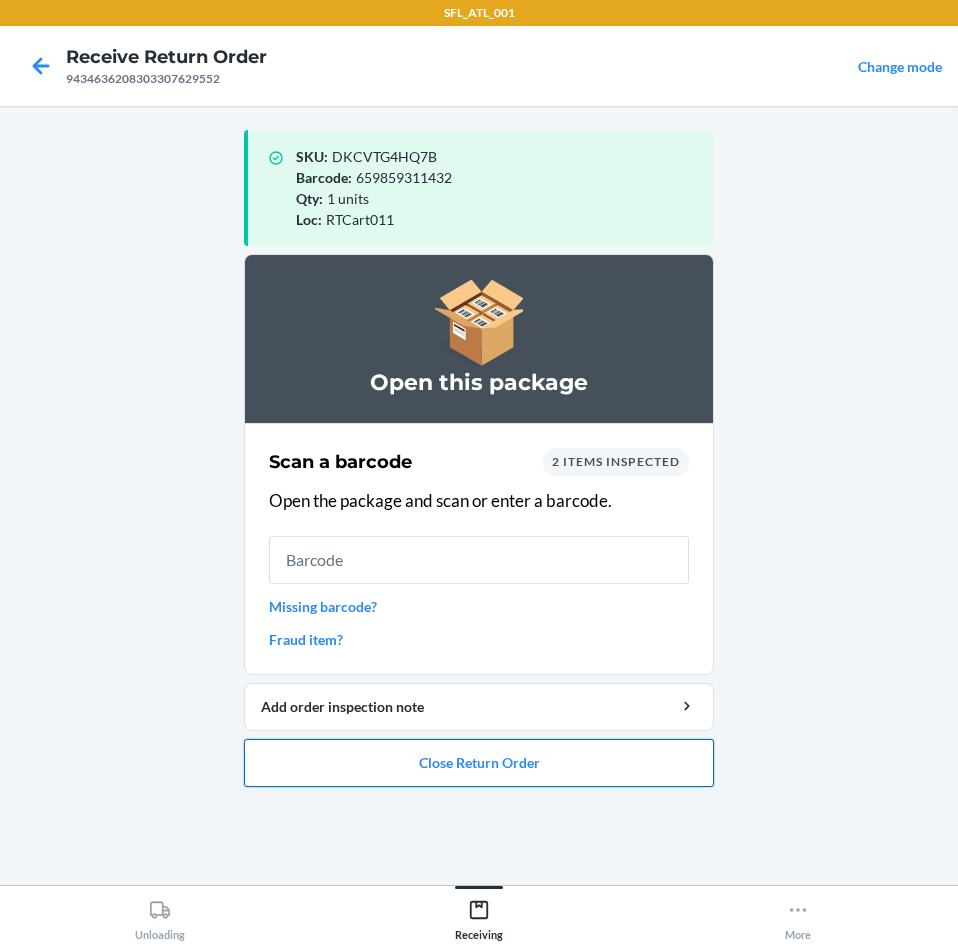 click on "Close Return Order" at bounding box center [479, 763] 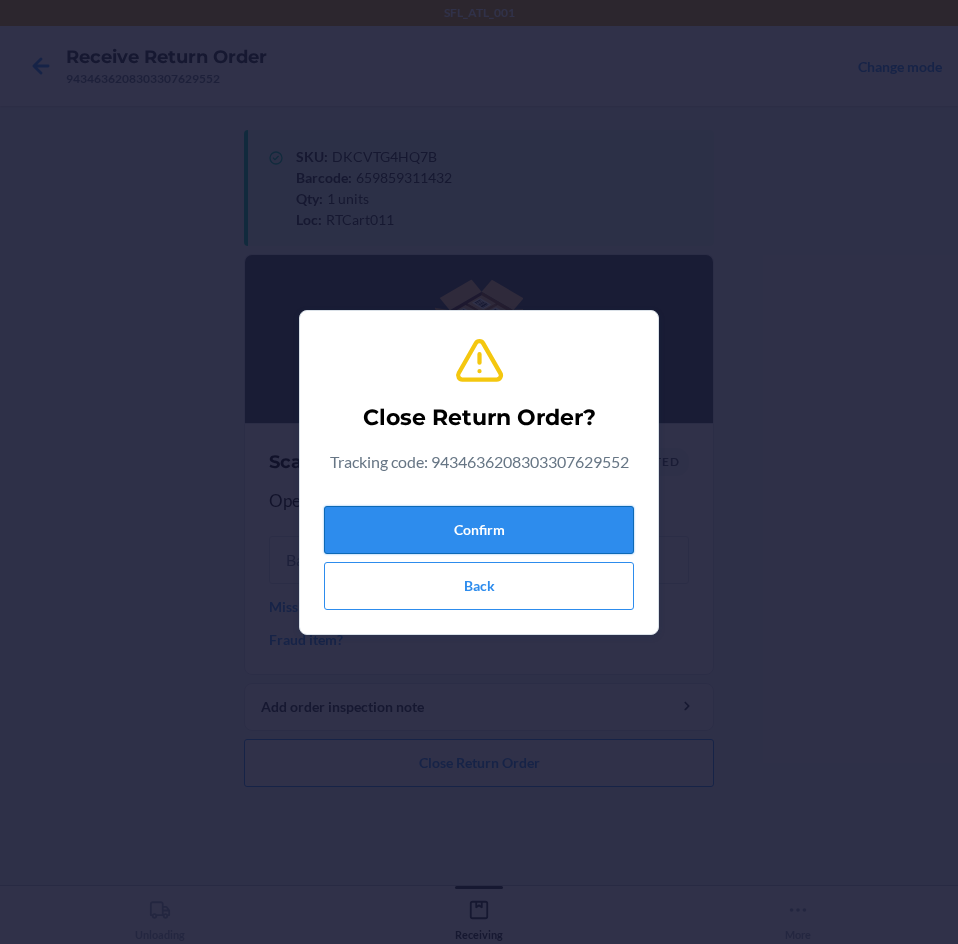 click on "Confirm" at bounding box center [479, 530] 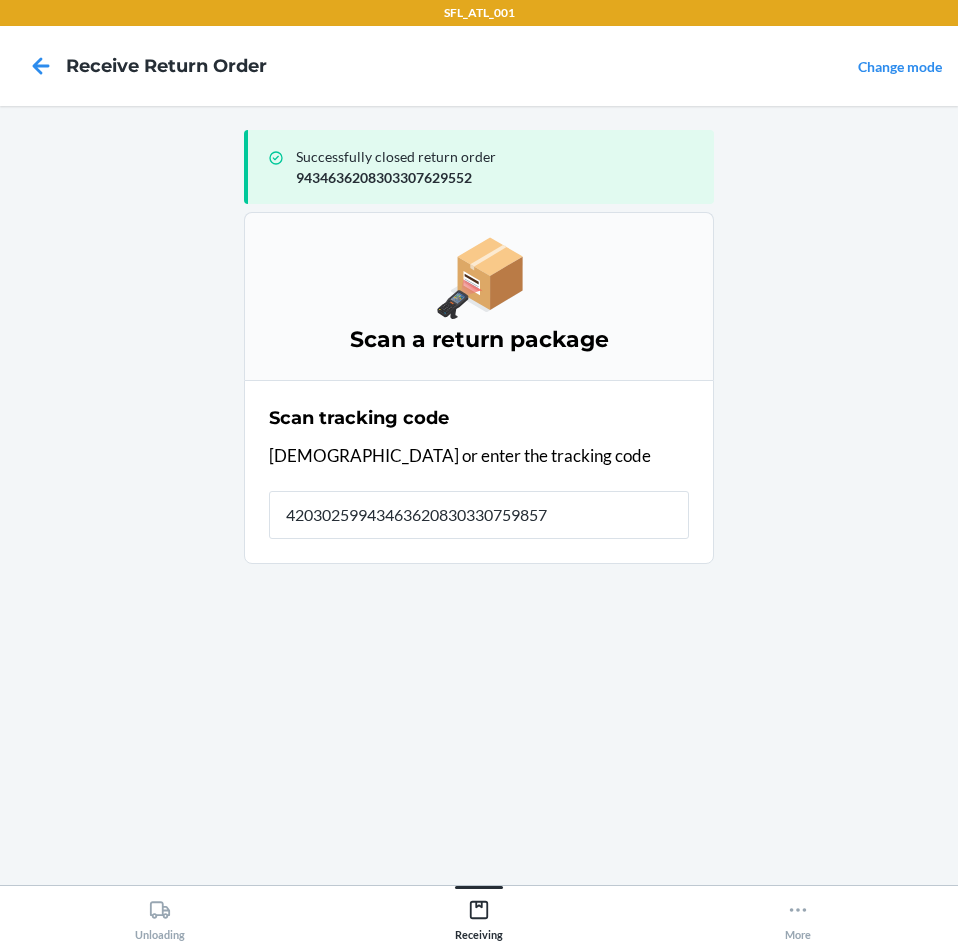 type on "420302599434636208303307598575" 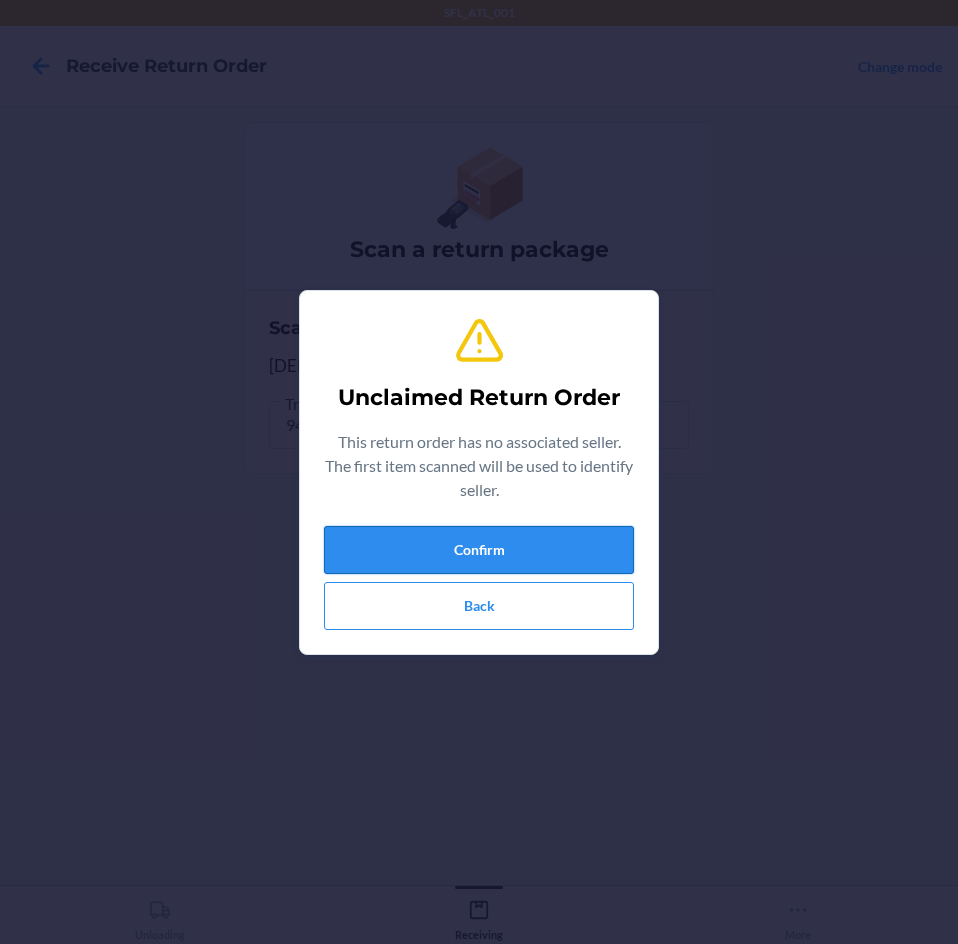 click on "Confirm" at bounding box center (479, 550) 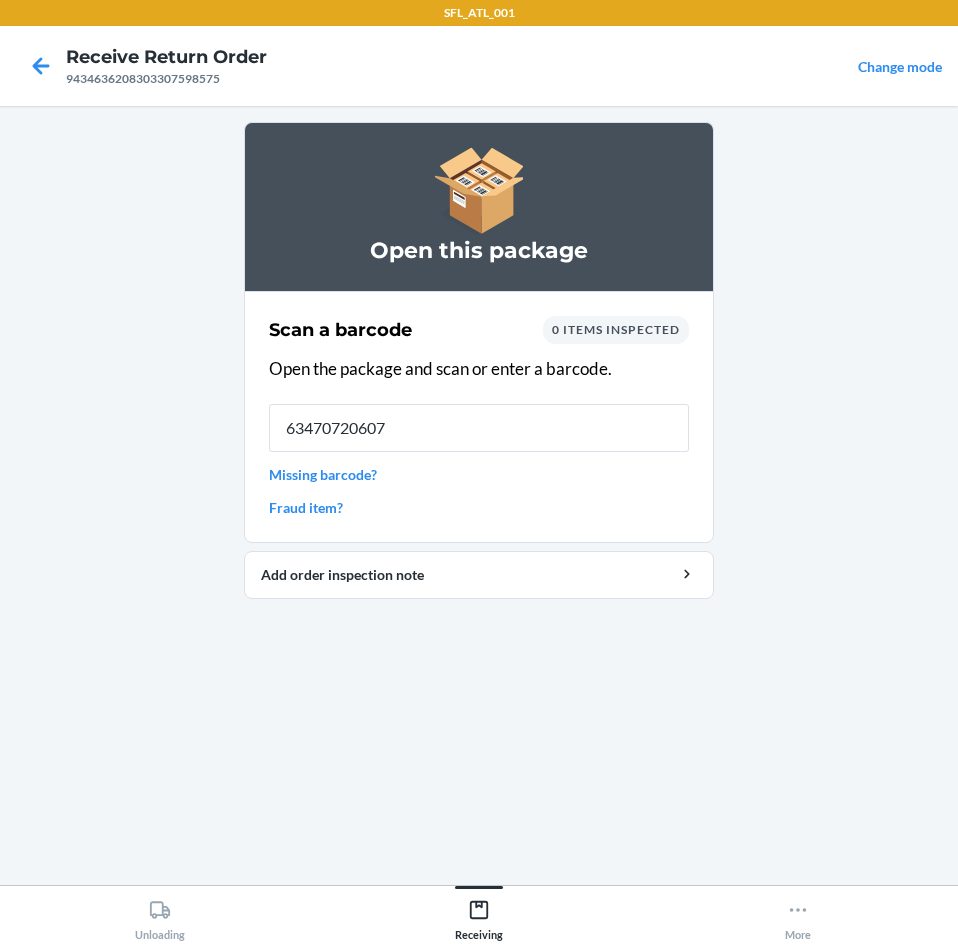 type on "634707206078" 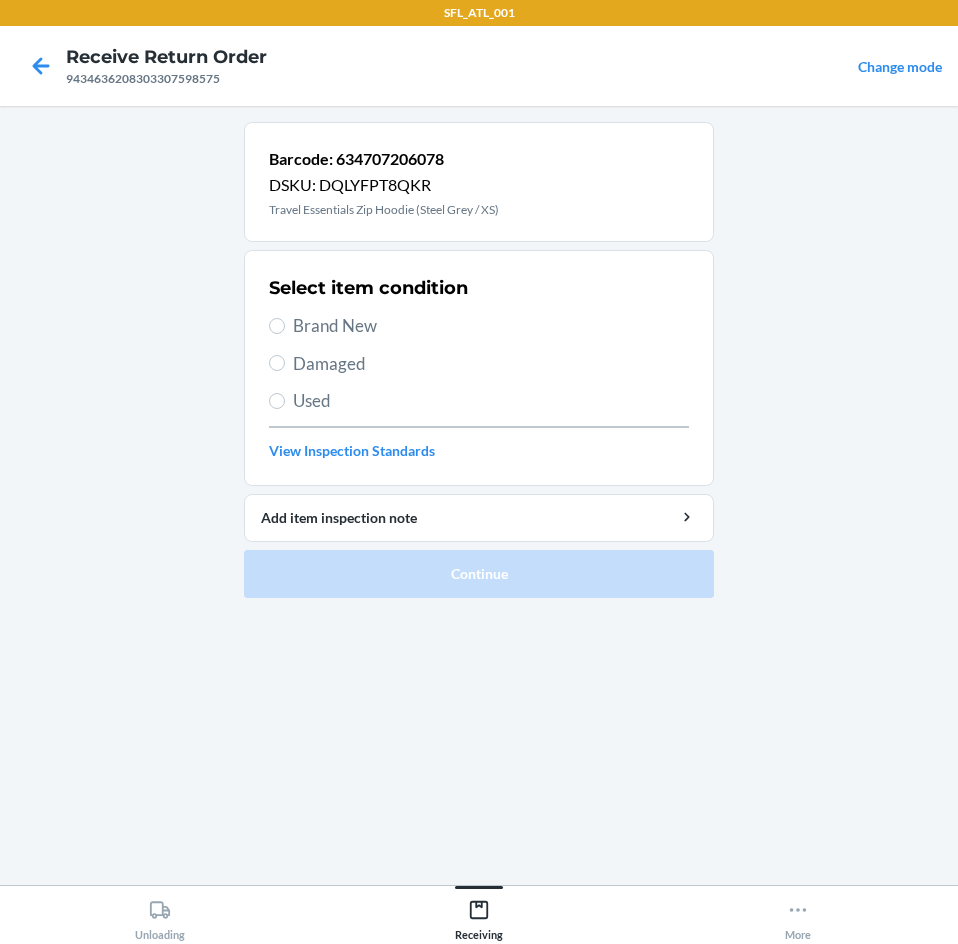click on "Brand New" at bounding box center (491, 326) 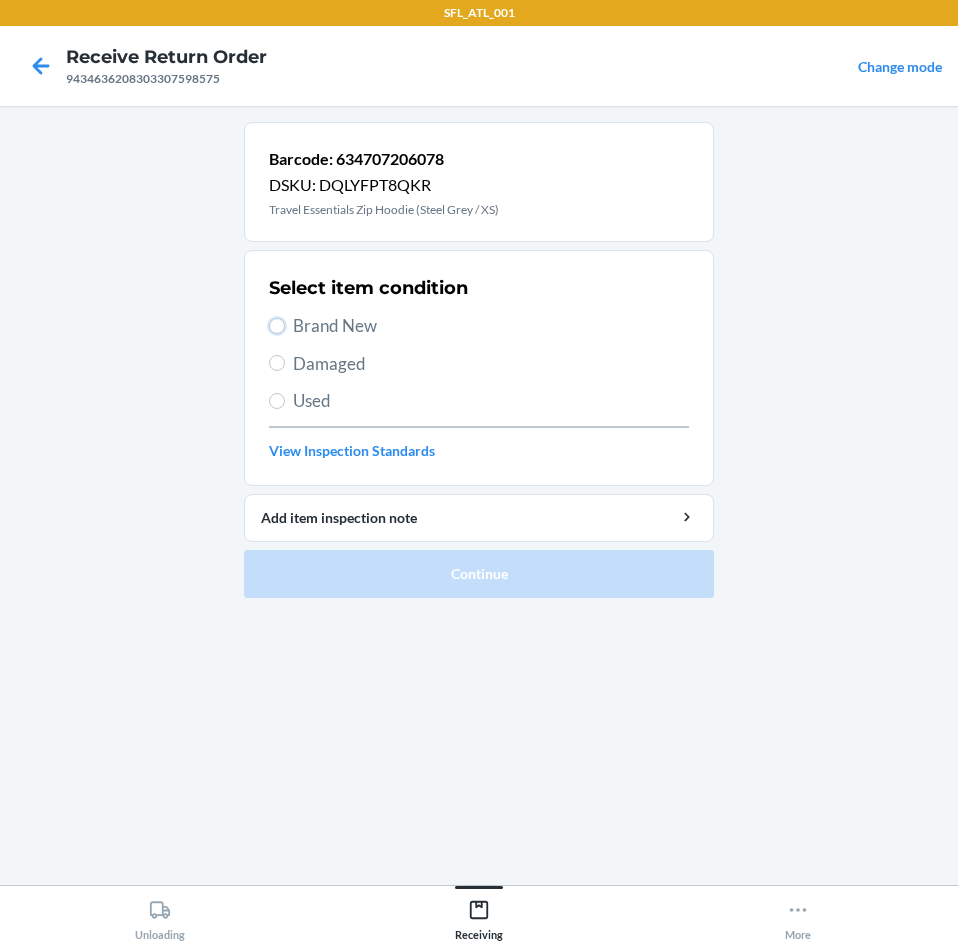 click on "Brand New" at bounding box center (277, 326) 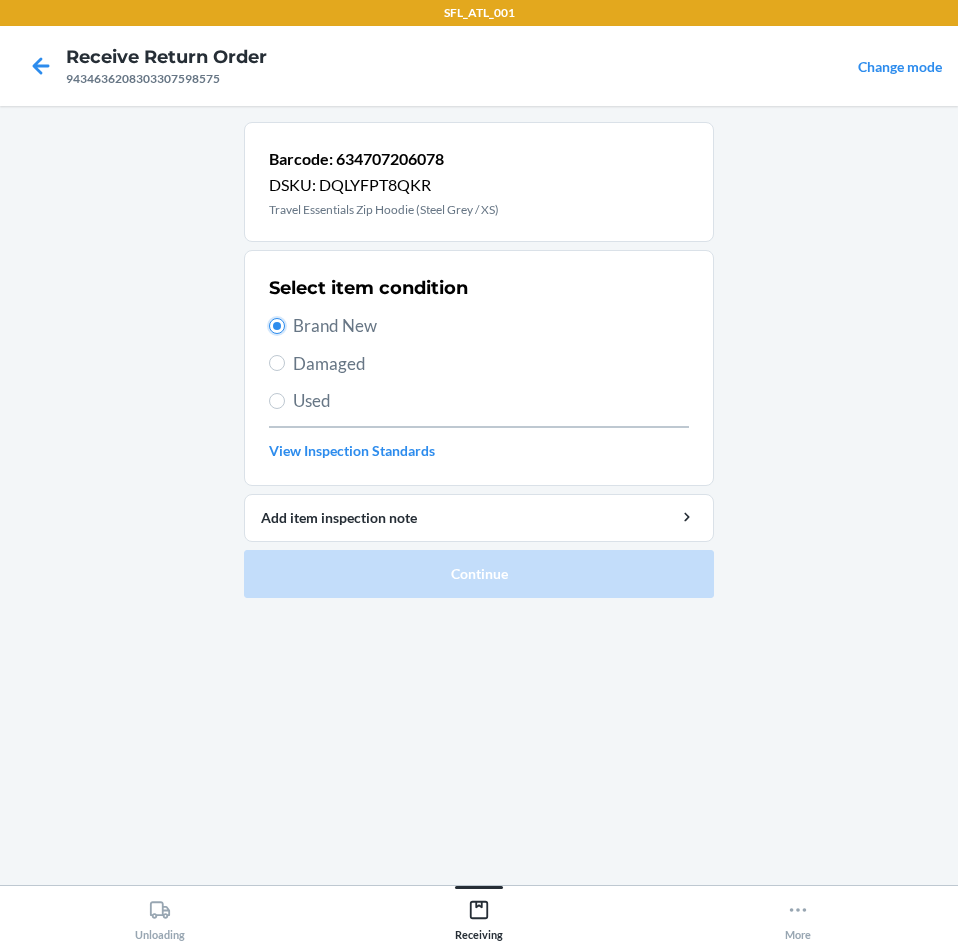 radio on "true" 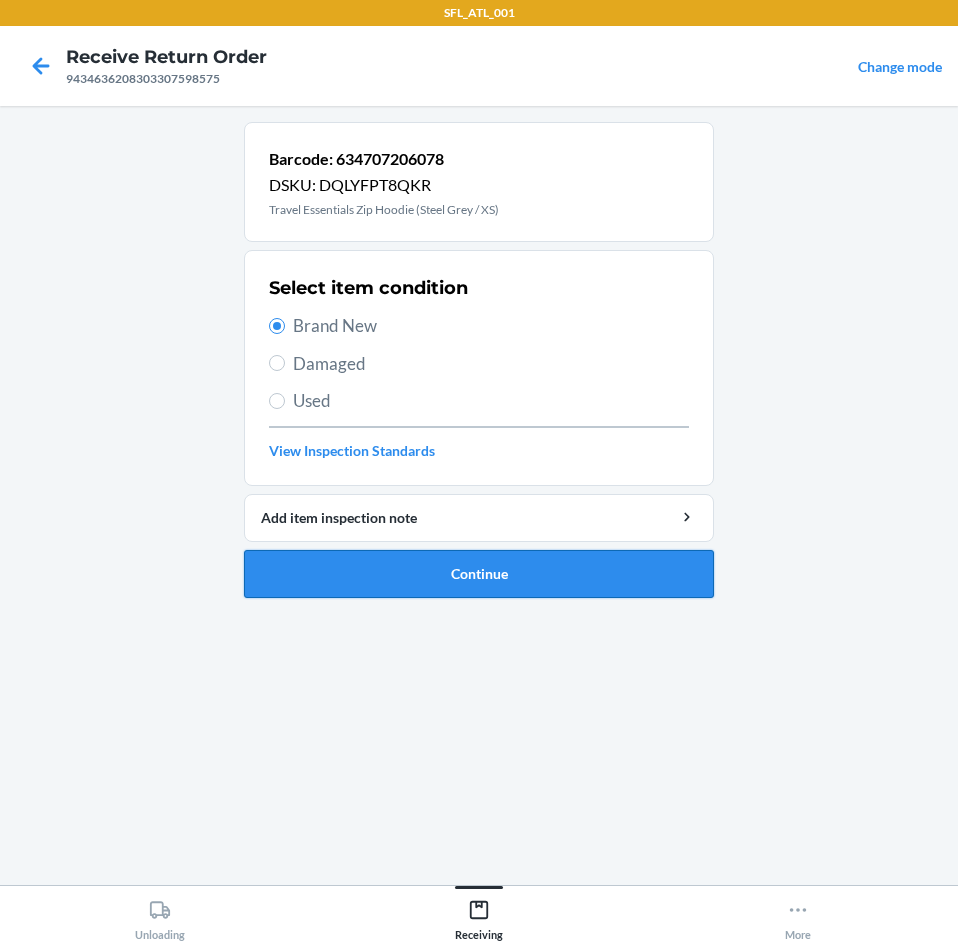 click on "Continue" at bounding box center [479, 574] 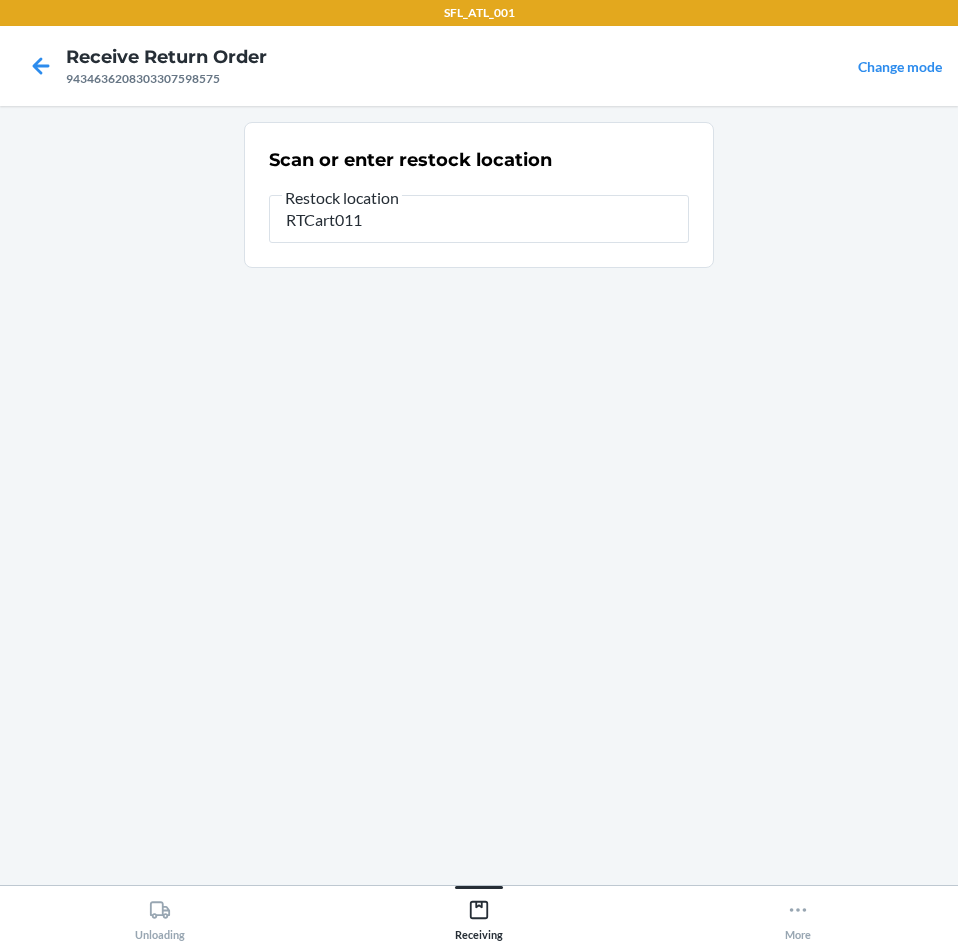 type on "RTCart011" 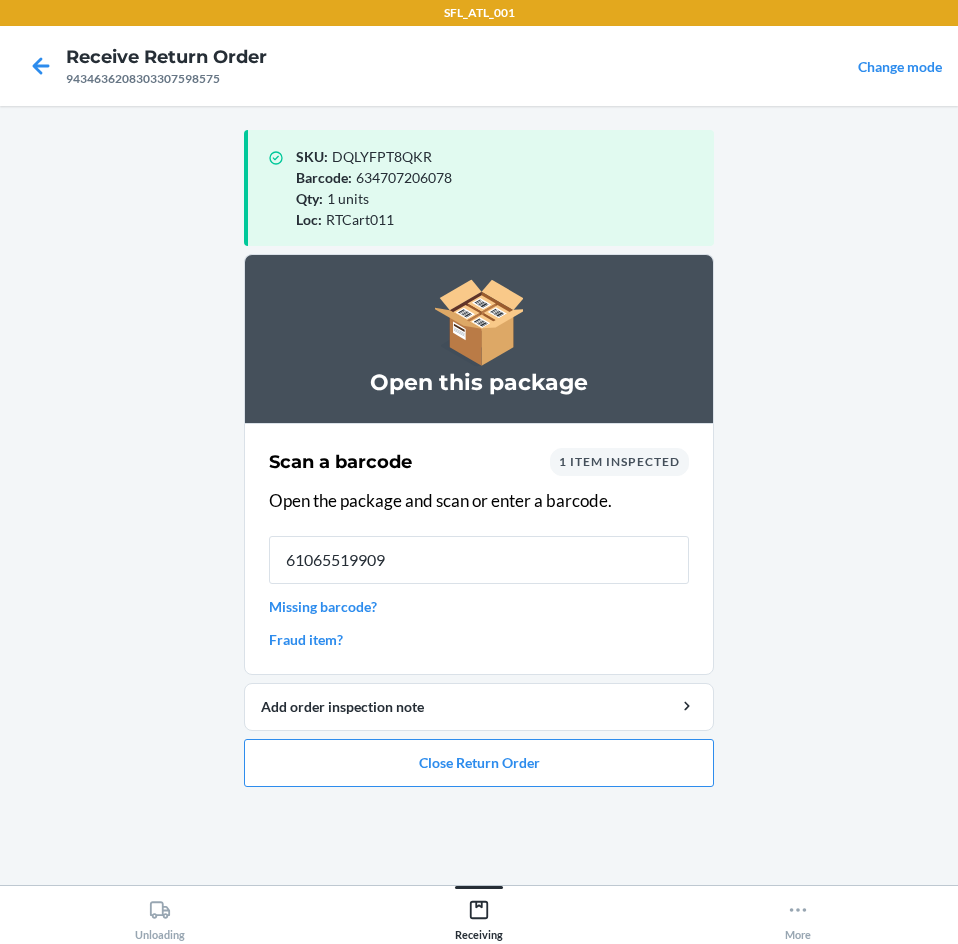 type on "610655199099" 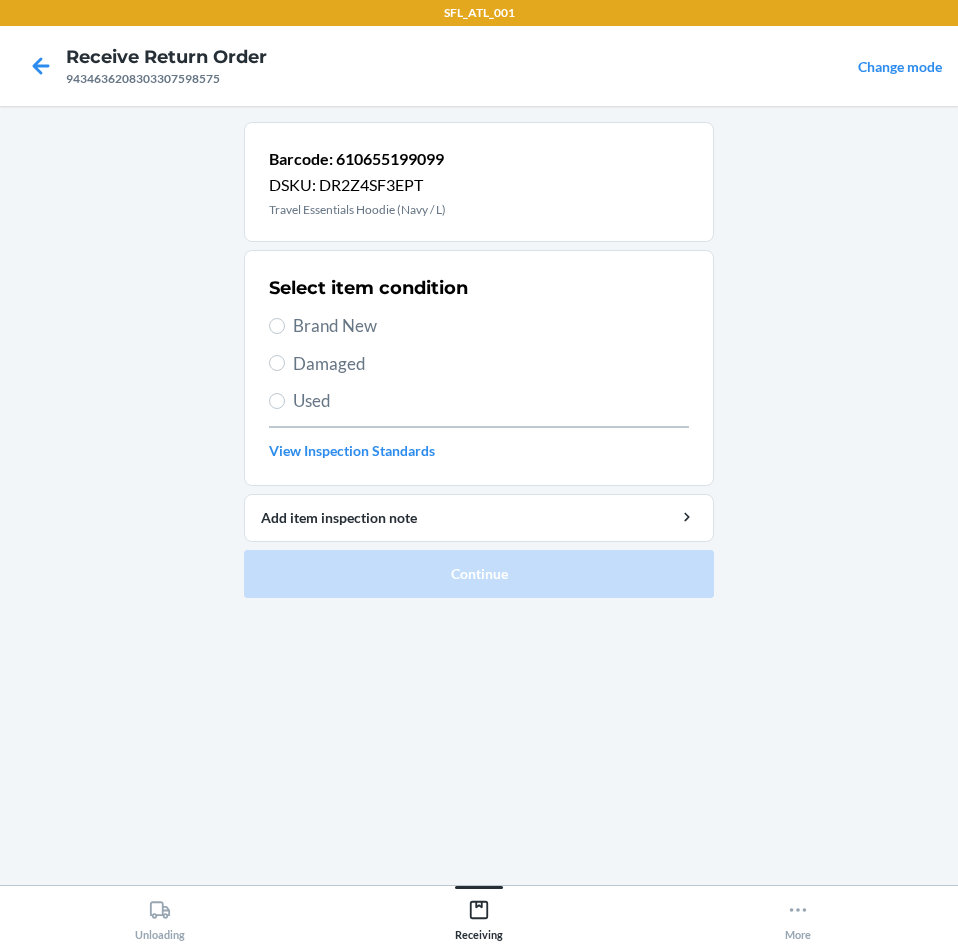 click on "Brand New" at bounding box center [491, 326] 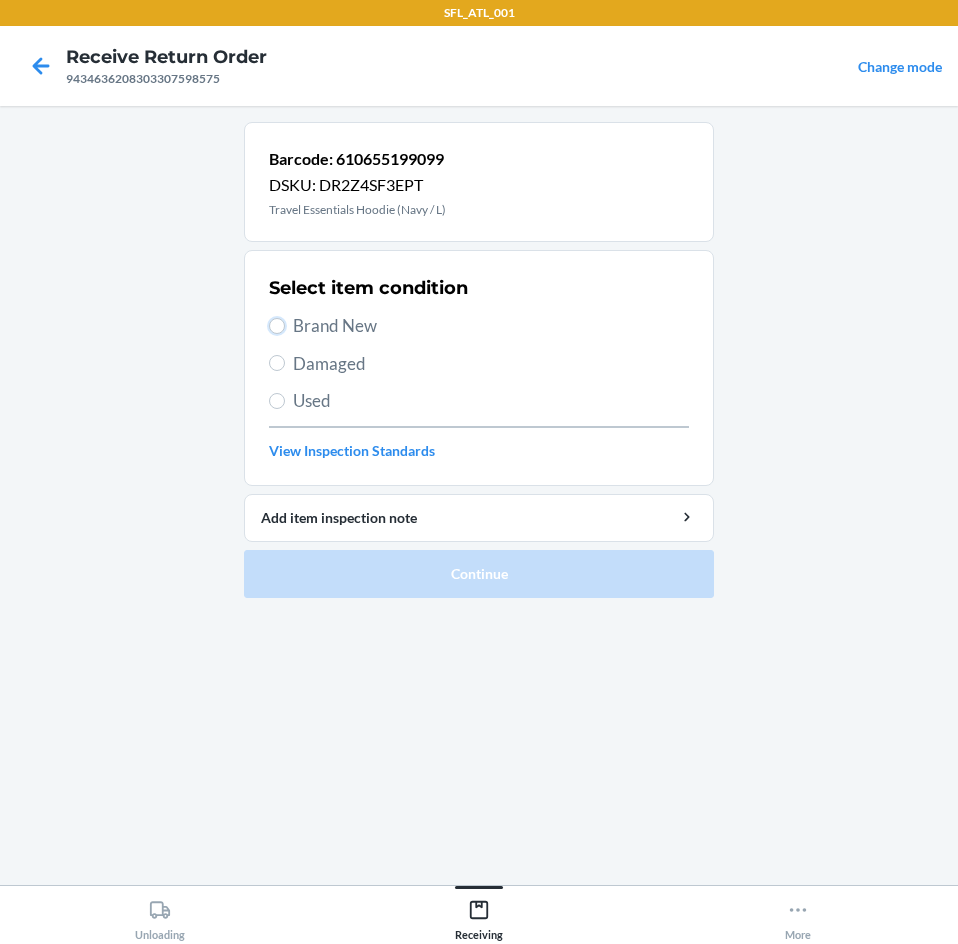 click on "Brand New" at bounding box center [277, 326] 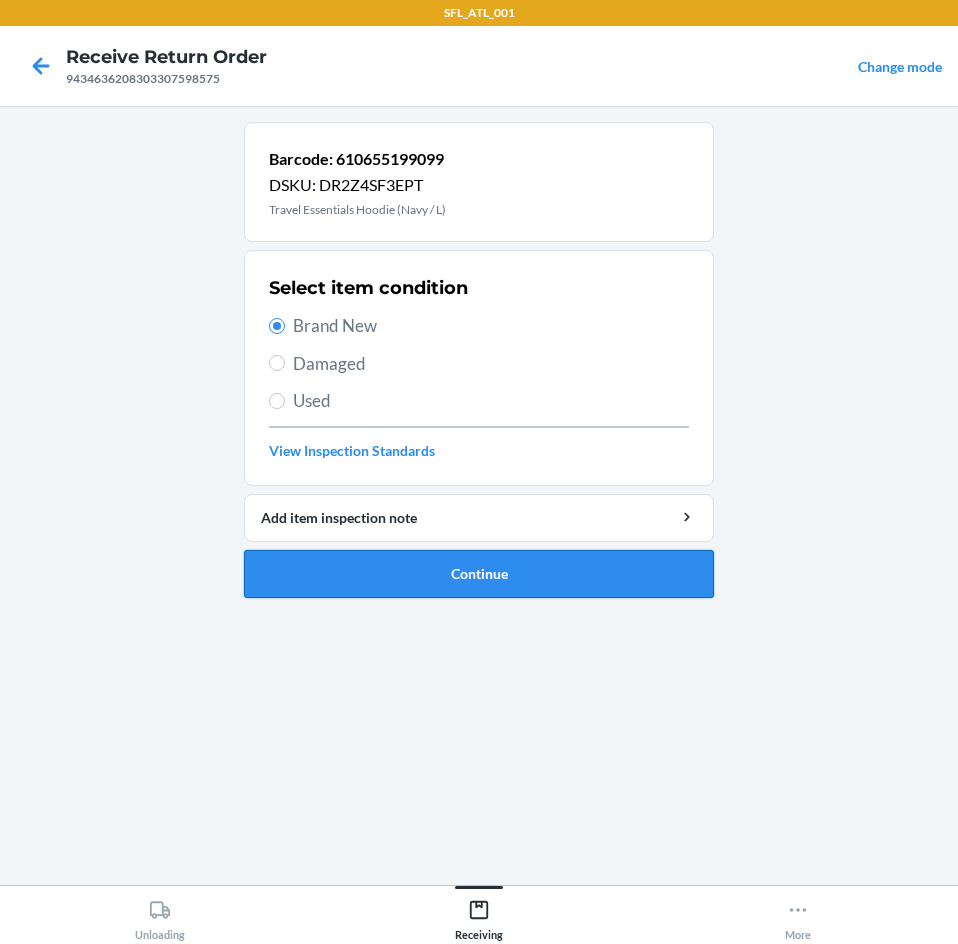 click on "Continue" at bounding box center (479, 574) 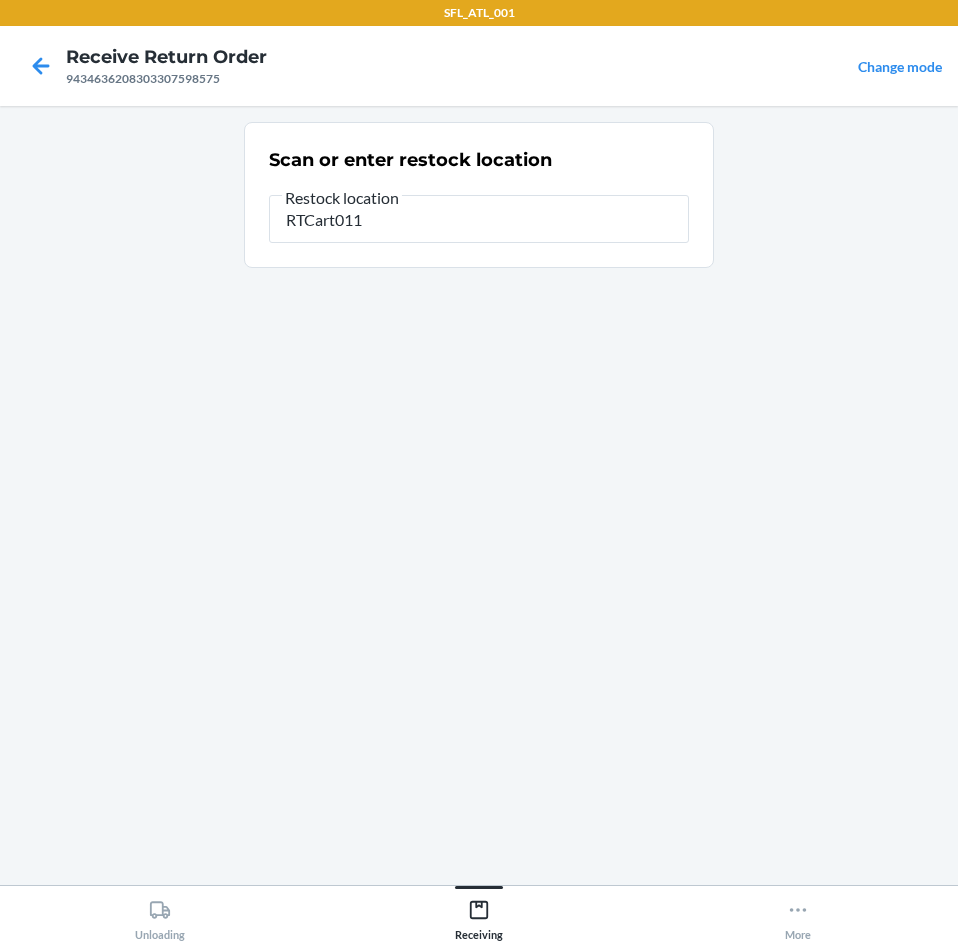 type on "RTCart011" 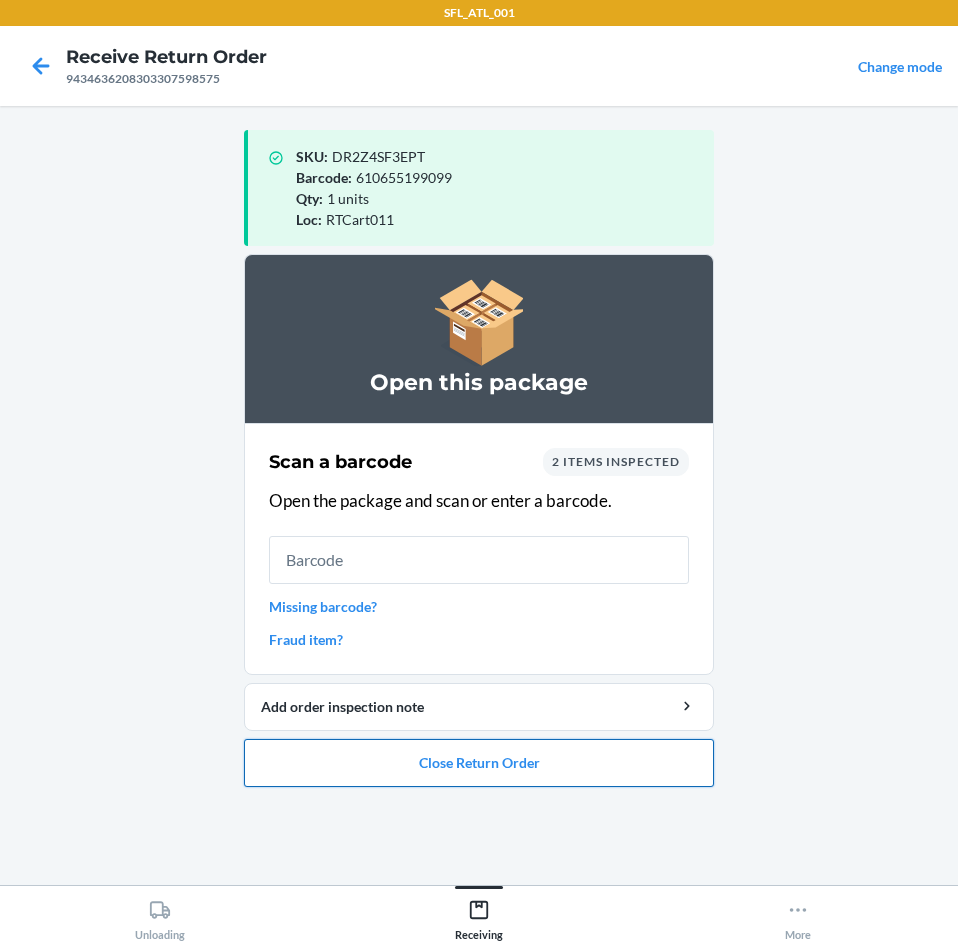 drag, startPoint x: 497, startPoint y: 768, endPoint x: 497, endPoint y: 752, distance: 16 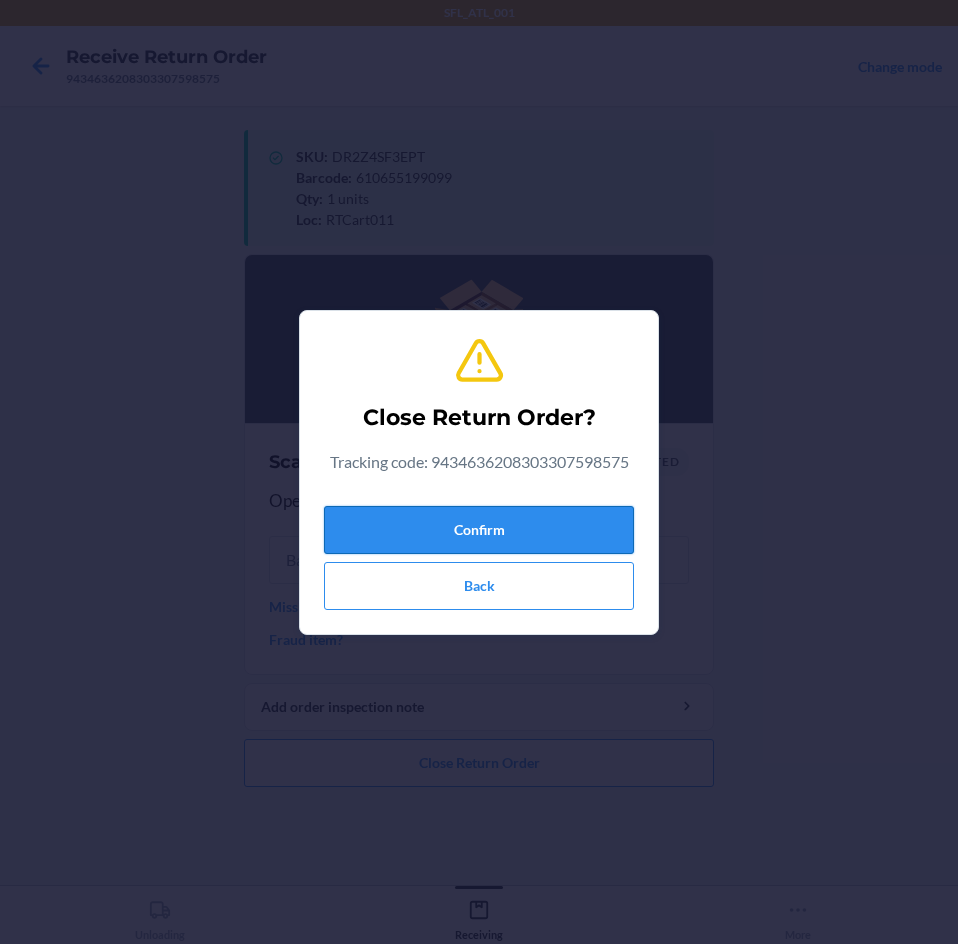 click on "Confirm" at bounding box center (479, 530) 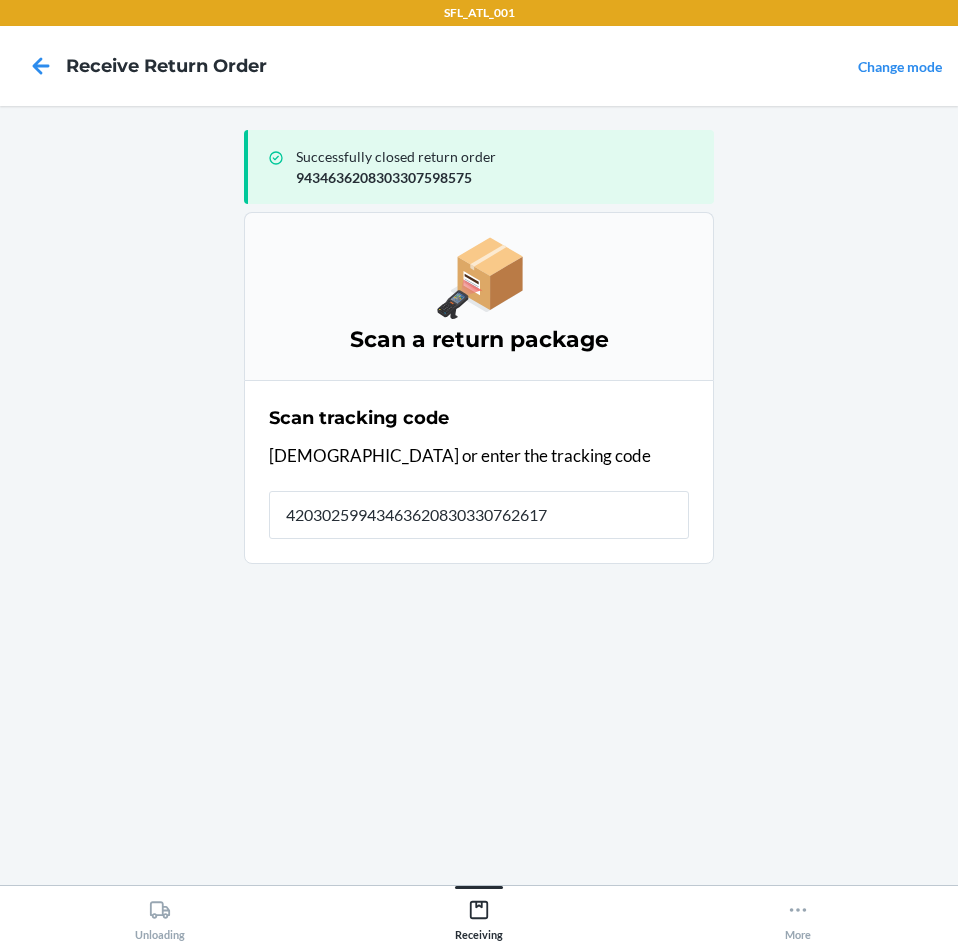 type on "420302599434636208303307626179" 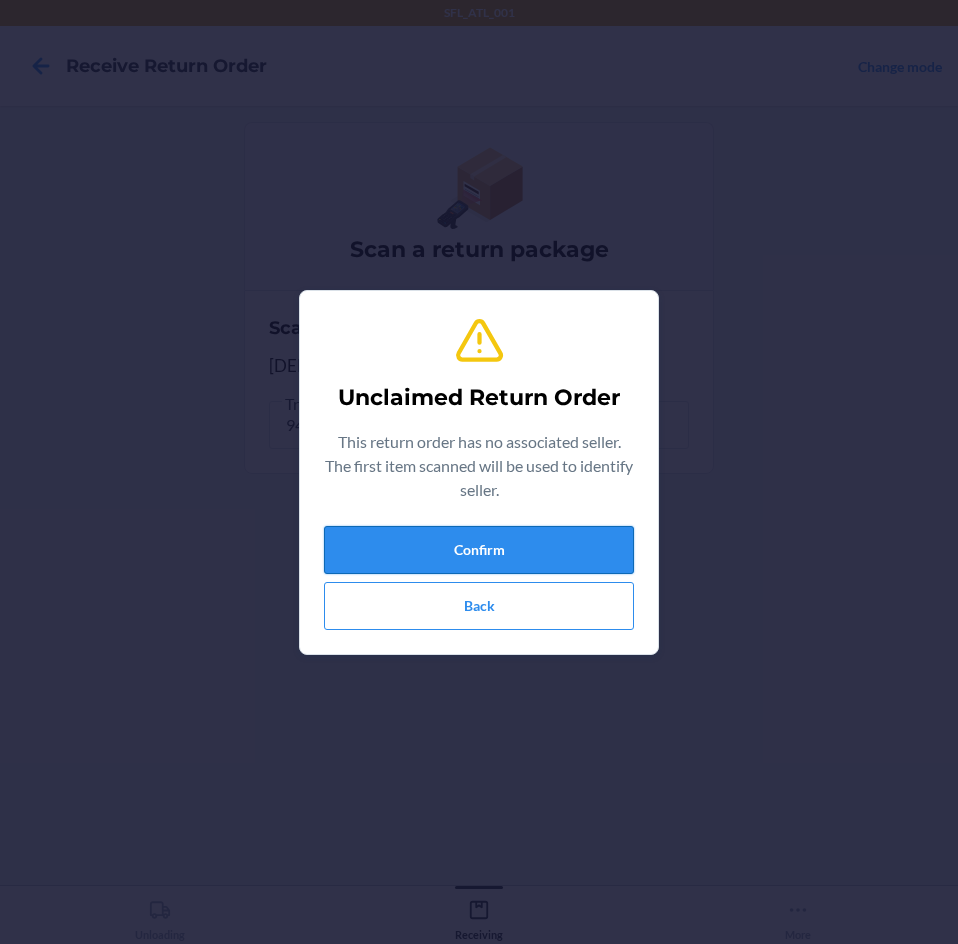click on "Confirm" at bounding box center (479, 550) 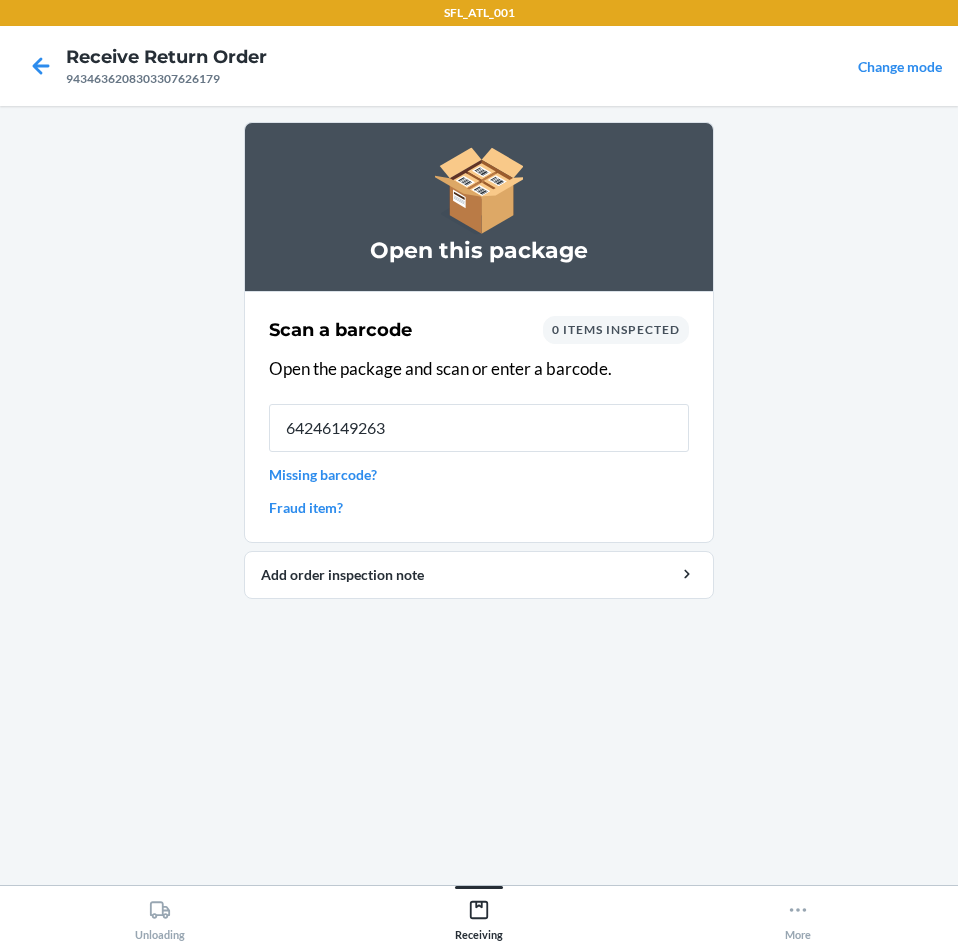 type on "642461492637" 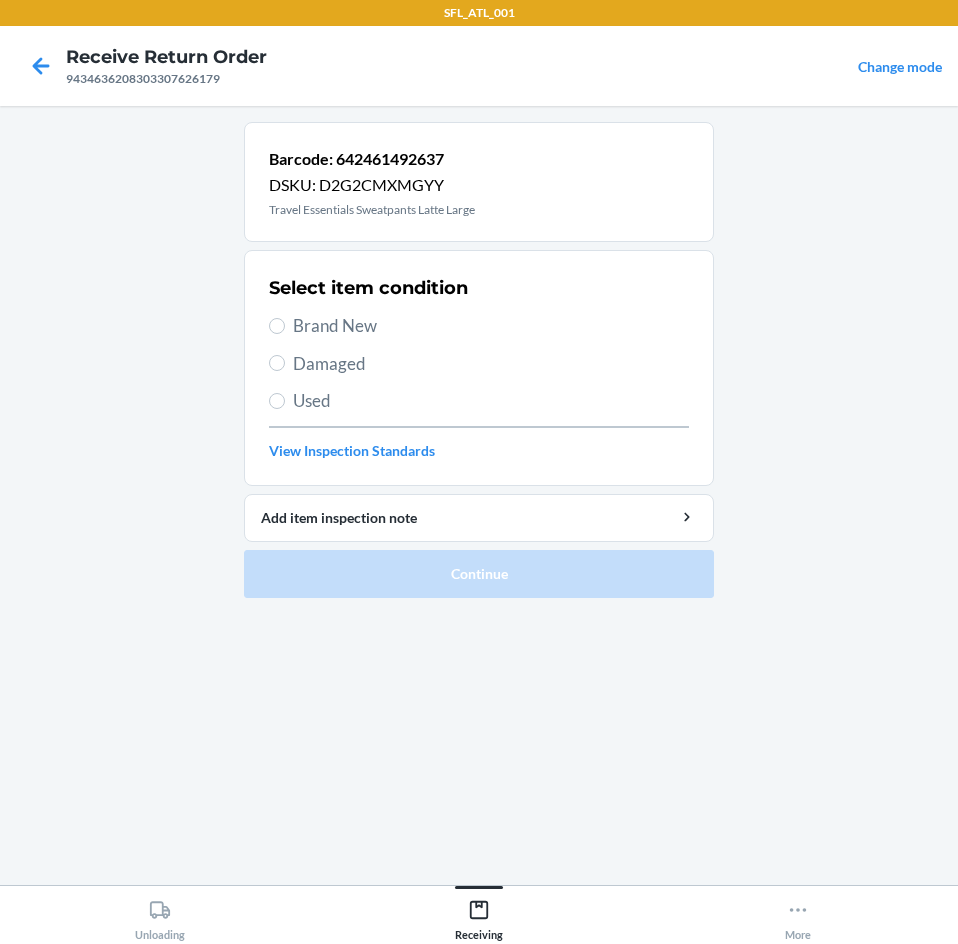click on "Brand New" at bounding box center [491, 326] 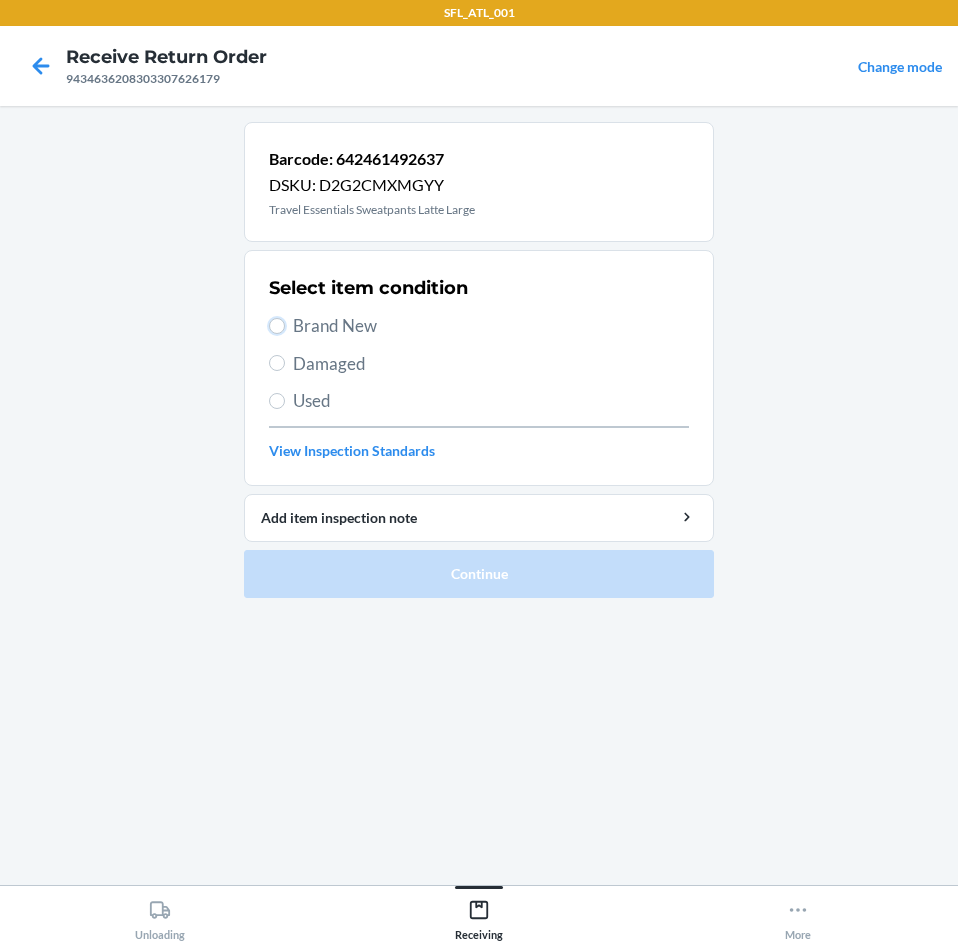 click on "Brand New" at bounding box center [277, 326] 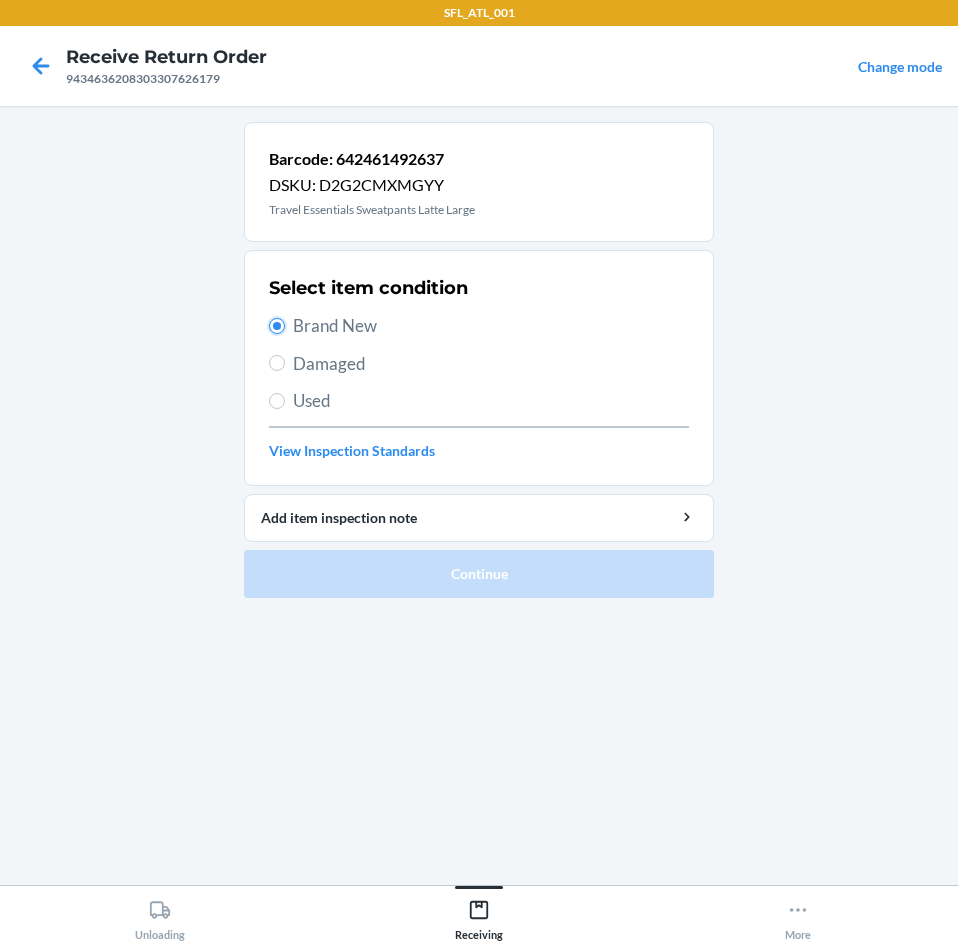 radio on "true" 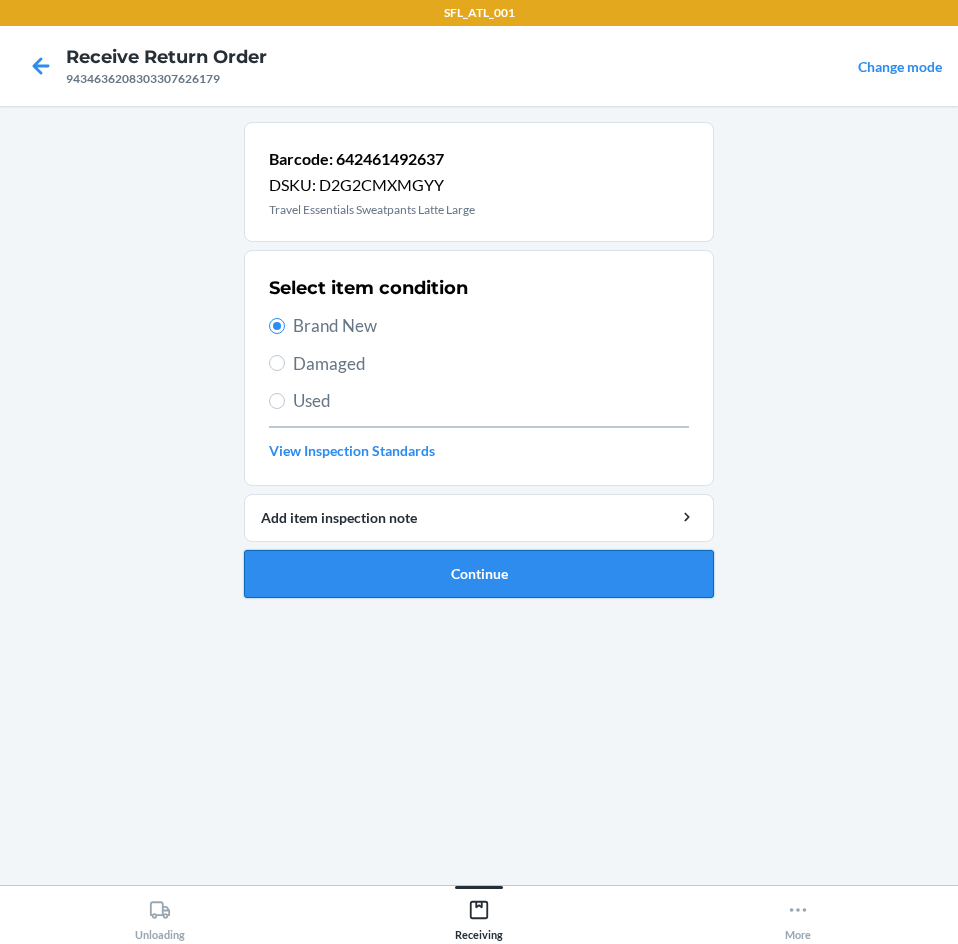 click on "Continue" at bounding box center [479, 574] 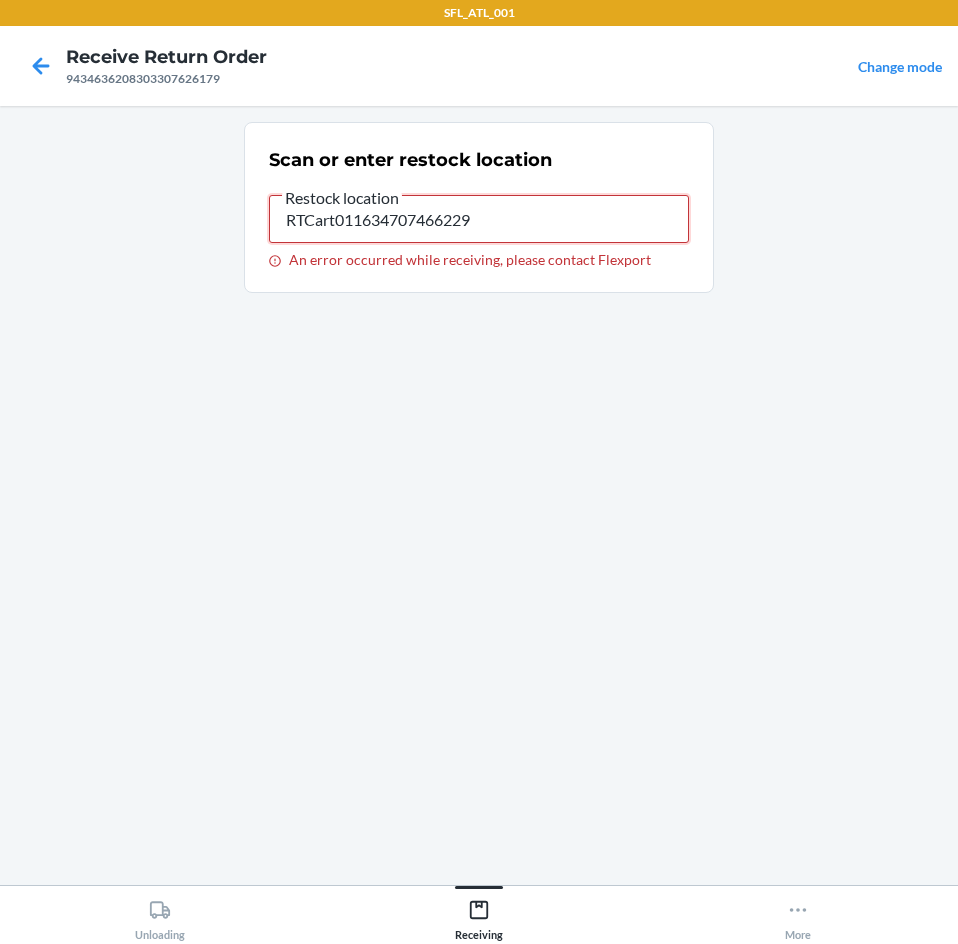click on "RTCart011634707466229" at bounding box center [479, 219] 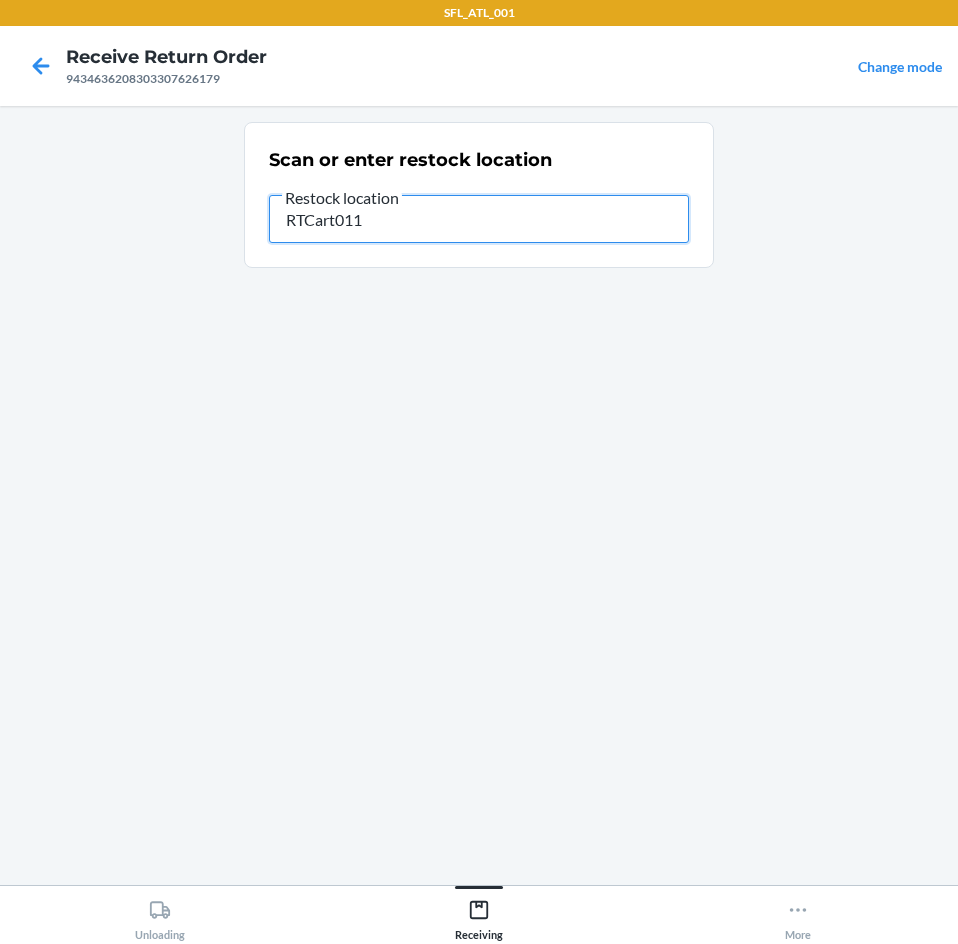 type on "RTCart011" 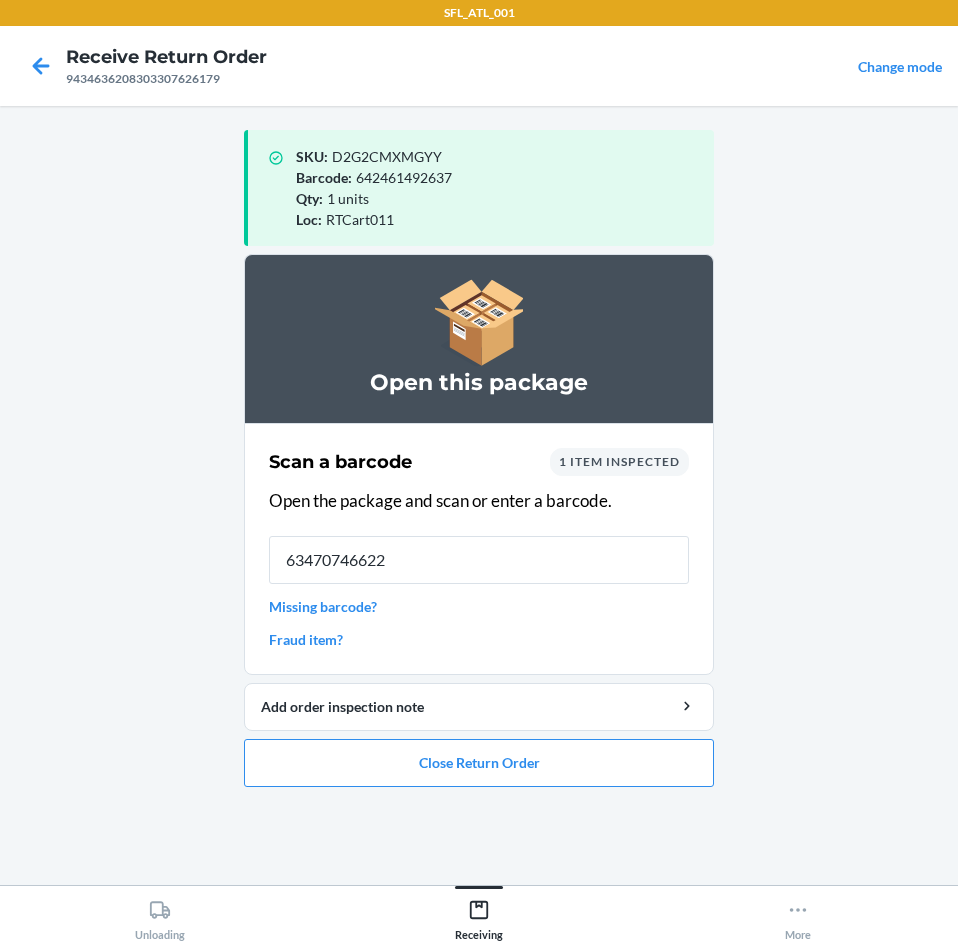 type on "634707466229" 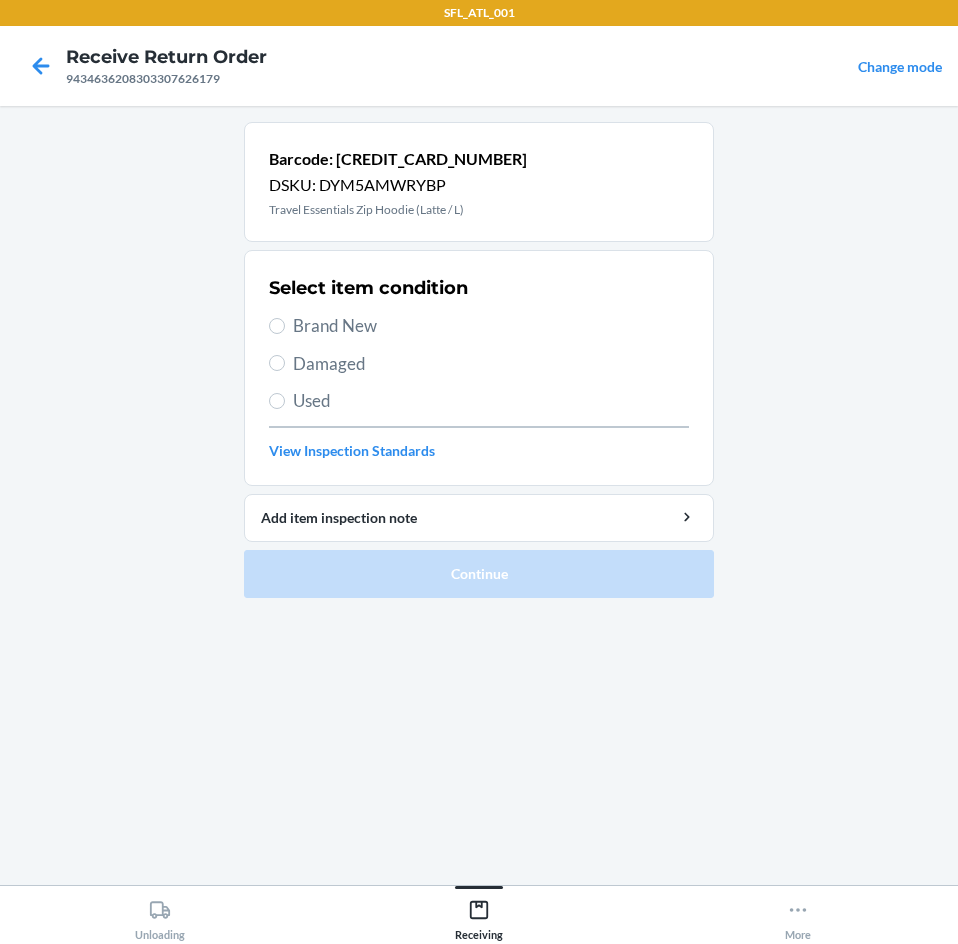 click on "Select item condition Brand New Damaged Used View Inspection Standards" at bounding box center [479, 368] 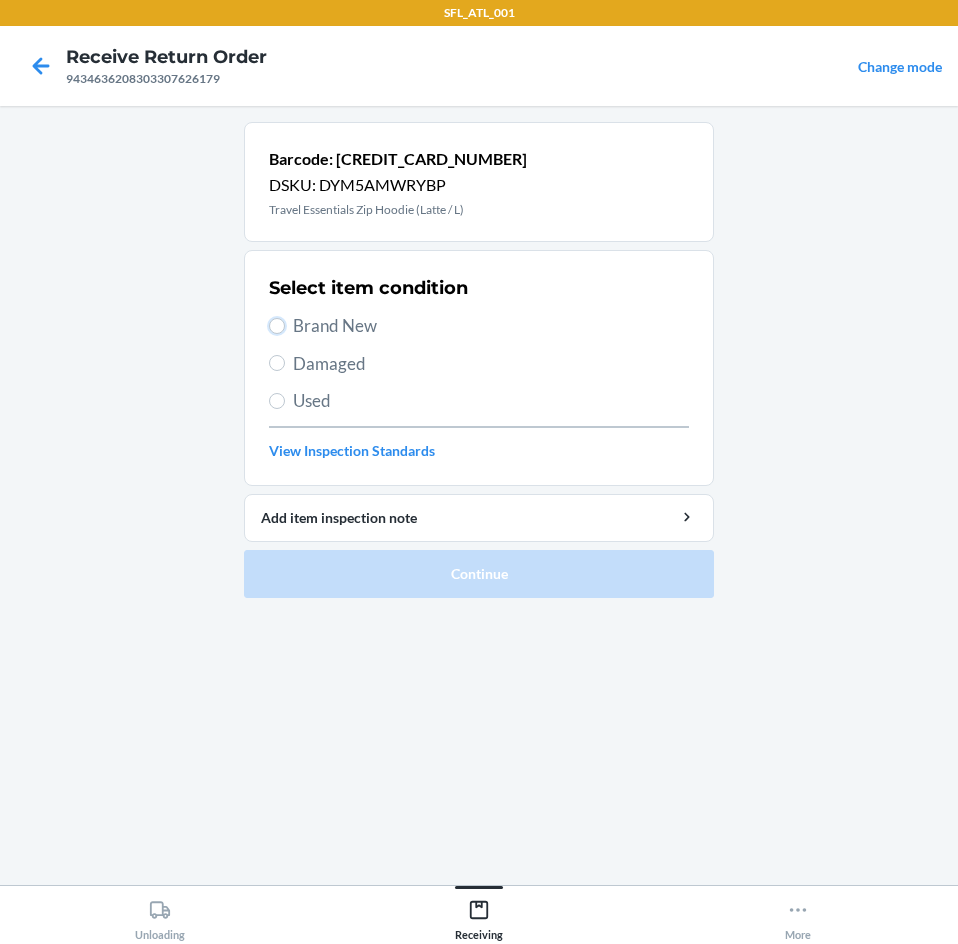 click on "Brand New" at bounding box center (277, 326) 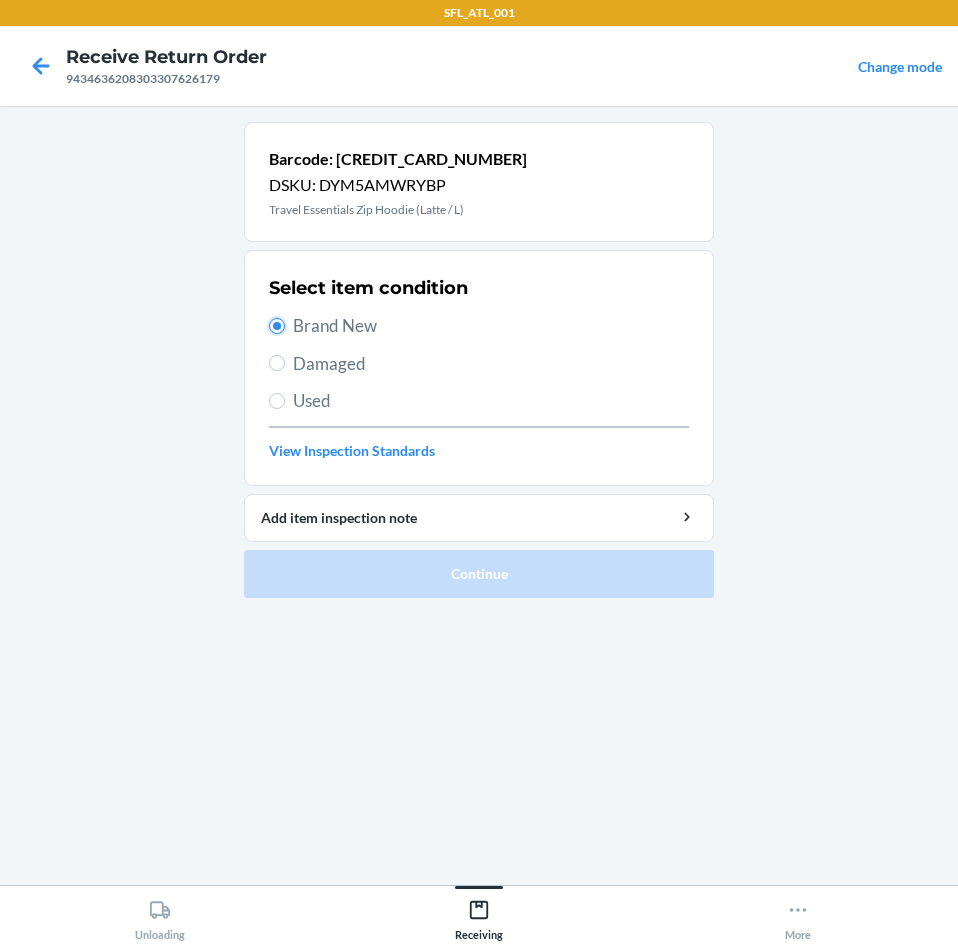 radio on "true" 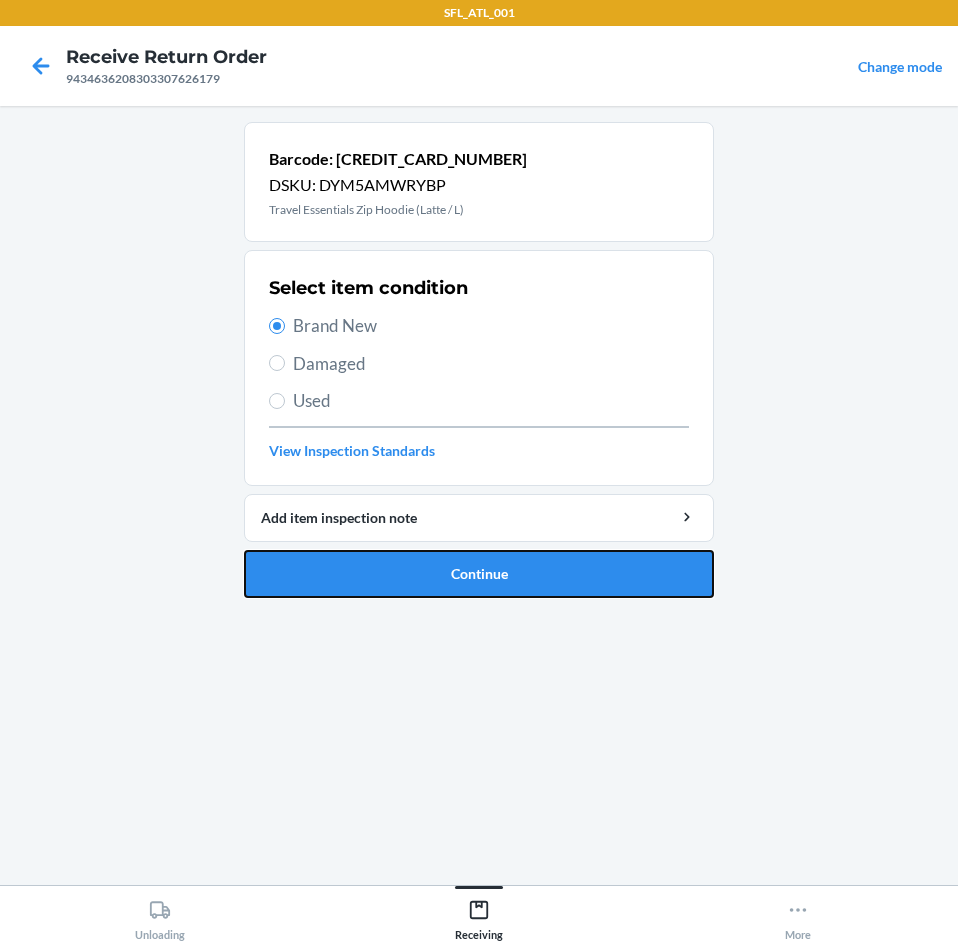 click on "Continue" at bounding box center [479, 574] 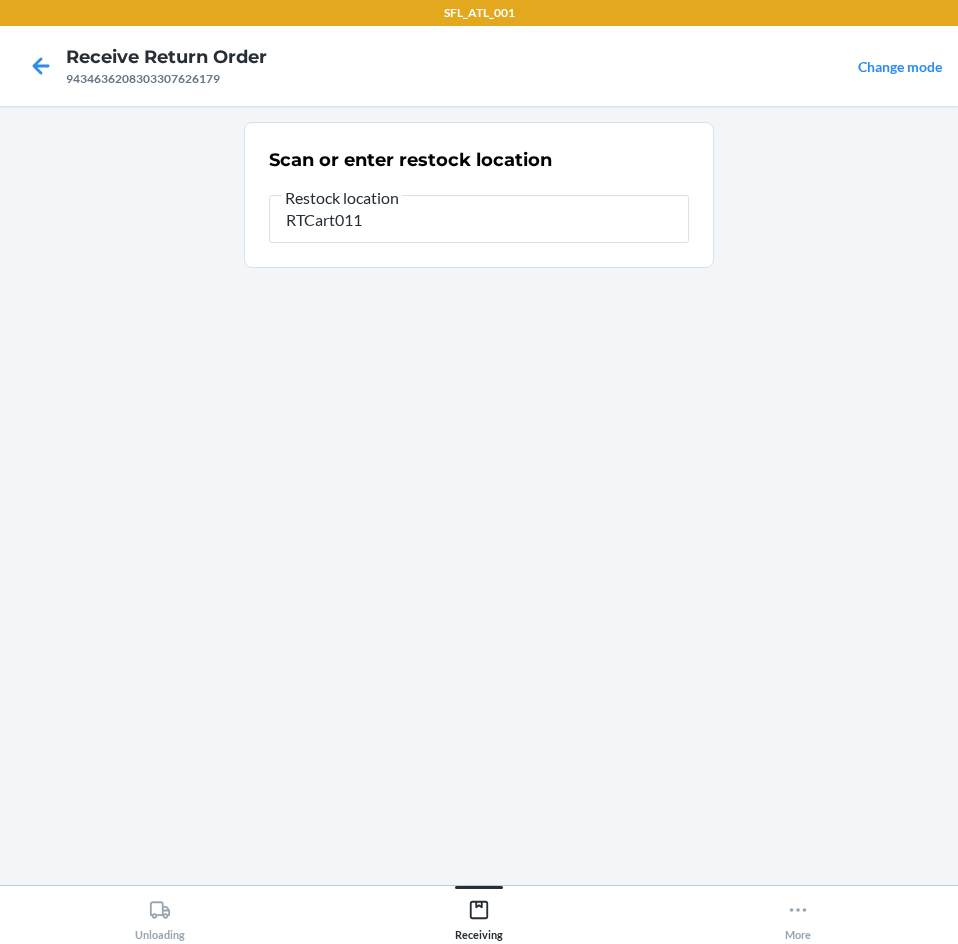 type on "RTCart011" 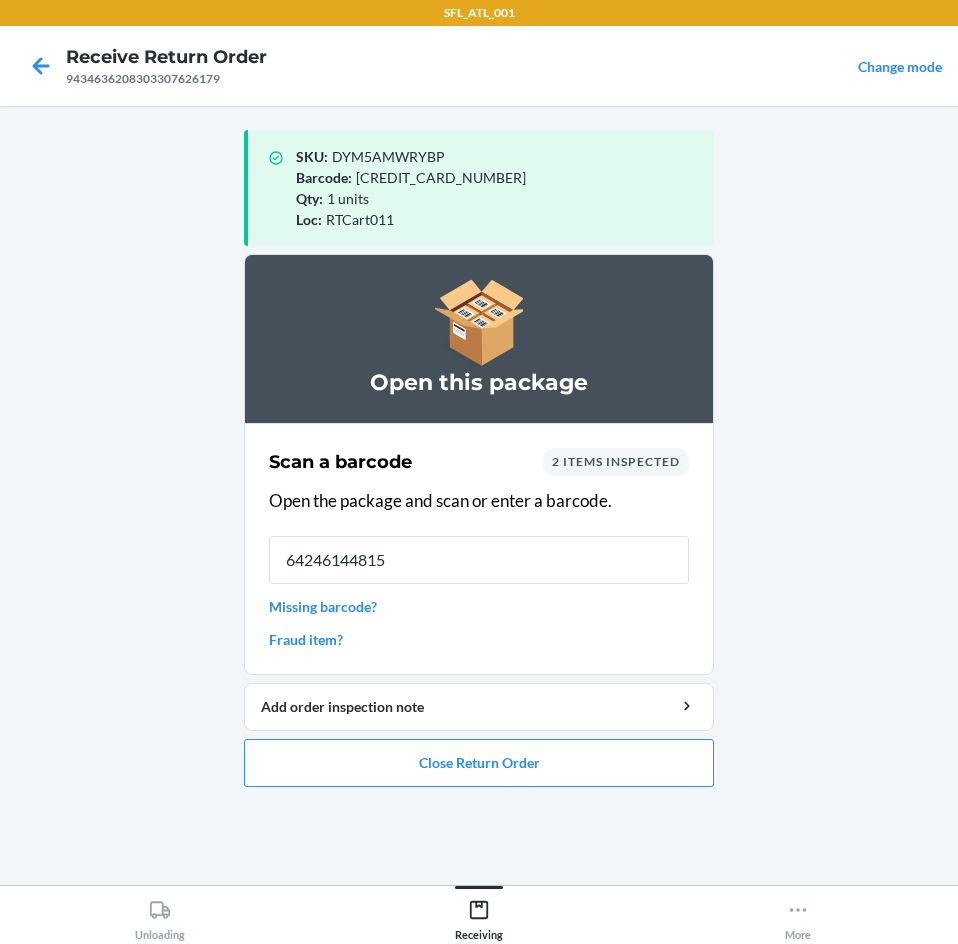 type on "642461448153" 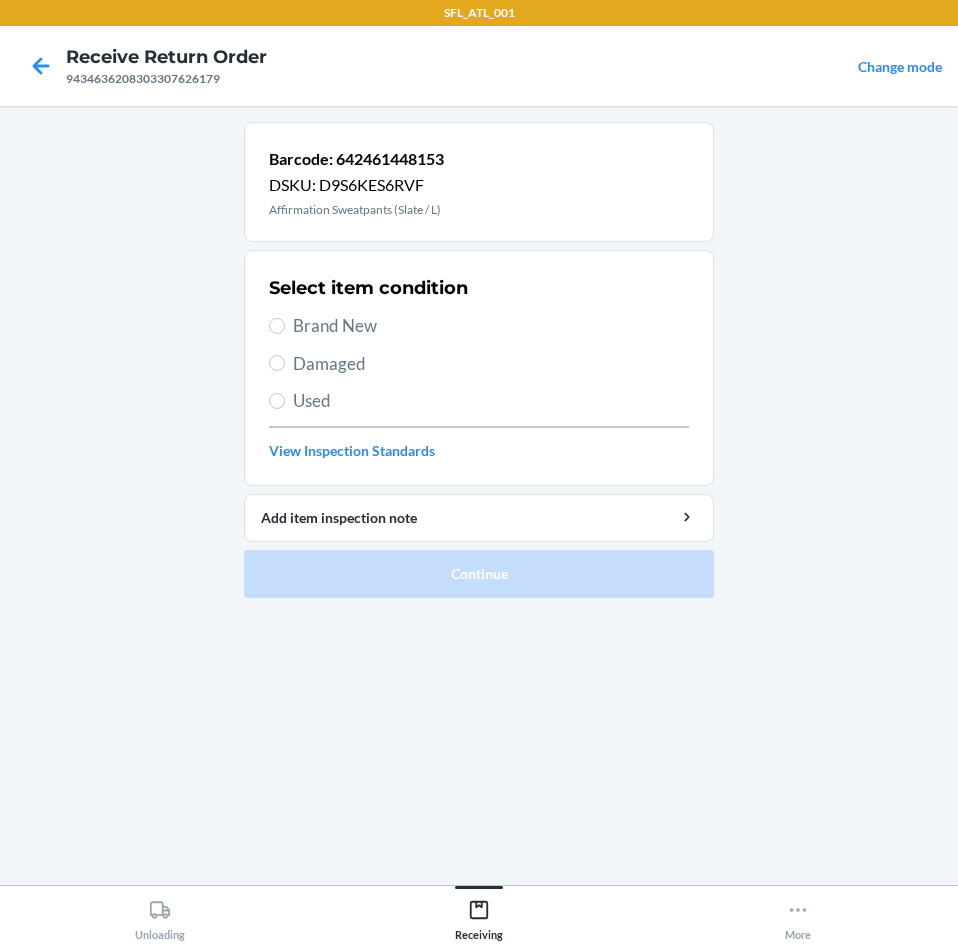 click on "Brand New" at bounding box center (479, 326) 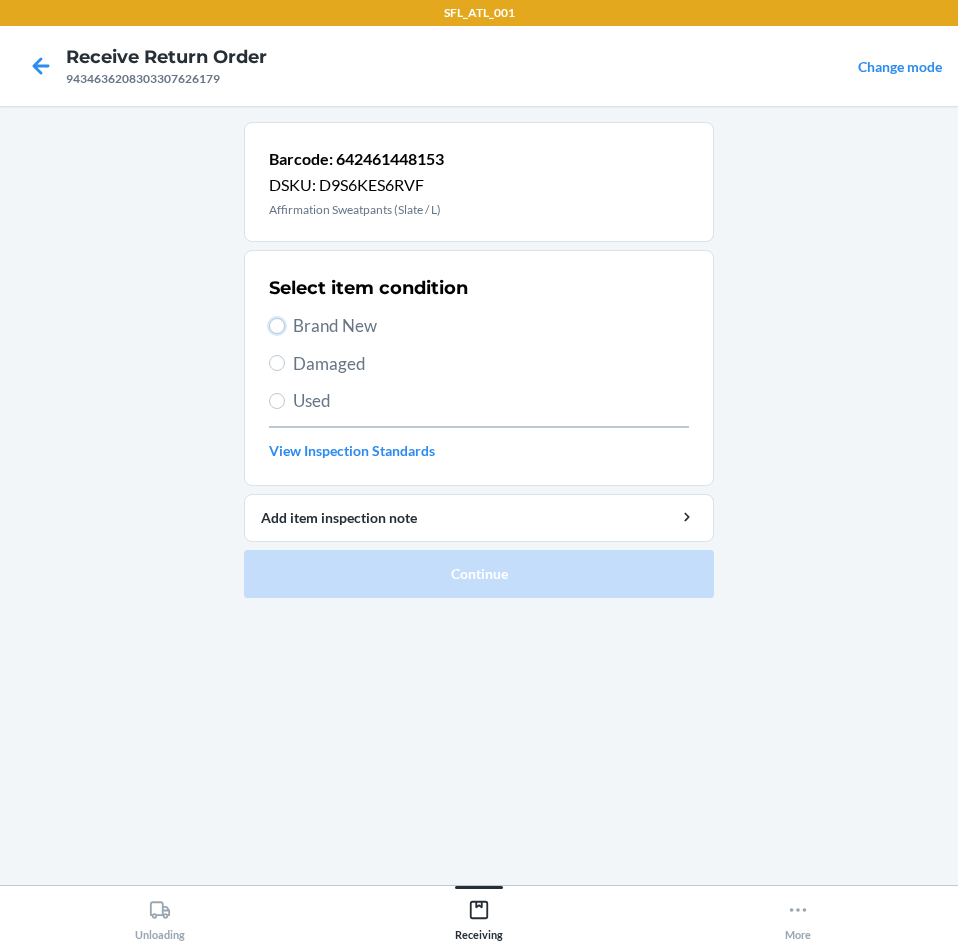 click on "Brand New" at bounding box center (277, 326) 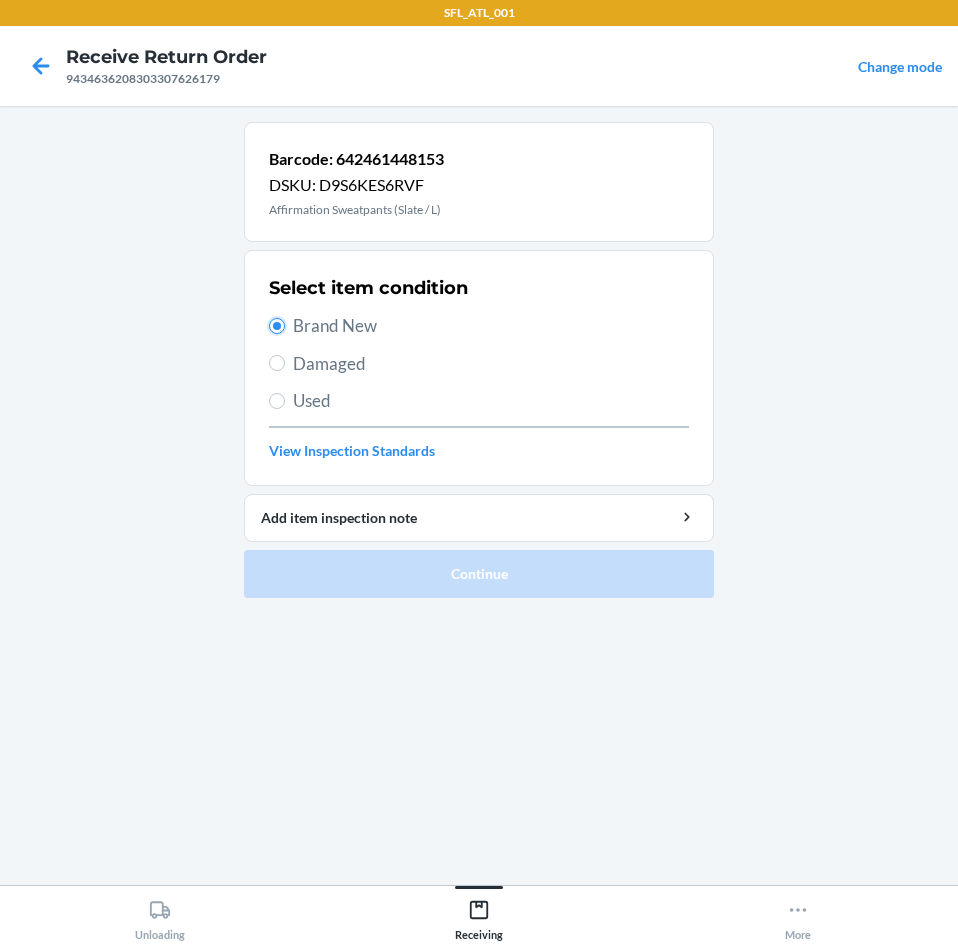radio on "true" 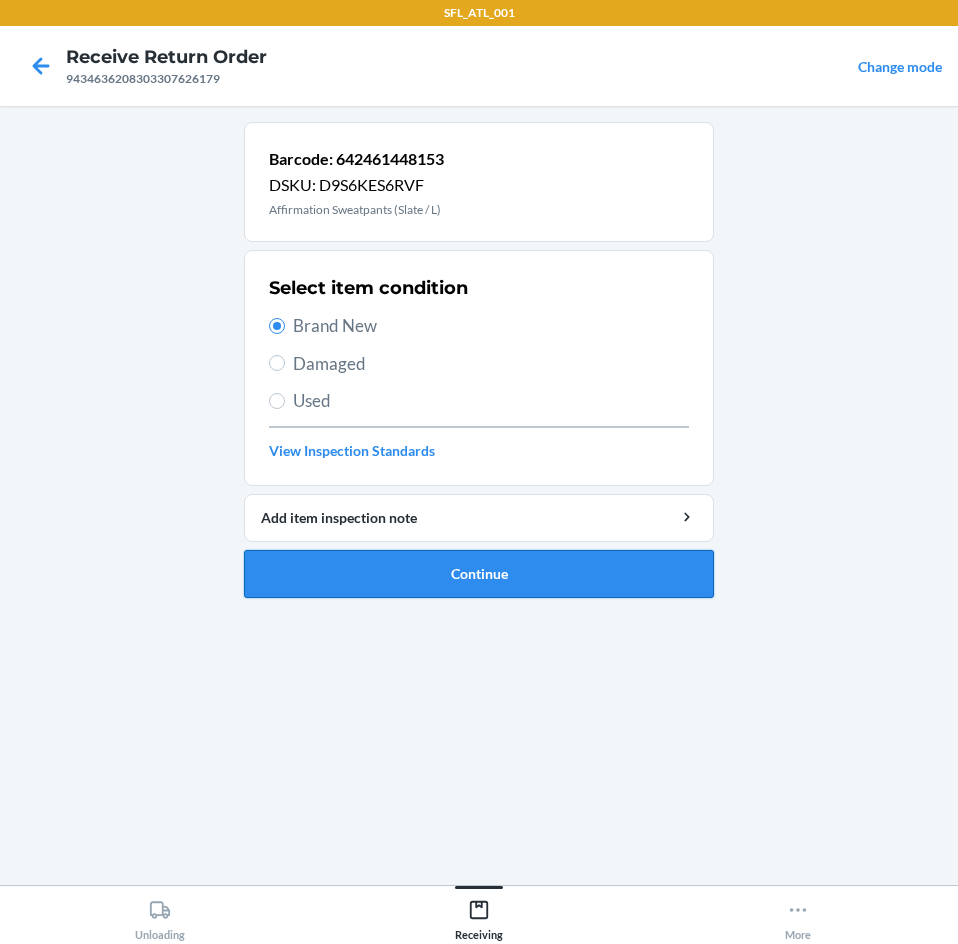 click on "Continue" at bounding box center (479, 574) 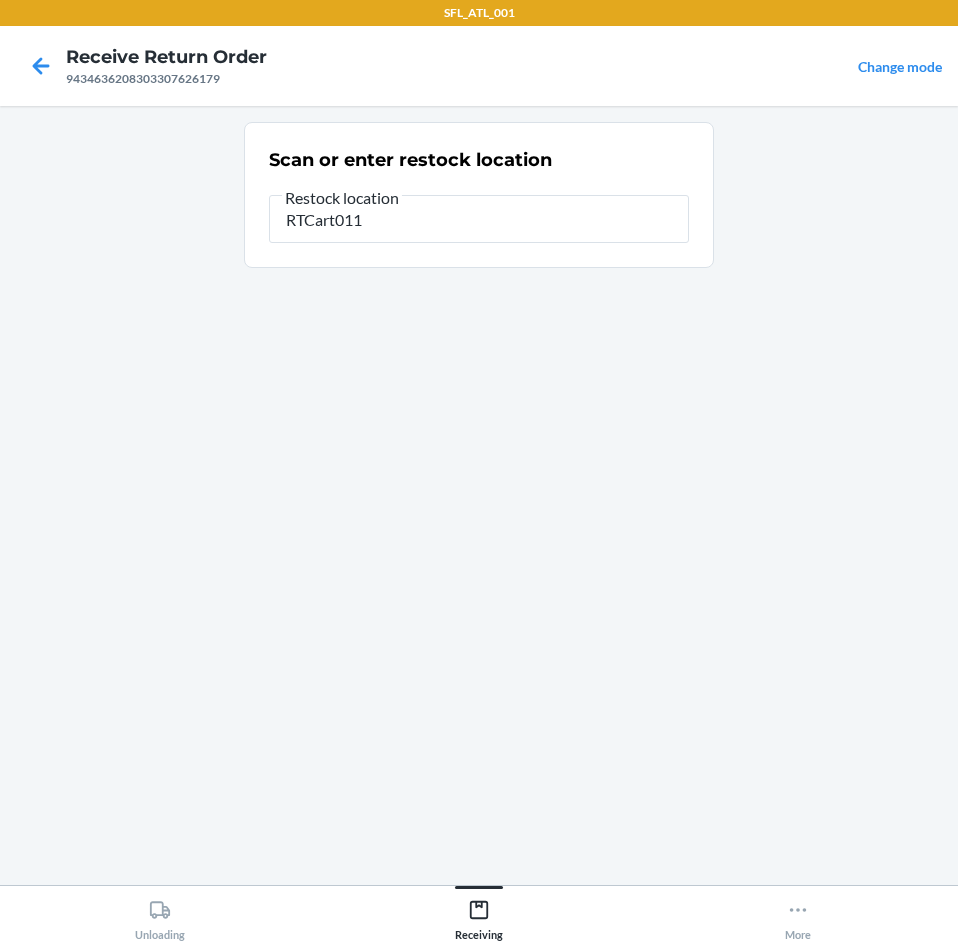 type on "RTCart011" 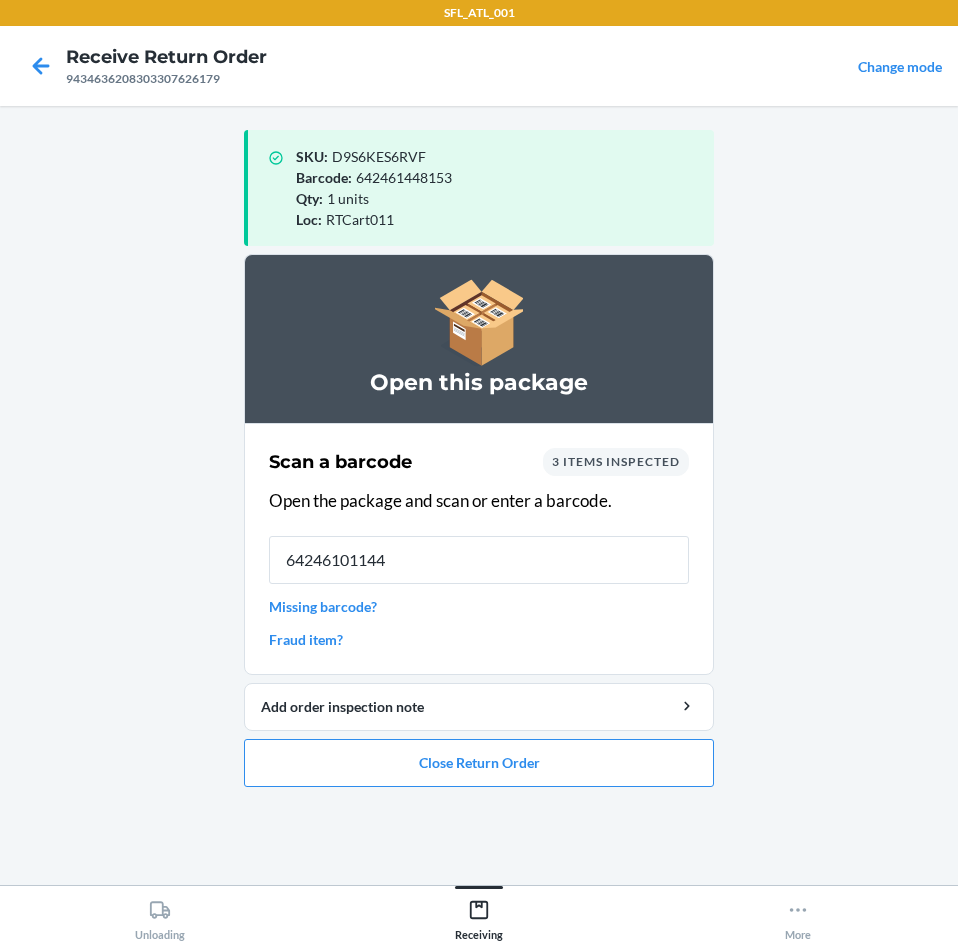 type on "642461011449" 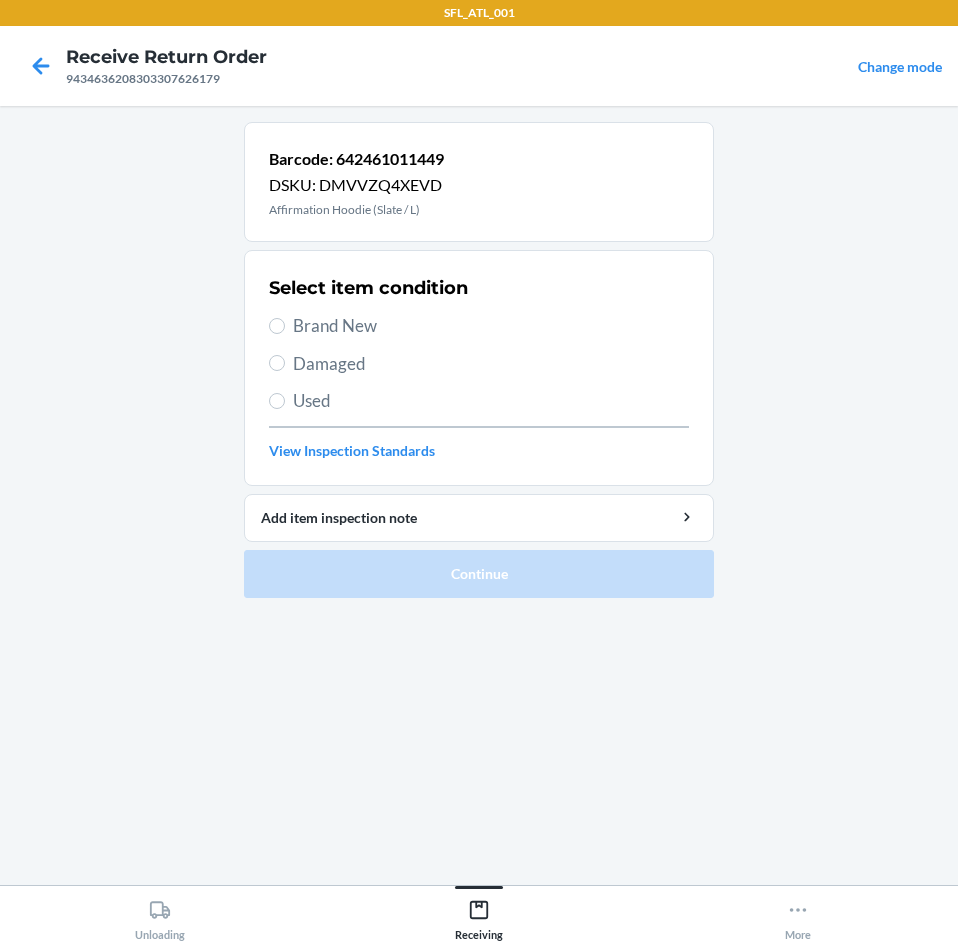 click on "Brand New" at bounding box center [491, 326] 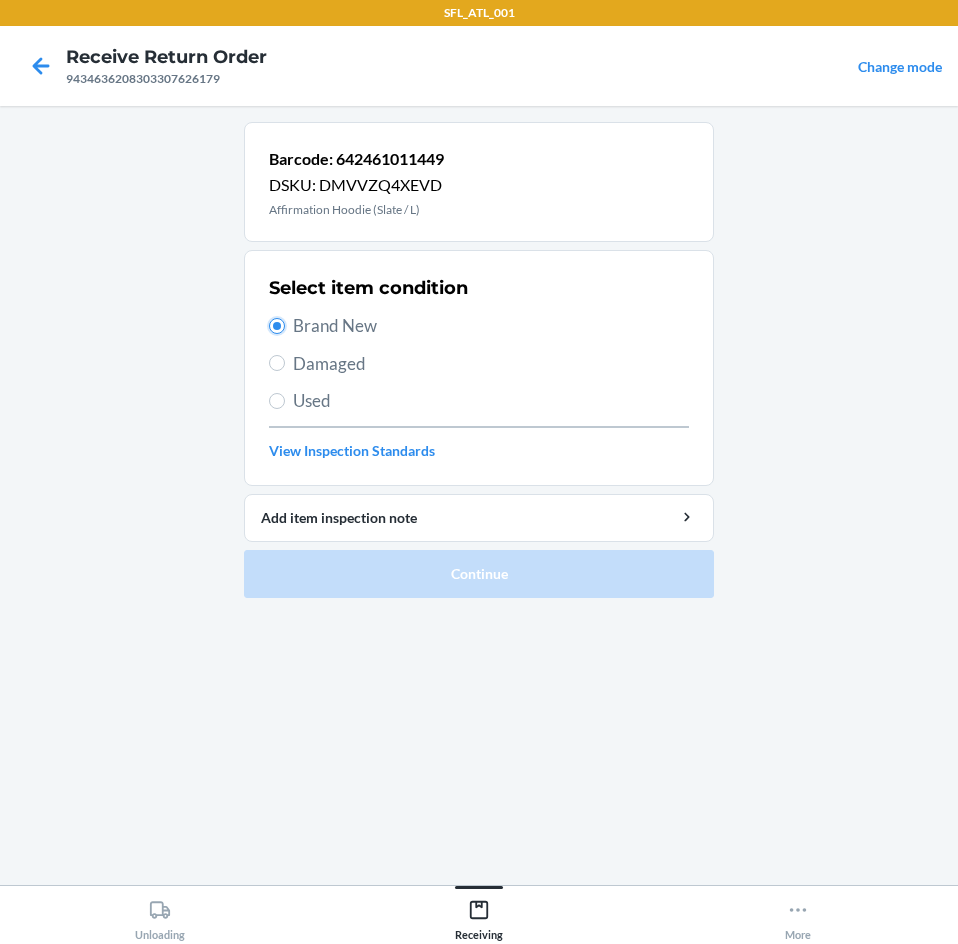 radio on "true" 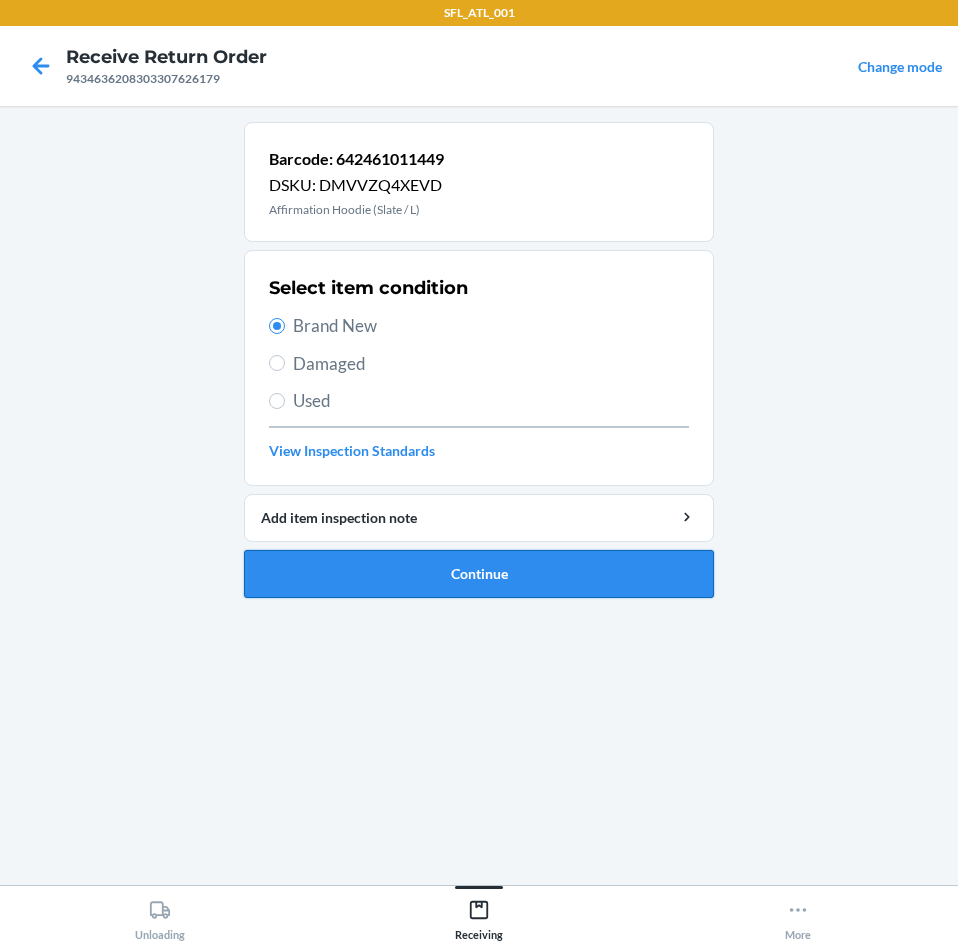 click on "Continue" at bounding box center (479, 574) 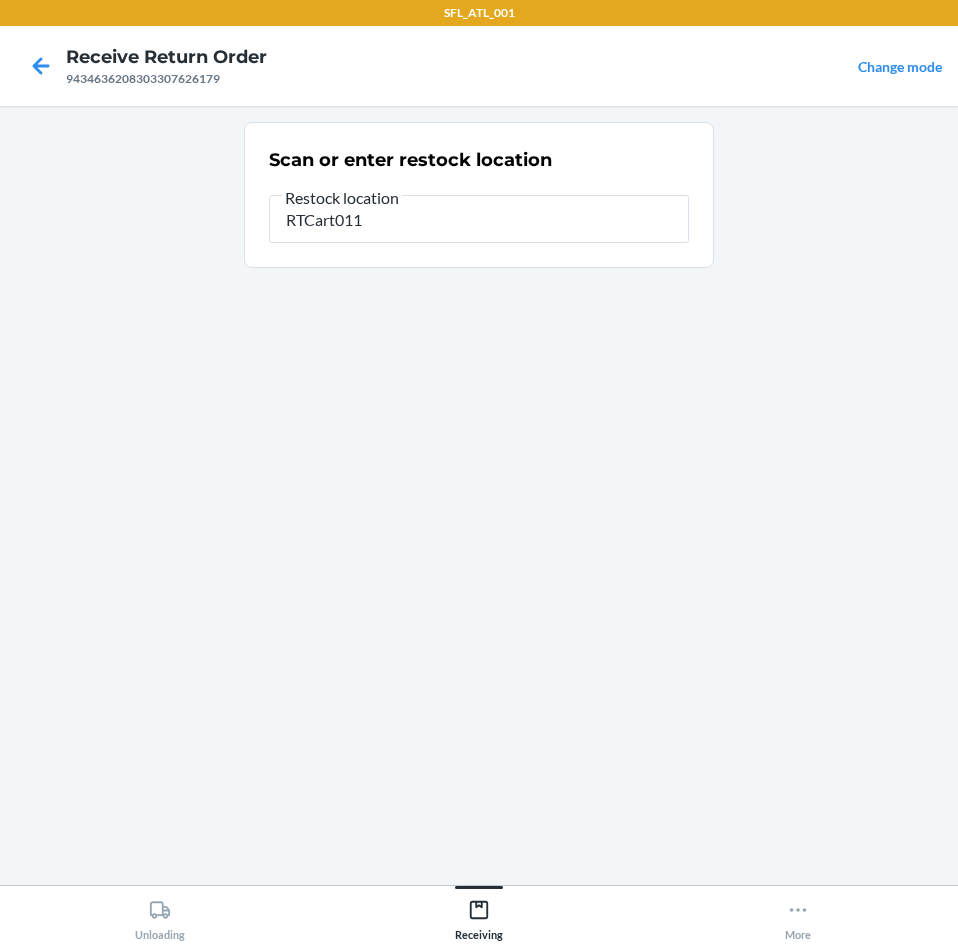 type on "RTCart011" 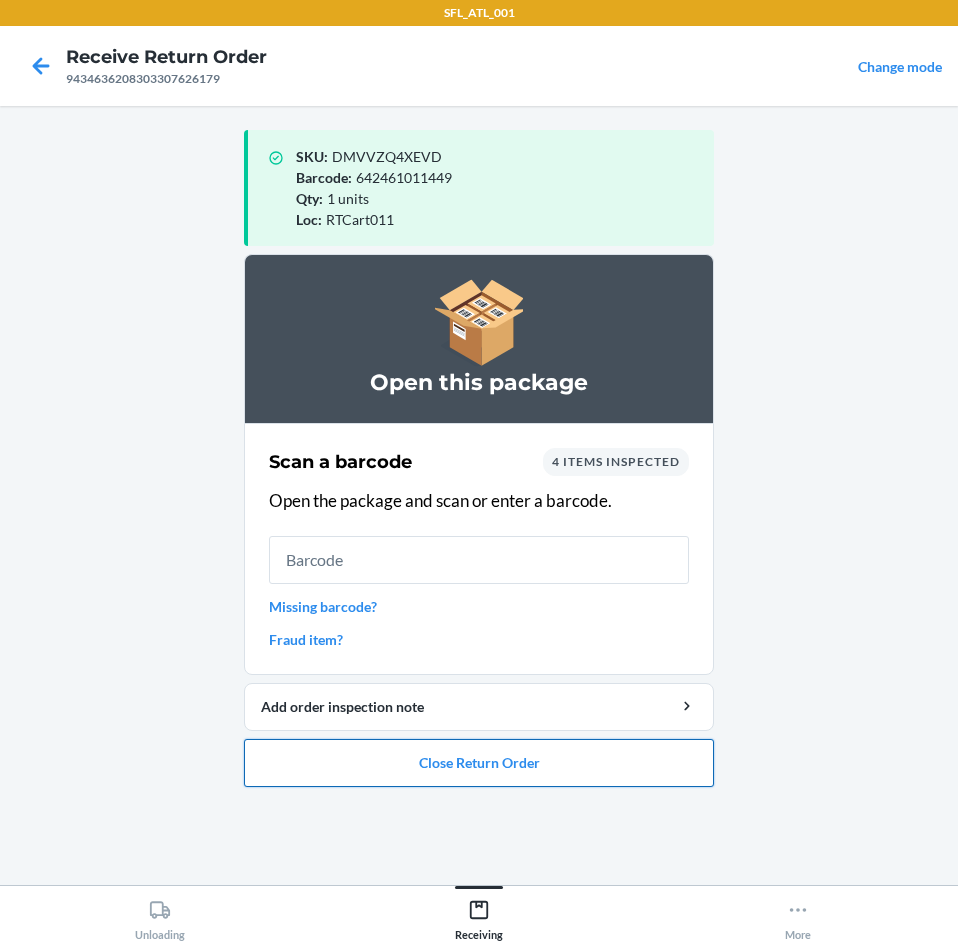 click on "Close Return Order" at bounding box center (479, 763) 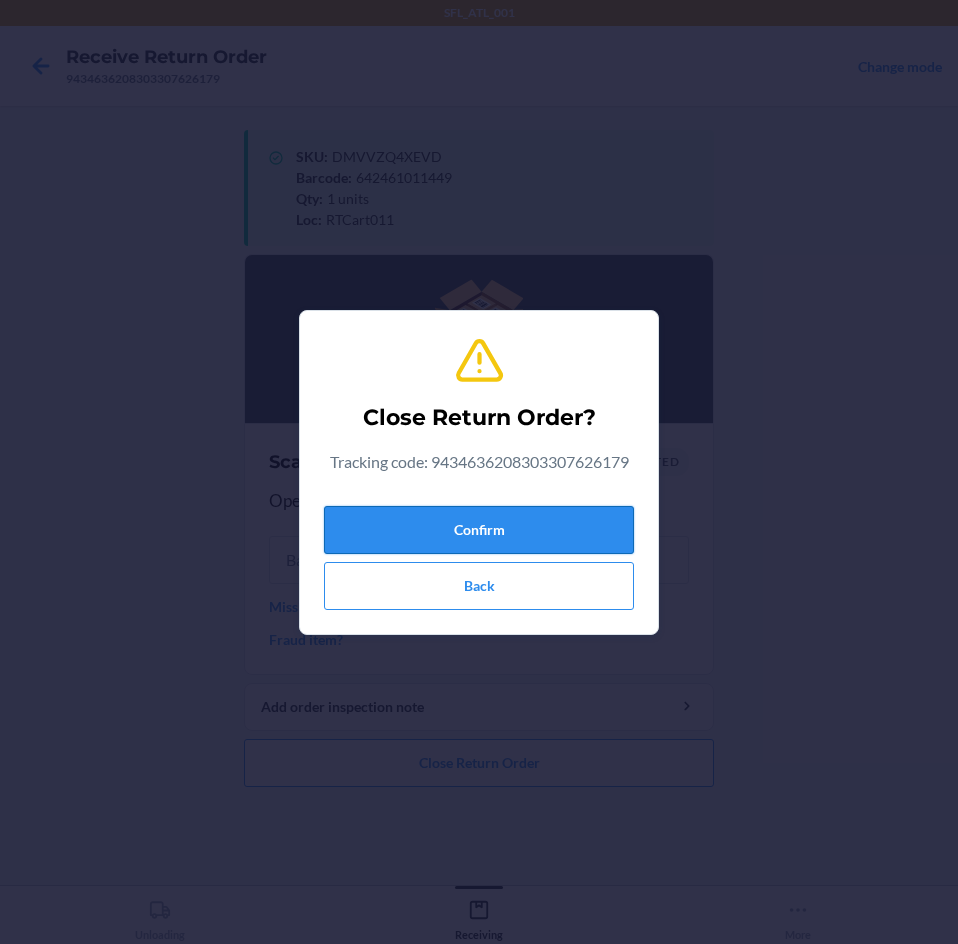 click on "Confirm" at bounding box center (479, 530) 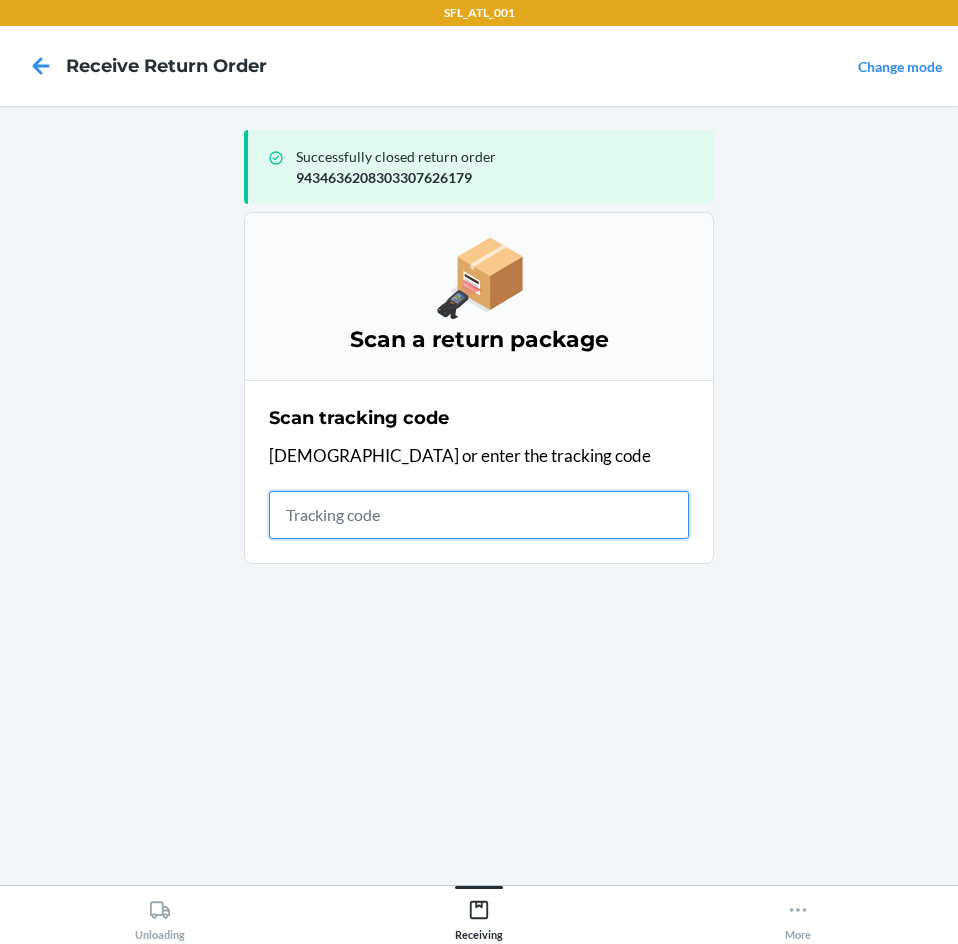 click at bounding box center (479, 515) 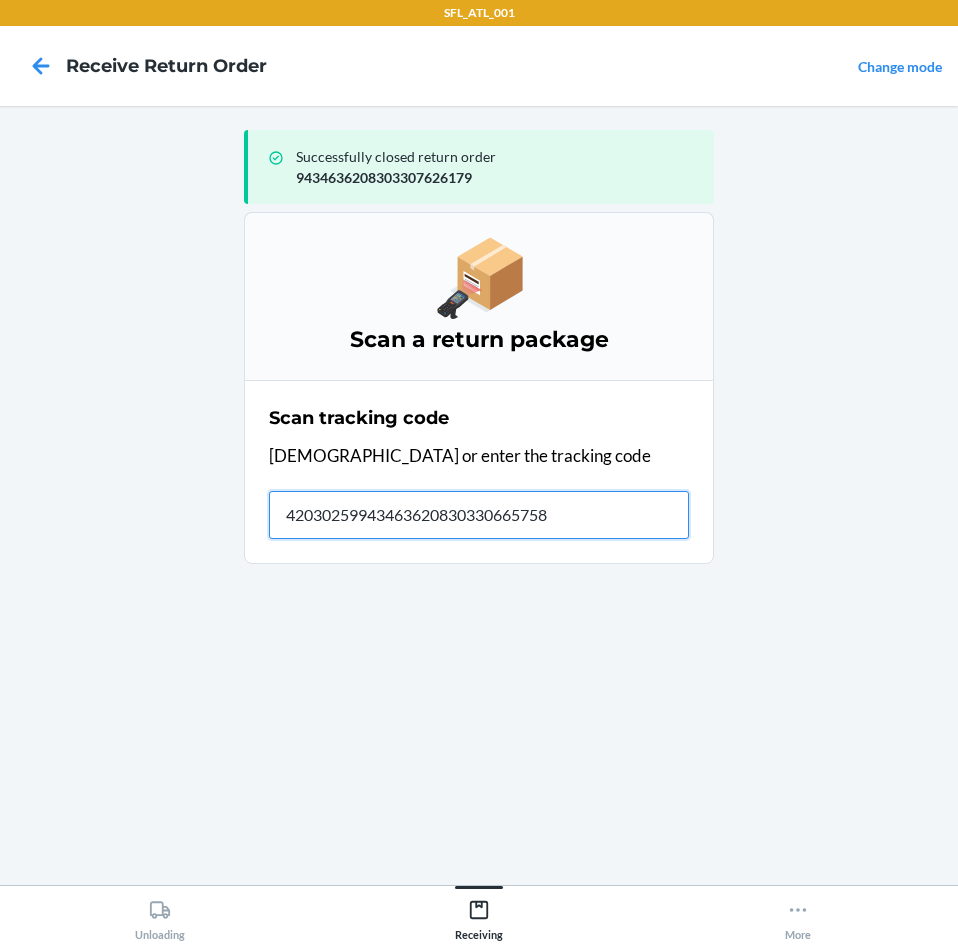 type on "420302599434636208303306657587" 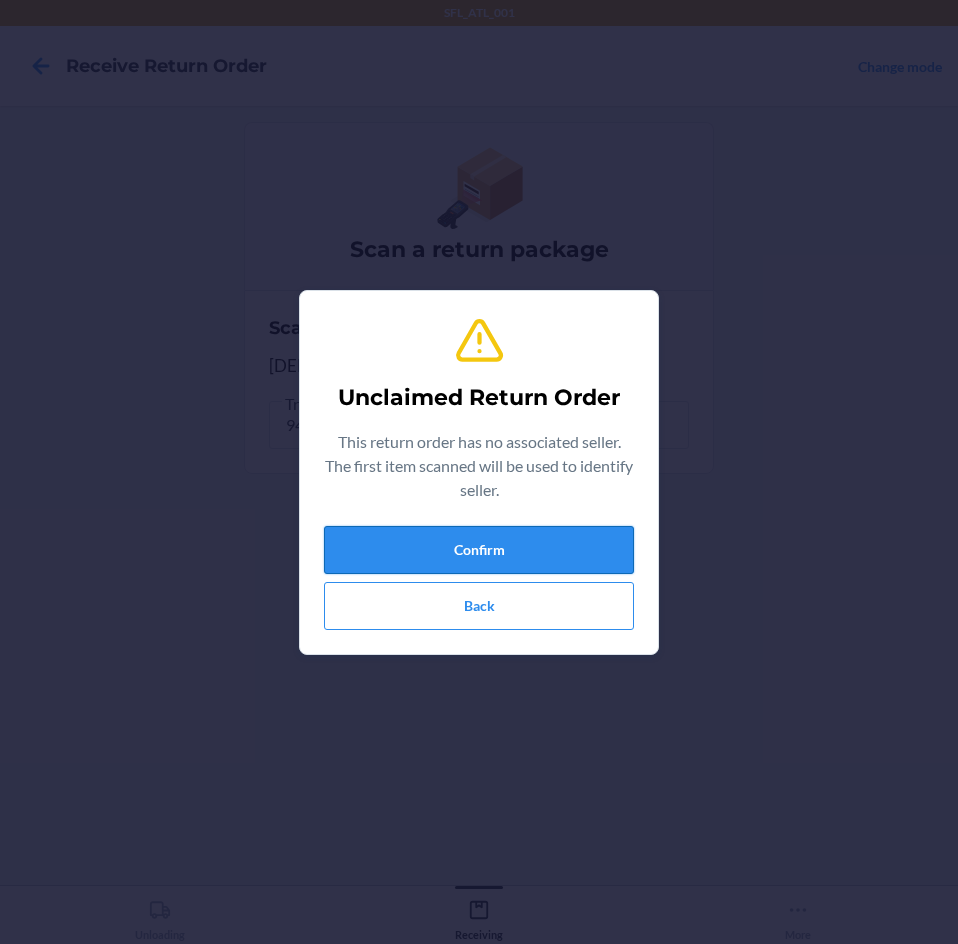 click on "Confirm" at bounding box center [479, 550] 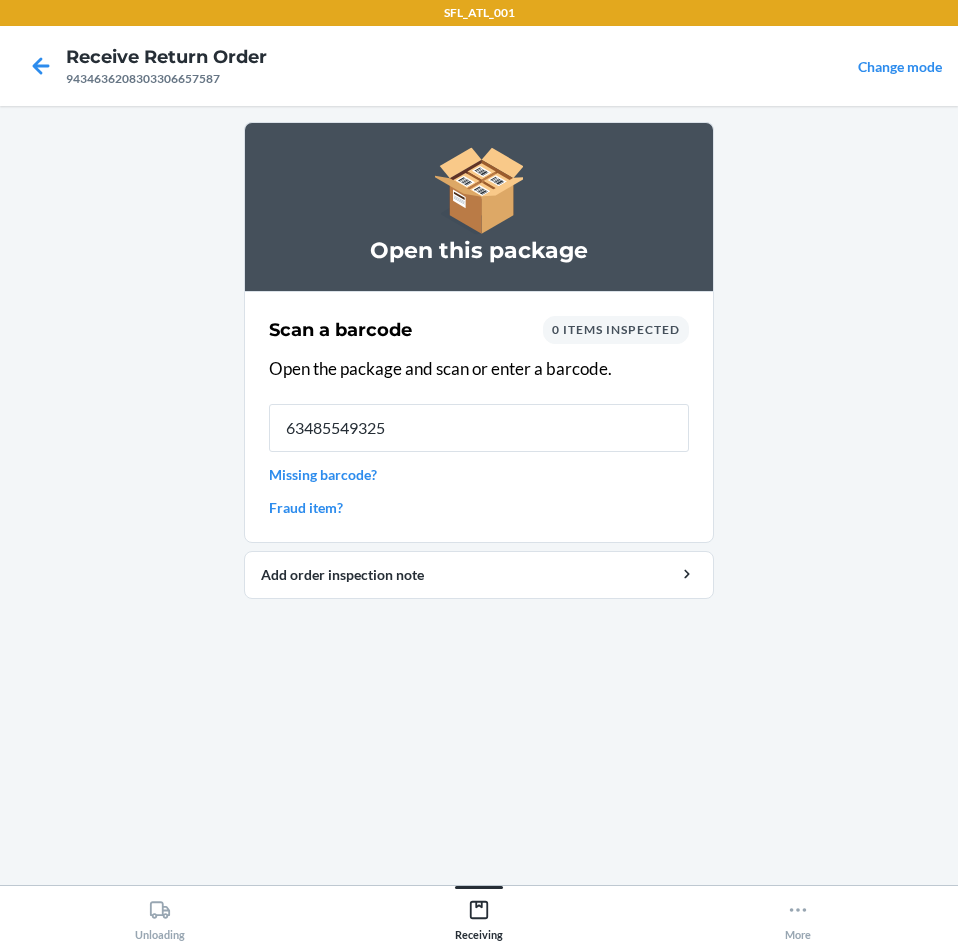 type on "634855493252" 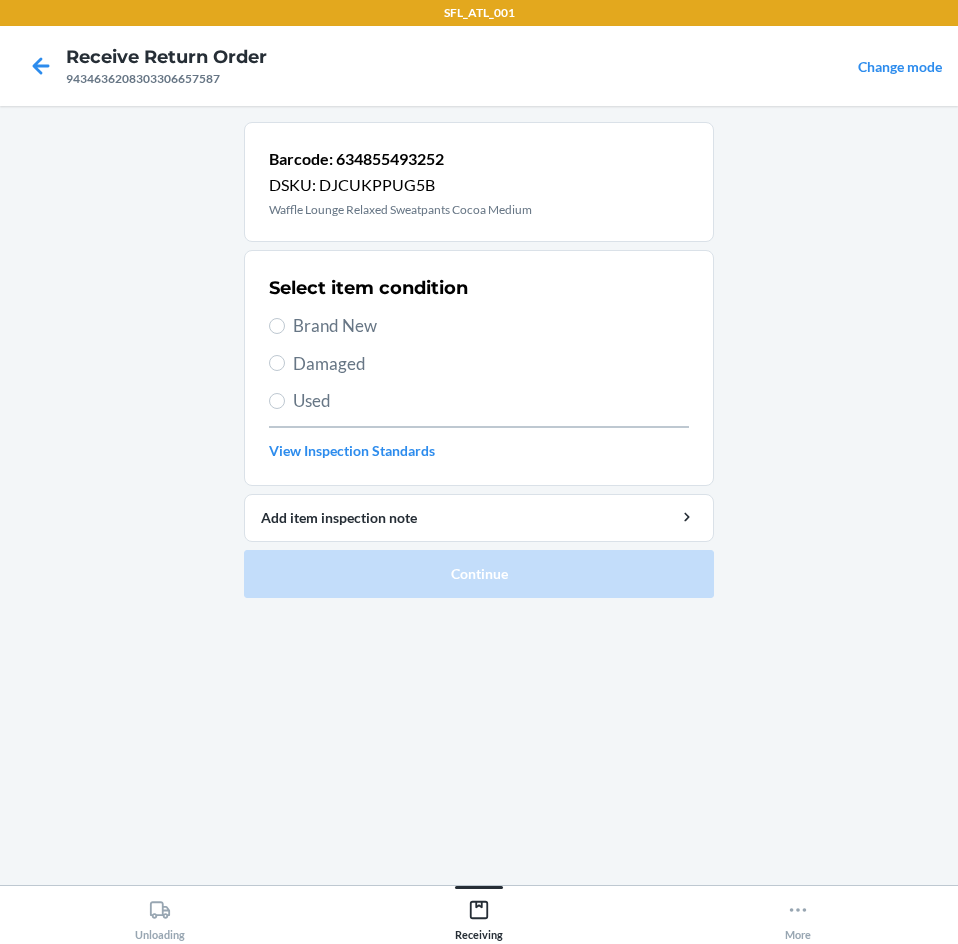 click on "Brand New" at bounding box center [491, 326] 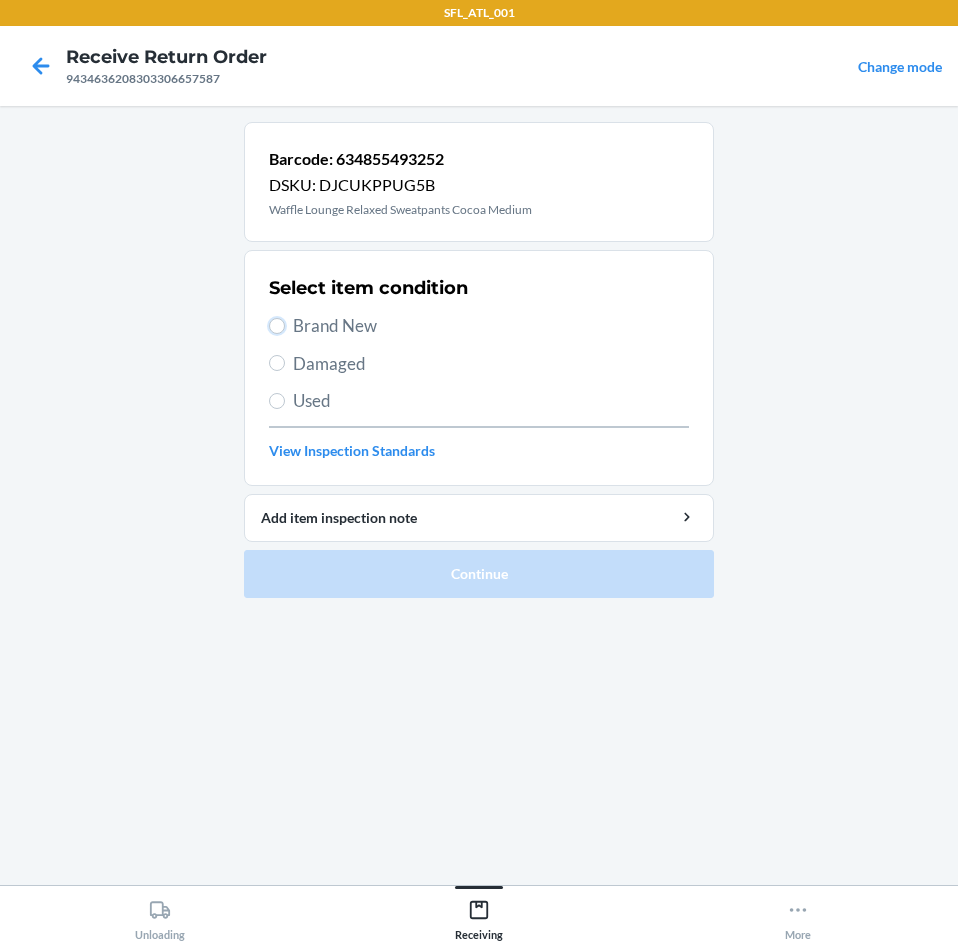 click on "Brand New" at bounding box center [277, 326] 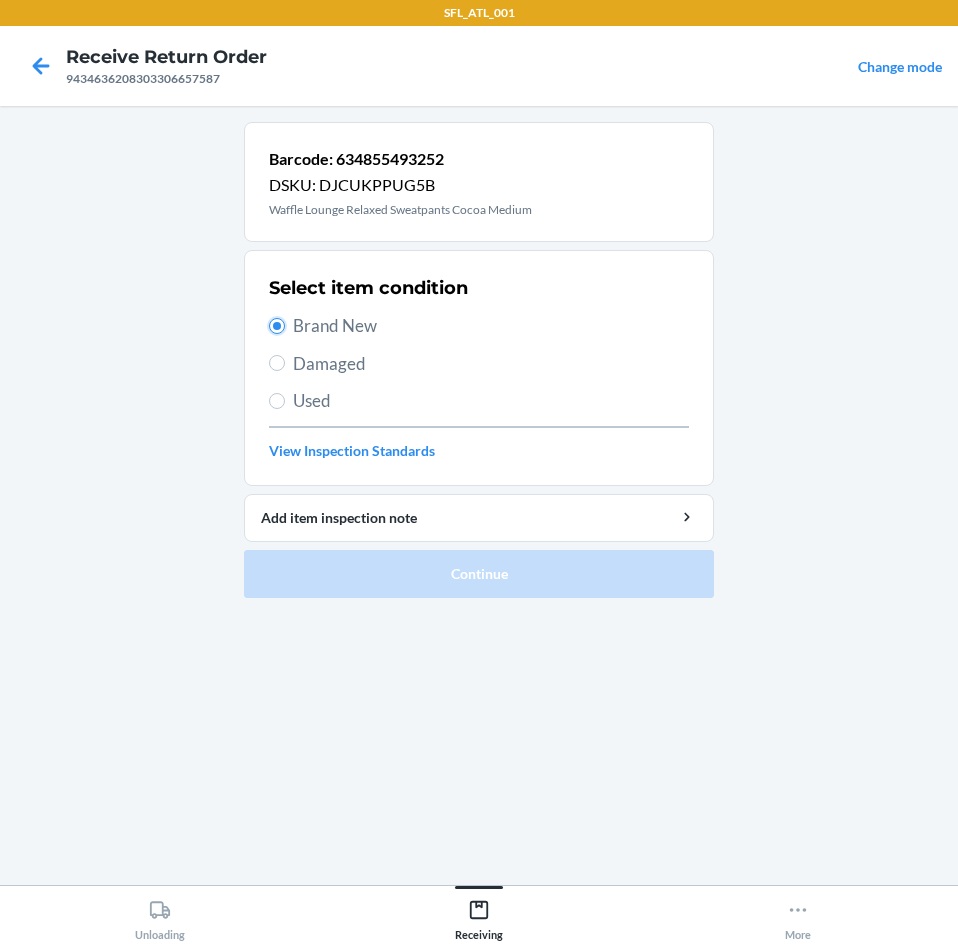 radio on "true" 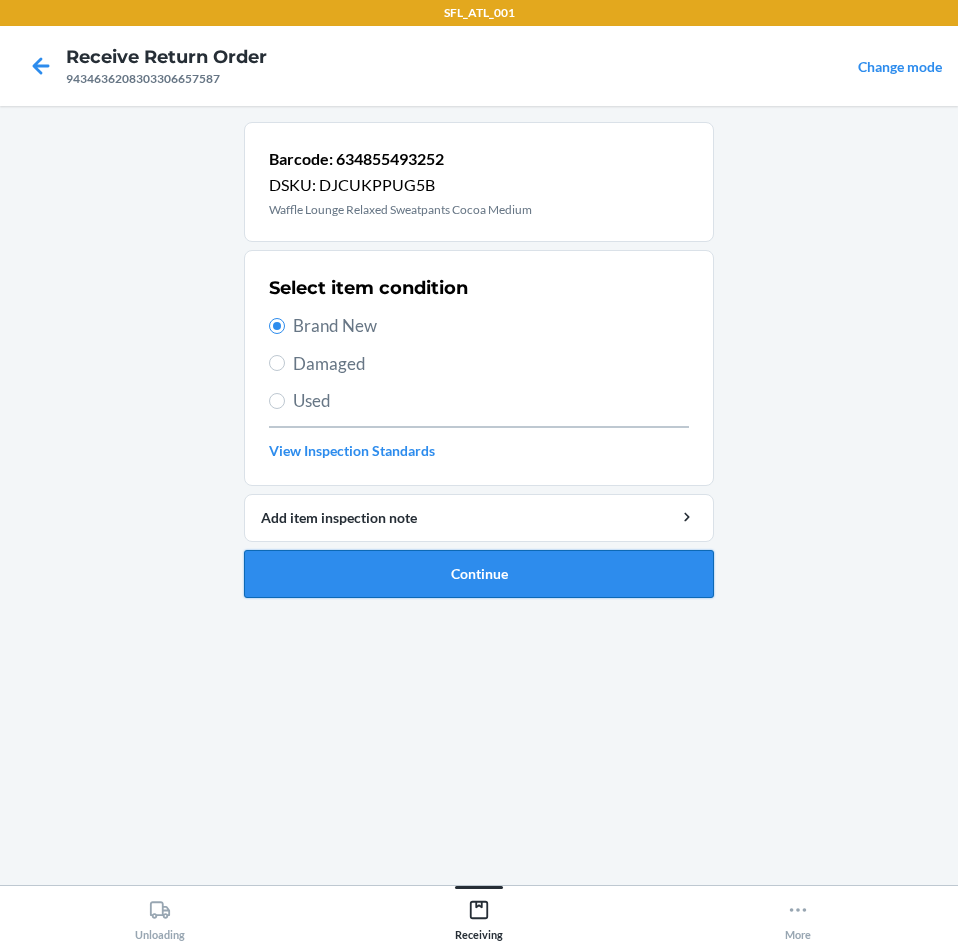click on "Continue" at bounding box center (479, 574) 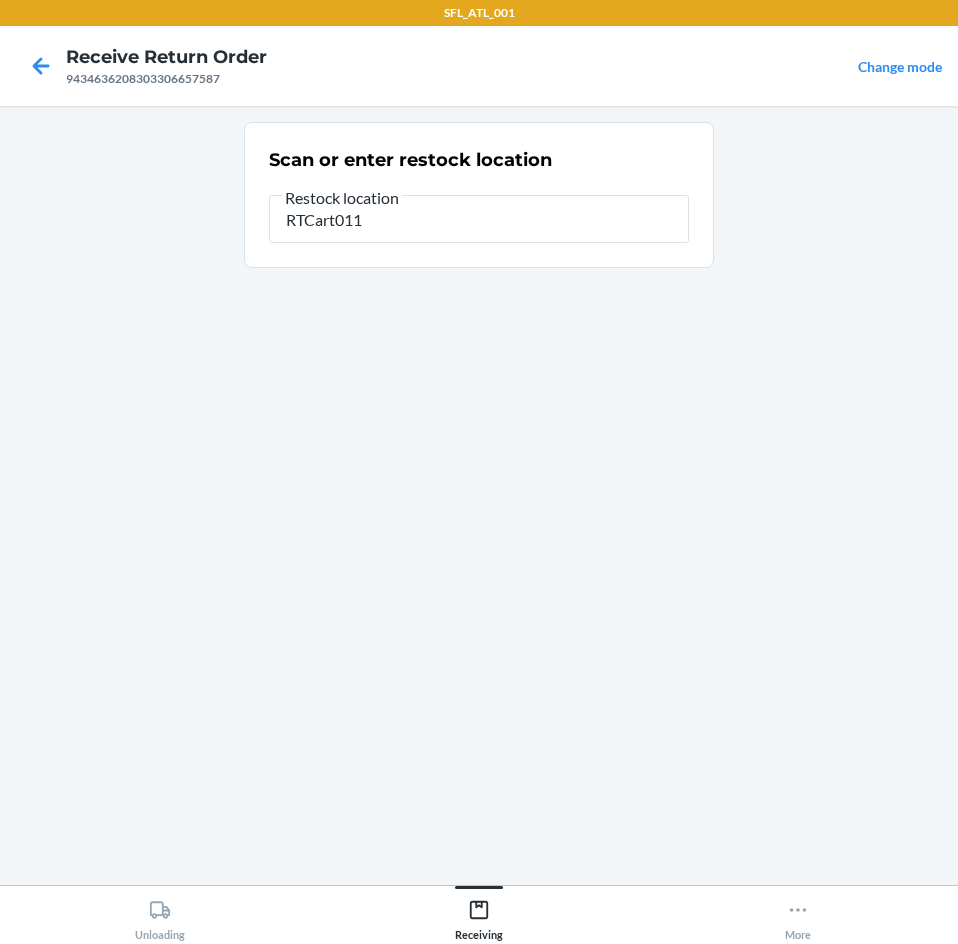 type on "RTCart011" 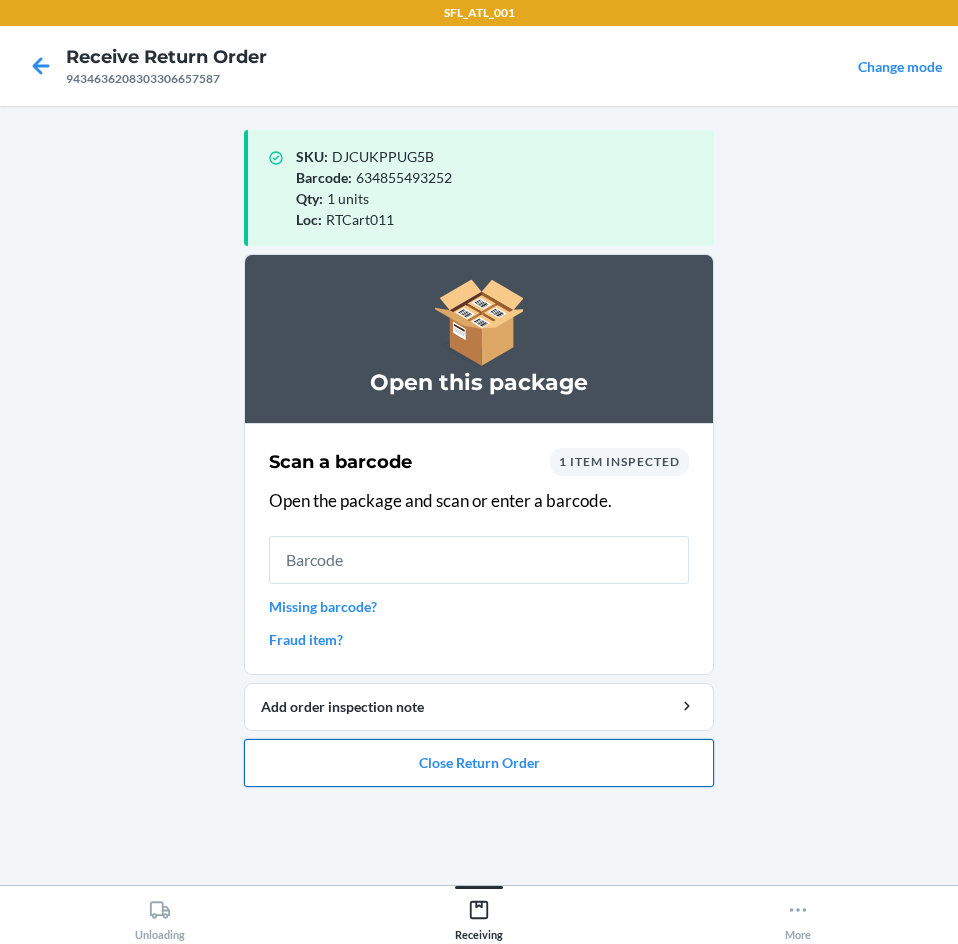 click on "Close Return Order" at bounding box center [479, 763] 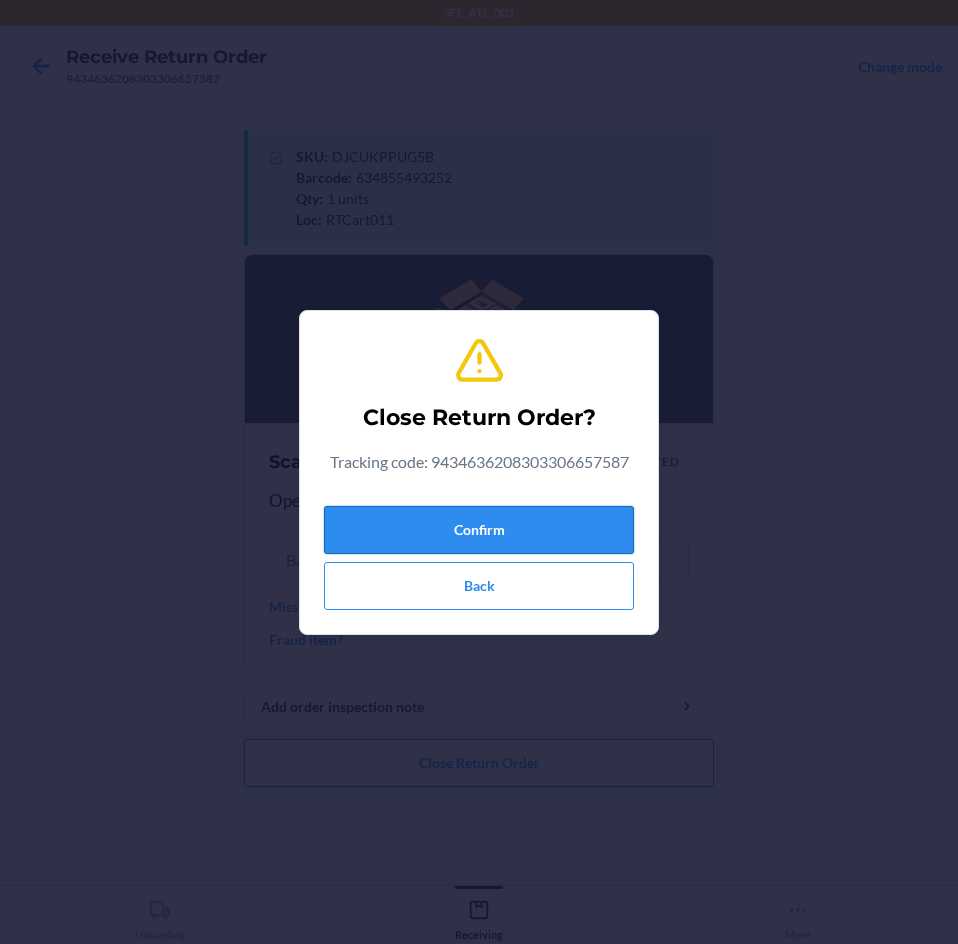 click on "Confirm" at bounding box center [479, 530] 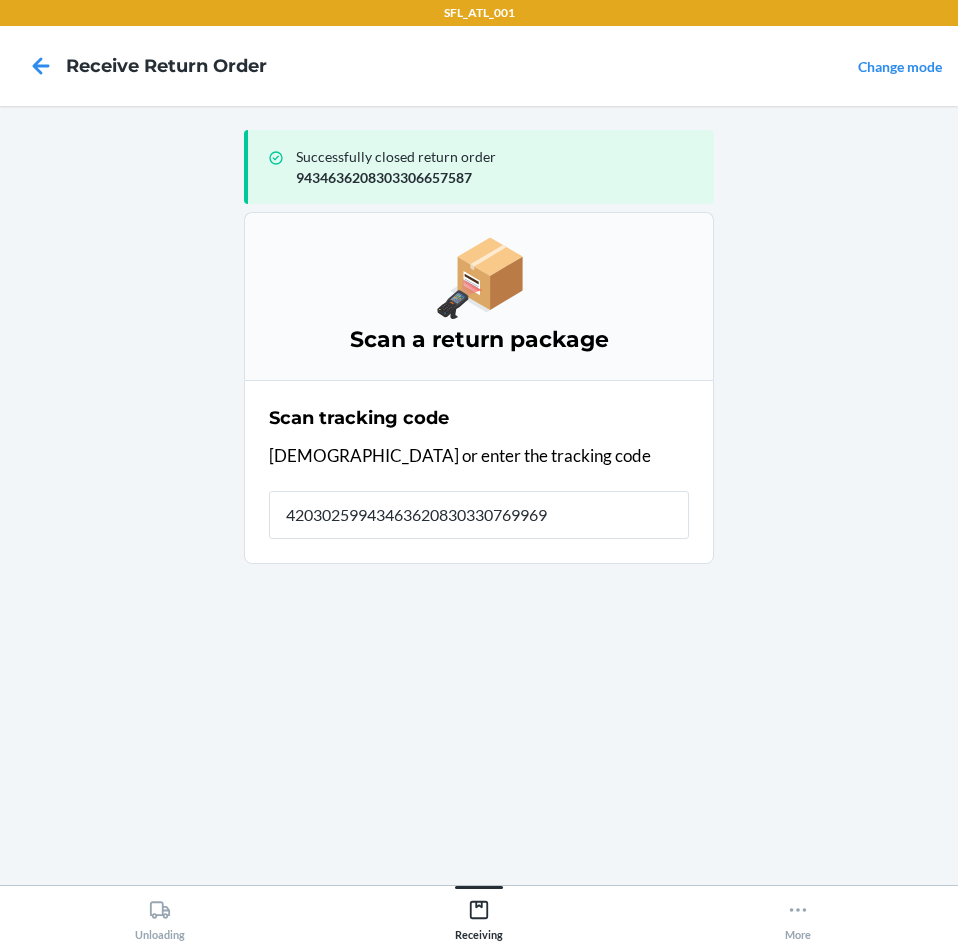 type on "420302599434636208303307699692" 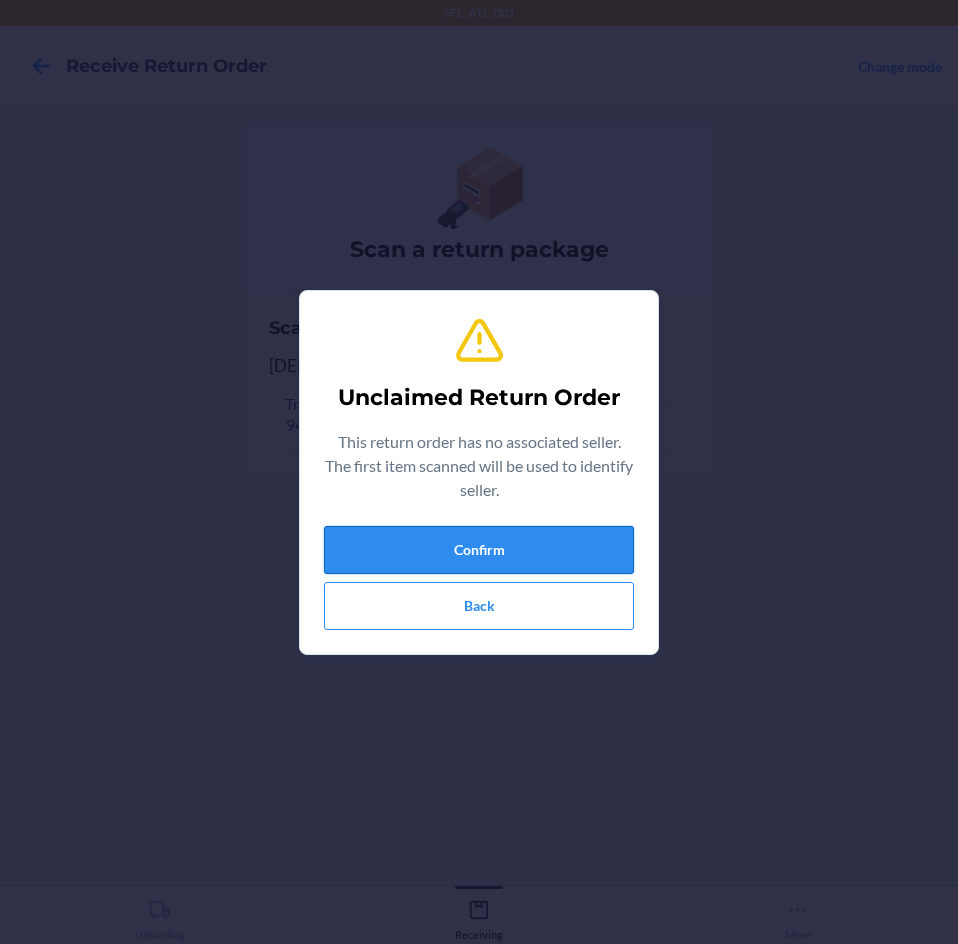 click on "Confirm" at bounding box center [479, 550] 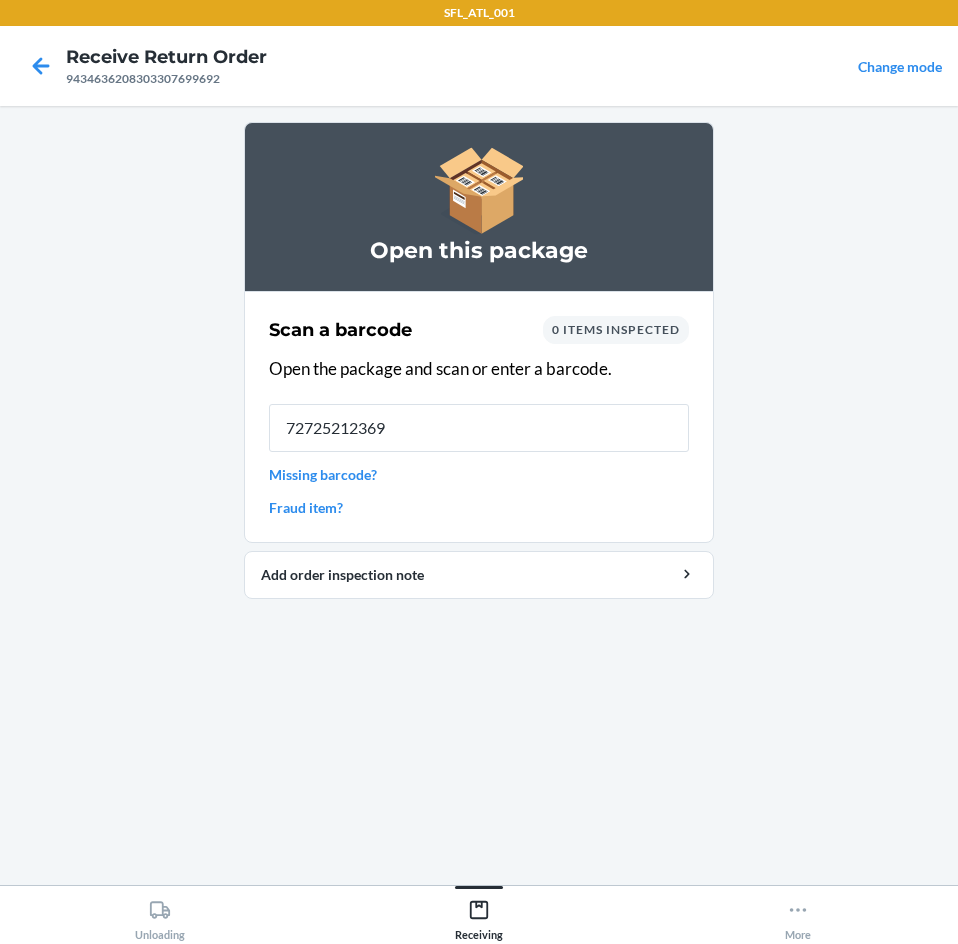 type on "727252123690" 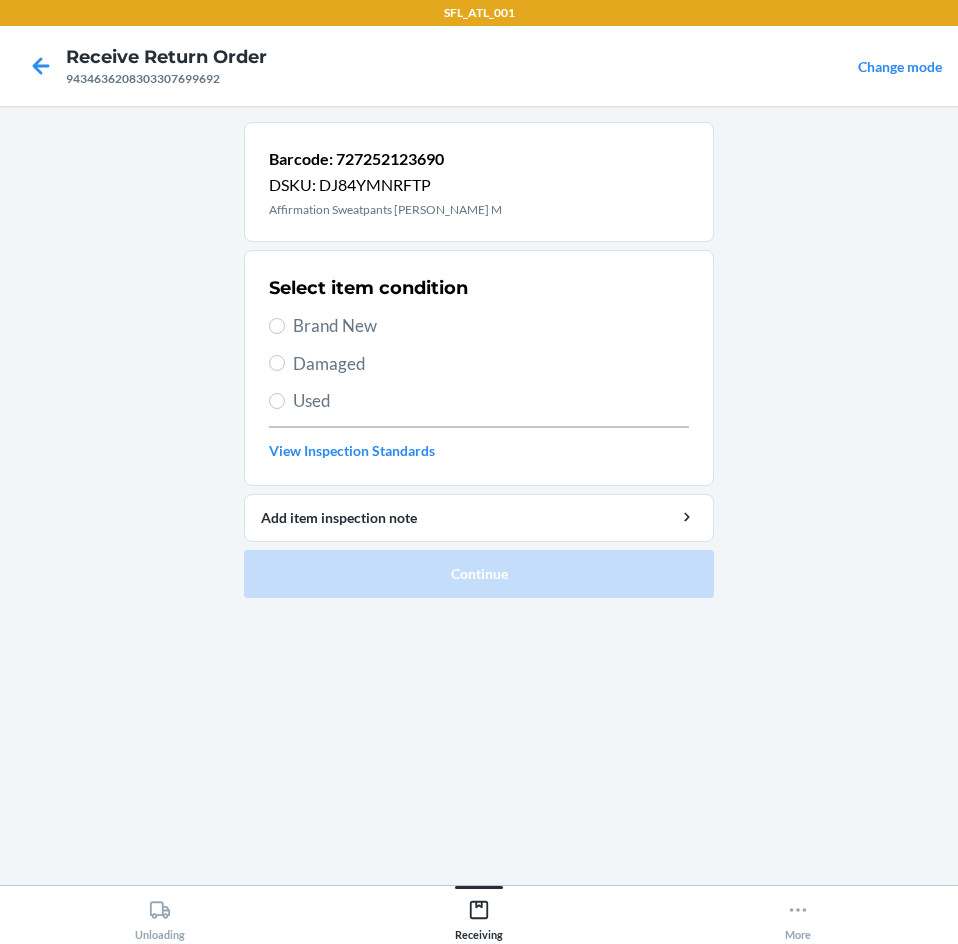 click on "Brand New" at bounding box center [491, 326] 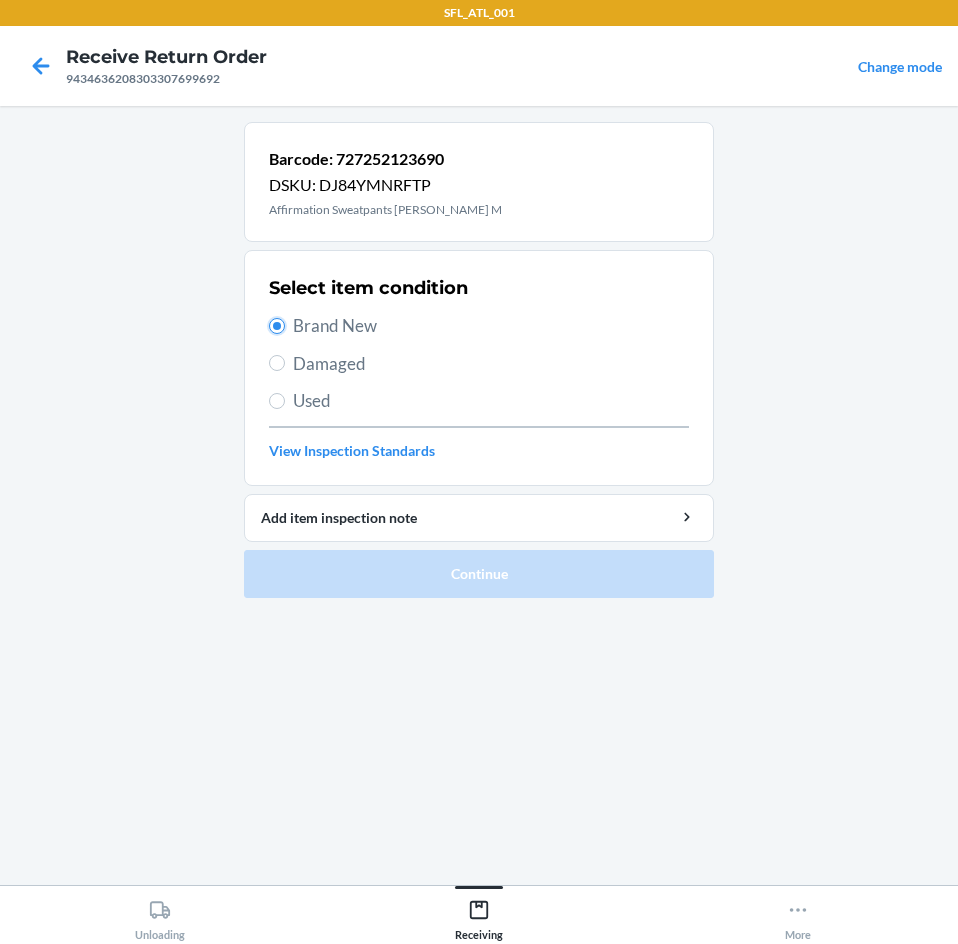 radio on "true" 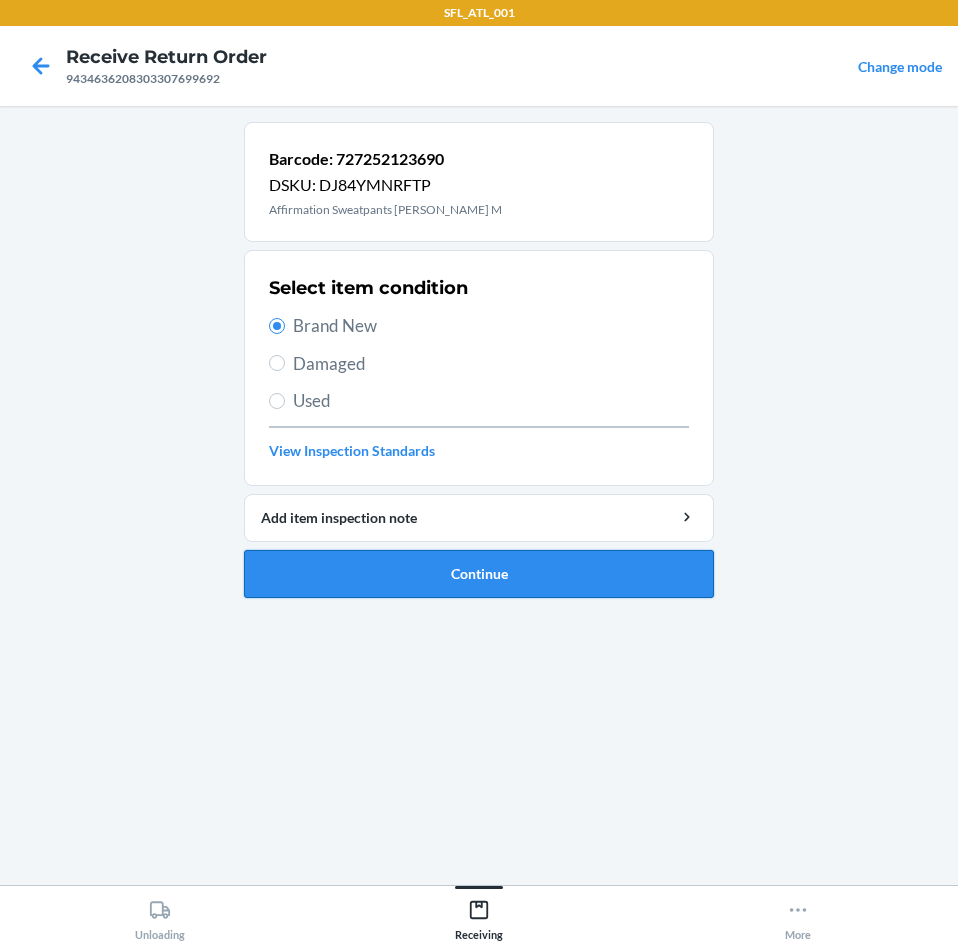 click on "Continue" at bounding box center [479, 574] 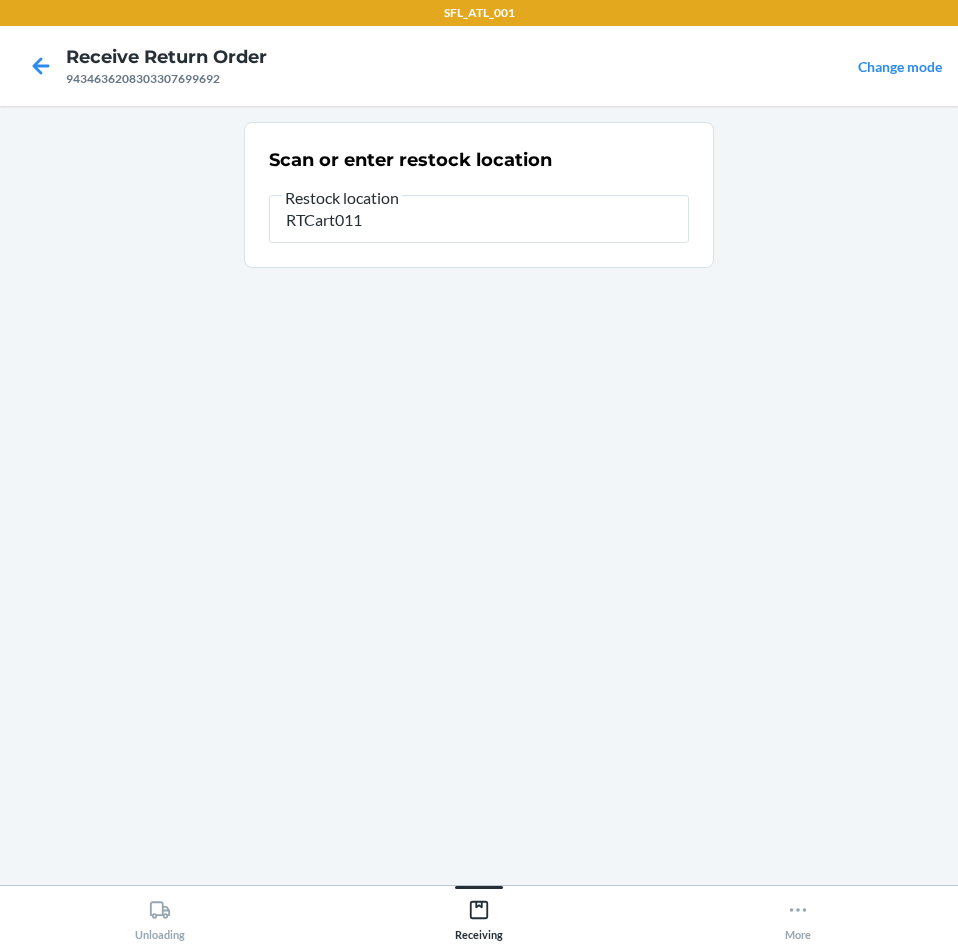 type on "RTCart011" 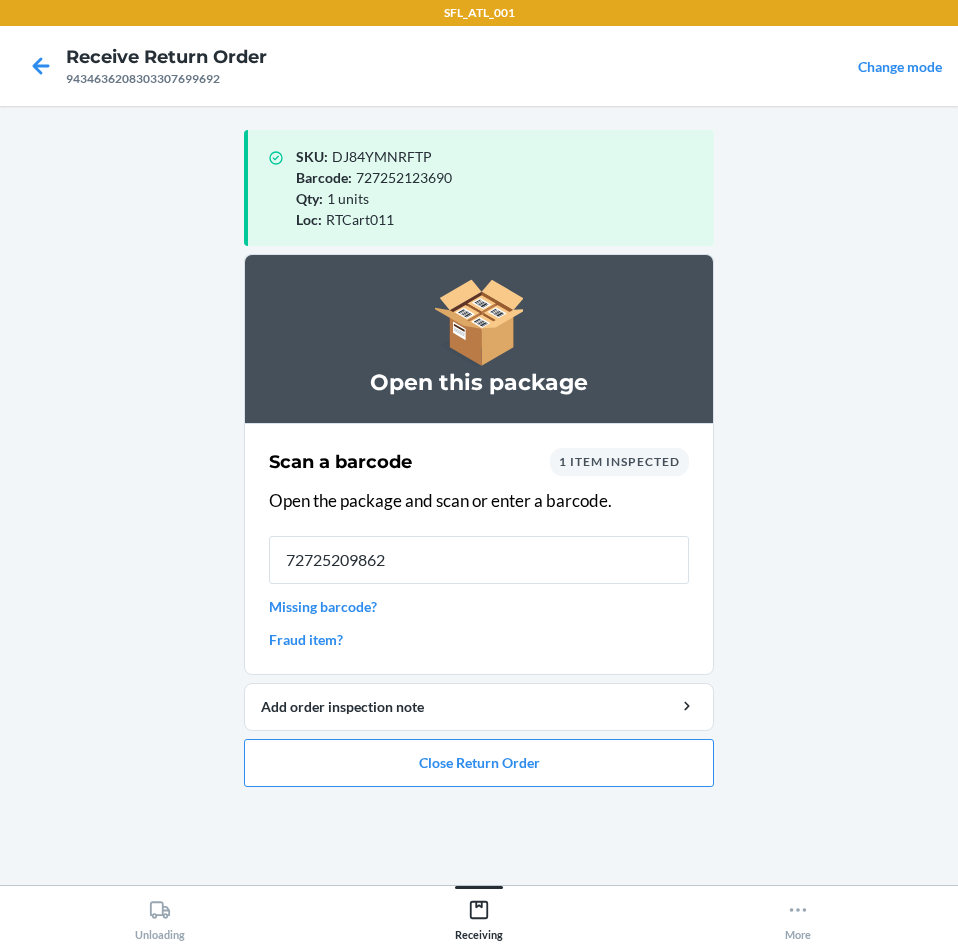 type on "727252098622" 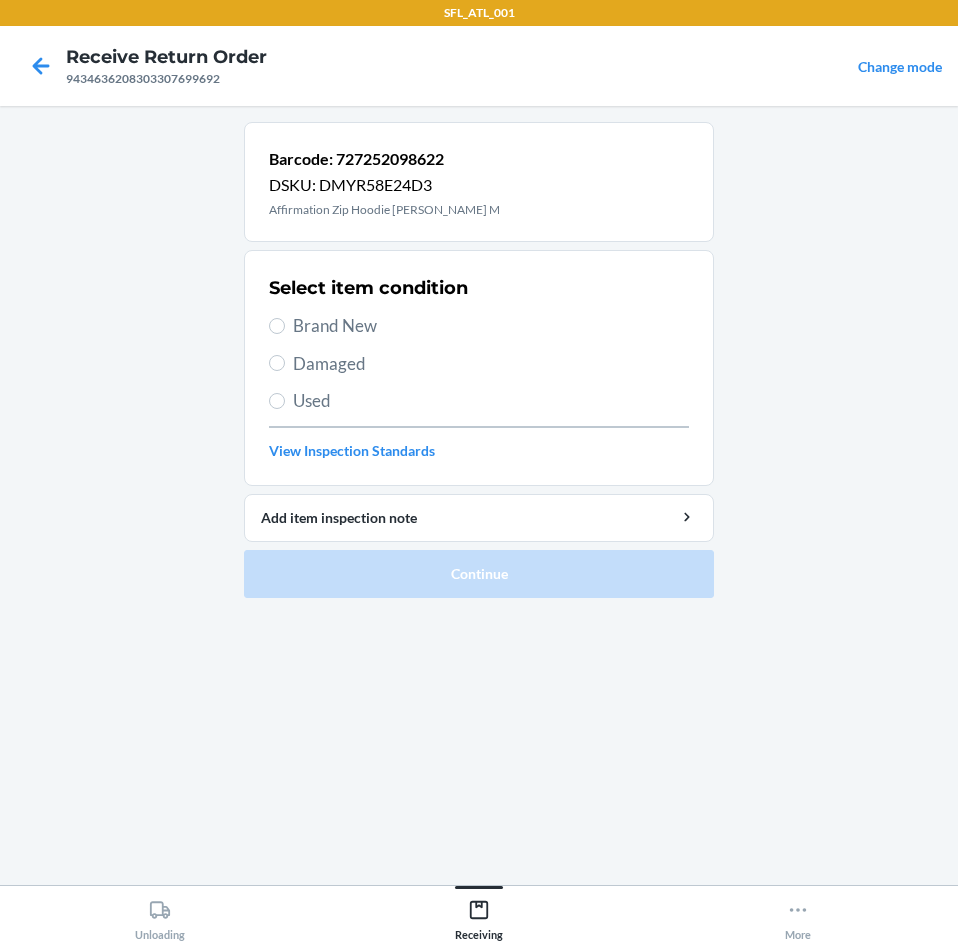 click on "Brand New" at bounding box center (491, 326) 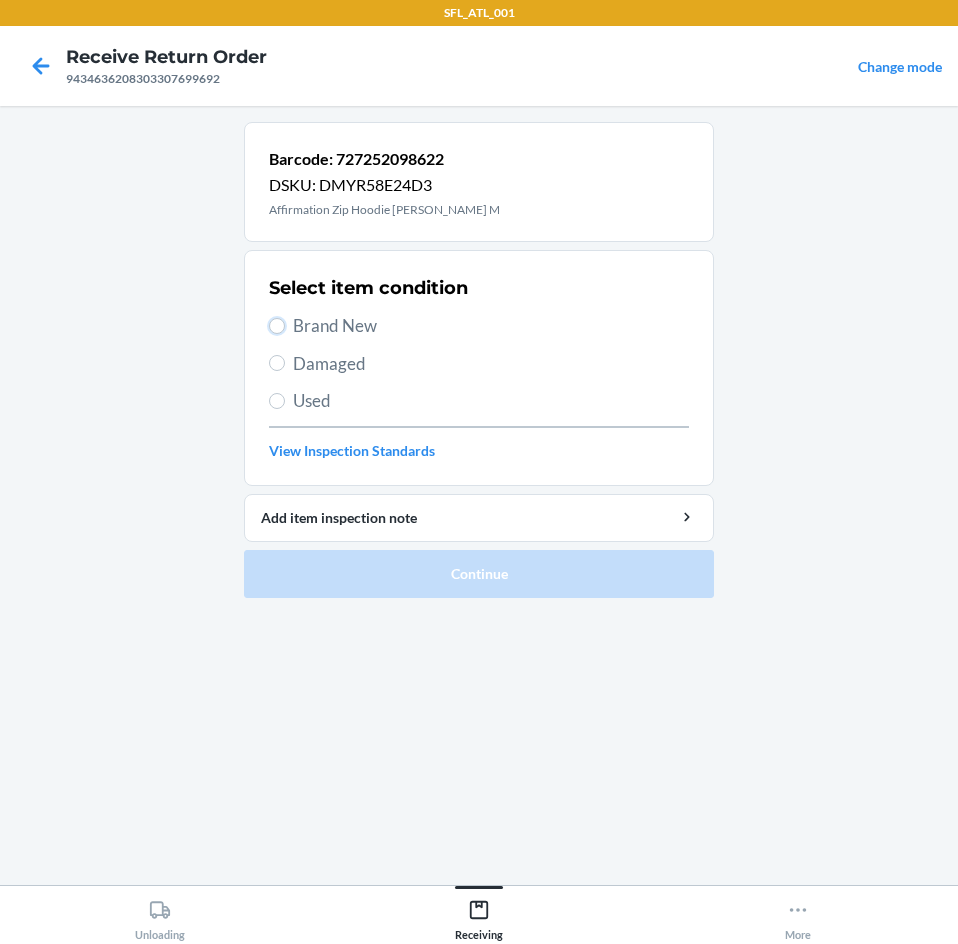 click on "Brand New" at bounding box center (277, 326) 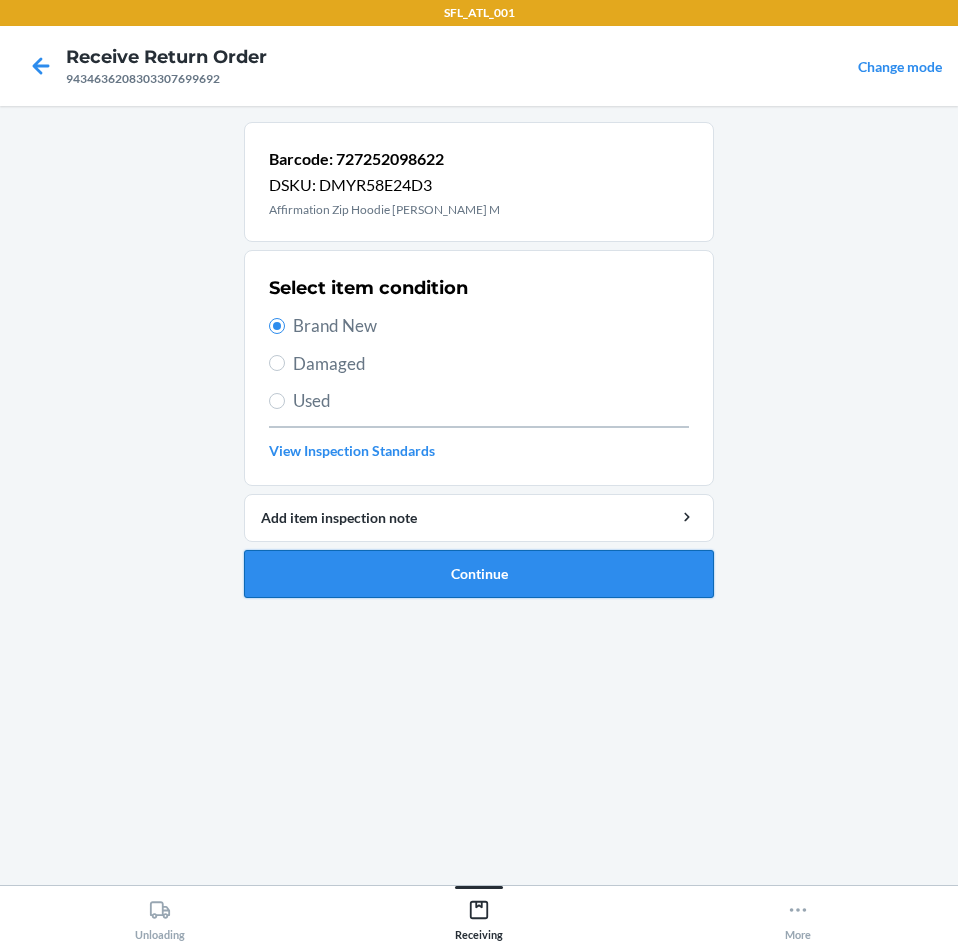 click on "Continue" at bounding box center [479, 574] 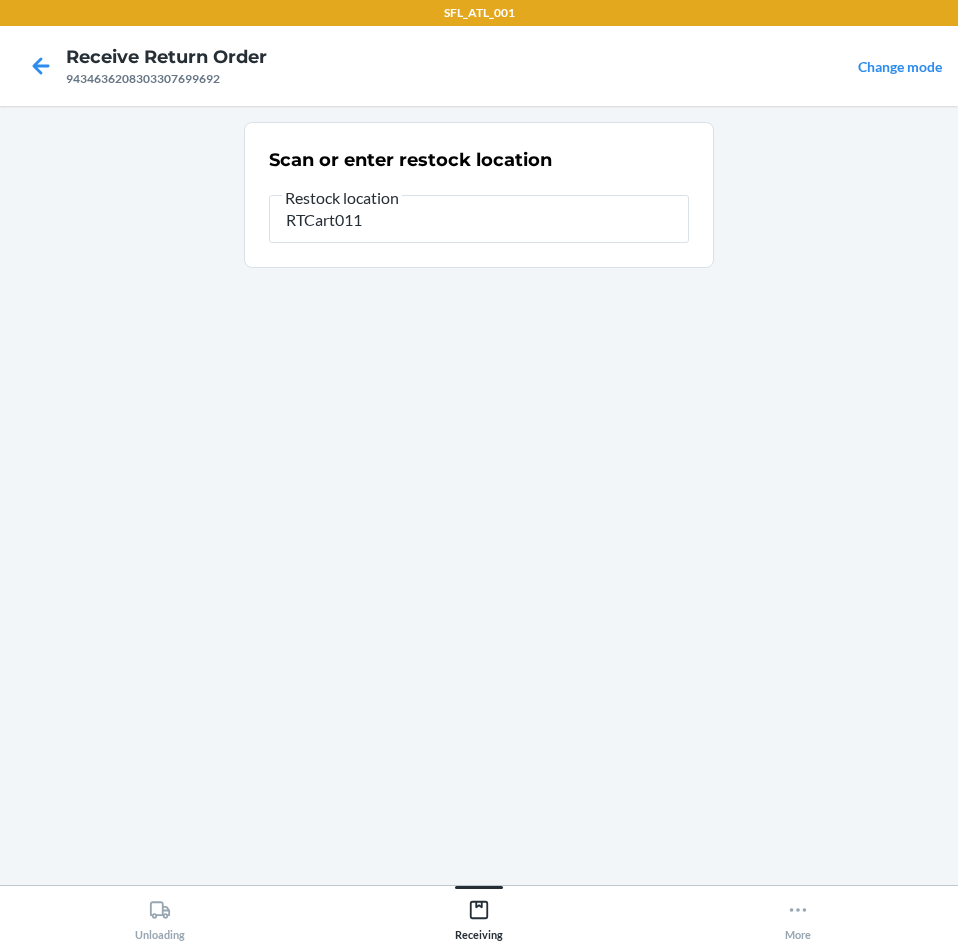 type on "RTCart011" 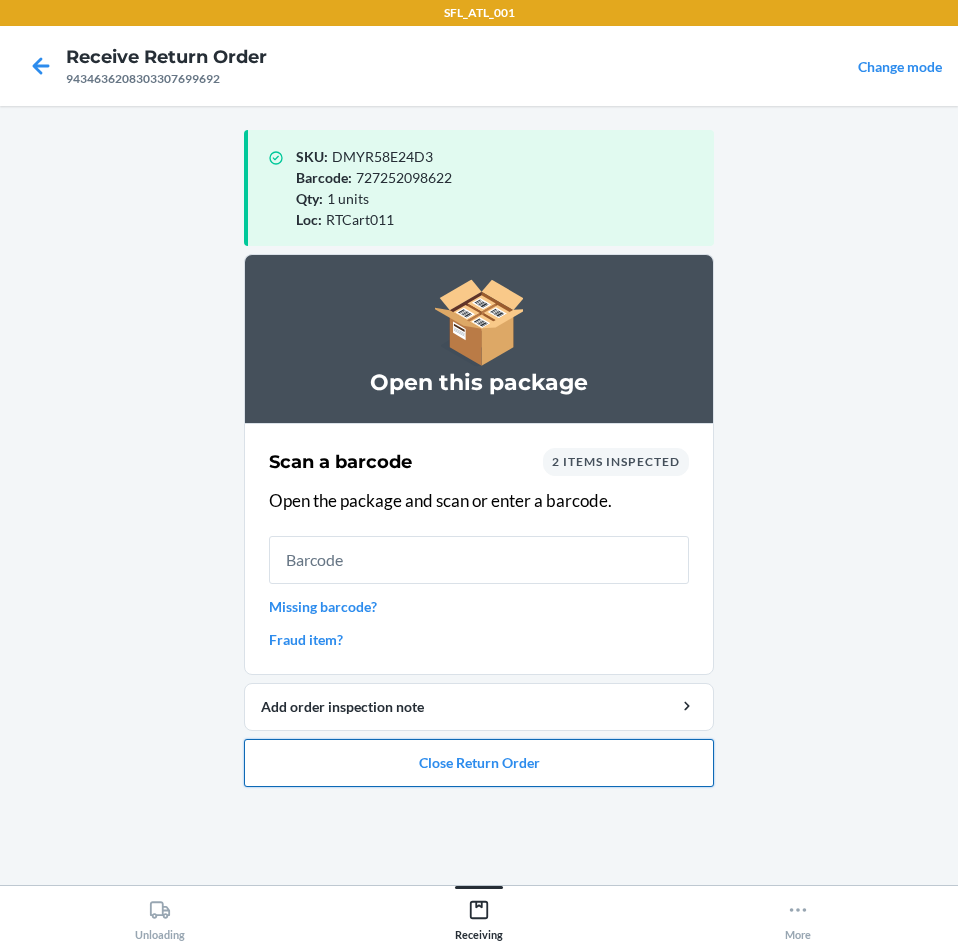 drag, startPoint x: 536, startPoint y: 778, endPoint x: 527, endPoint y: 760, distance: 20.12461 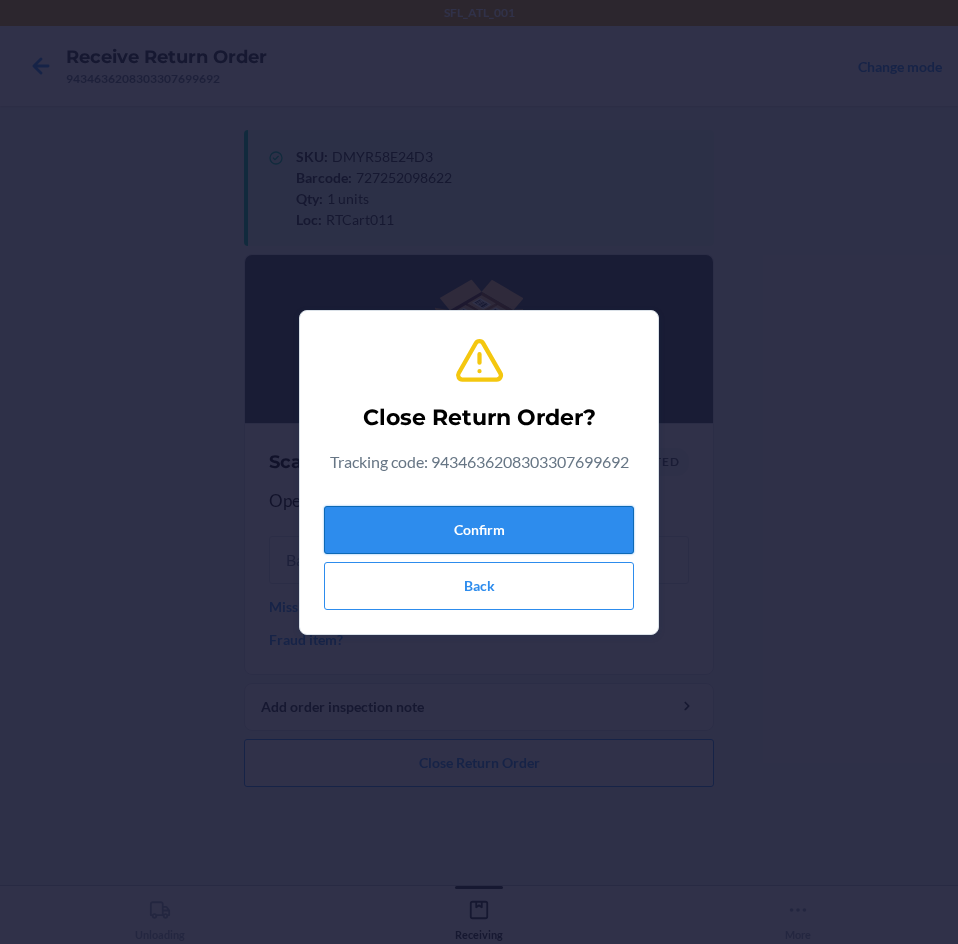 drag, startPoint x: 538, startPoint y: 490, endPoint x: 535, endPoint y: 514, distance: 24.186773 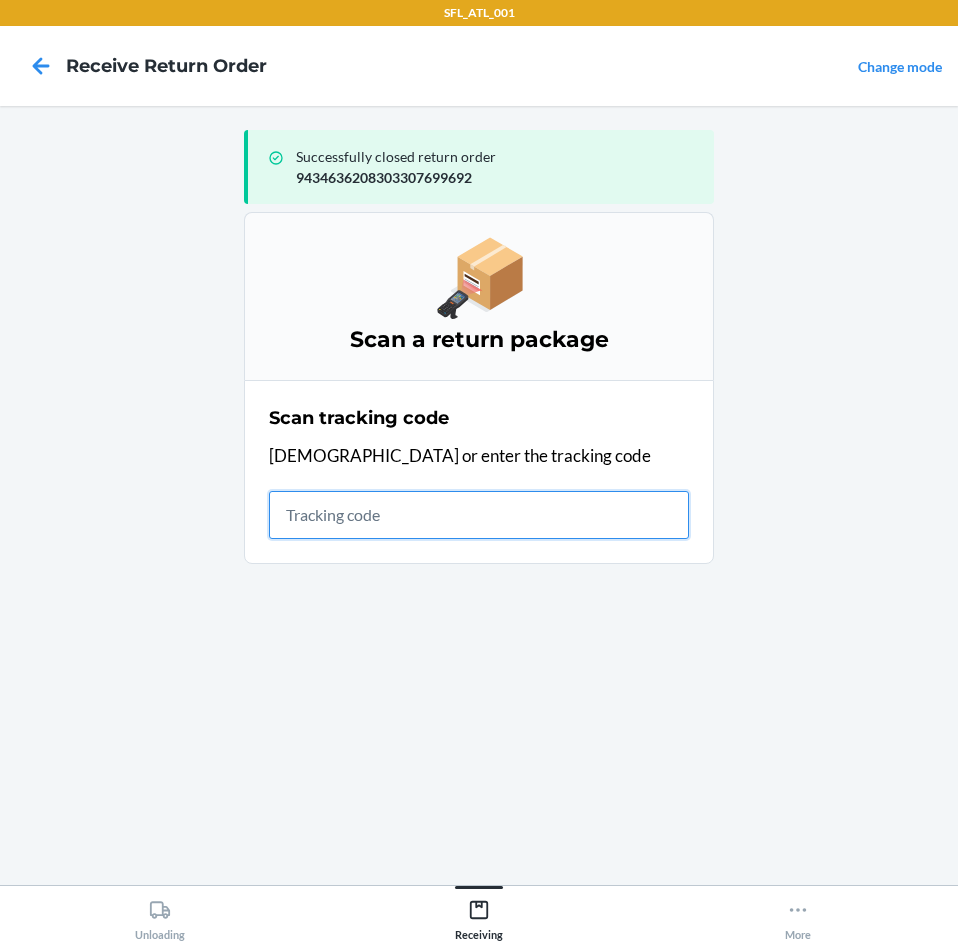 click at bounding box center [479, 515] 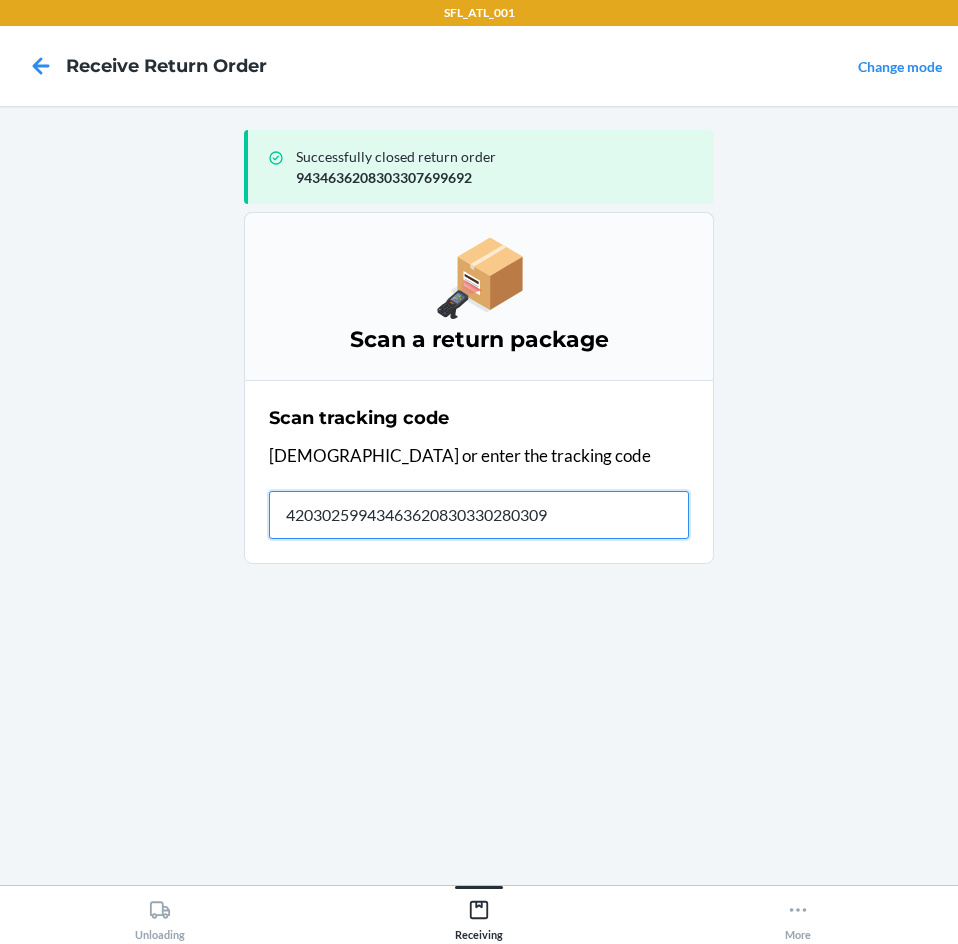 type on "420302599434636208303302803094" 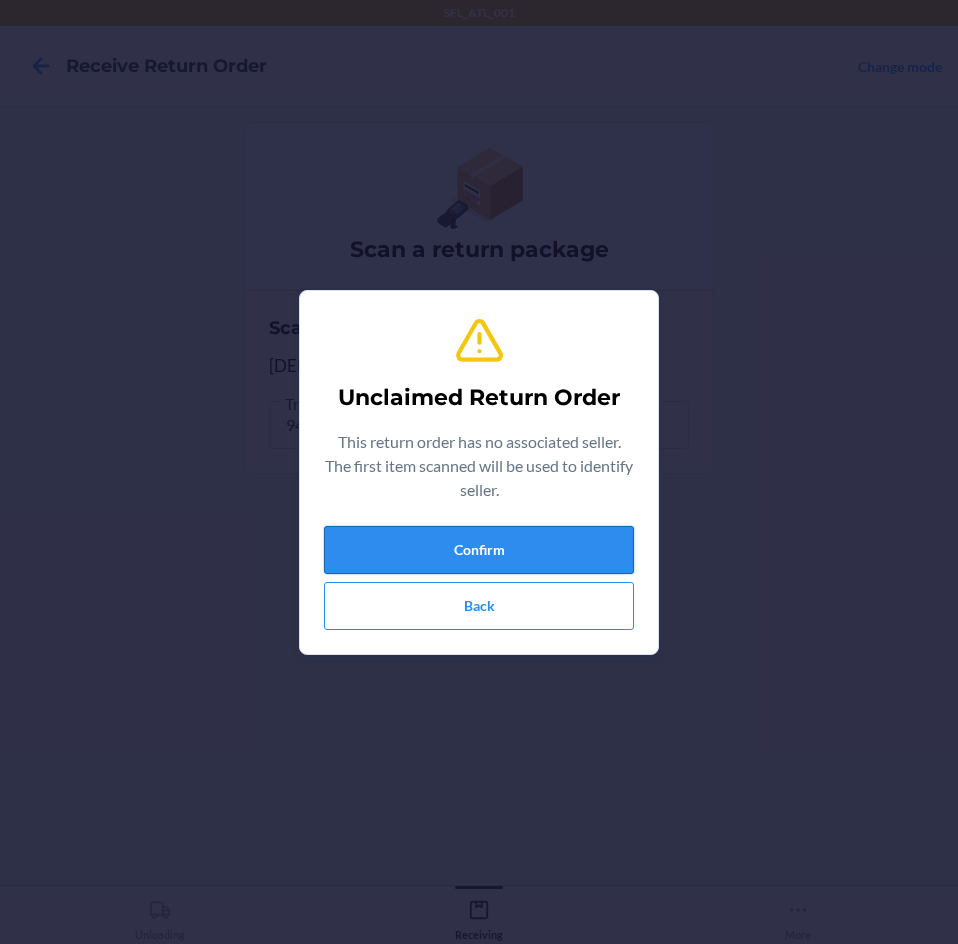 click on "Confirm" at bounding box center (479, 550) 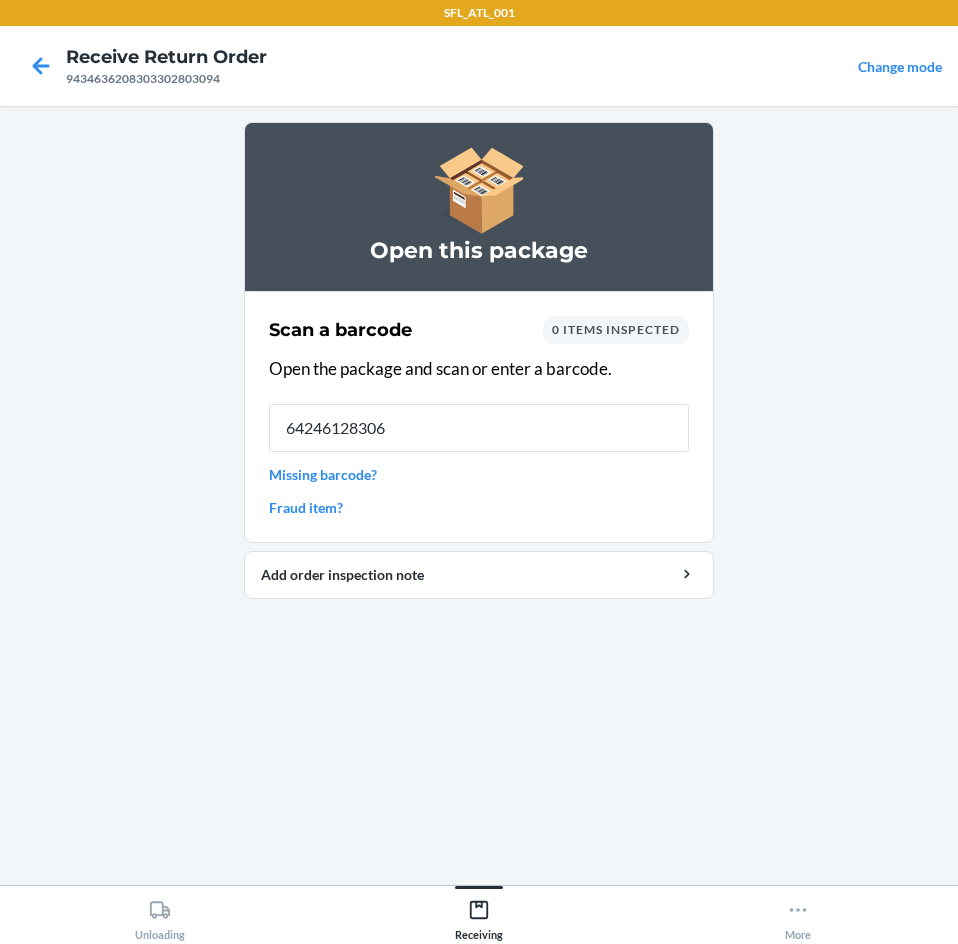 type on "642461283068" 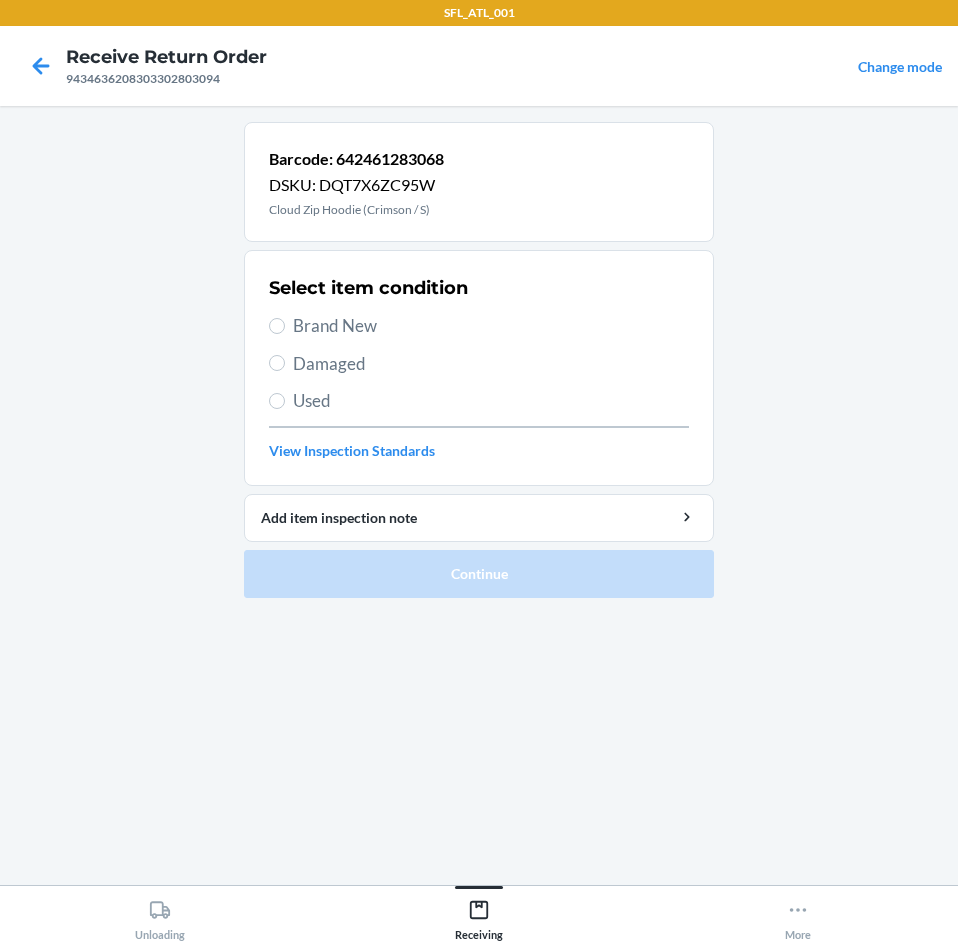 click on "Brand New" at bounding box center [491, 326] 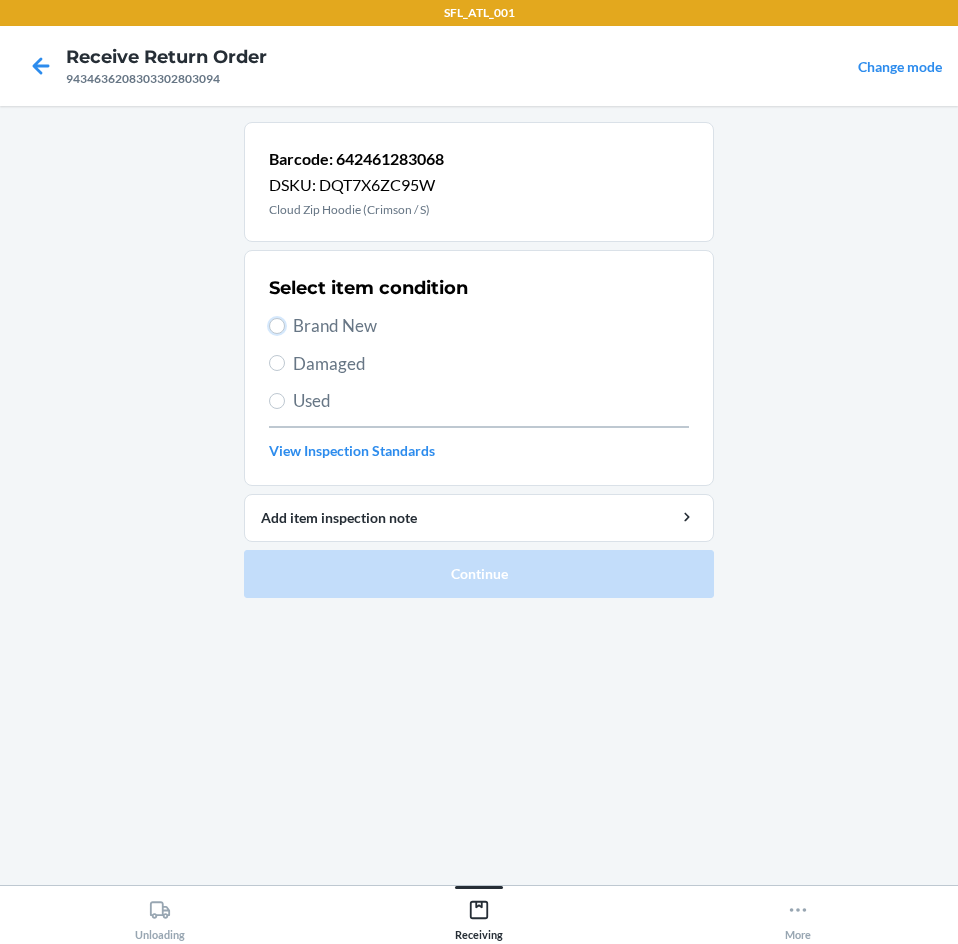 click on "Brand New" at bounding box center (277, 326) 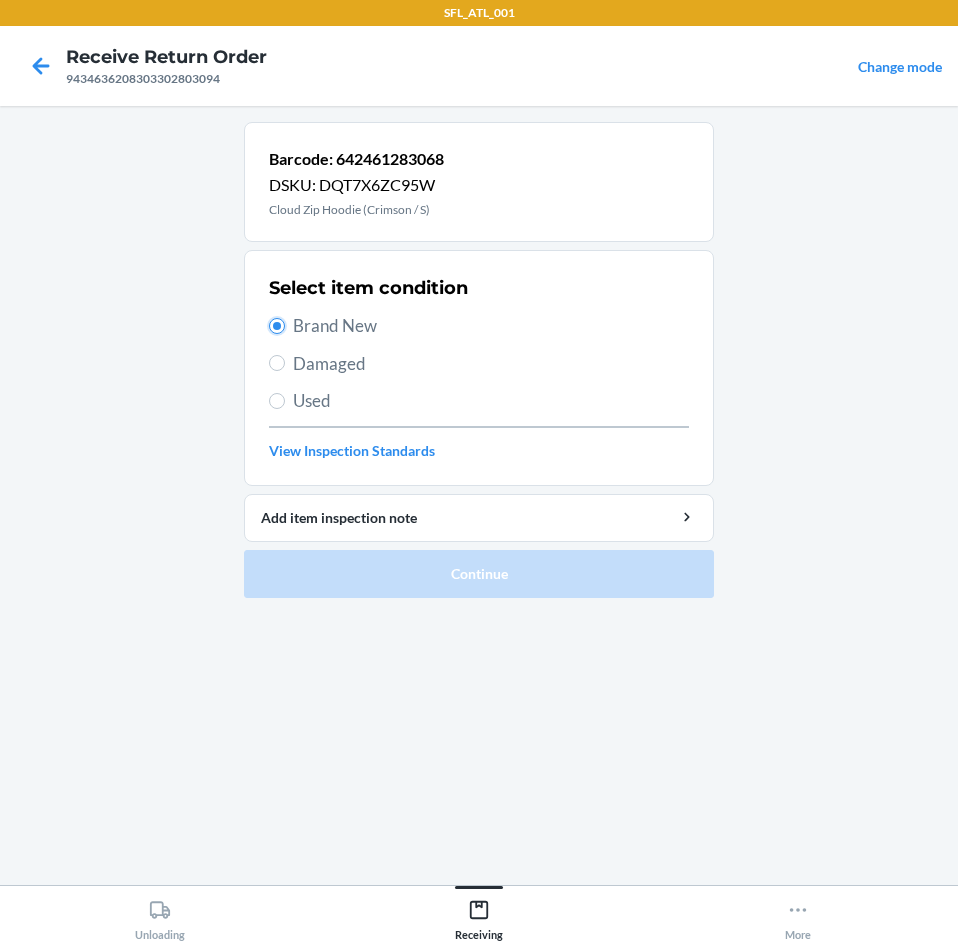 radio on "true" 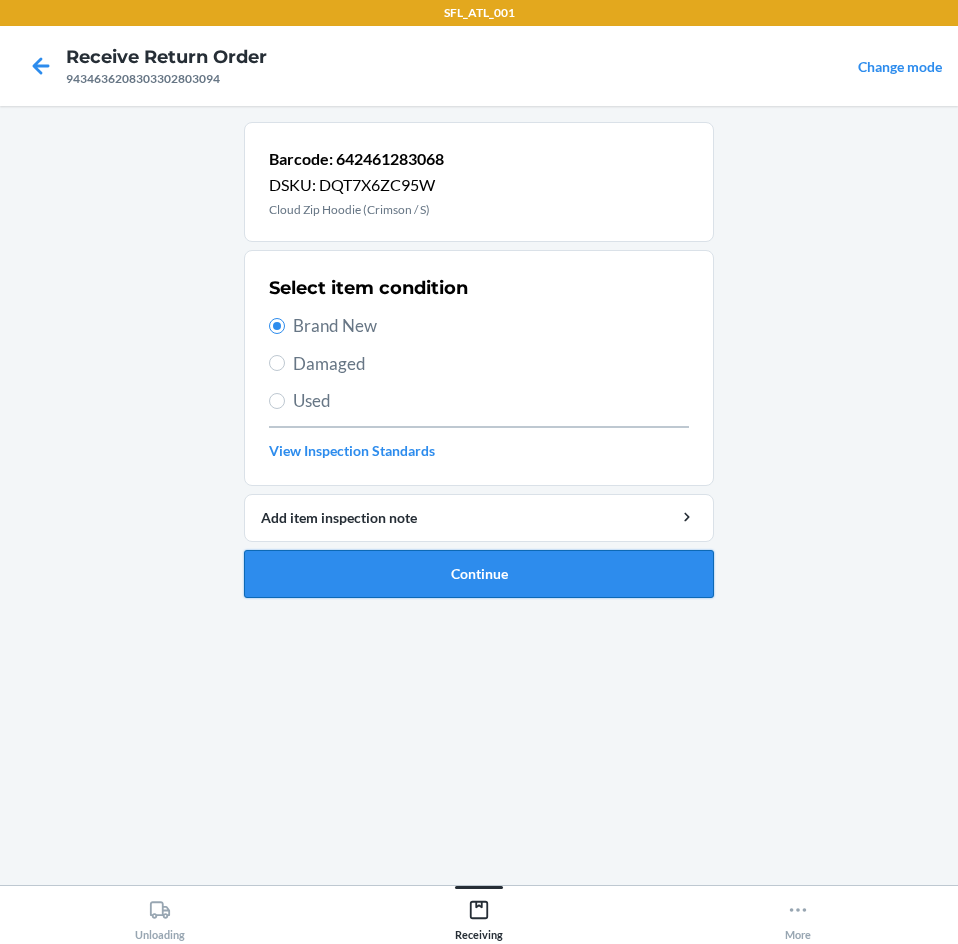 click on "Continue" at bounding box center (479, 574) 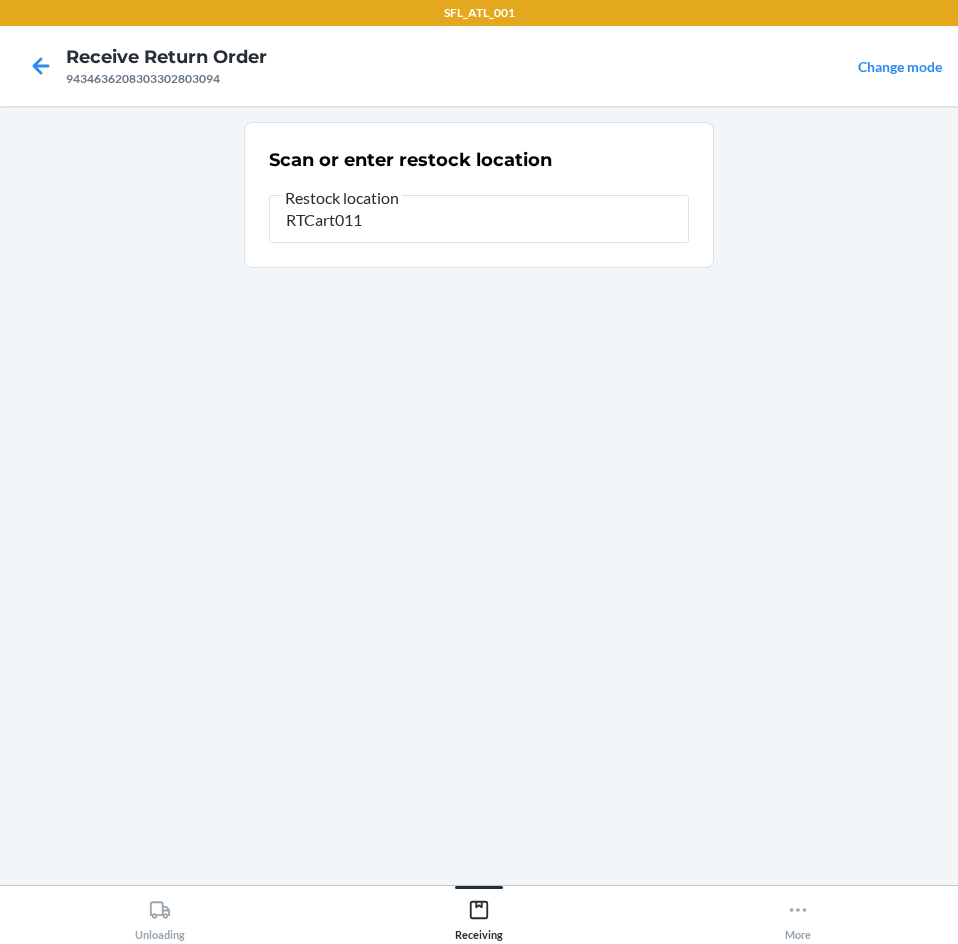 type on "RTCart011" 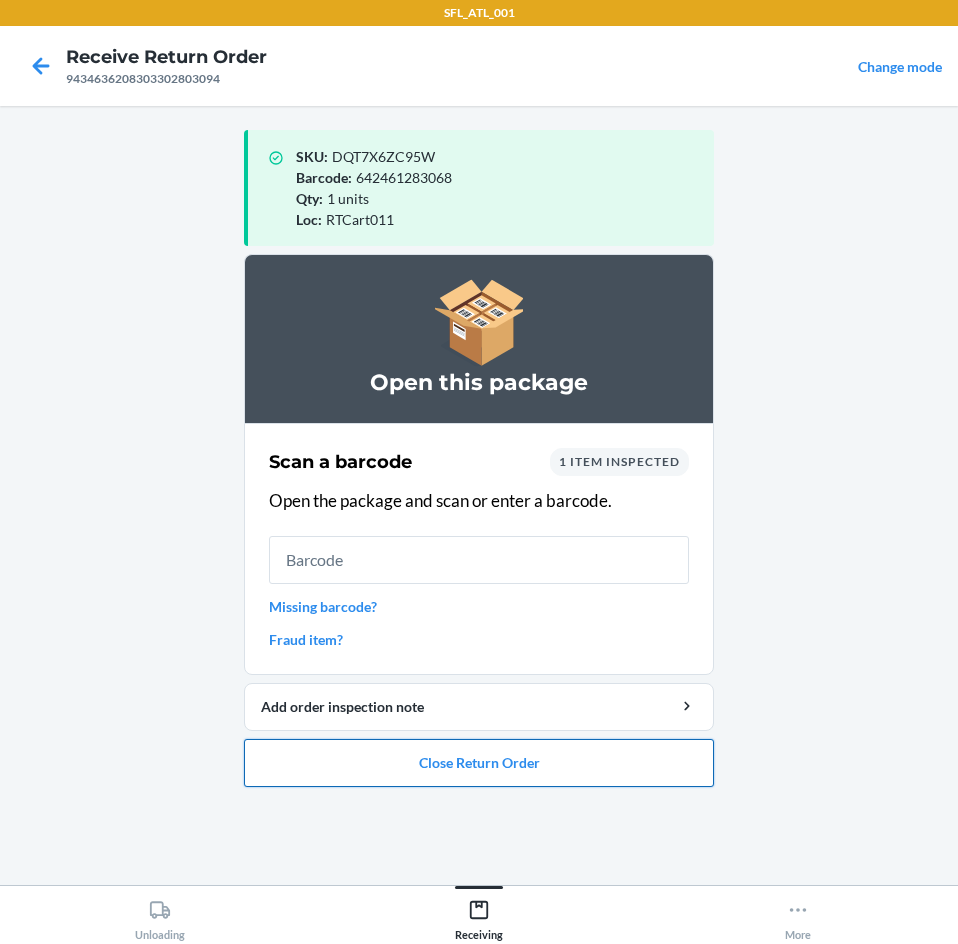 click on "Close Return Order" at bounding box center (479, 763) 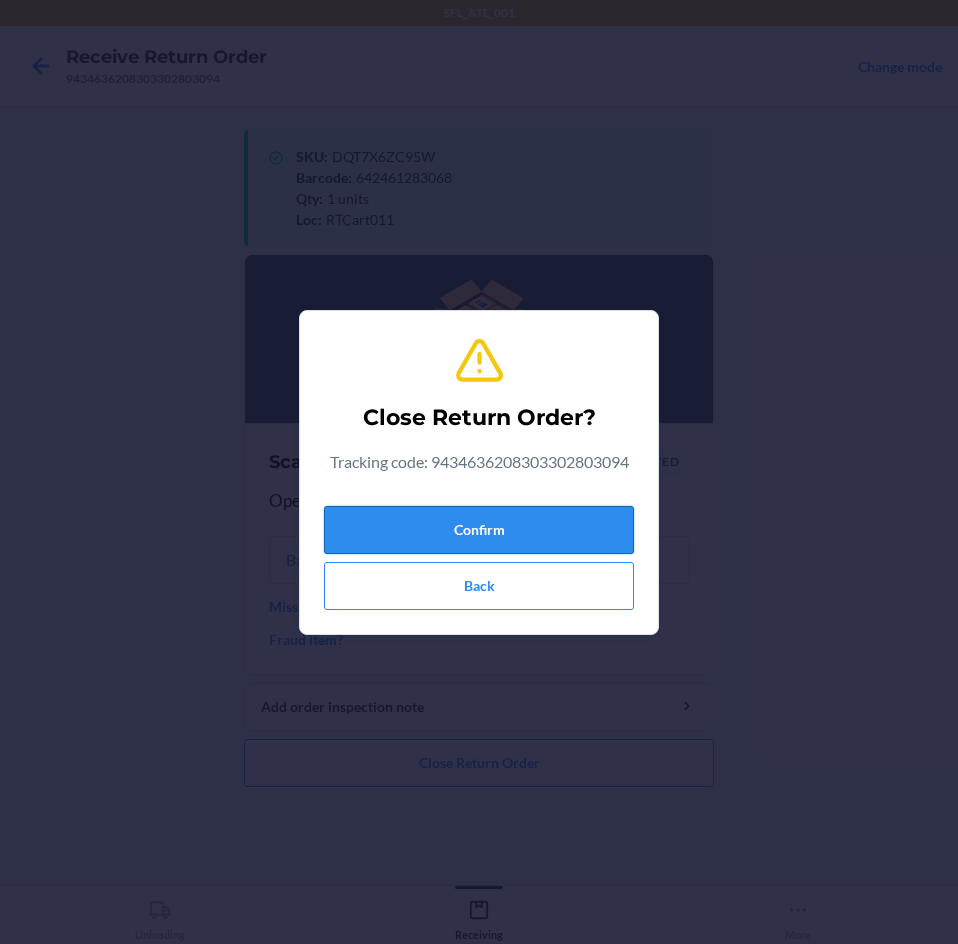click on "Confirm" at bounding box center [479, 530] 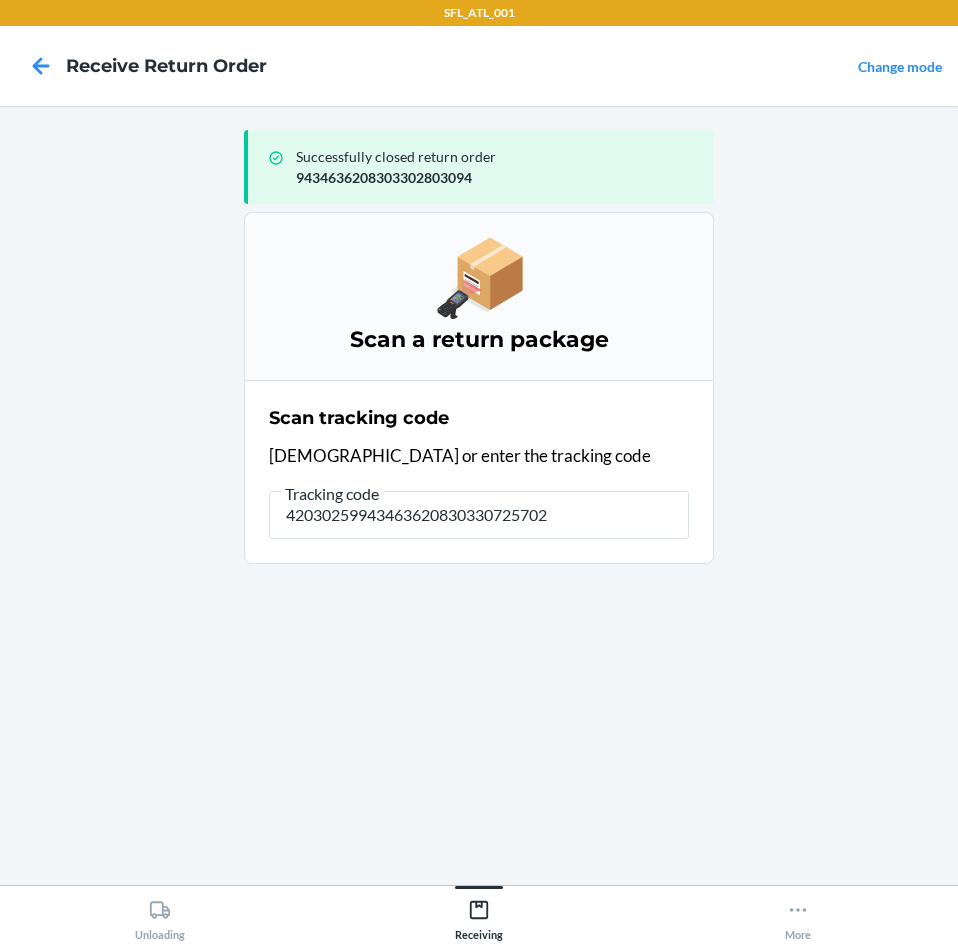 type on "420302599434636208303307257021" 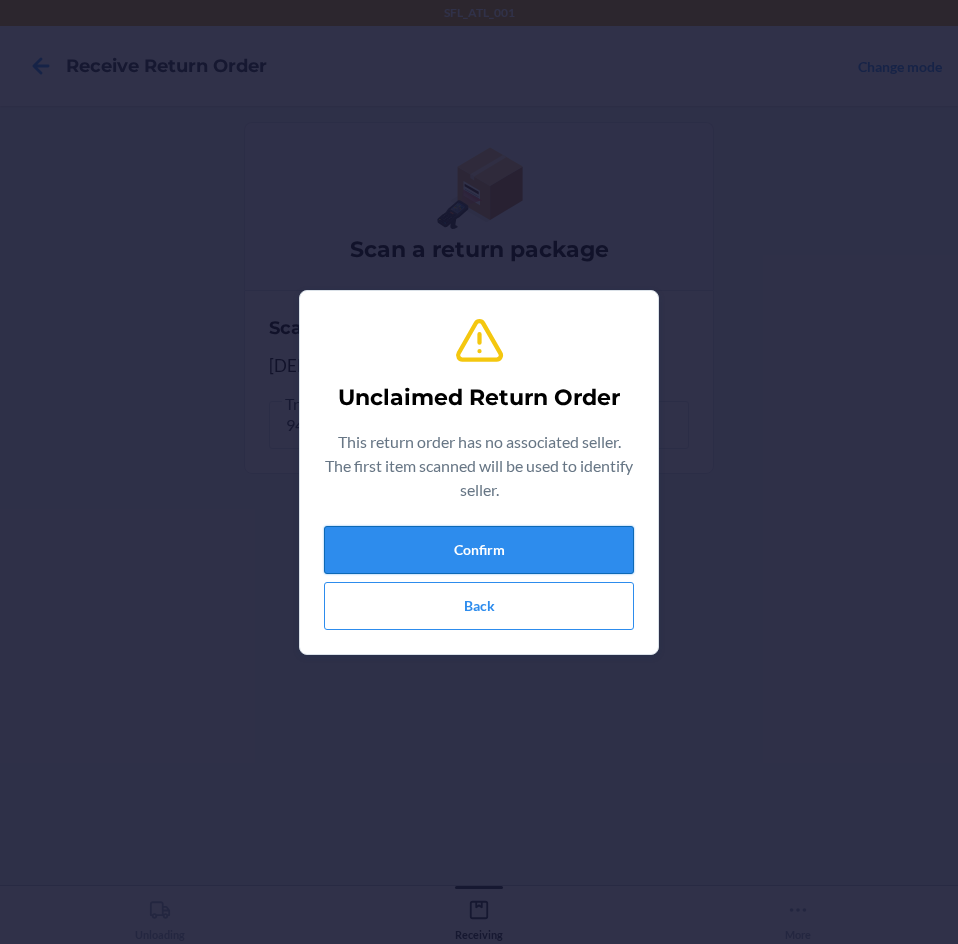 click on "Confirm" at bounding box center (479, 550) 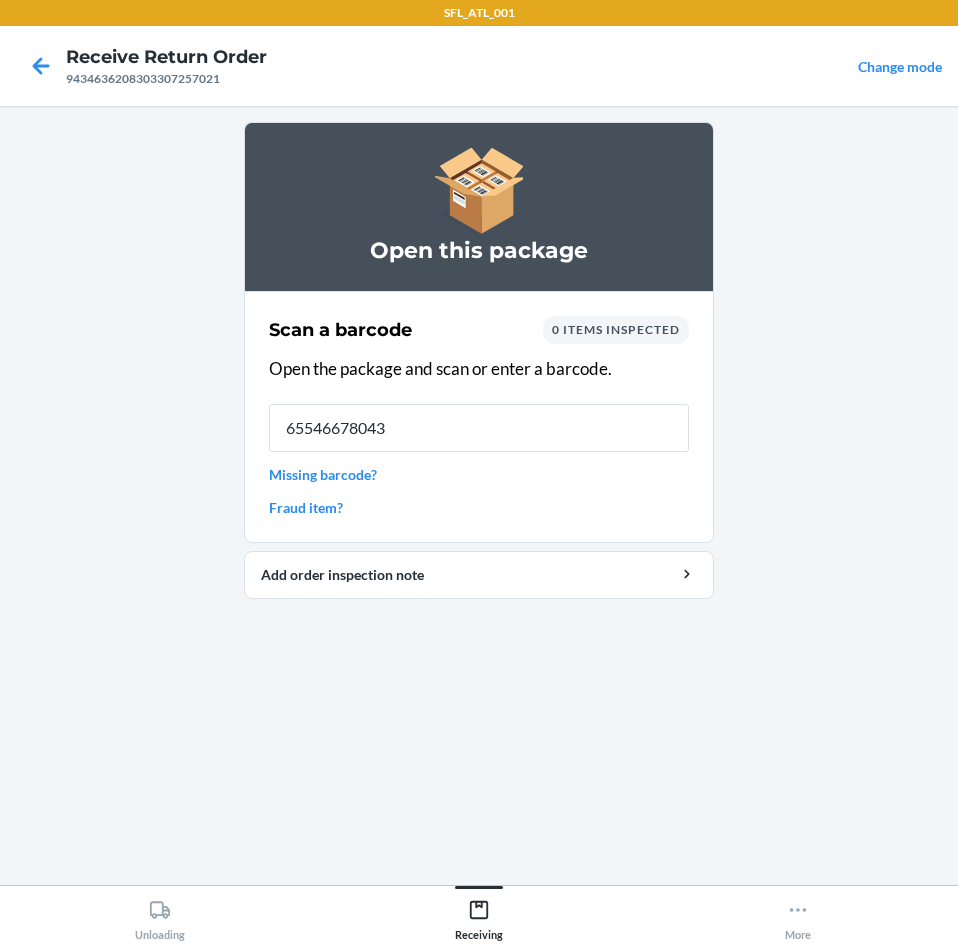 type on "655466780432" 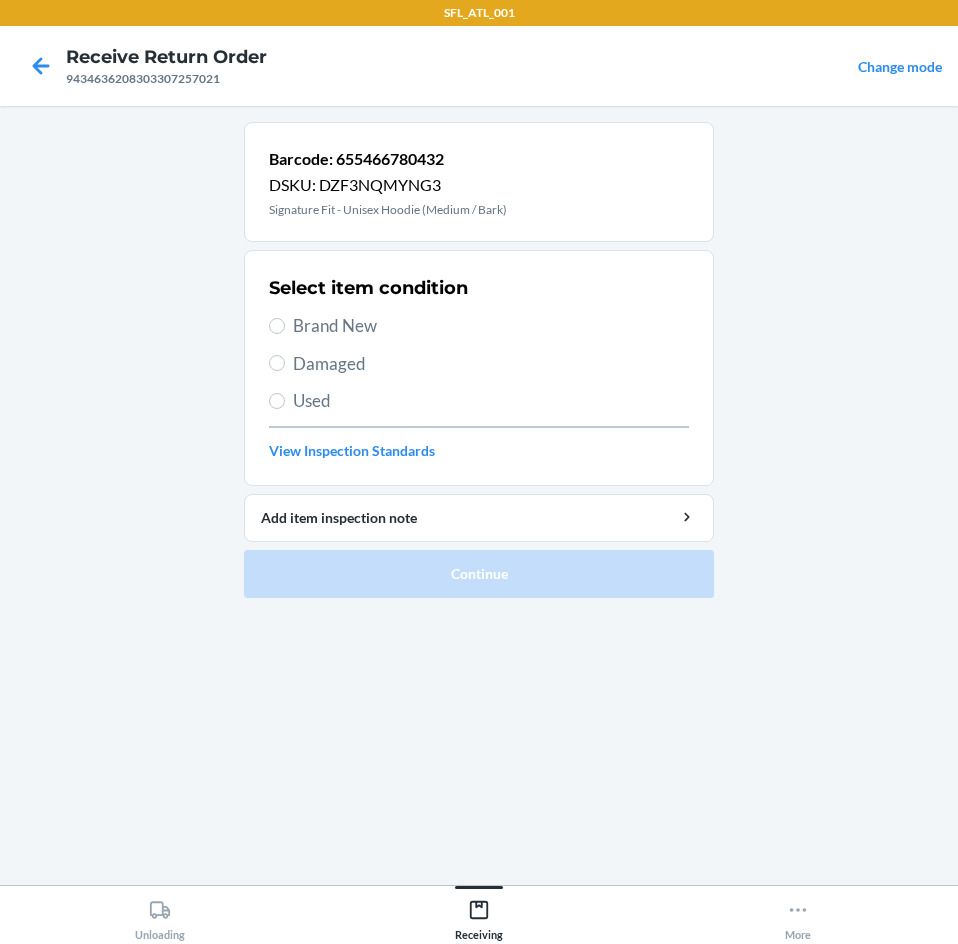 click on "Brand New" at bounding box center [491, 326] 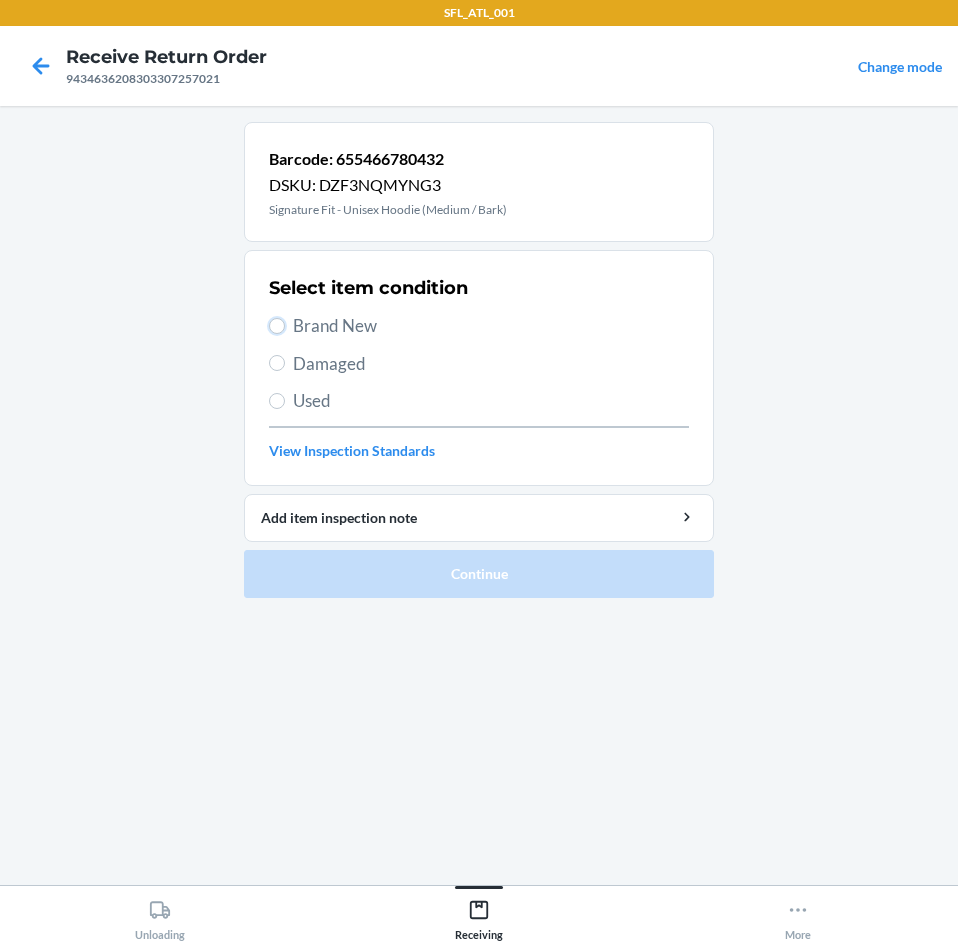 click on "Brand New" at bounding box center [277, 326] 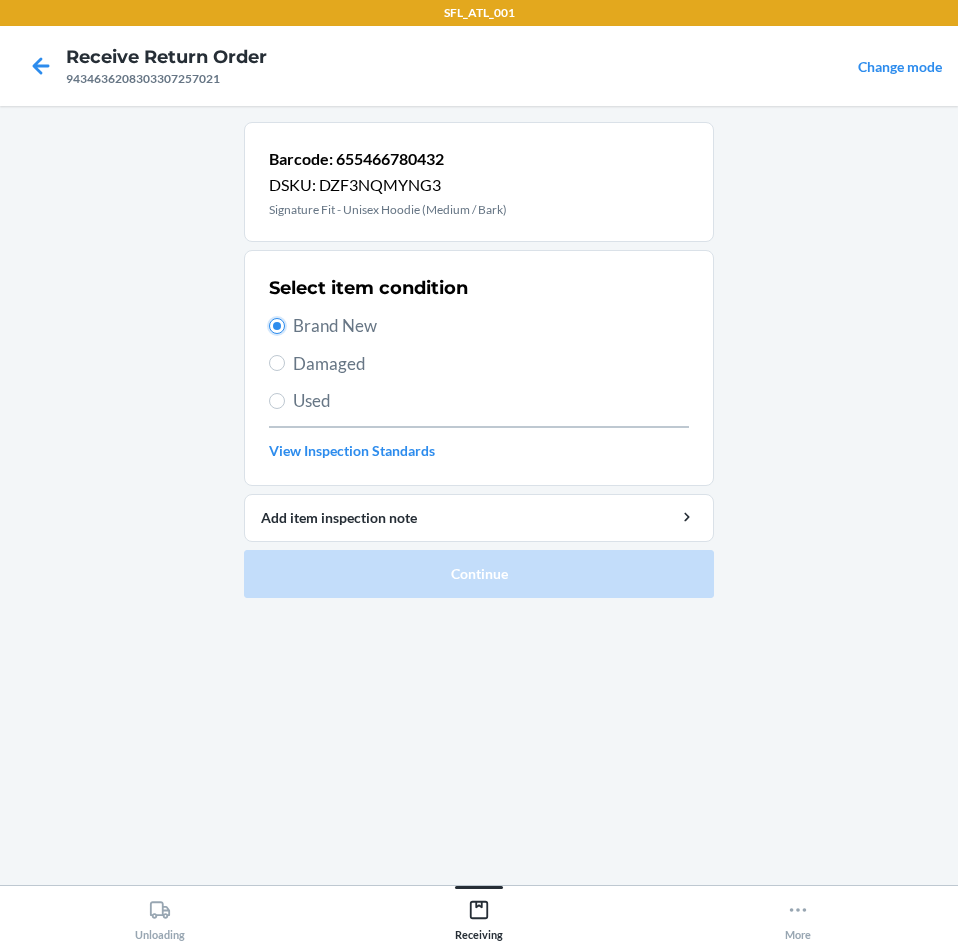 radio on "true" 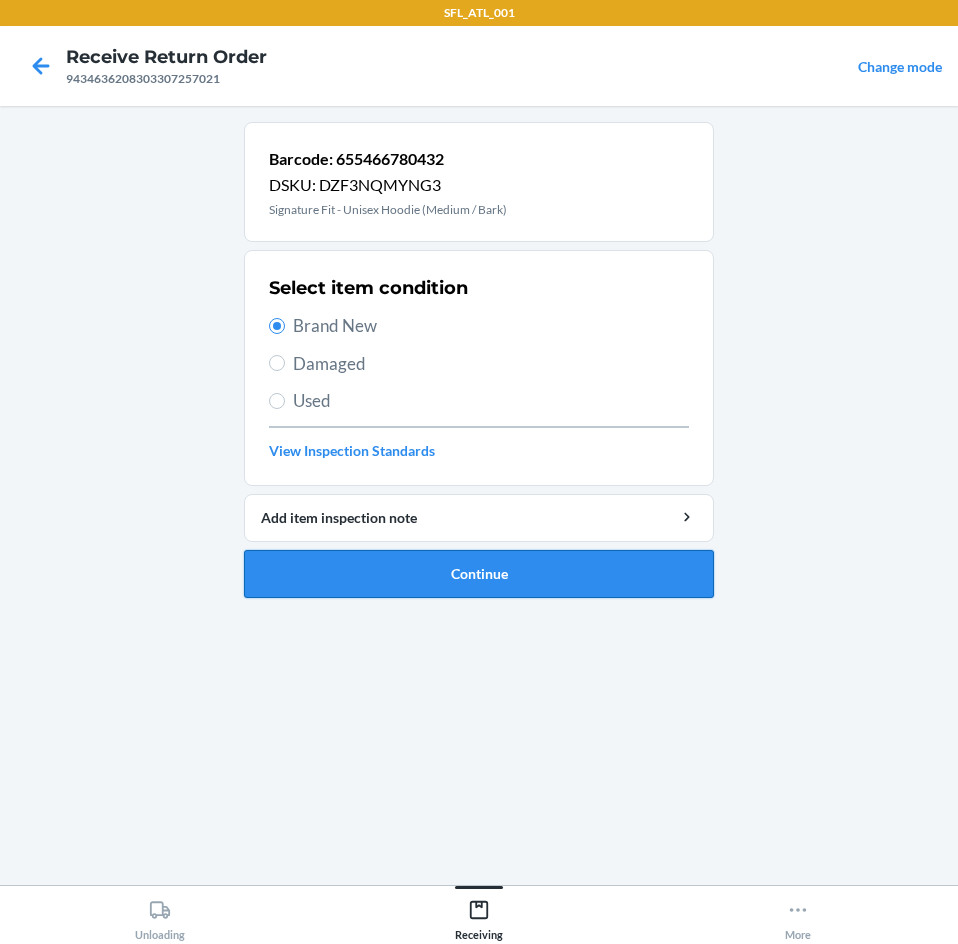 click on "Continue" at bounding box center [479, 574] 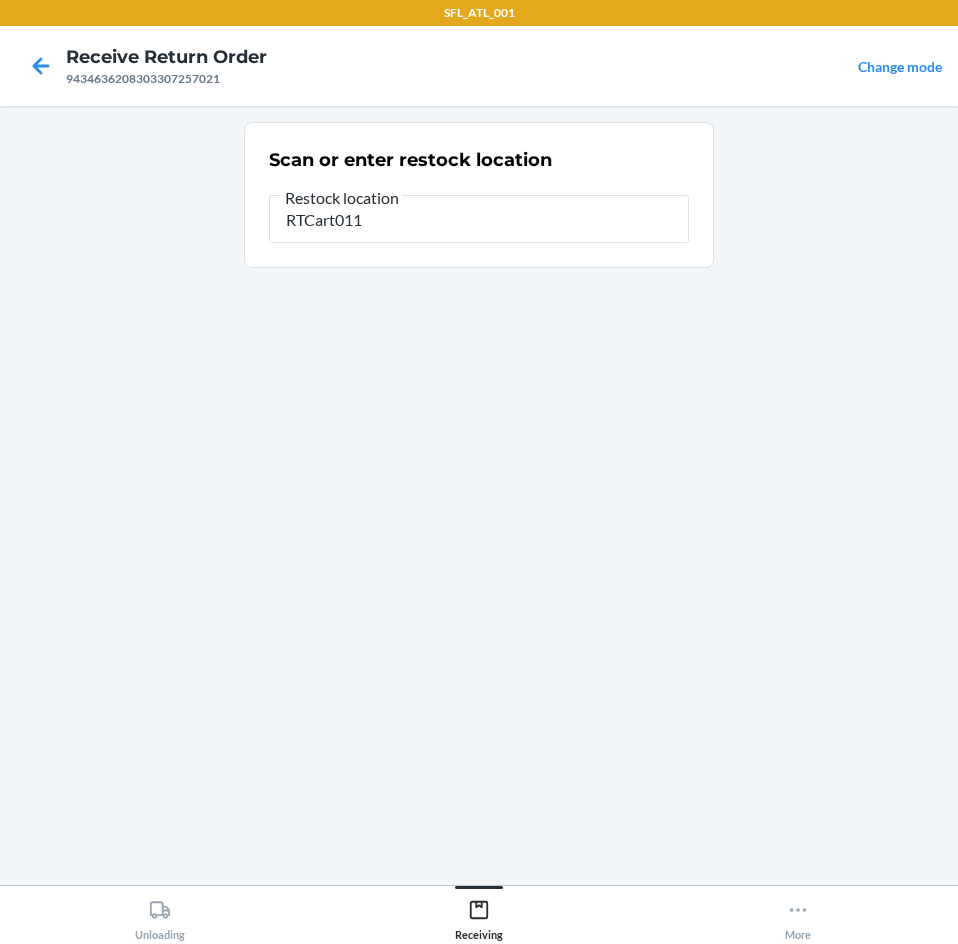 type on "RTCart011" 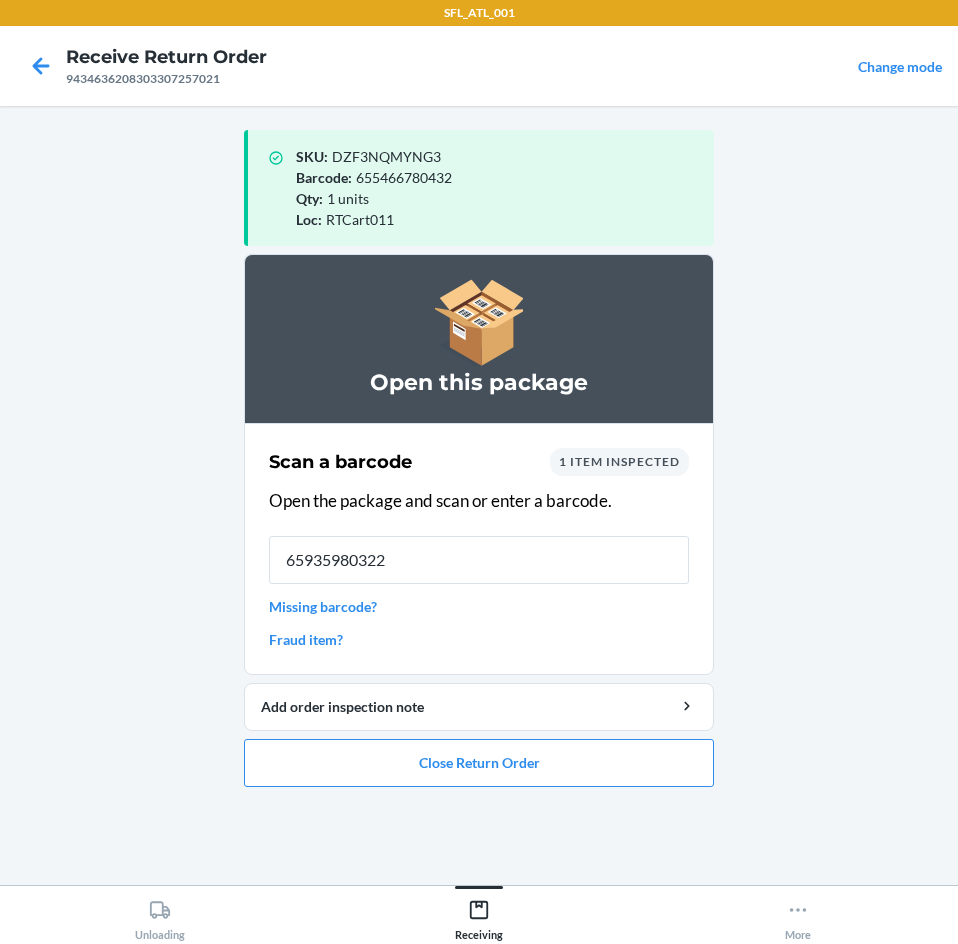 type on "659359803222" 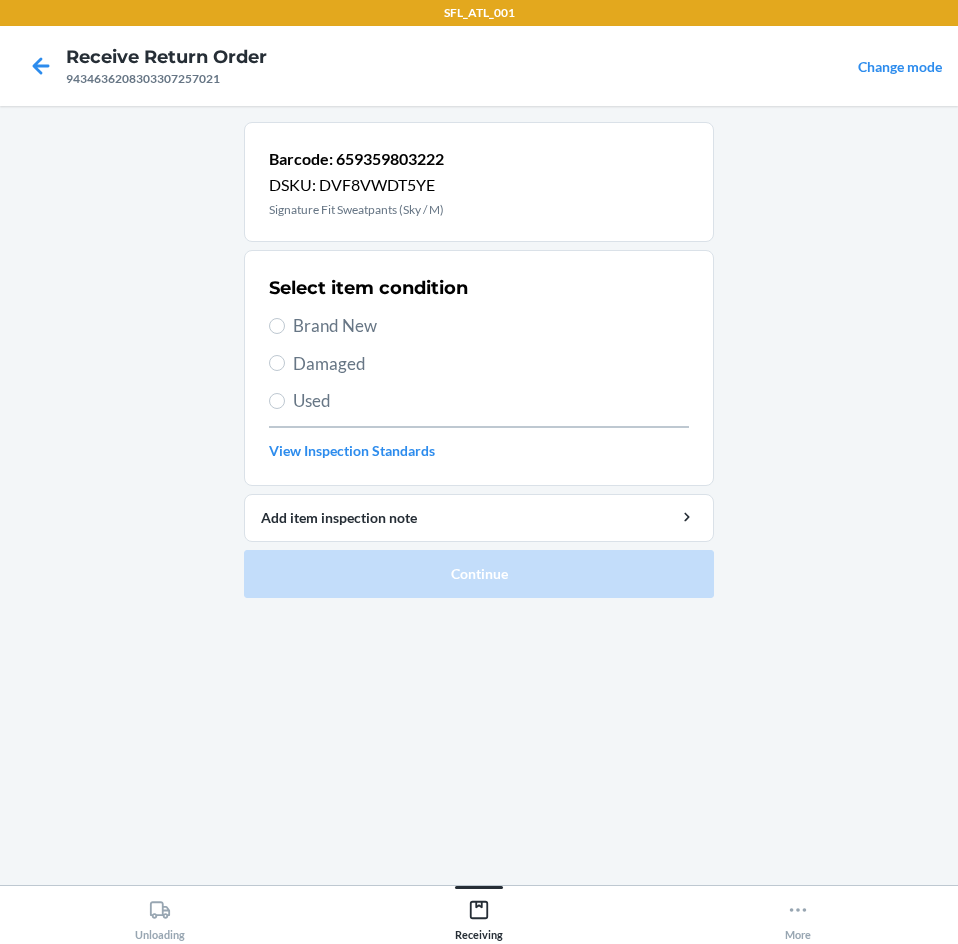 click on "Brand New" at bounding box center (491, 326) 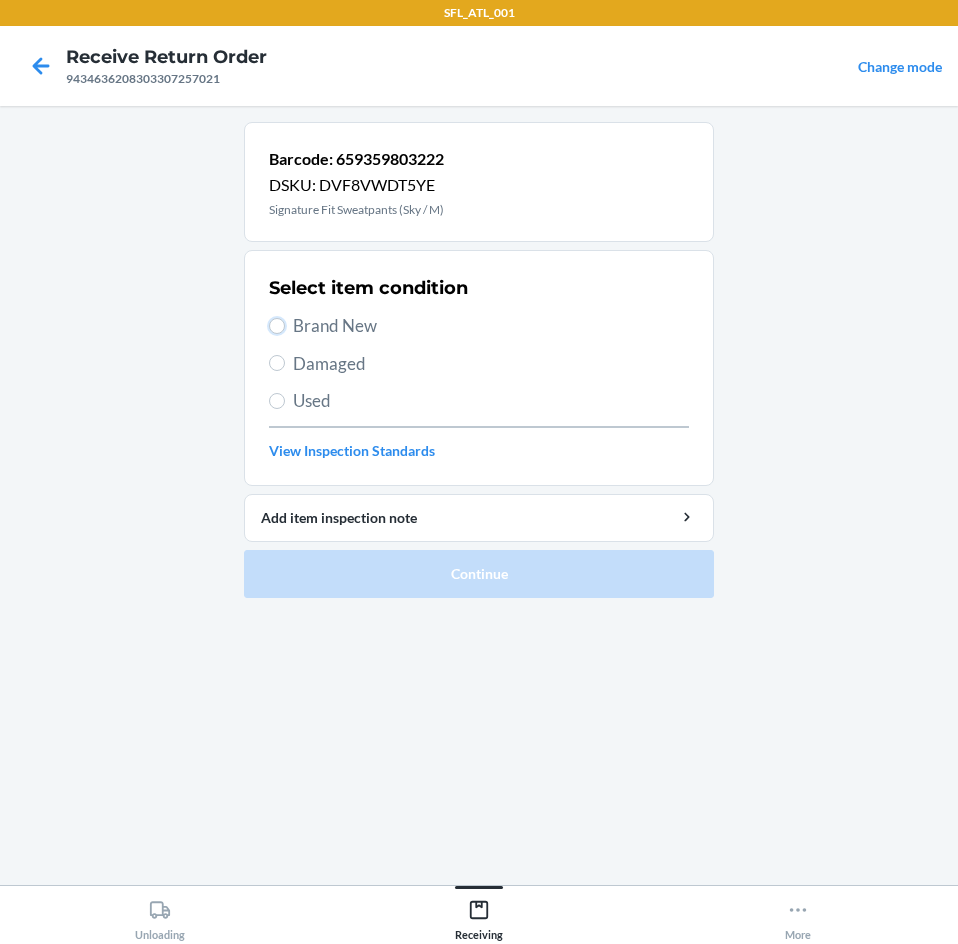 click on "Brand New" at bounding box center (277, 326) 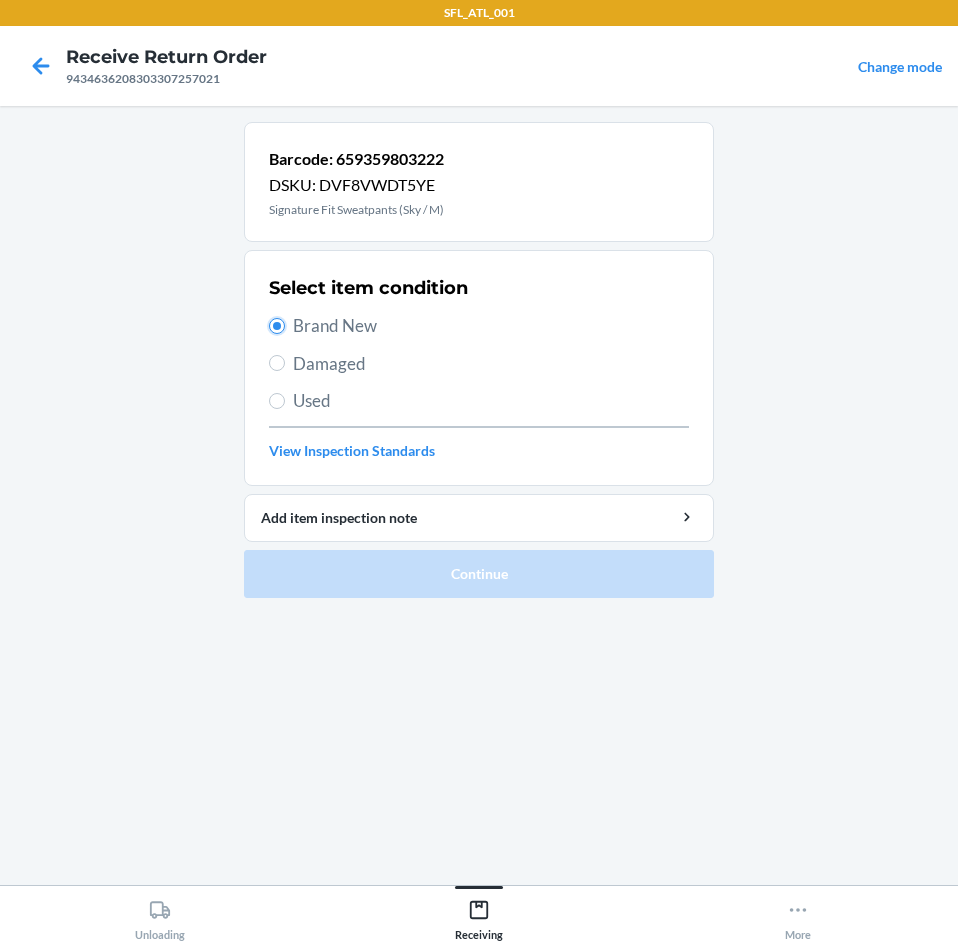 radio on "true" 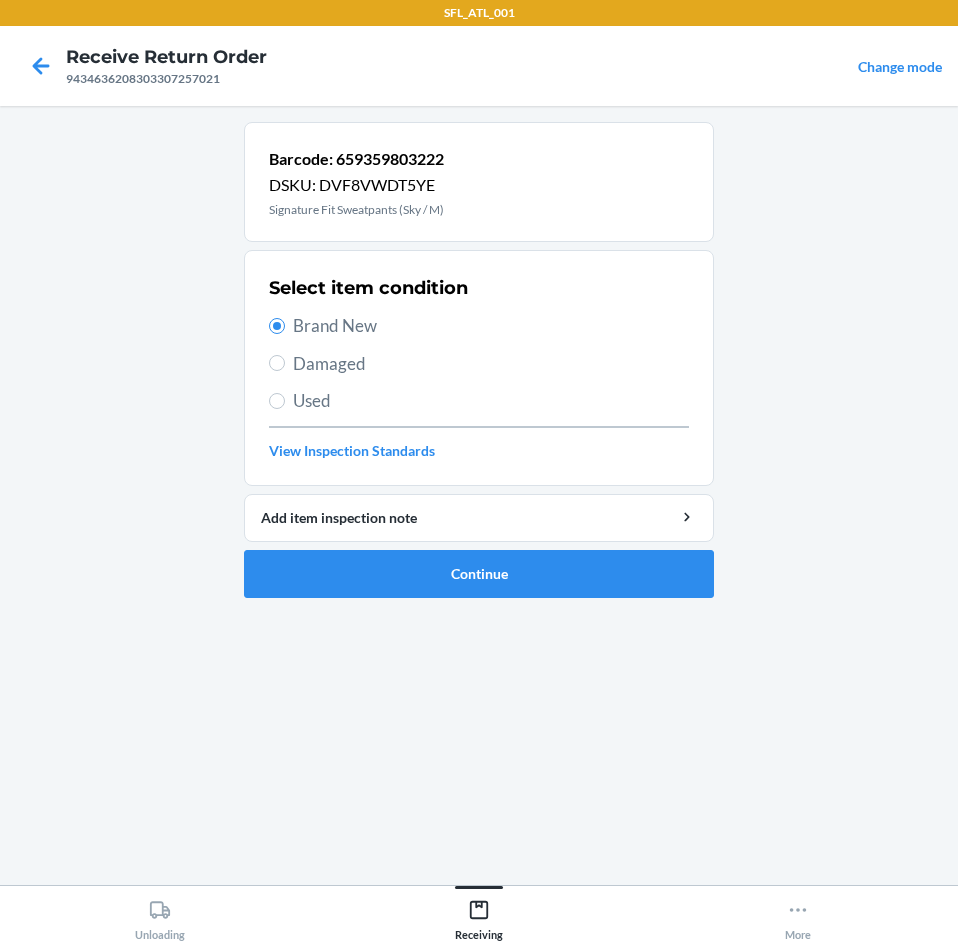 click on "Brand New" at bounding box center (491, 326) 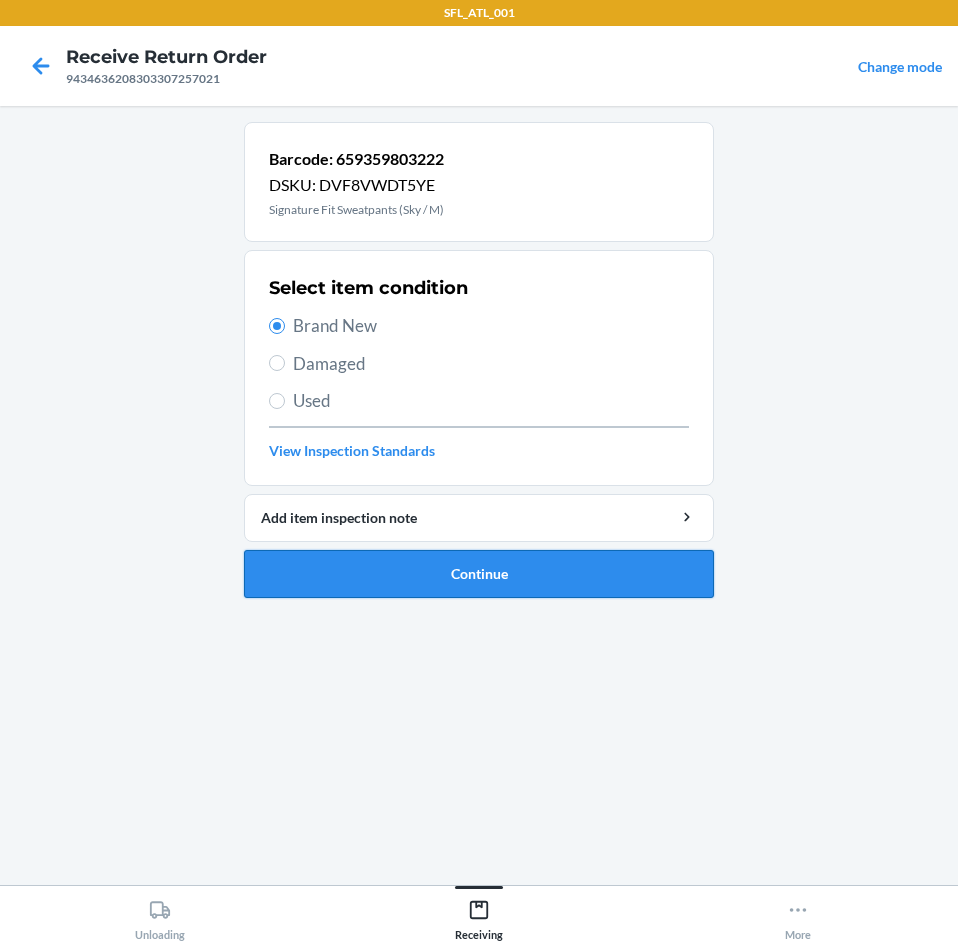 drag, startPoint x: 450, startPoint y: 563, endPoint x: 482, endPoint y: 591, distance: 42.520584 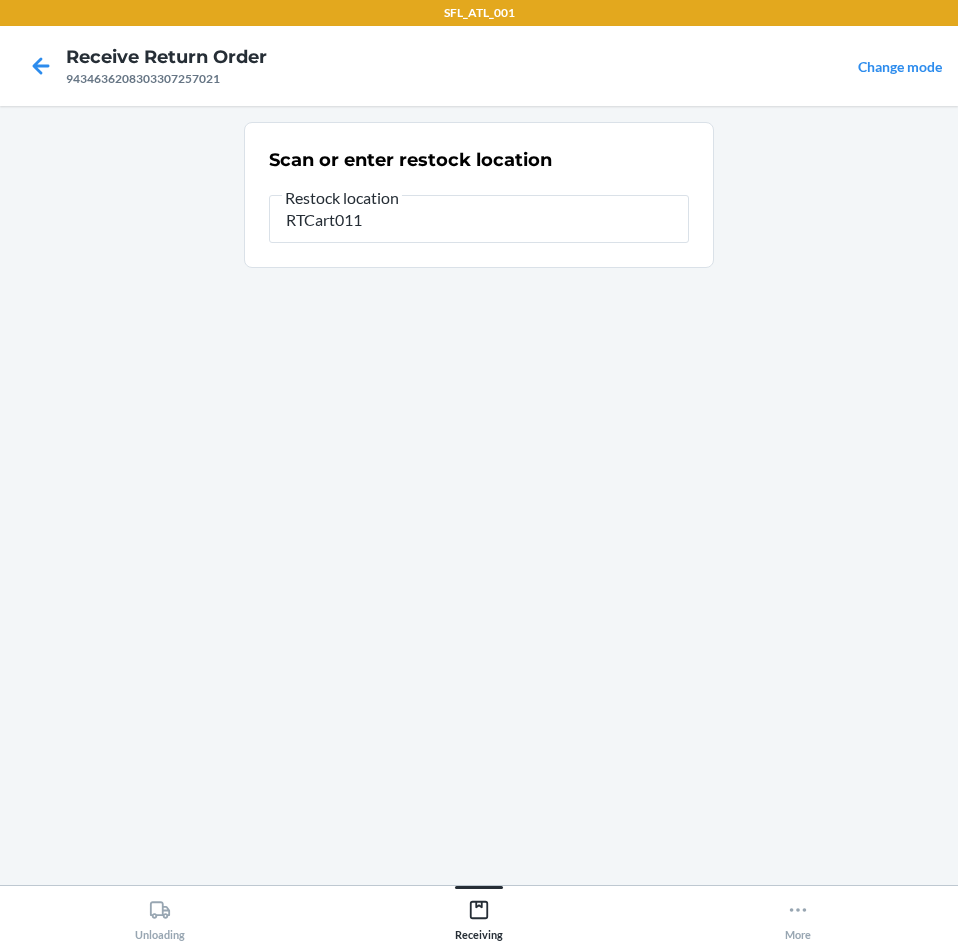 type on "RTCart011" 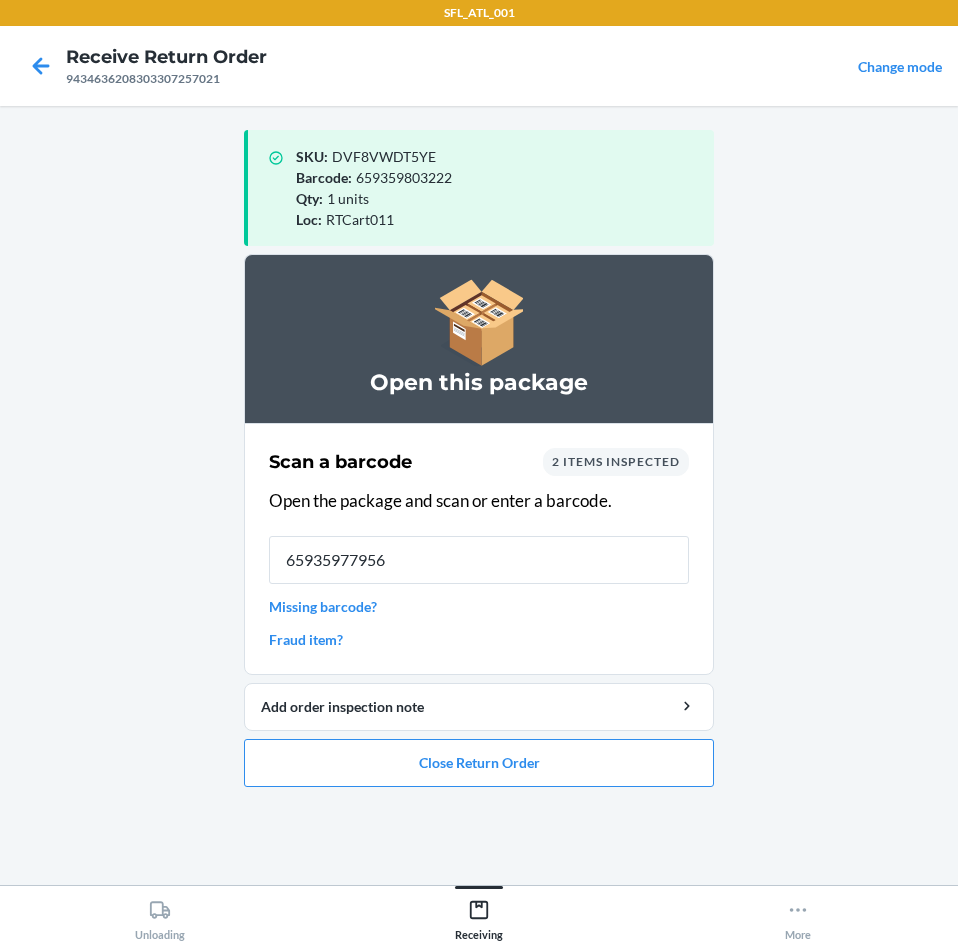 type on "659359779565" 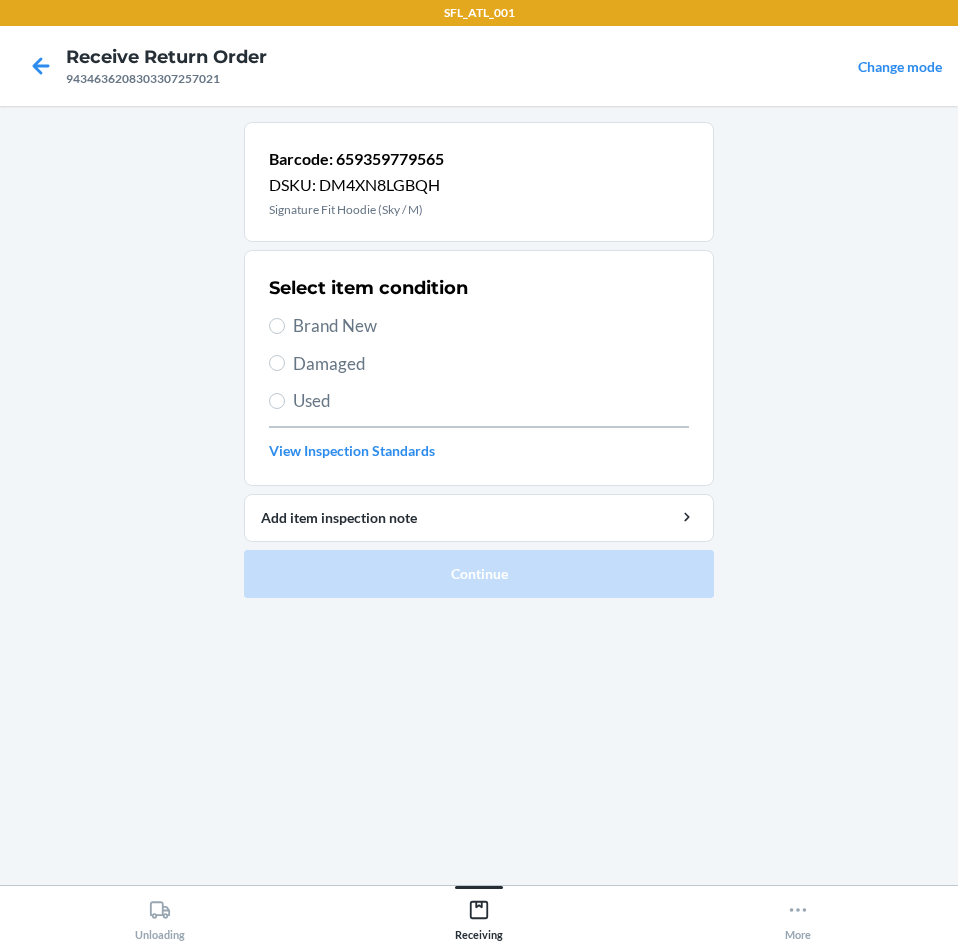 click on "Brand New" at bounding box center (491, 326) 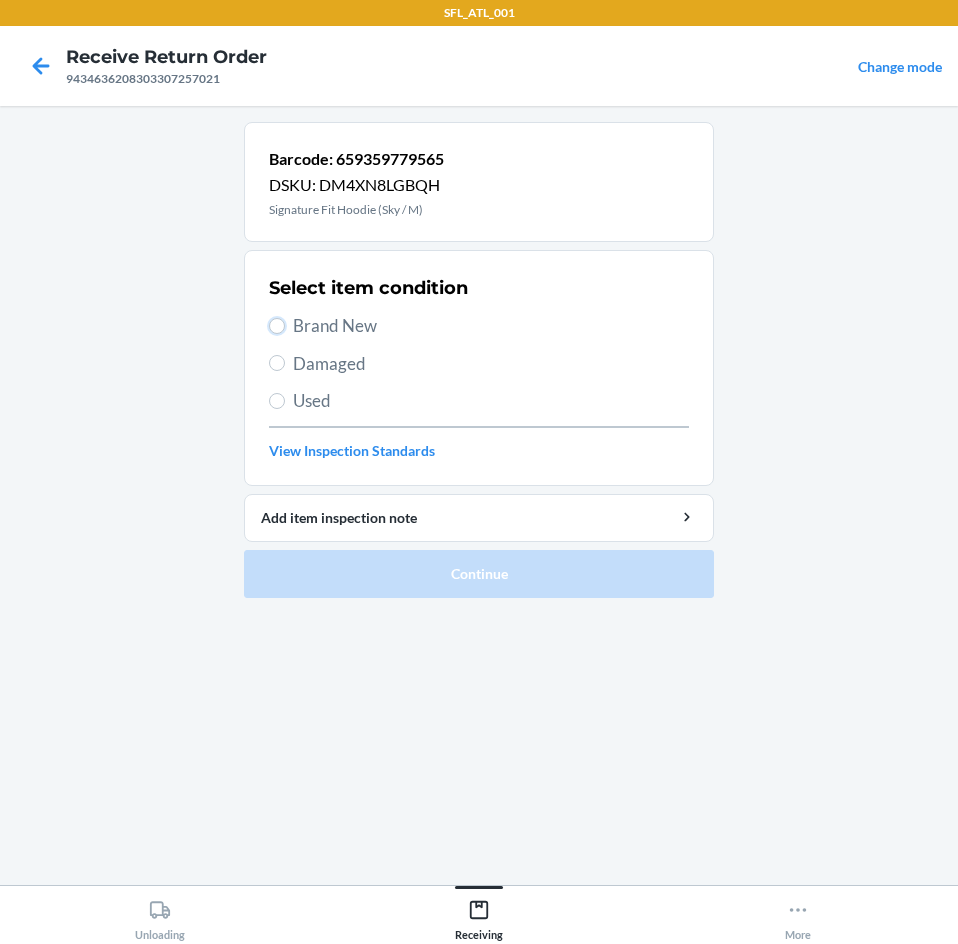 click on "Brand New" at bounding box center (277, 326) 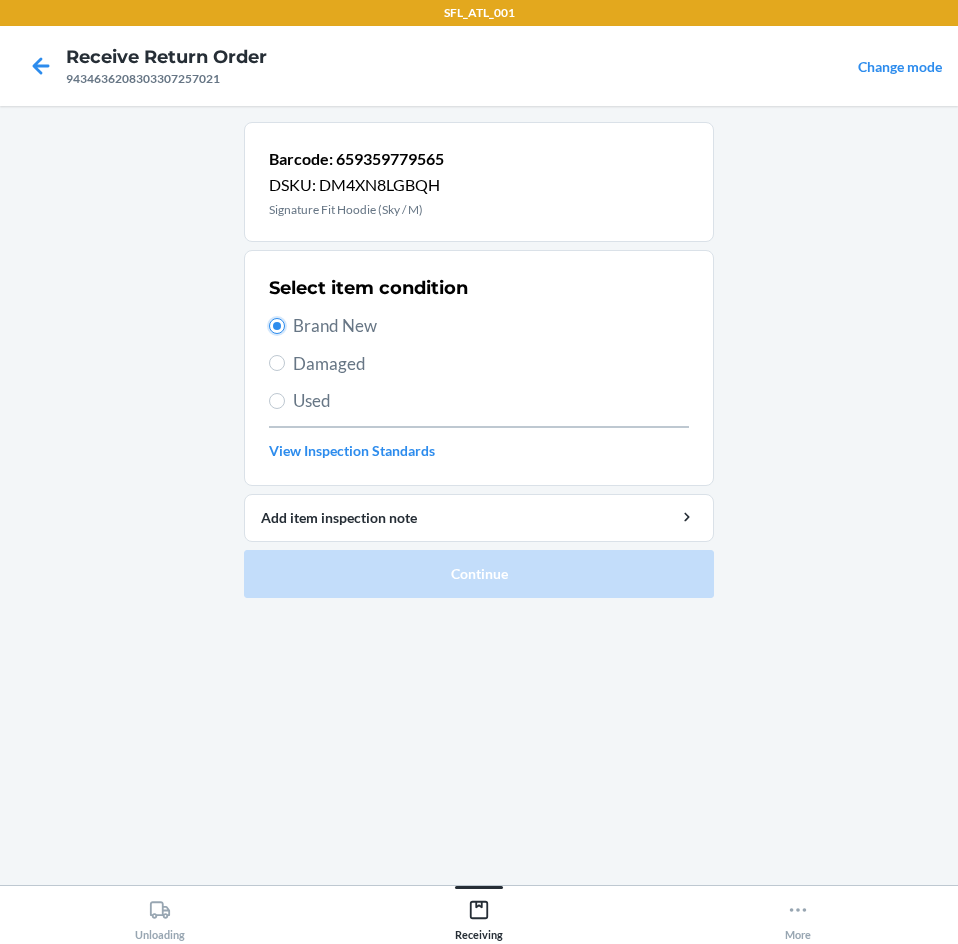 radio on "true" 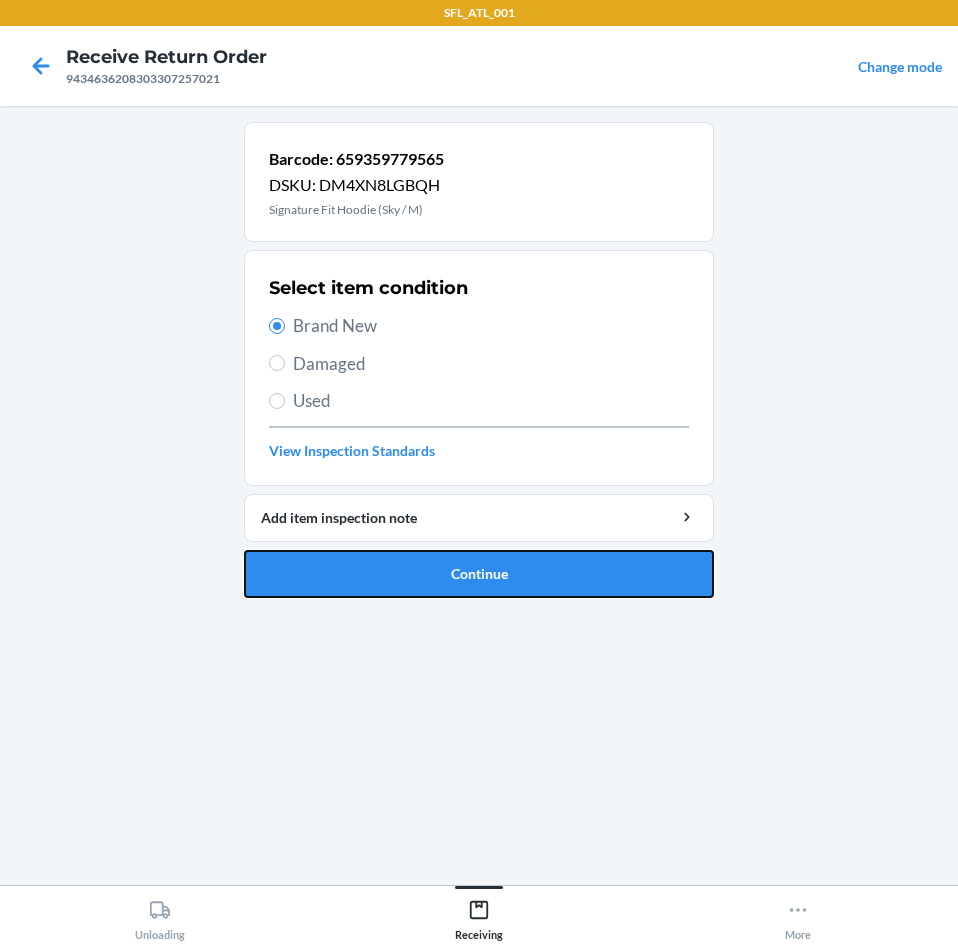 click on "Continue" at bounding box center (479, 574) 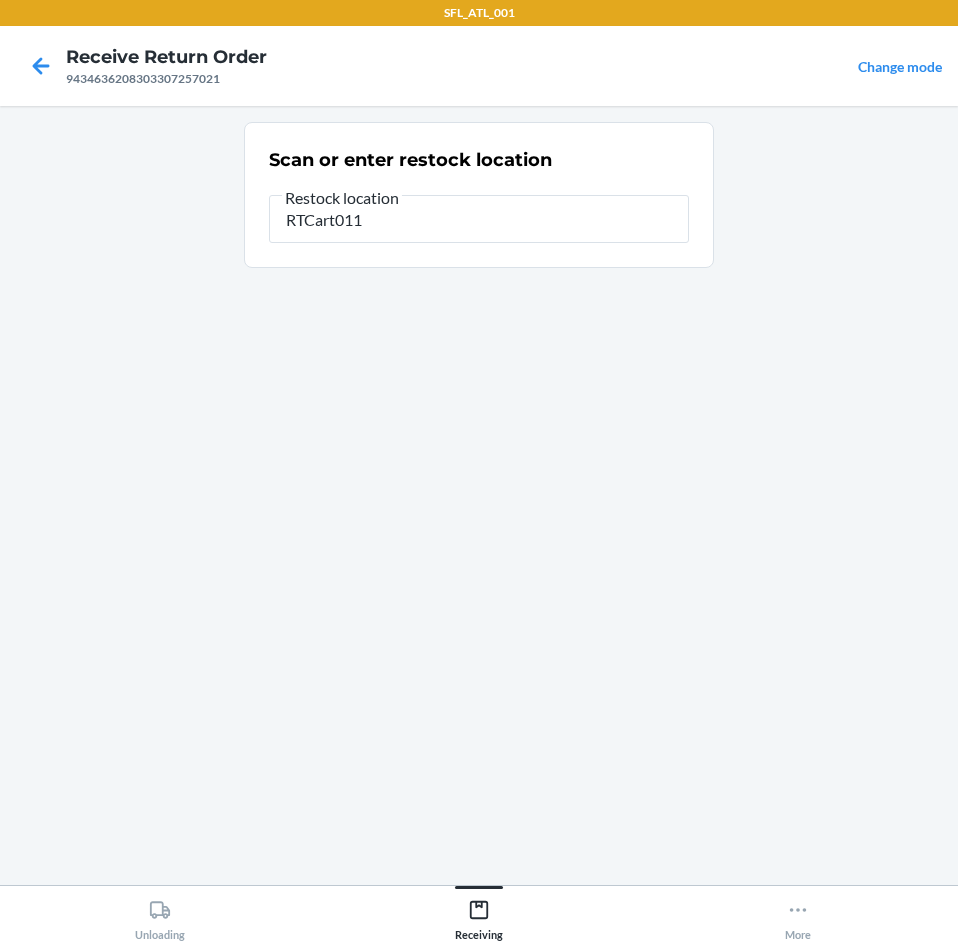 type on "RTCart011" 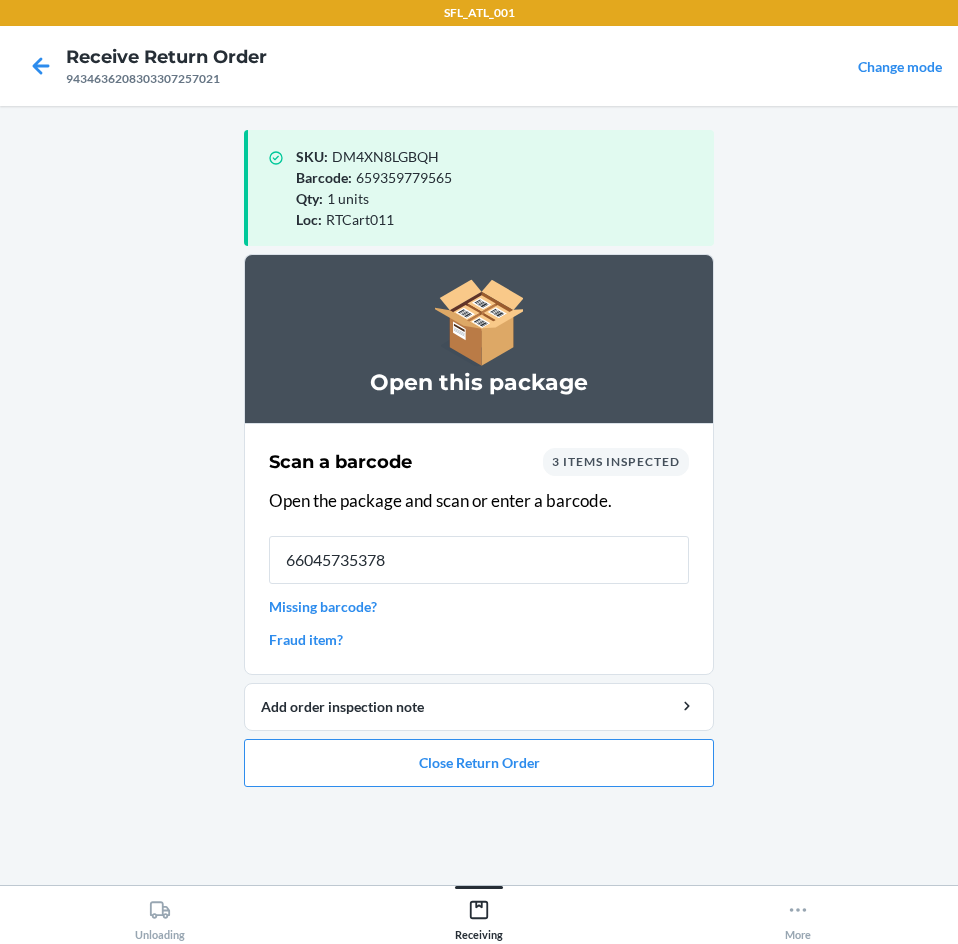 type on "660457353786" 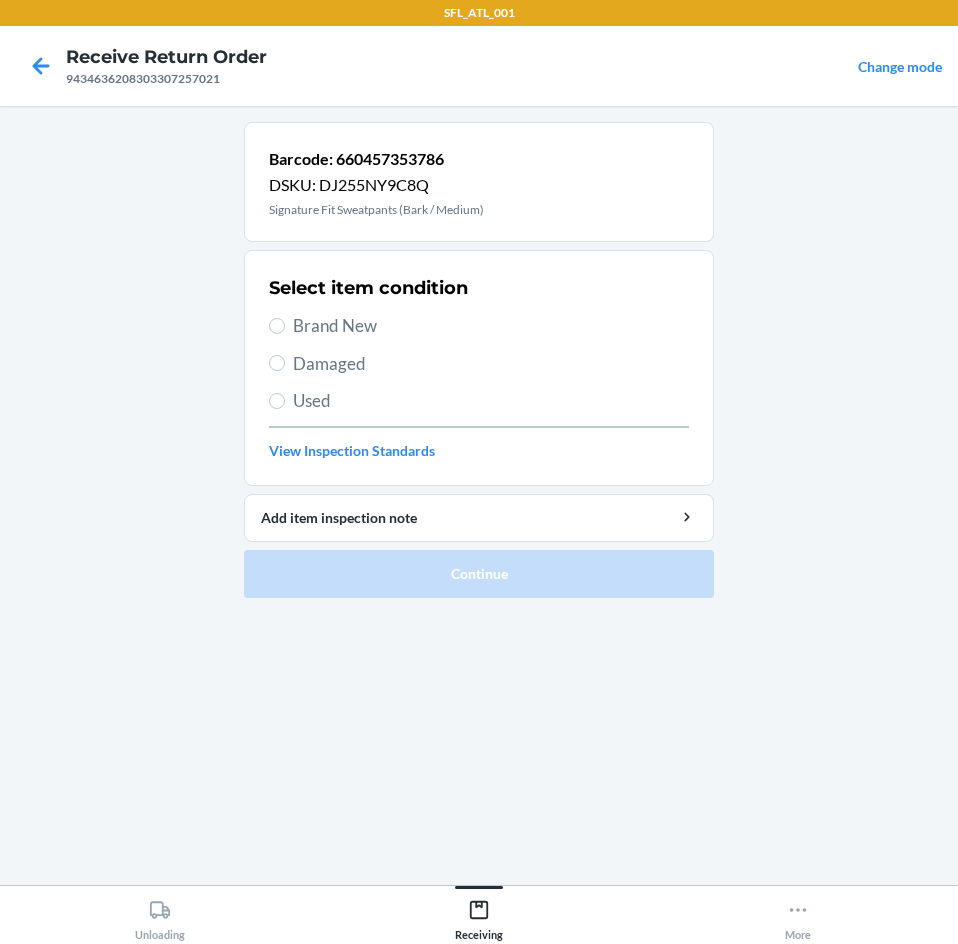 click on "Brand New" at bounding box center [491, 326] 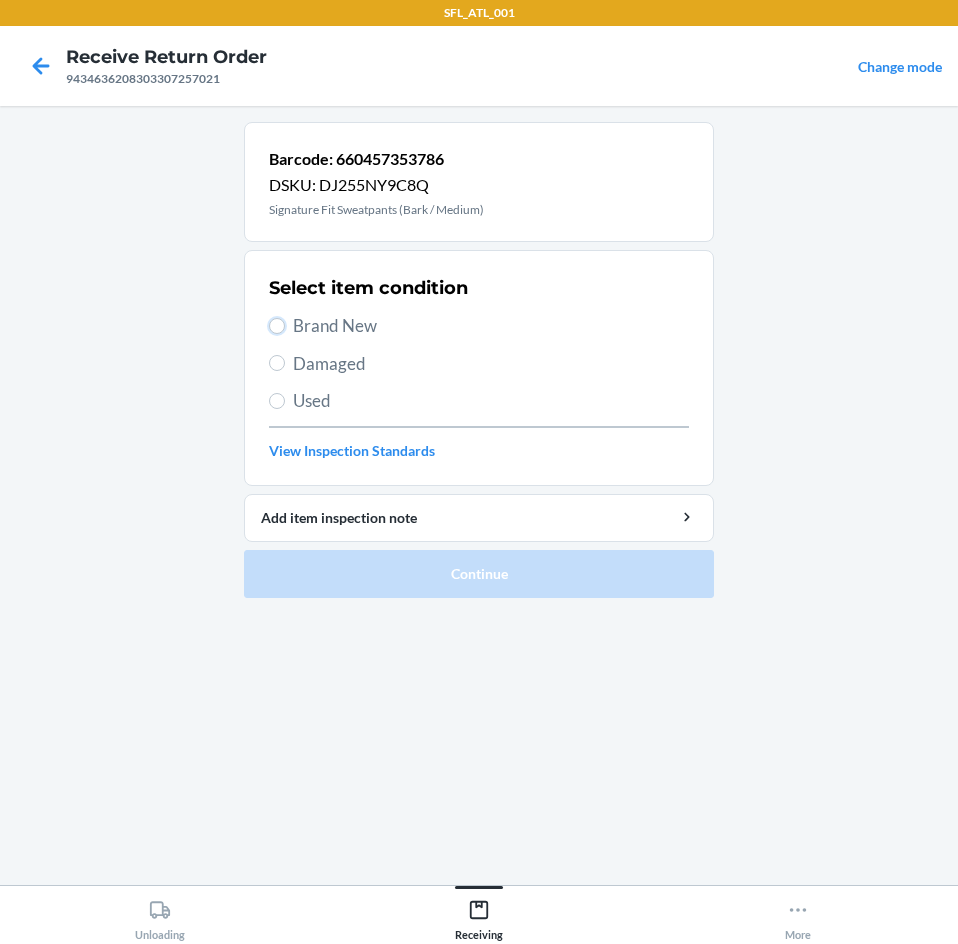 click on "Brand New" at bounding box center [277, 326] 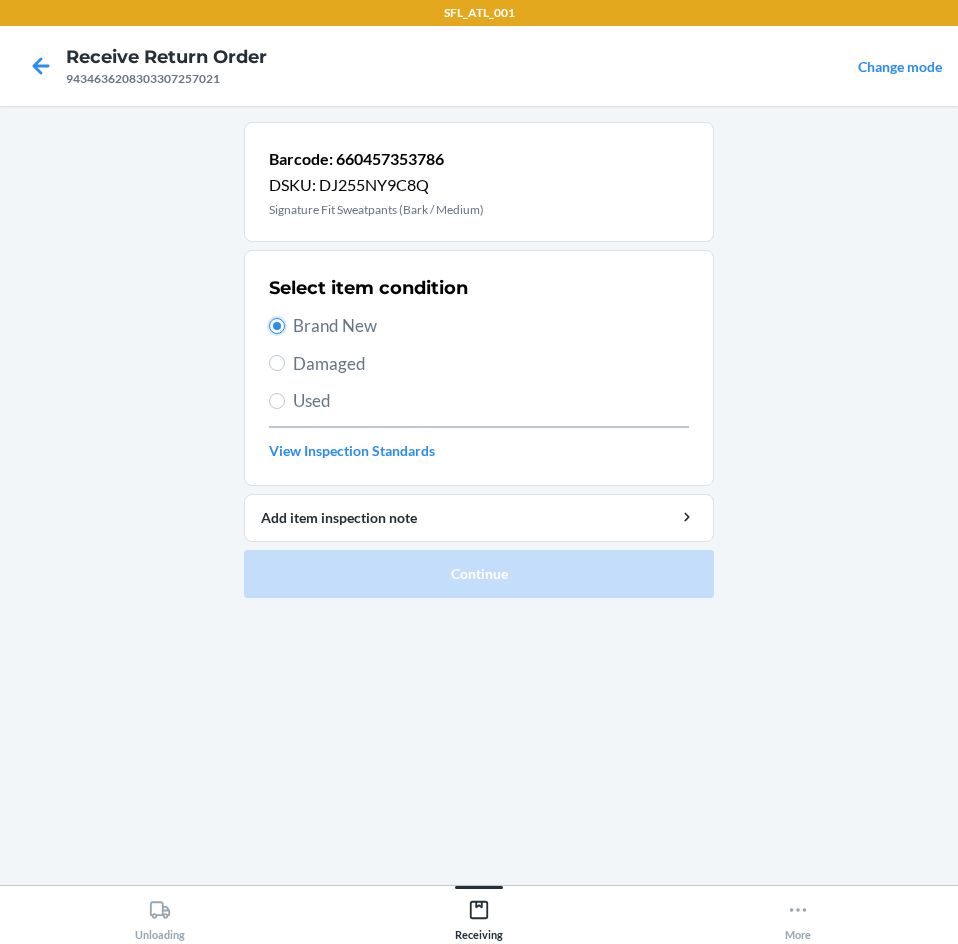radio on "true" 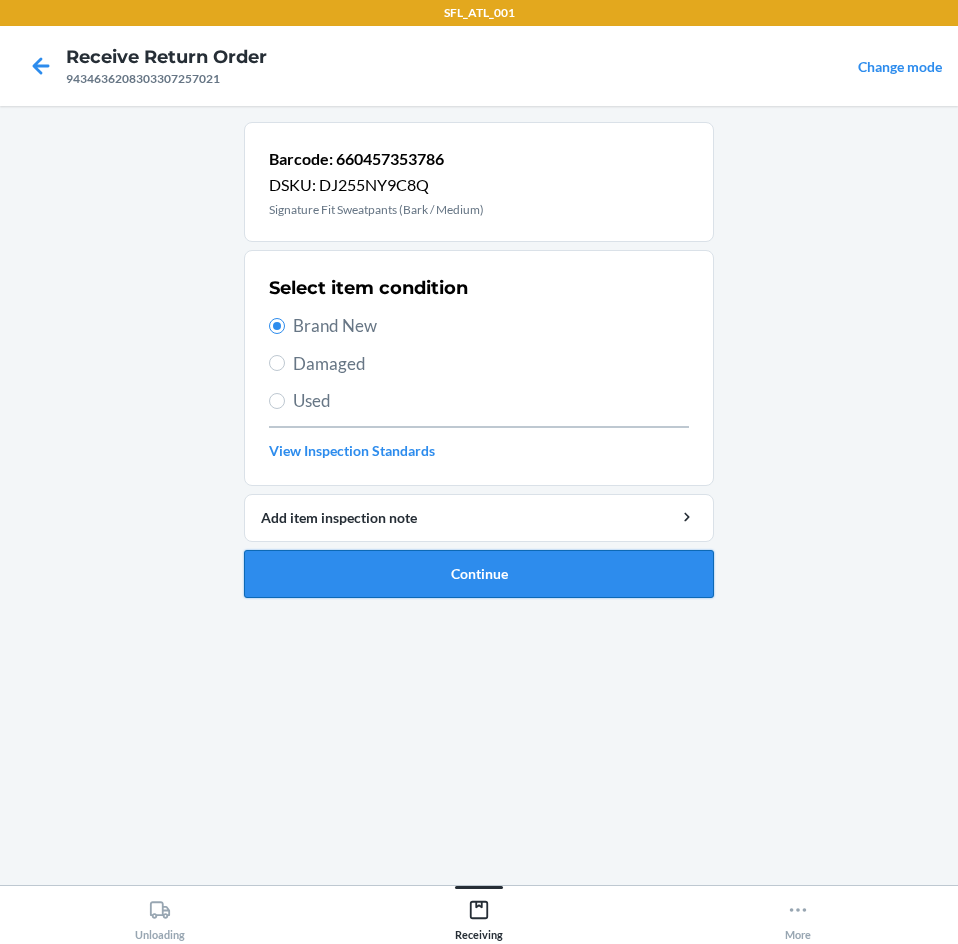 click on "Continue" at bounding box center [479, 574] 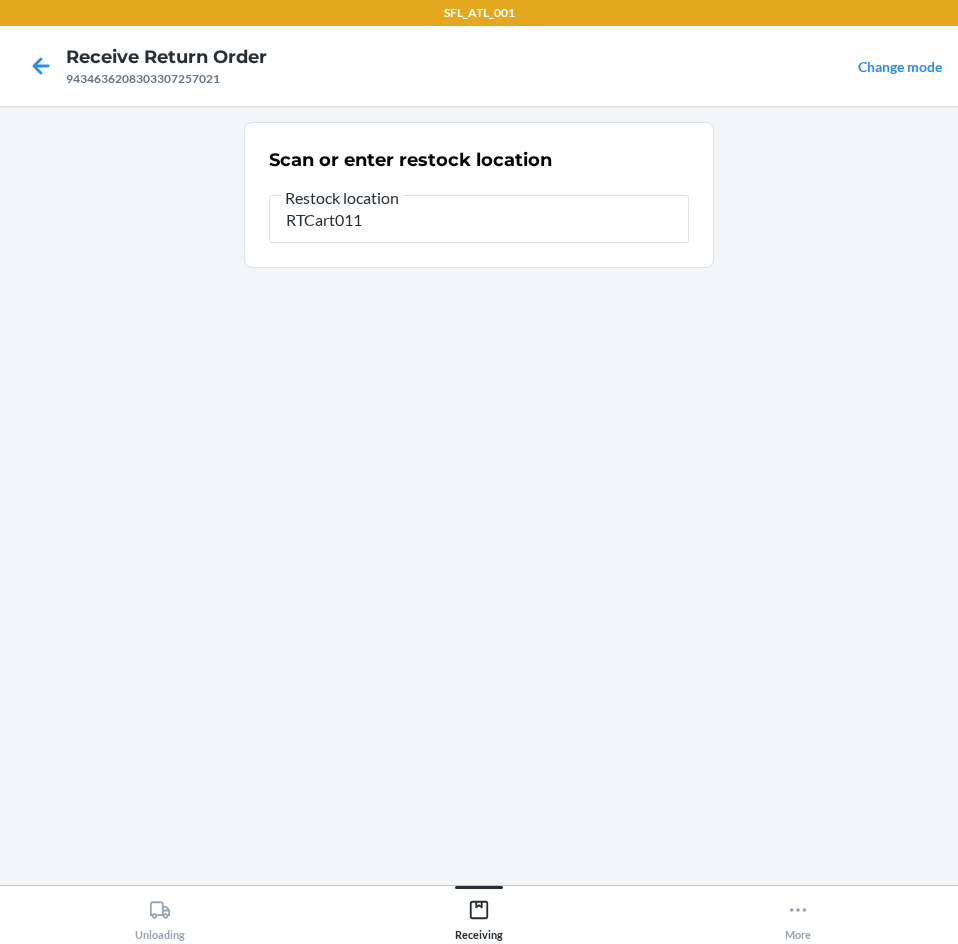 type on "RTCart011" 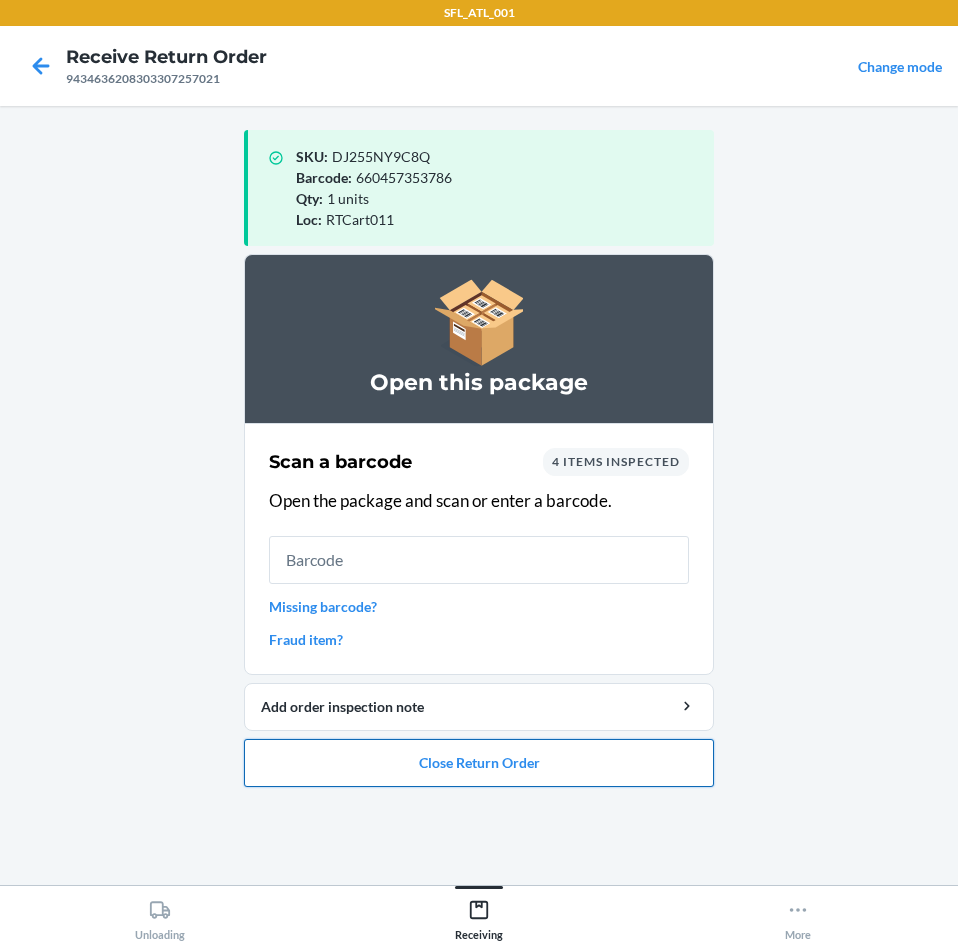 drag, startPoint x: 440, startPoint y: 786, endPoint x: 440, endPoint y: 766, distance: 20 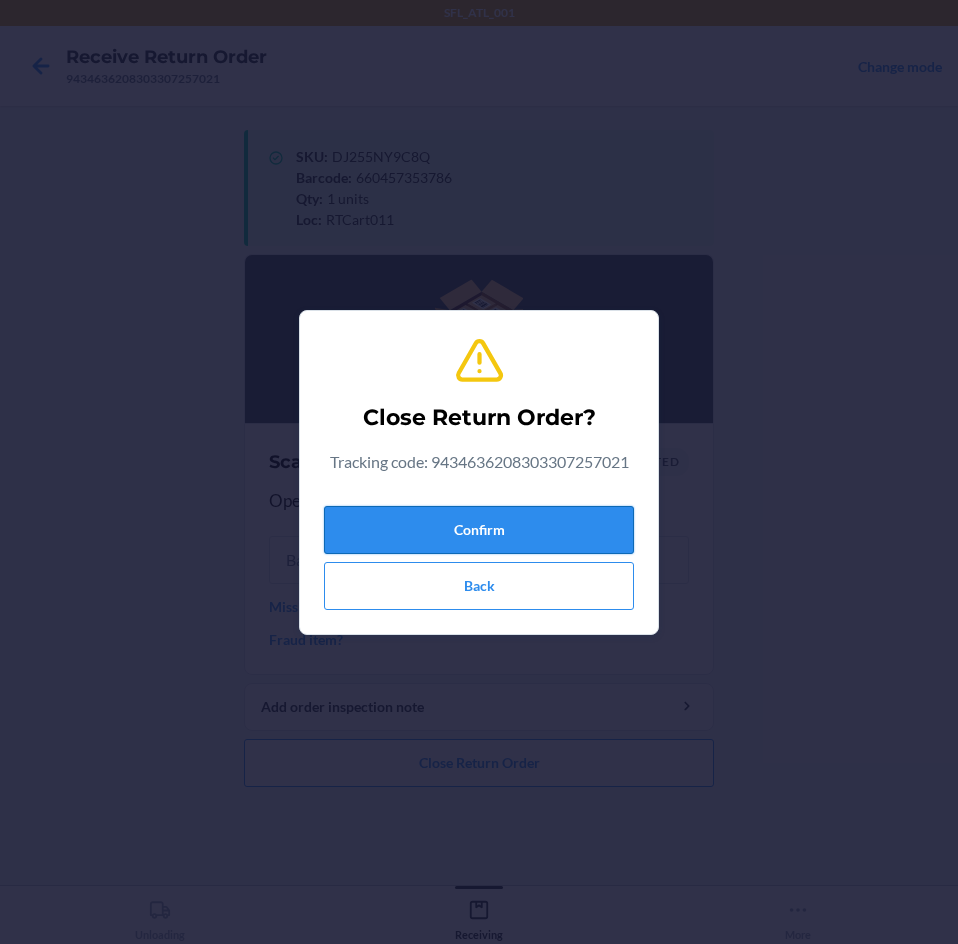 click on "Confirm" at bounding box center [479, 530] 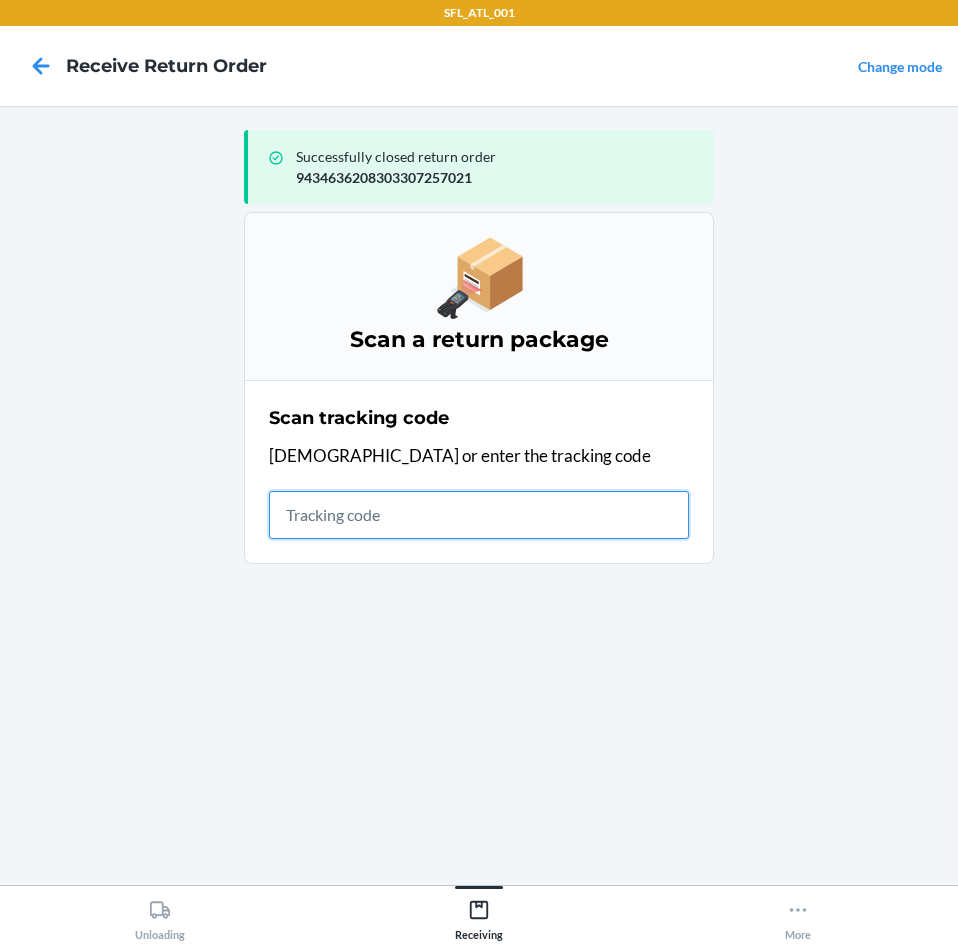 click at bounding box center (479, 515) 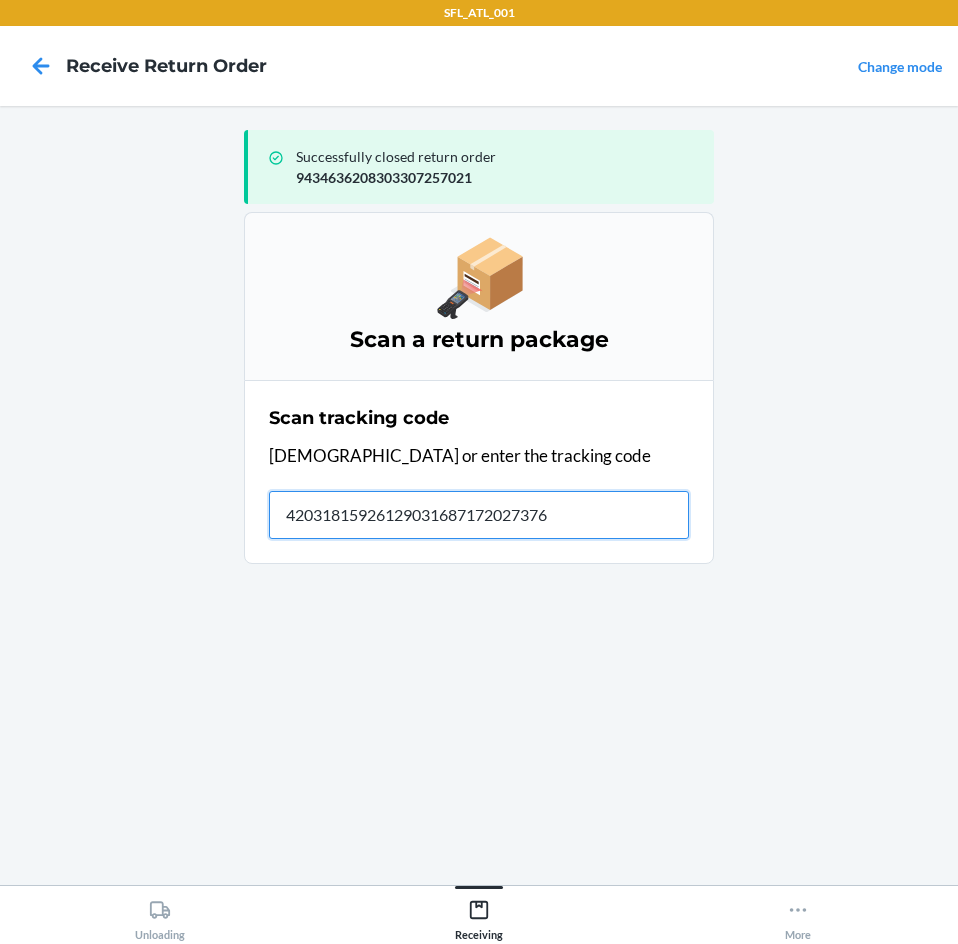 type on "420318159261290316871720273761" 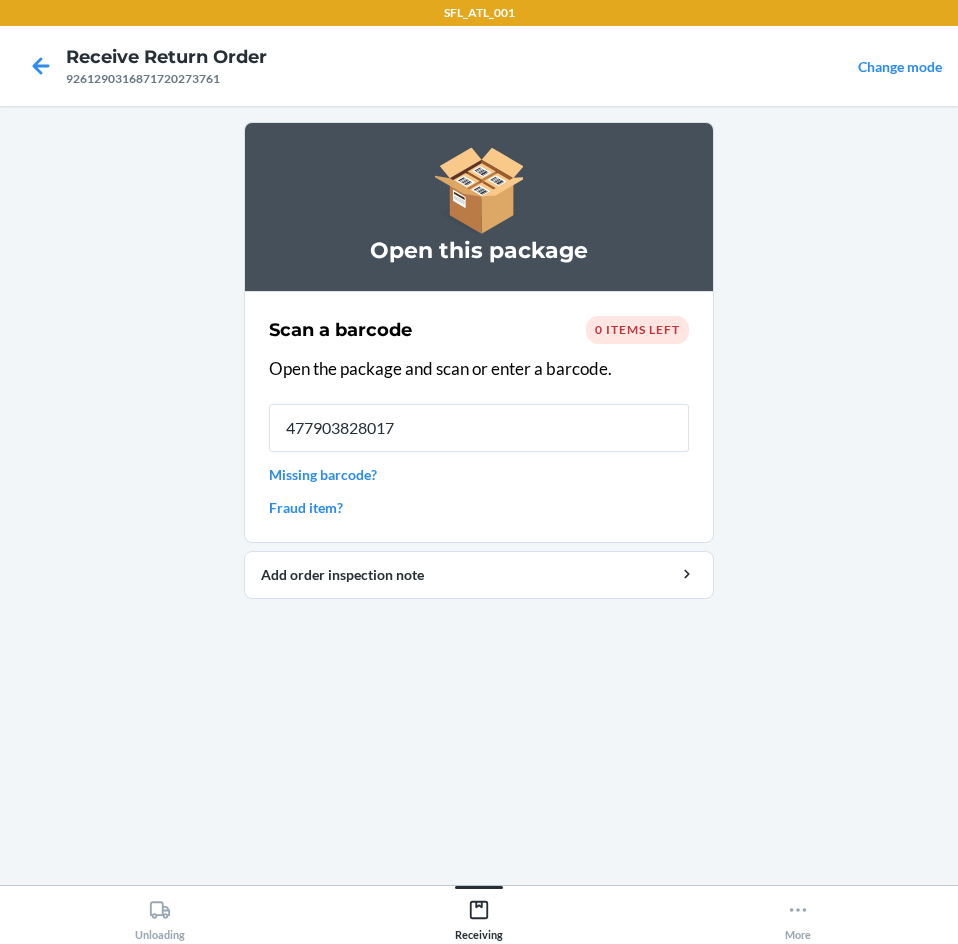 type on "4779038280178" 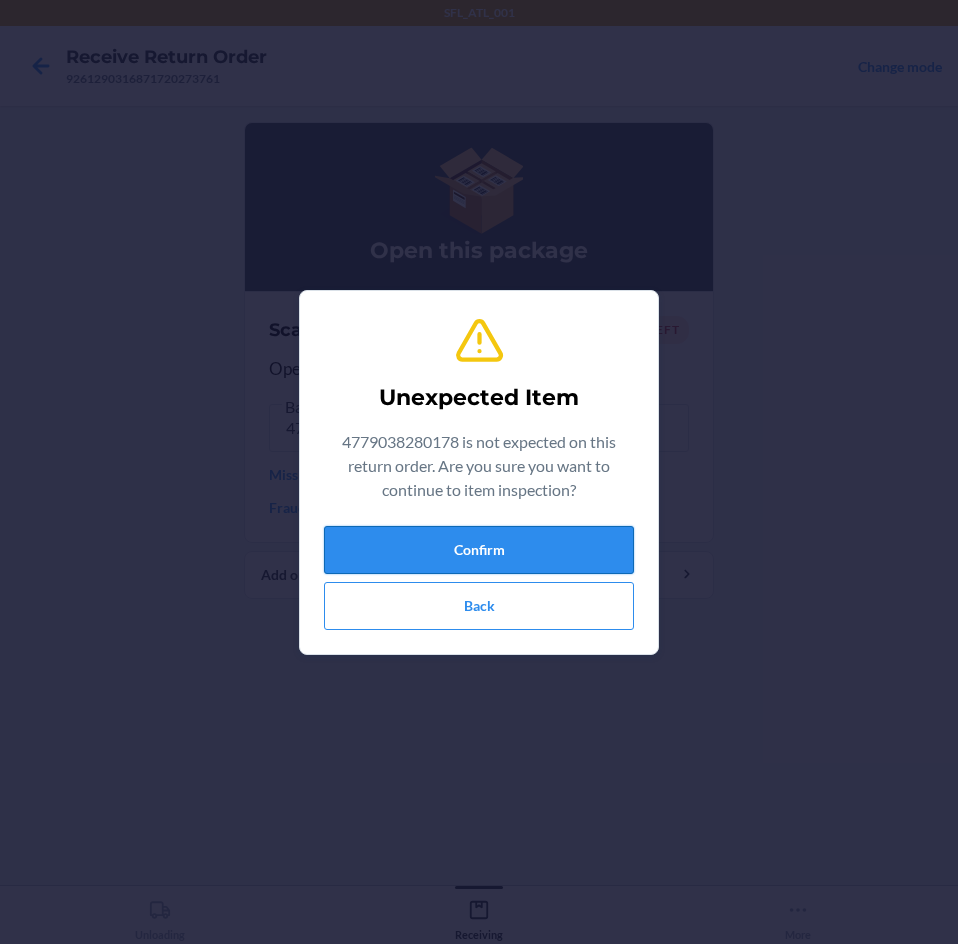 click on "Confirm" at bounding box center (479, 550) 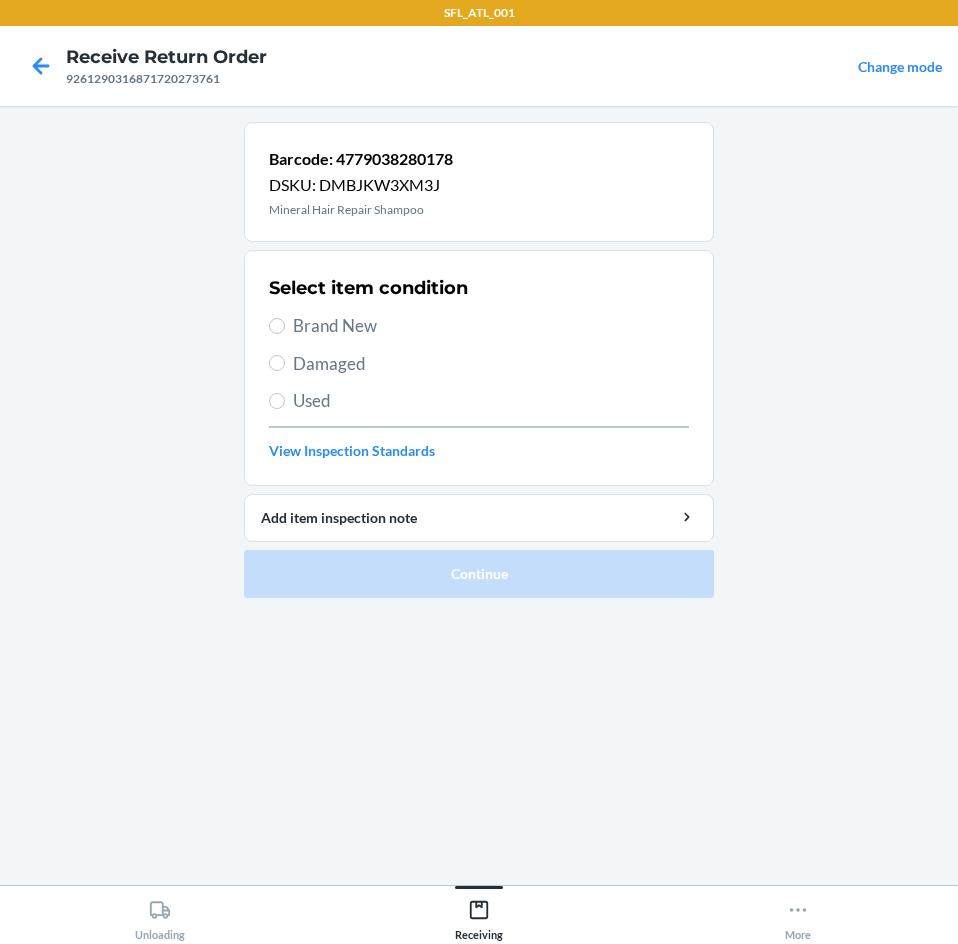 click on "Select item condition Brand New Damaged Used View Inspection Standards" at bounding box center [479, 368] 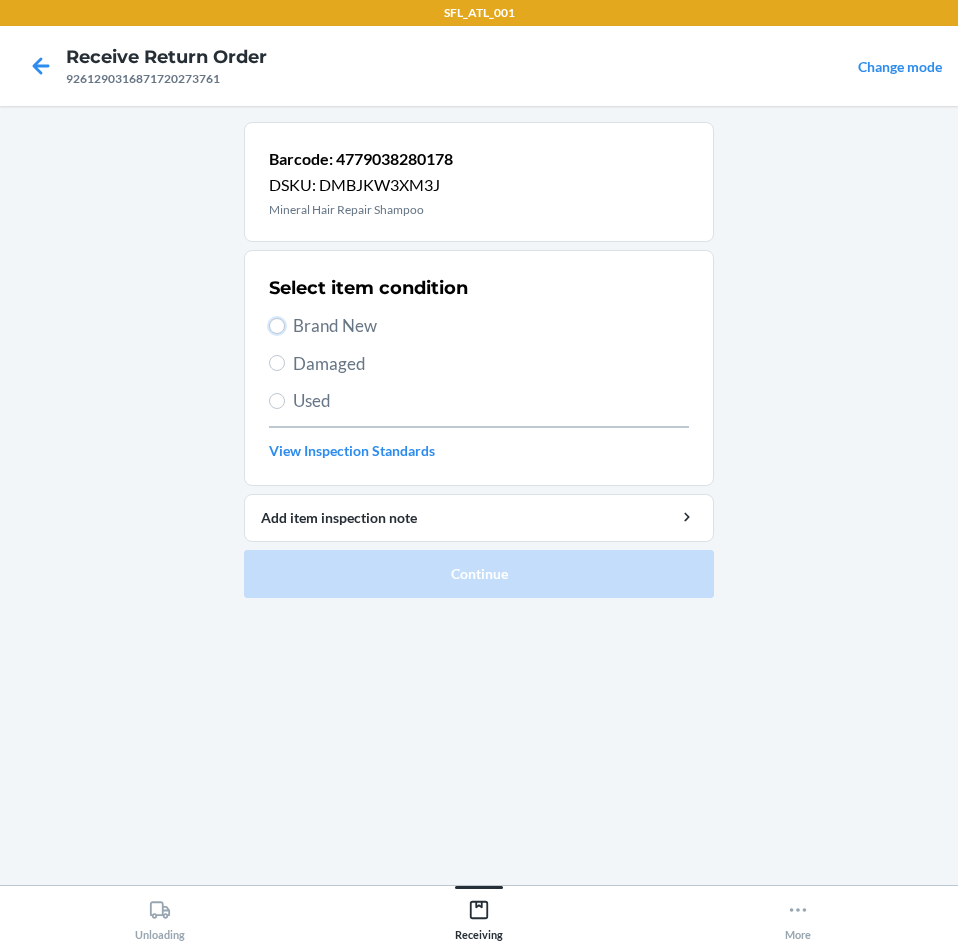 click on "Brand New" at bounding box center [277, 326] 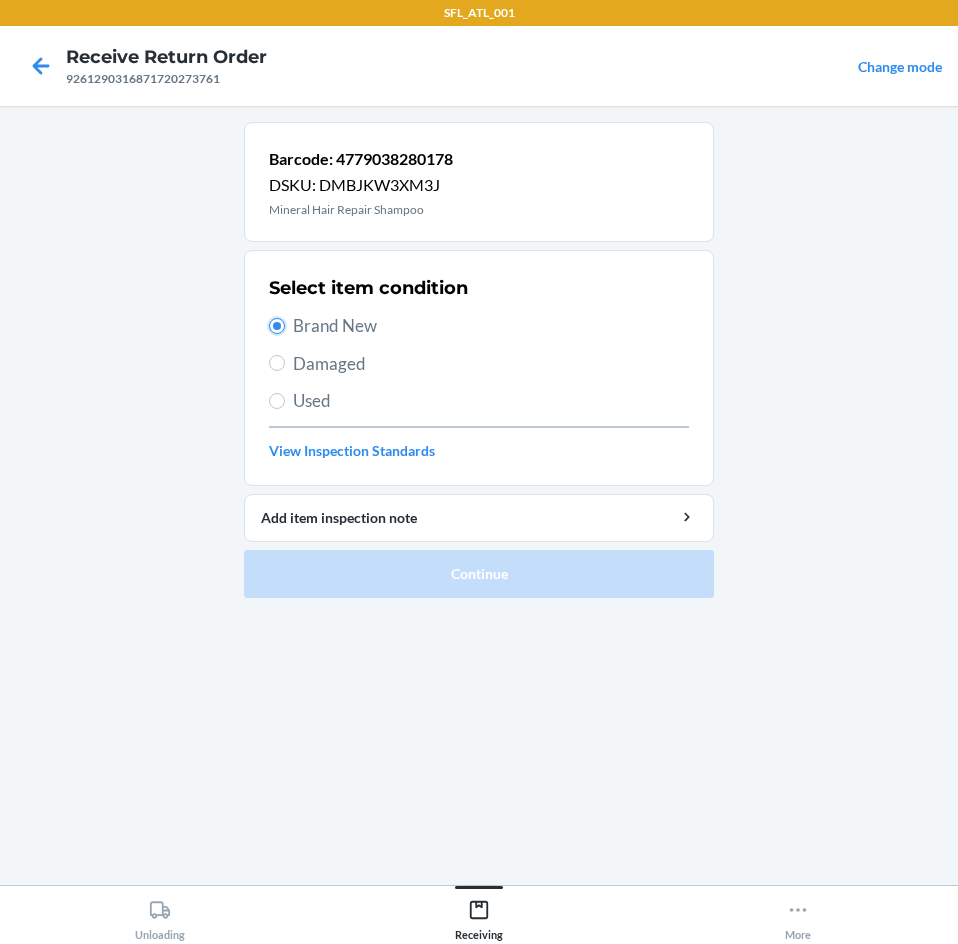 radio on "true" 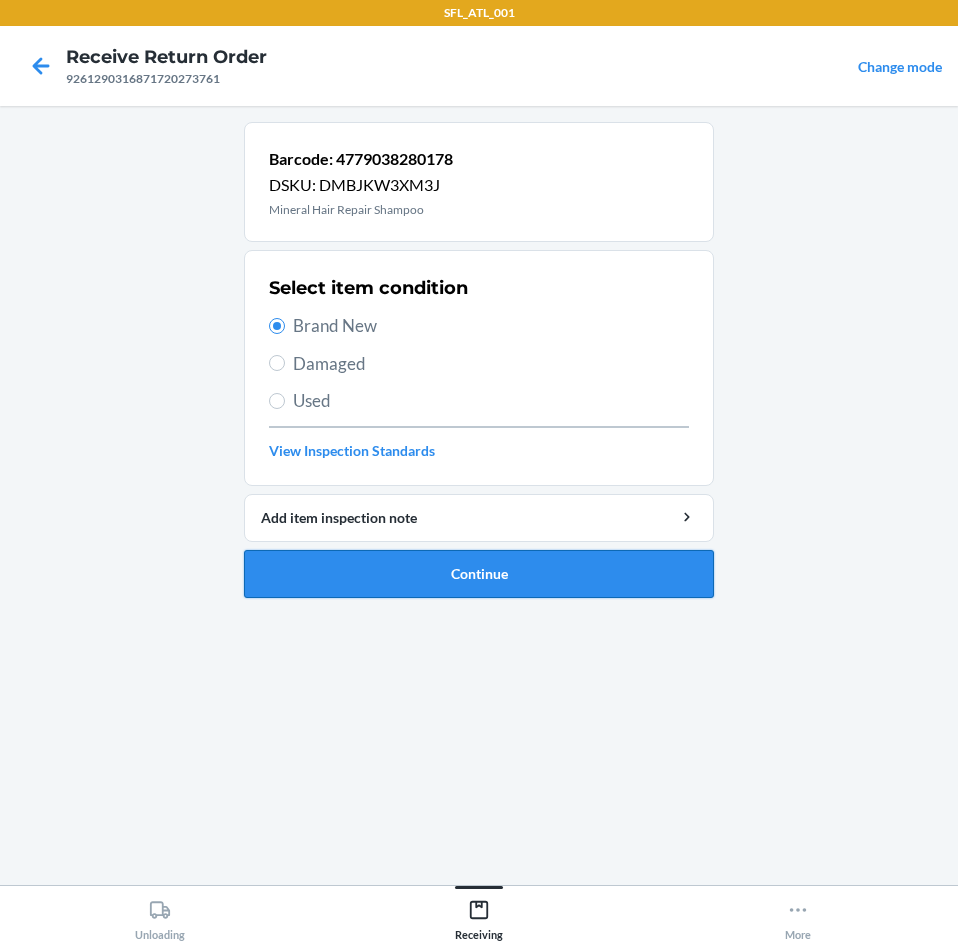 click on "Continue" at bounding box center [479, 574] 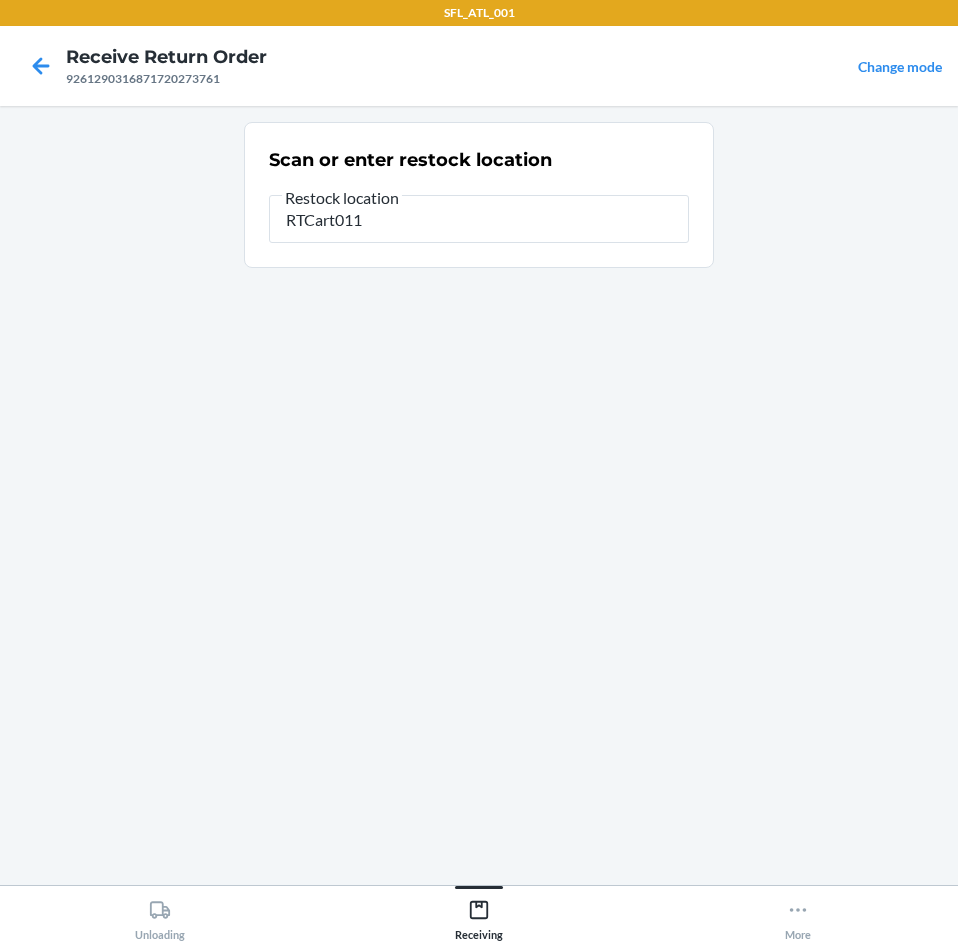 type on "RTCart011" 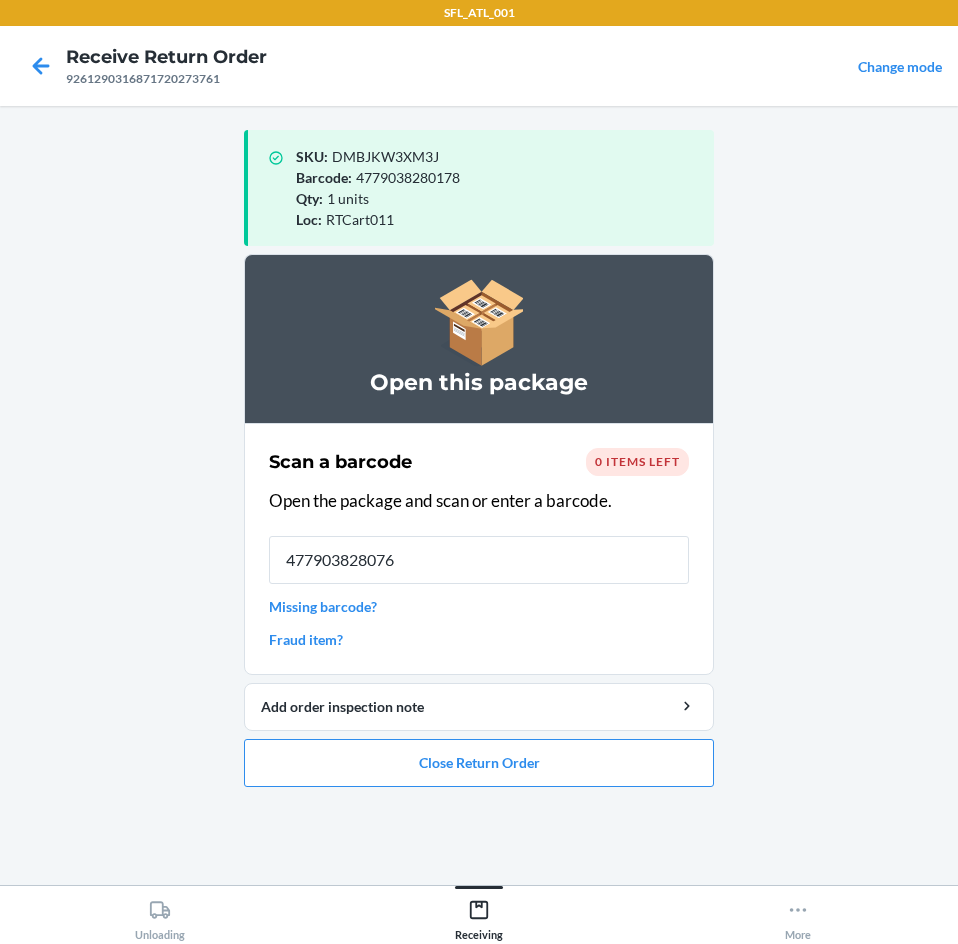 type on "4779038280765" 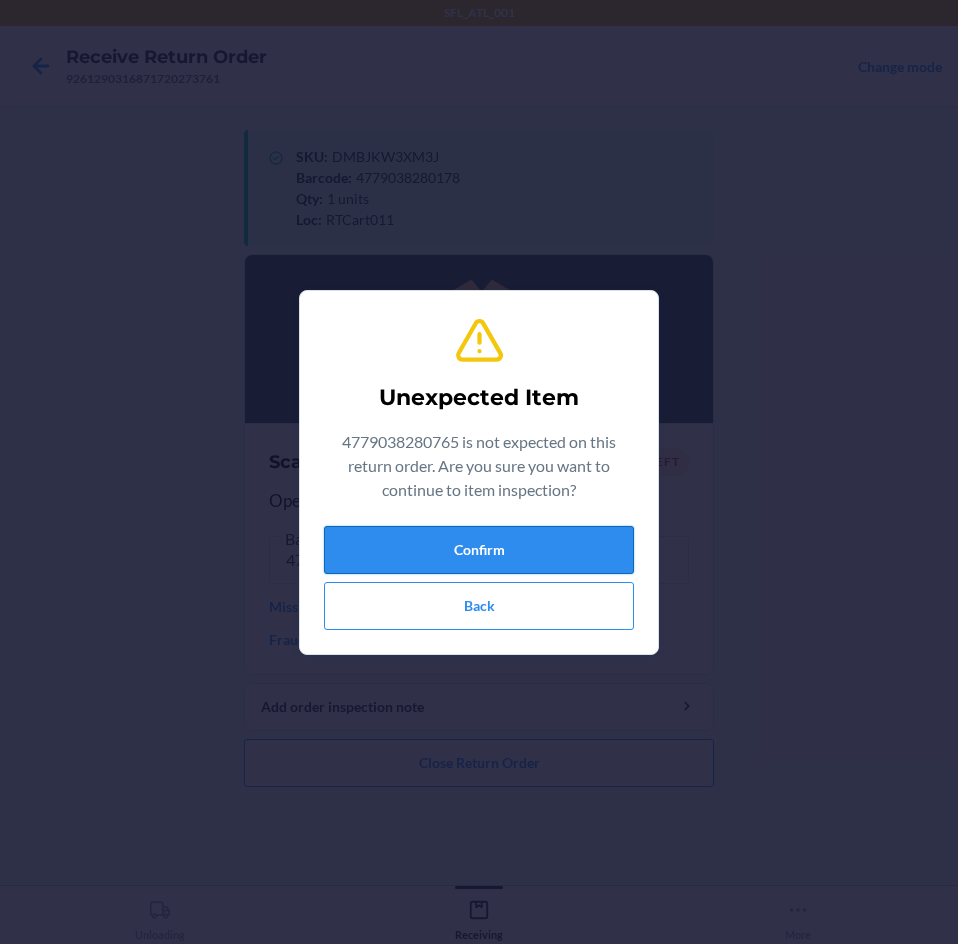 click on "Confirm" at bounding box center (479, 550) 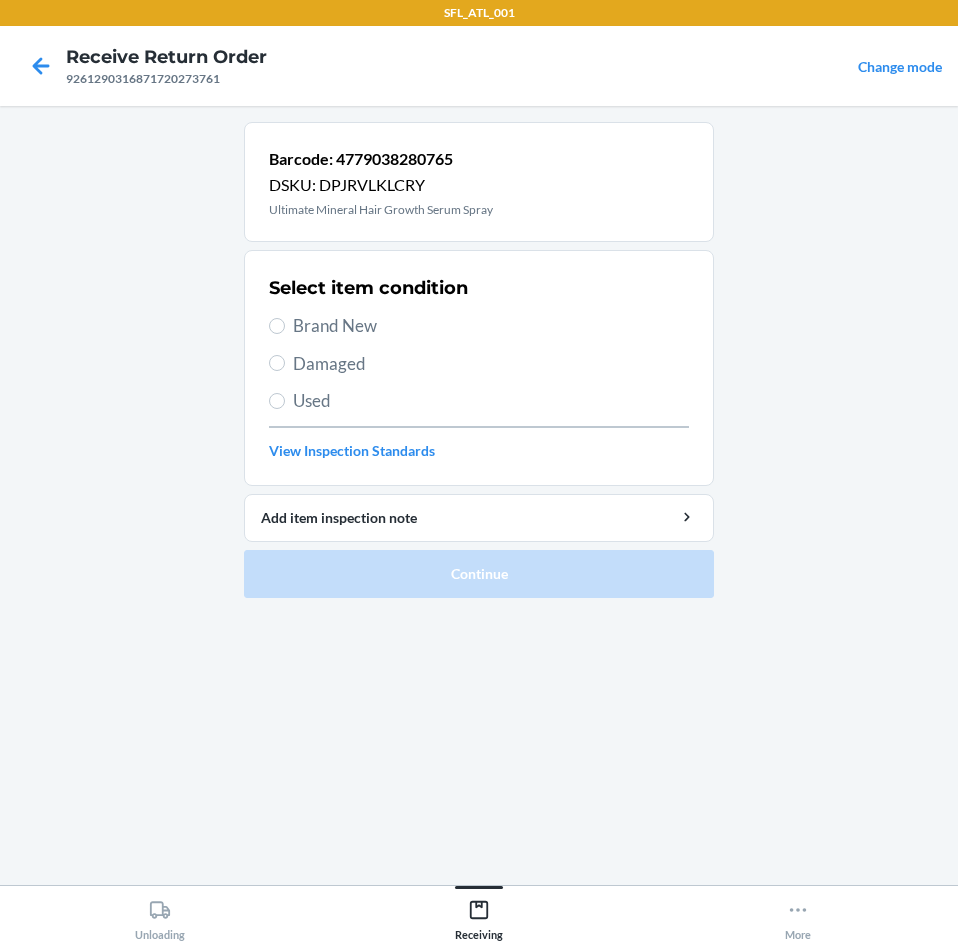 click on "Brand New" at bounding box center [491, 326] 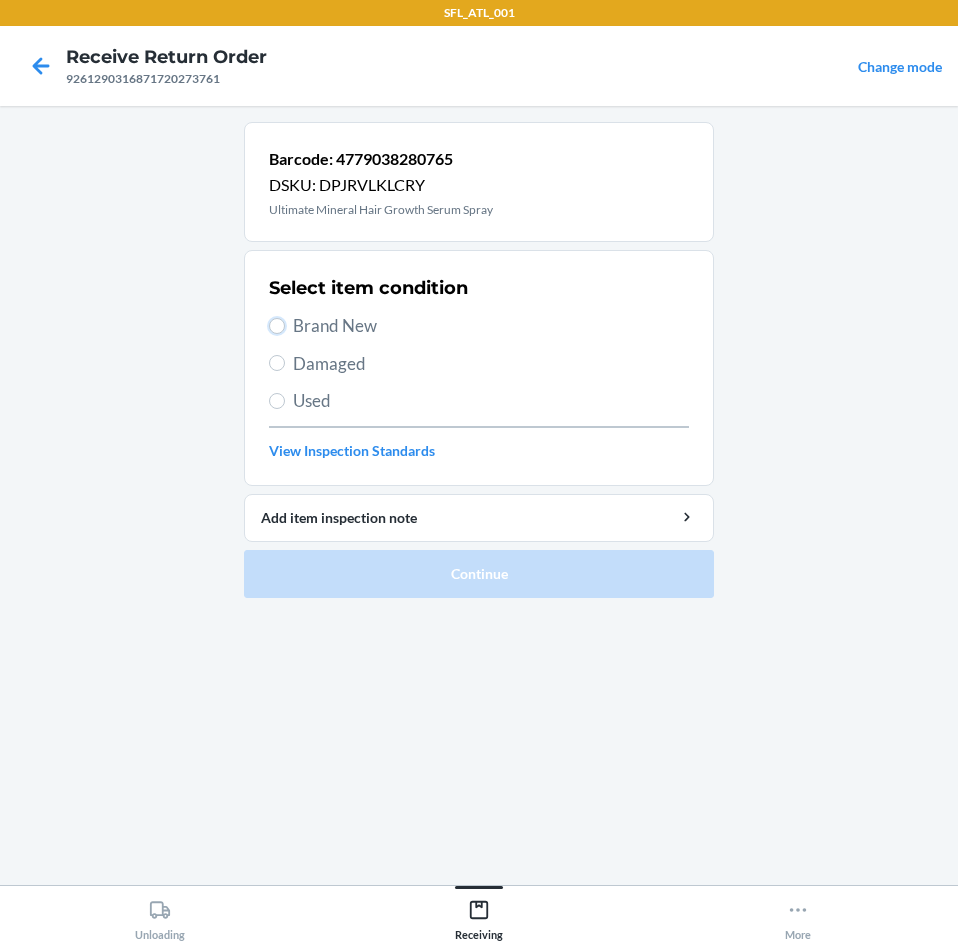 click on "Brand New" at bounding box center [277, 326] 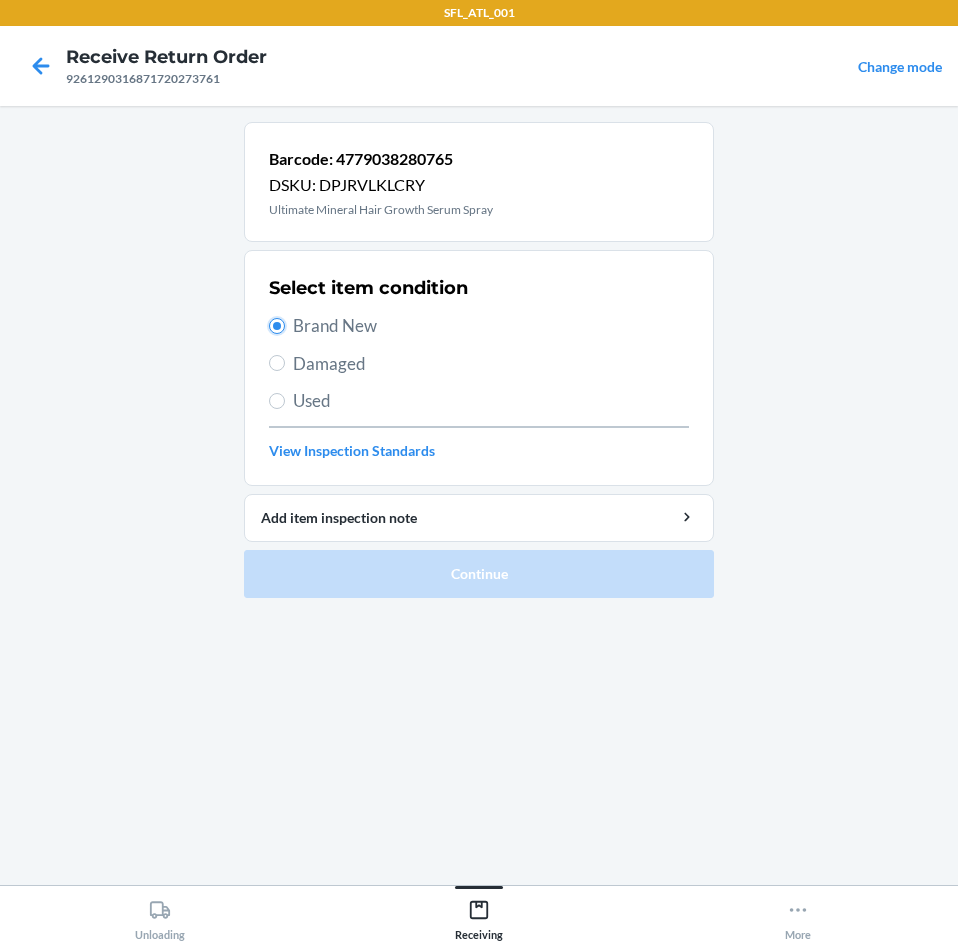 radio on "true" 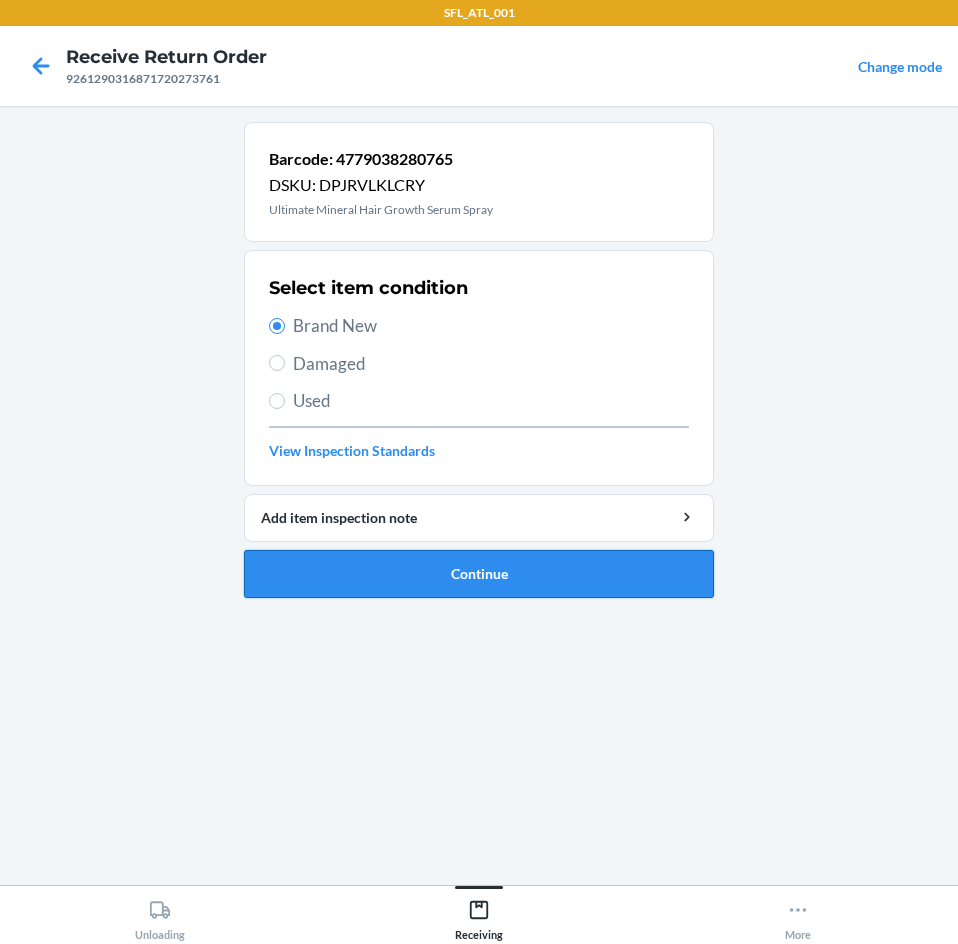click on "Continue" at bounding box center [479, 574] 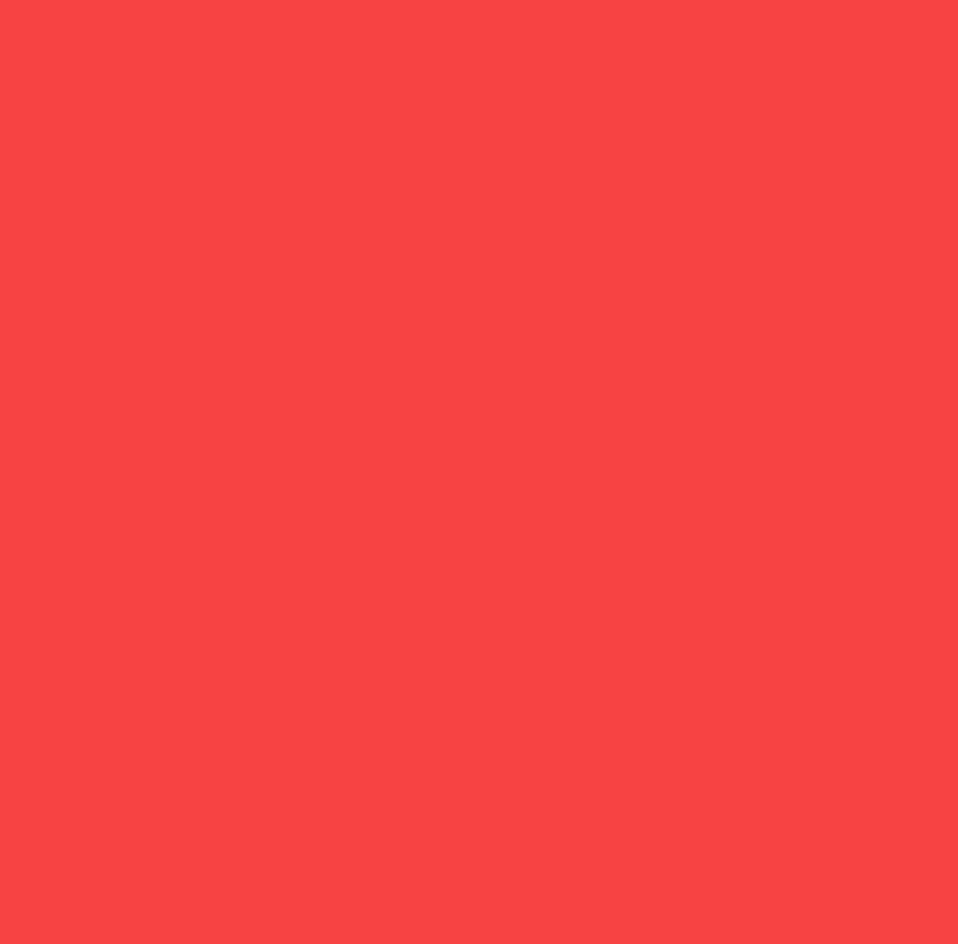 click on "RTCart0114779038280192" at bounding box center (479, 219) 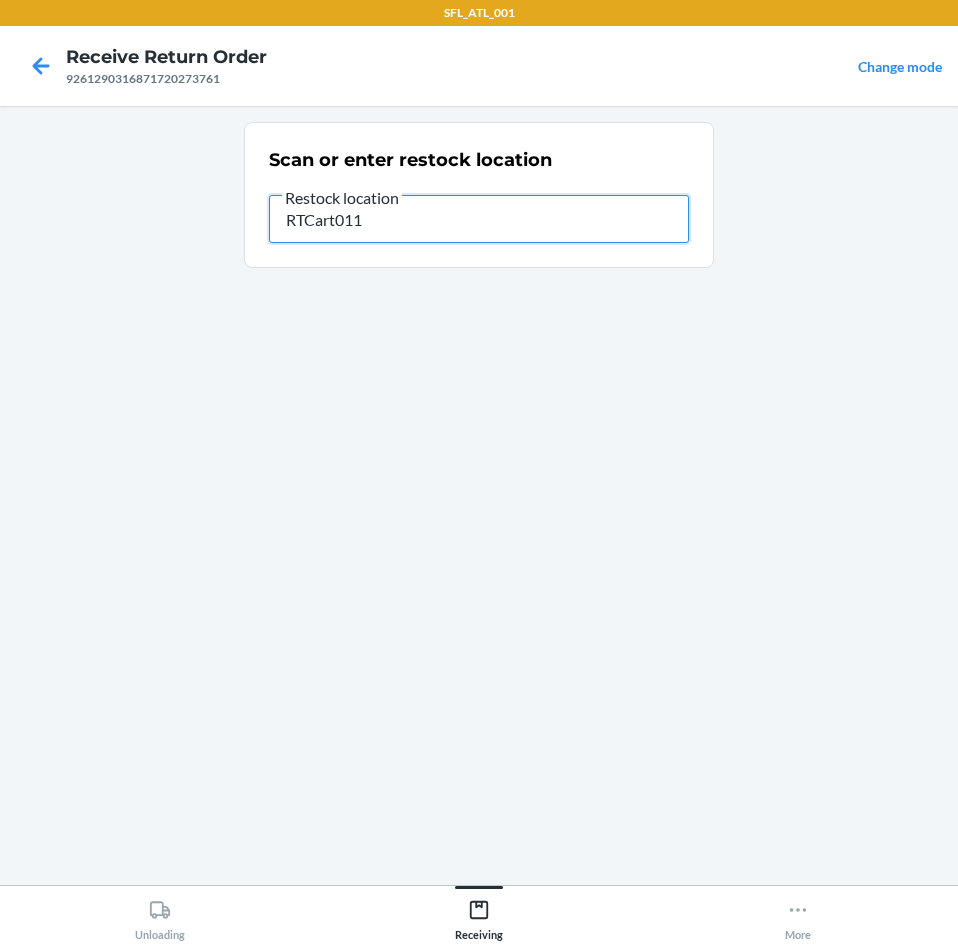 type on "RTCart011" 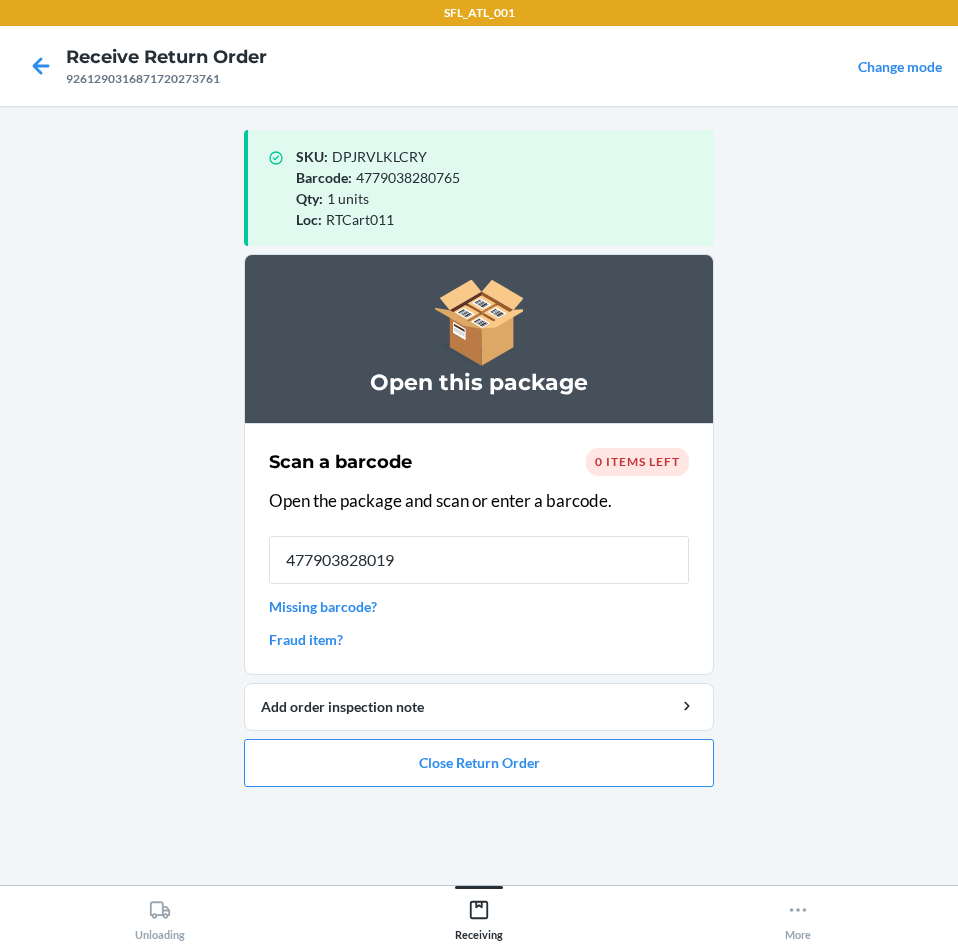 type on "4779038280192" 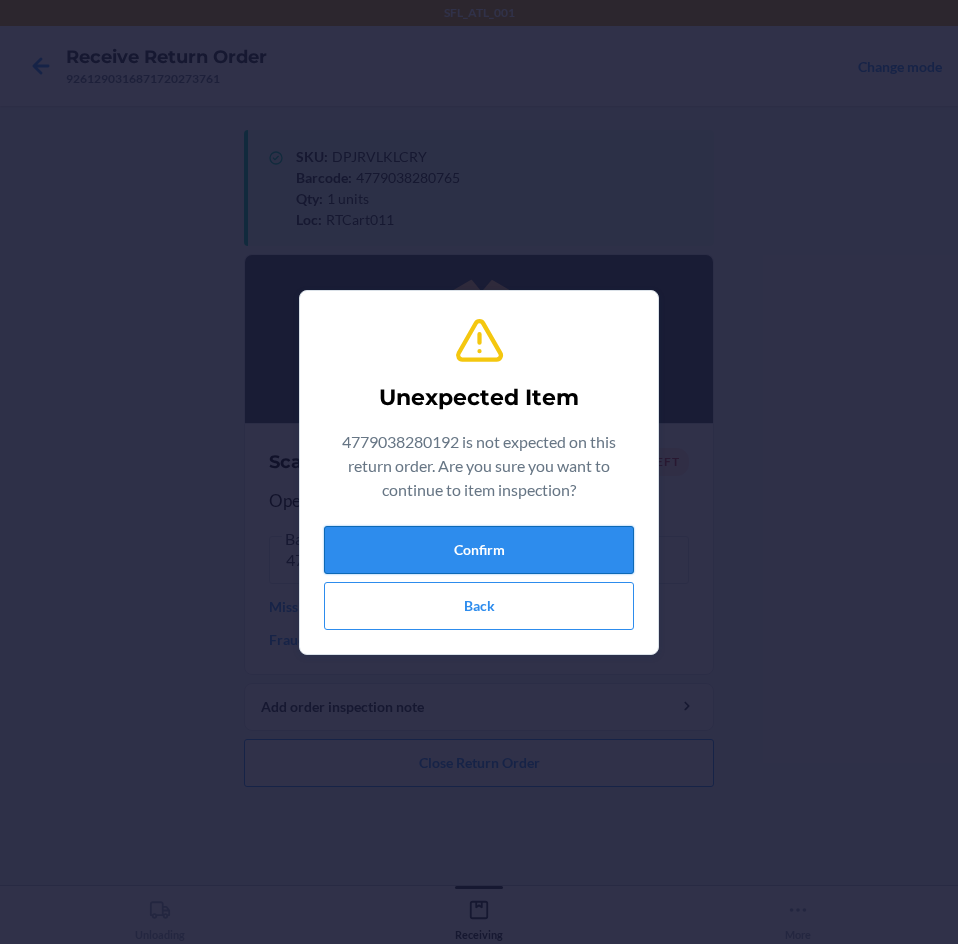 click on "Confirm" at bounding box center [479, 550] 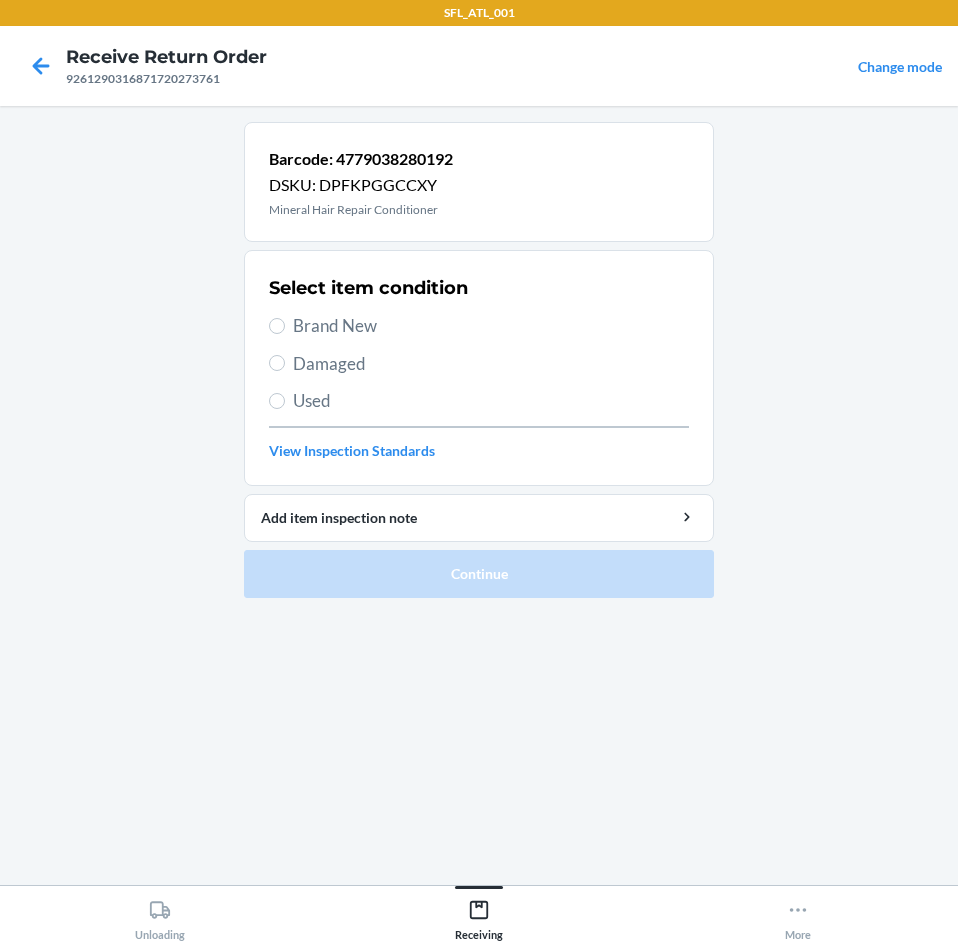 click on "Brand New" at bounding box center [491, 326] 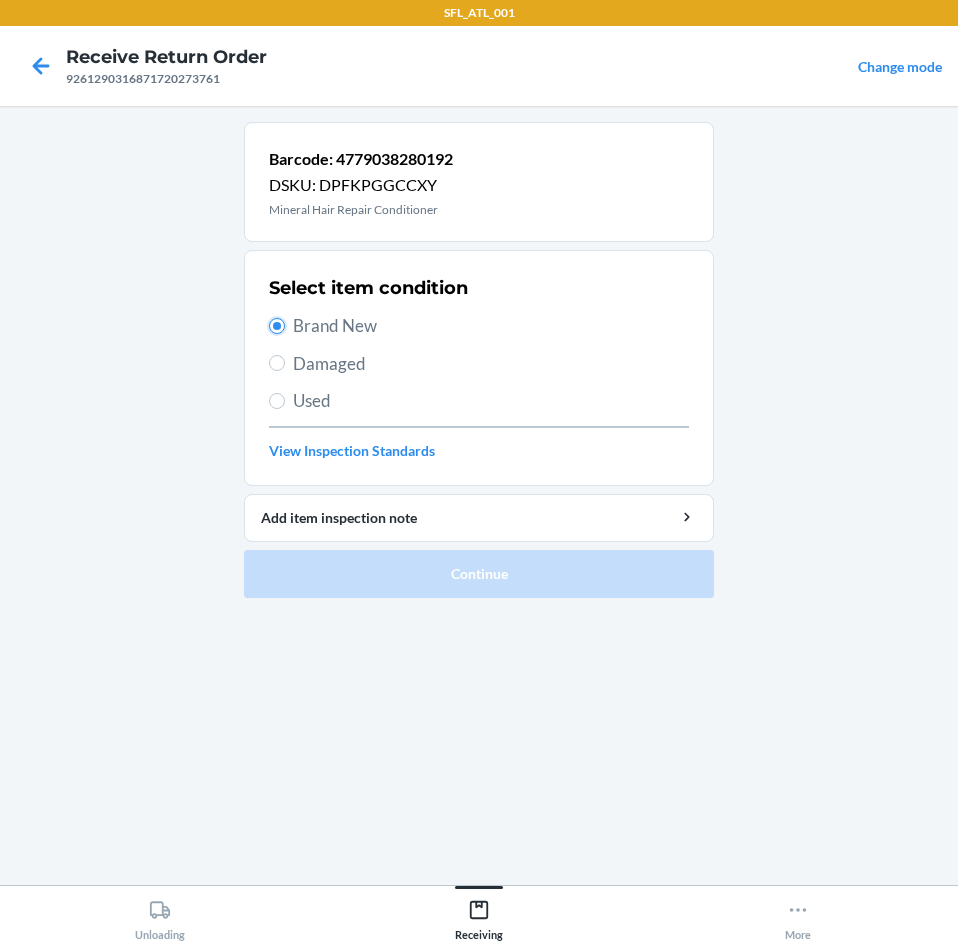 radio on "true" 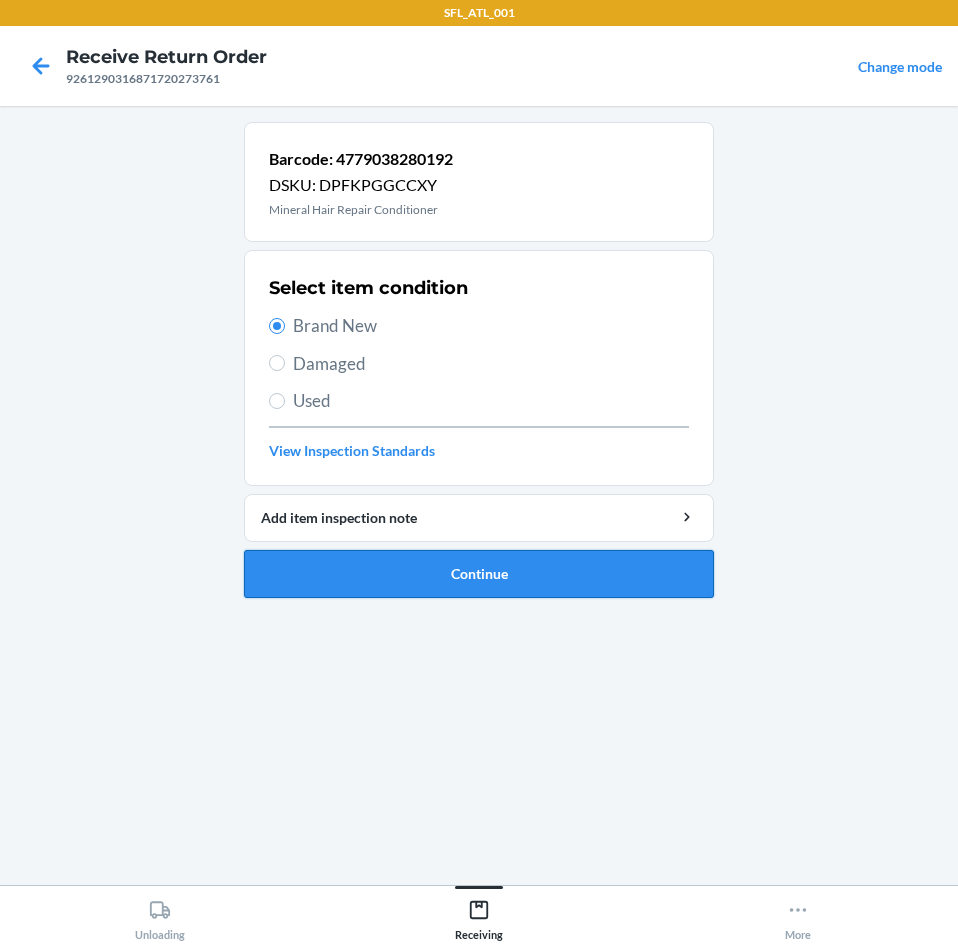 click on "Continue" at bounding box center (479, 574) 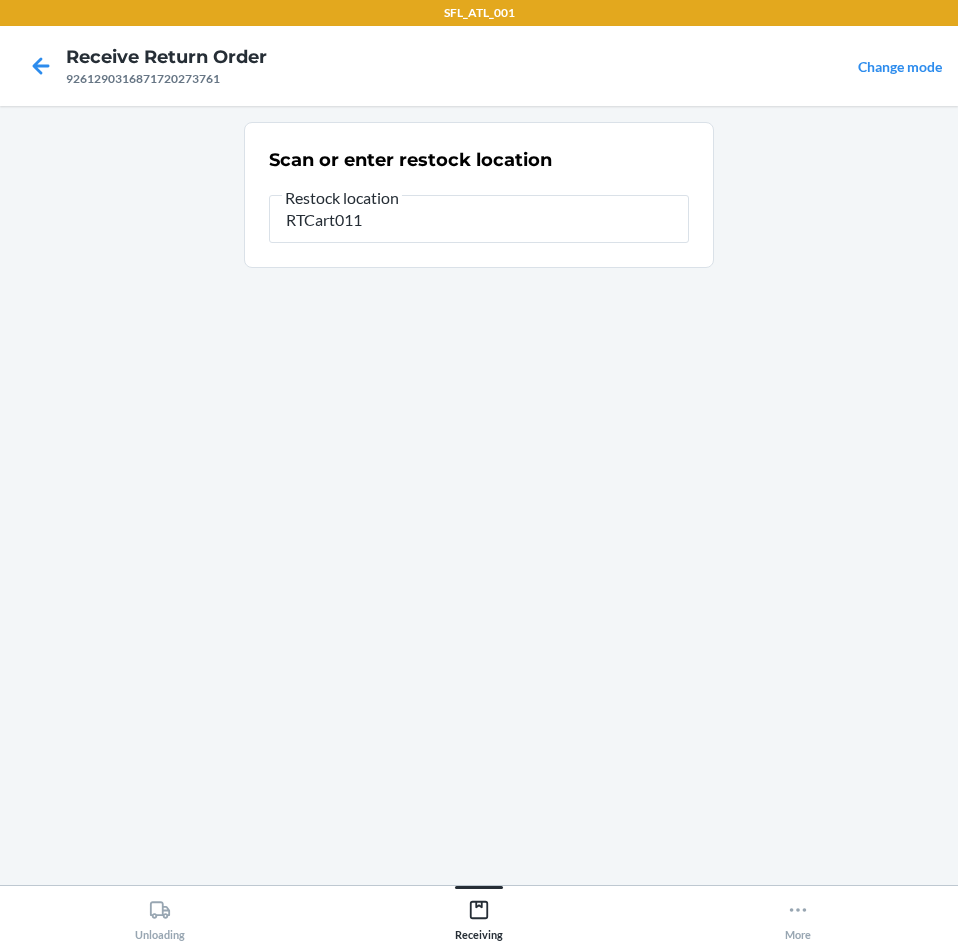 type on "RTCart011" 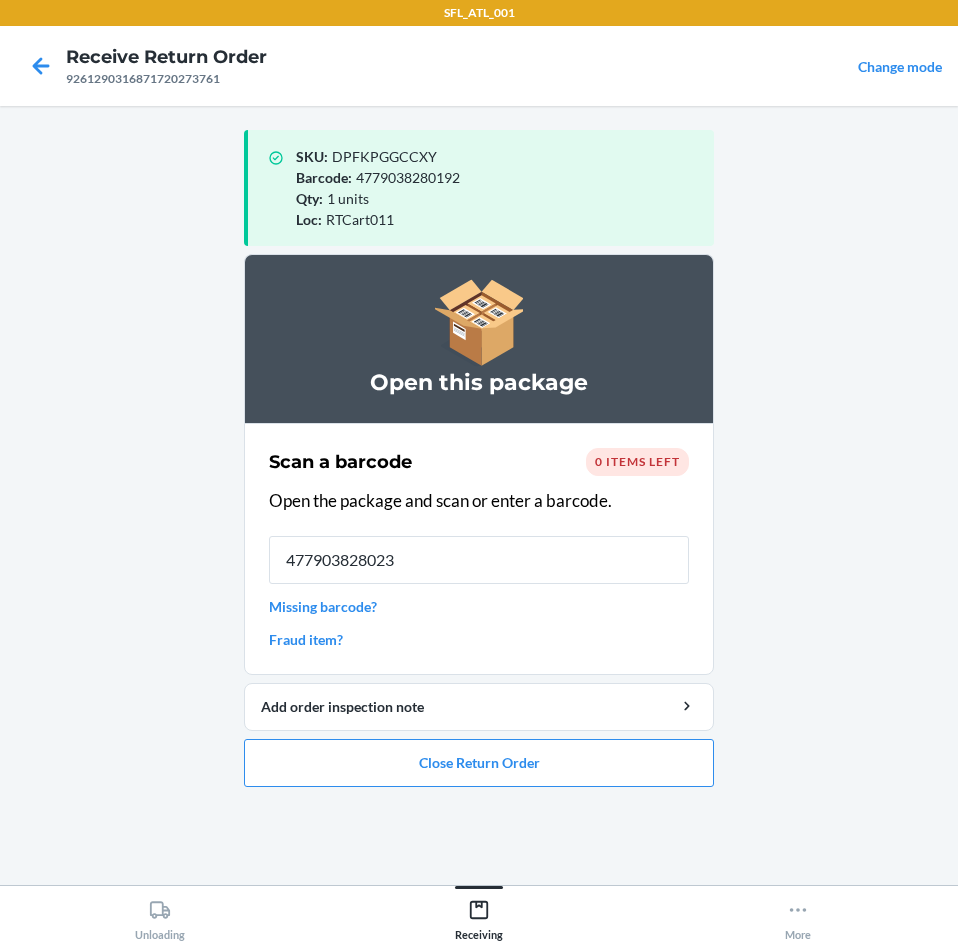 type on "4779038280239" 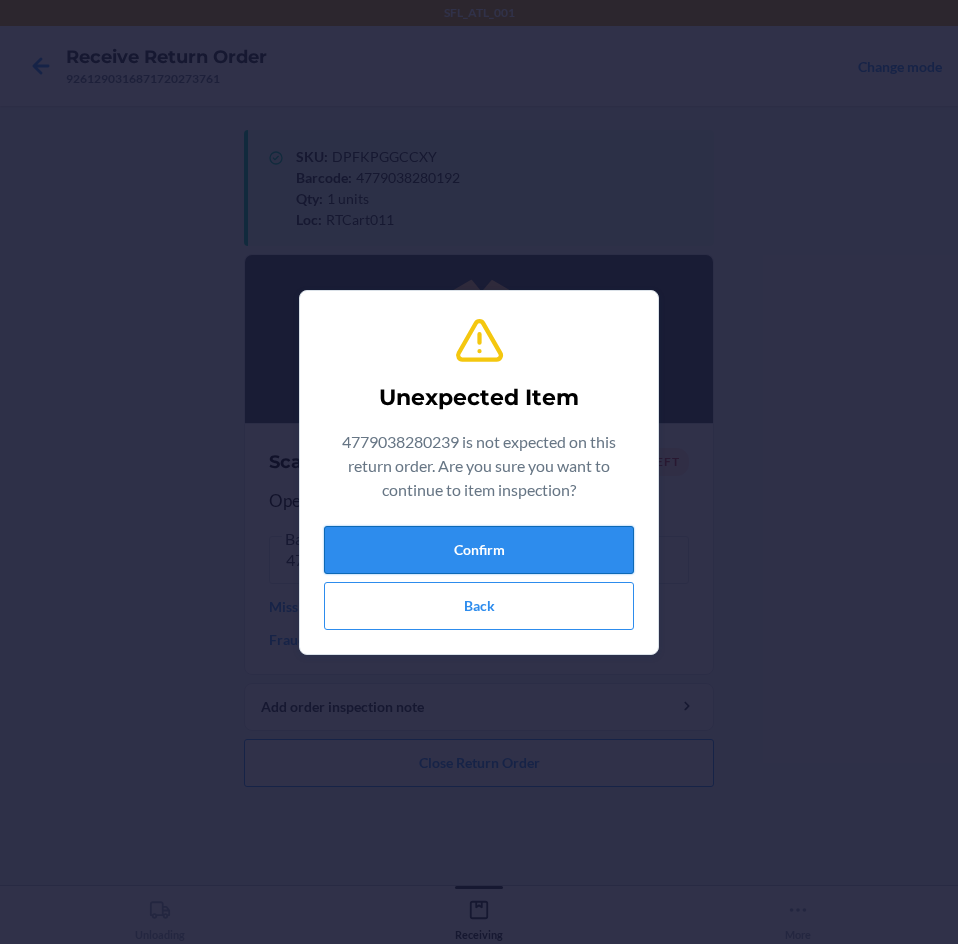 click on "Confirm" at bounding box center [479, 550] 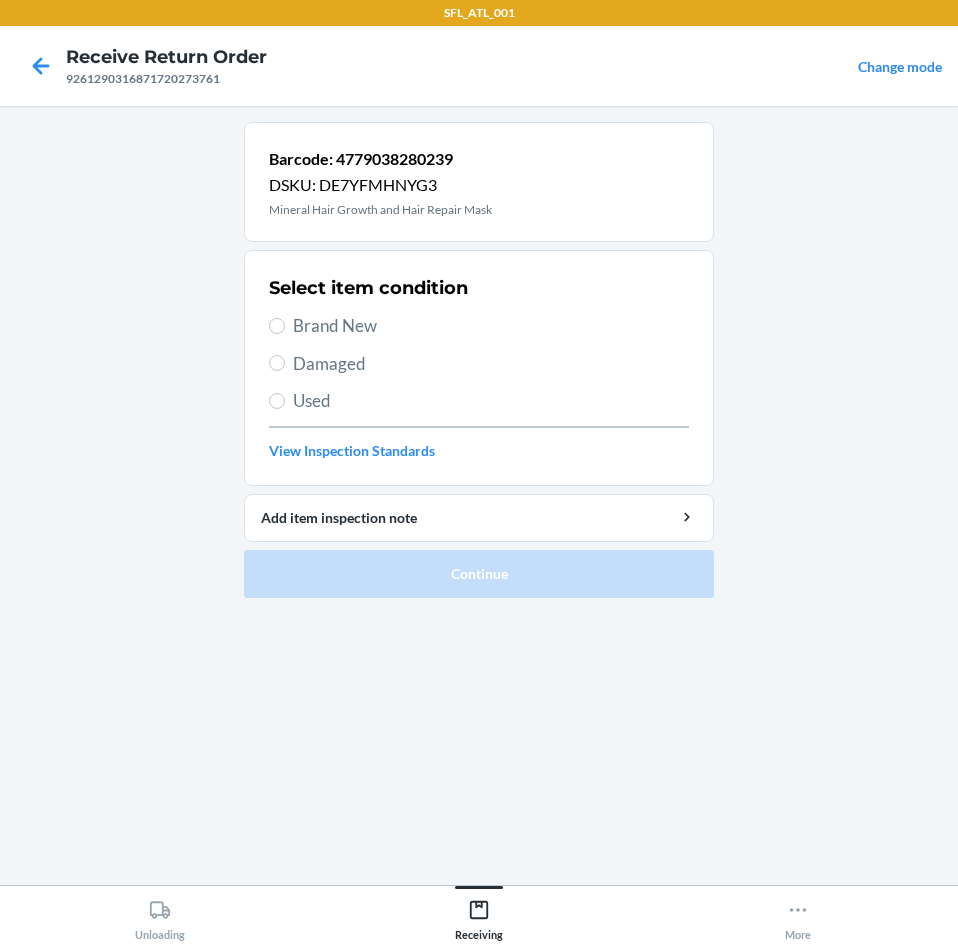 click on "Brand New" at bounding box center [491, 326] 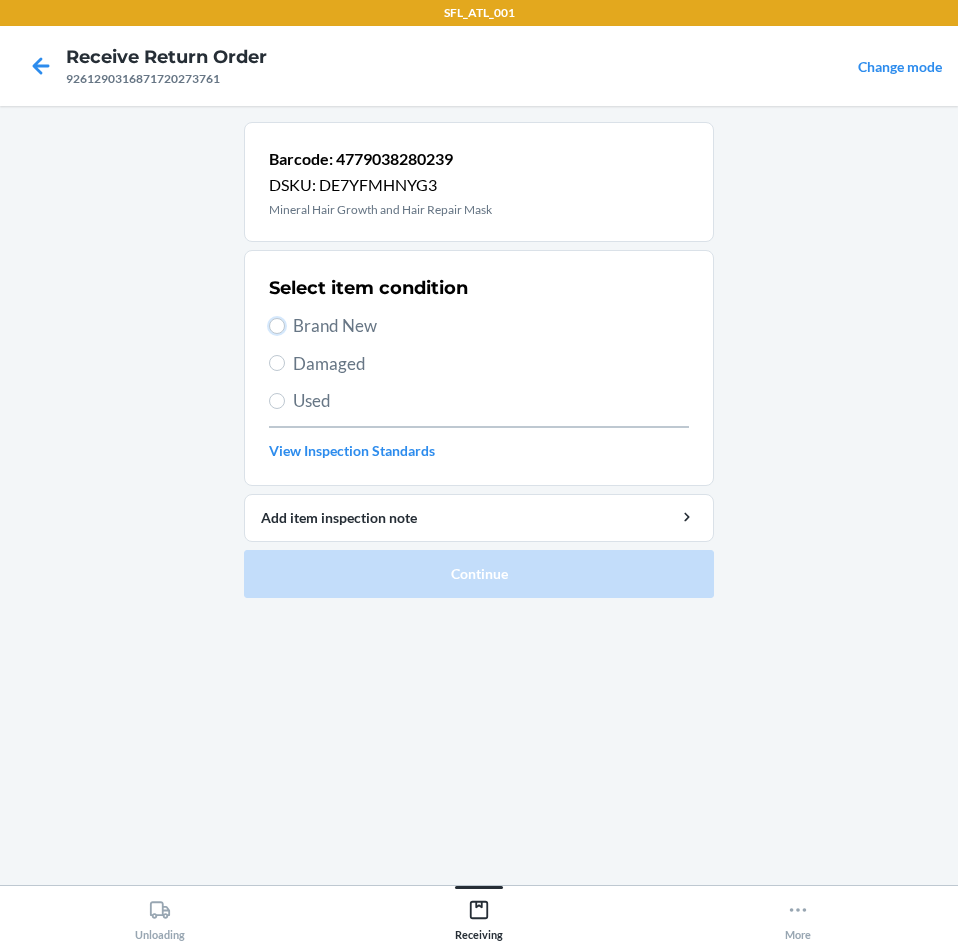 click on "Brand New" at bounding box center [277, 326] 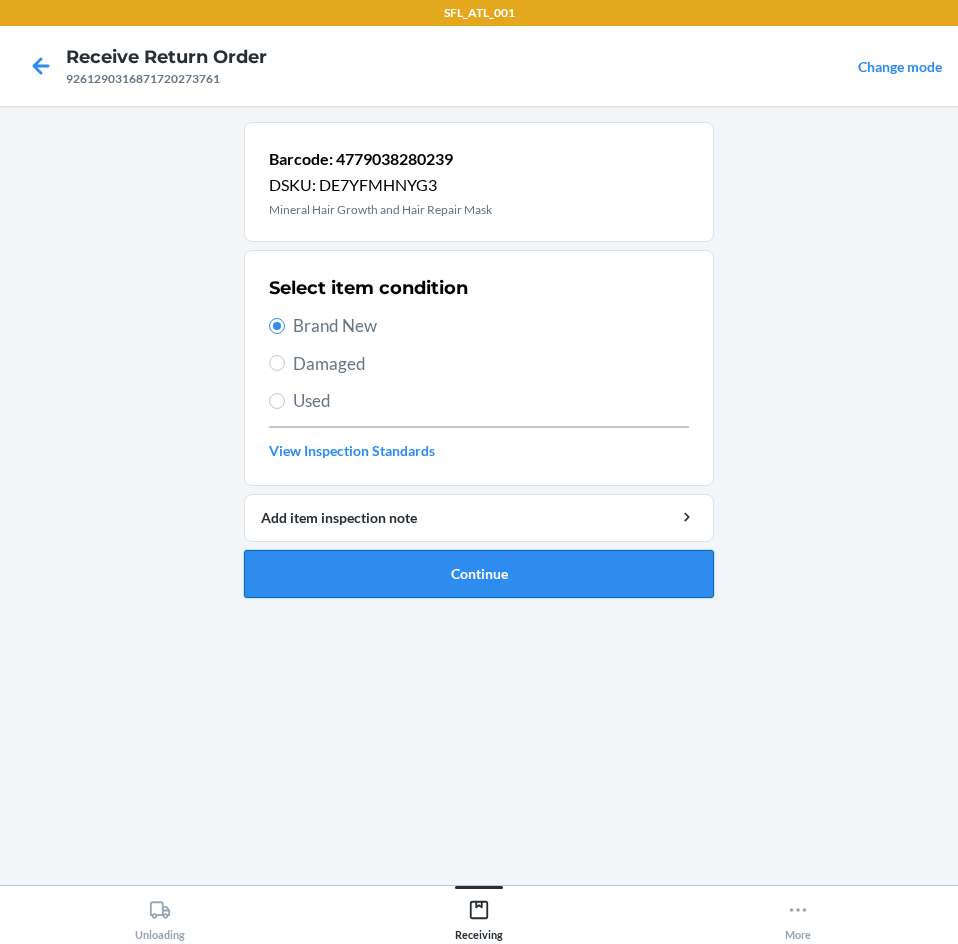 click on "Continue" at bounding box center (479, 574) 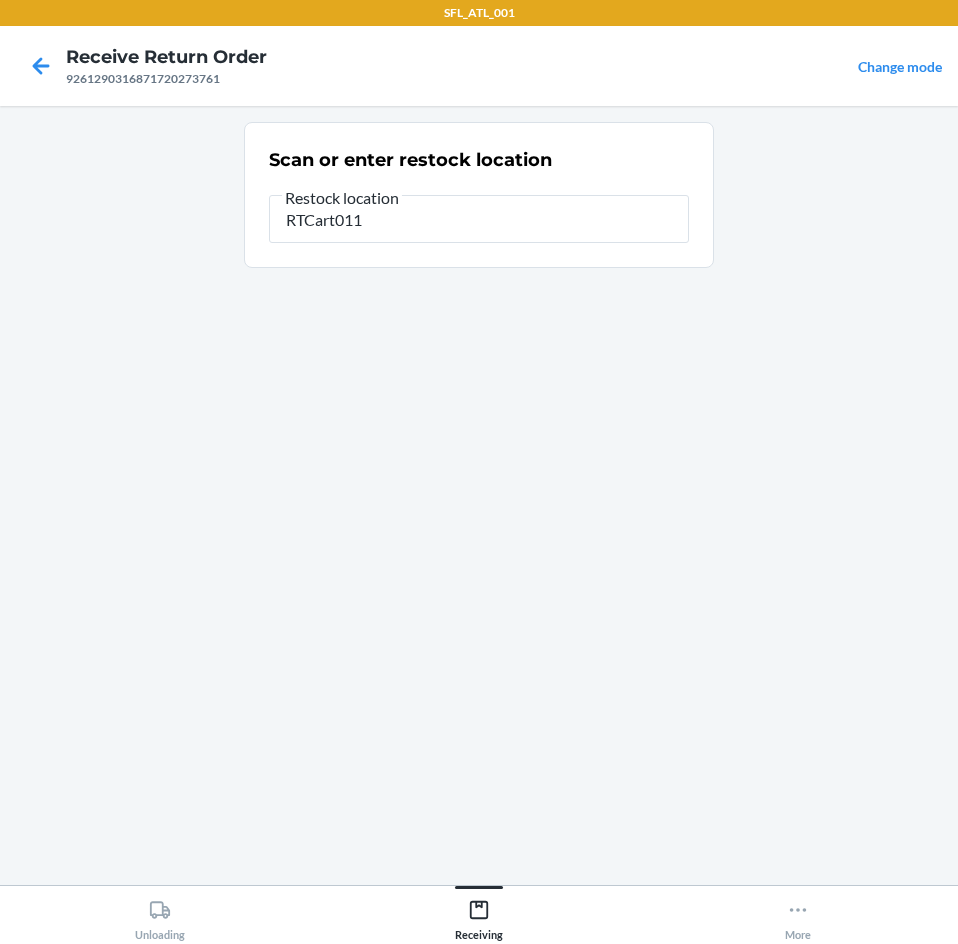 type on "RTCart011" 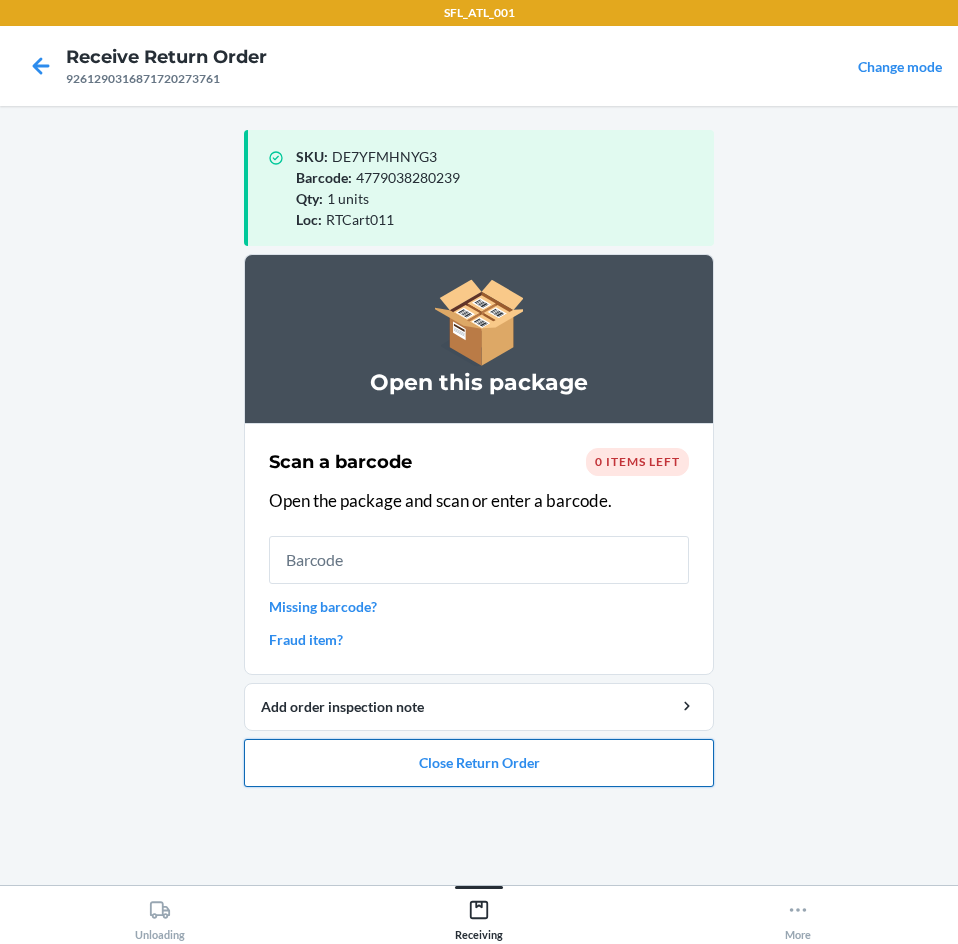 click on "Close Return Order" at bounding box center [479, 763] 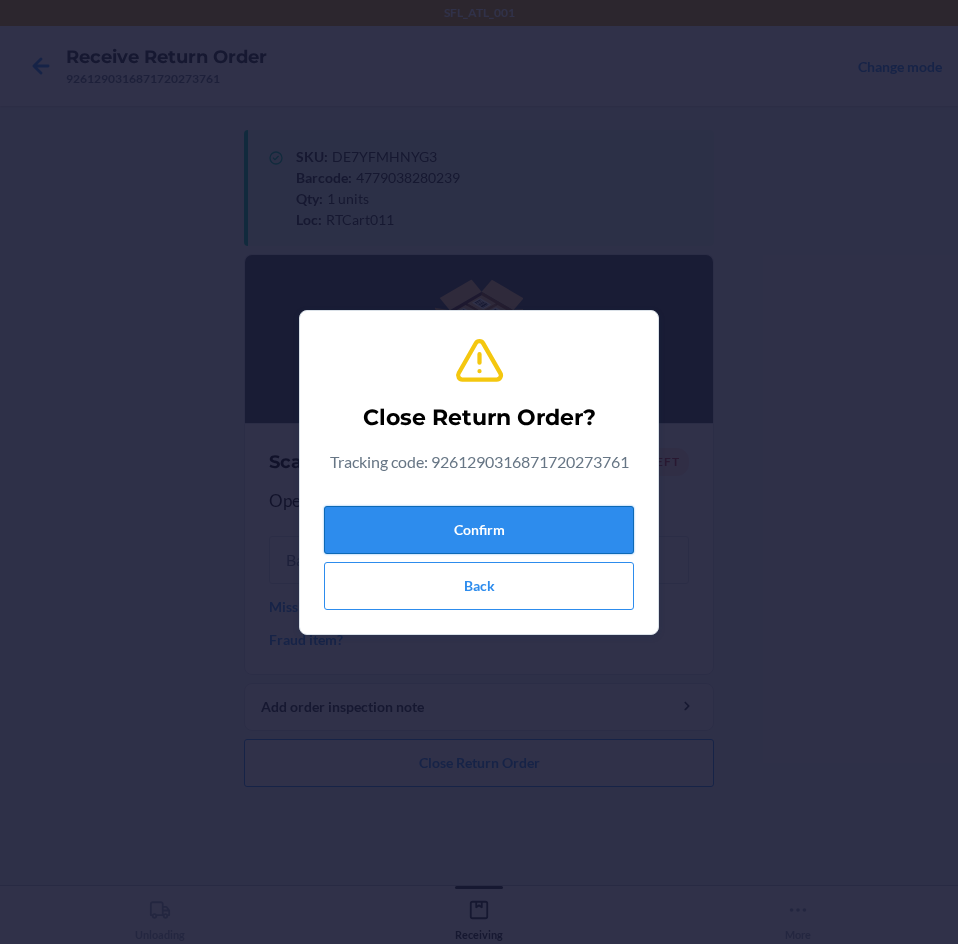 click on "Confirm" at bounding box center (479, 530) 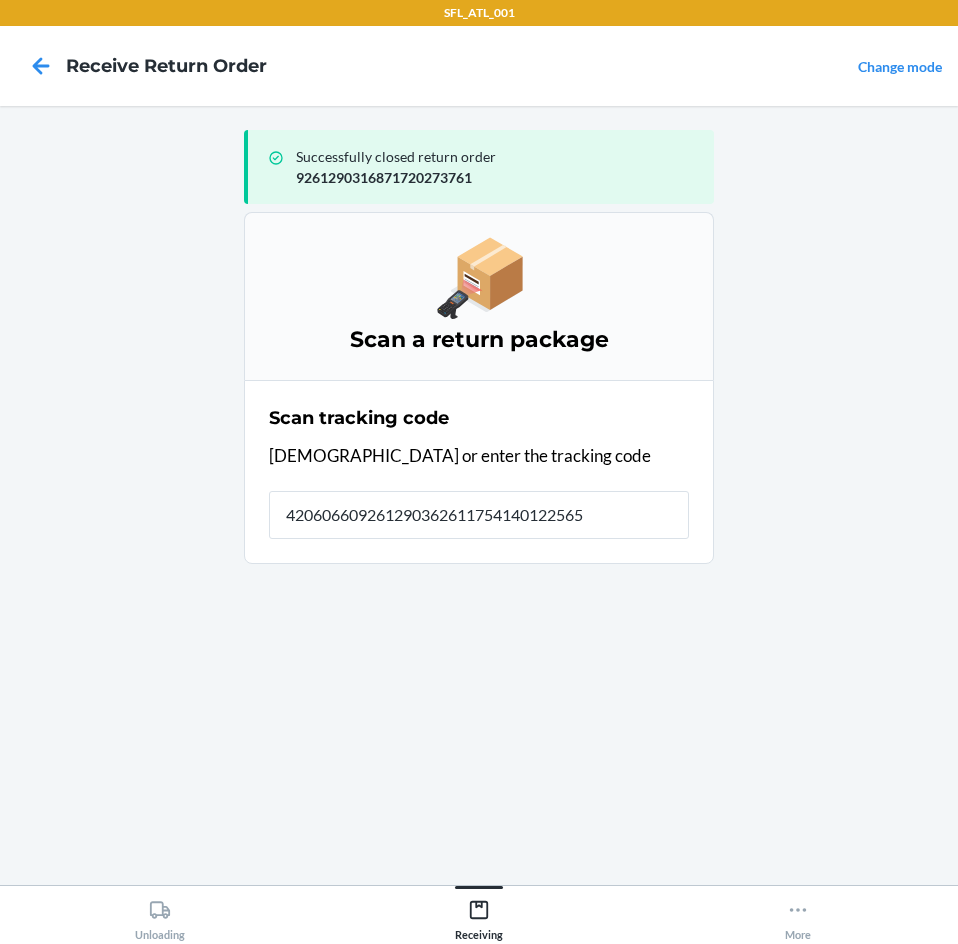 type on "4206066092612903626117541401225654" 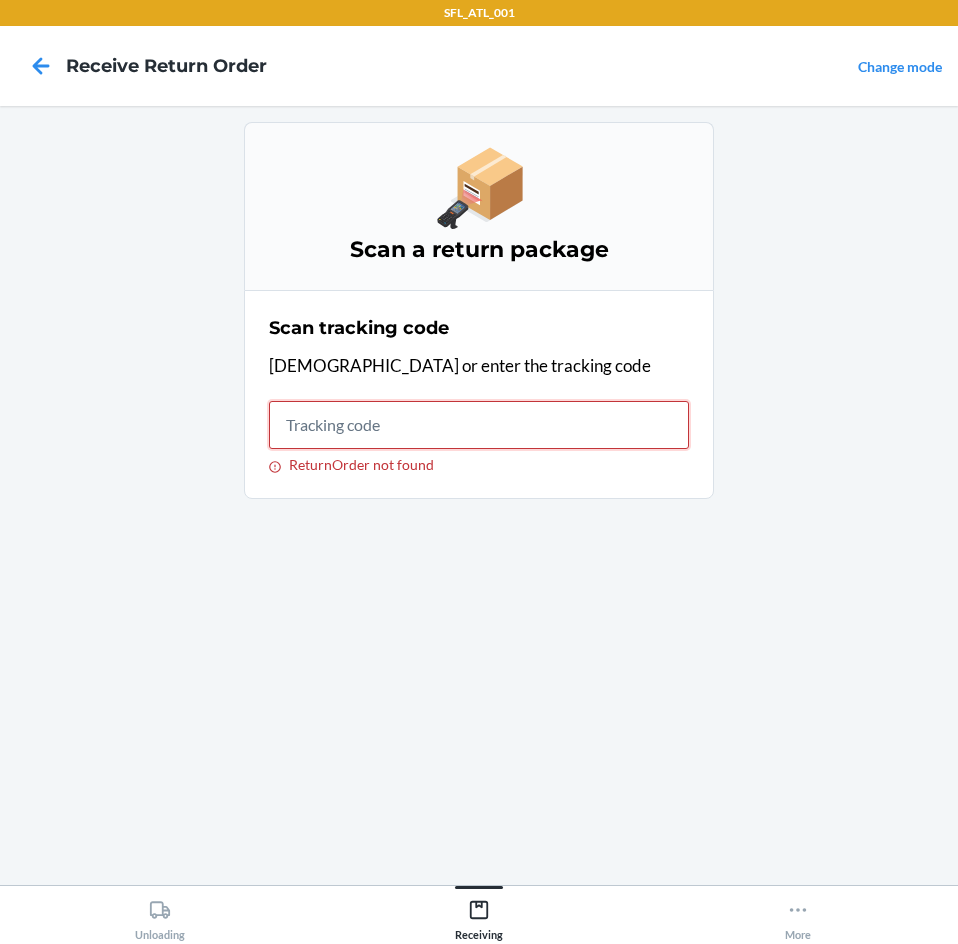 click on "ReturnOrder not found" at bounding box center (479, 425) 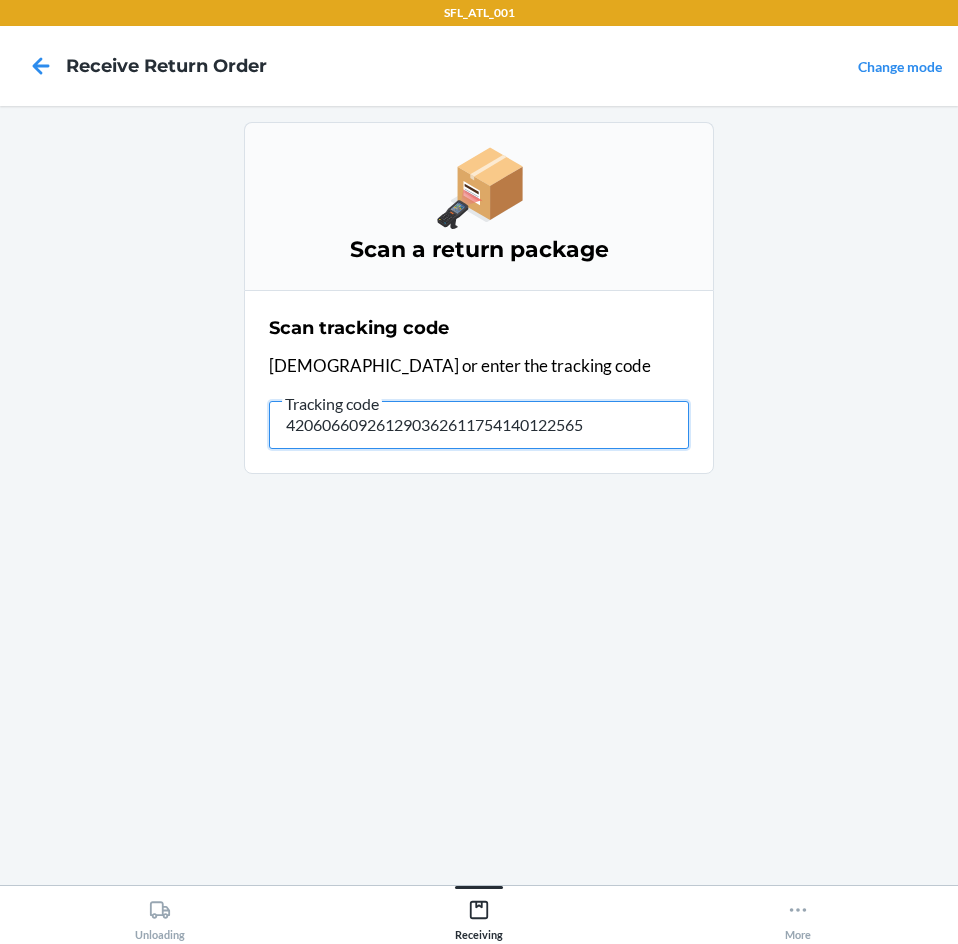 type on "4206066092612903626117541401225654" 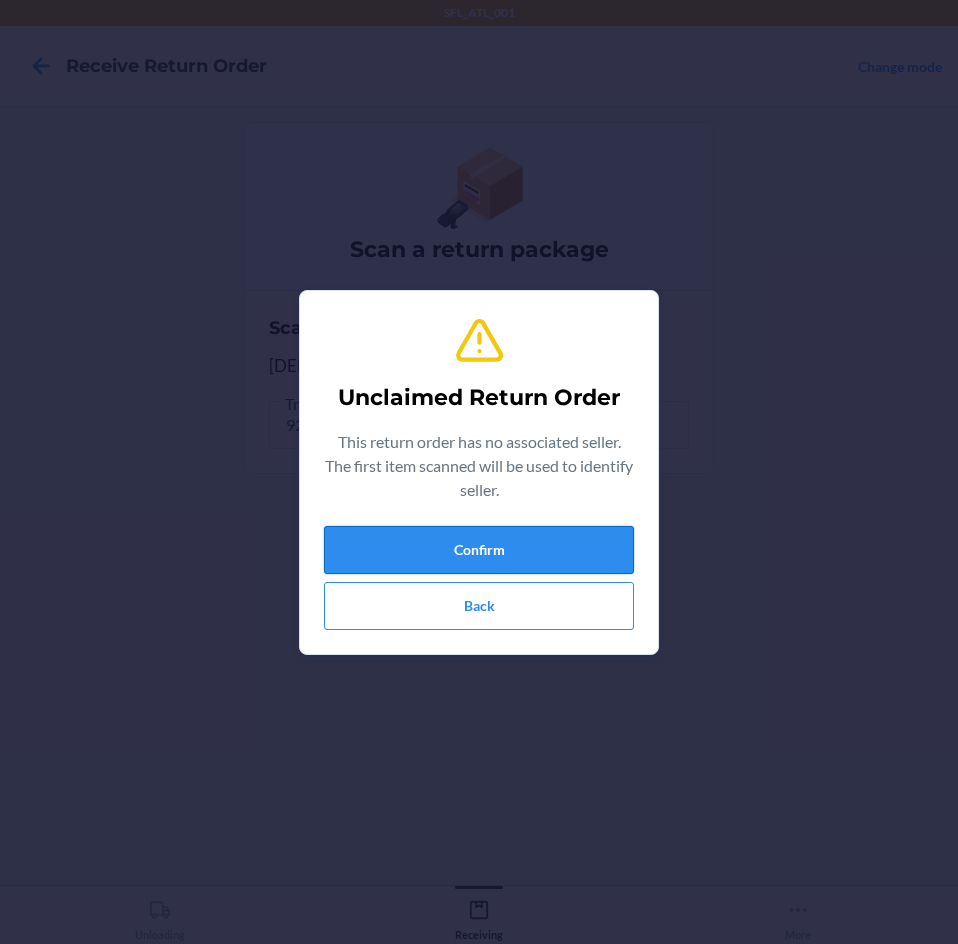 click on "Confirm" at bounding box center [479, 550] 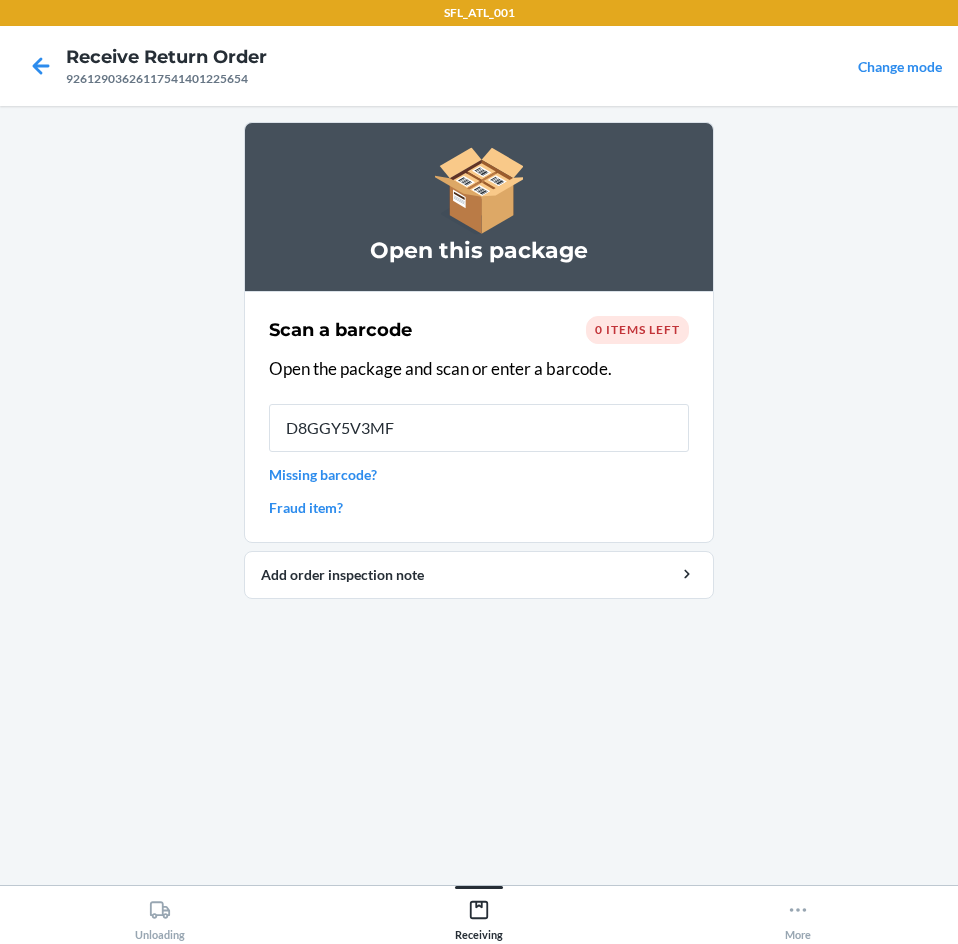 type on "D8GGY5V3MFX" 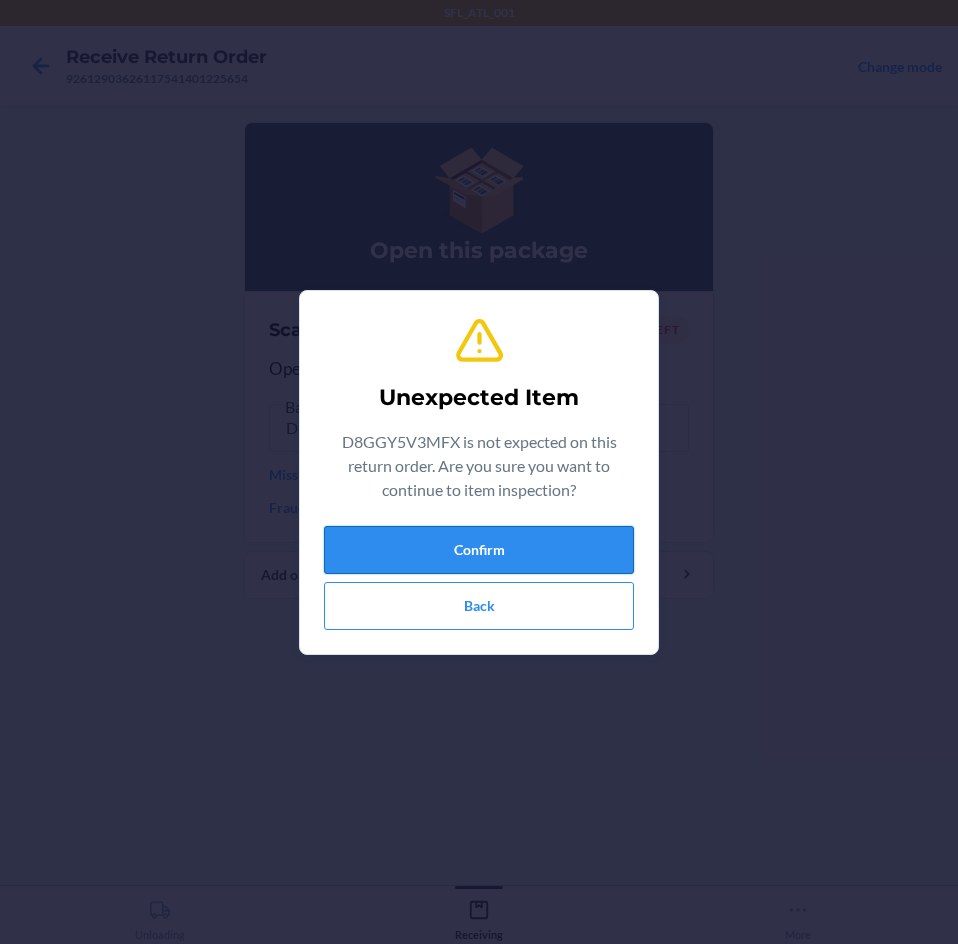 click on "Confirm" at bounding box center (479, 550) 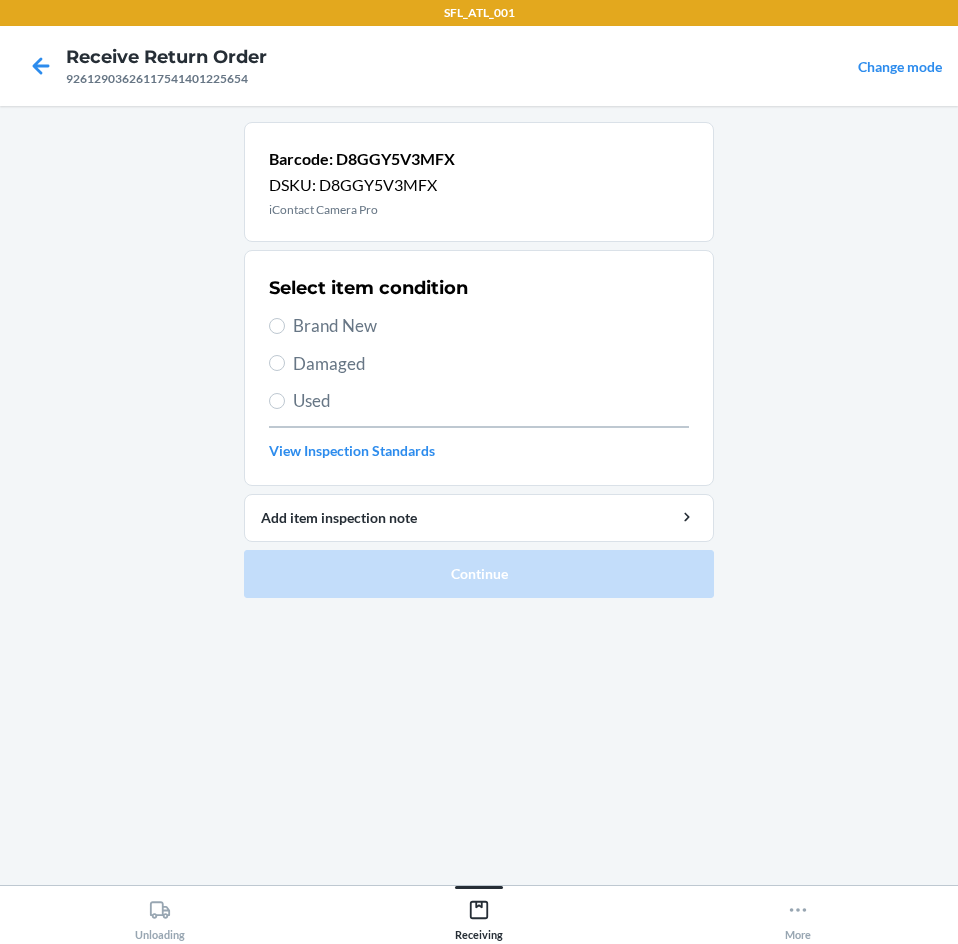 click on "Used" at bounding box center [491, 401] 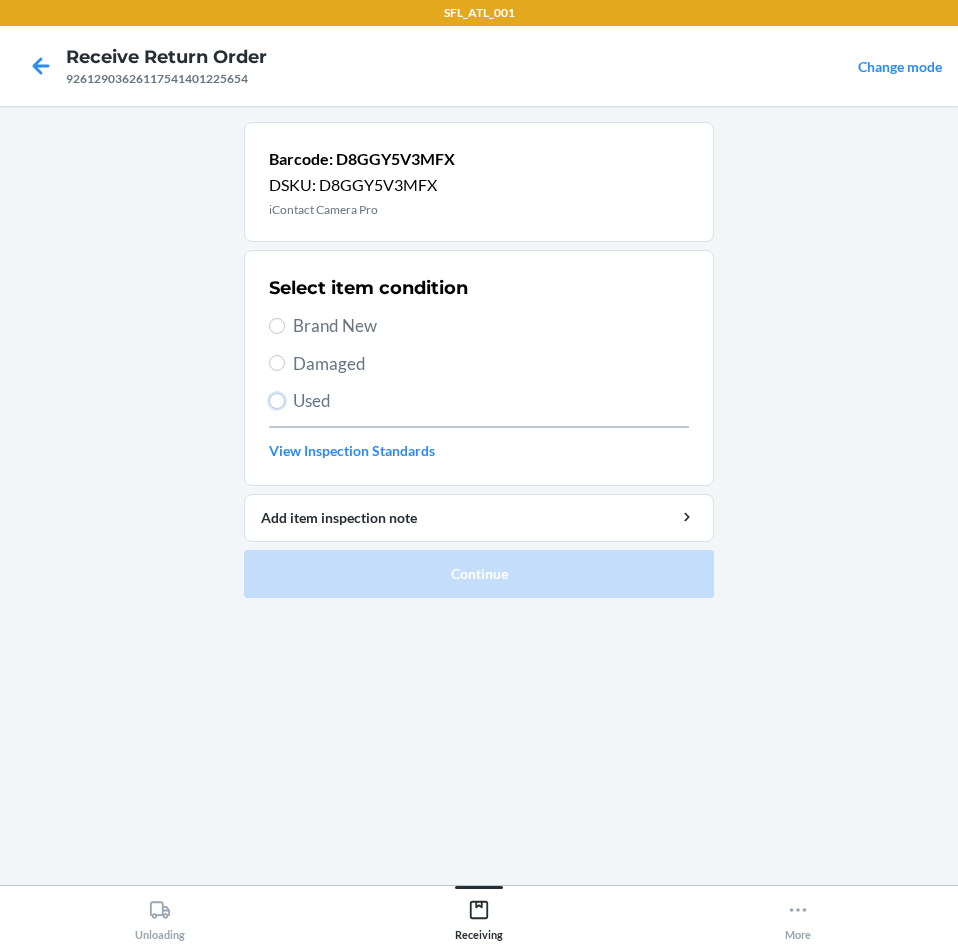 click on "Used" at bounding box center [277, 401] 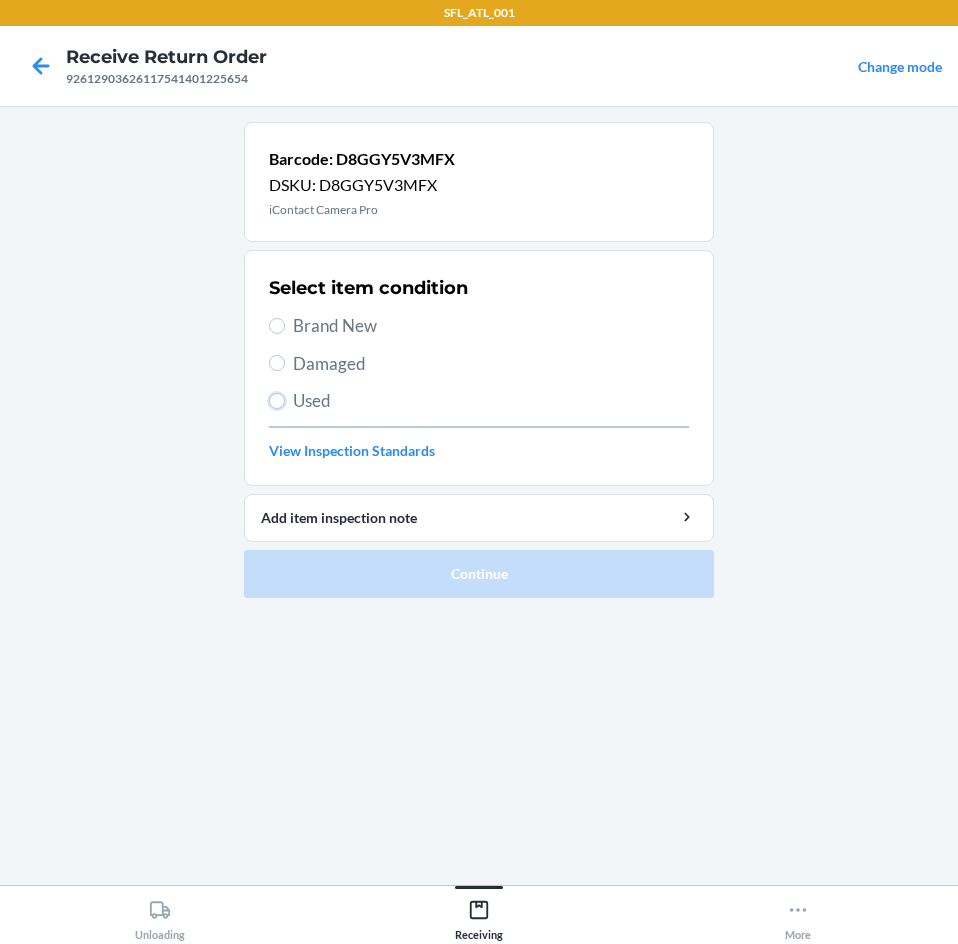 radio on "true" 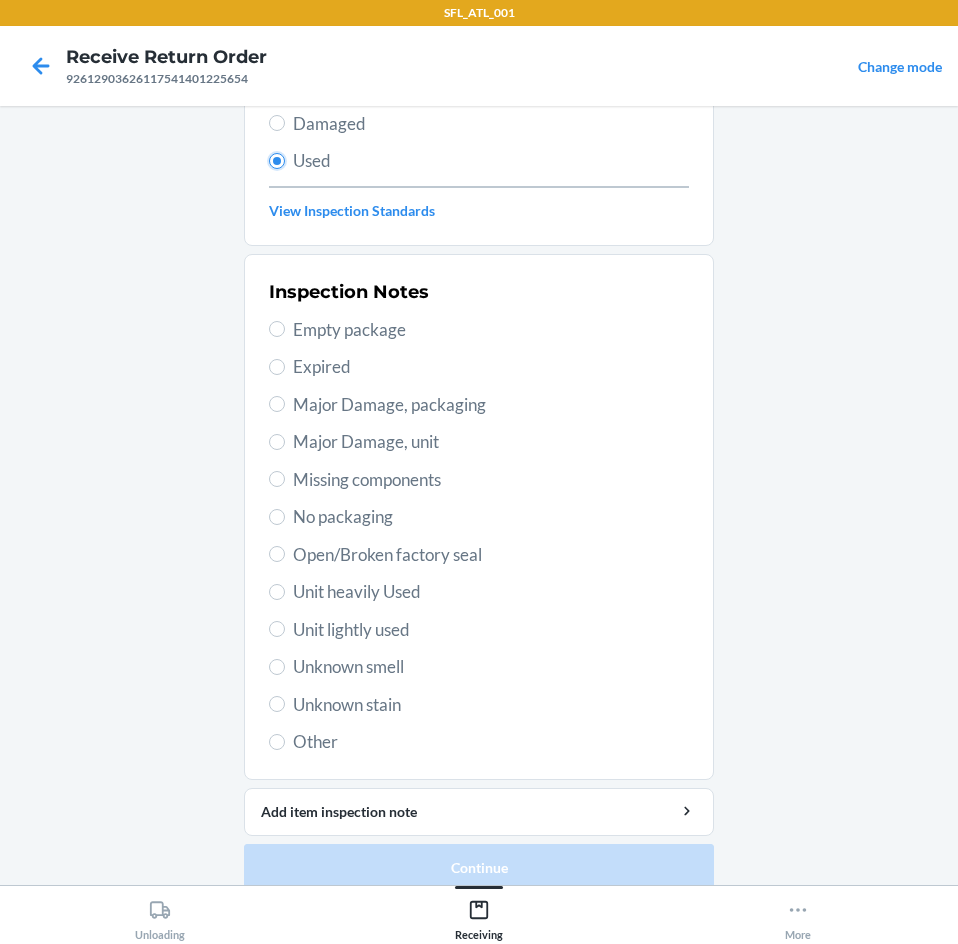 scroll, scrollTop: 263, scrollLeft: 0, axis: vertical 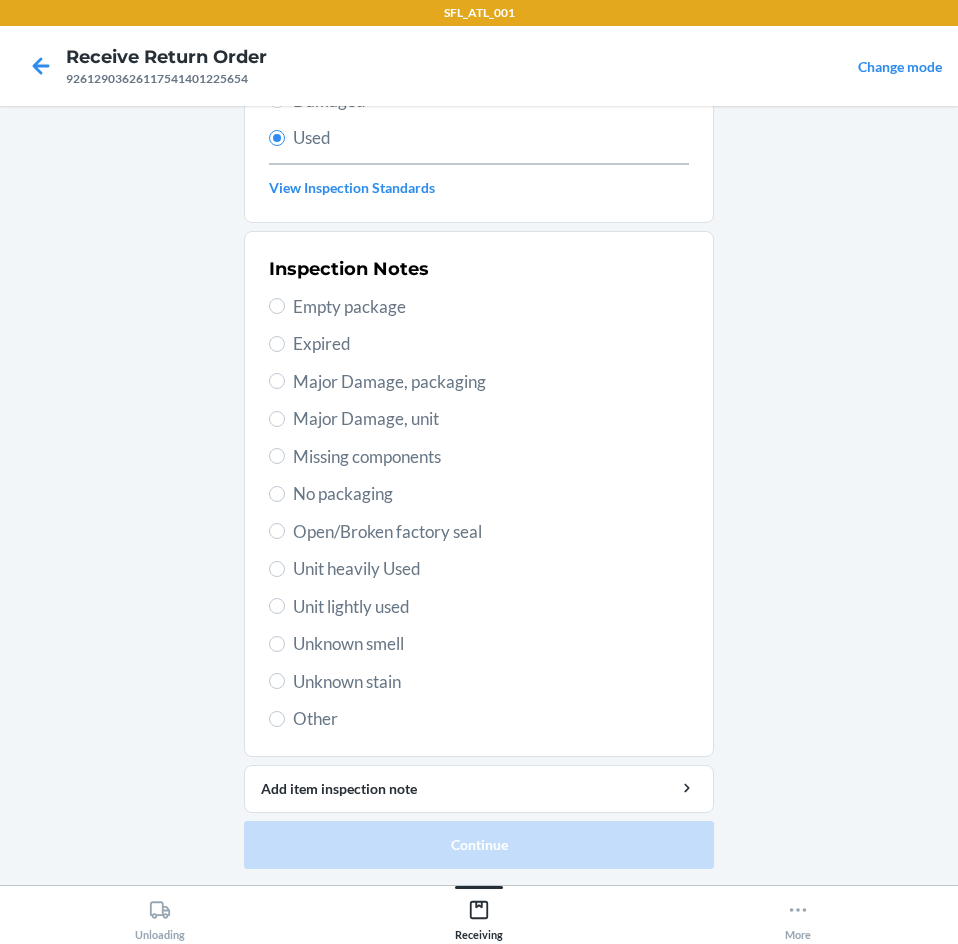 click on "Major Damage, packaging" at bounding box center (491, 382) 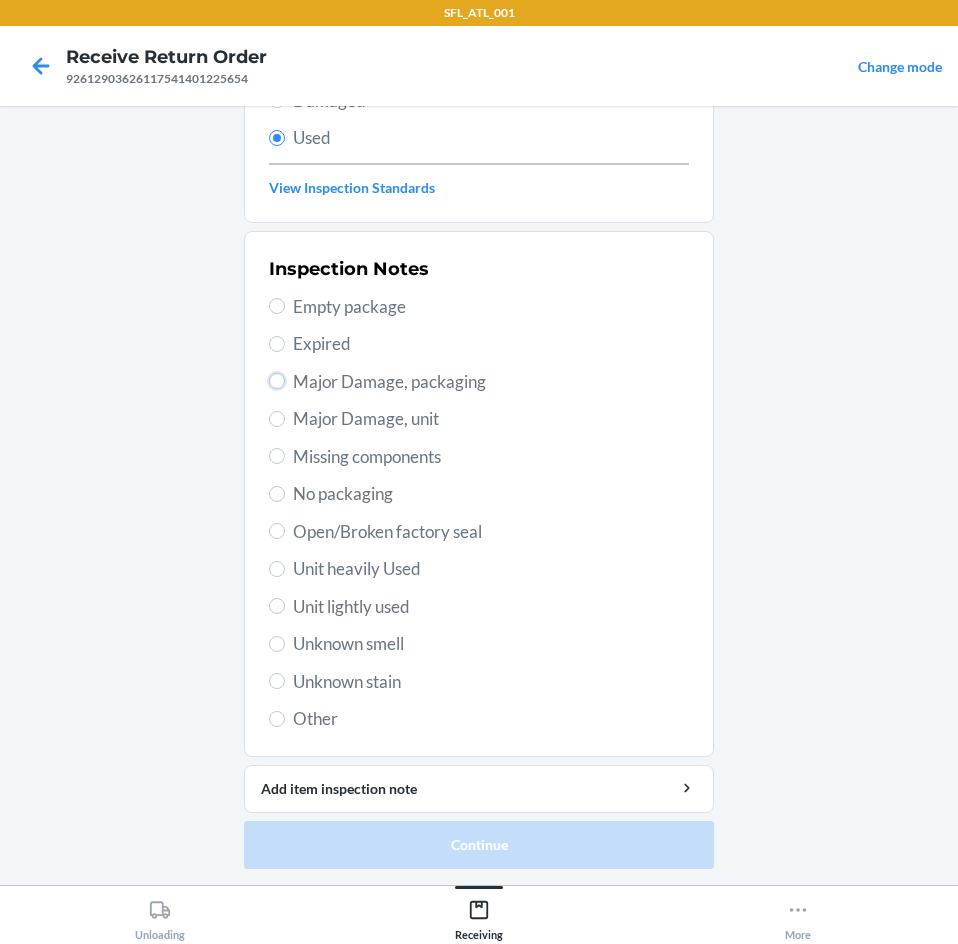 click on "Major Damage, packaging" at bounding box center [277, 381] 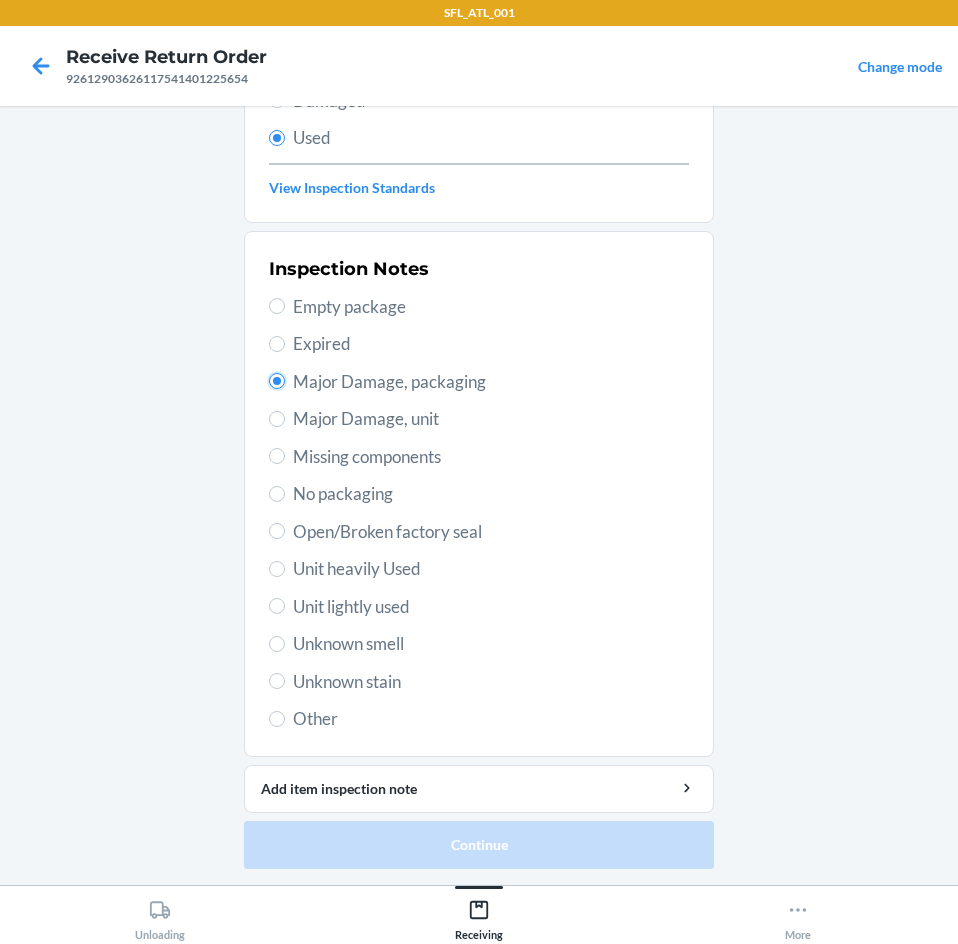 radio on "true" 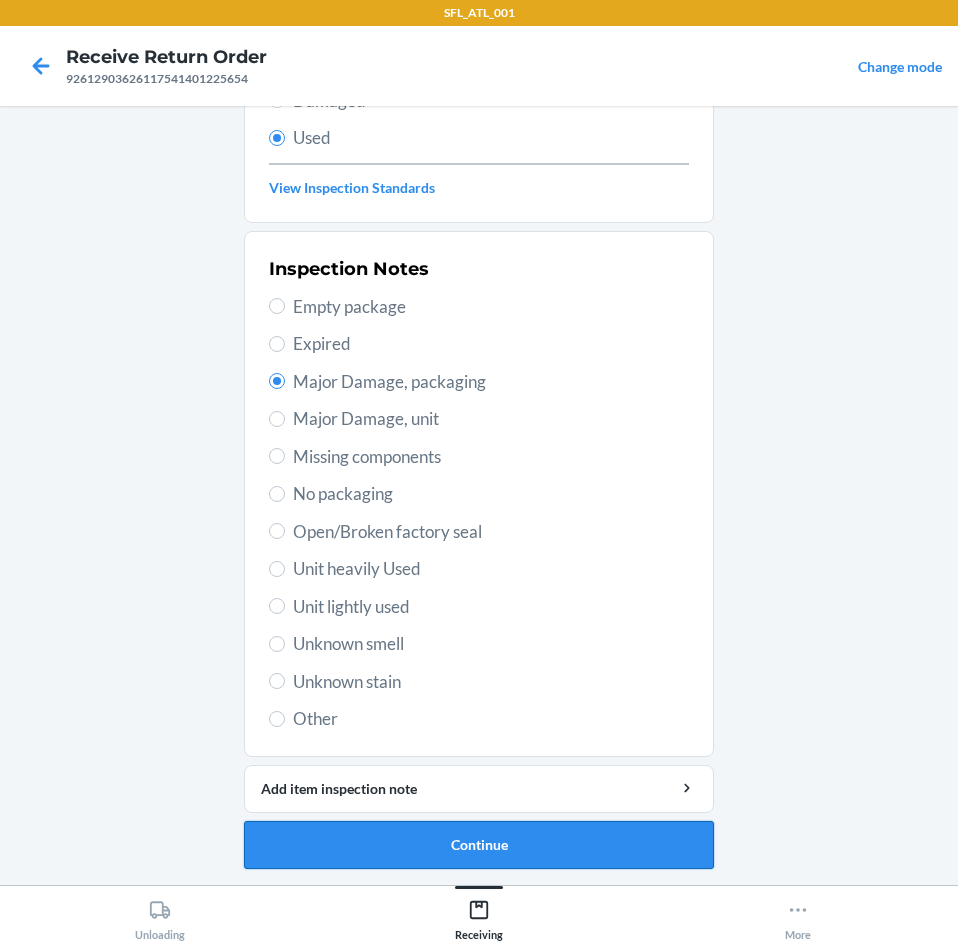 click on "Continue" at bounding box center [479, 845] 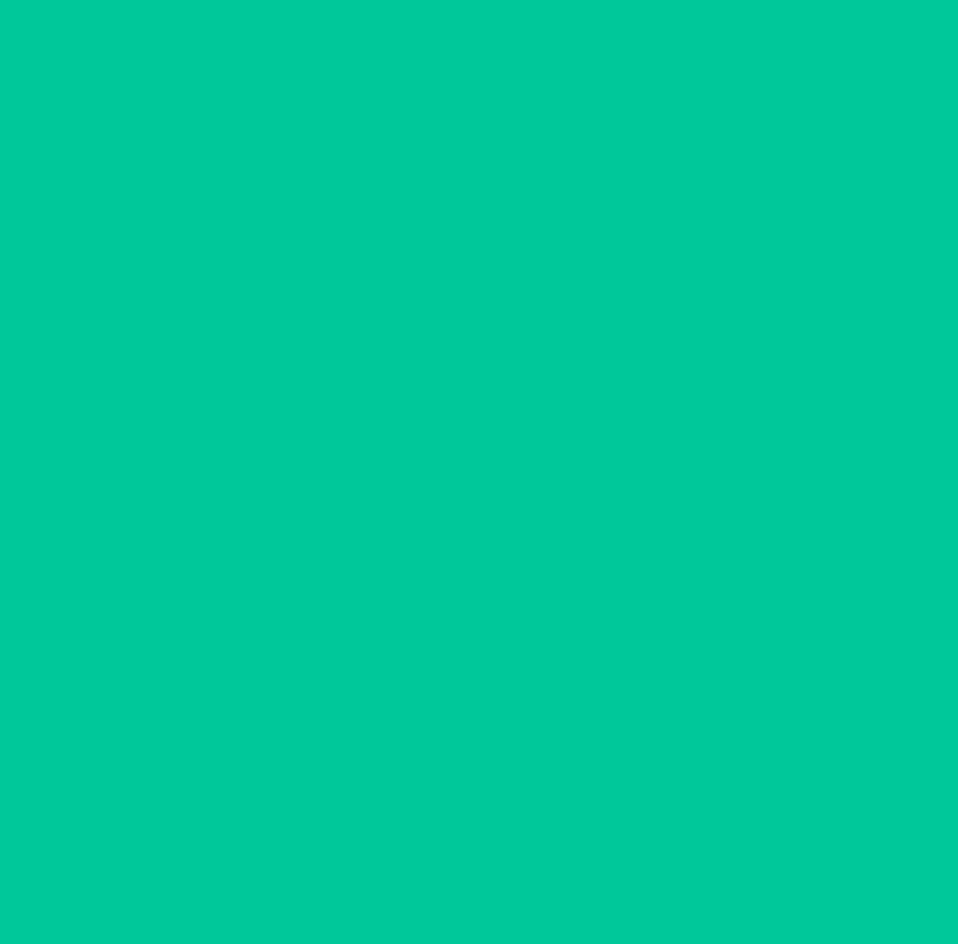 scroll, scrollTop: 0, scrollLeft: 0, axis: both 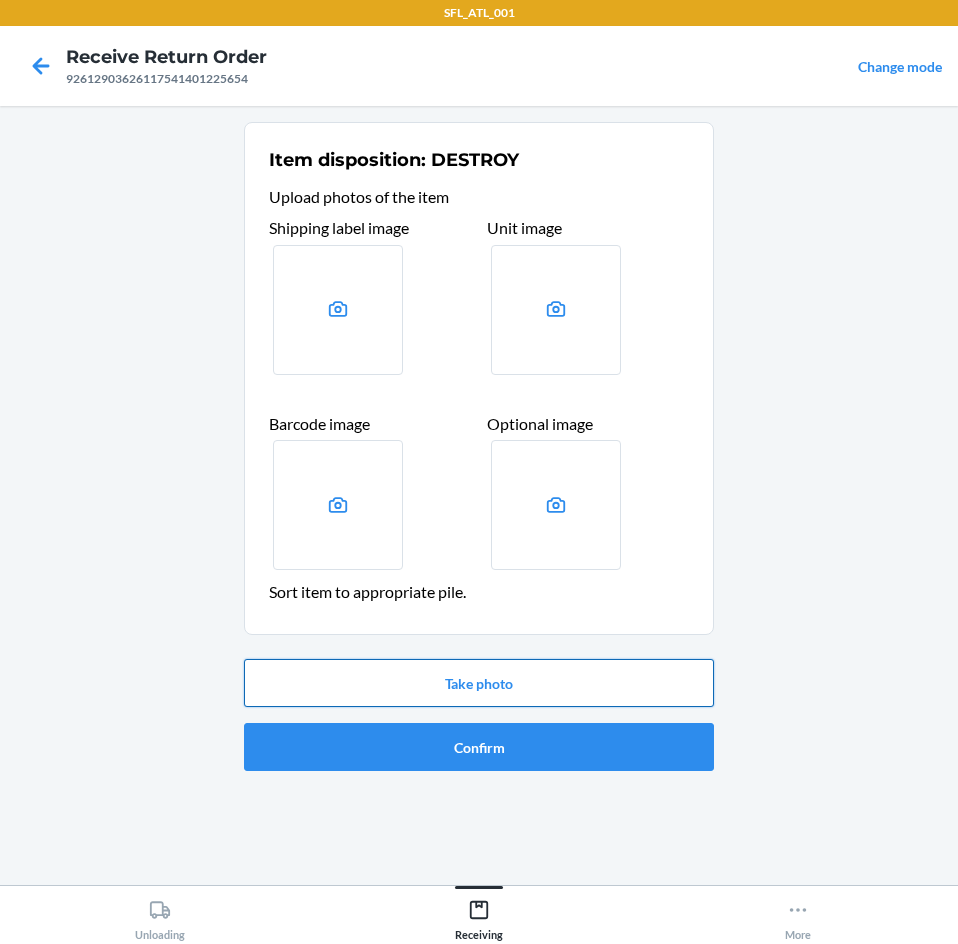 click on "Take photo" at bounding box center [479, 683] 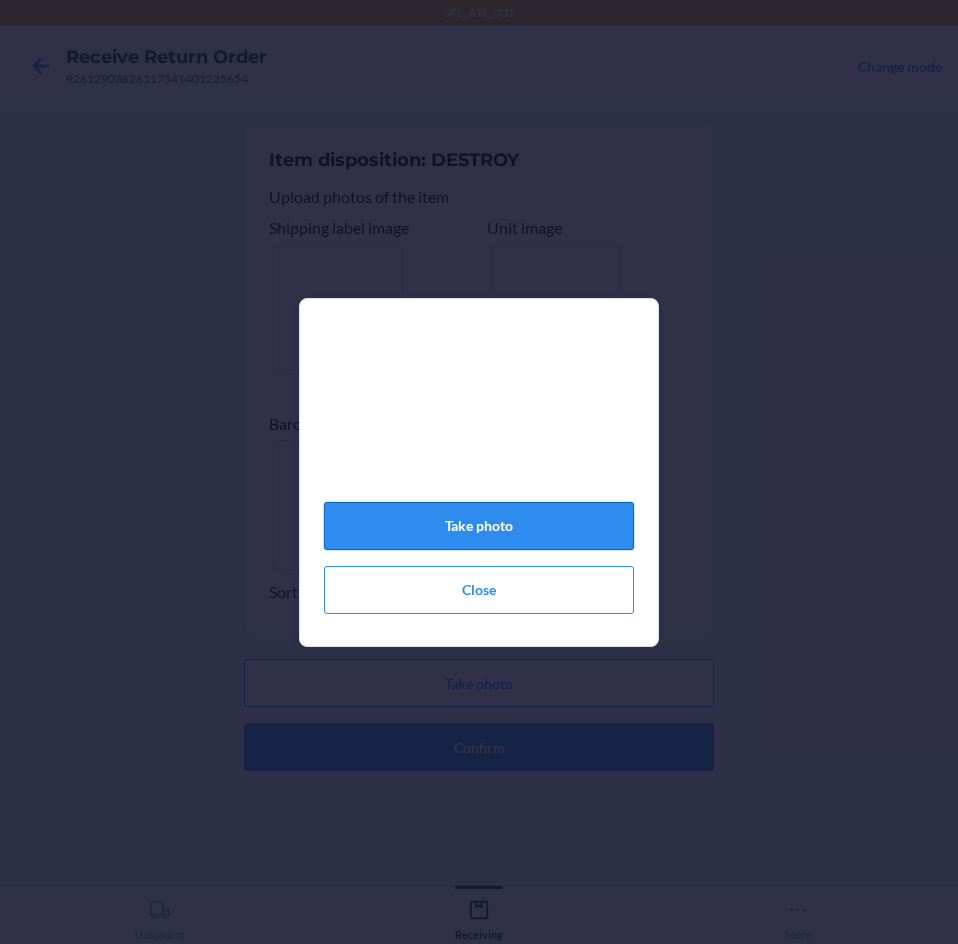 click on "Take photo" 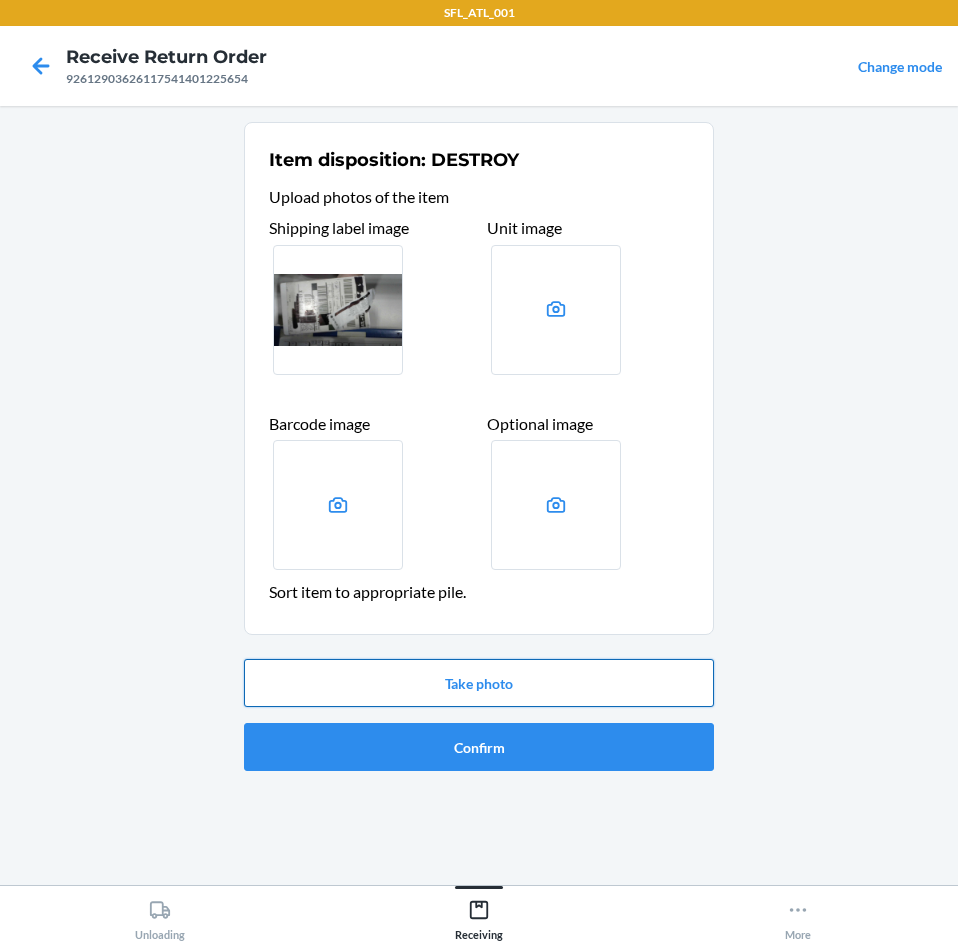 click on "Take photo" at bounding box center (479, 683) 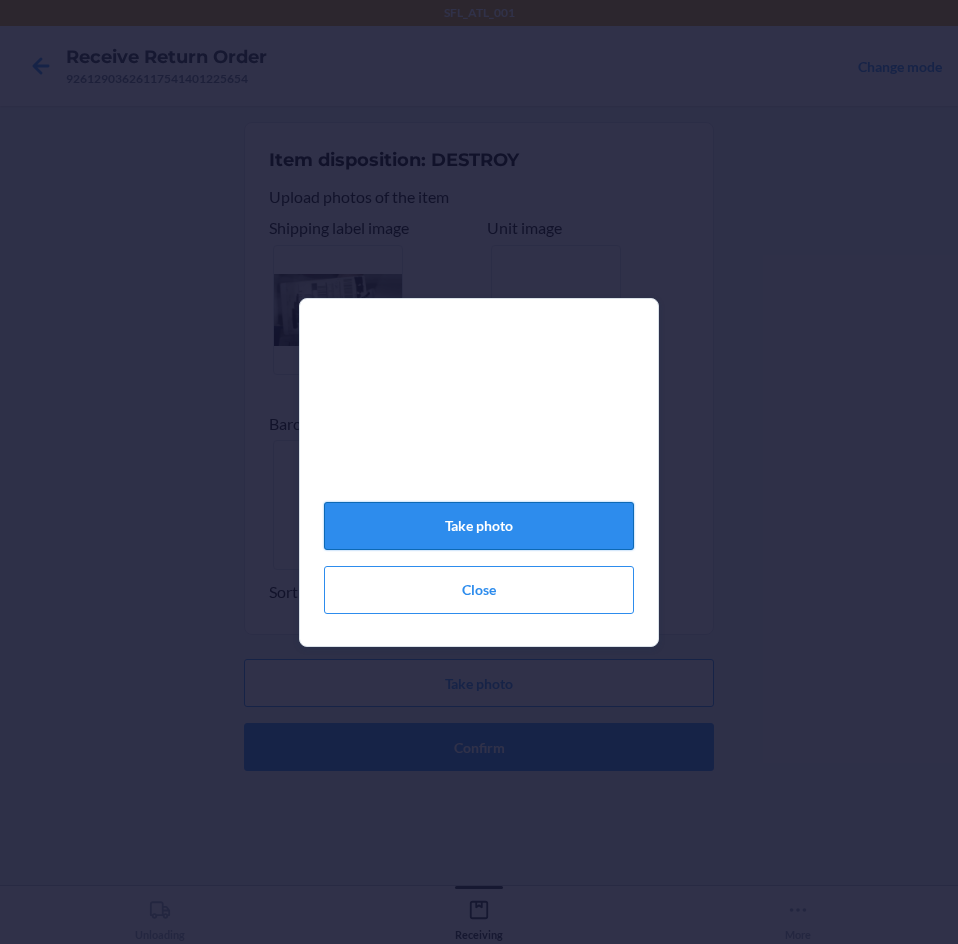 click on "Take photo" 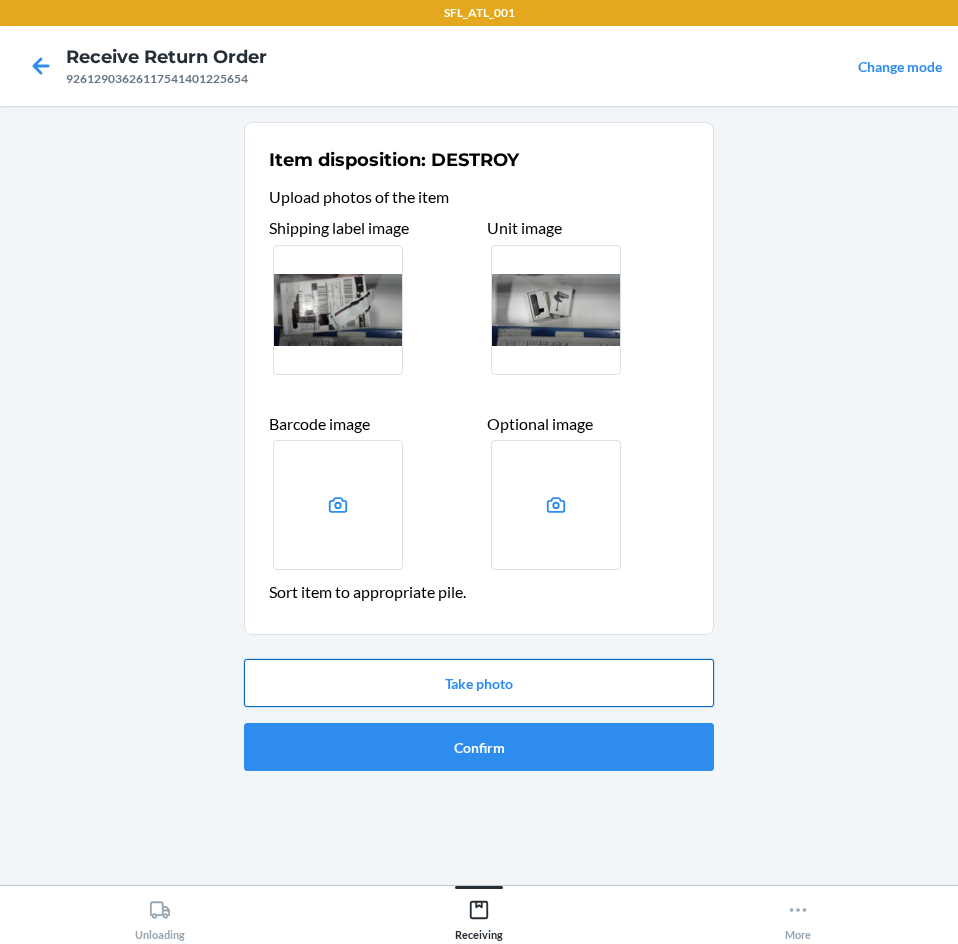 click on "Take photo" at bounding box center (479, 683) 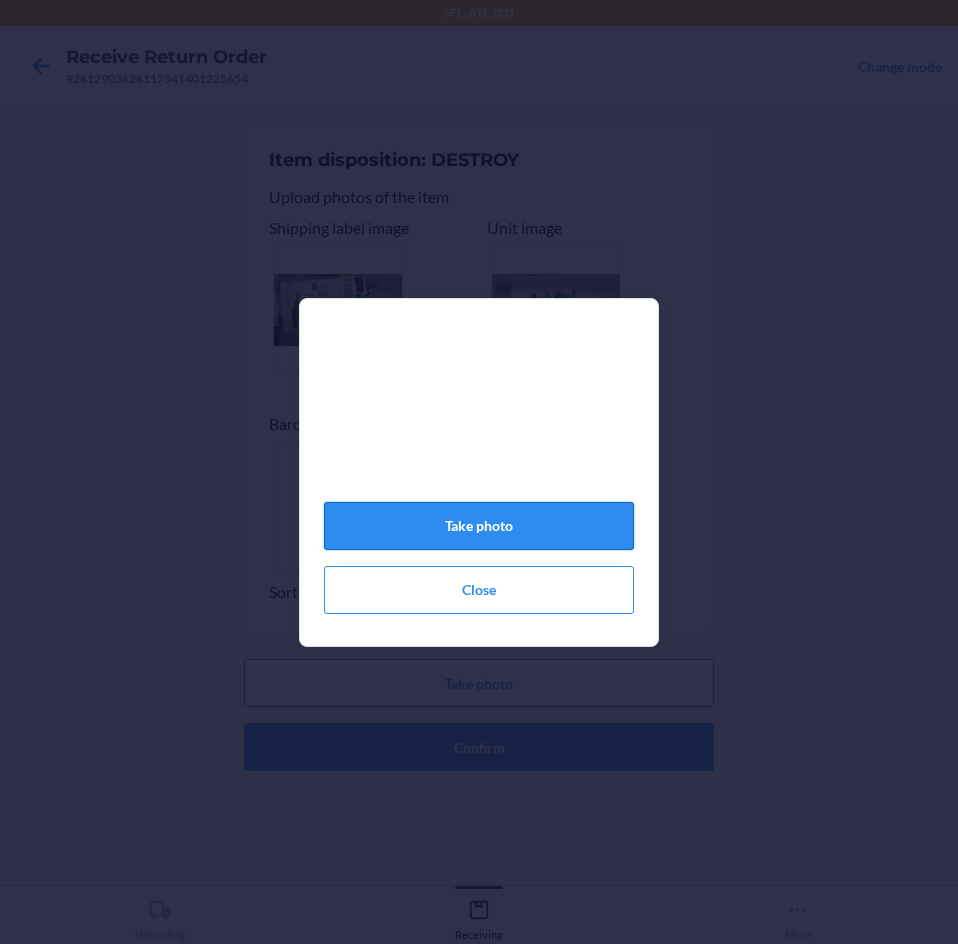 click on "Take photo" 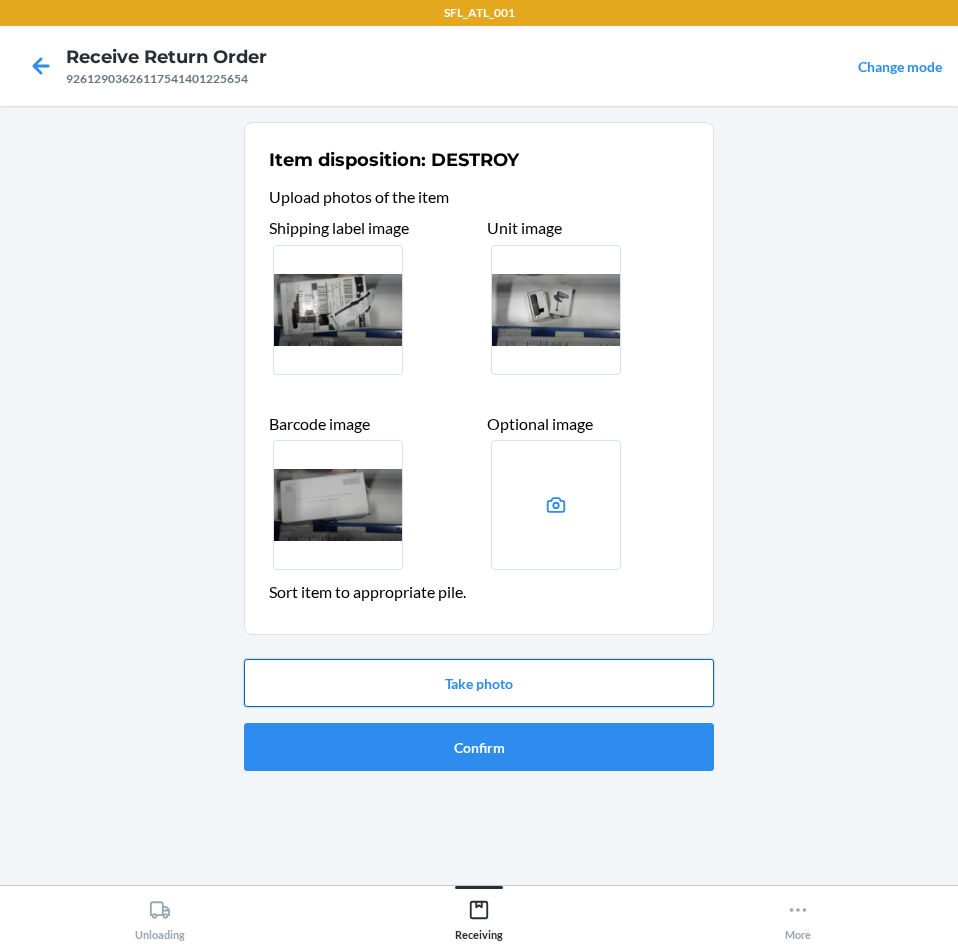 click on "Take photo" at bounding box center [479, 683] 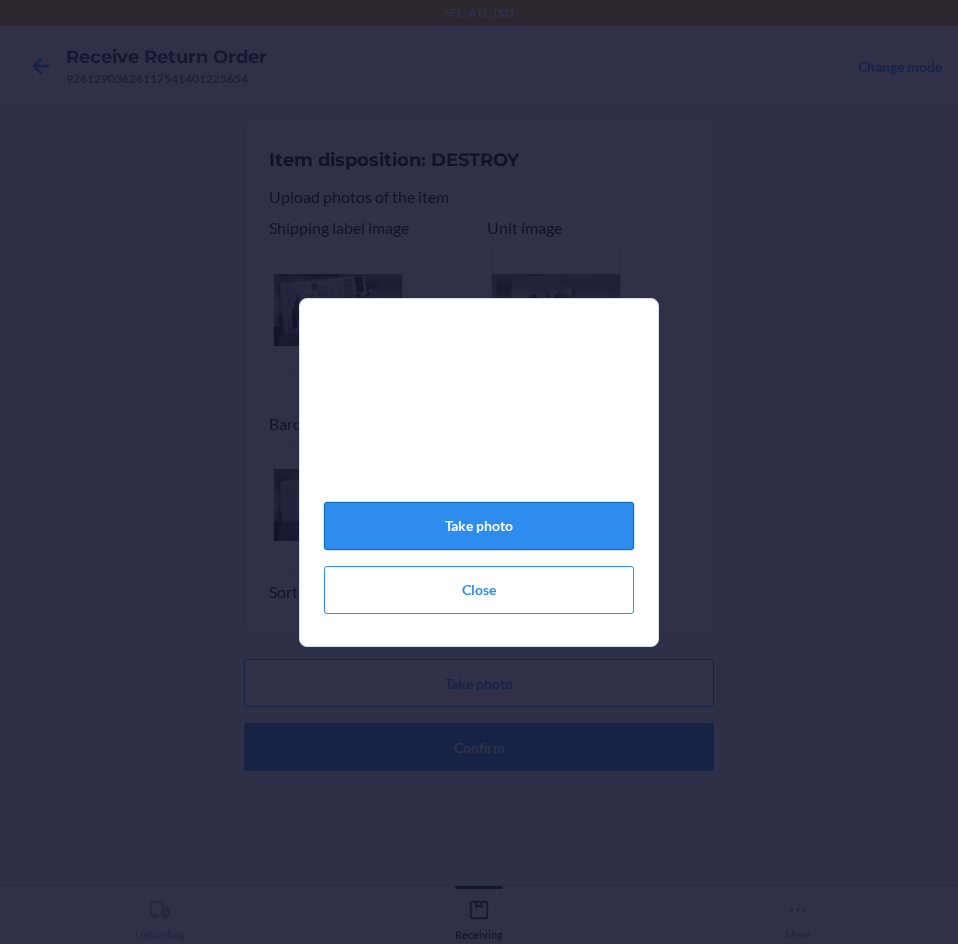 click on "Take photo" 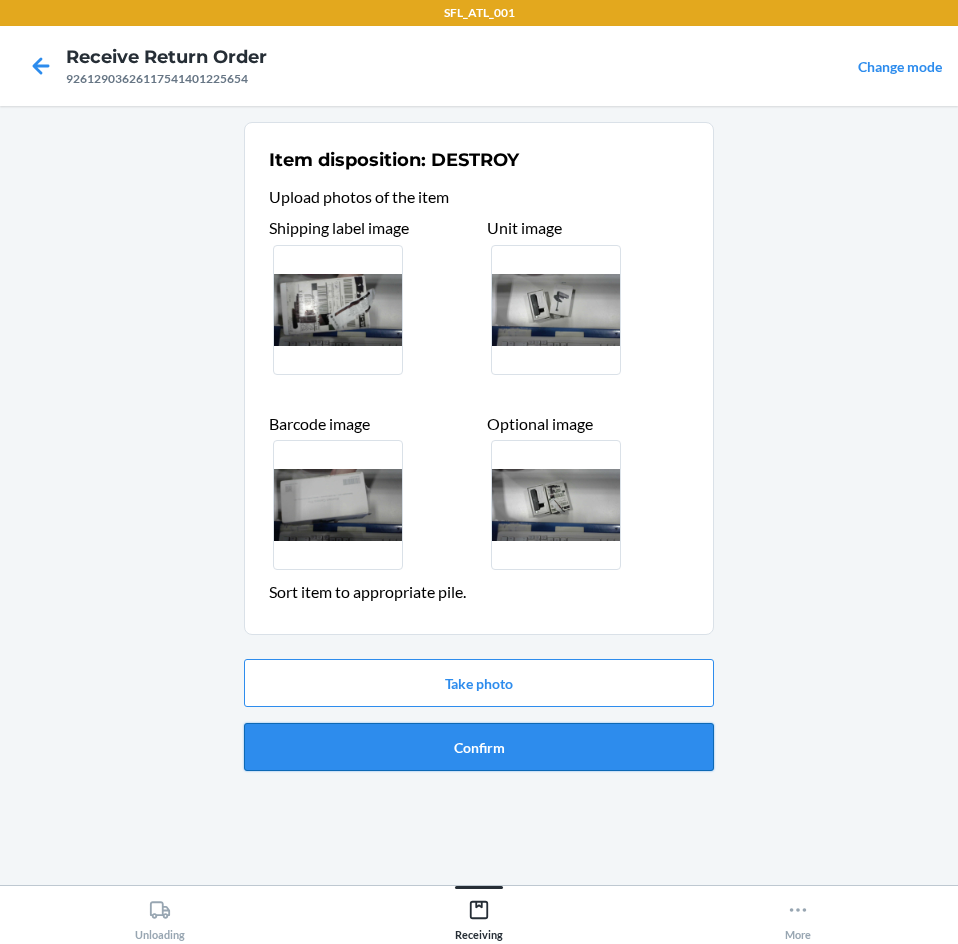 click on "Confirm" at bounding box center [479, 747] 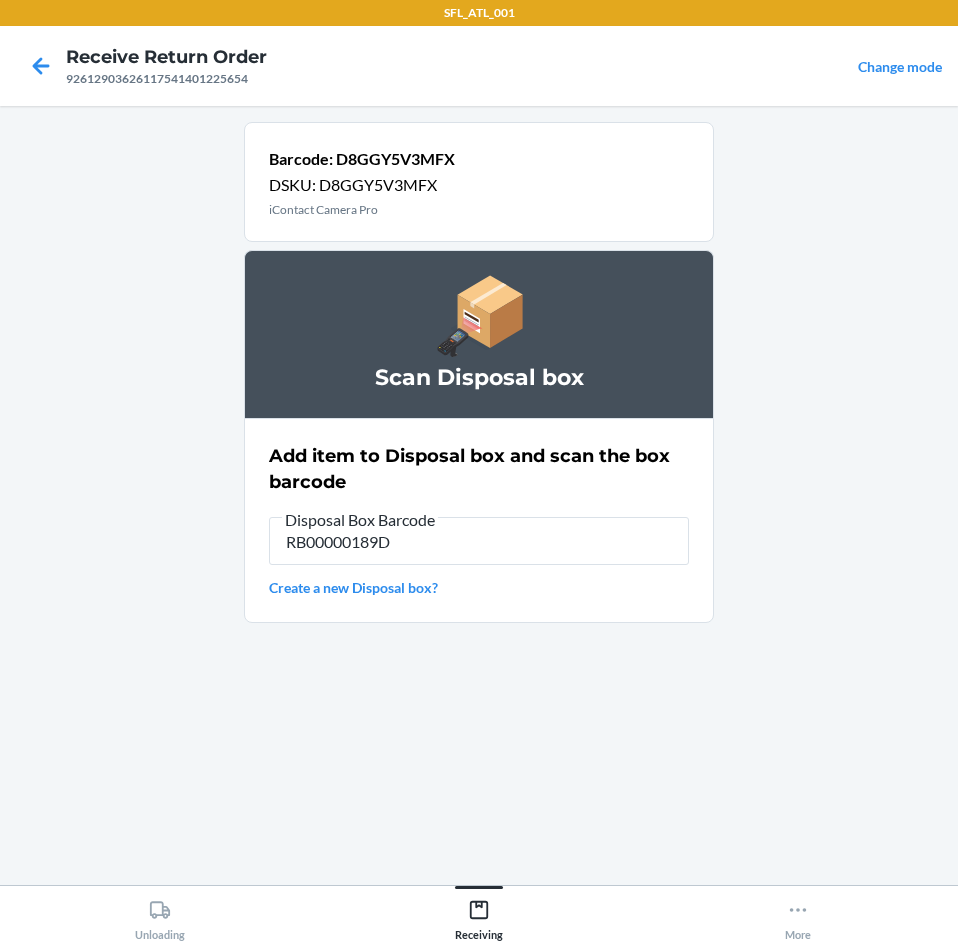 type on "RB00000189D" 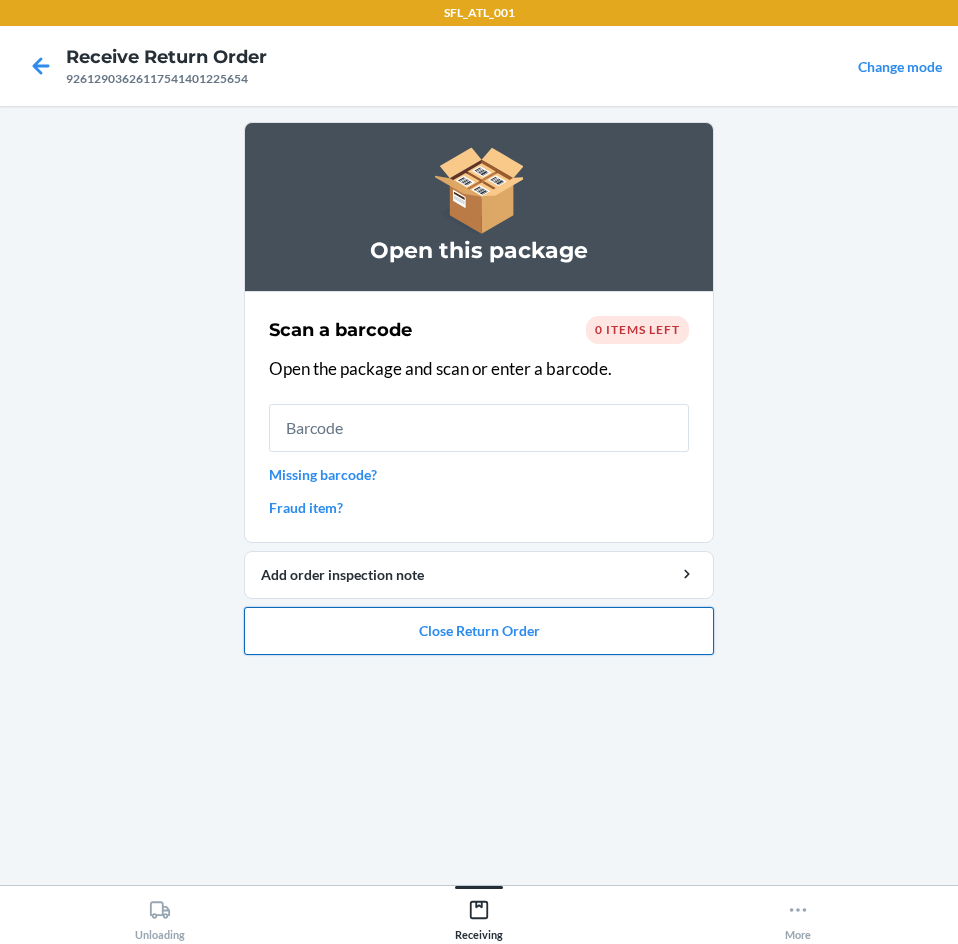 click on "Close Return Order" at bounding box center (479, 631) 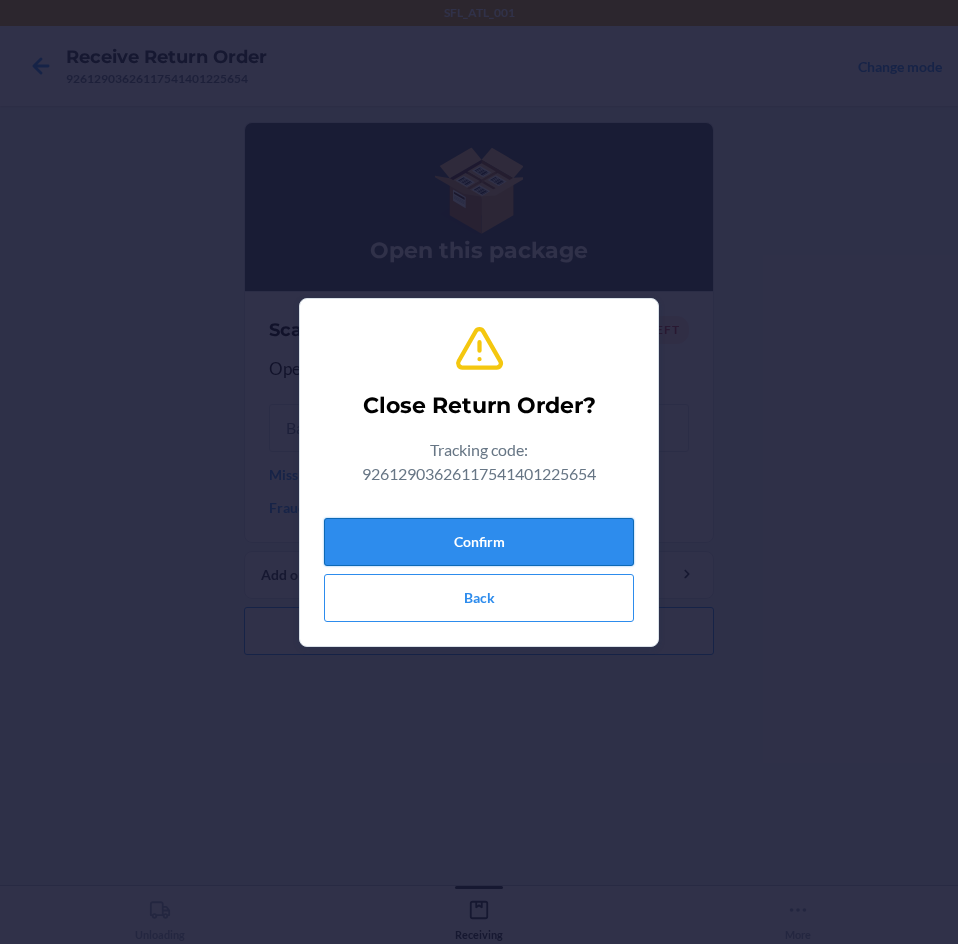 click on "Confirm" at bounding box center [479, 542] 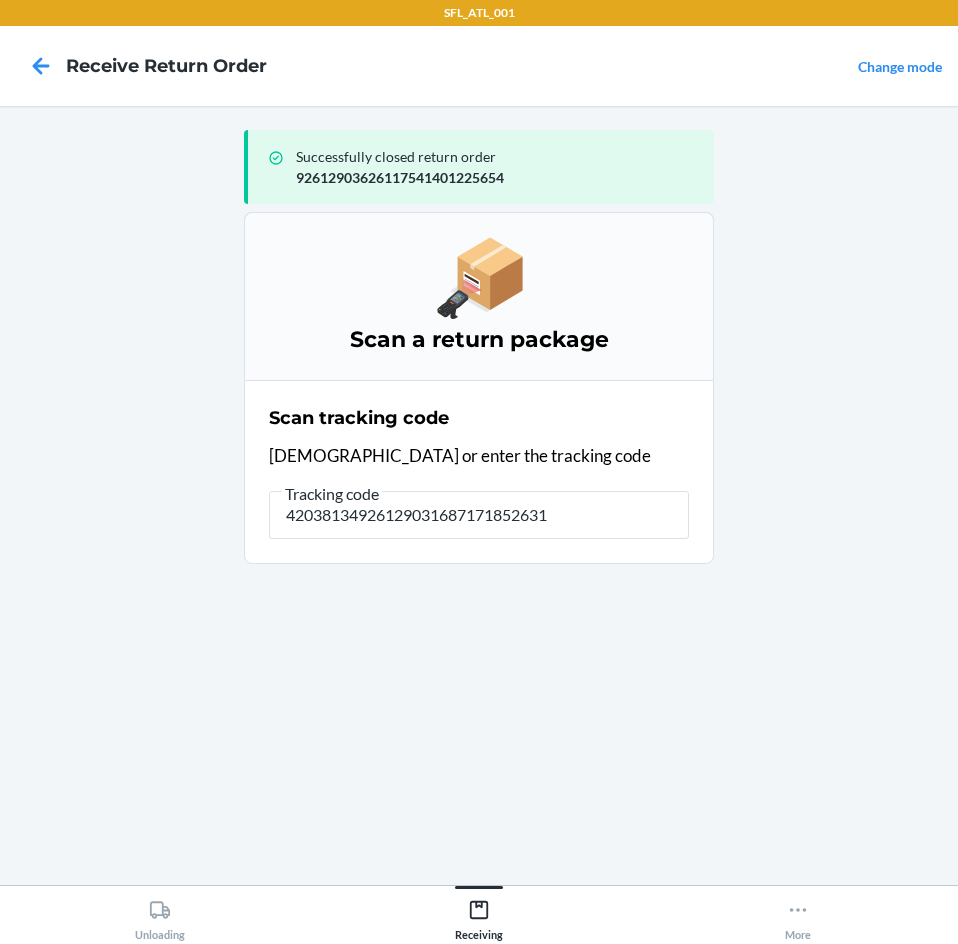 type on "420381349261290316871718526312" 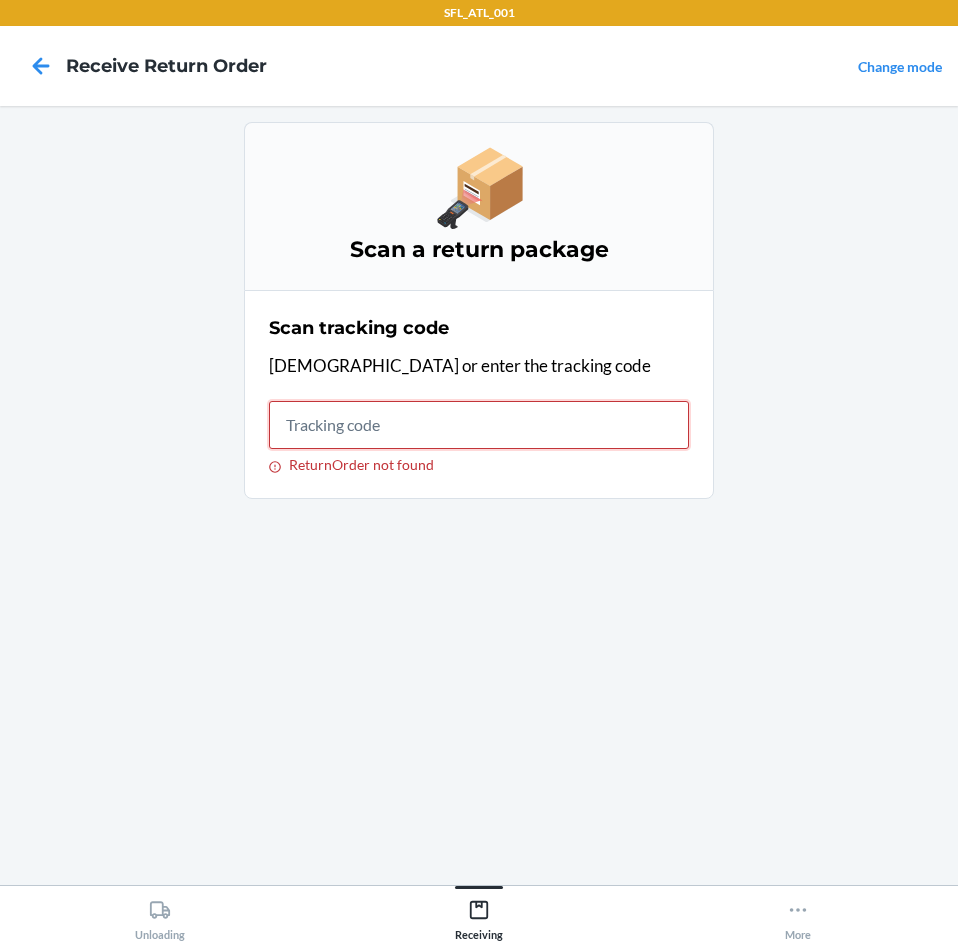 click on "ReturnOrder not found" at bounding box center [479, 425] 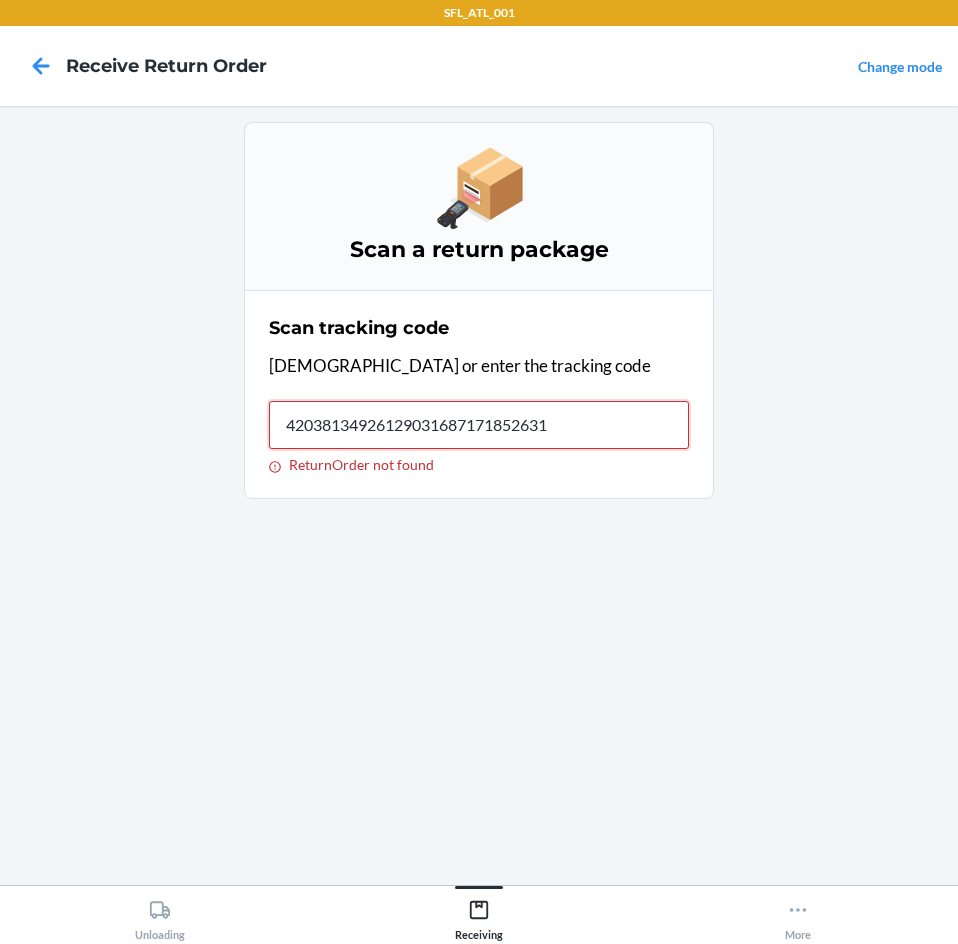 type on "420381349261290316871718526312" 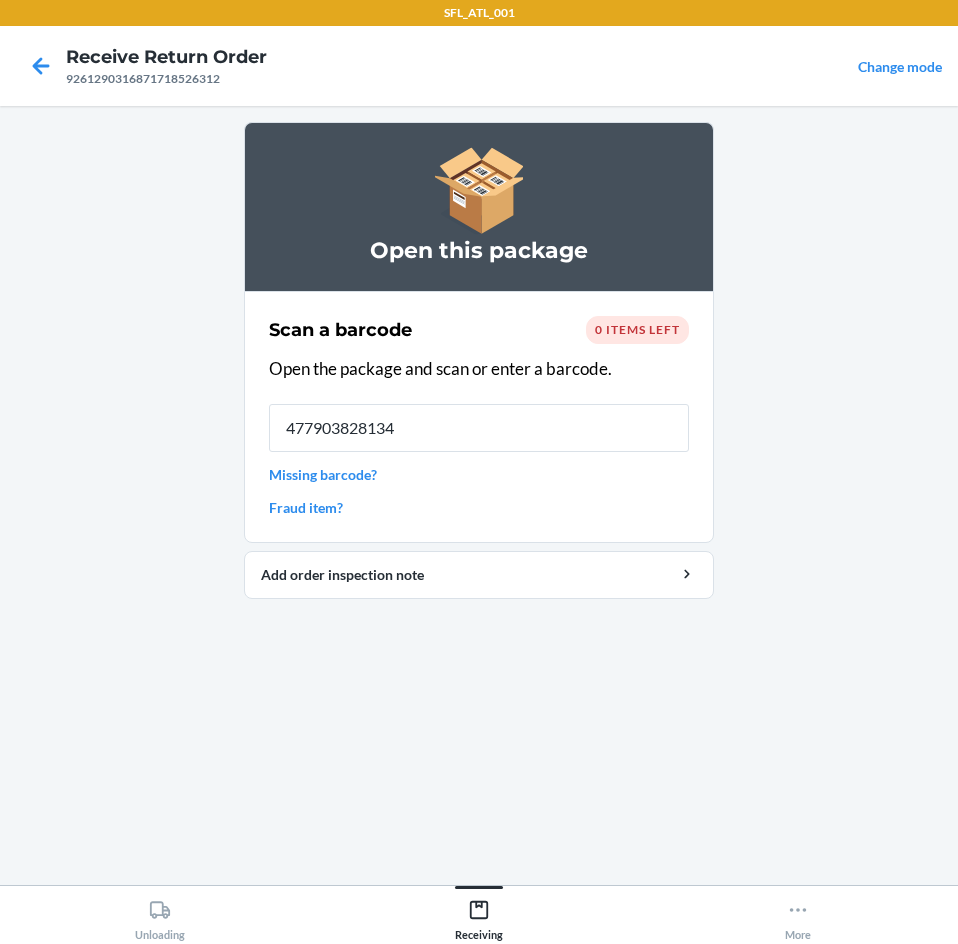 type on "4779038281342" 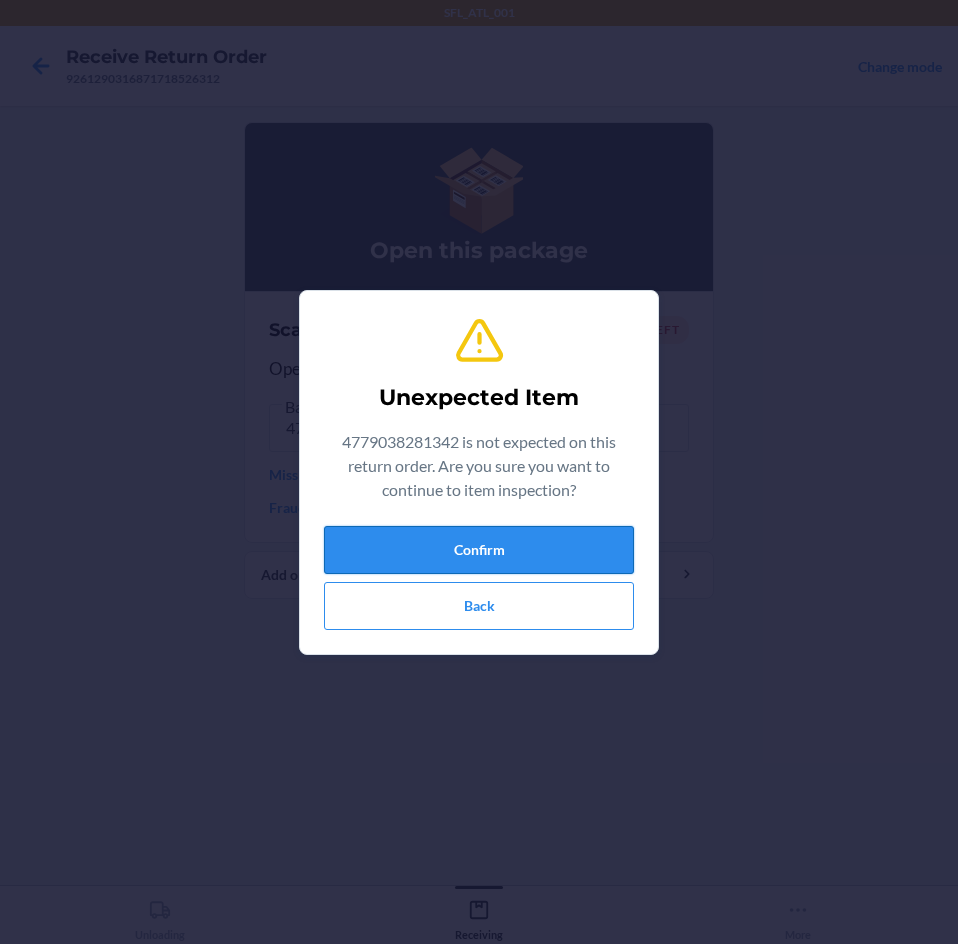 click on "Confirm" at bounding box center (479, 550) 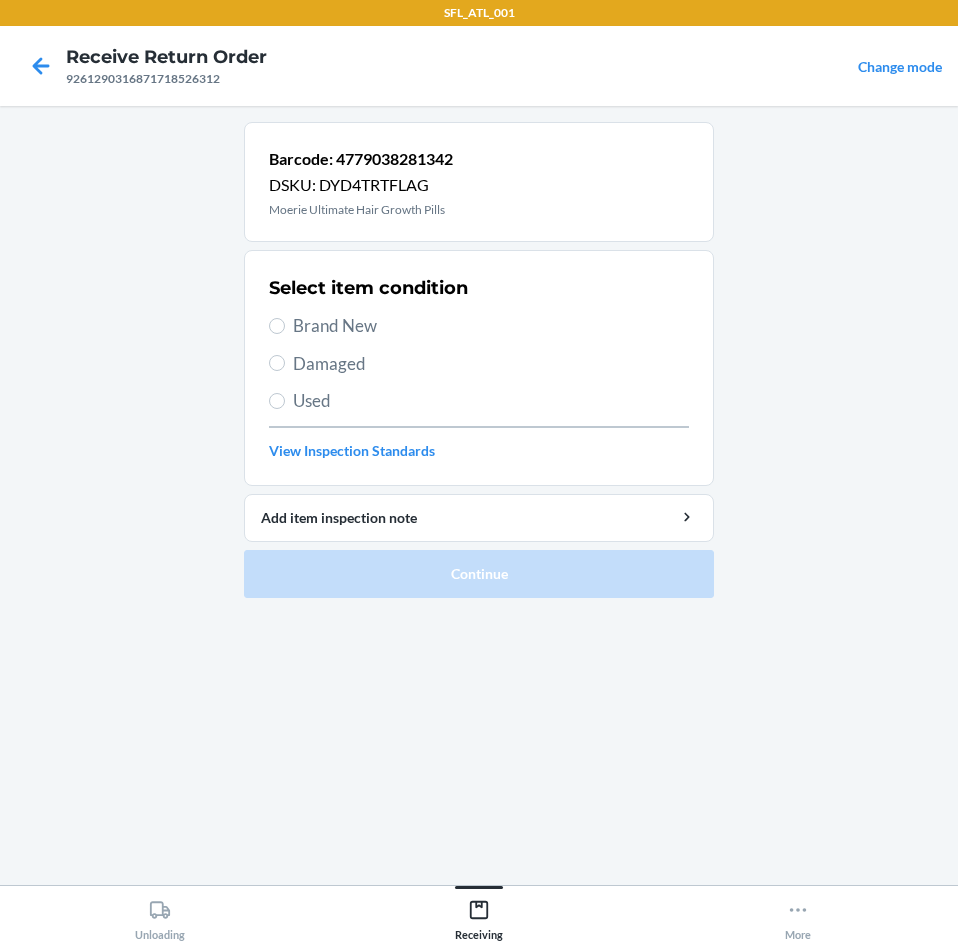 click on "Damaged" at bounding box center (491, 364) 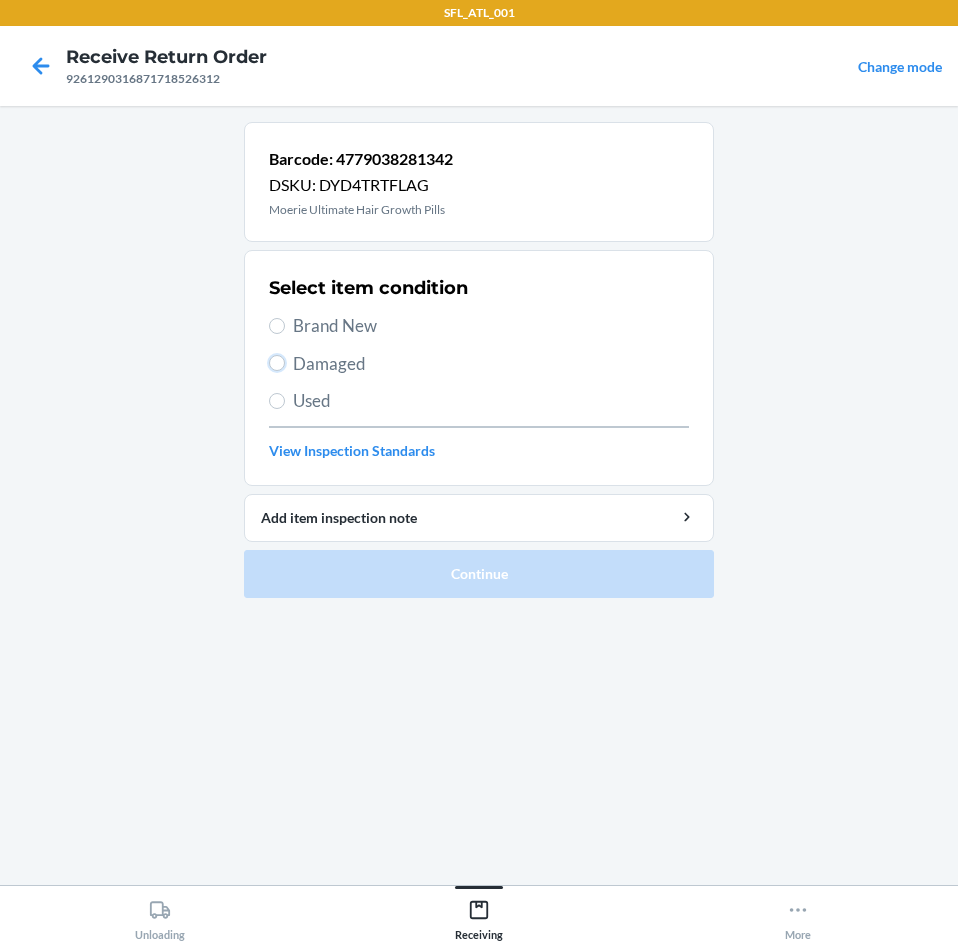 click on "Damaged" at bounding box center (277, 363) 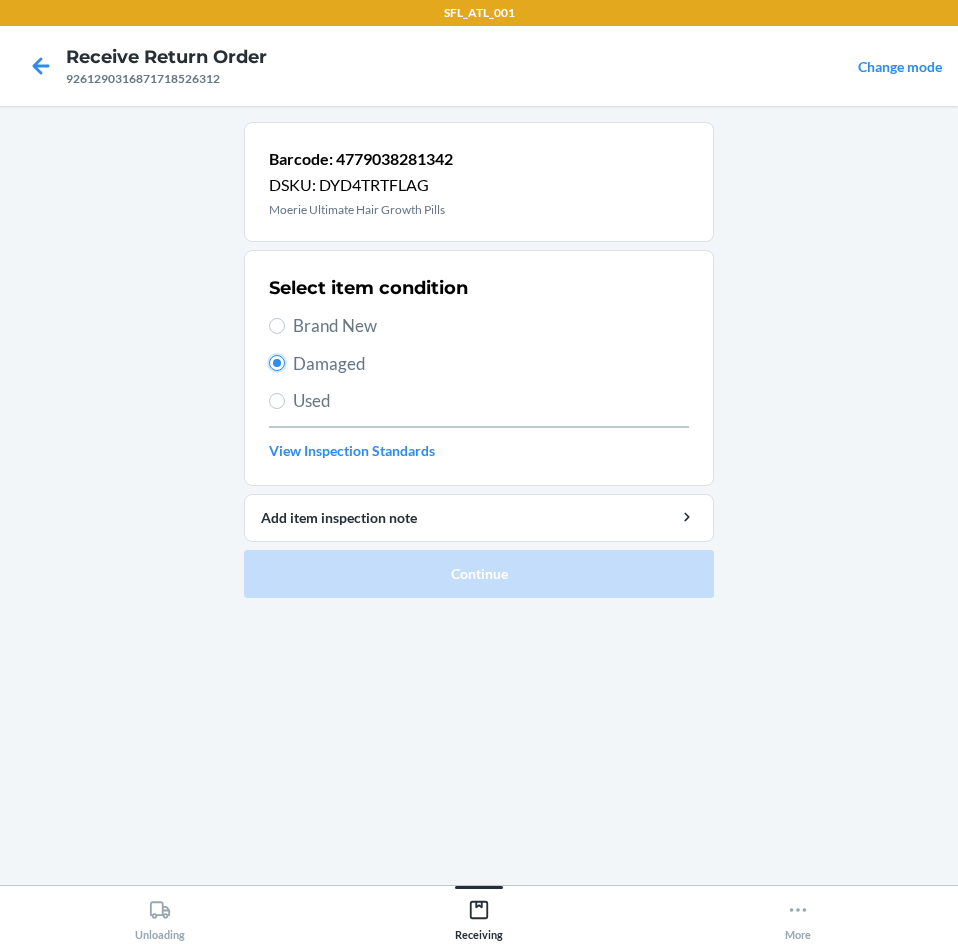 radio on "true" 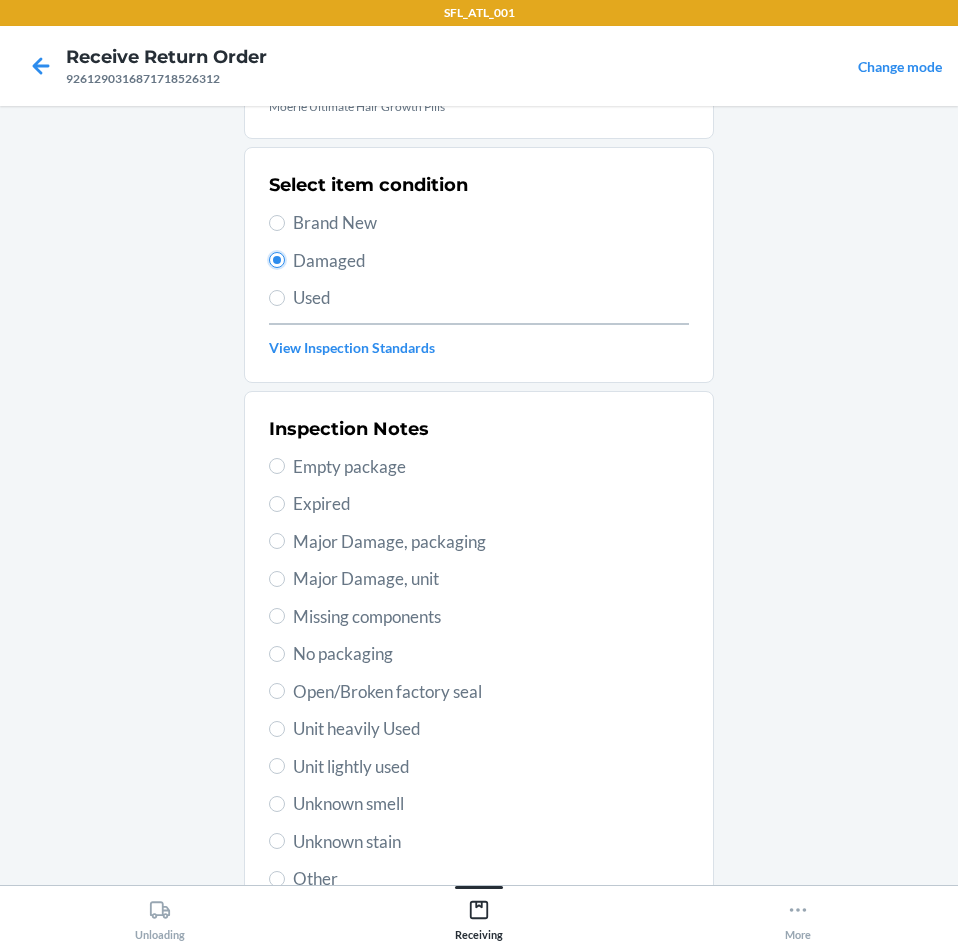 scroll, scrollTop: 263, scrollLeft: 0, axis: vertical 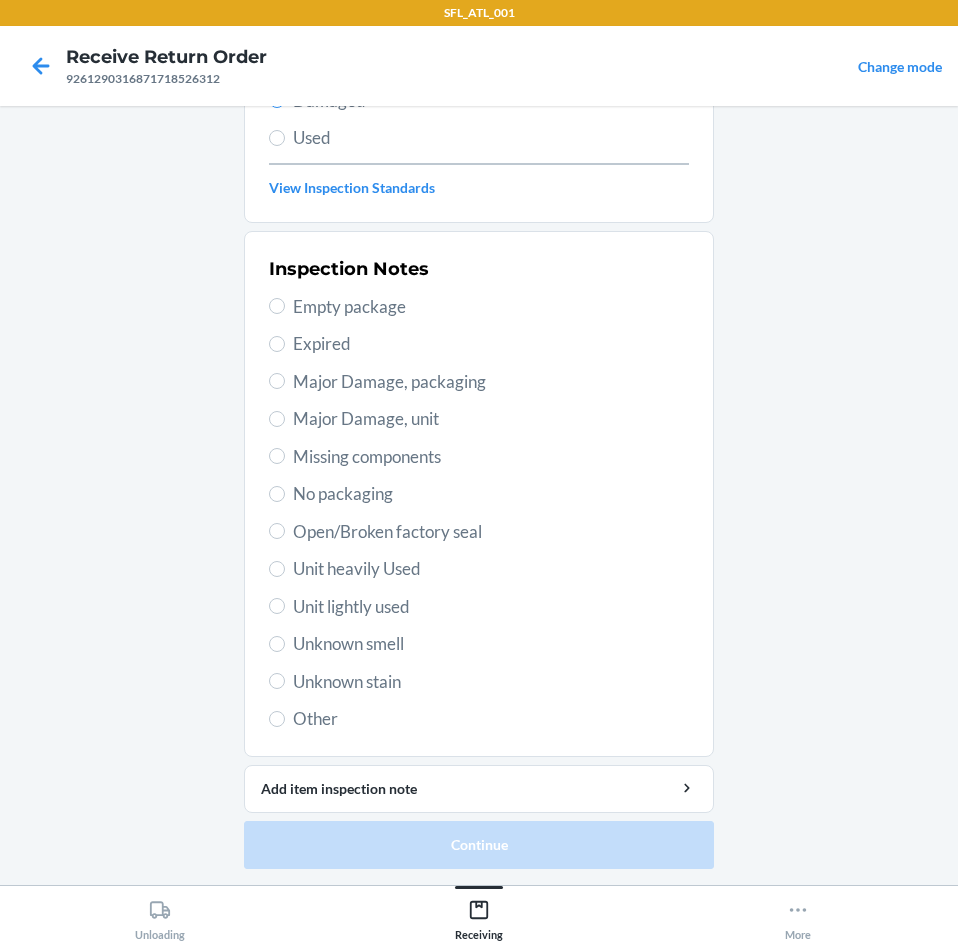 click on "Other" at bounding box center (479, 719) 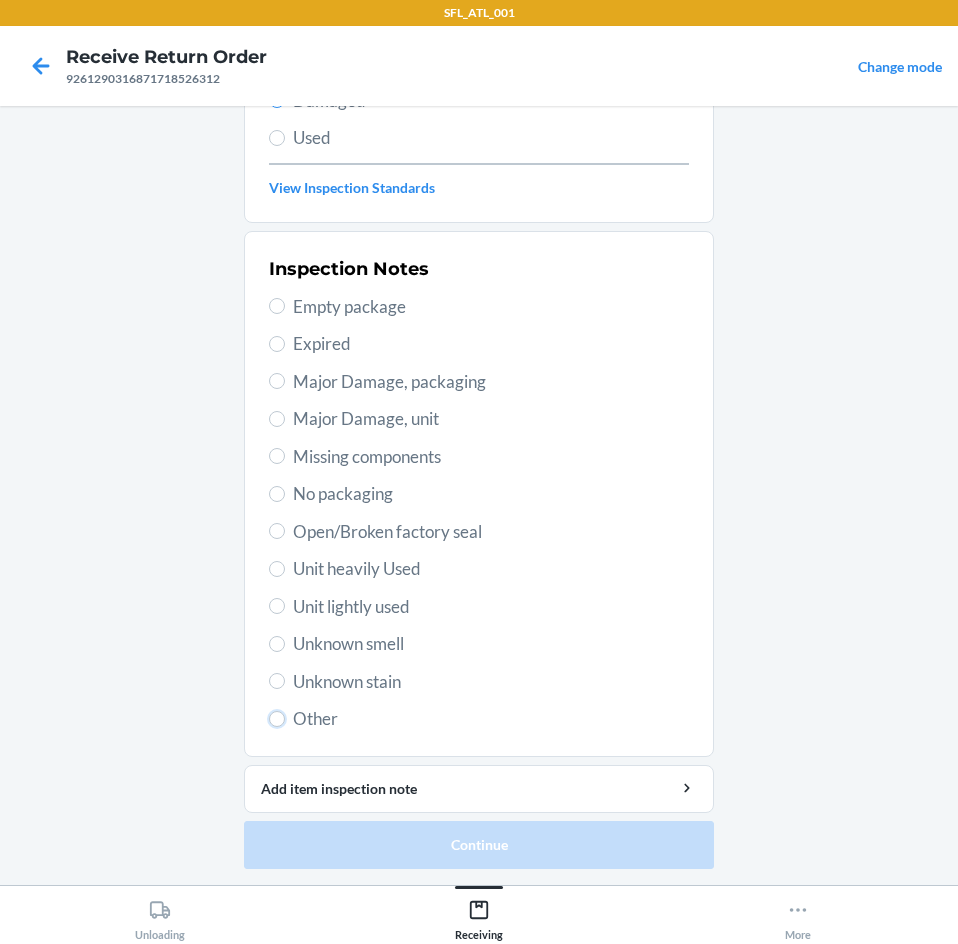 click on "Other" at bounding box center (277, 719) 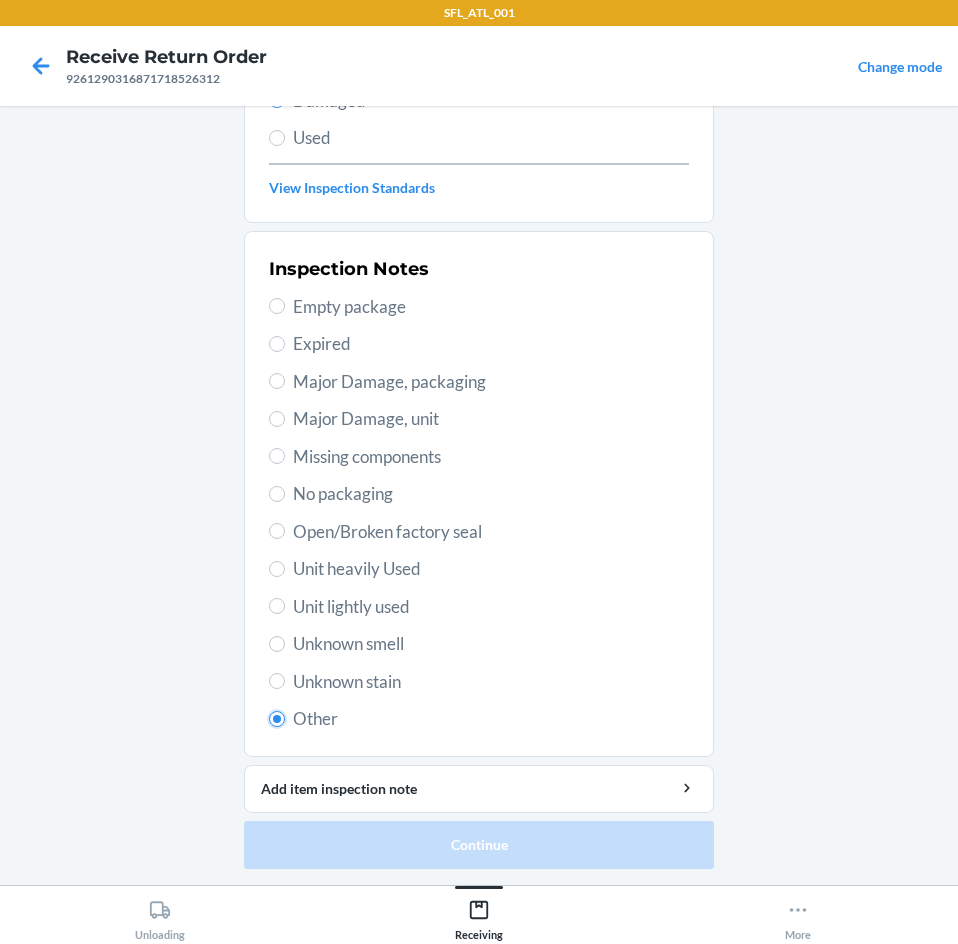 radio on "true" 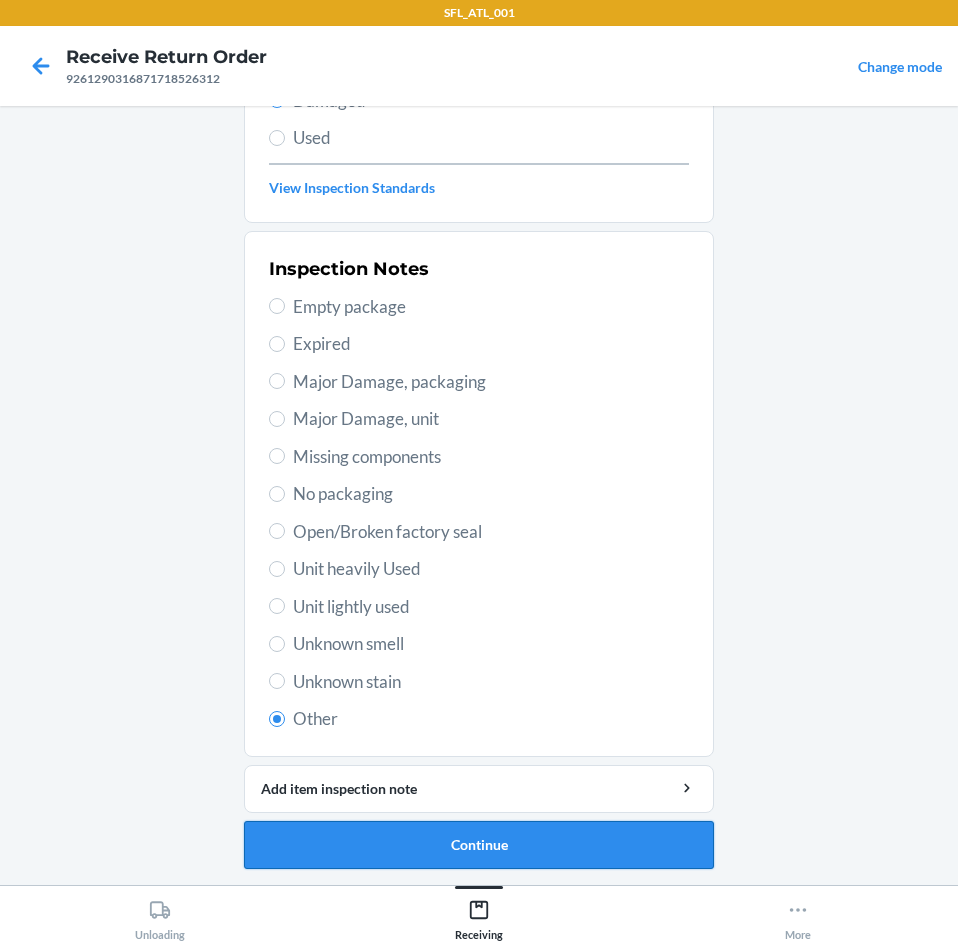 click on "Continue" at bounding box center (479, 845) 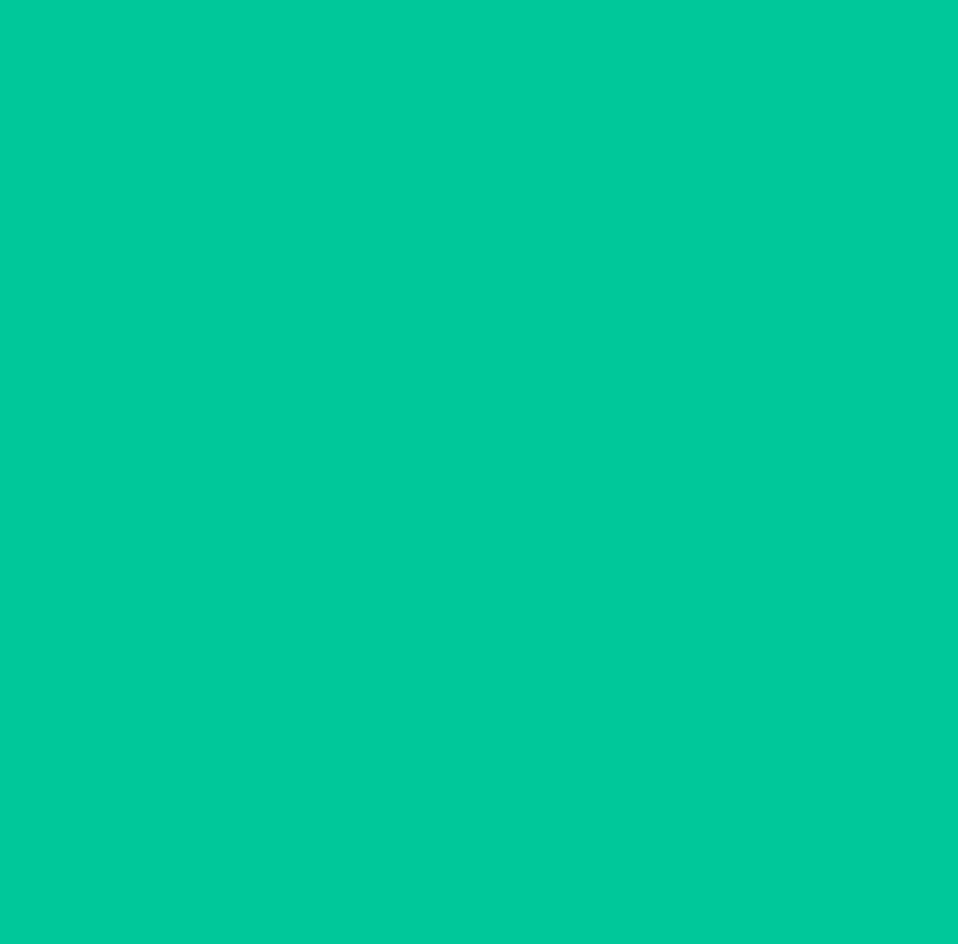 scroll, scrollTop: 98, scrollLeft: 0, axis: vertical 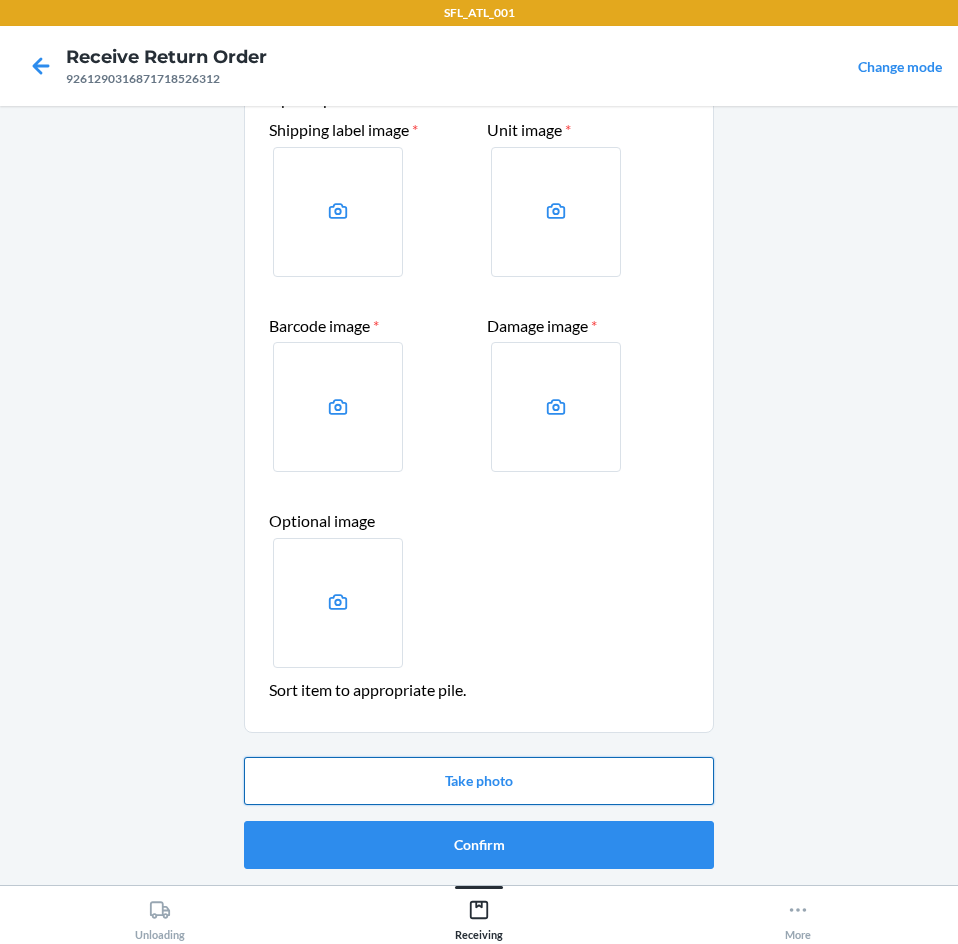 click on "Take photo" at bounding box center [479, 781] 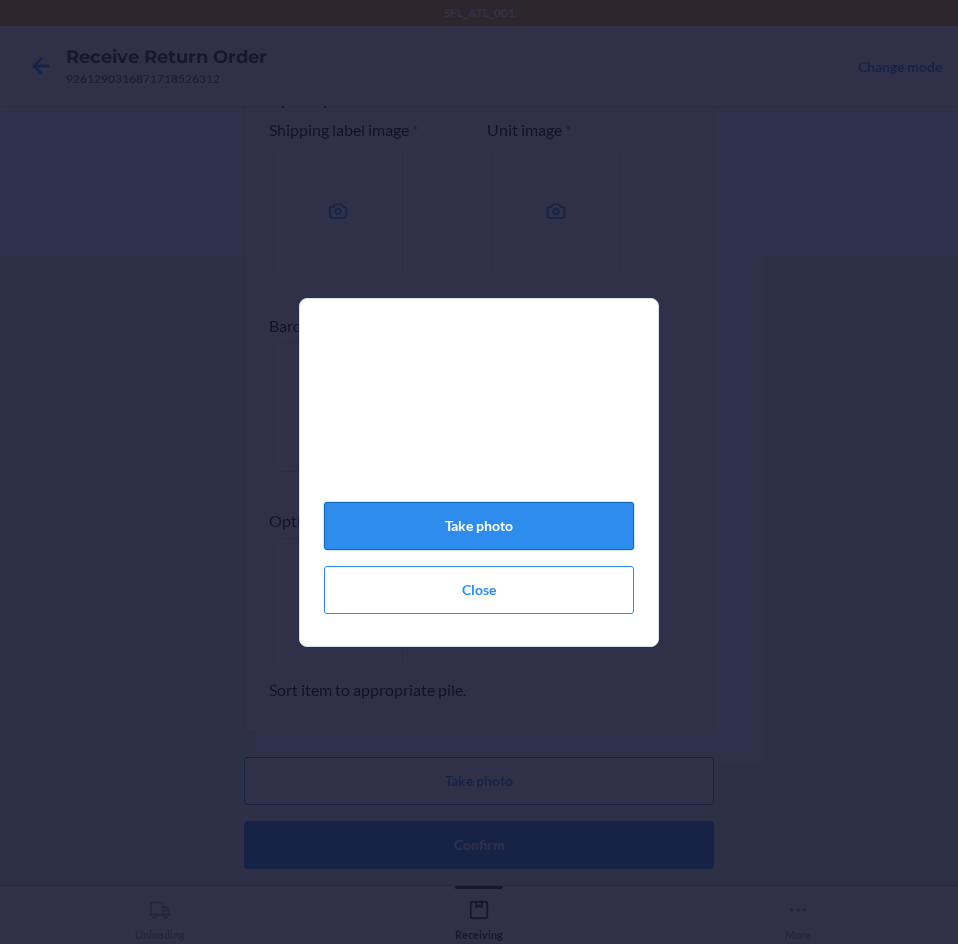 click on "Take photo" 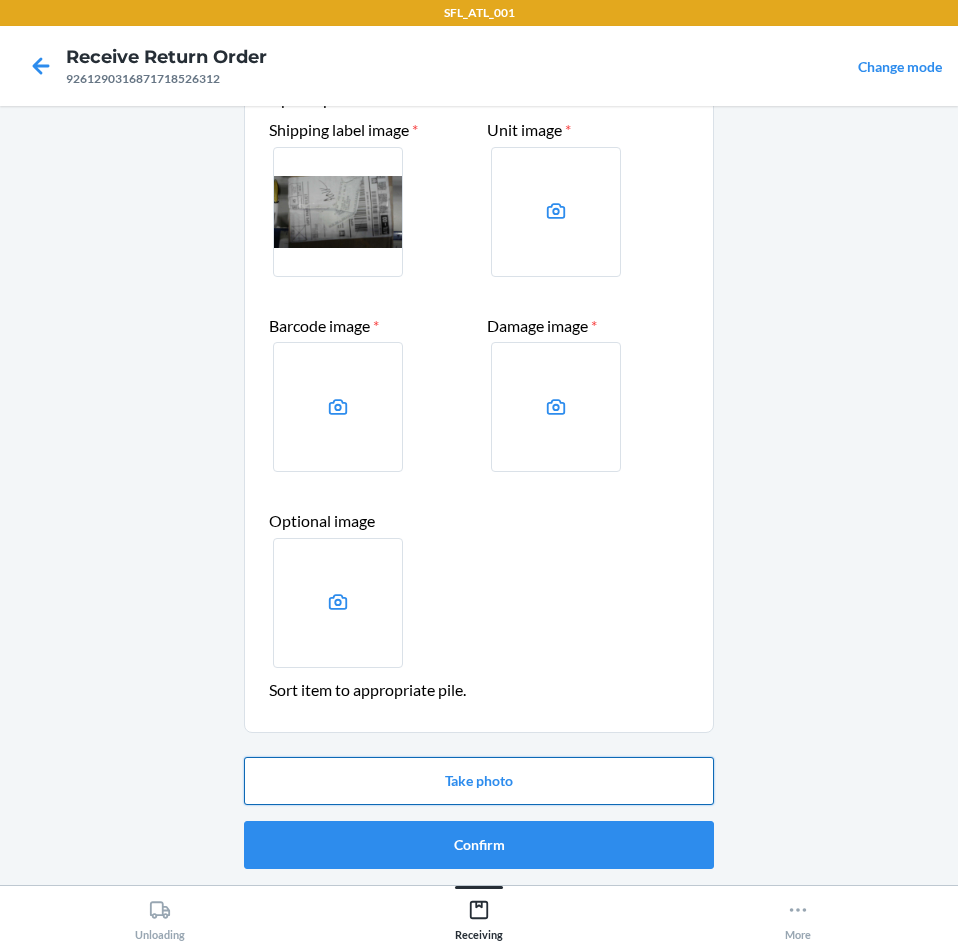 click on "Take photo" at bounding box center [479, 781] 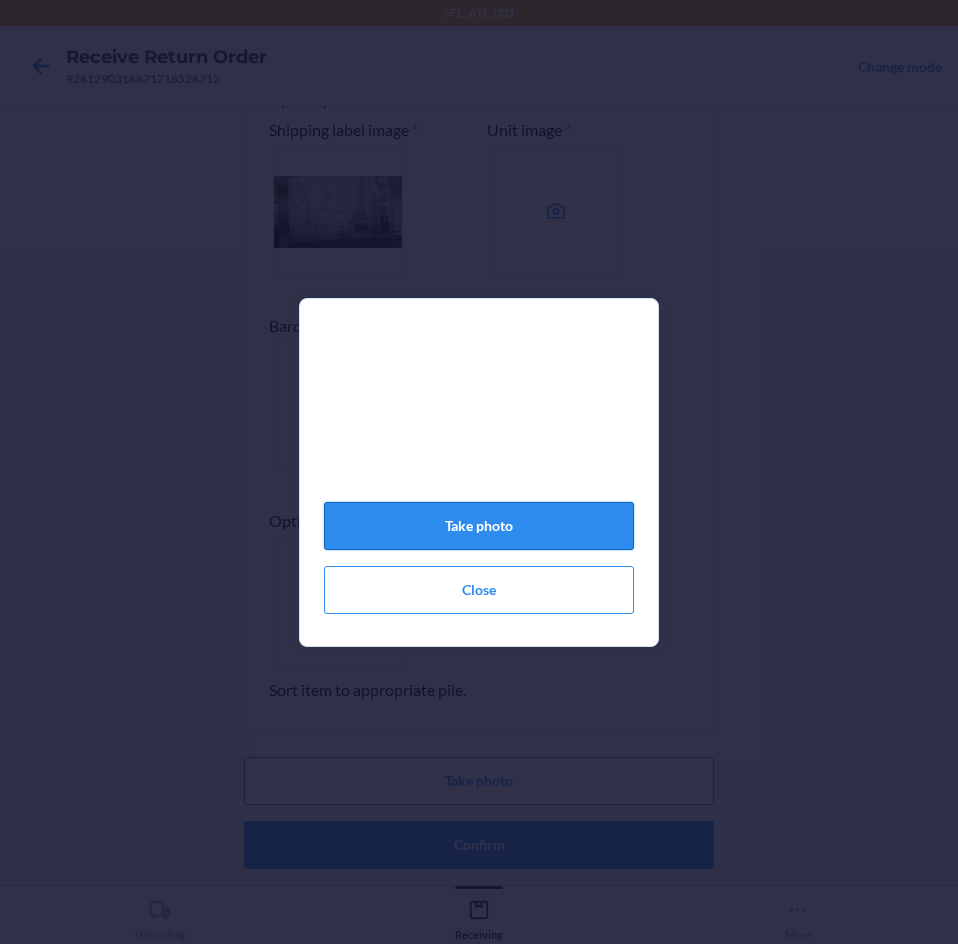 click on "Take photo" 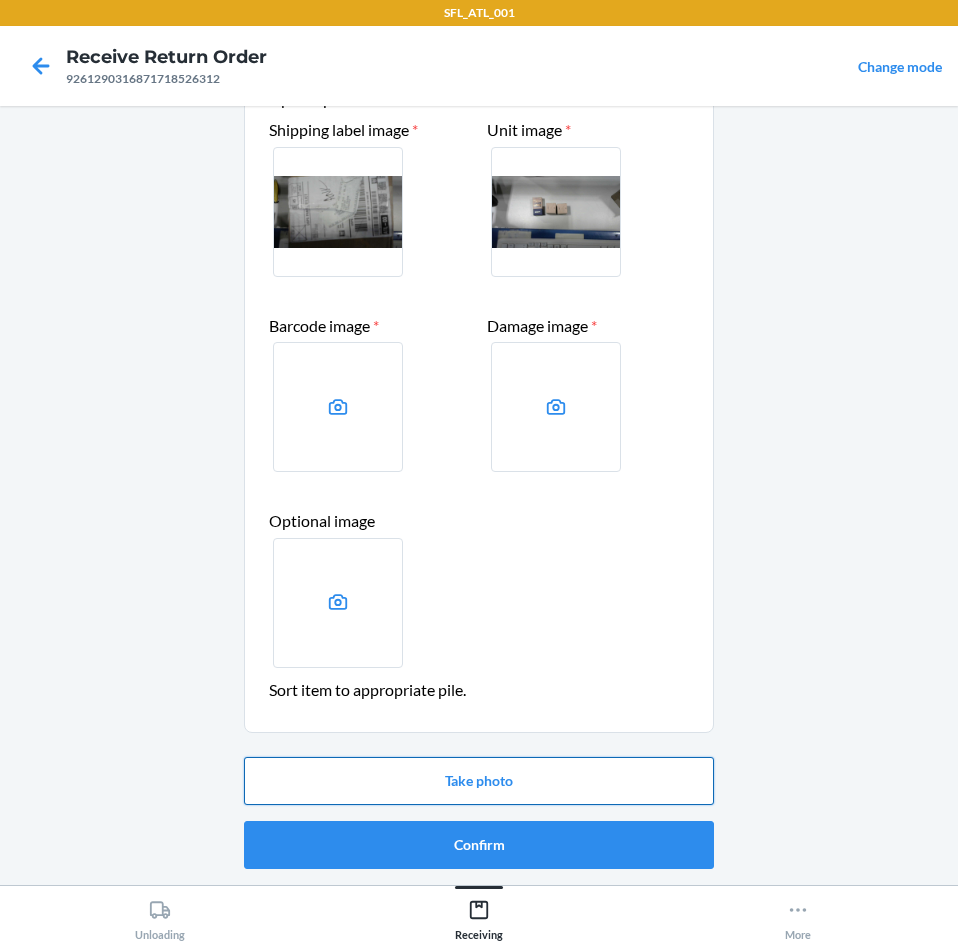 click on "Take photo" at bounding box center (479, 781) 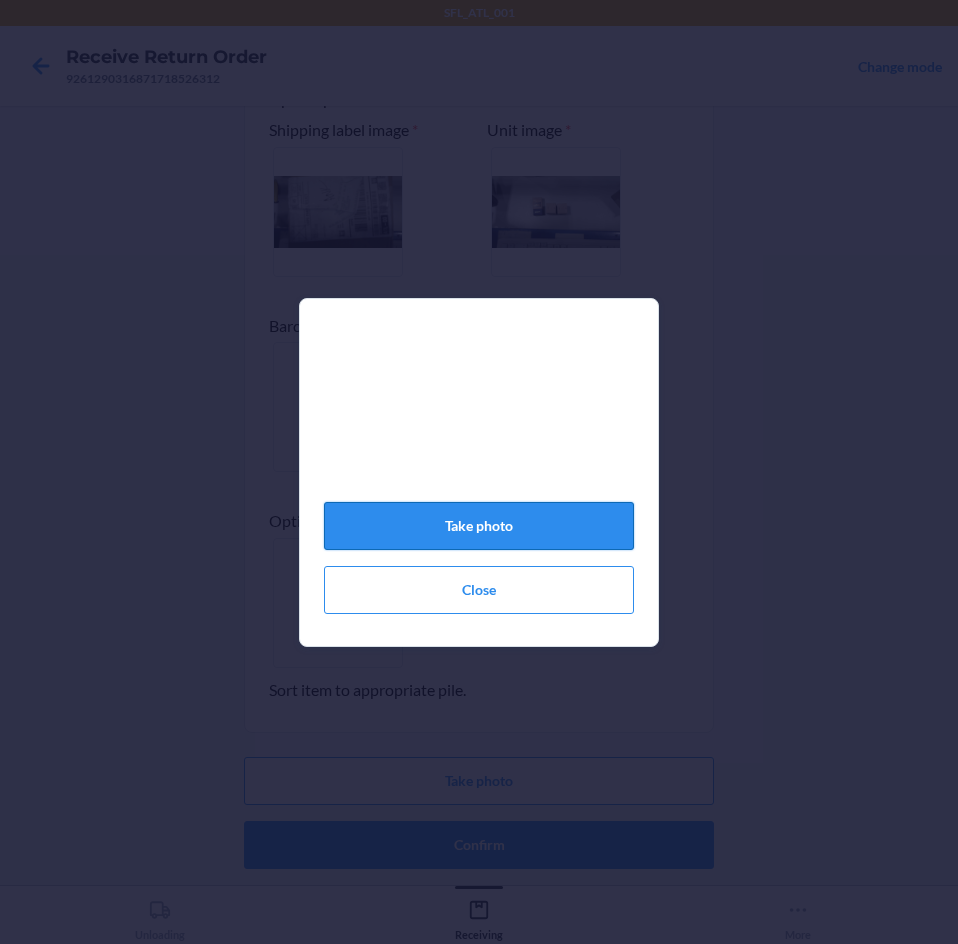 click on "Take photo" 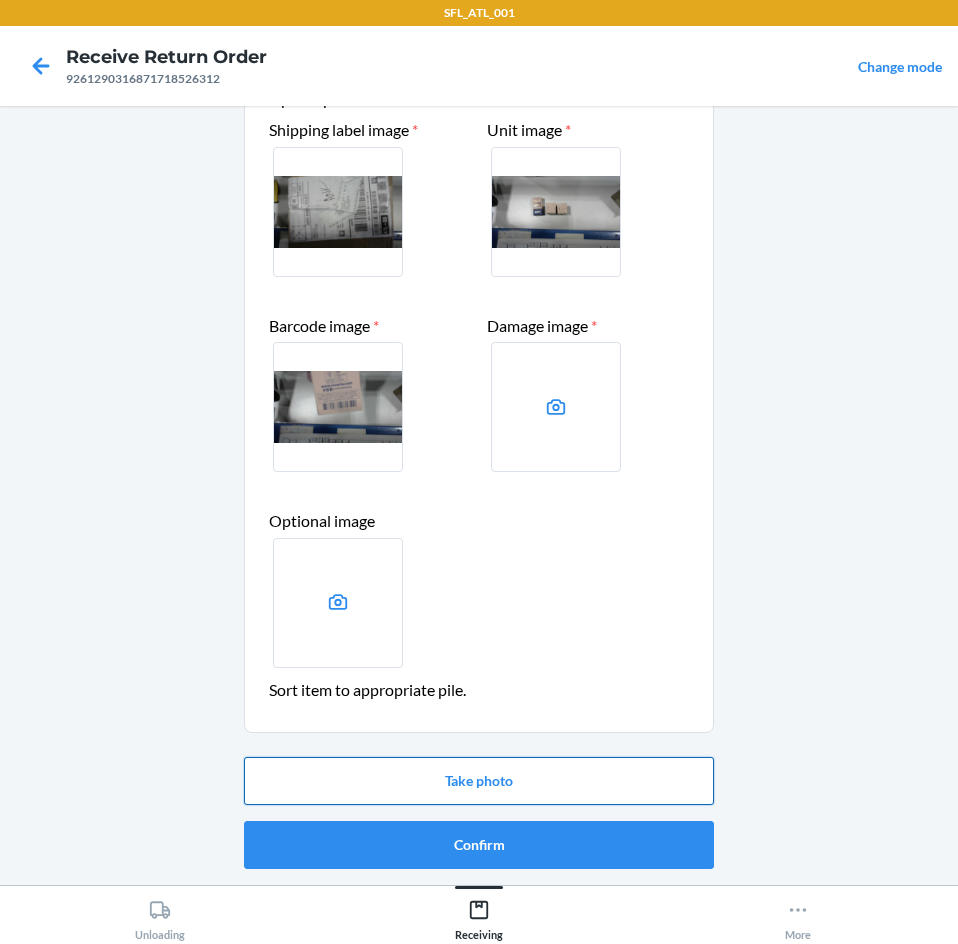 click on "Take photo" at bounding box center (479, 781) 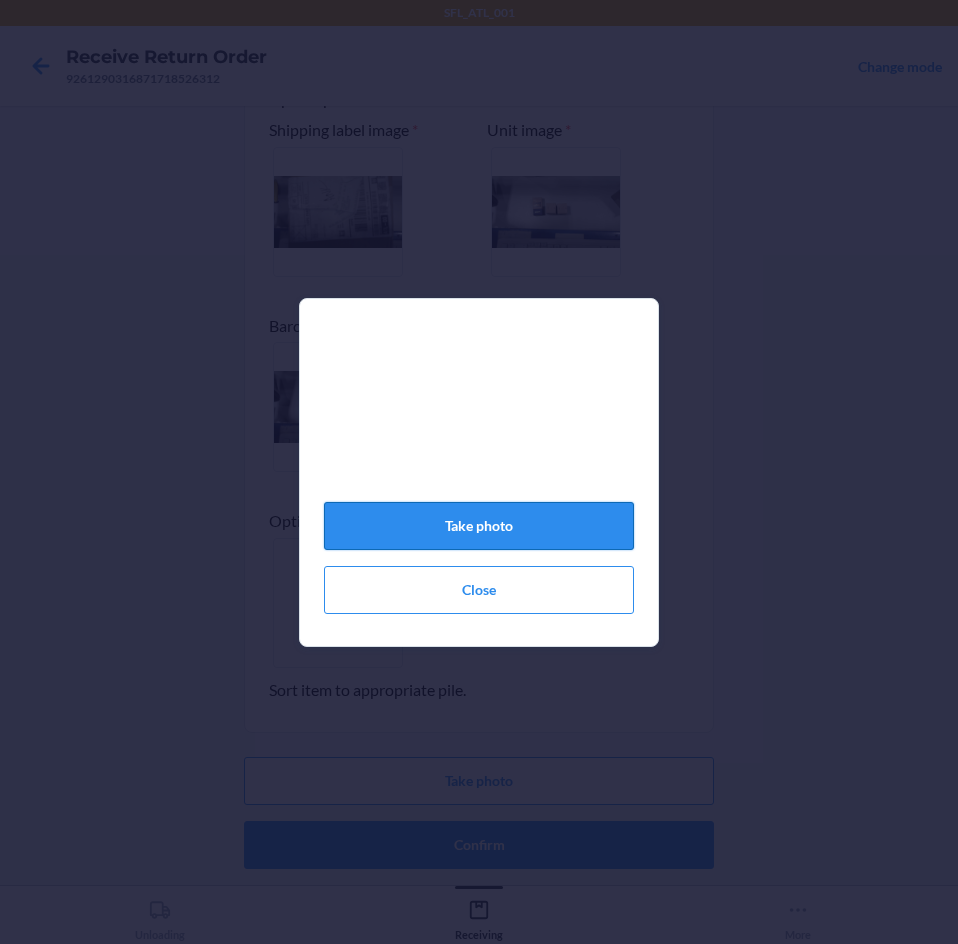 click on "Take photo" 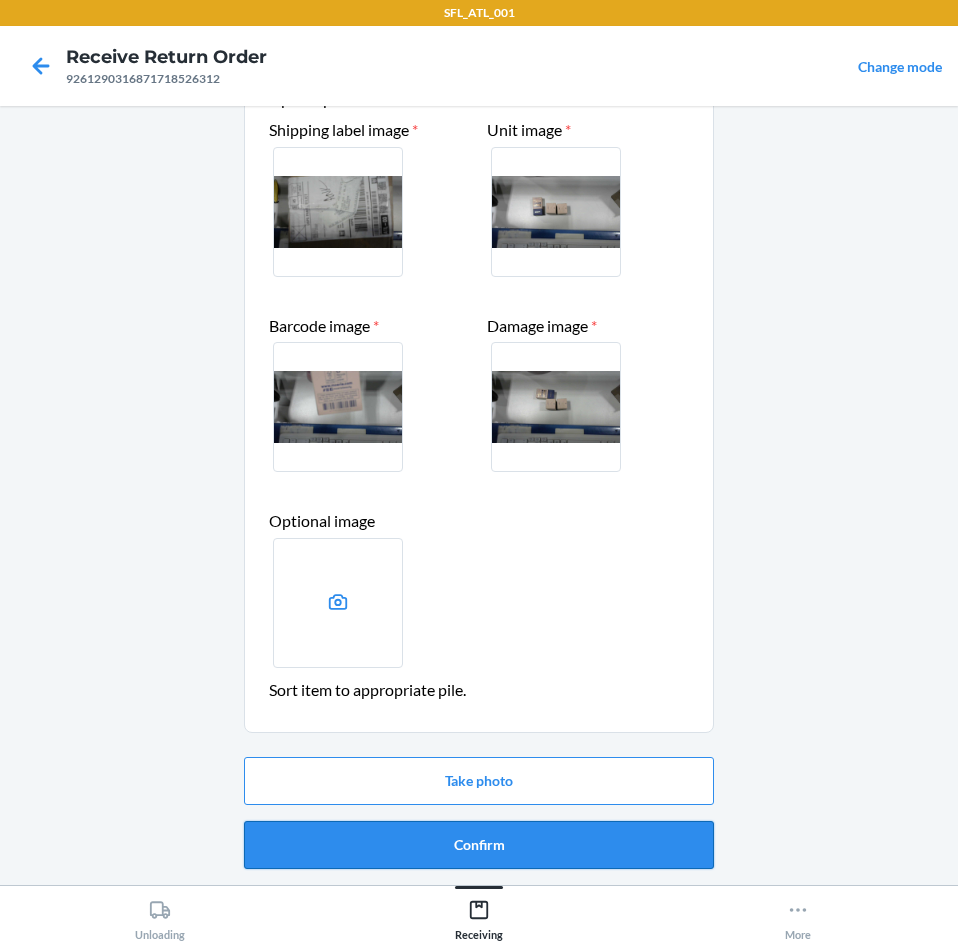 click on "Confirm" at bounding box center [479, 845] 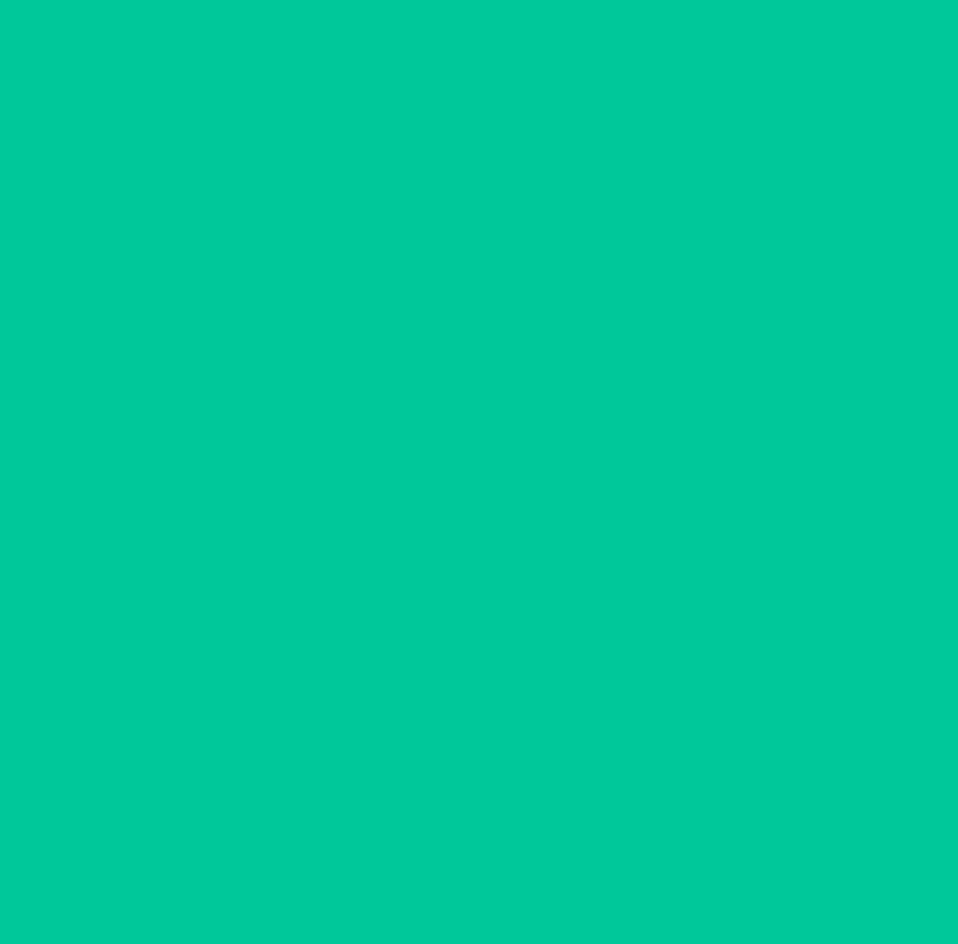 scroll, scrollTop: 0, scrollLeft: 0, axis: both 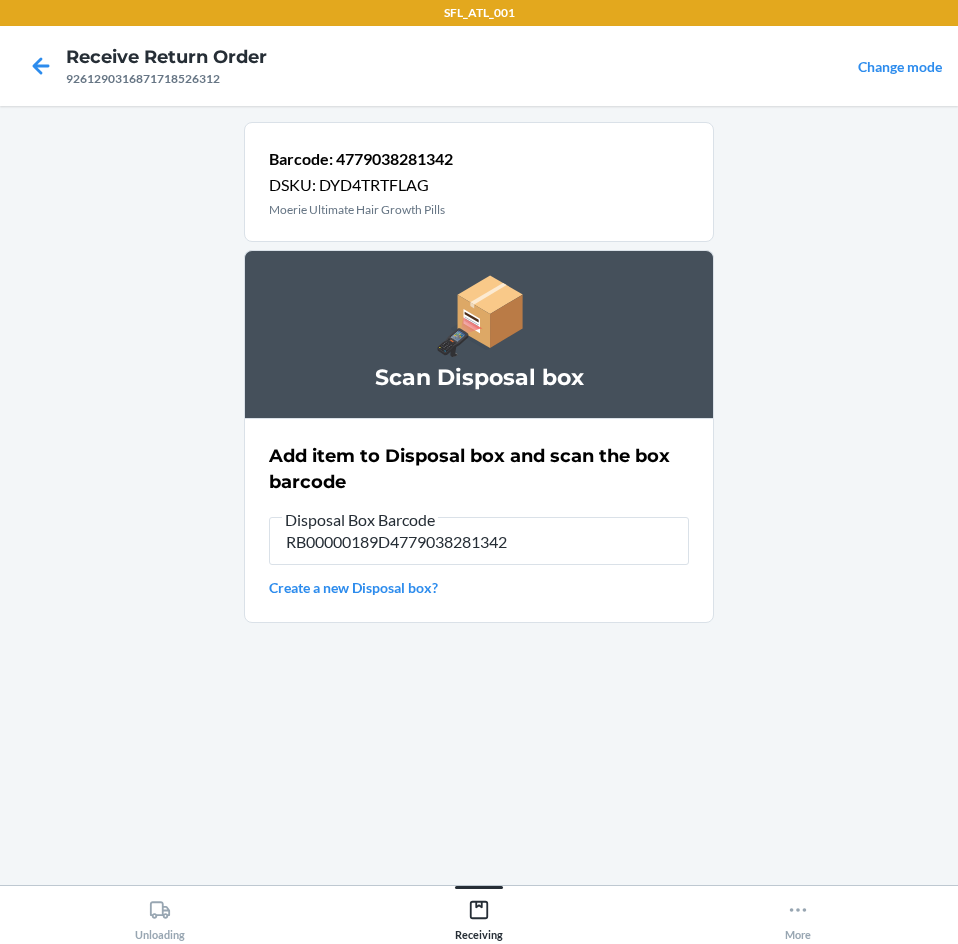 type on "RB00000189D4779038281342" 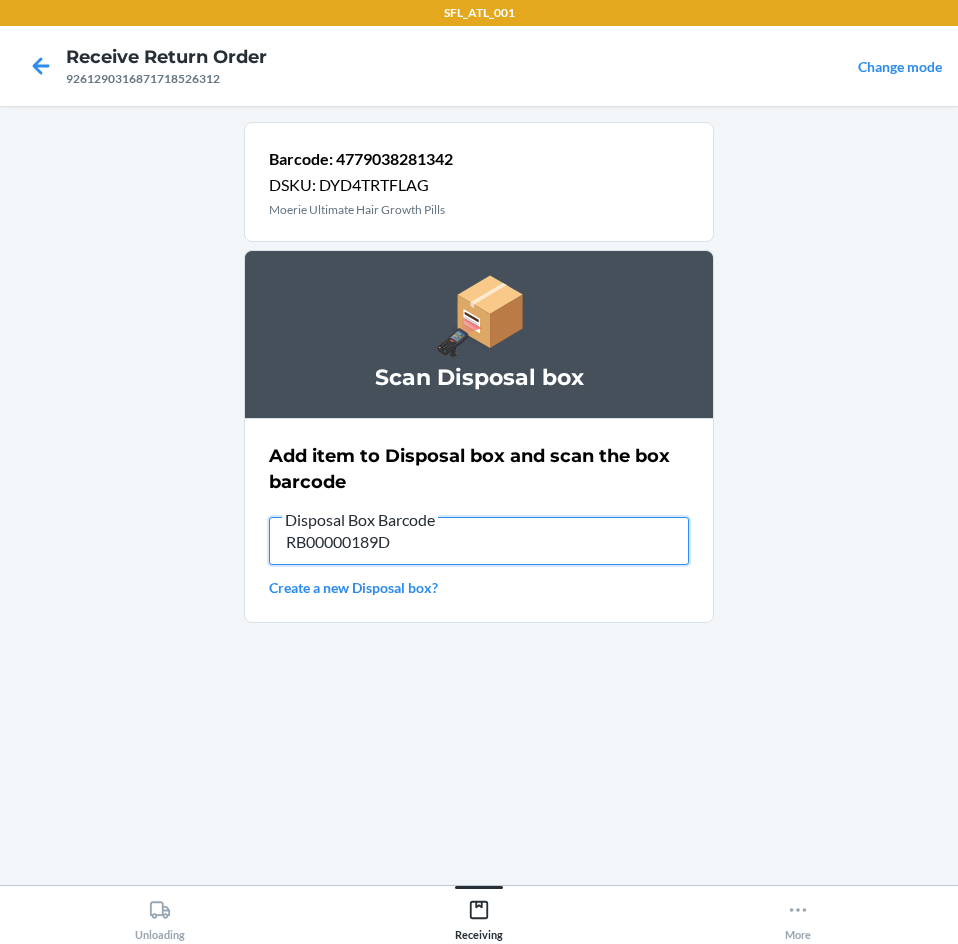 type on "RB00000189D" 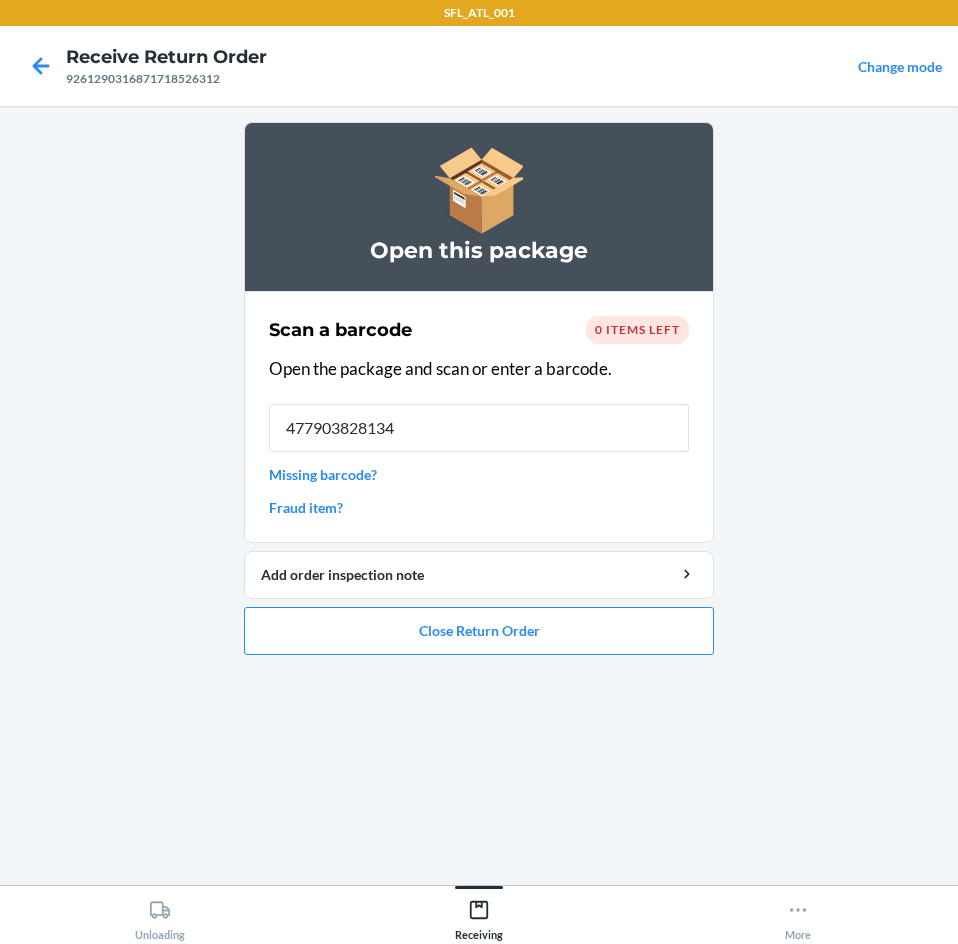 type on "4779038281342" 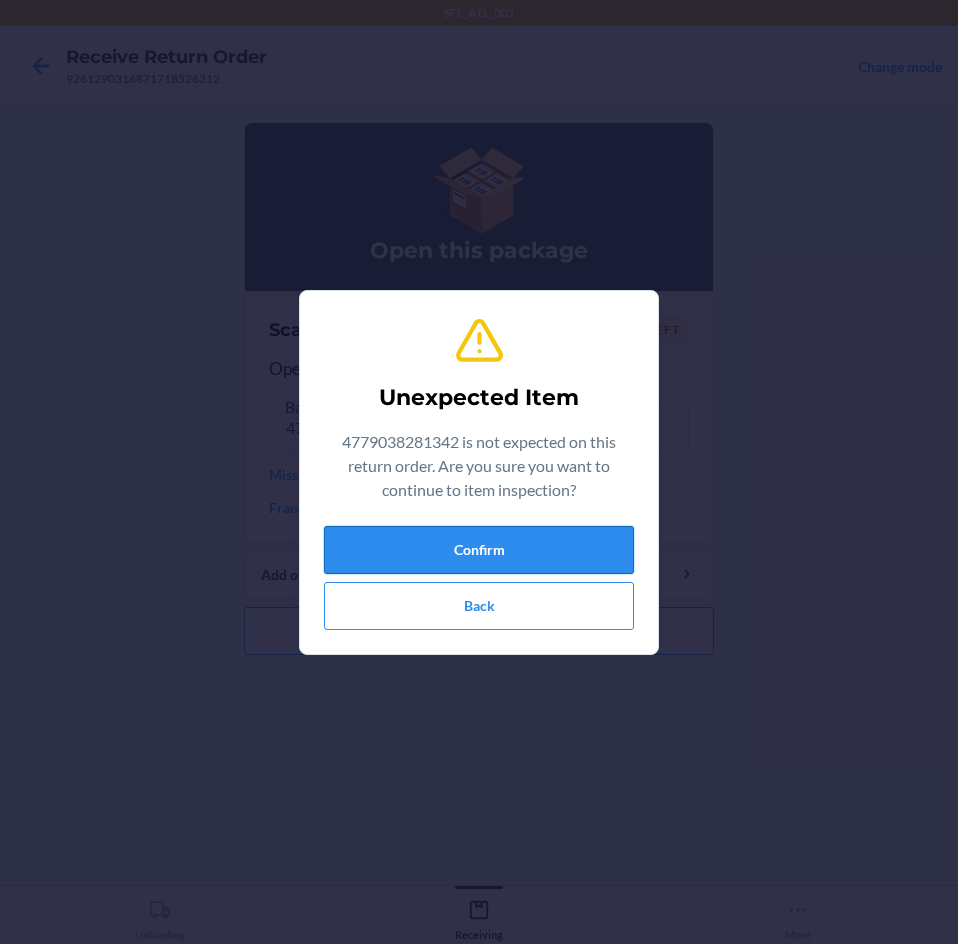 click on "Confirm" at bounding box center (479, 550) 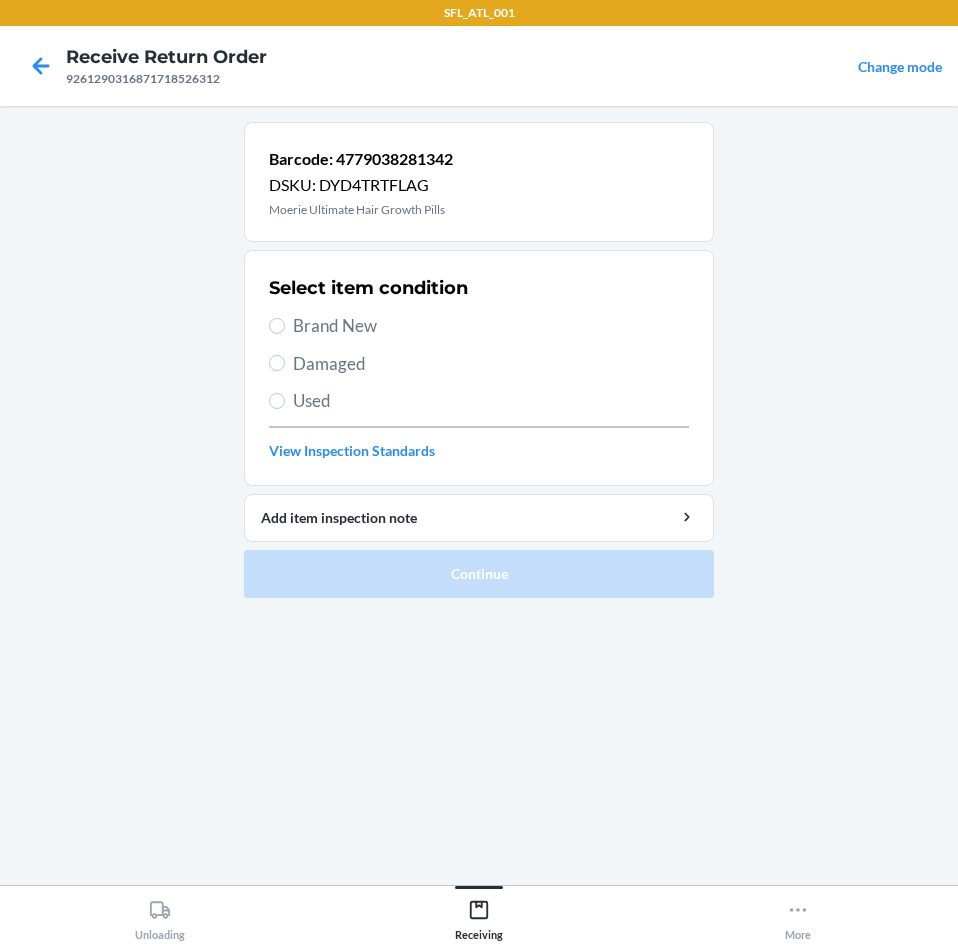 click on "Damaged" at bounding box center [491, 364] 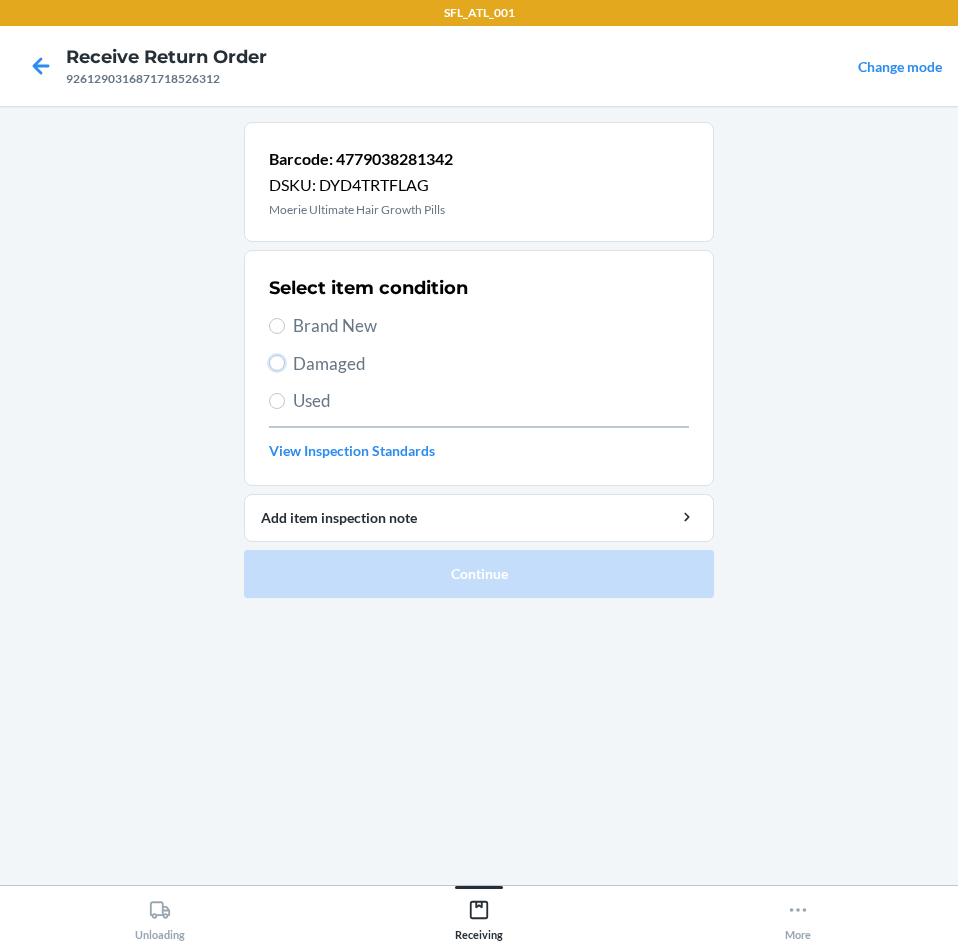 click on "Damaged" at bounding box center [277, 363] 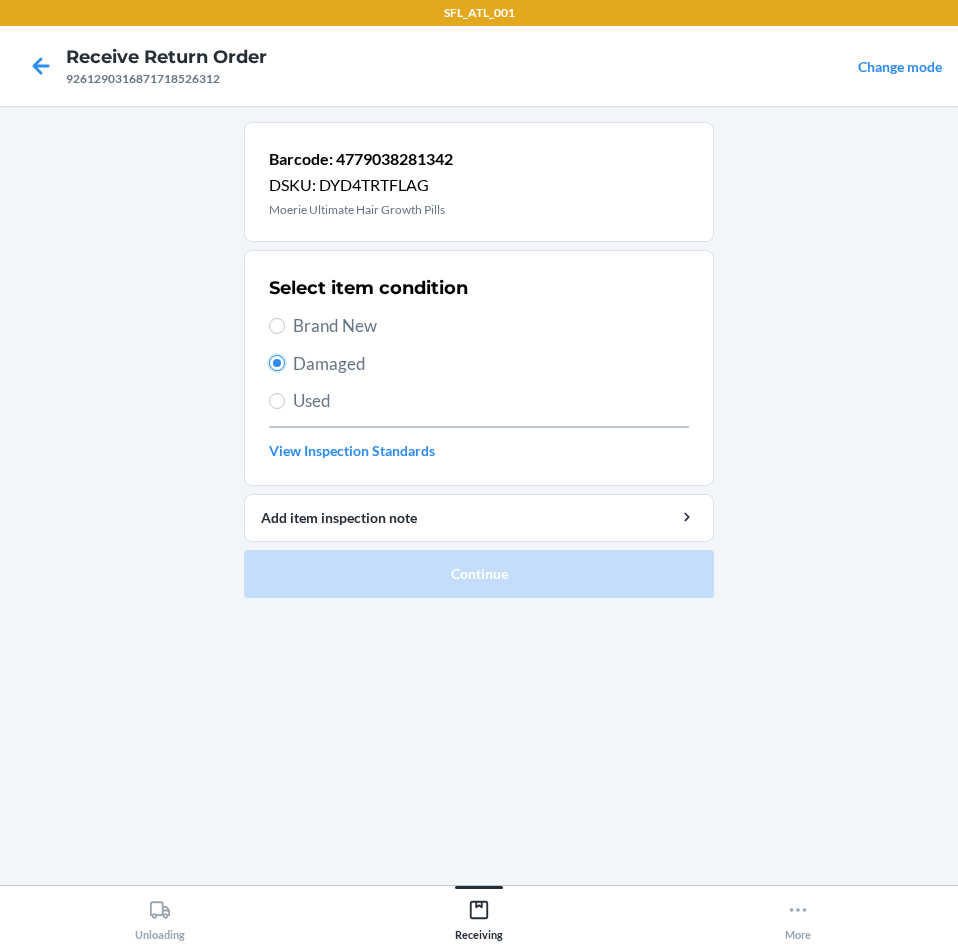 radio on "true" 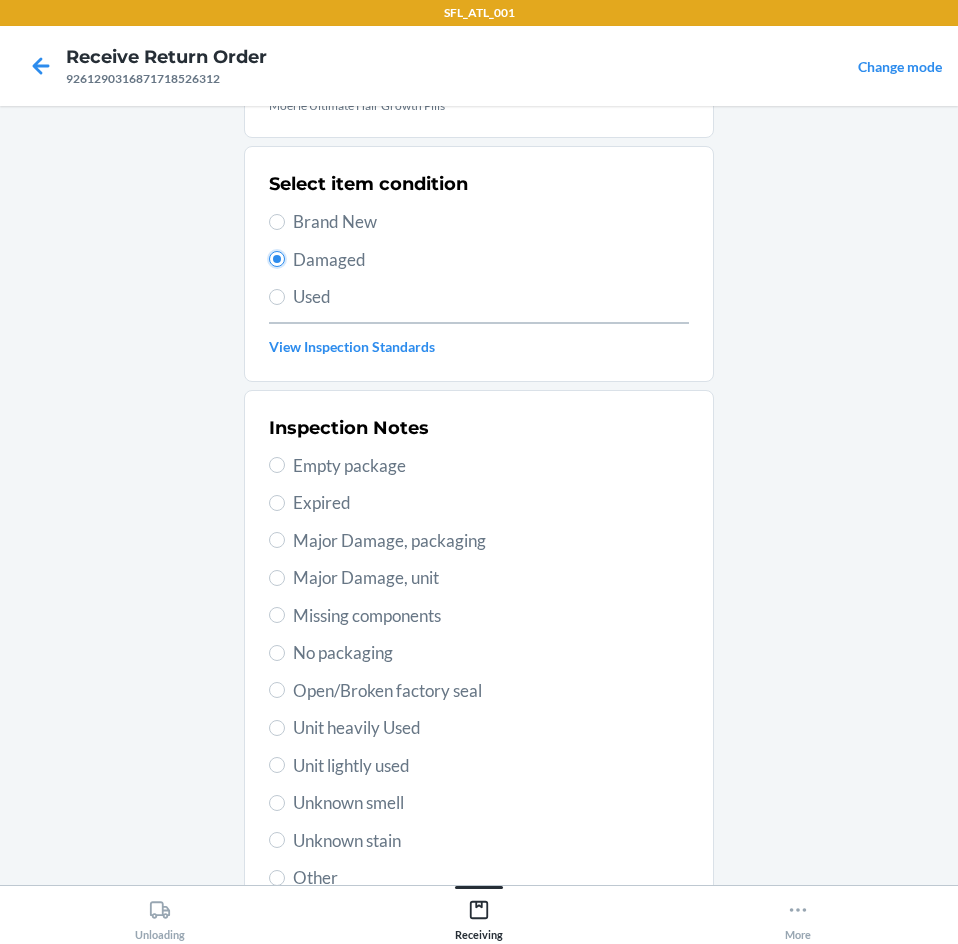 scroll, scrollTop: 263, scrollLeft: 0, axis: vertical 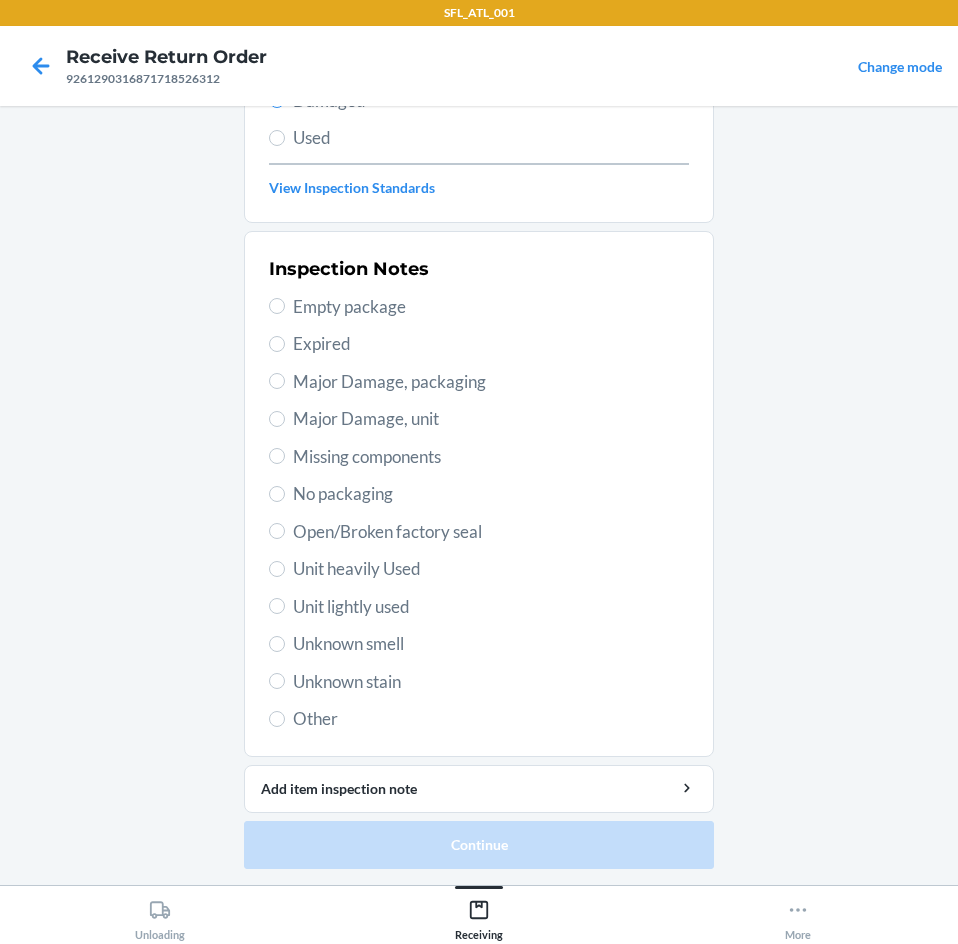 click on "Unknown stain" at bounding box center (479, 682) 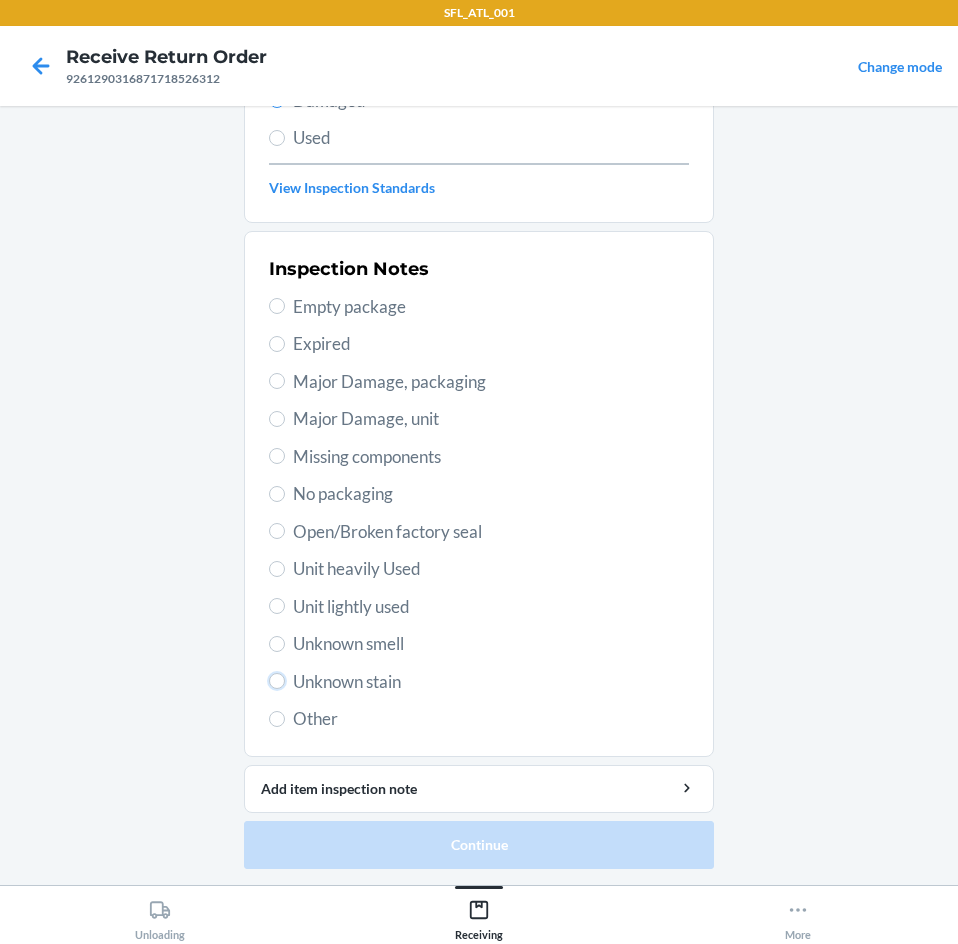click on "Unknown stain" at bounding box center [277, 681] 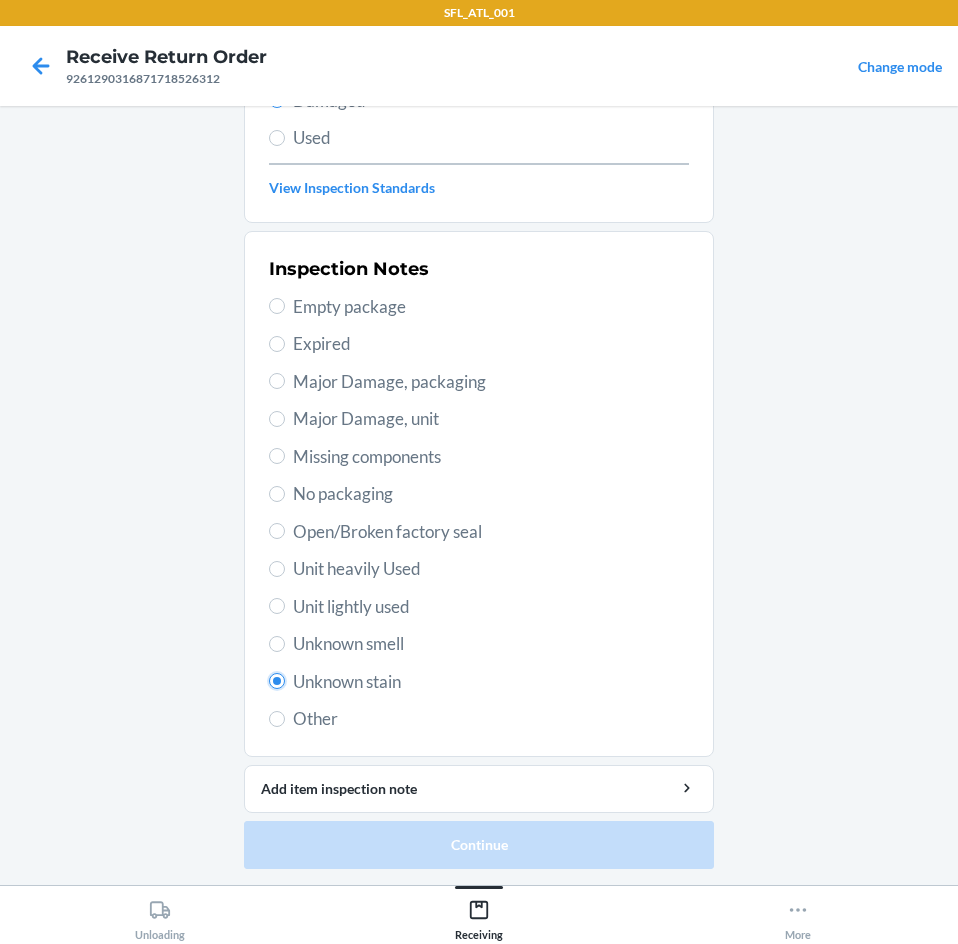 radio on "true" 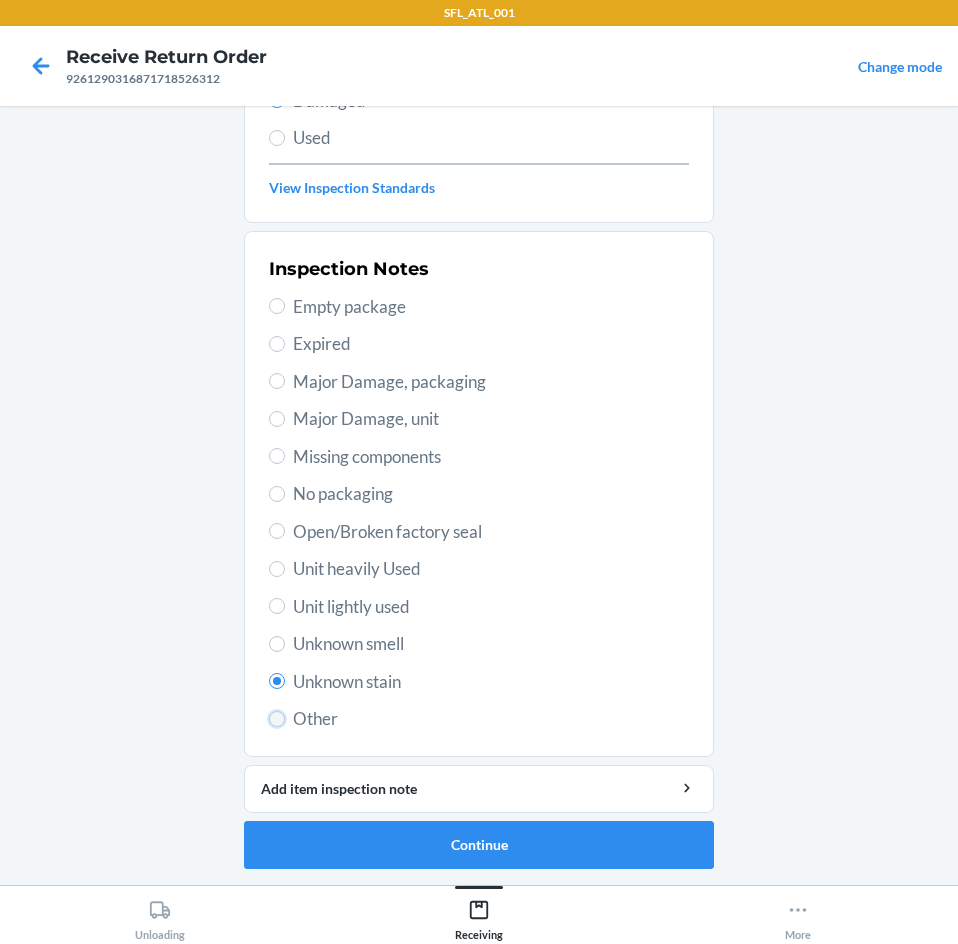 click on "Other" at bounding box center (277, 719) 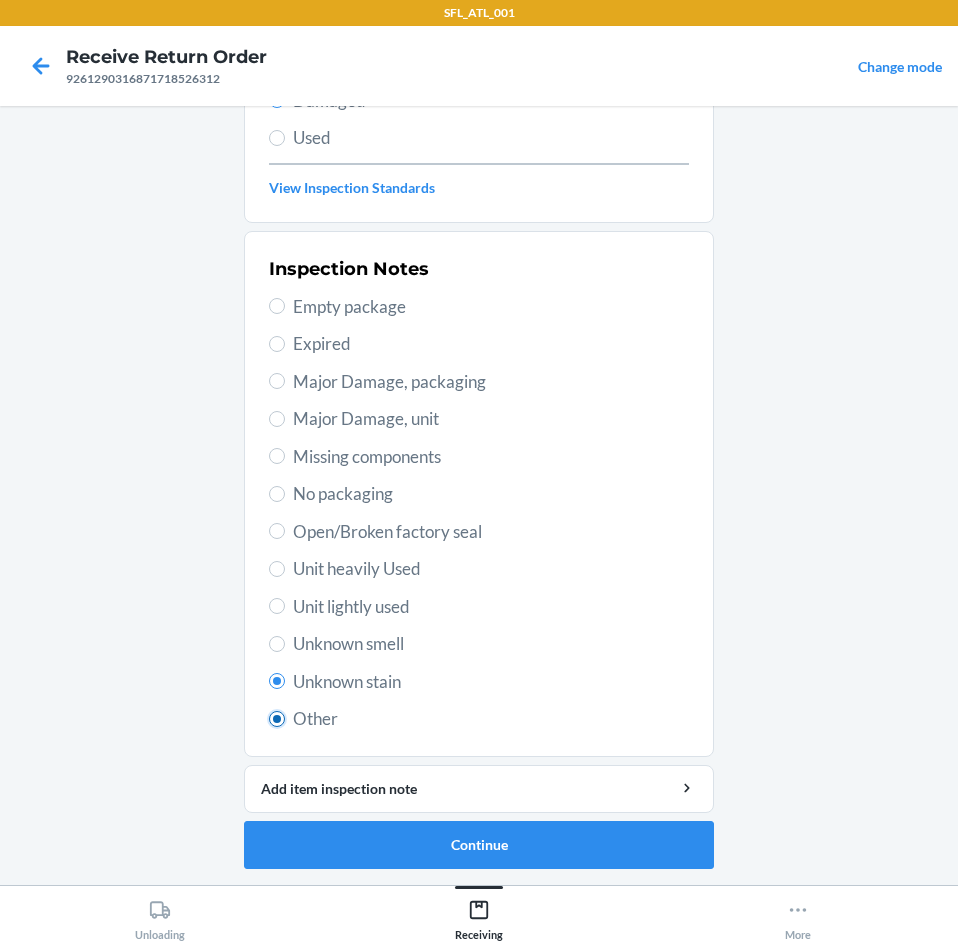 radio on "true" 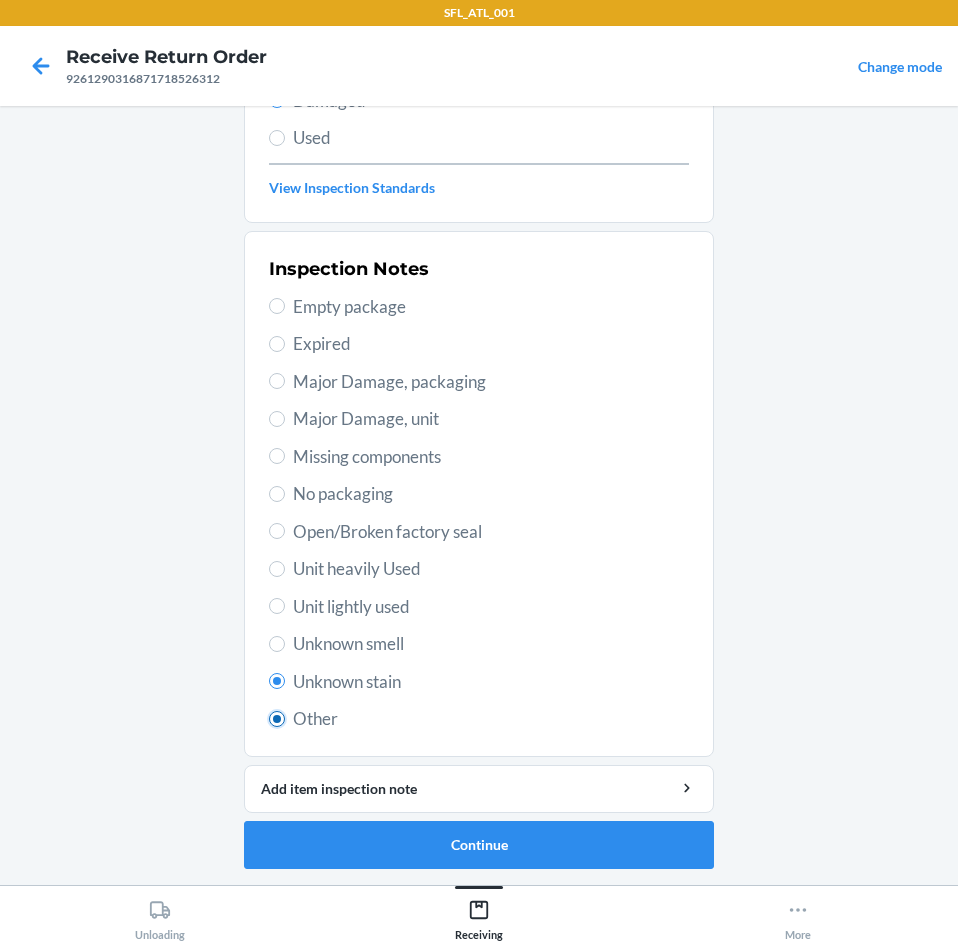 radio on "false" 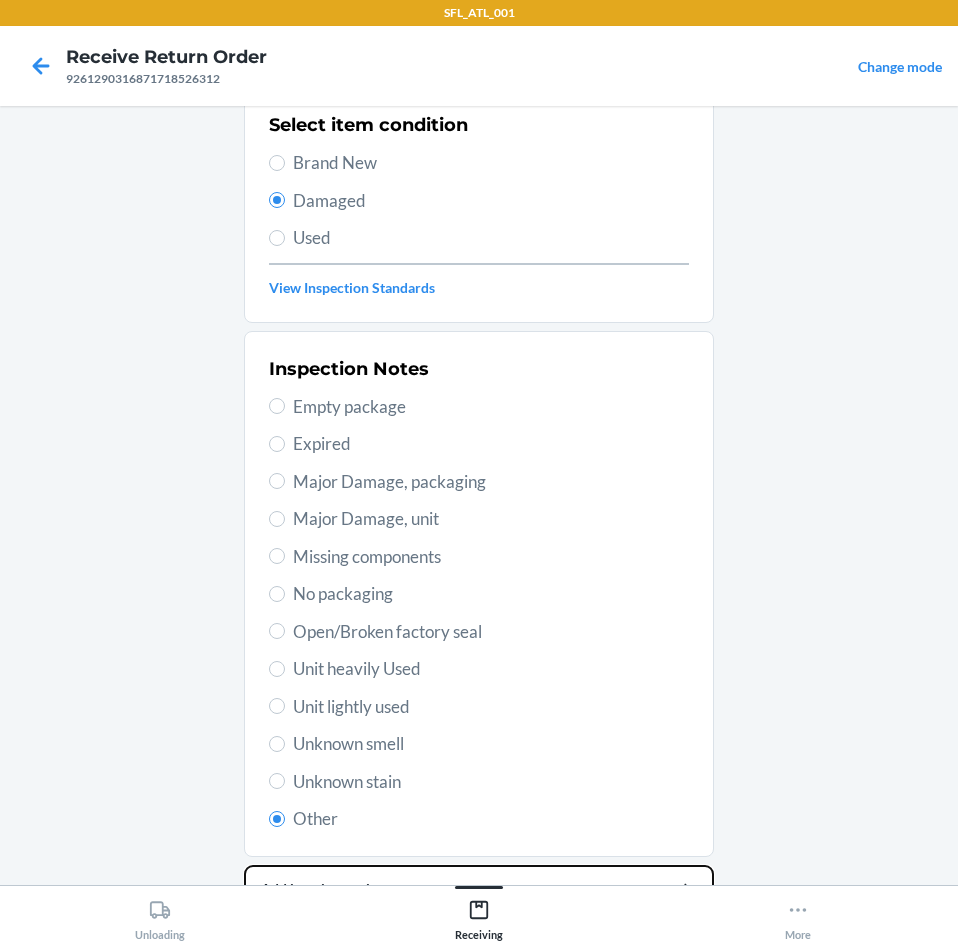 click on "Barcode: 4779038281342 DSKU: DYD4TRTFLAG Moerie Ultimate Hair Growth Pills Select item condition Brand New Damaged Used View Inspection Standards Inspection Notes Empty package Expired Major Damage, packaging Major Damage, unit Missing components No packaging Open/Broken factory seal Unit heavily Used Unit lightly used Unknown smell Unknown stain Other Add item inspection note Continue" at bounding box center (479, 464) 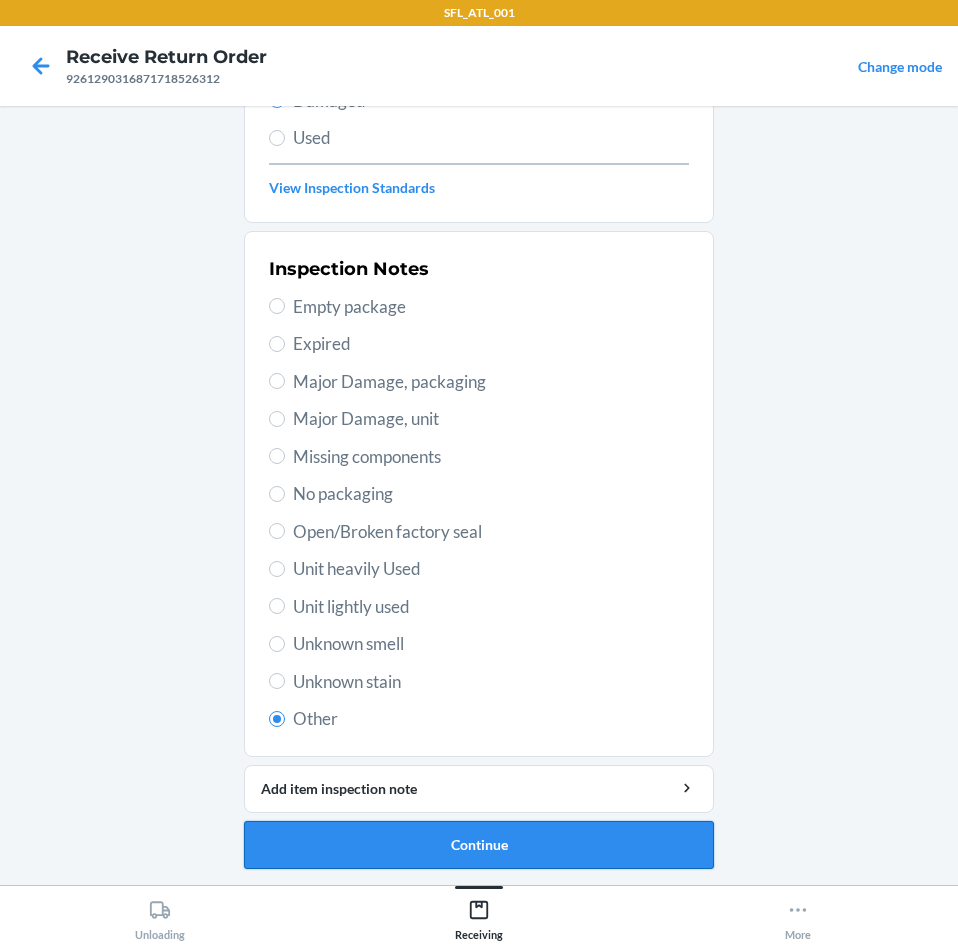 click on "Continue" at bounding box center (479, 845) 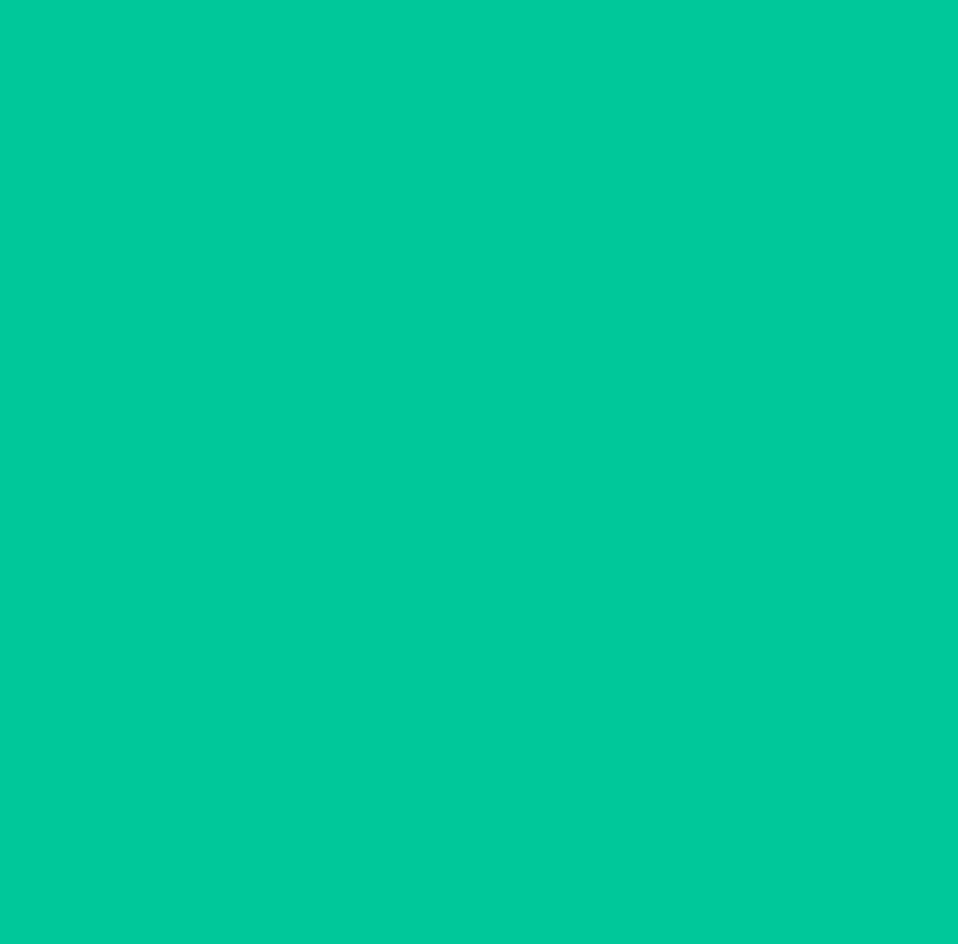 scroll, scrollTop: 98, scrollLeft: 0, axis: vertical 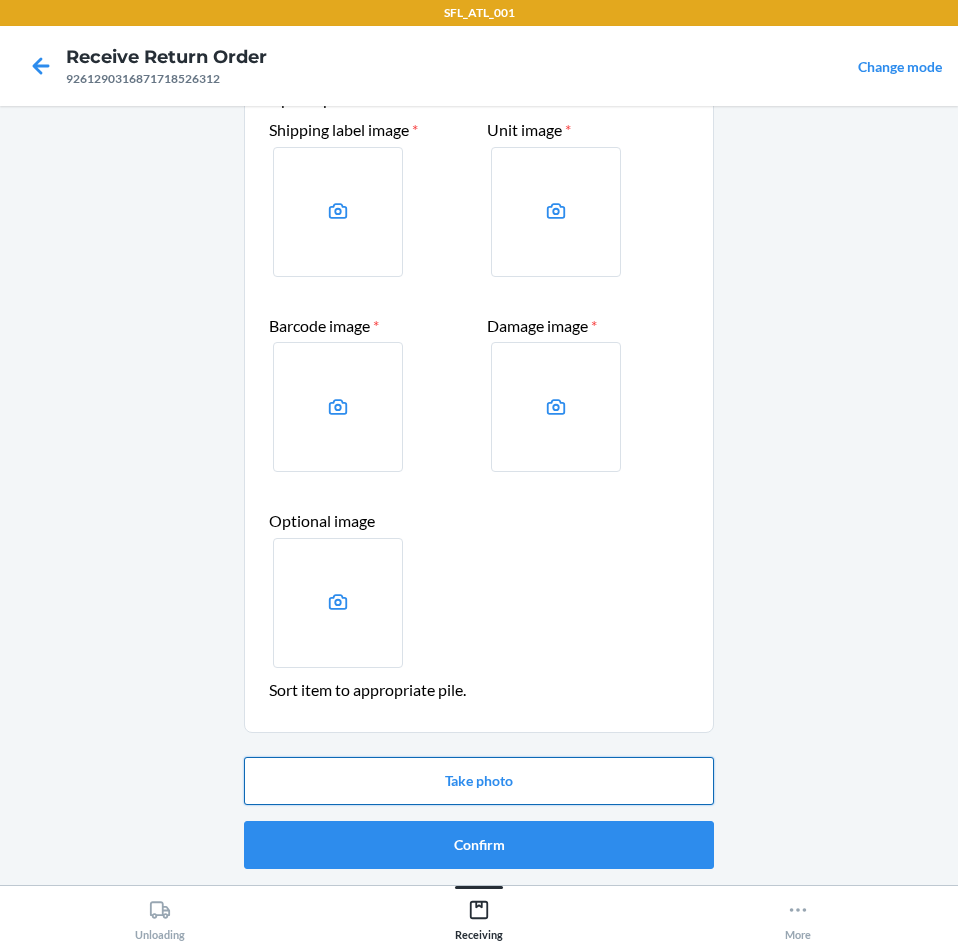 click on "Take photo" at bounding box center [479, 781] 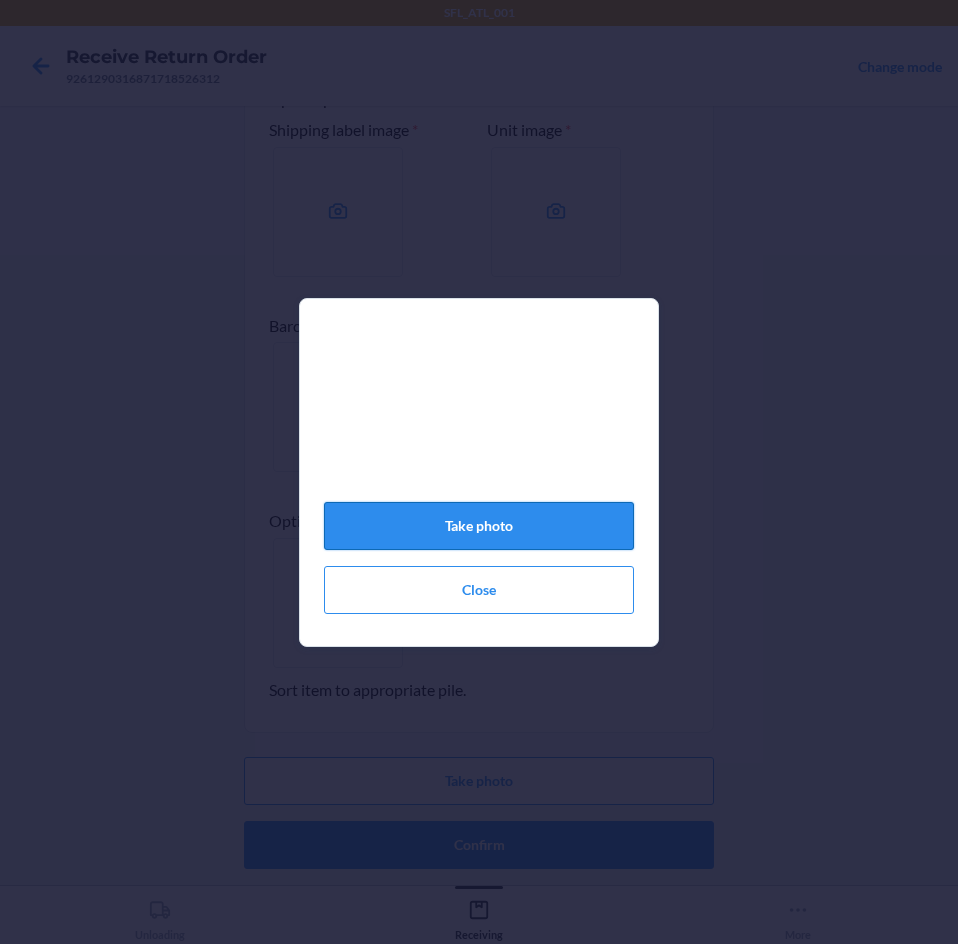 click on "Take photo" 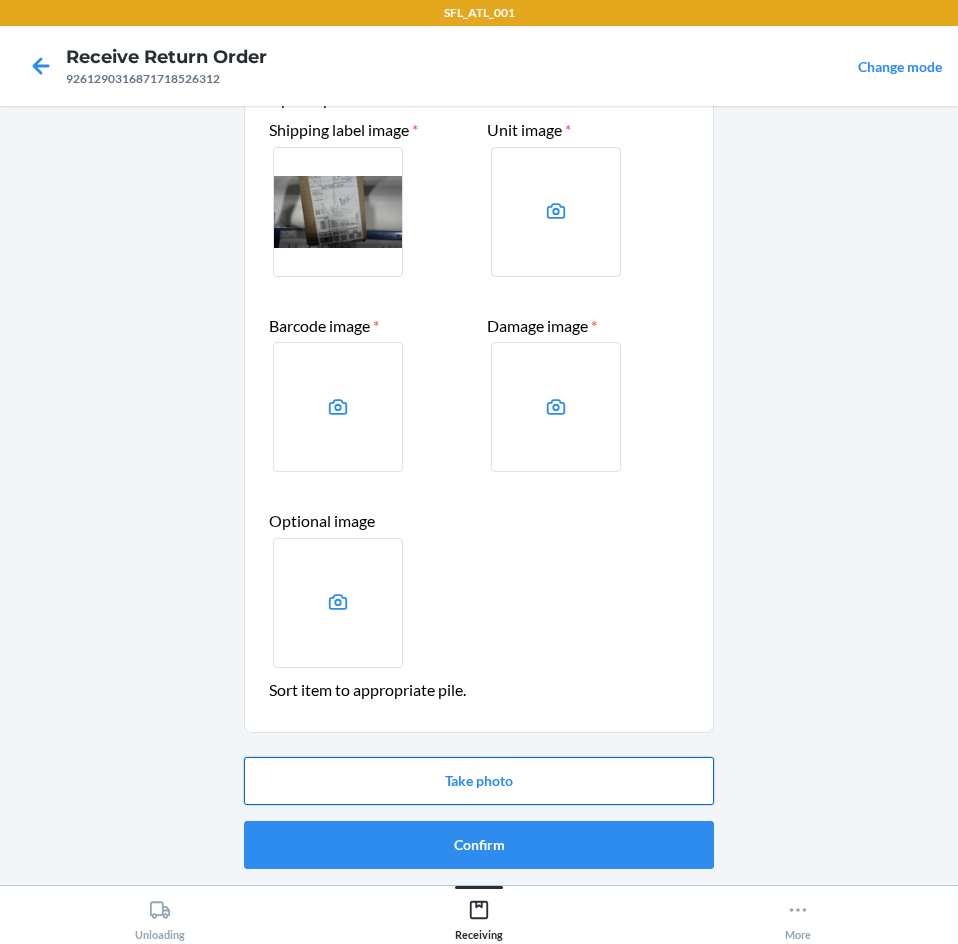 click on "Take photo" at bounding box center (479, 781) 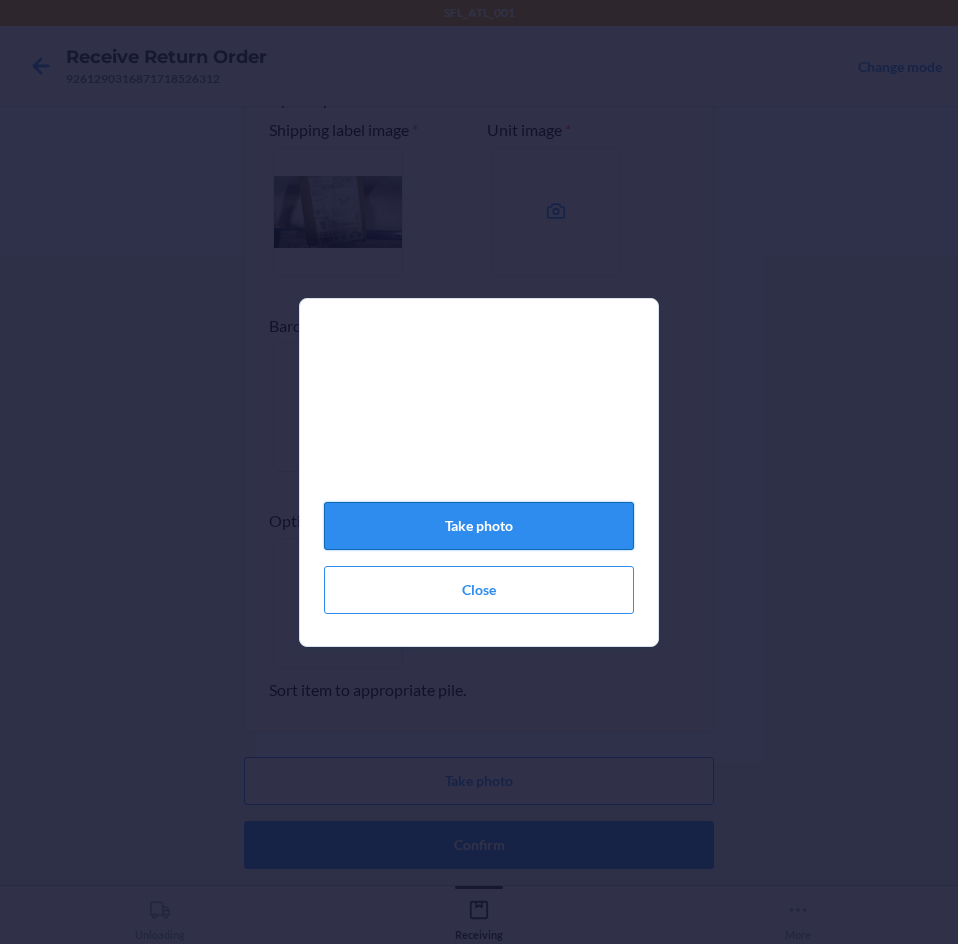 click on "Take photo" 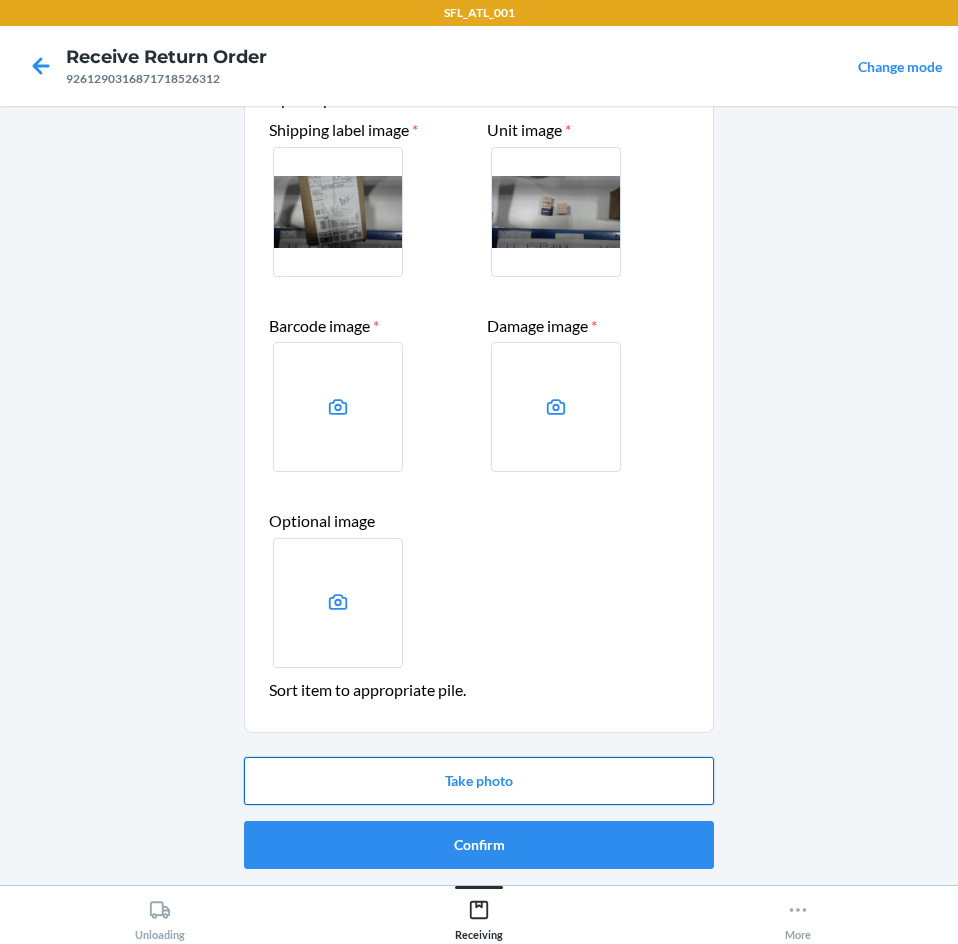 click on "Take photo" at bounding box center [479, 781] 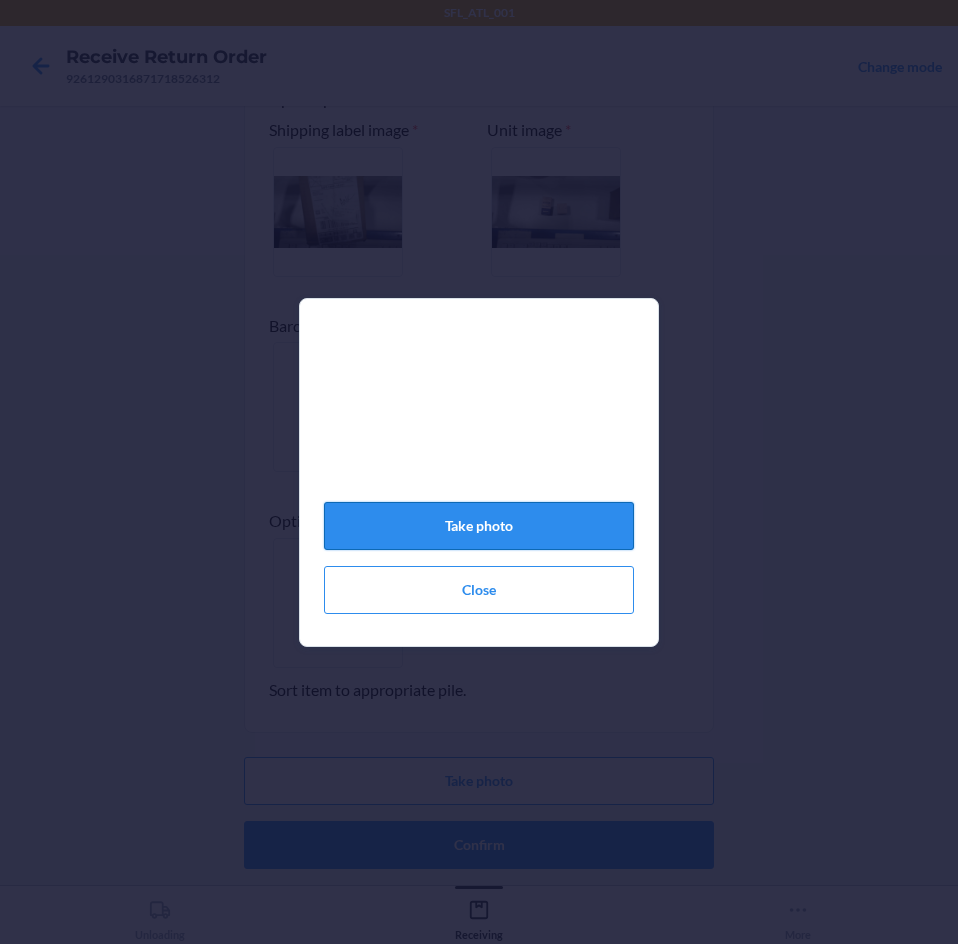 click on "Take photo" 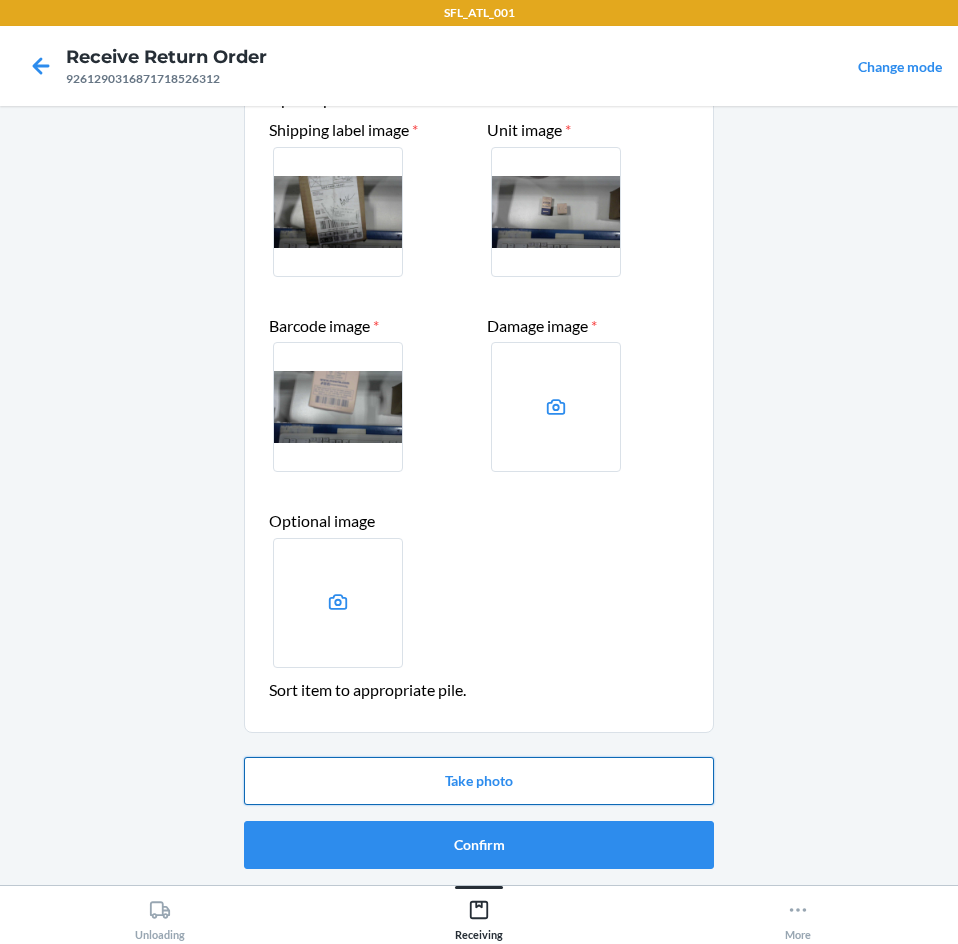 click on "Take photo" at bounding box center [479, 781] 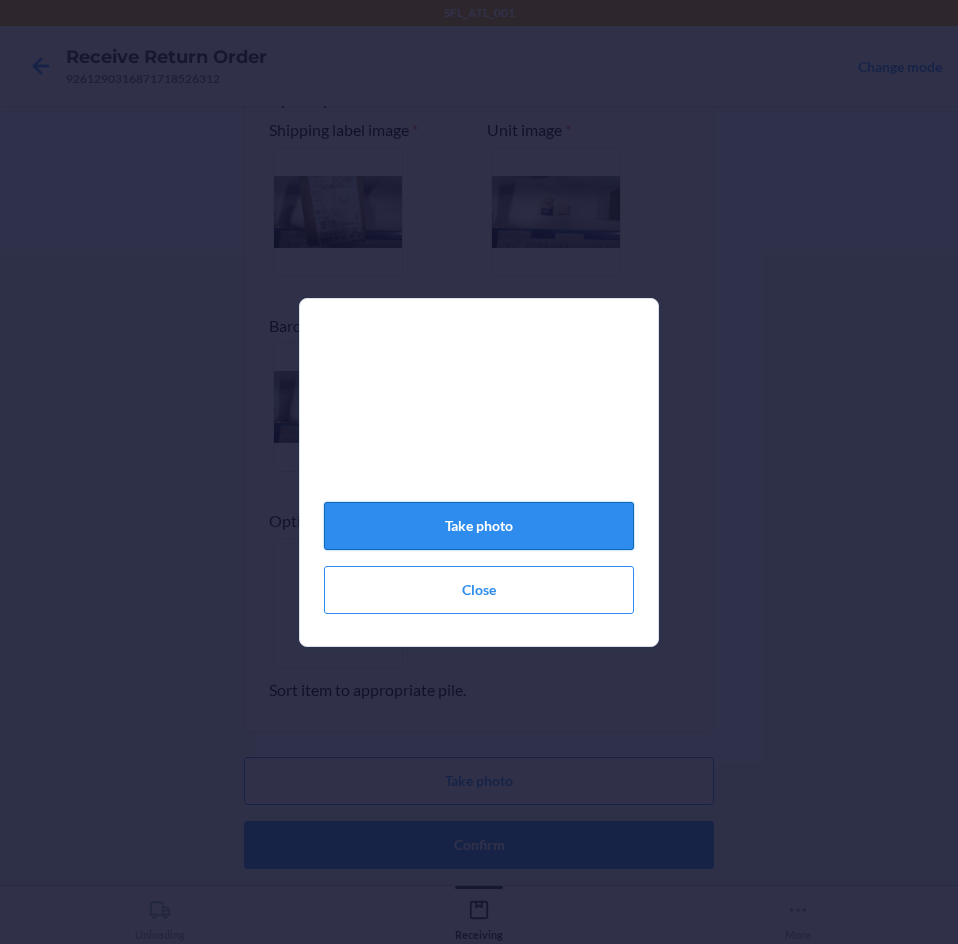 click on "Take photo" 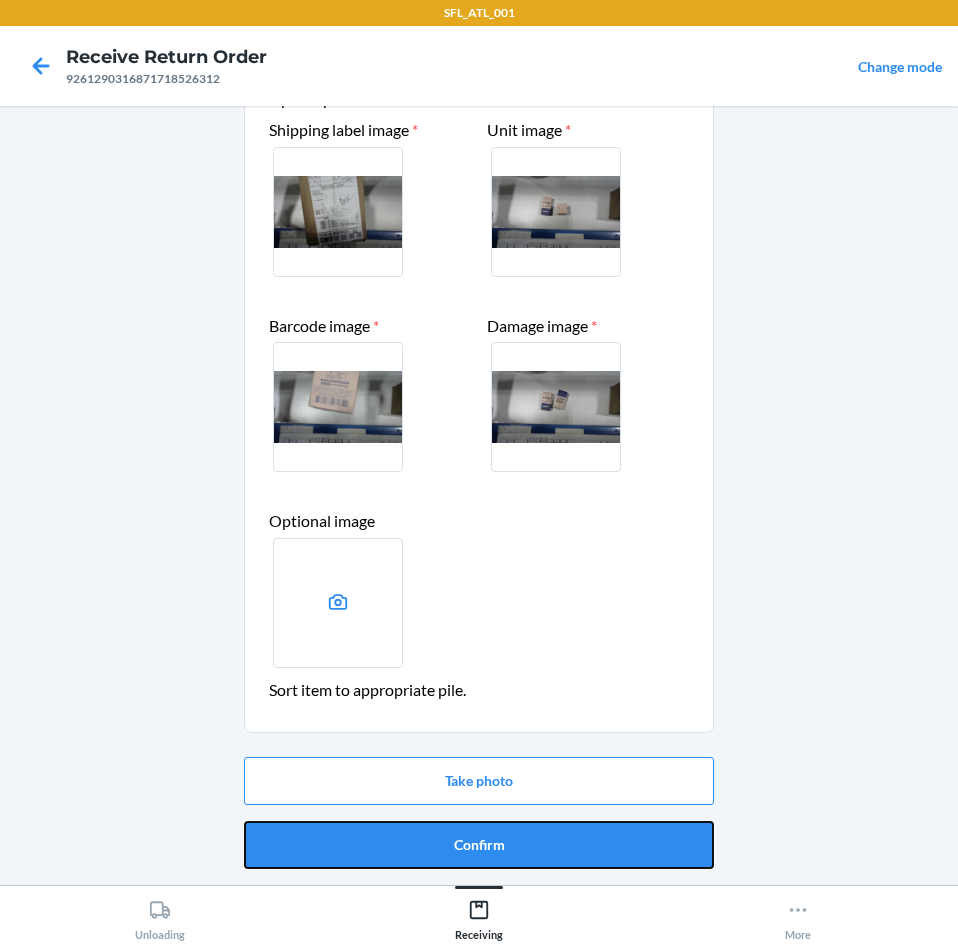 drag, startPoint x: 533, startPoint y: 855, endPoint x: 536, endPoint y: 841, distance: 14.3178215 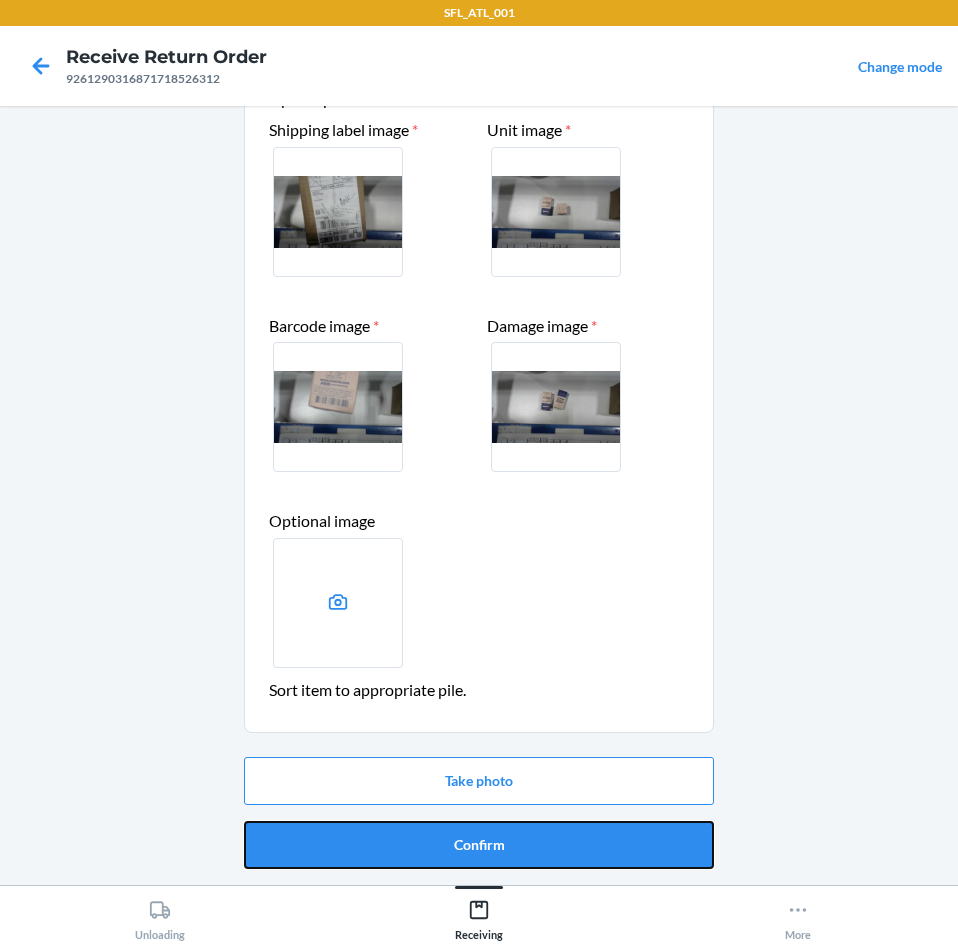 click on "Confirm" at bounding box center (479, 845) 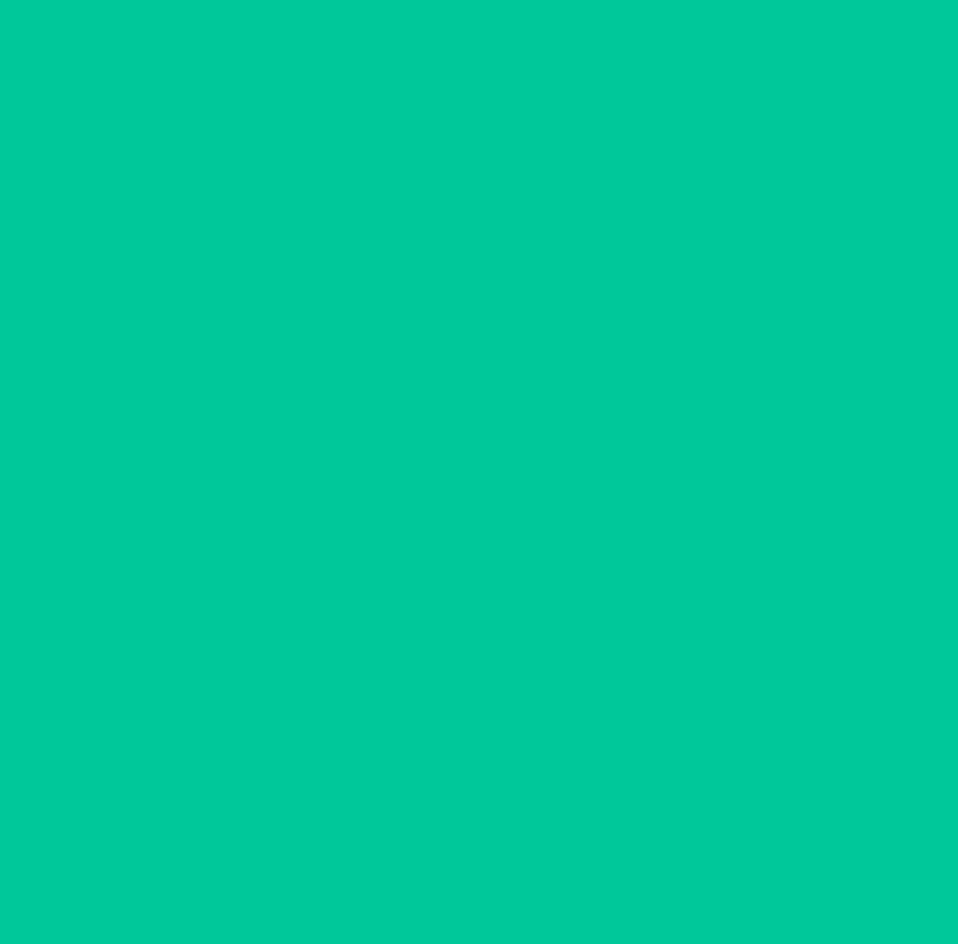 scroll, scrollTop: 0, scrollLeft: 0, axis: both 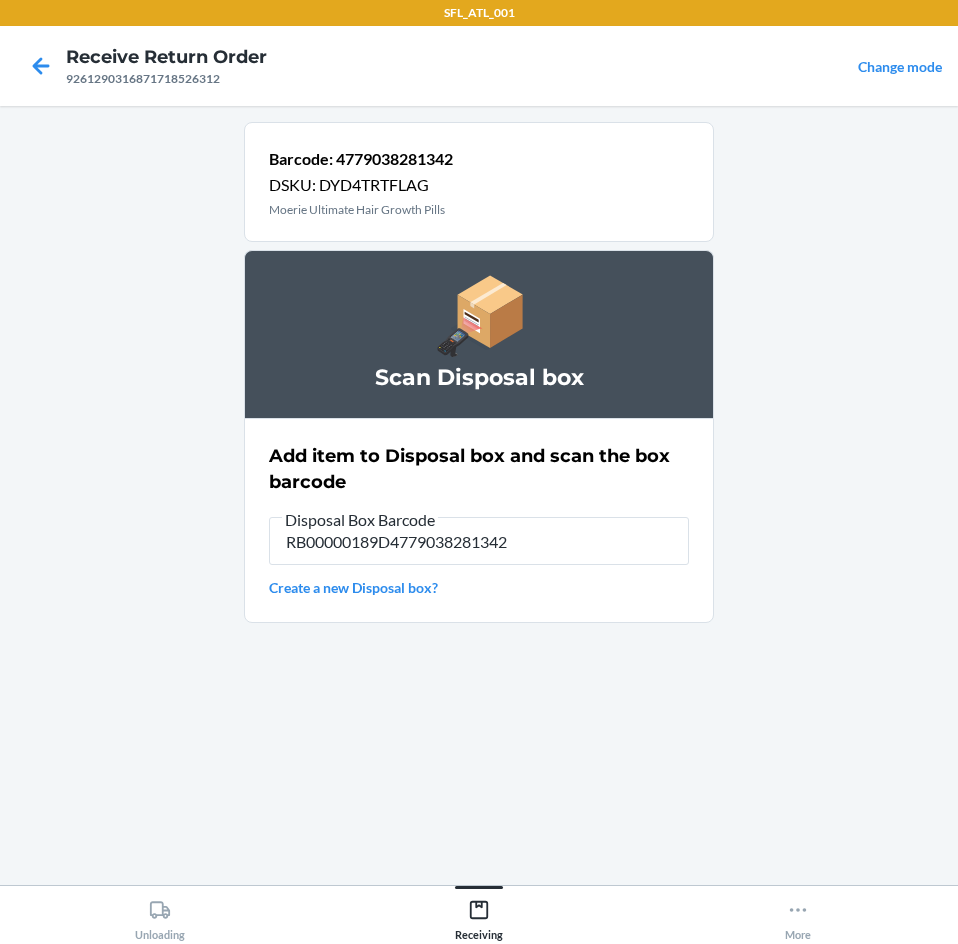 type on "RB00000189D4779038281342" 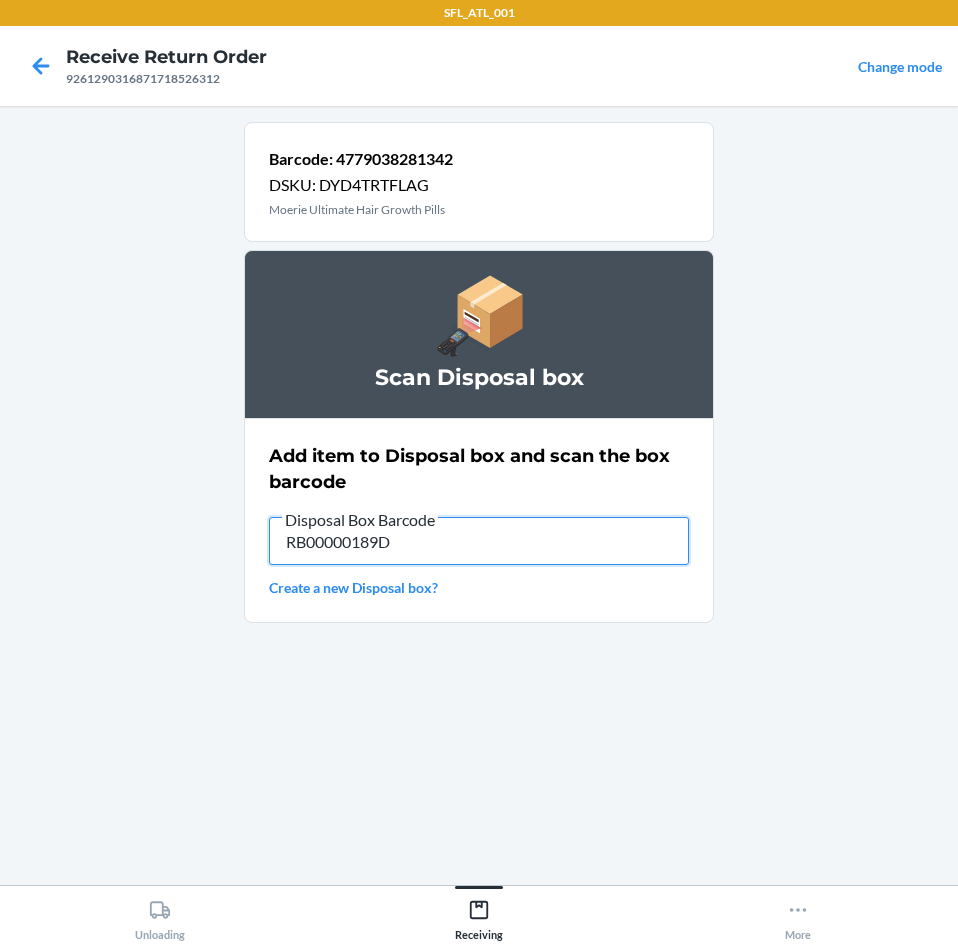 type on "RB00000189D" 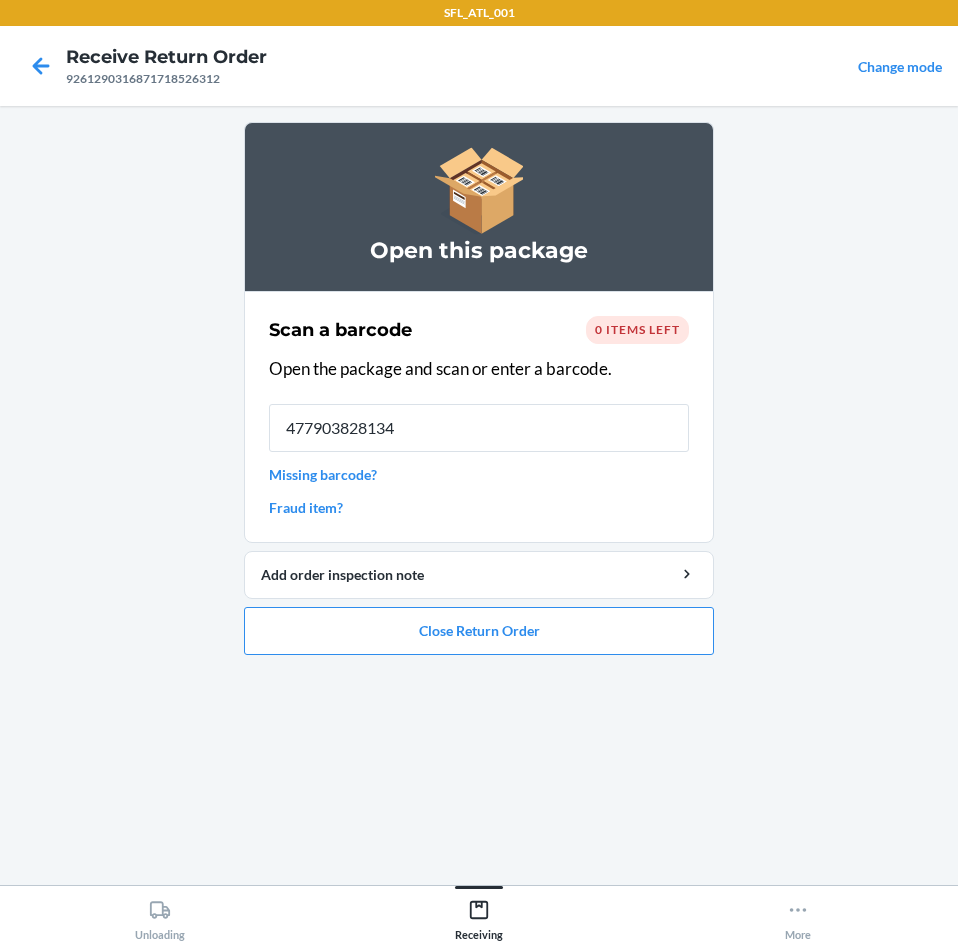 type on "4779038281342" 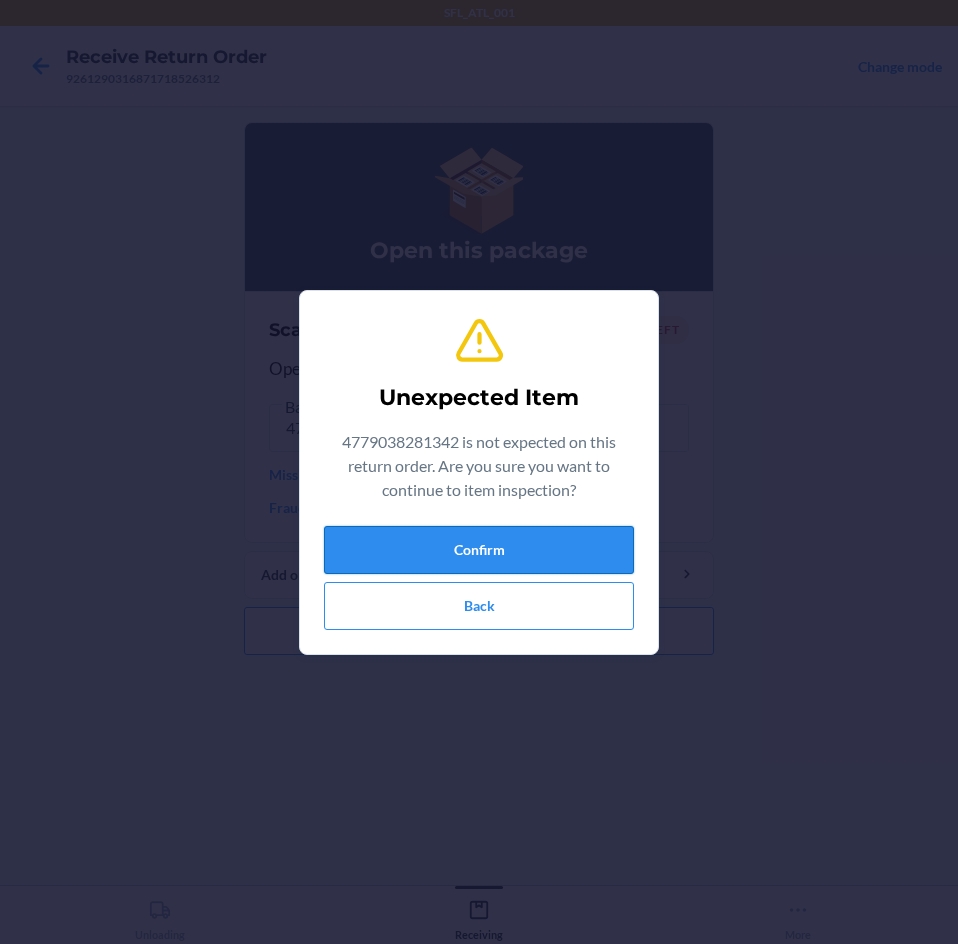 click on "Confirm" at bounding box center (479, 550) 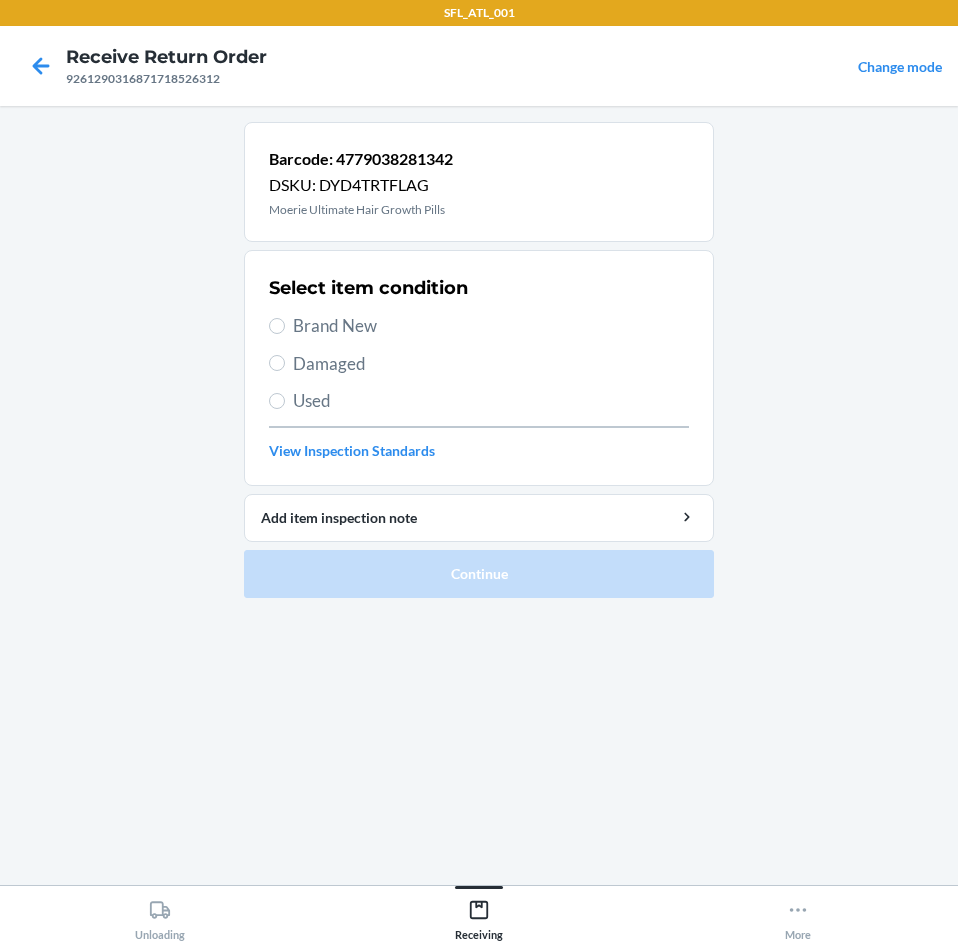 click on "Damaged" at bounding box center (479, 364) 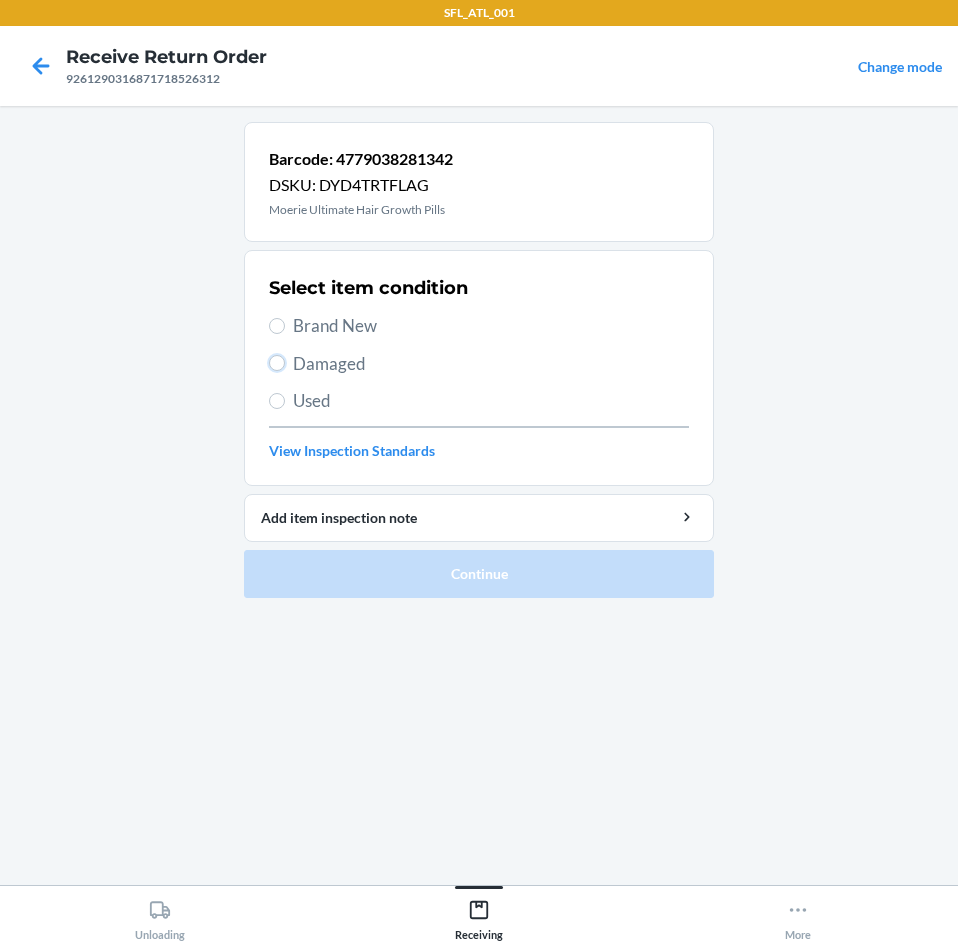 click on "Damaged" at bounding box center (277, 363) 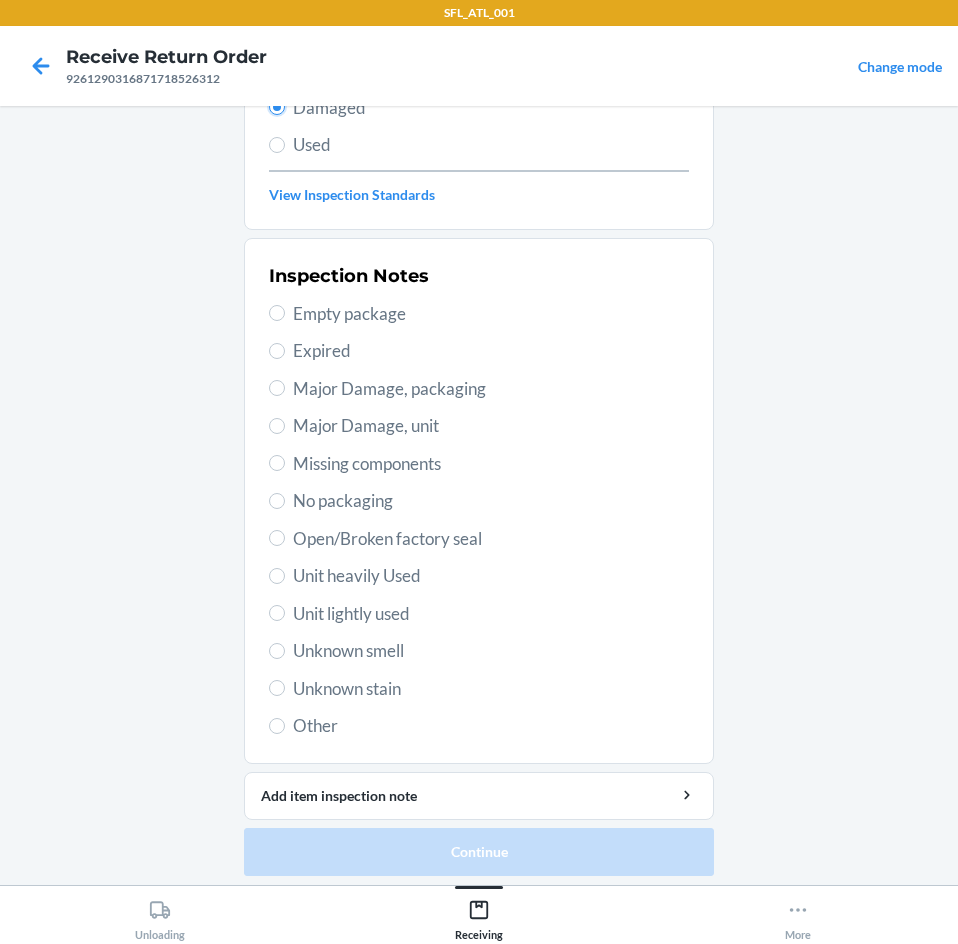 scroll, scrollTop: 263, scrollLeft: 0, axis: vertical 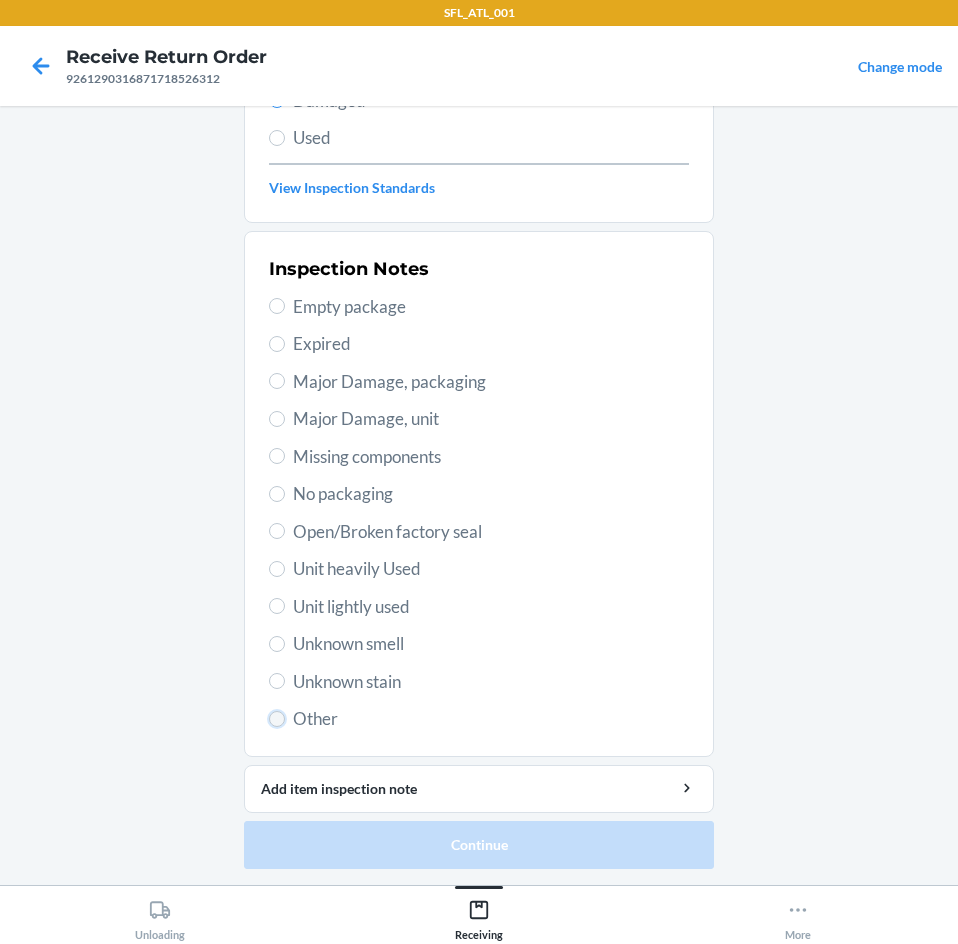 click on "Other" at bounding box center [277, 719] 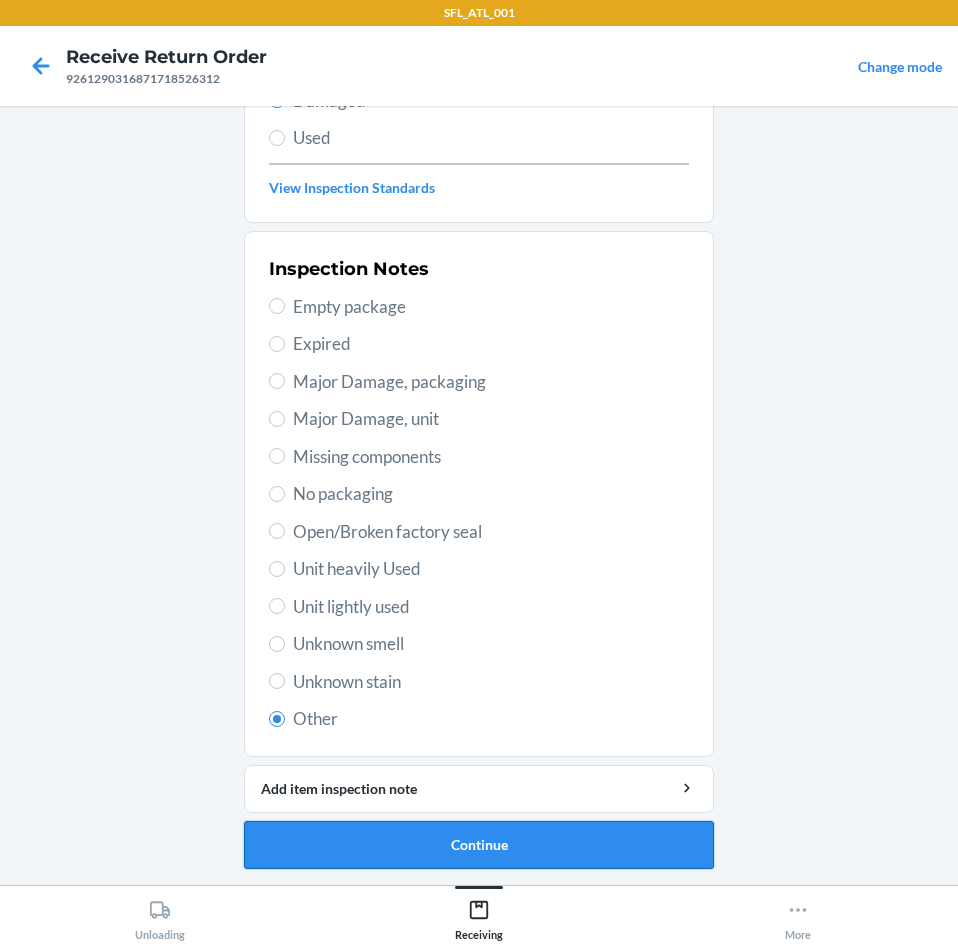 click on "Continue" at bounding box center (479, 845) 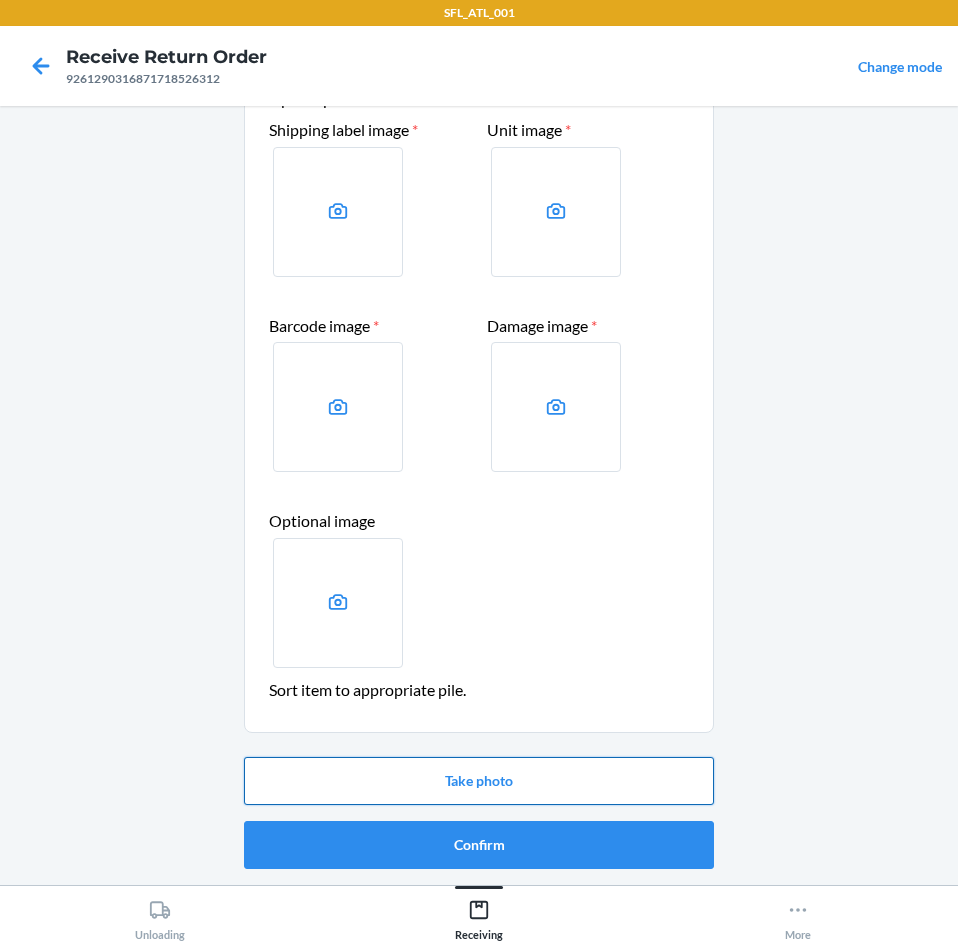 click on "Take photo" at bounding box center (479, 781) 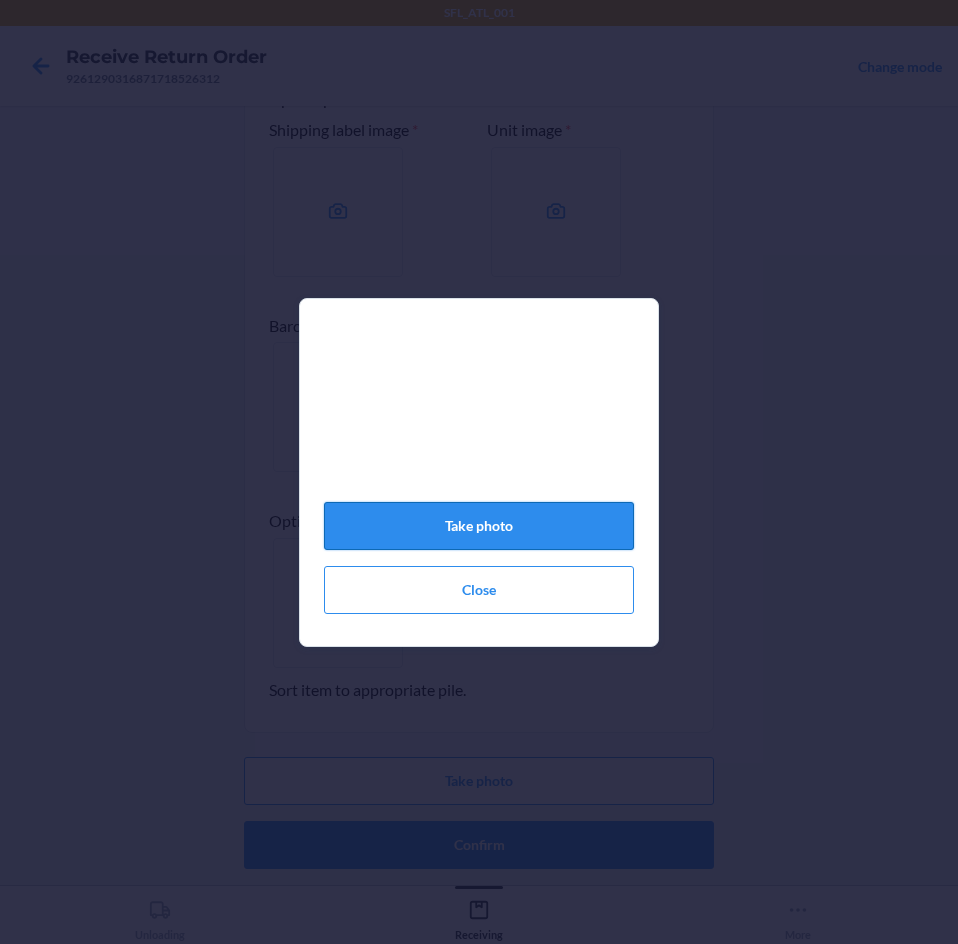 click on "Take photo" 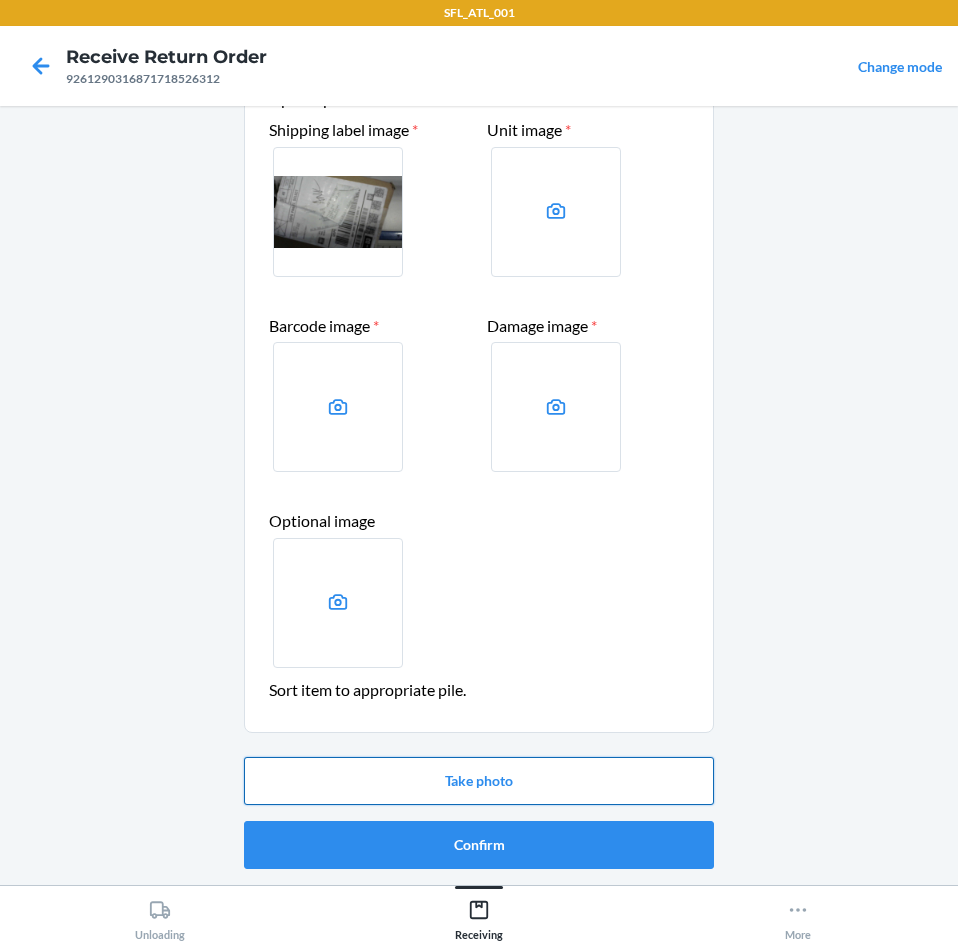 click on "Take photo" at bounding box center (479, 781) 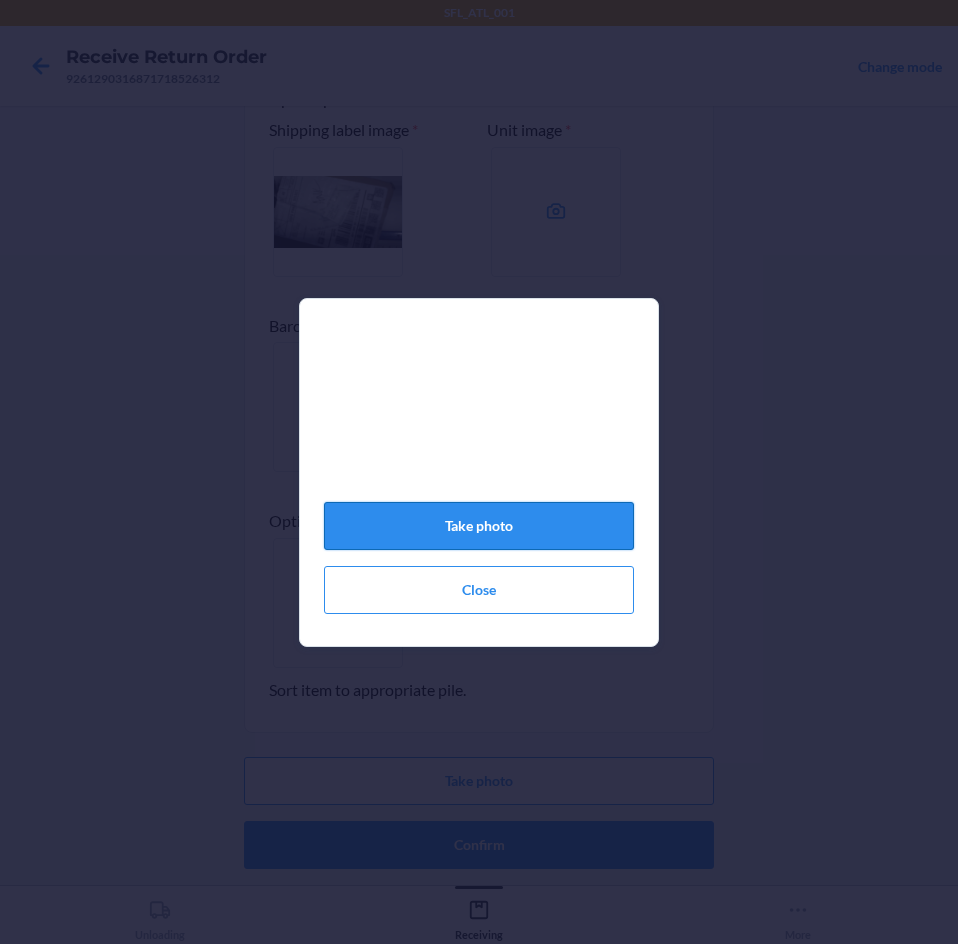click on "Take photo" 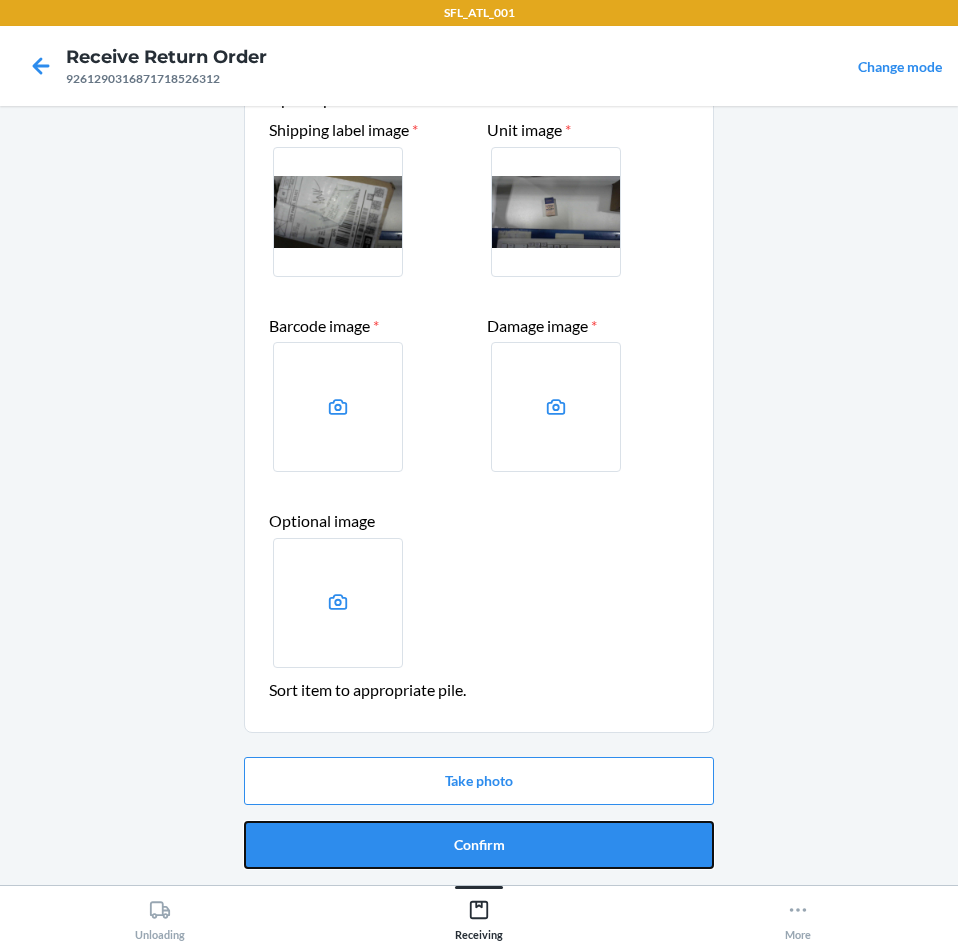 drag, startPoint x: 439, startPoint y: 834, endPoint x: 584, endPoint y: 693, distance: 202.25232 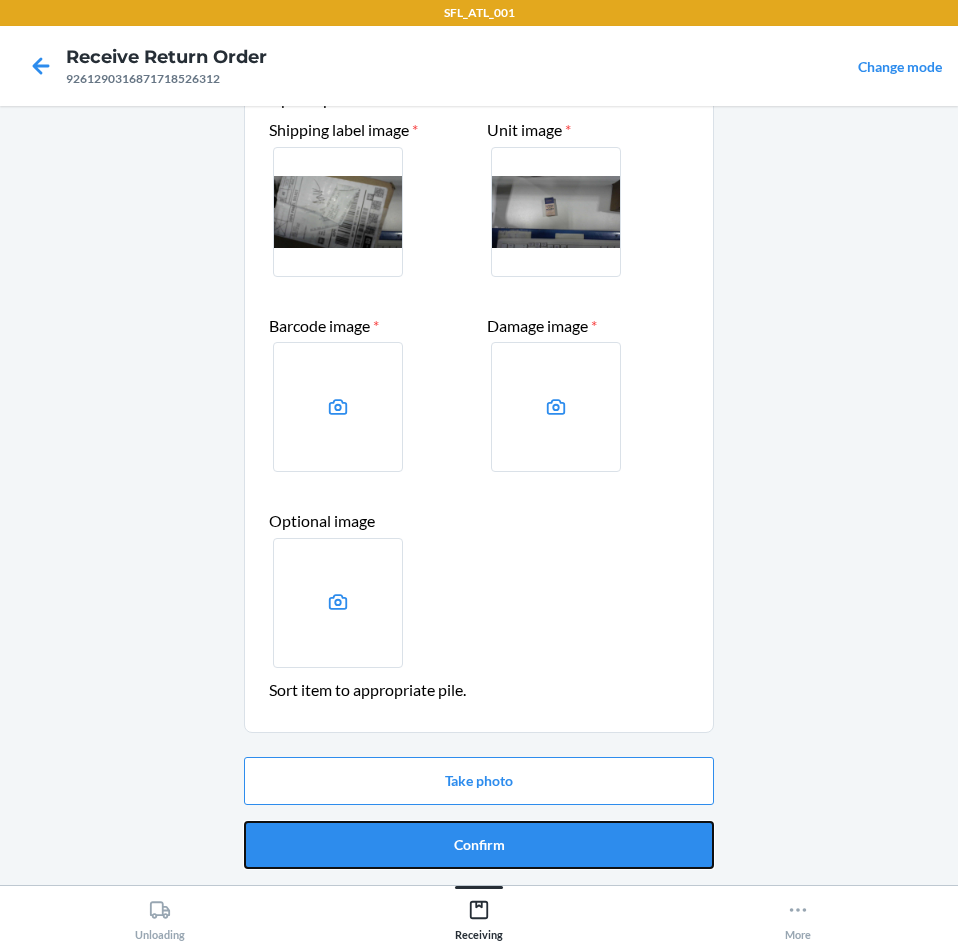 click on "Item disposition: DESTROY Upload photos of the item Shipping label image   * Unit image   * Barcode image   * Damage image   * Optional image Sort item to appropriate pile. Take photo Confirm" at bounding box center (479, 450) 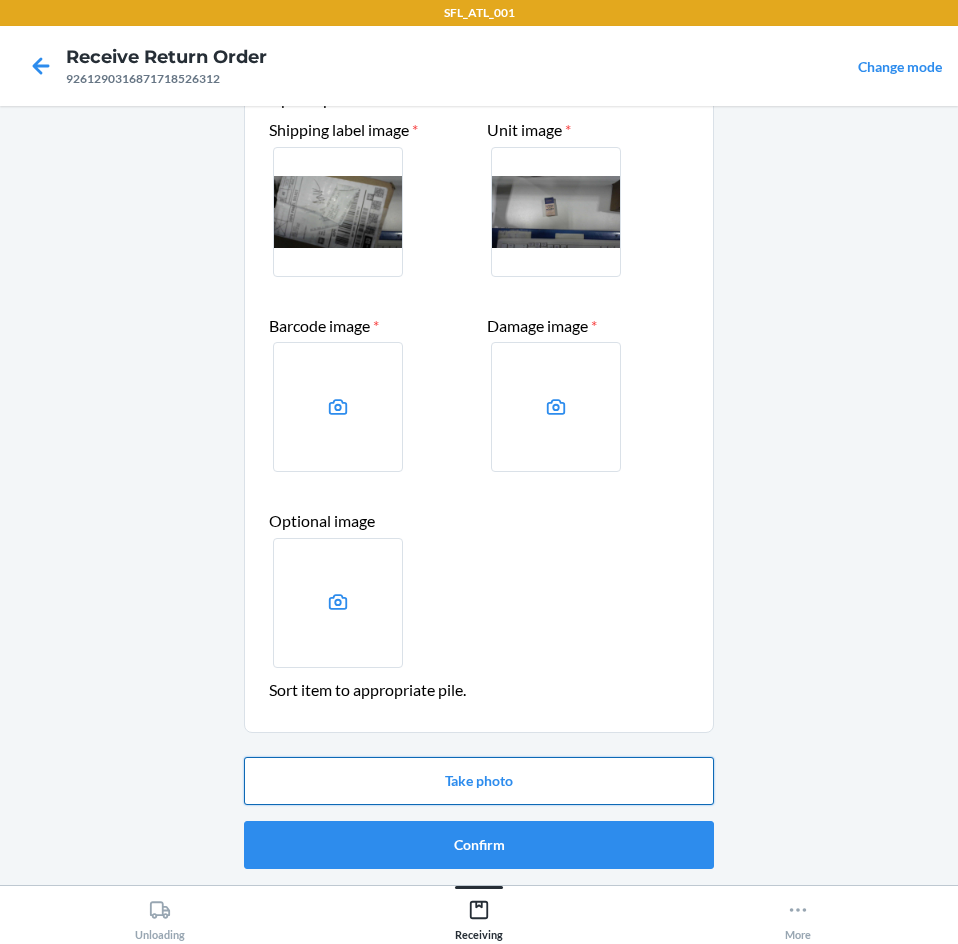 click on "Take photo" at bounding box center [479, 781] 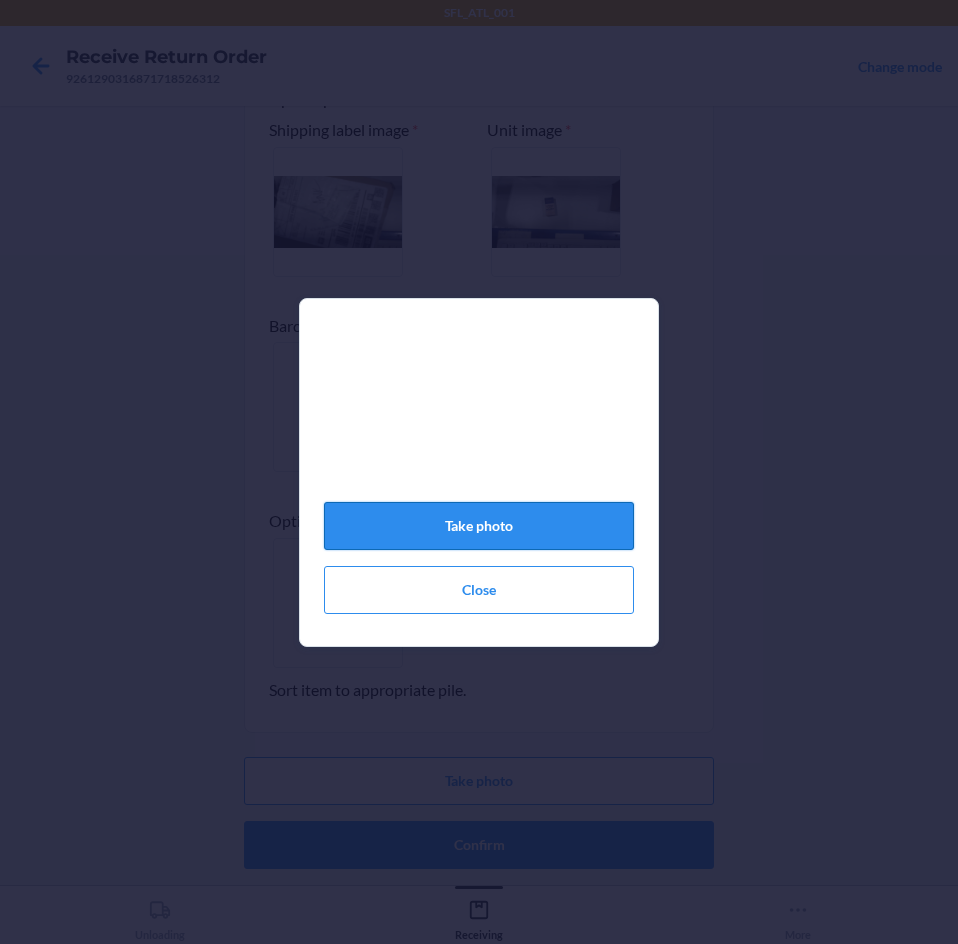 click on "Take photo" 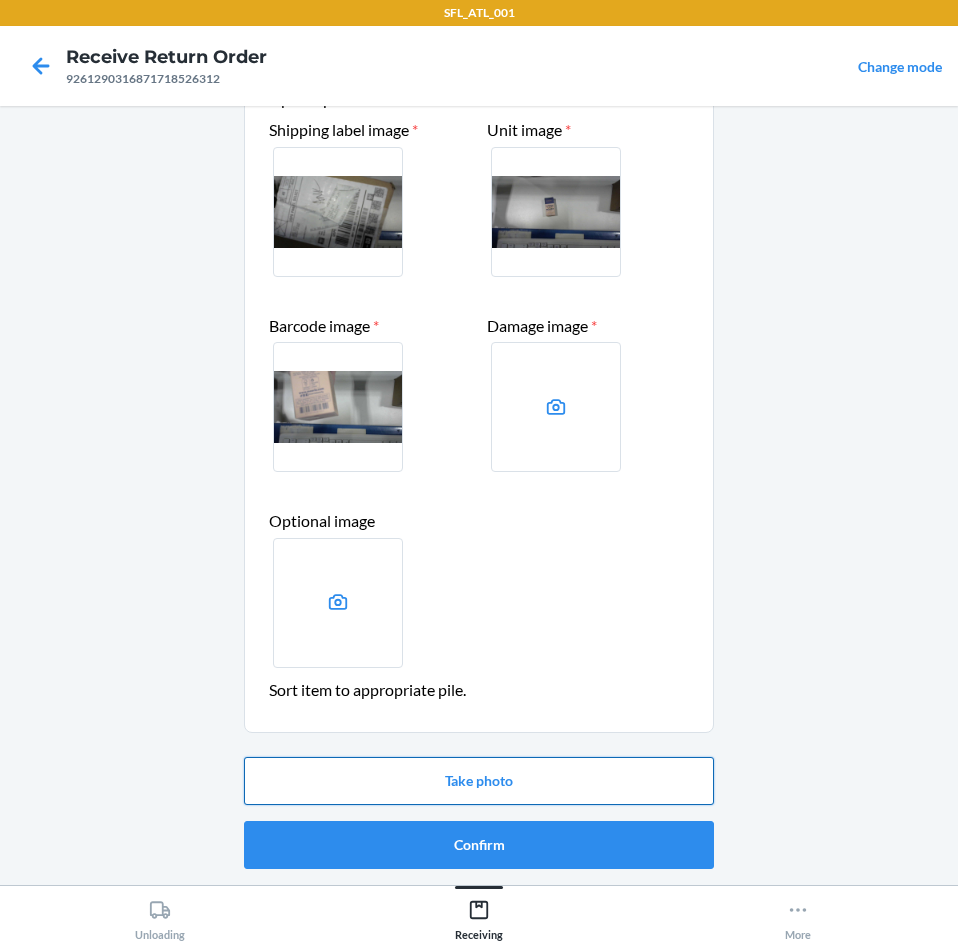 click on "Take photo" at bounding box center (479, 781) 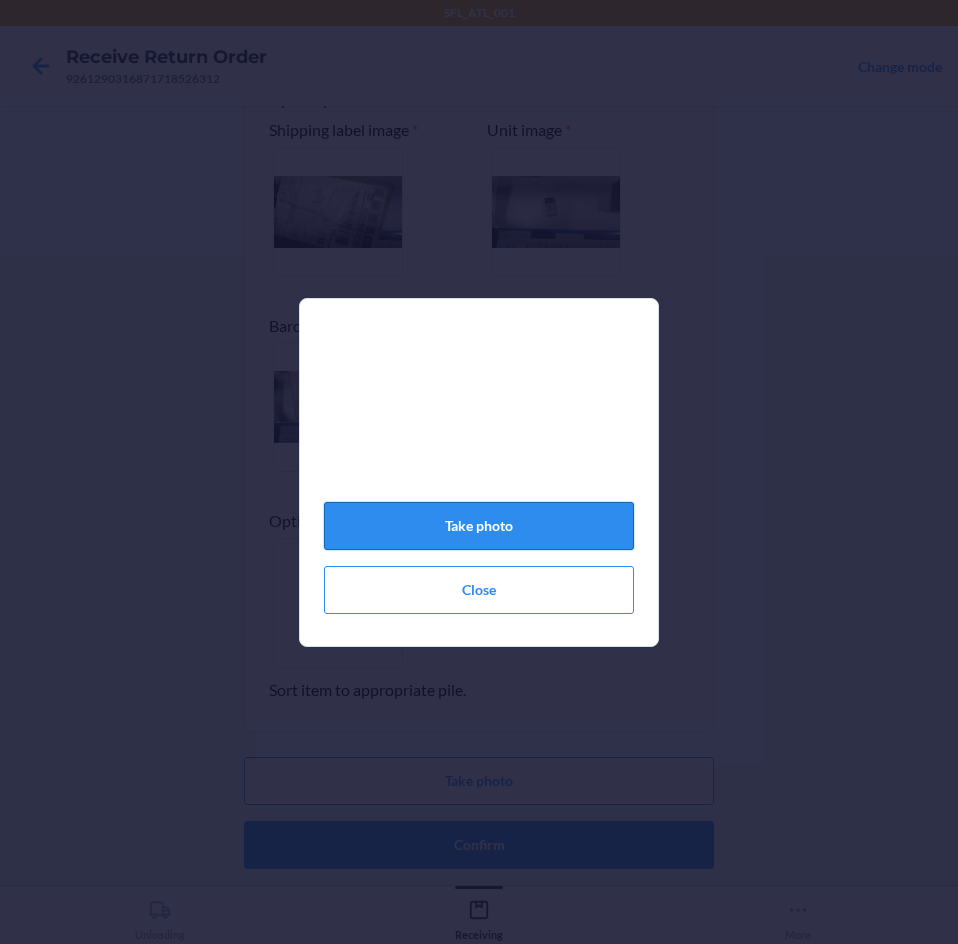 click on "Take photo" 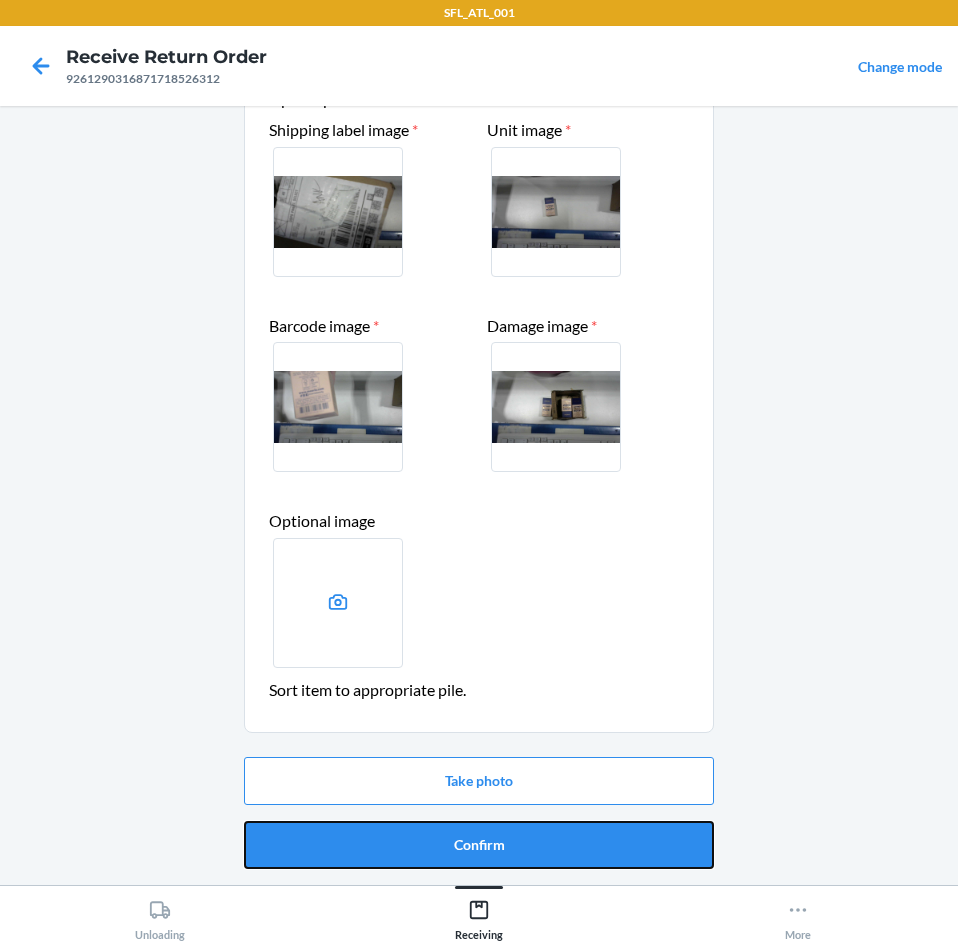 click on "Confirm" at bounding box center [479, 845] 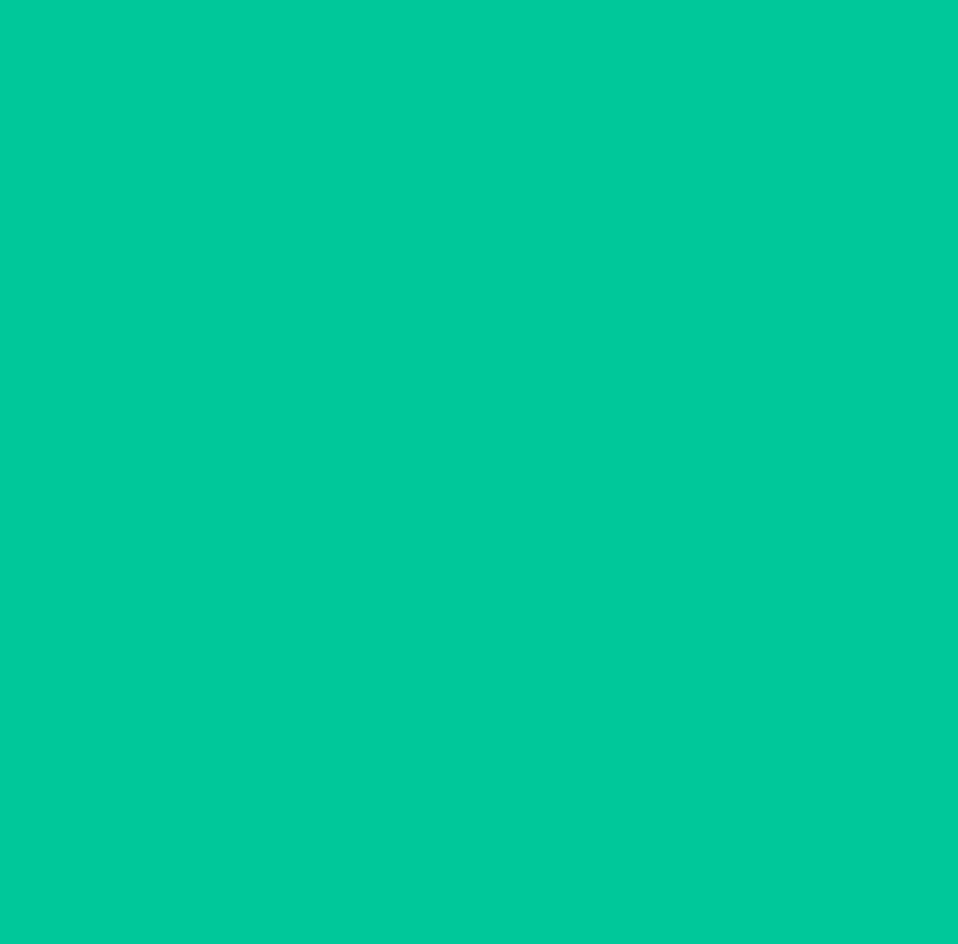 scroll, scrollTop: 0, scrollLeft: 0, axis: both 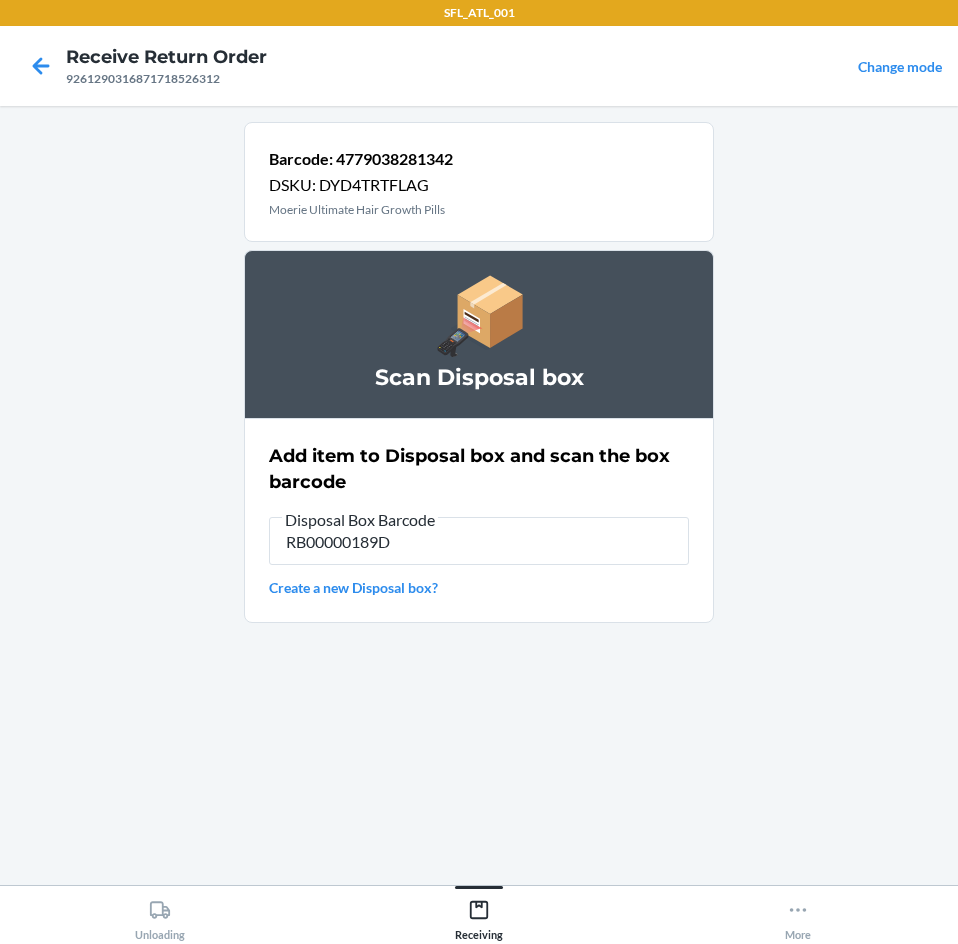 type on "RB00000189D" 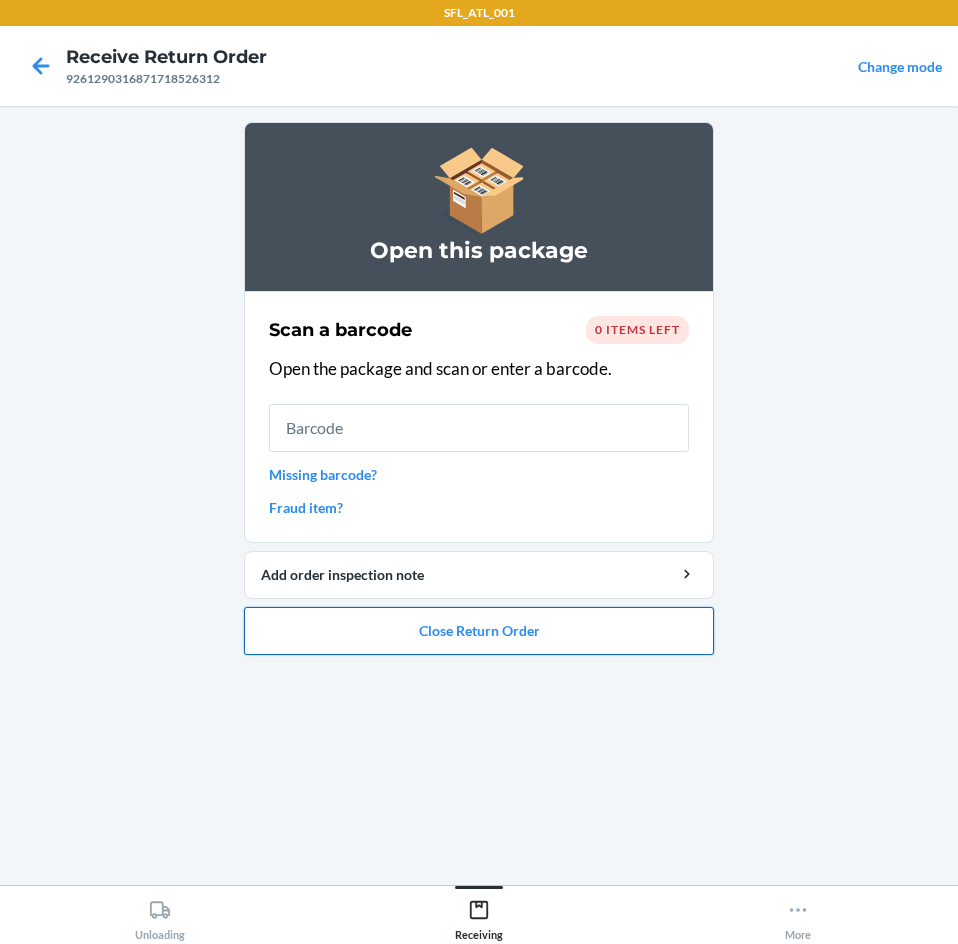click on "Close Return Order" at bounding box center [479, 631] 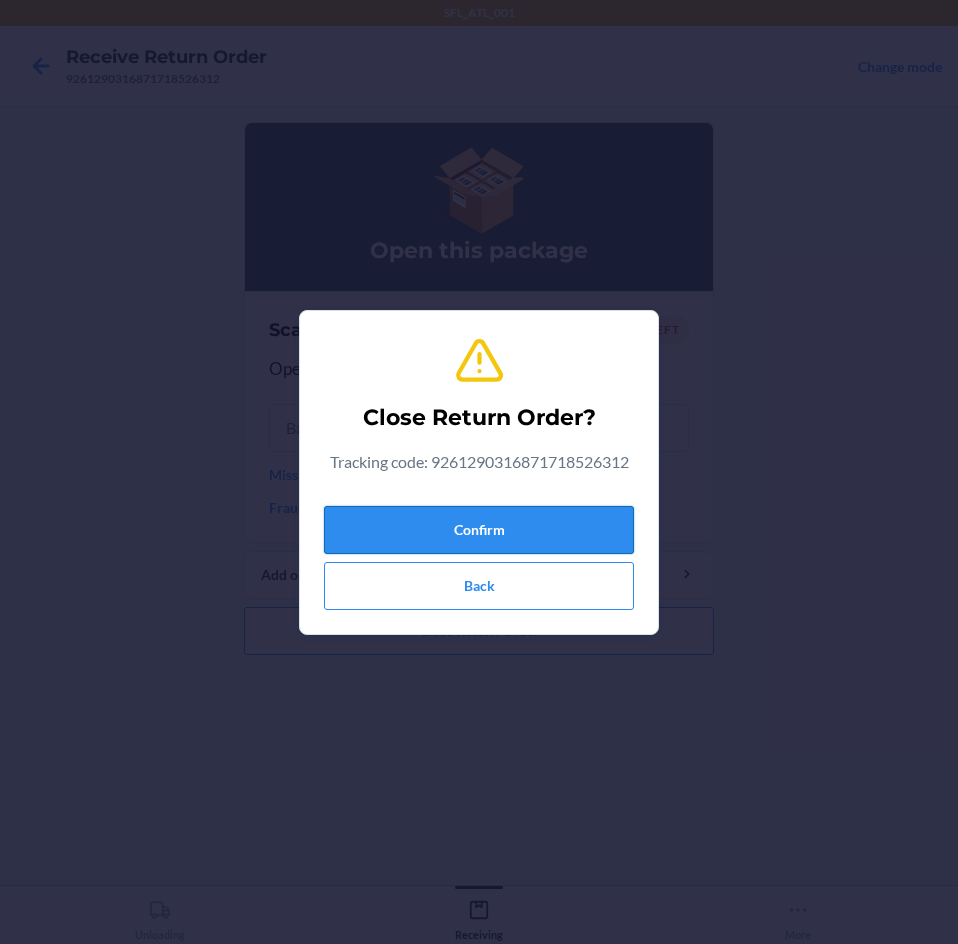 click on "Confirm" at bounding box center (479, 530) 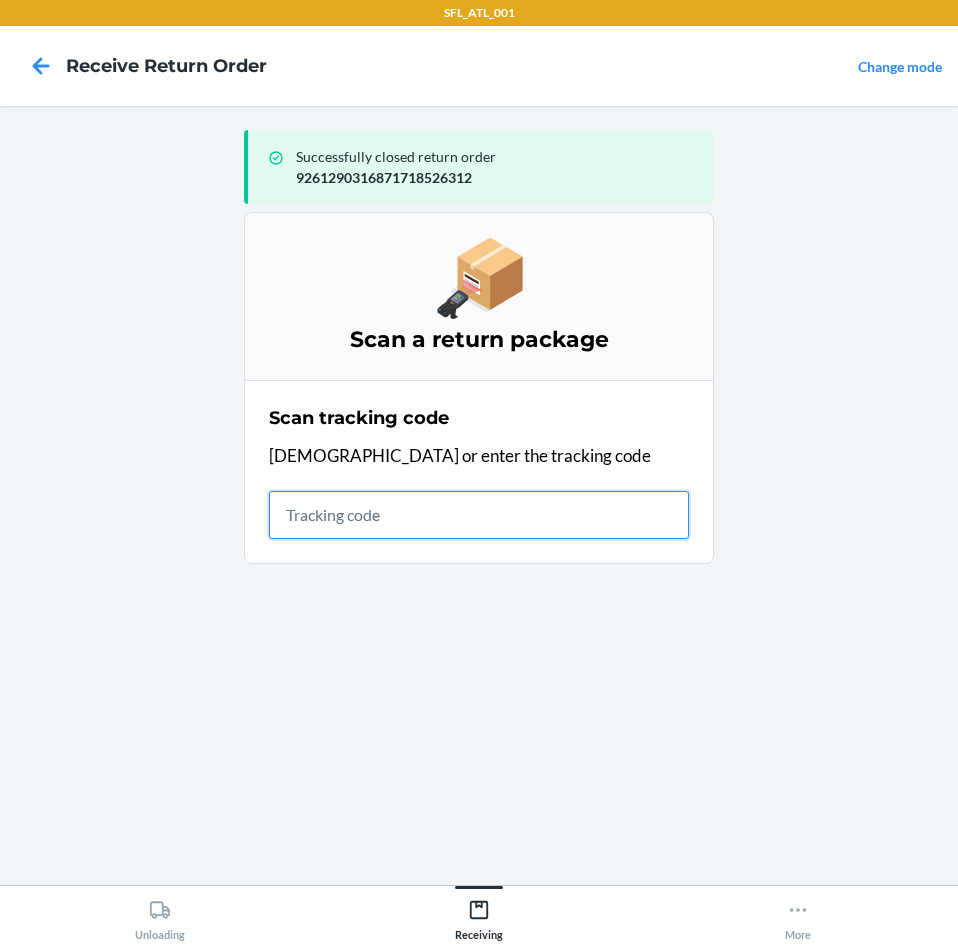drag, startPoint x: 383, startPoint y: 515, endPoint x: 319, endPoint y: 494, distance: 67.357254 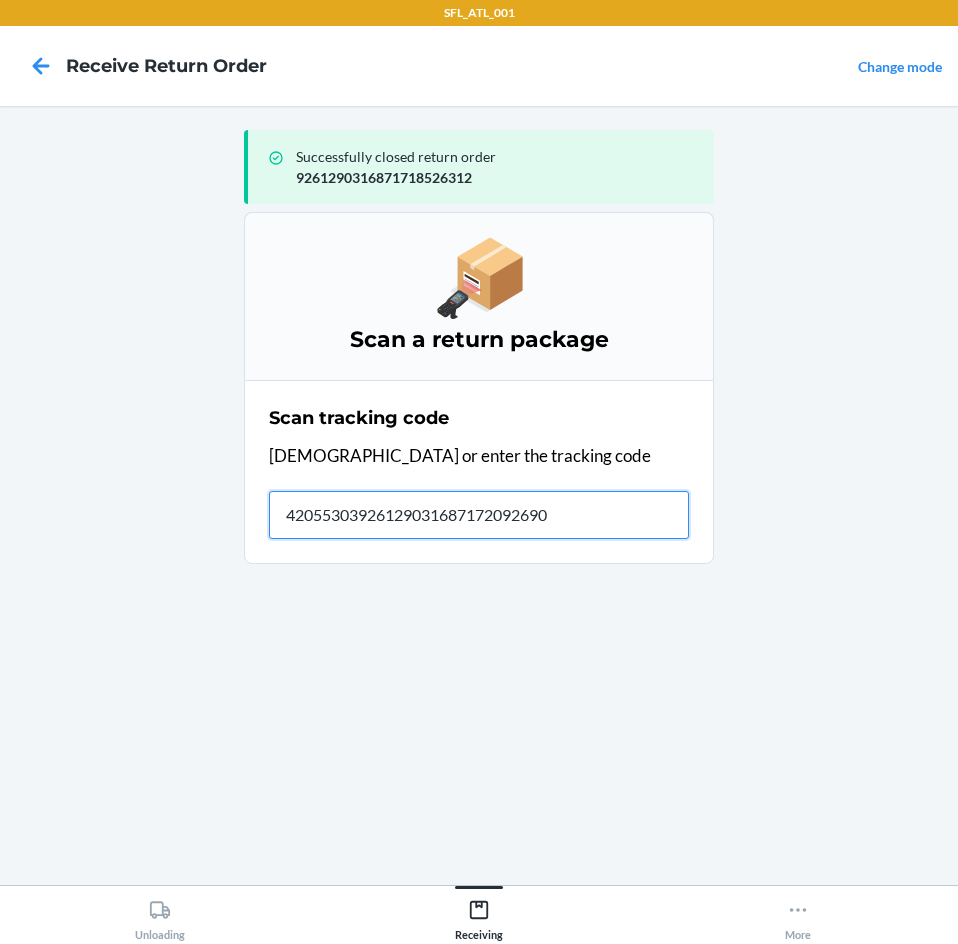 type on "420553039261290316871720926902" 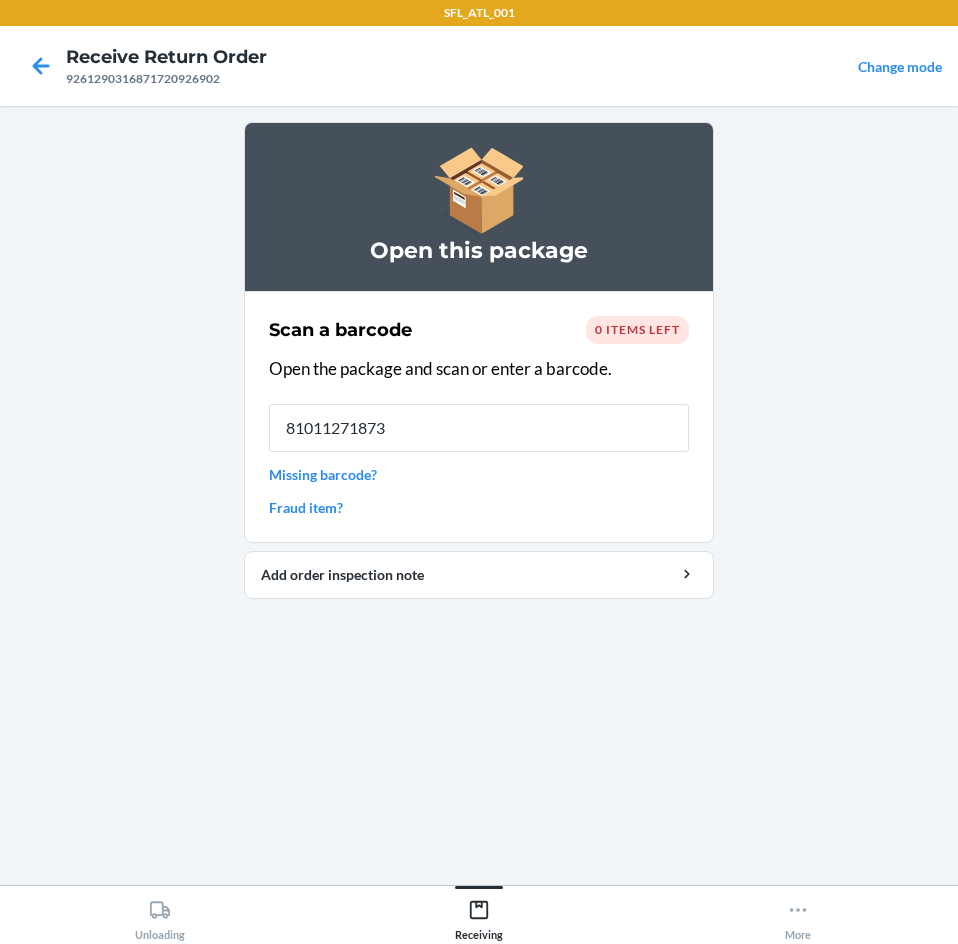 type on "810112718737" 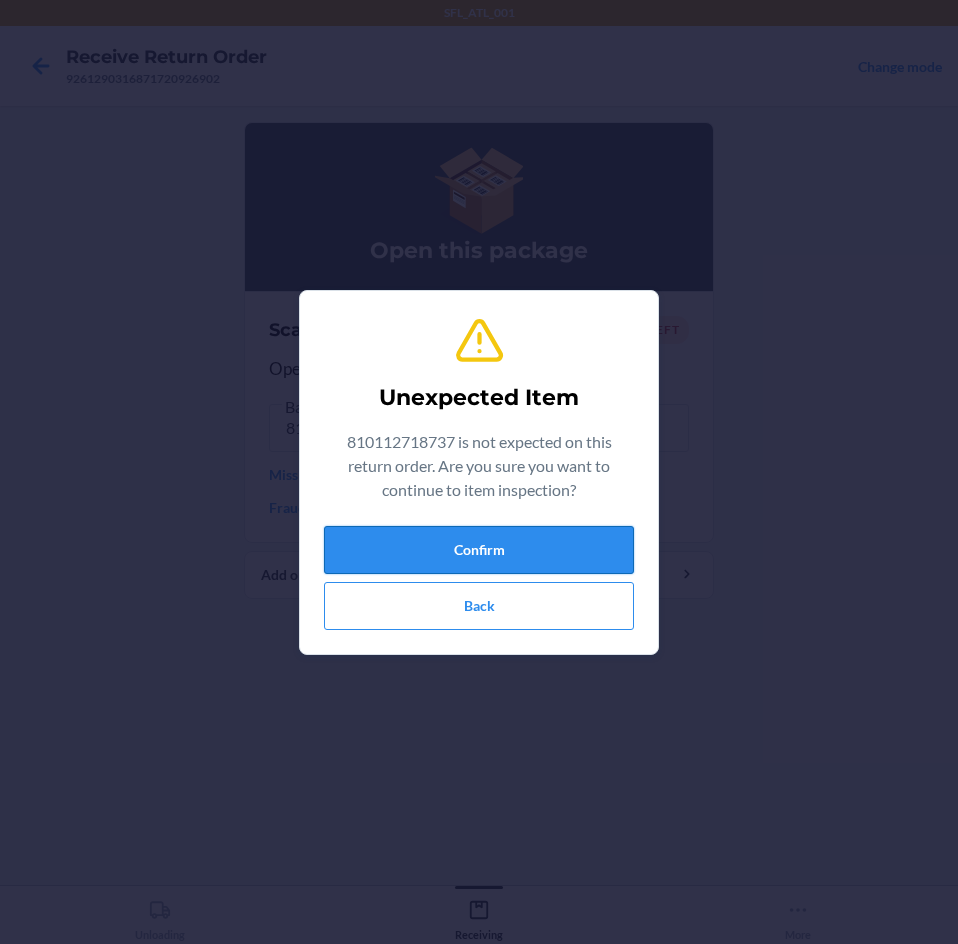 click on "Confirm" at bounding box center (479, 550) 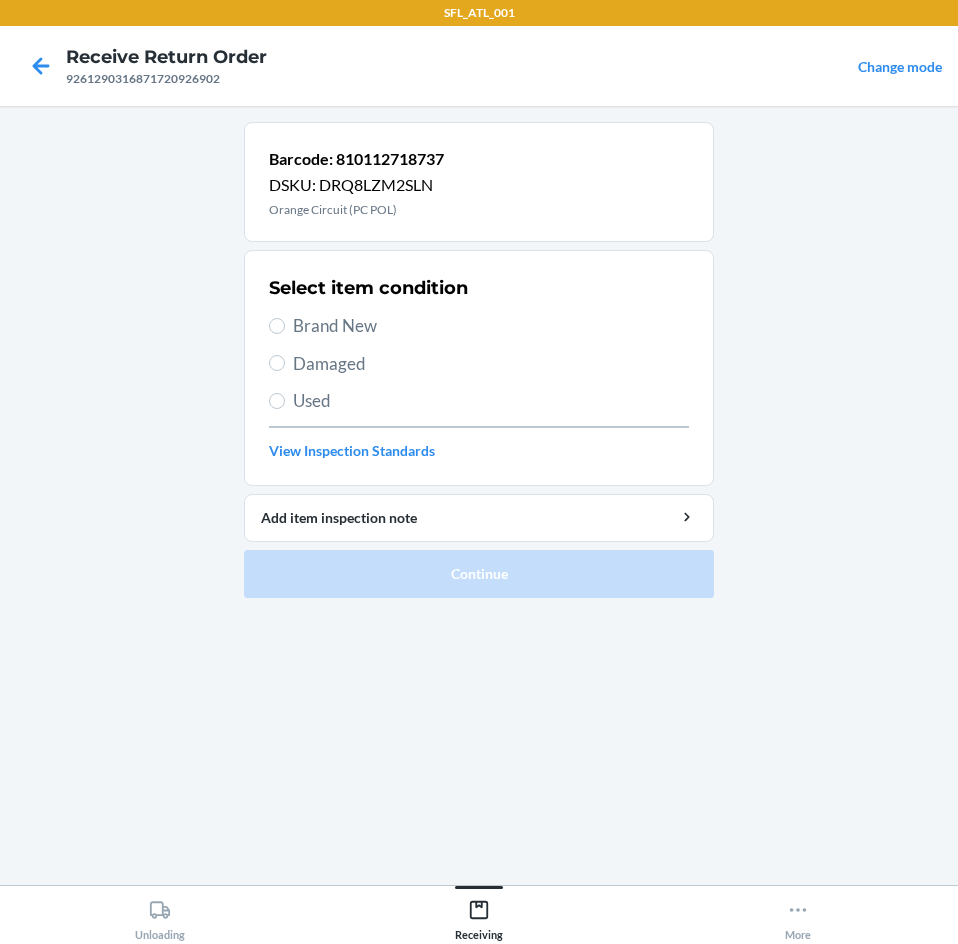 click on "Brand New" at bounding box center [491, 326] 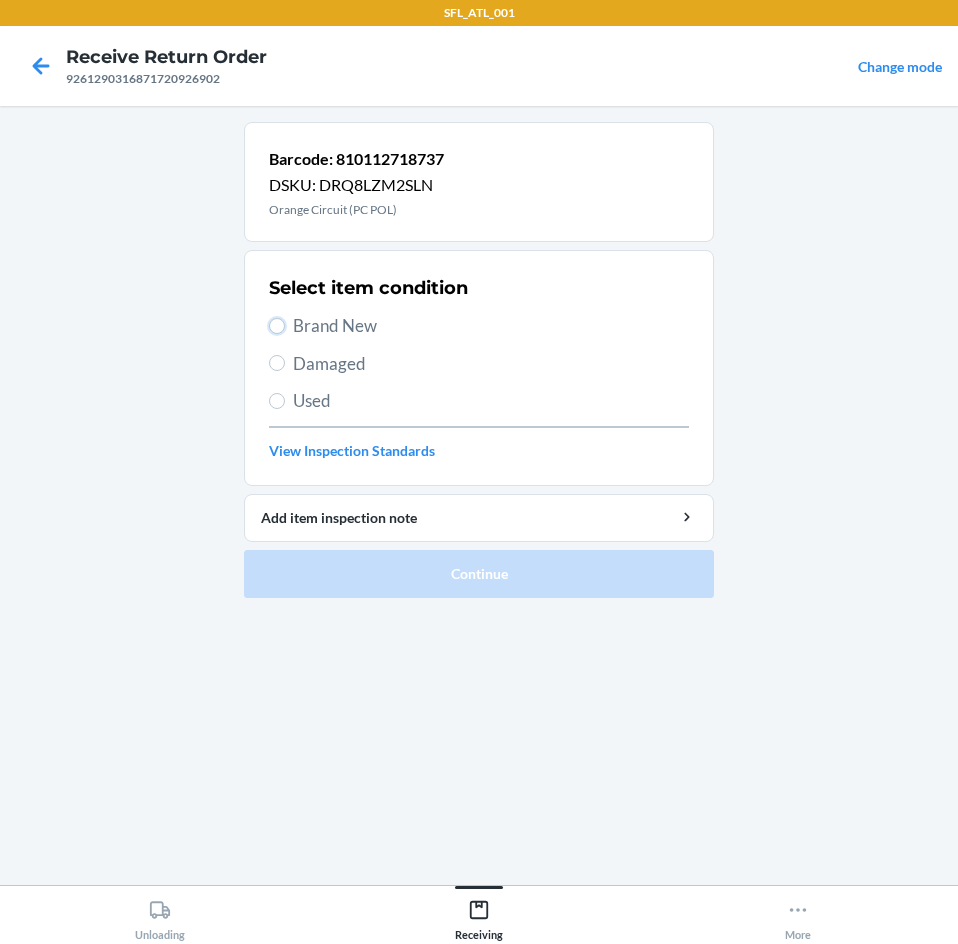click on "Brand New" at bounding box center (277, 326) 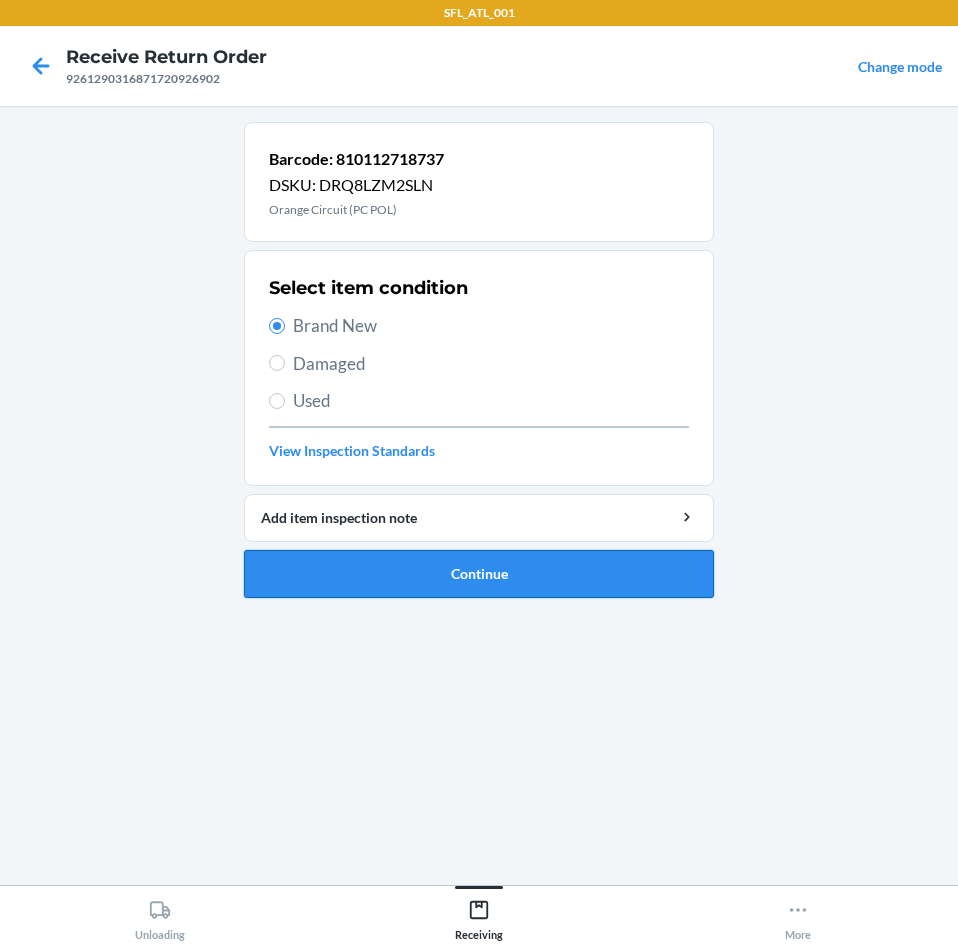 click on "Continue" at bounding box center [479, 574] 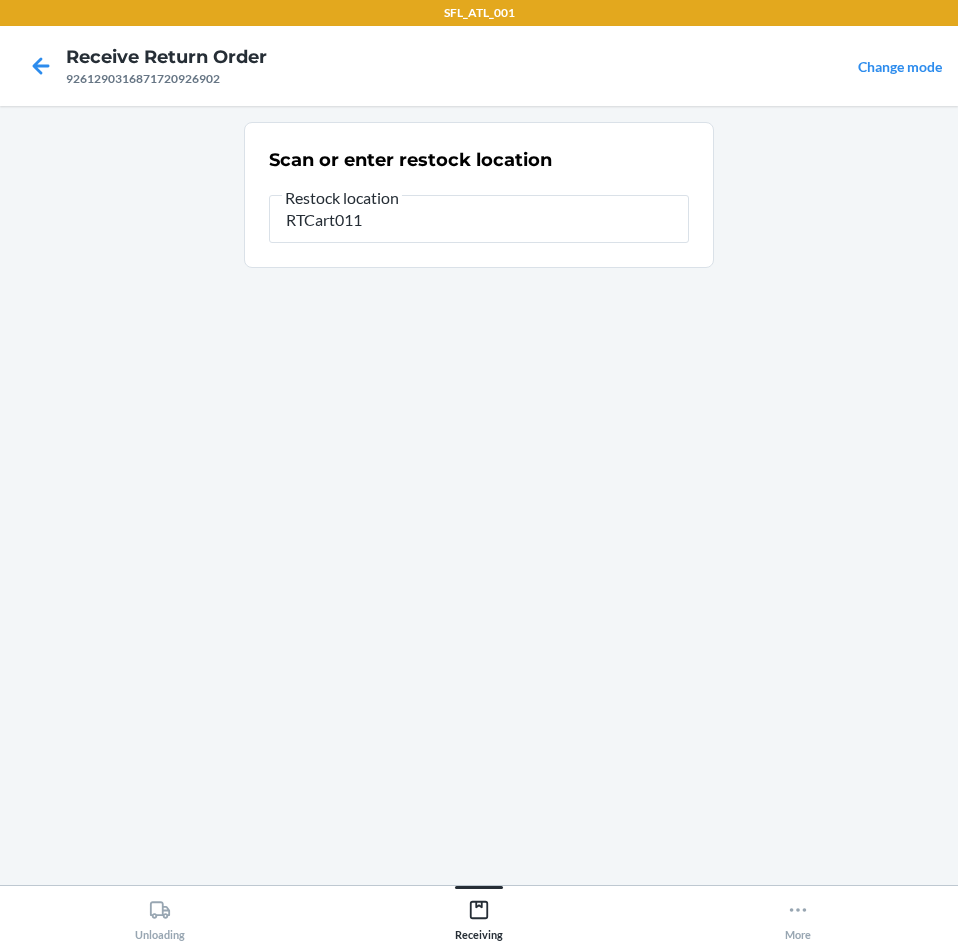 type on "RTCart011" 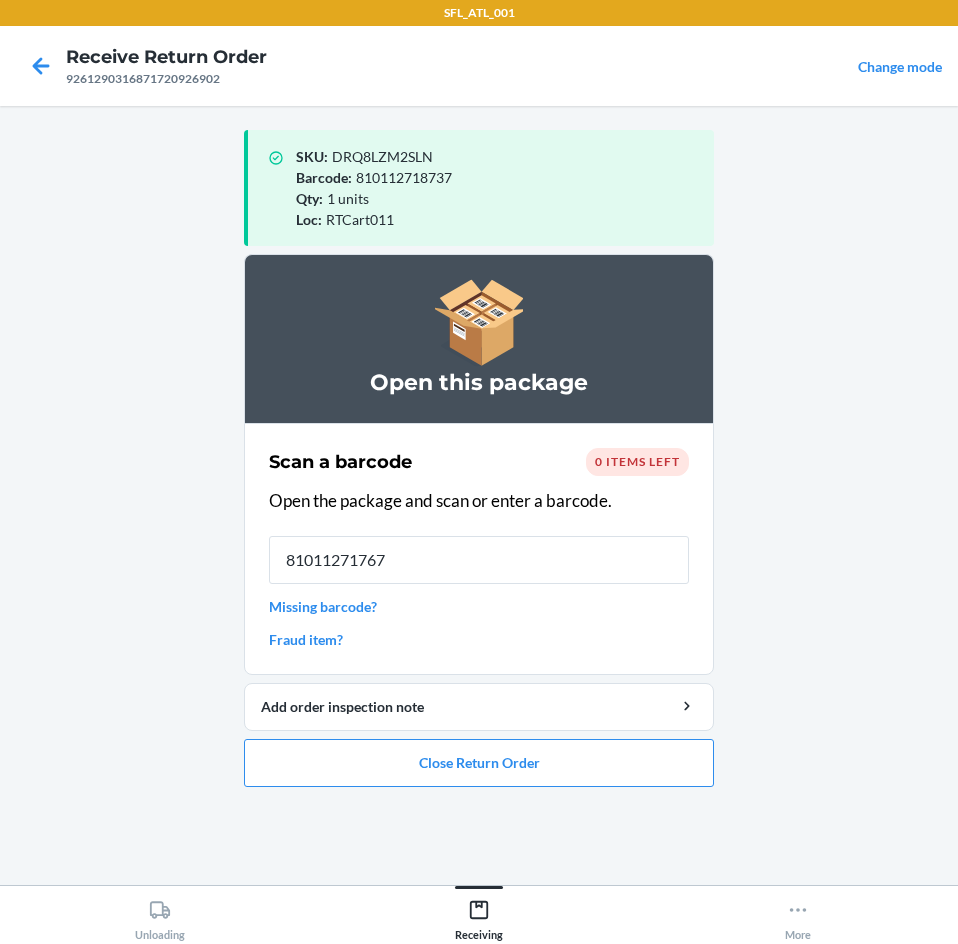 type on "810112717679" 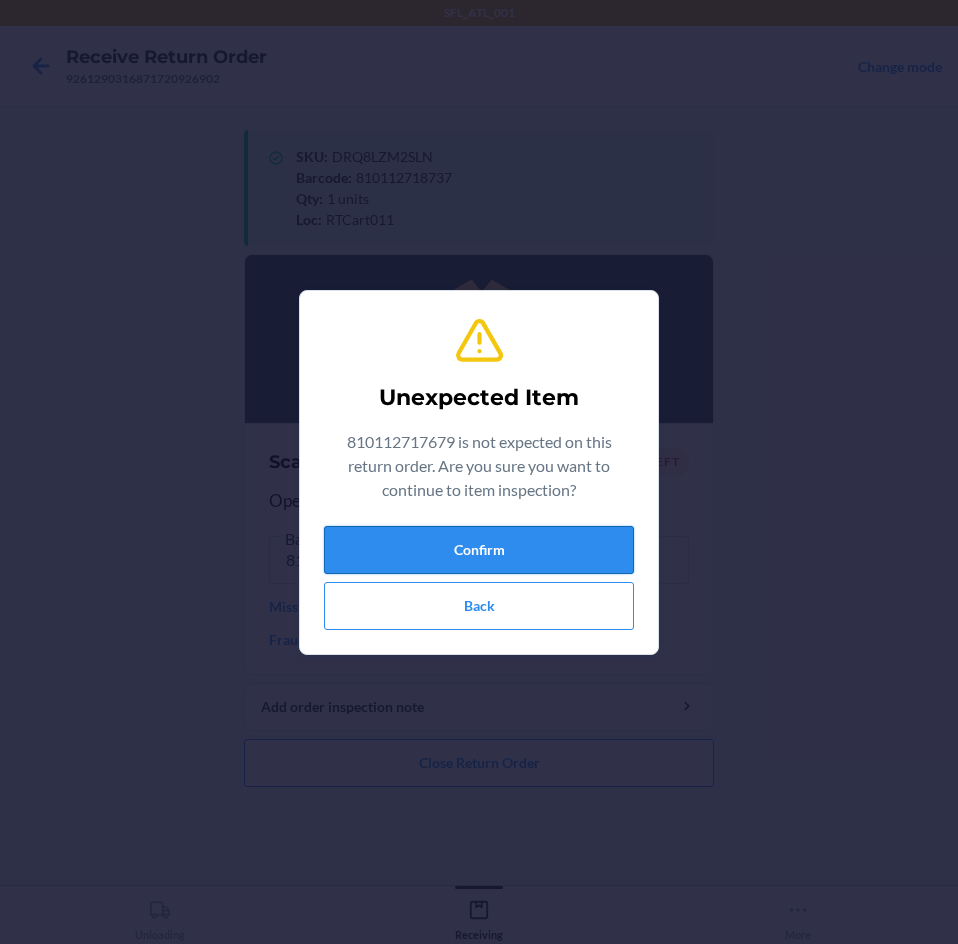 click on "Confirm" at bounding box center (479, 550) 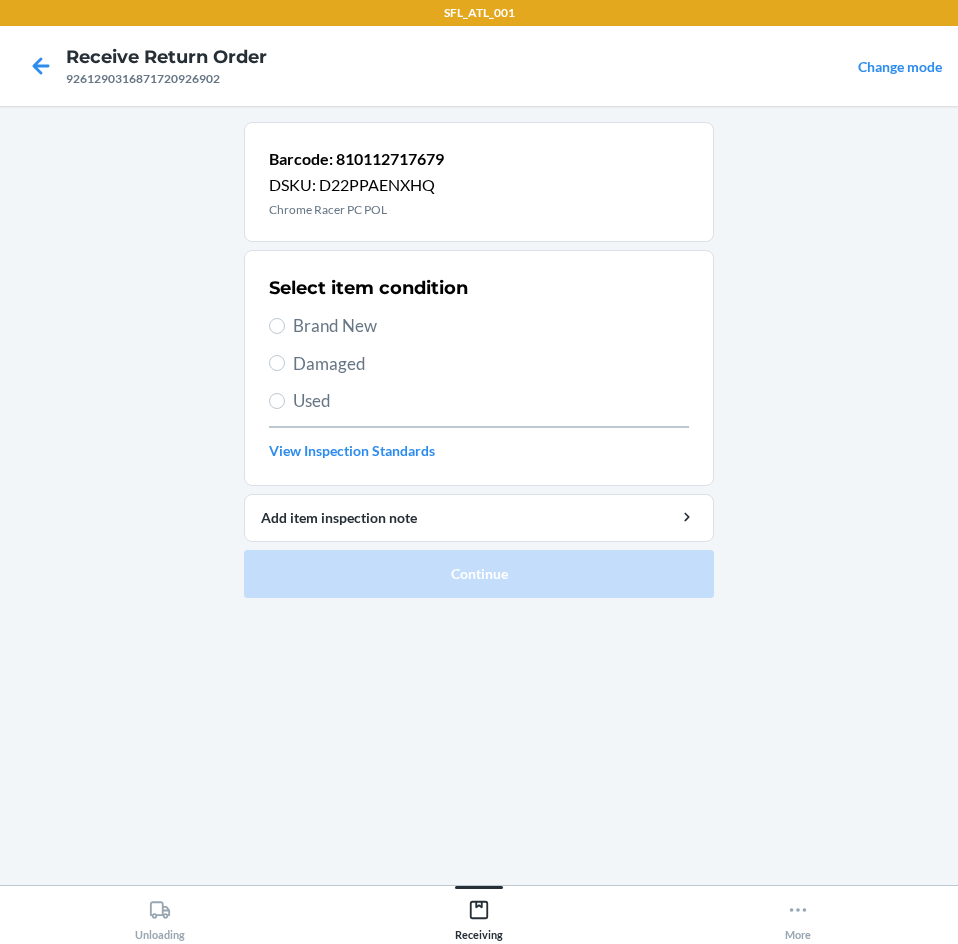 click on "Brand New" at bounding box center [491, 326] 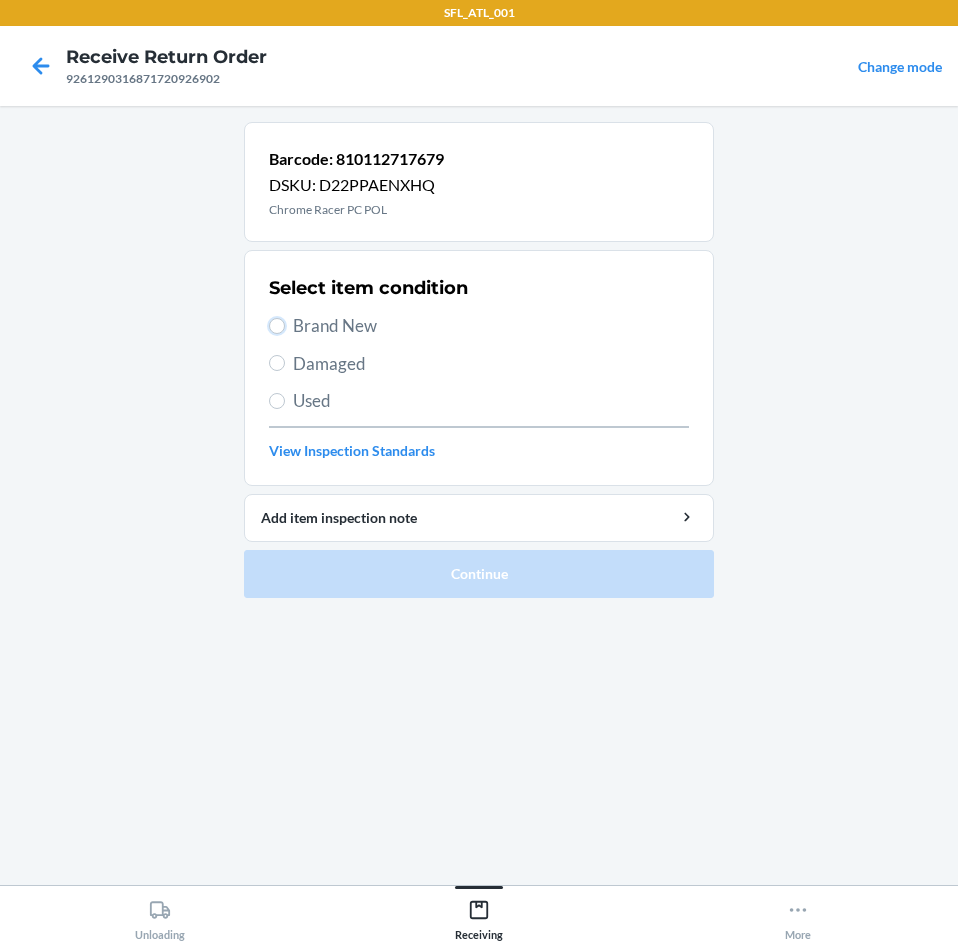 click on "Brand New" at bounding box center [277, 326] 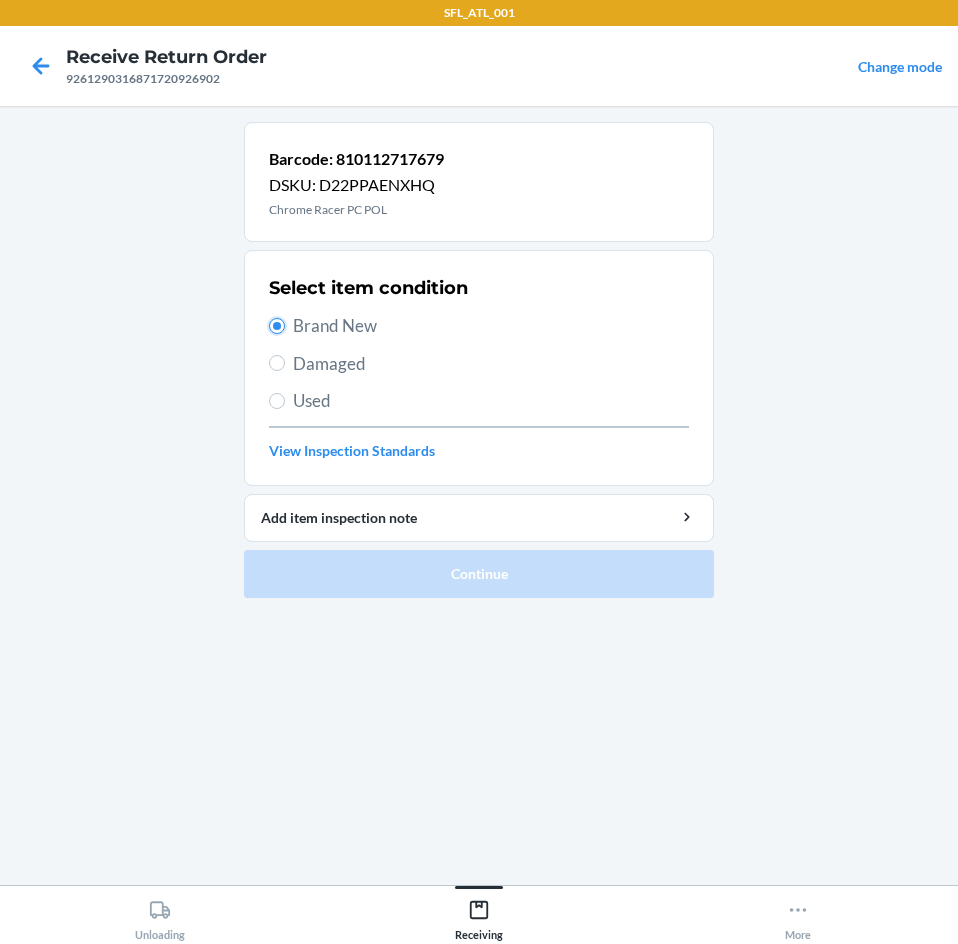 radio on "true" 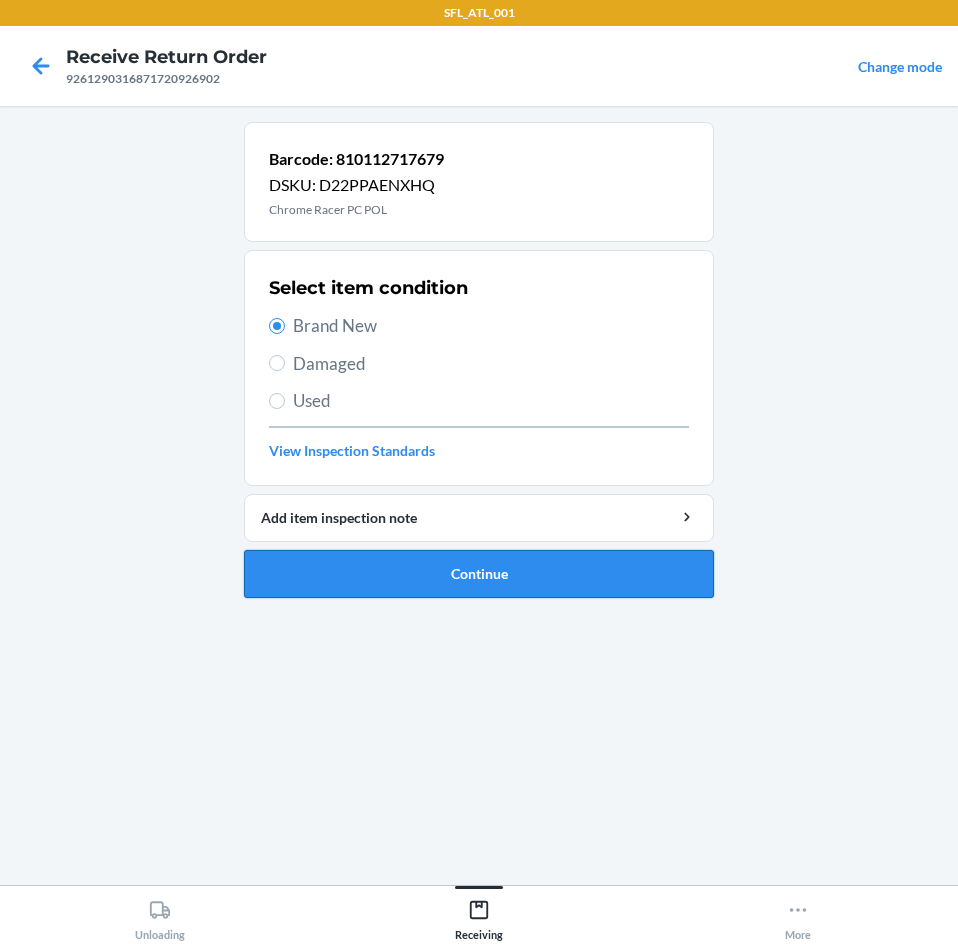 click on "Continue" at bounding box center (479, 574) 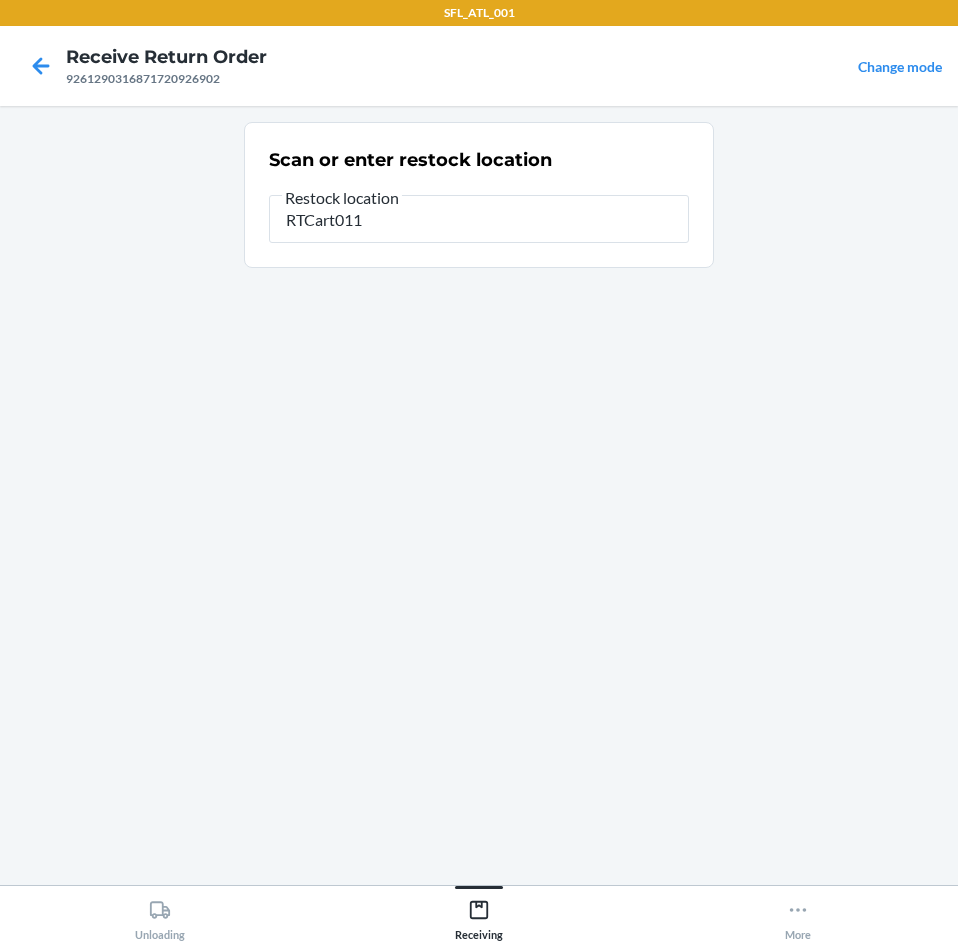 type on "RTCart011" 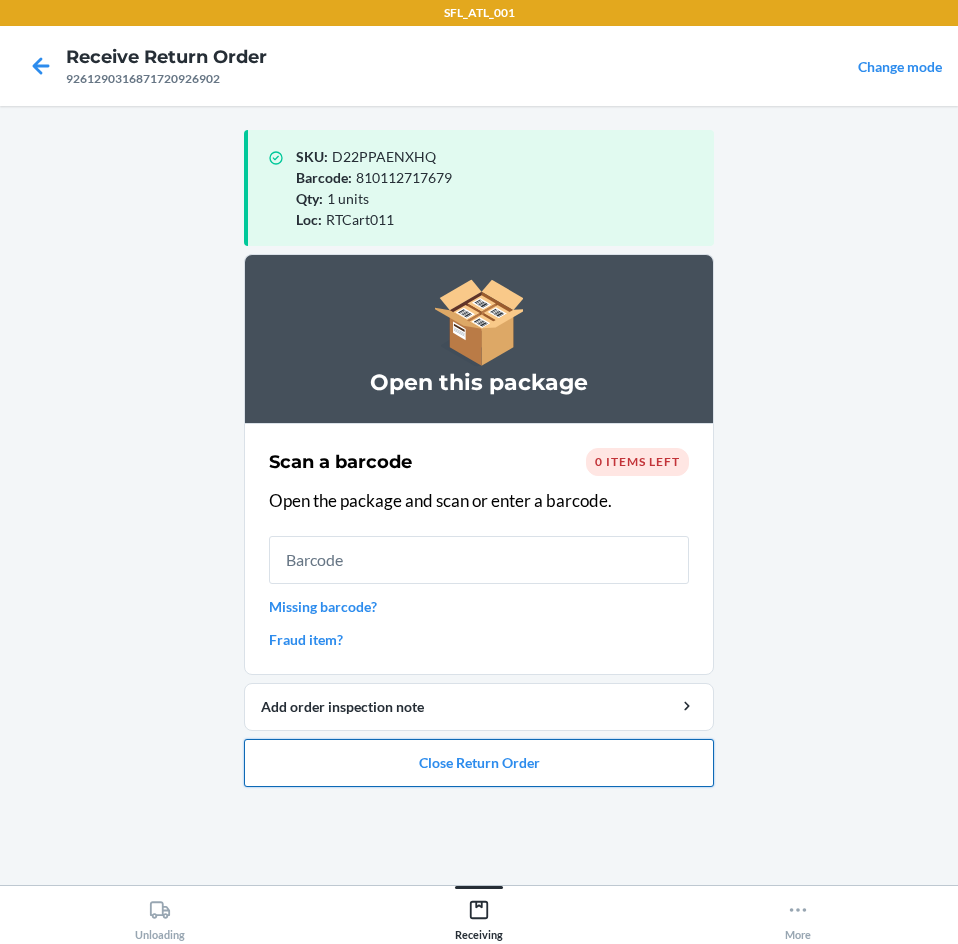 click on "Close Return Order" at bounding box center (479, 763) 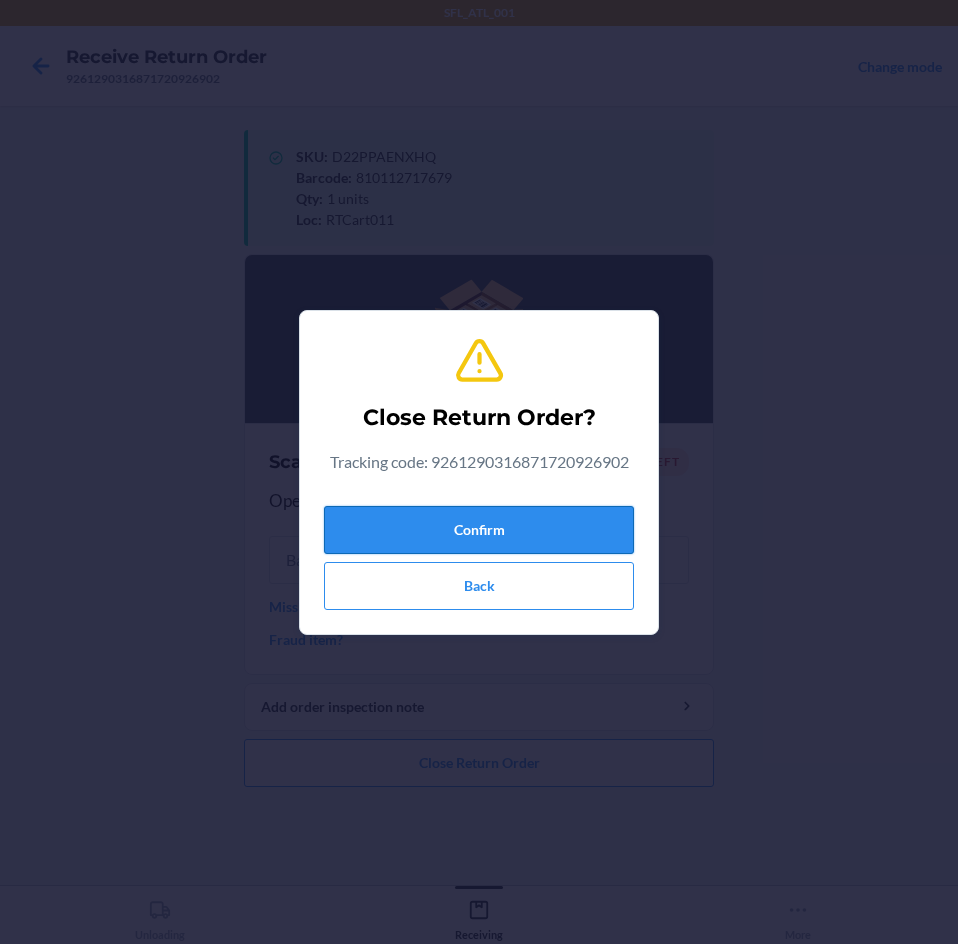 click on "Confirm" at bounding box center (479, 530) 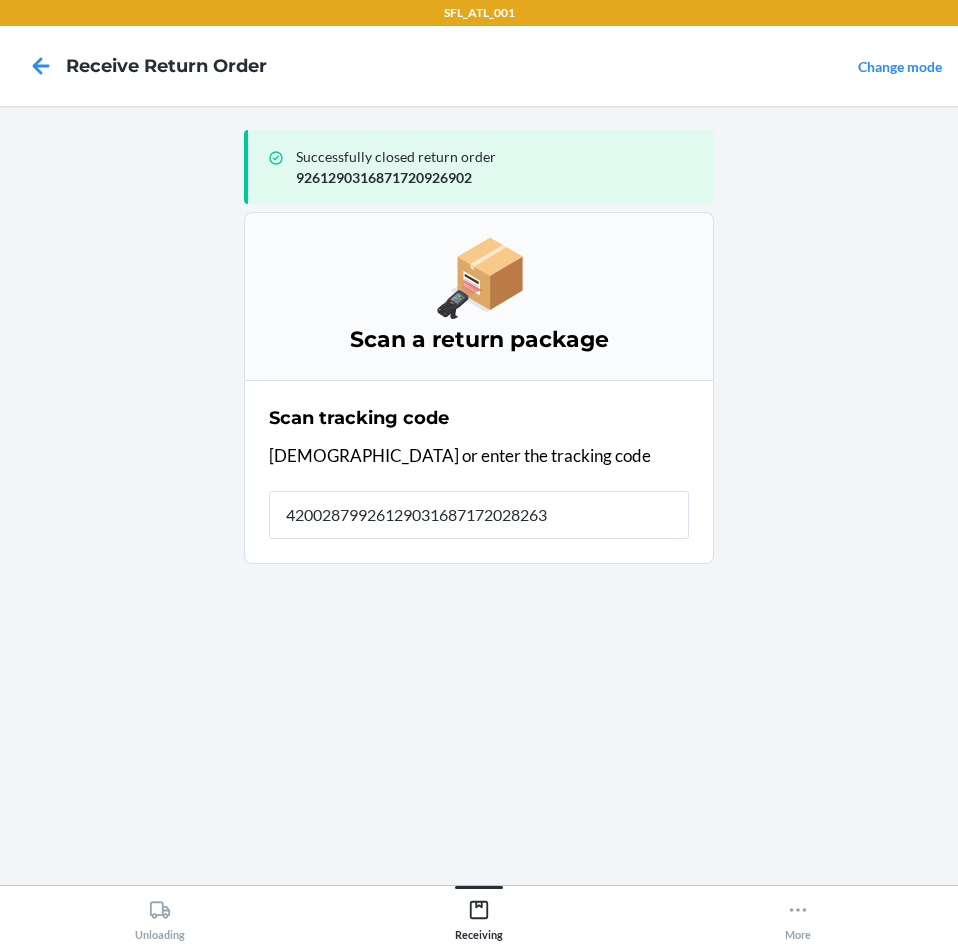 type on "420028799261290316871720282633" 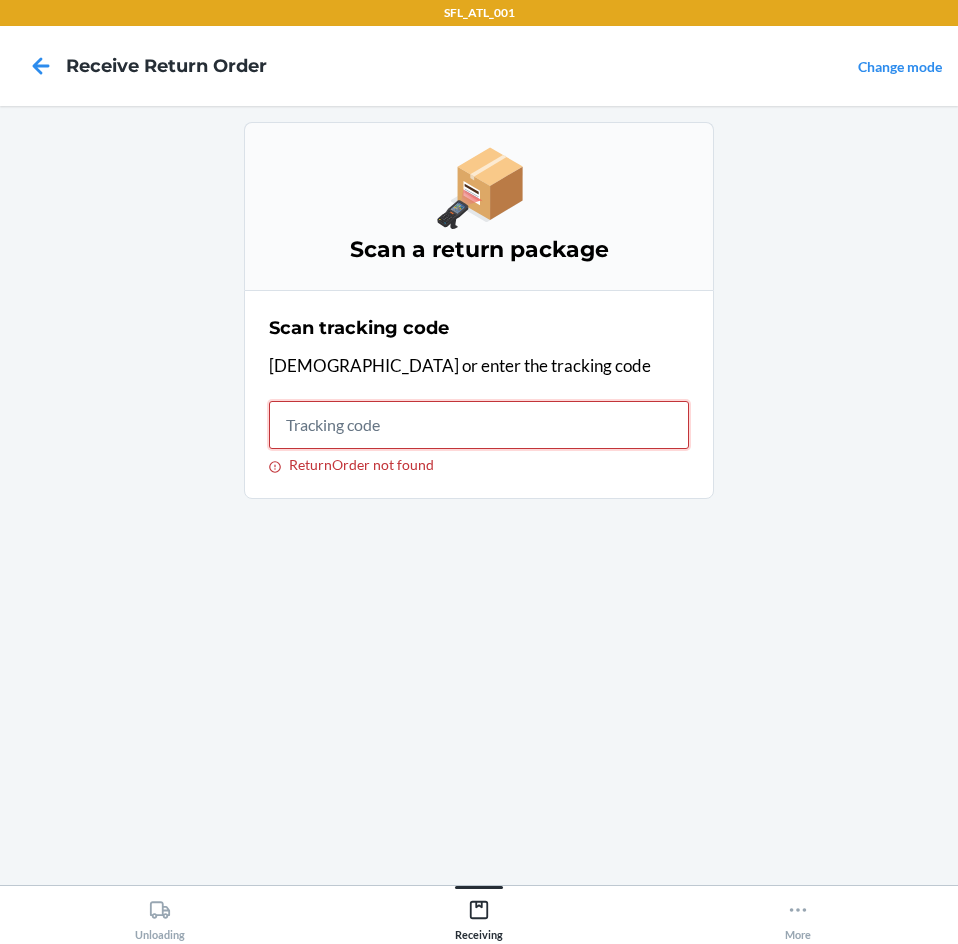 drag, startPoint x: 313, startPoint y: 418, endPoint x: 263, endPoint y: 397, distance: 54.230988 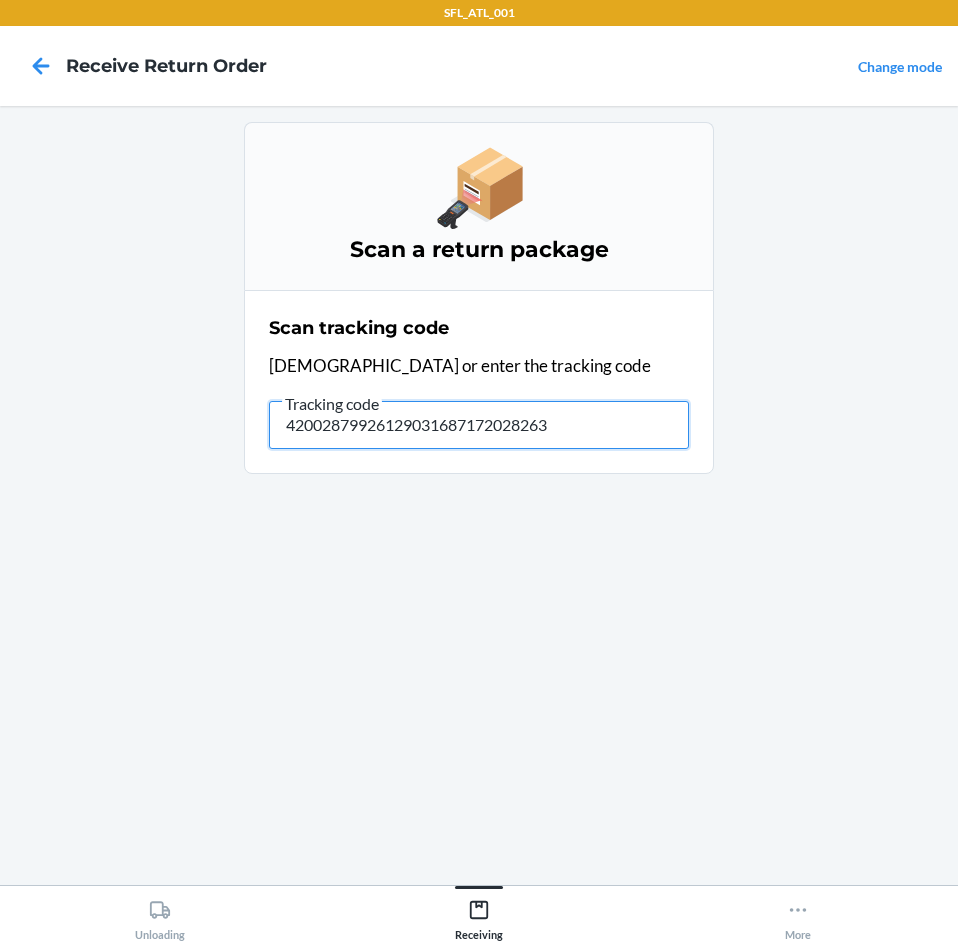 type on "420028799261290316871720282633" 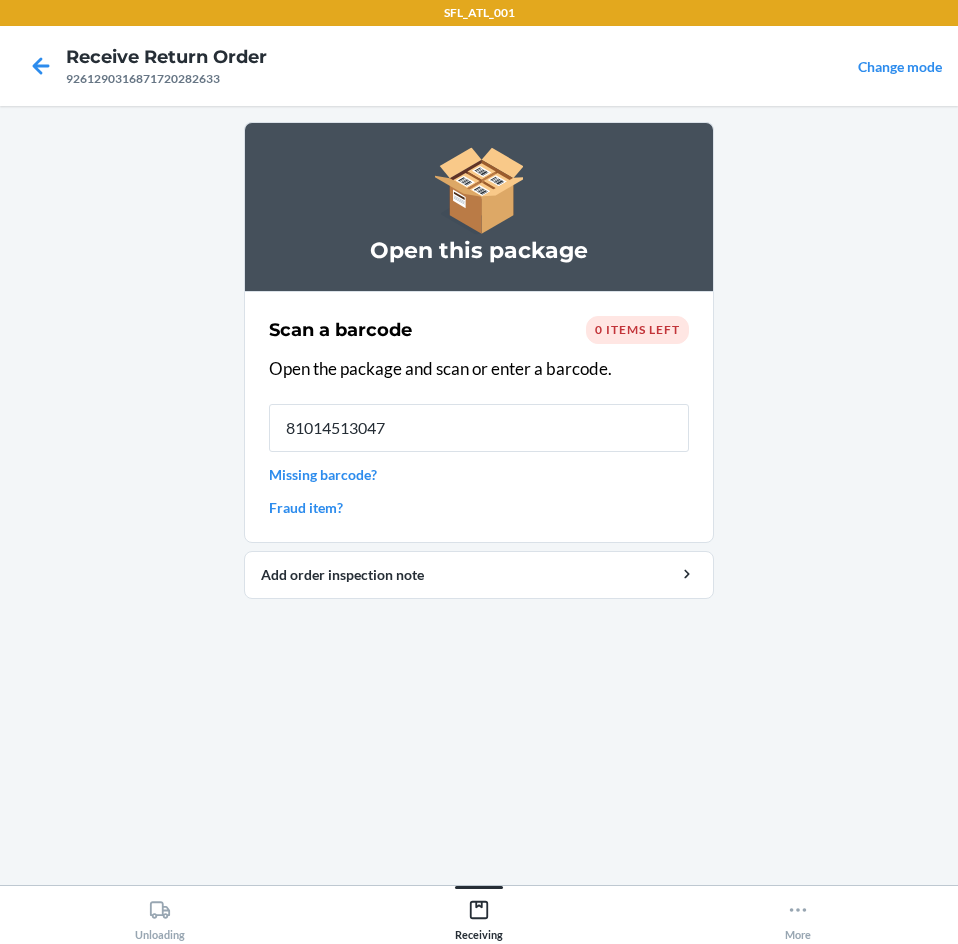 type on "810145130476" 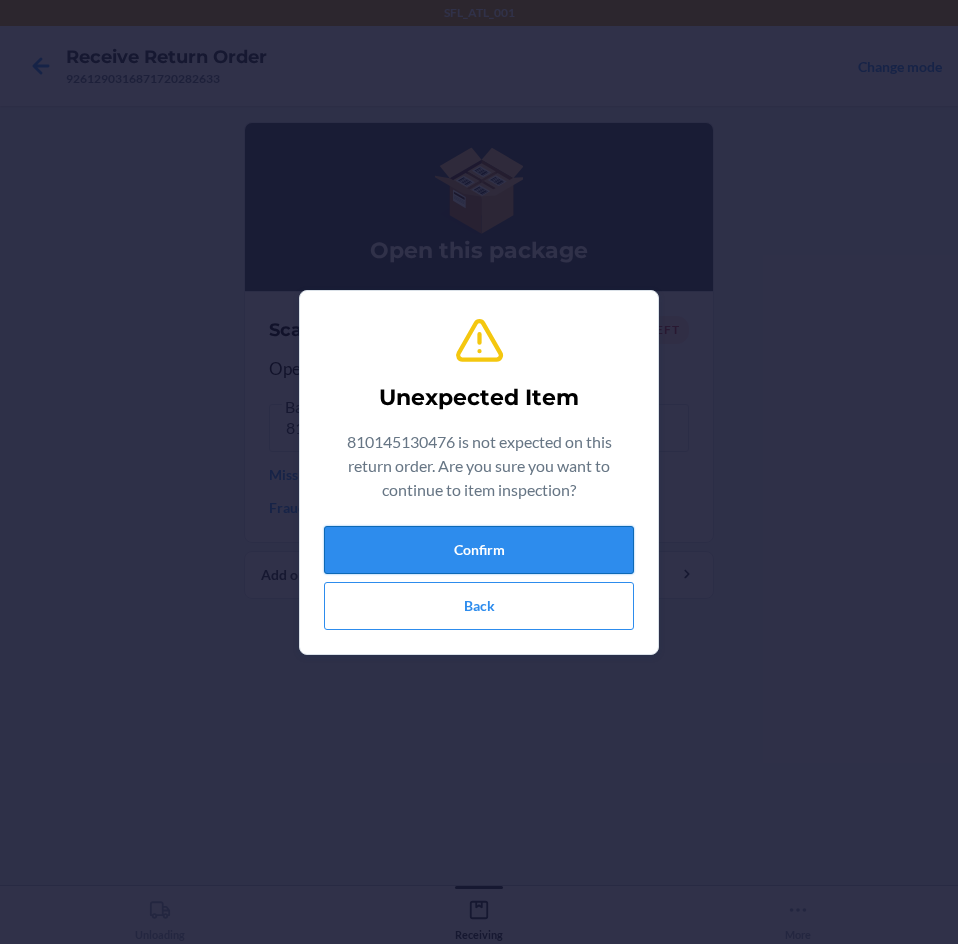 click on "Confirm" at bounding box center (479, 550) 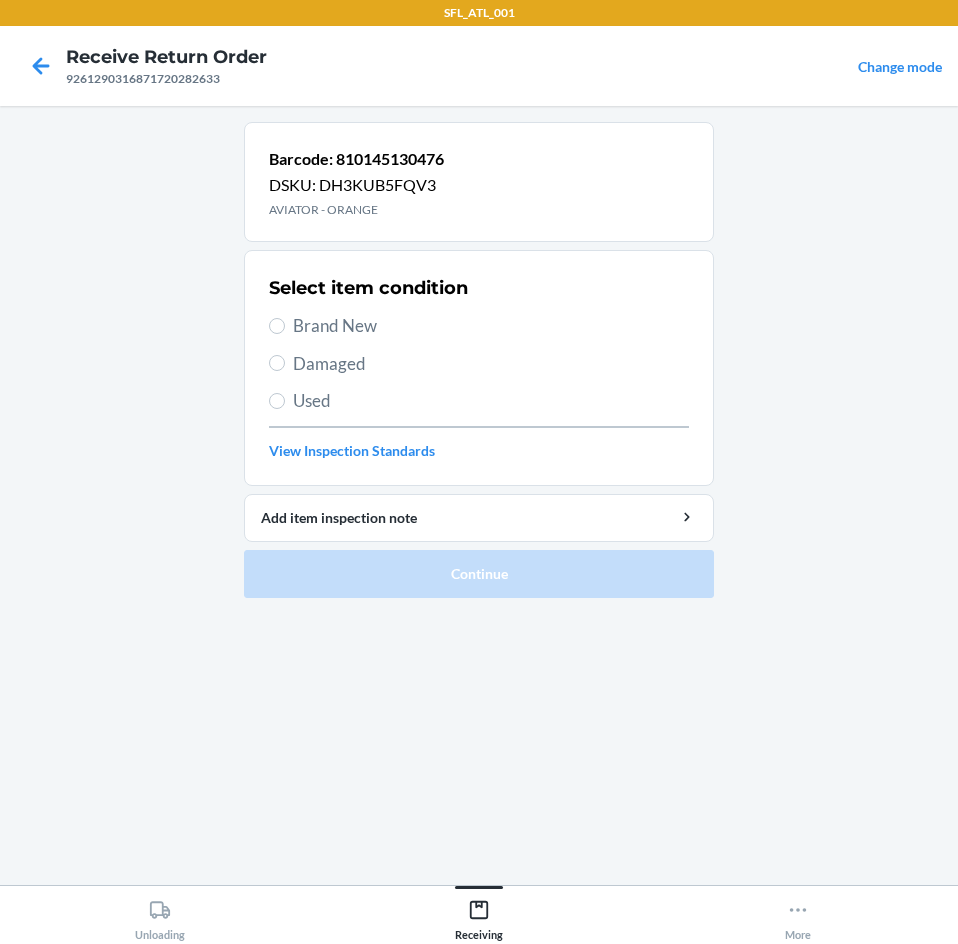 click on "Brand New" at bounding box center (491, 326) 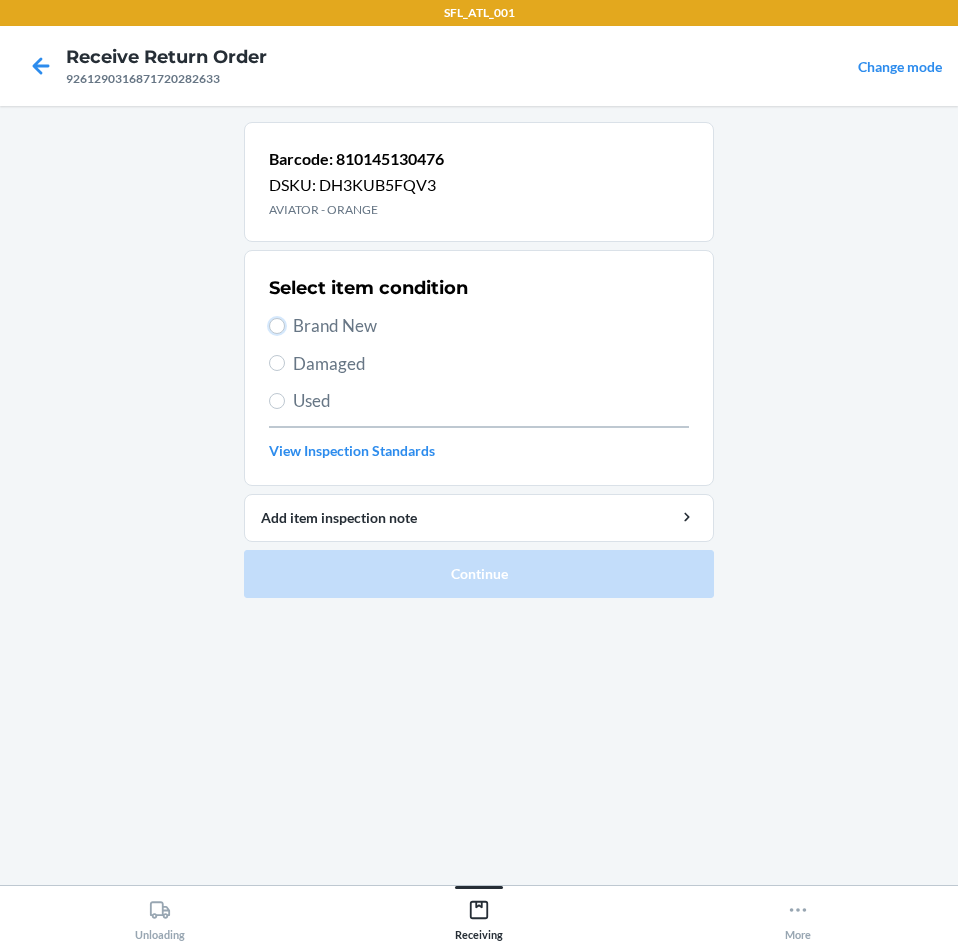click on "Brand New" at bounding box center (277, 326) 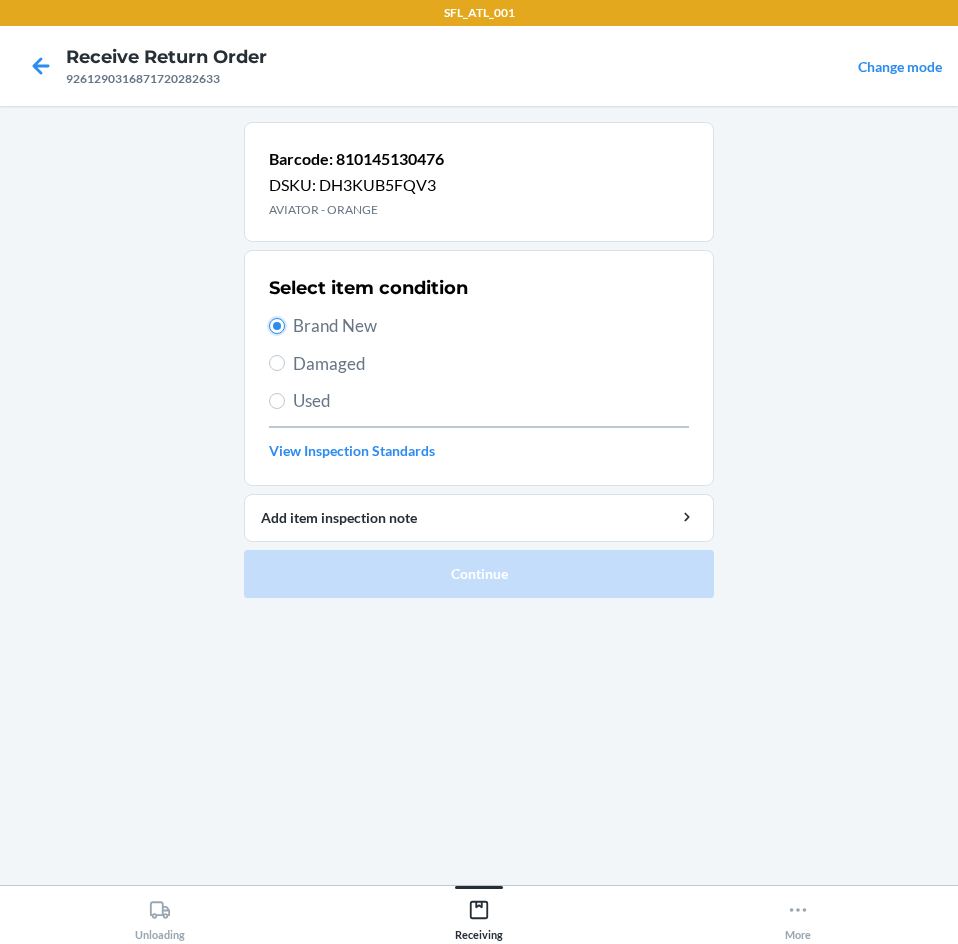 radio on "true" 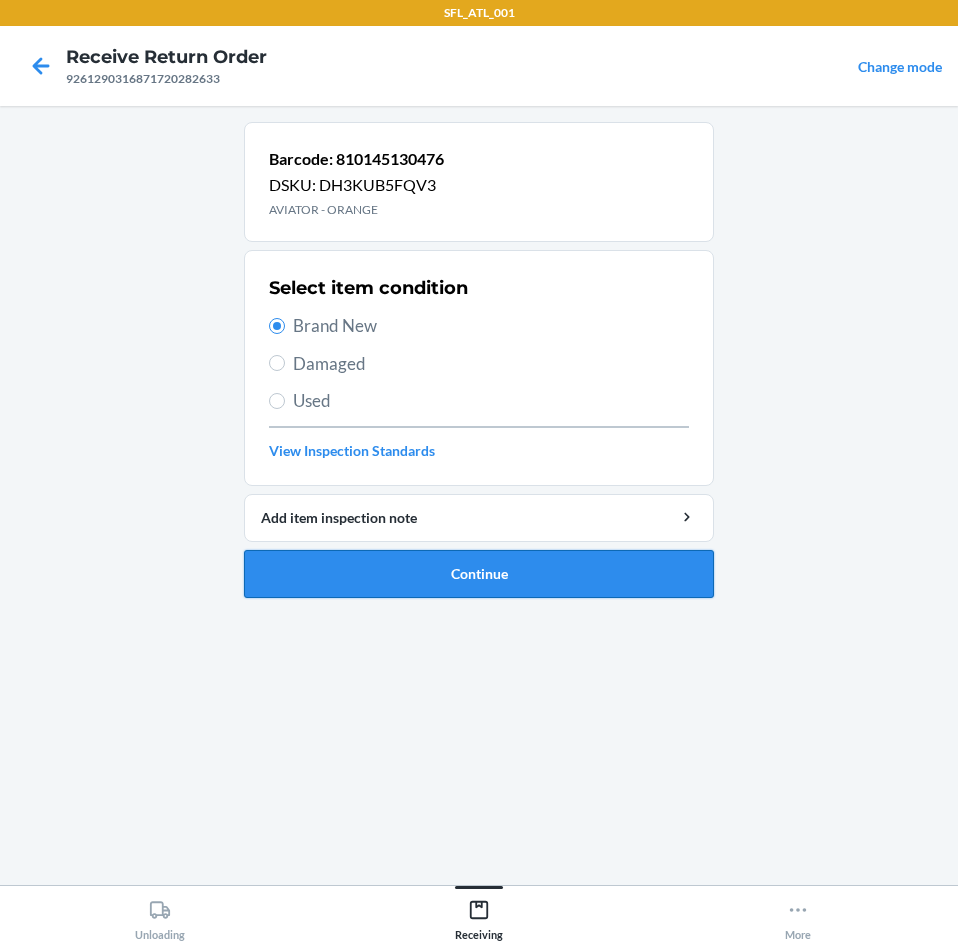 click on "Continue" at bounding box center [479, 574] 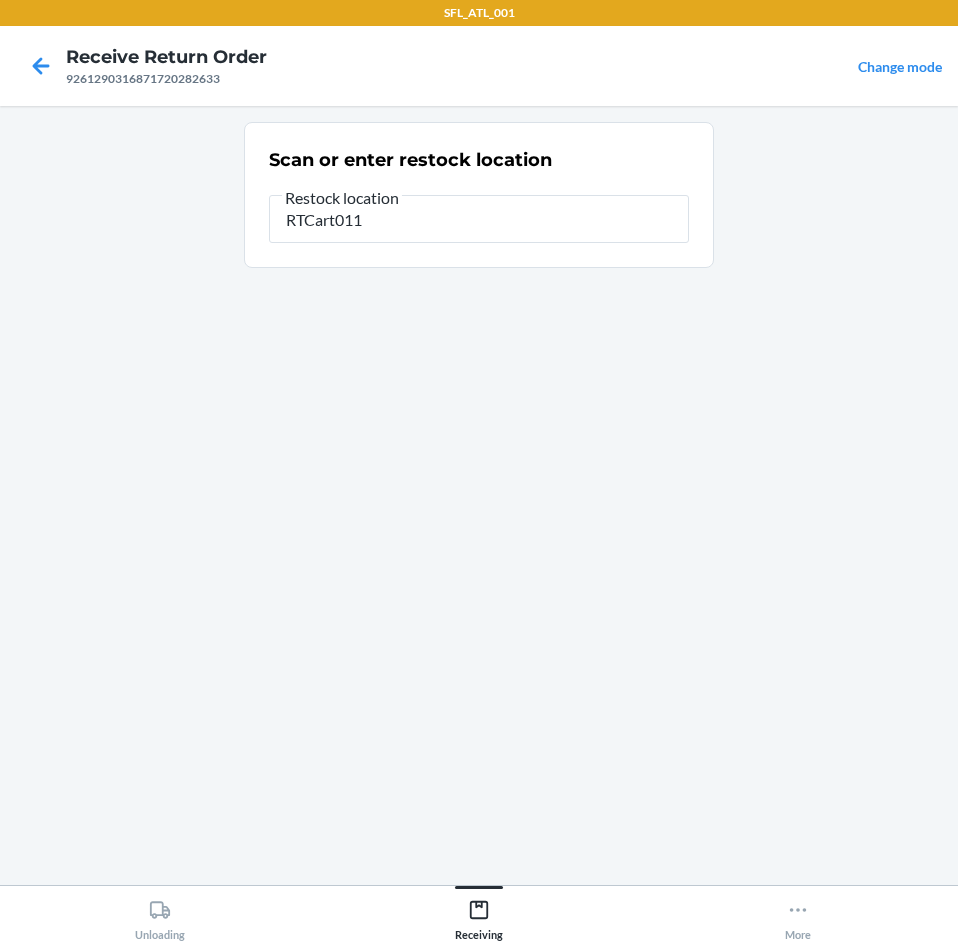 type on "RTCart011" 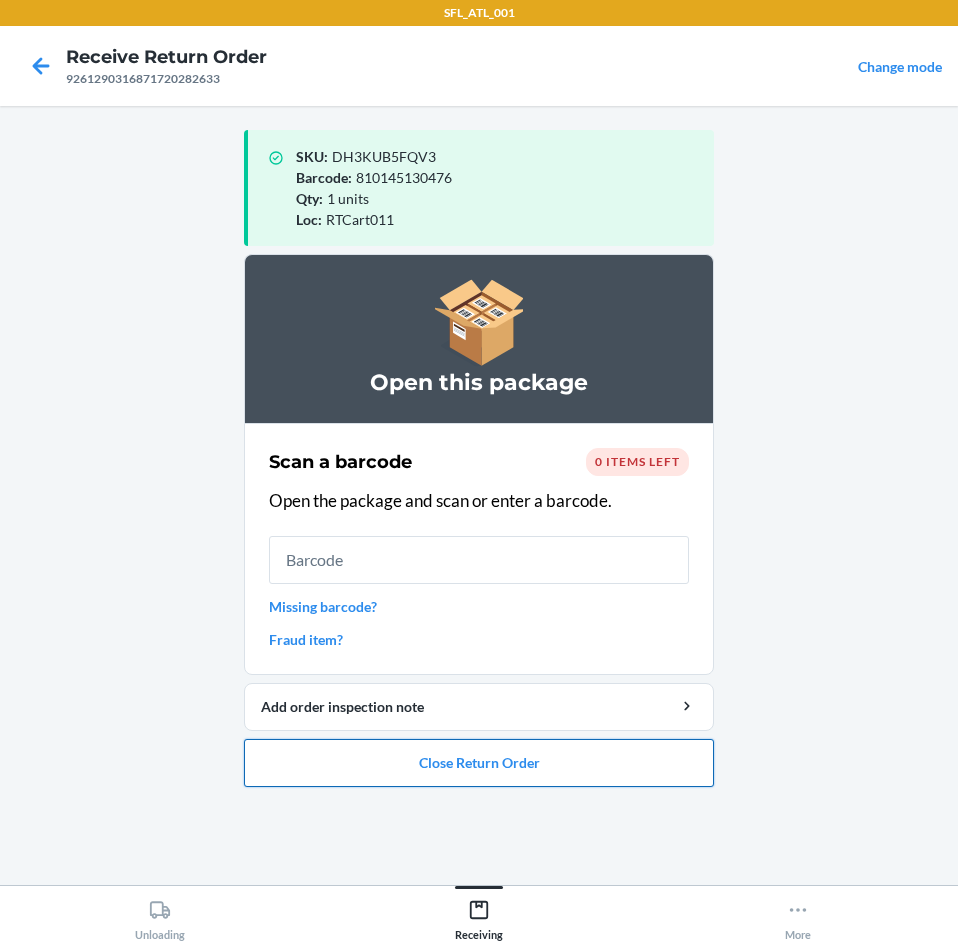 click on "Close Return Order" at bounding box center (479, 763) 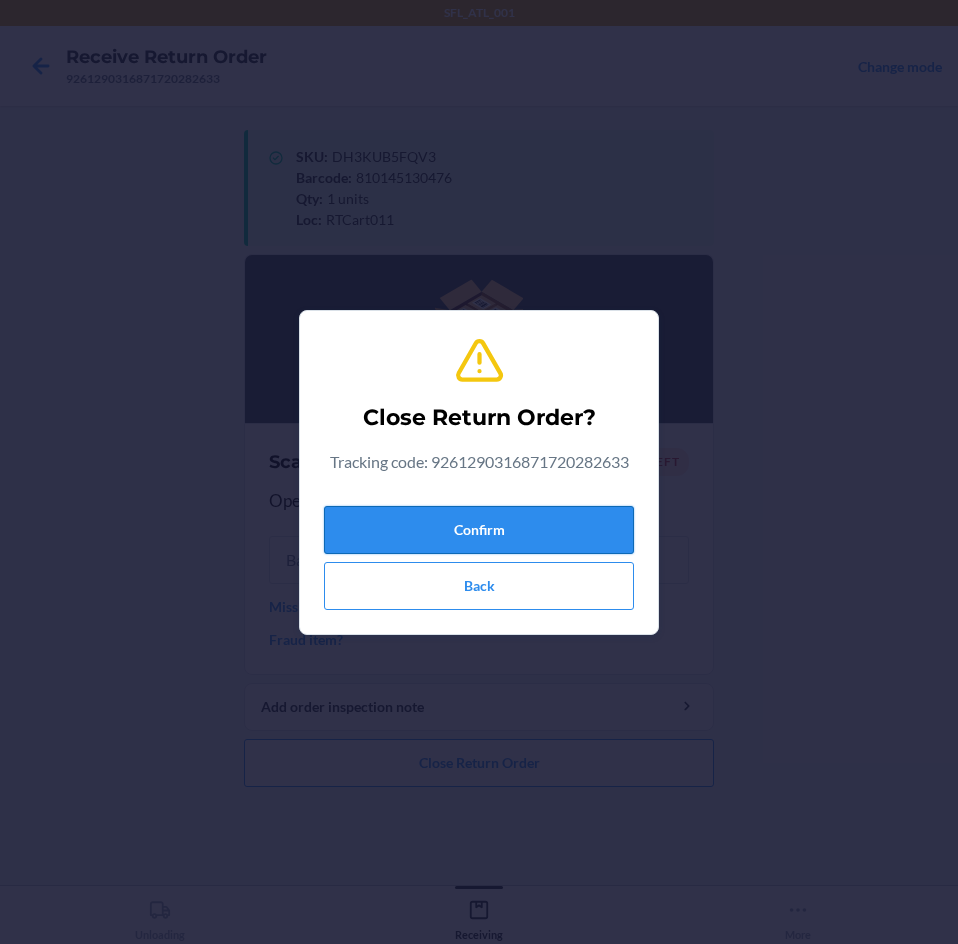 click on "Confirm" at bounding box center [479, 530] 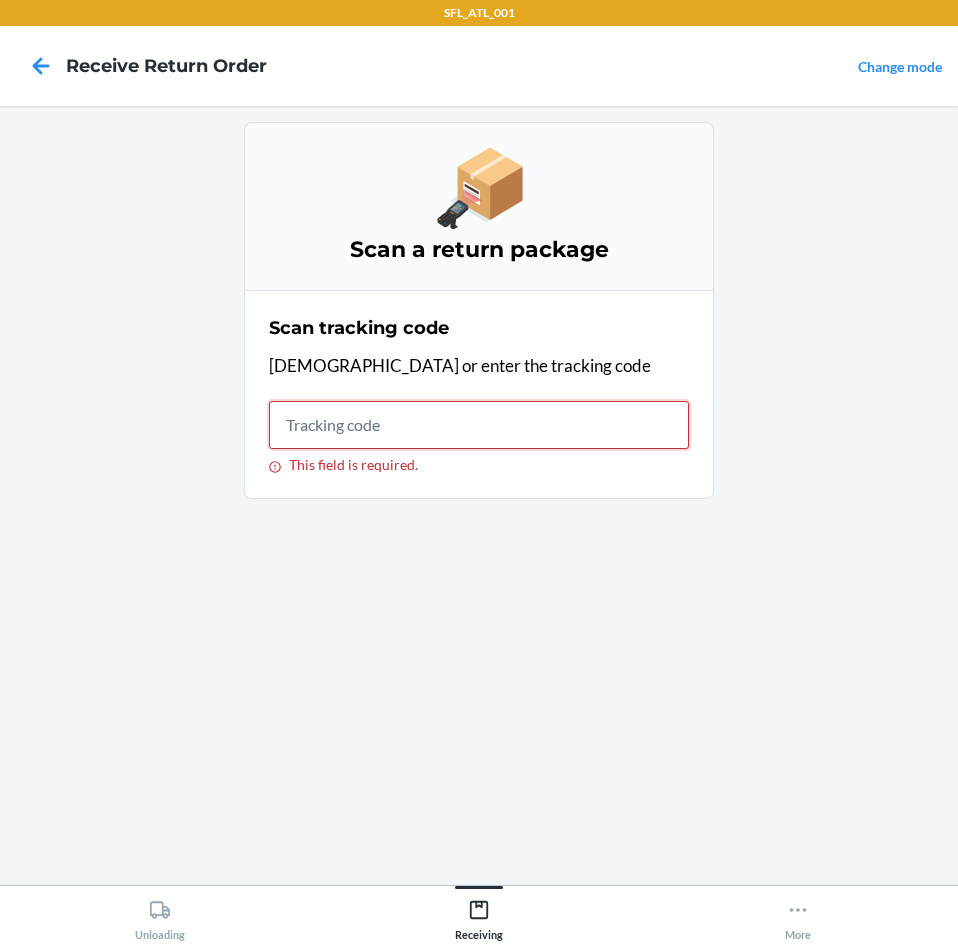 click on "This field is required." at bounding box center (479, 425) 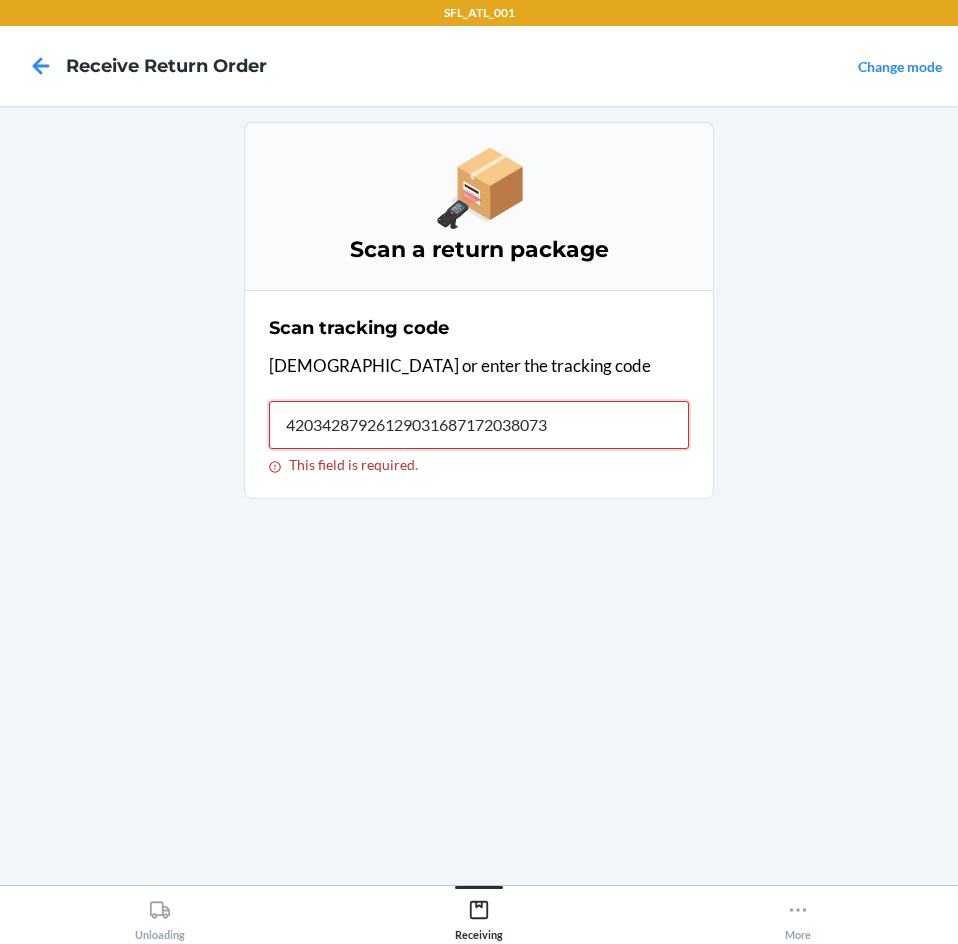 type on "420342879261290316871720380735" 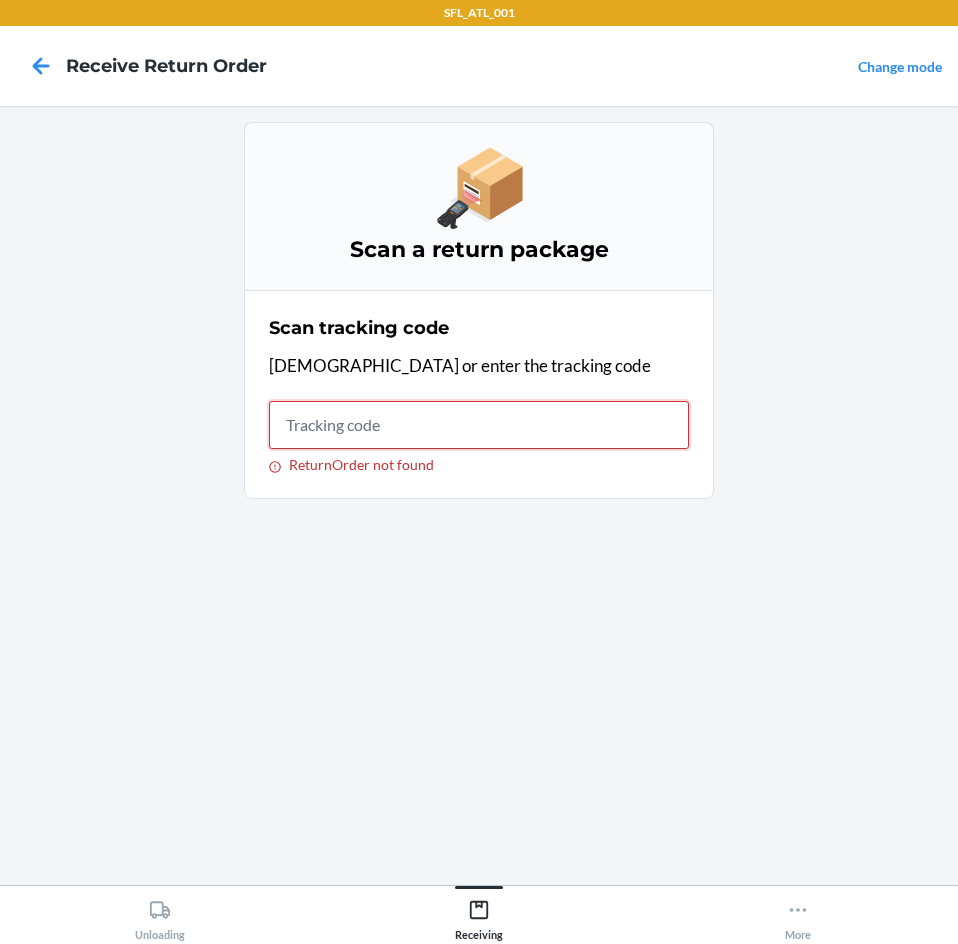 click on "ReturnOrder not found" at bounding box center (479, 425) 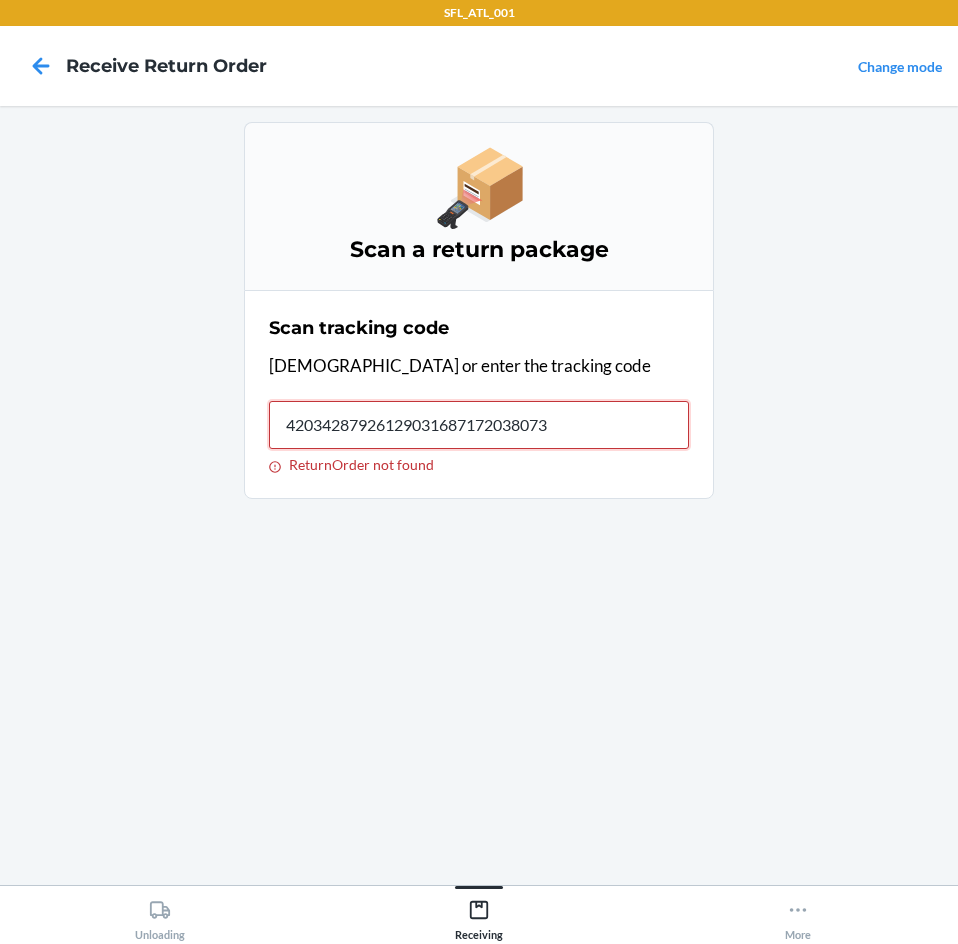 type on "420342879261290316871720380735" 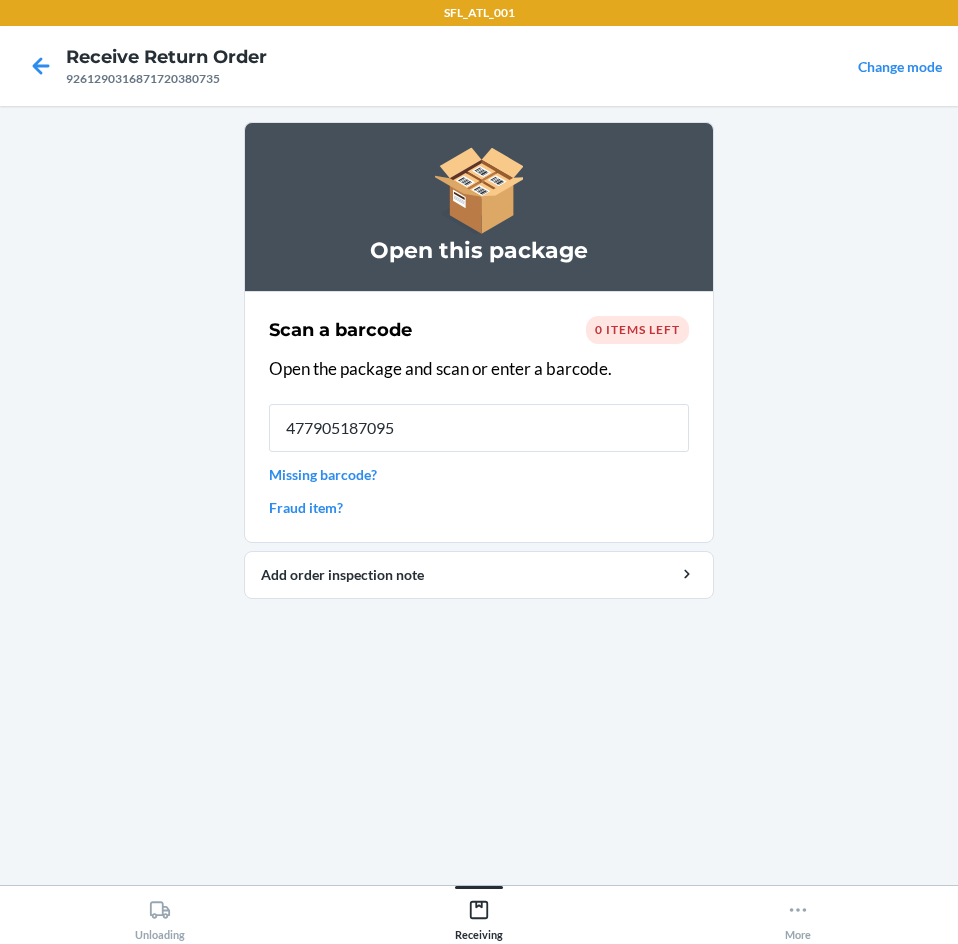 type on "4779051870950" 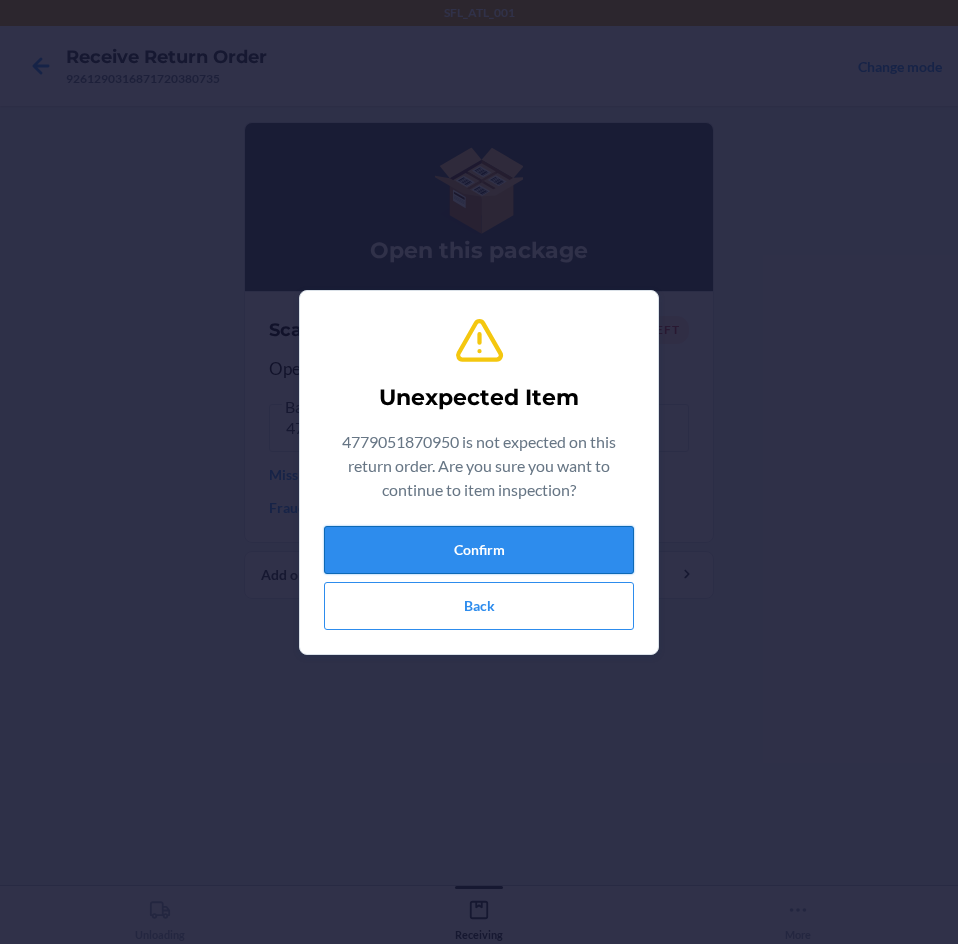 click on "Confirm" at bounding box center [479, 550] 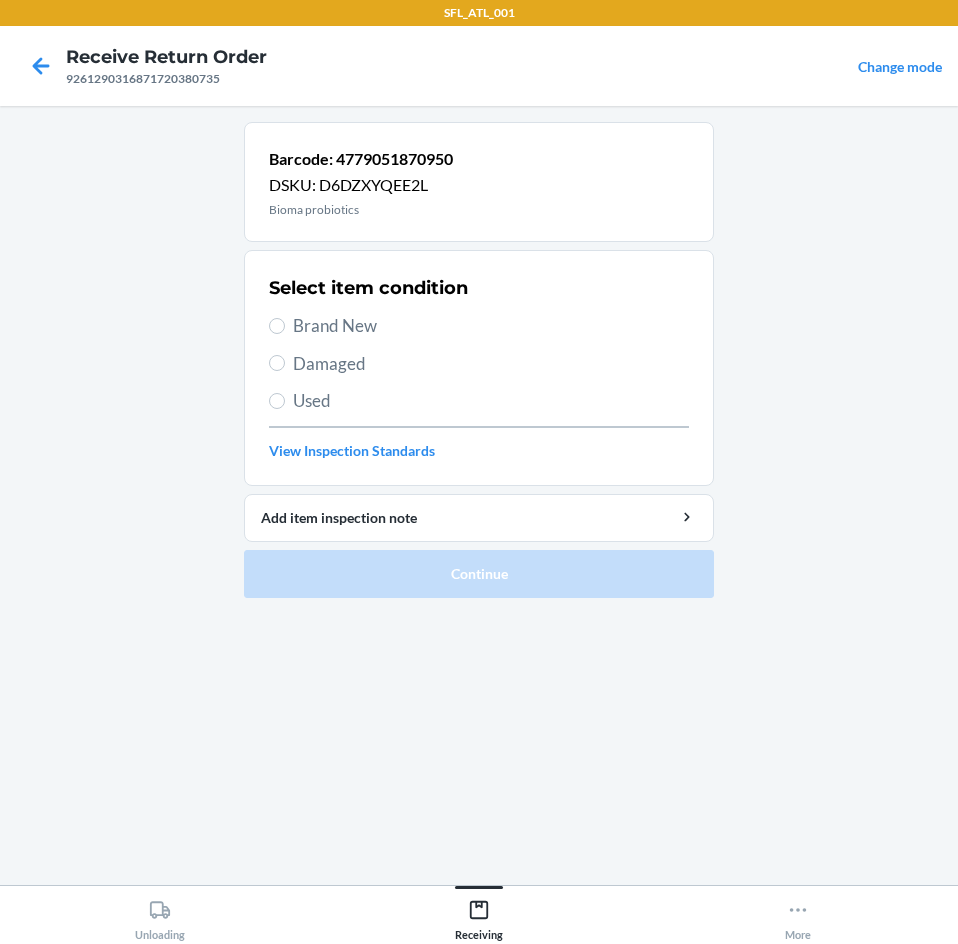 click on "Damaged" at bounding box center [491, 364] 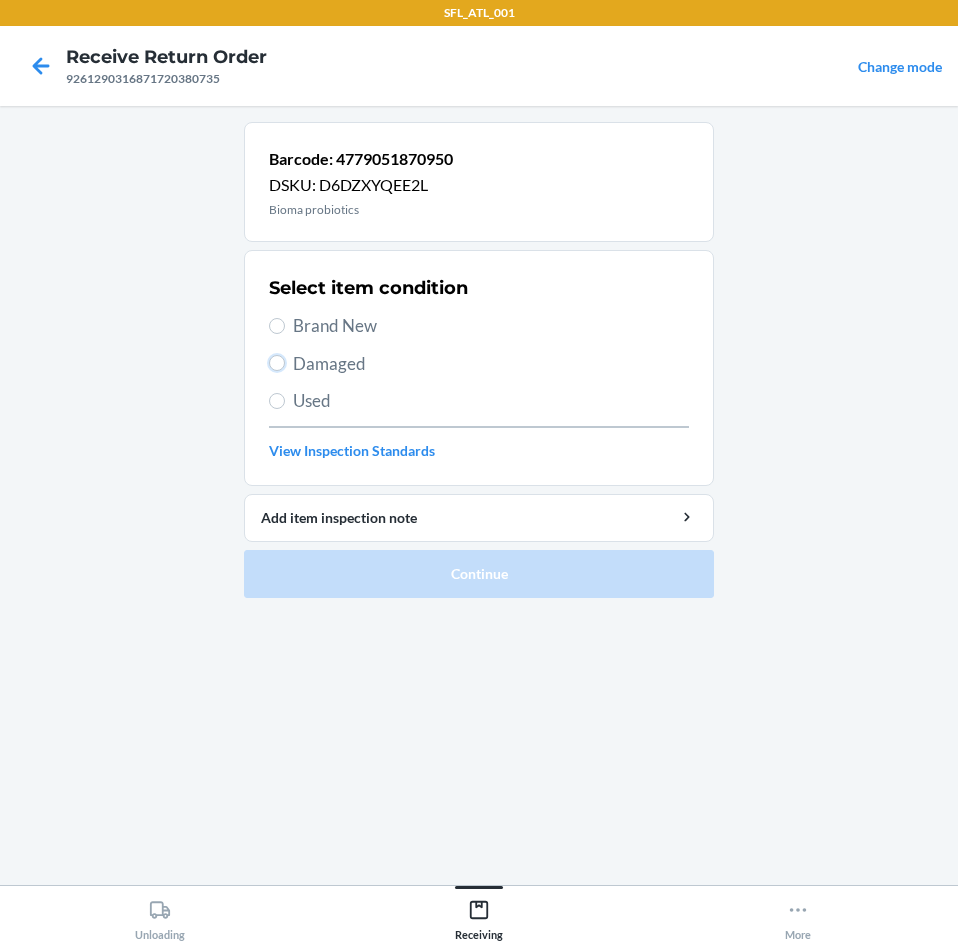 click on "Damaged" at bounding box center (277, 363) 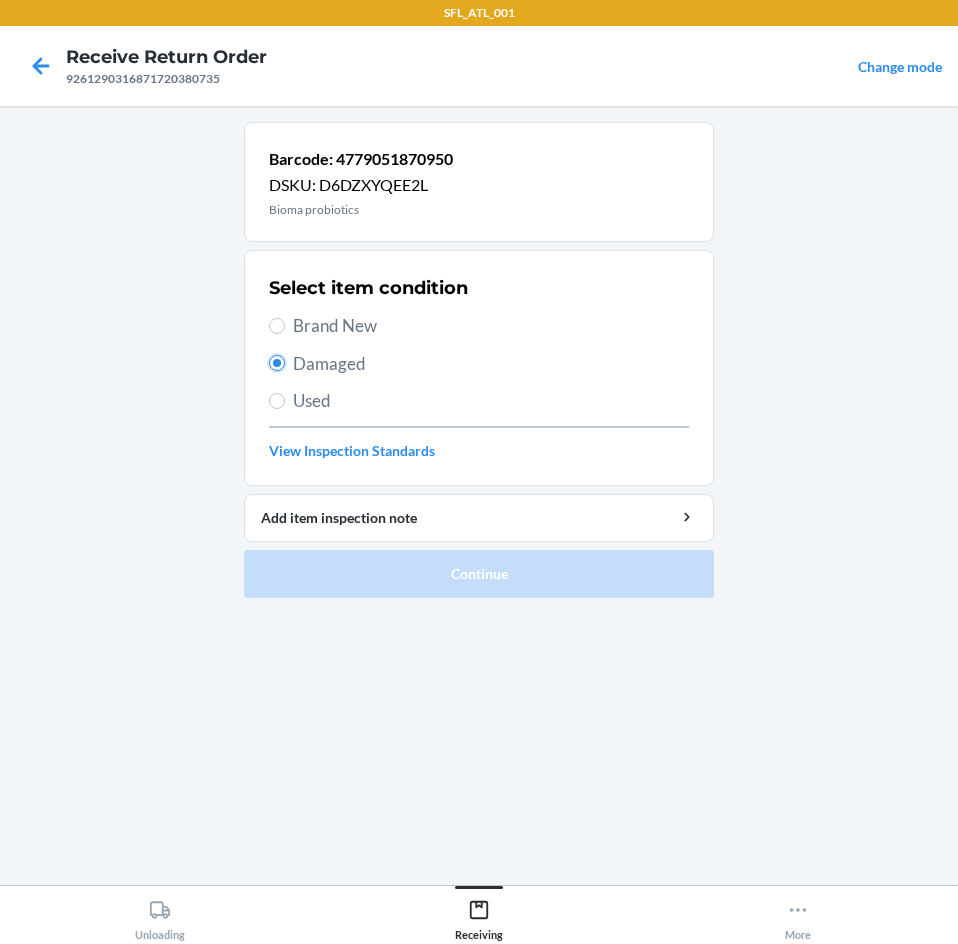 radio on "true" 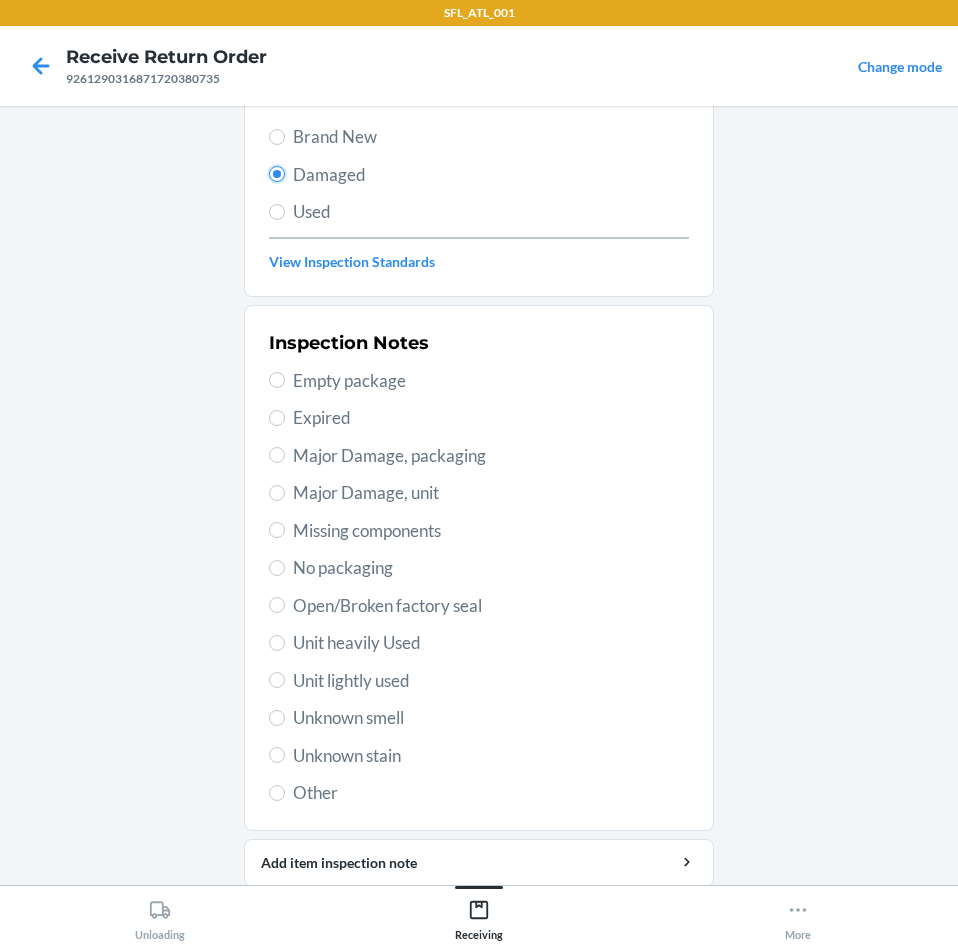 scroll, scrollTop: 263, scrollLeft: 0, axis: vertical 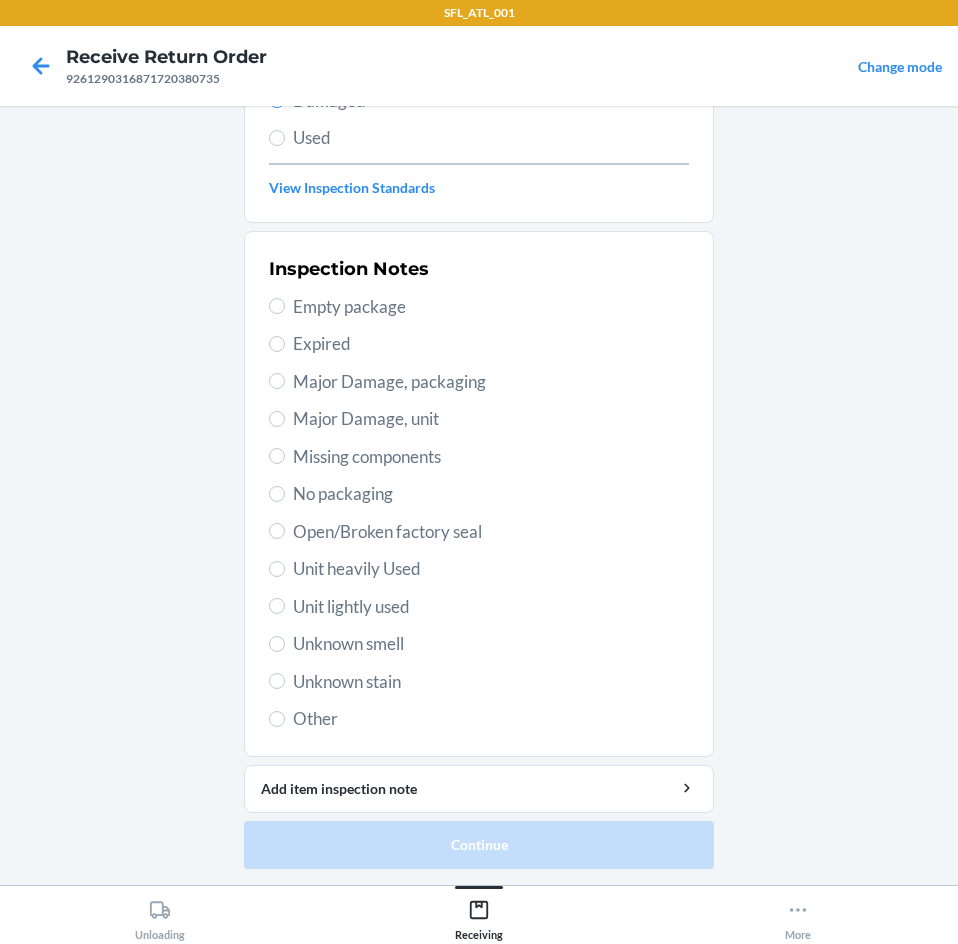 click on "Other" at bounding box center [491, 719] 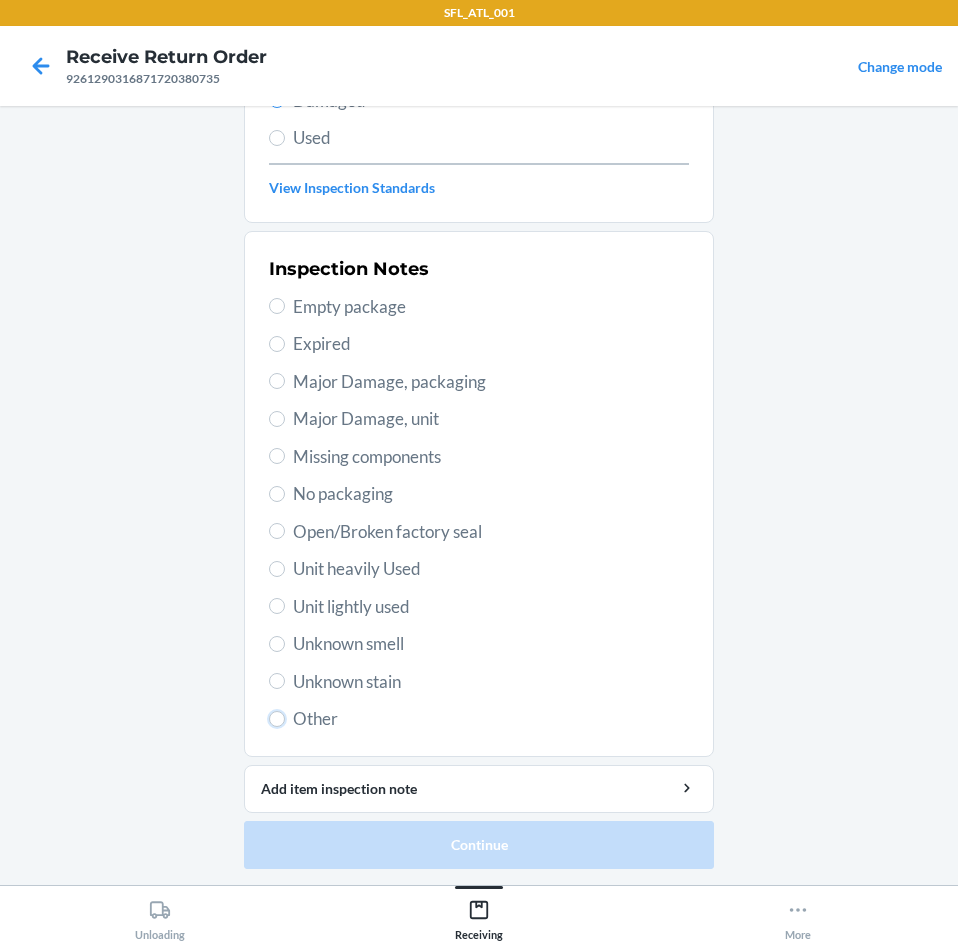 click on "Other" at bounding box center (277, 719) 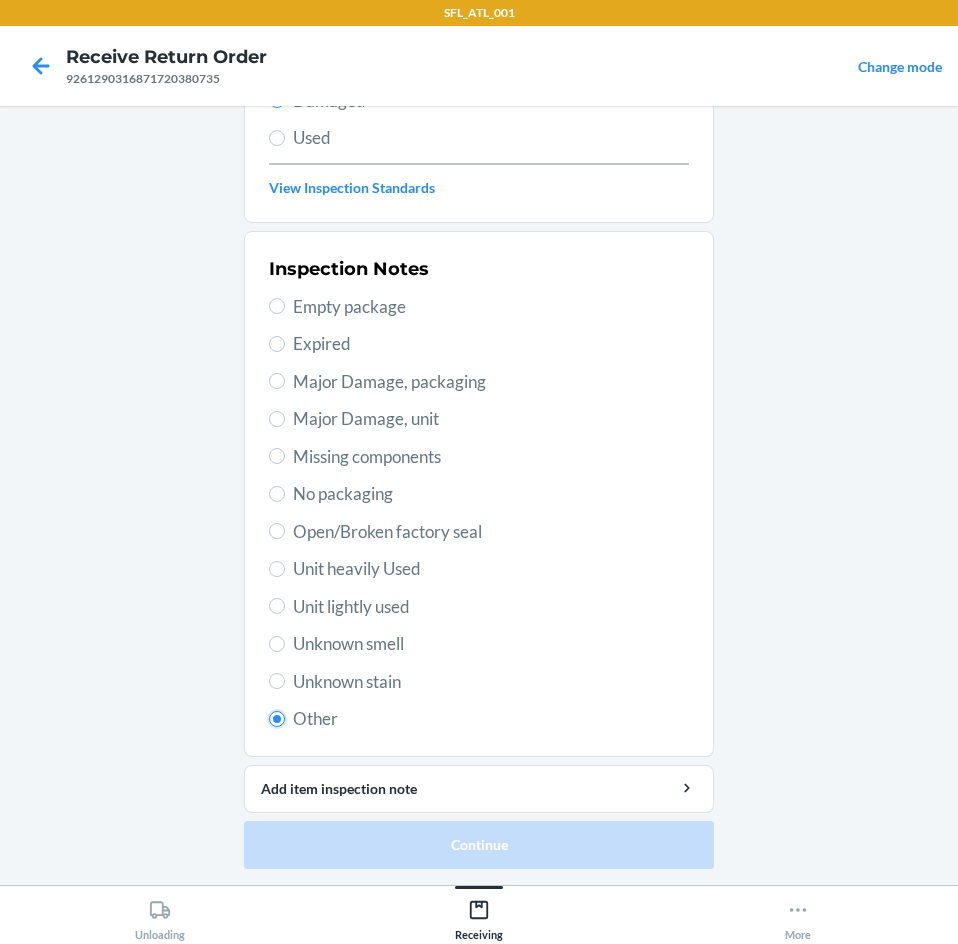 radio on "true" 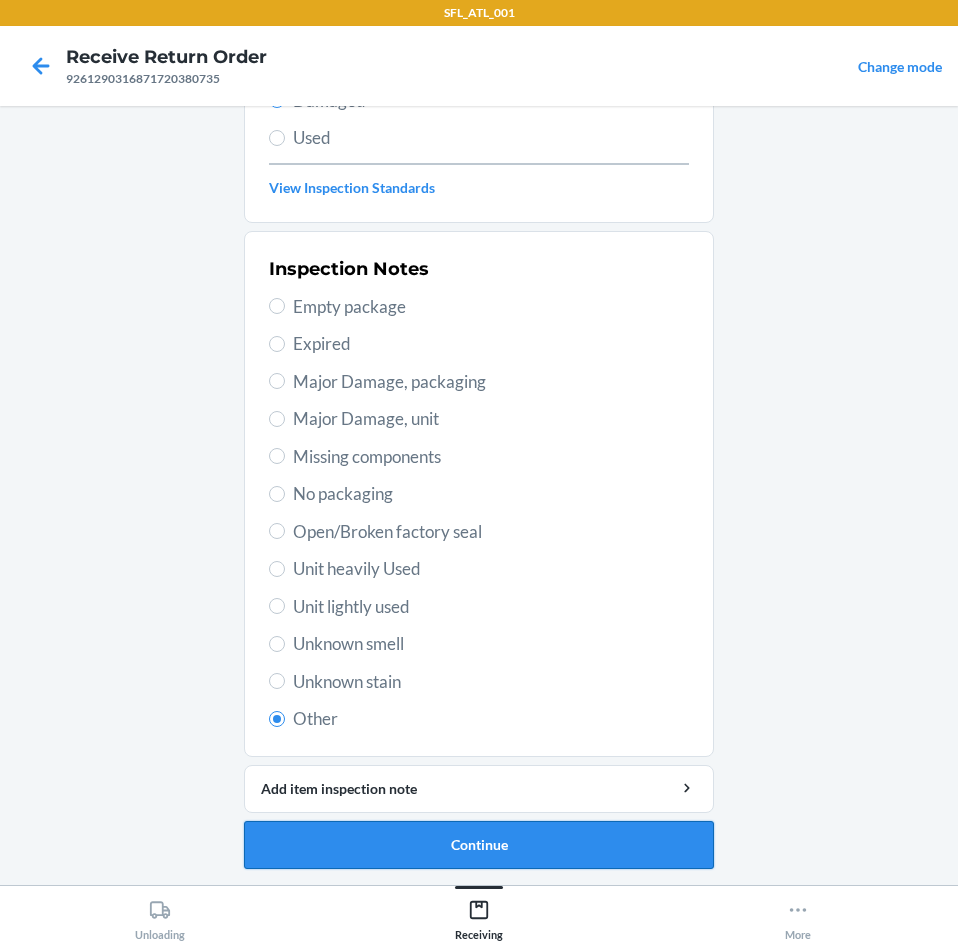click on "Continue" at bounding box center (479, 845) 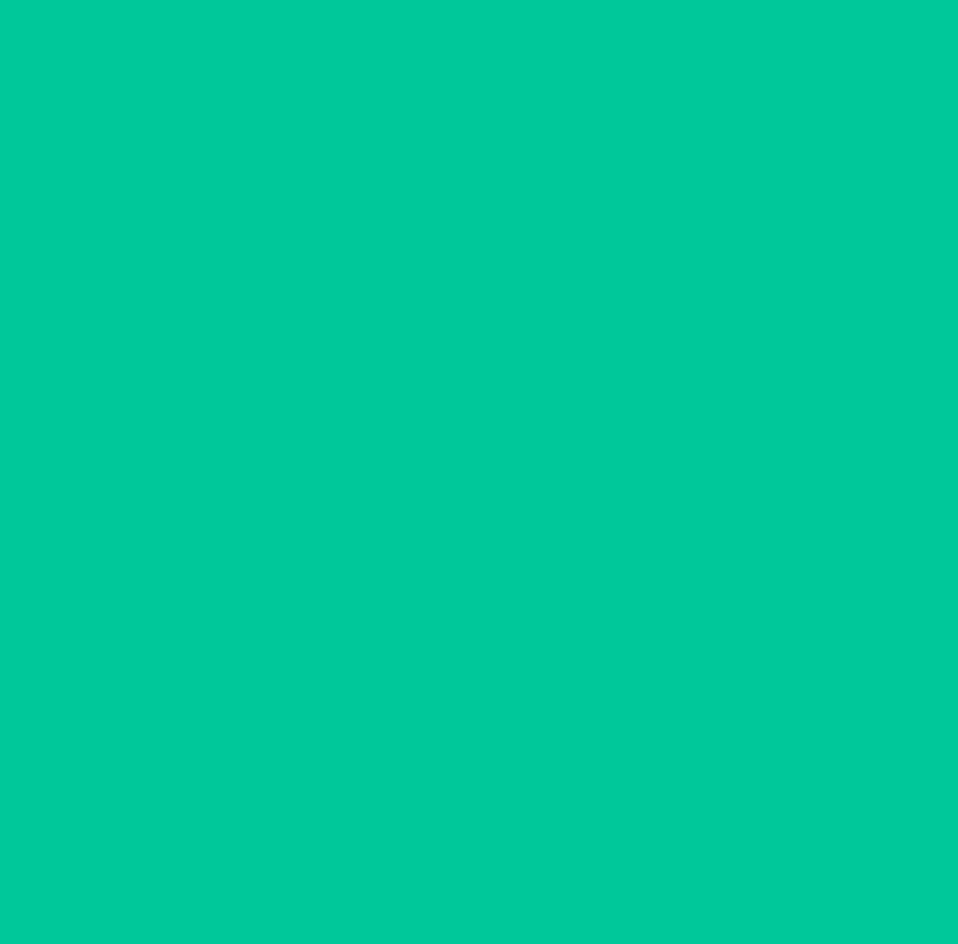 scroll, scrollTop: 98, scrollLeft: 0, axis: vertical 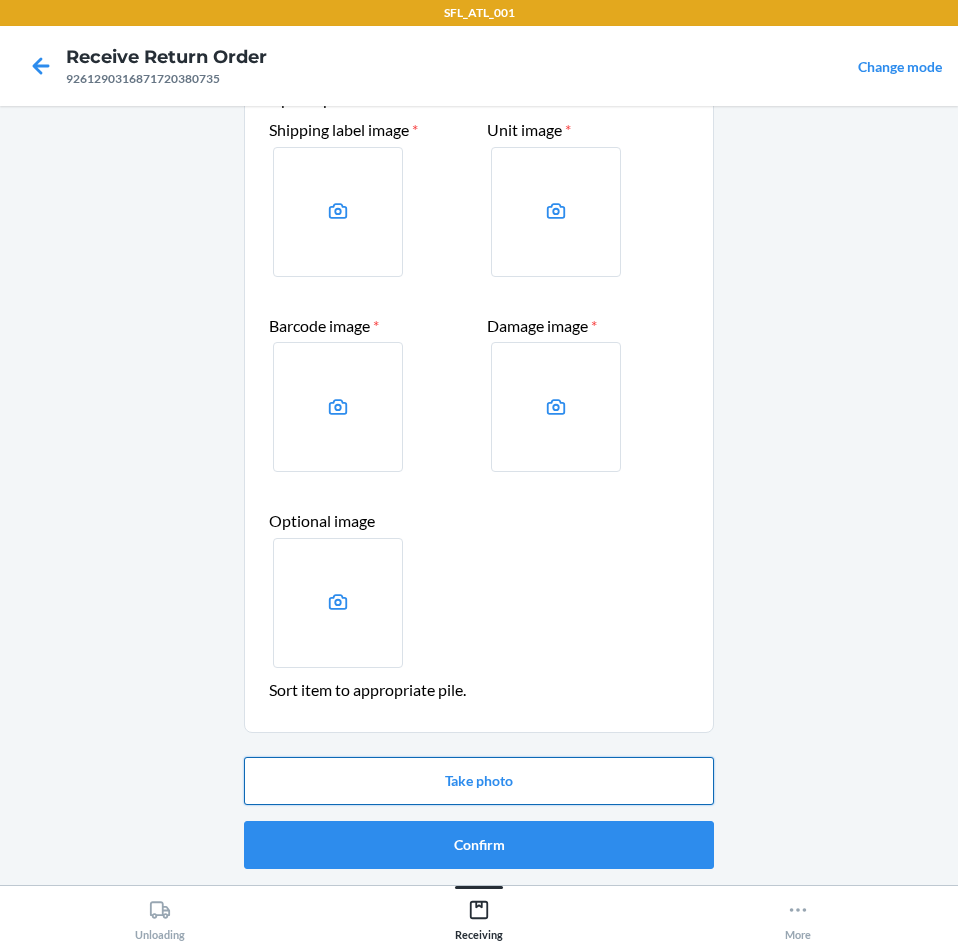 click on "Take photo" at bounding box center (479, 781) 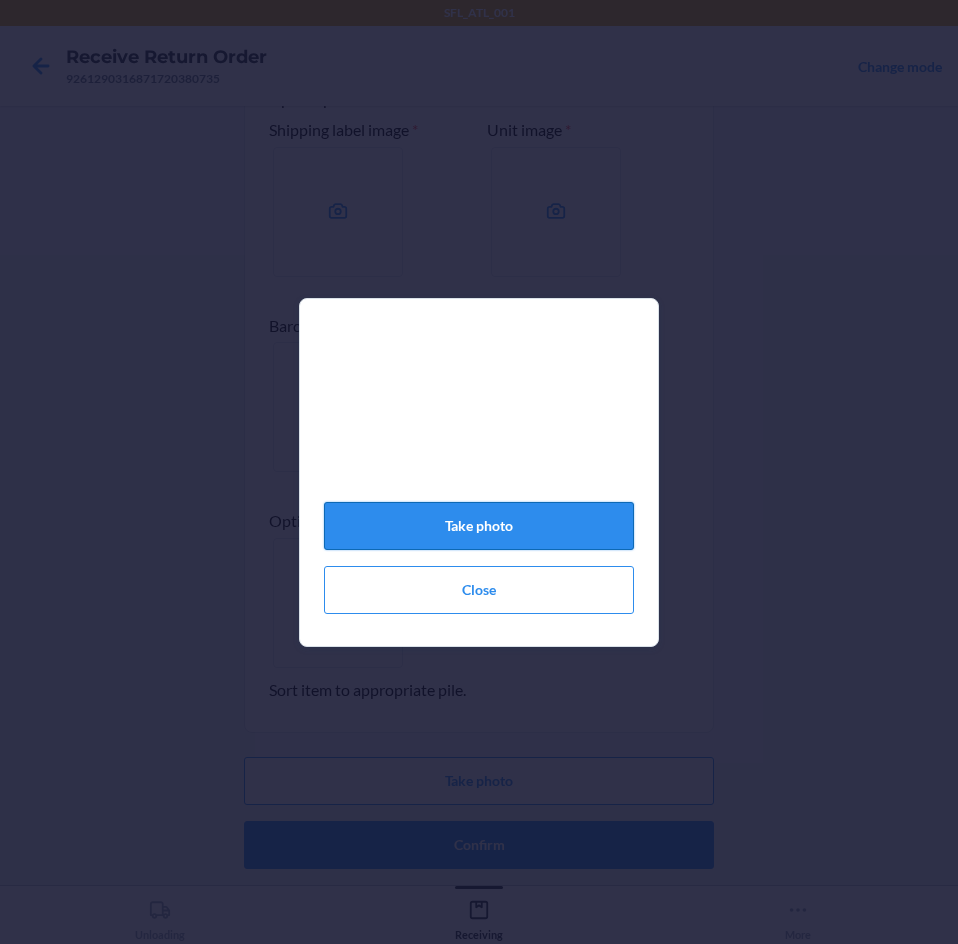 click on "Take photo" 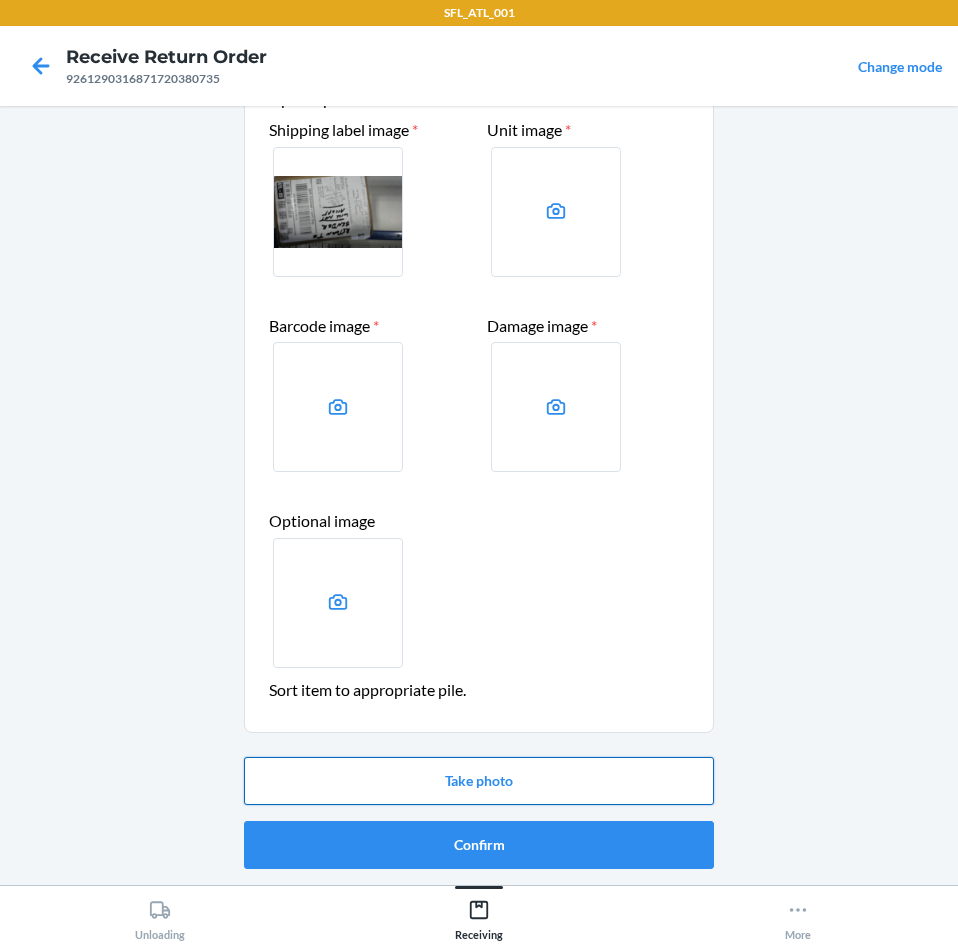 click on "Take photo" at bounding box center (479, 781) 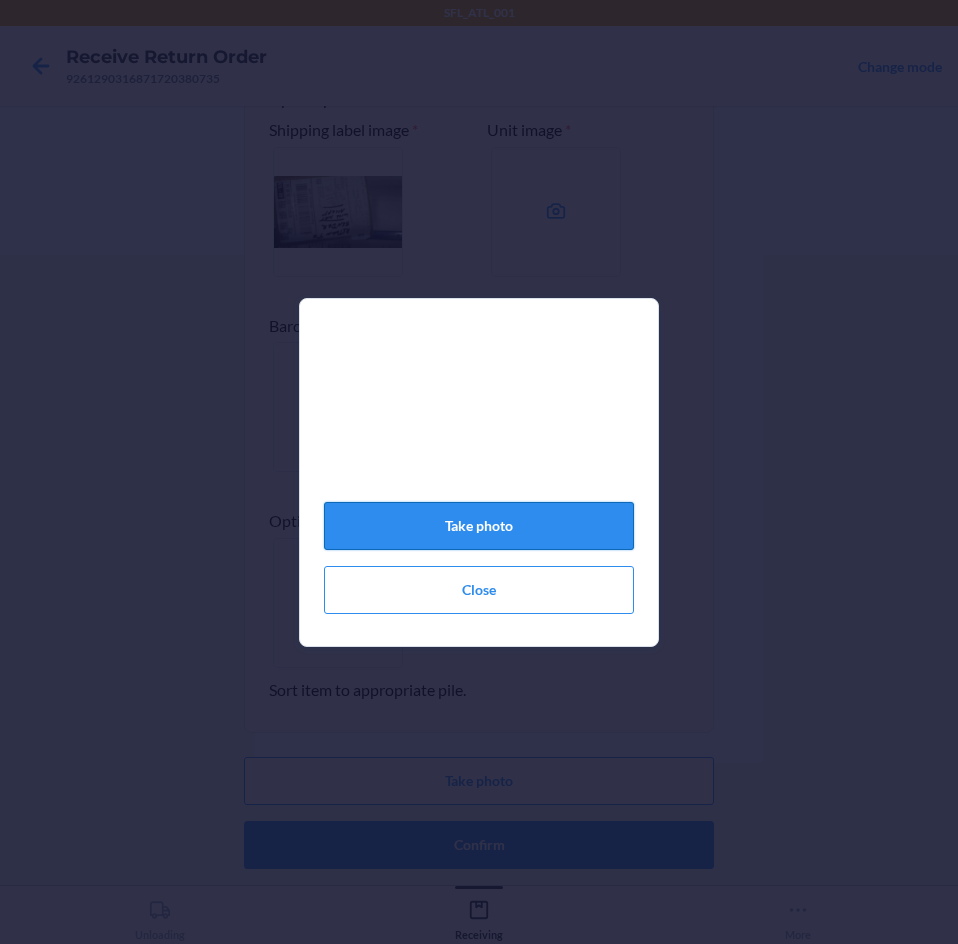 click on "Take photo" 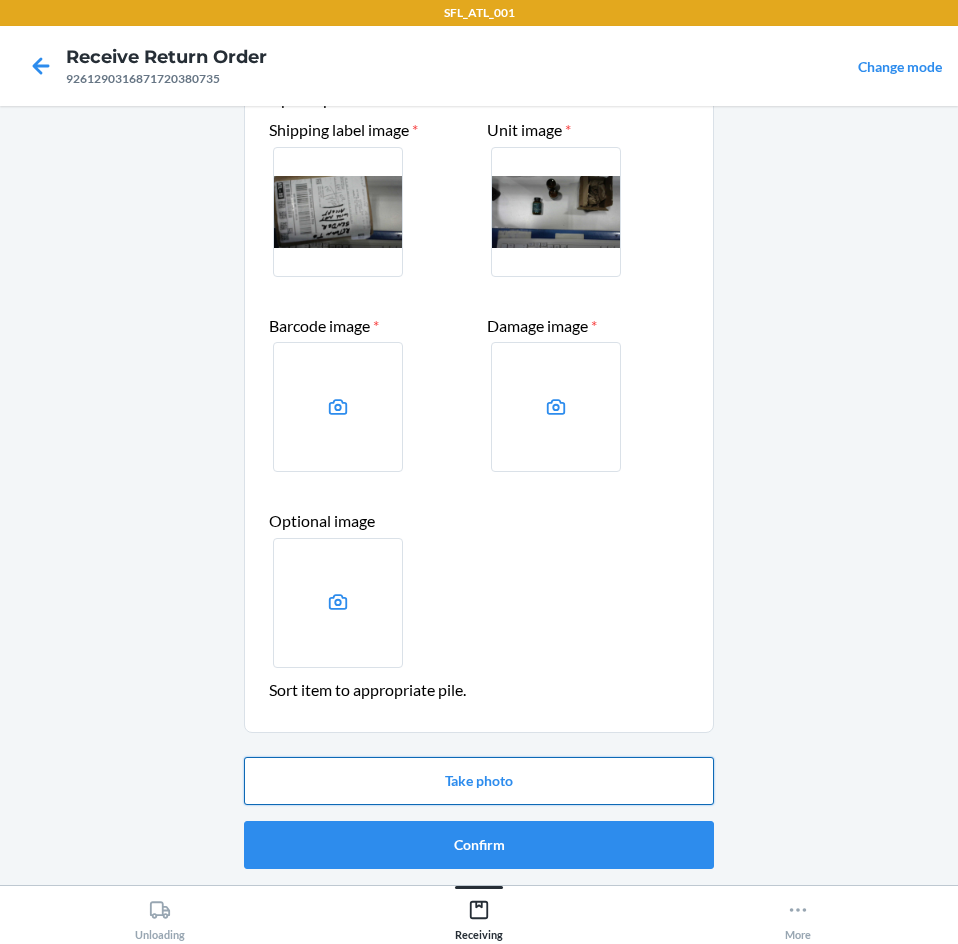 click on "Take photo" at bounding box center (479, 781) 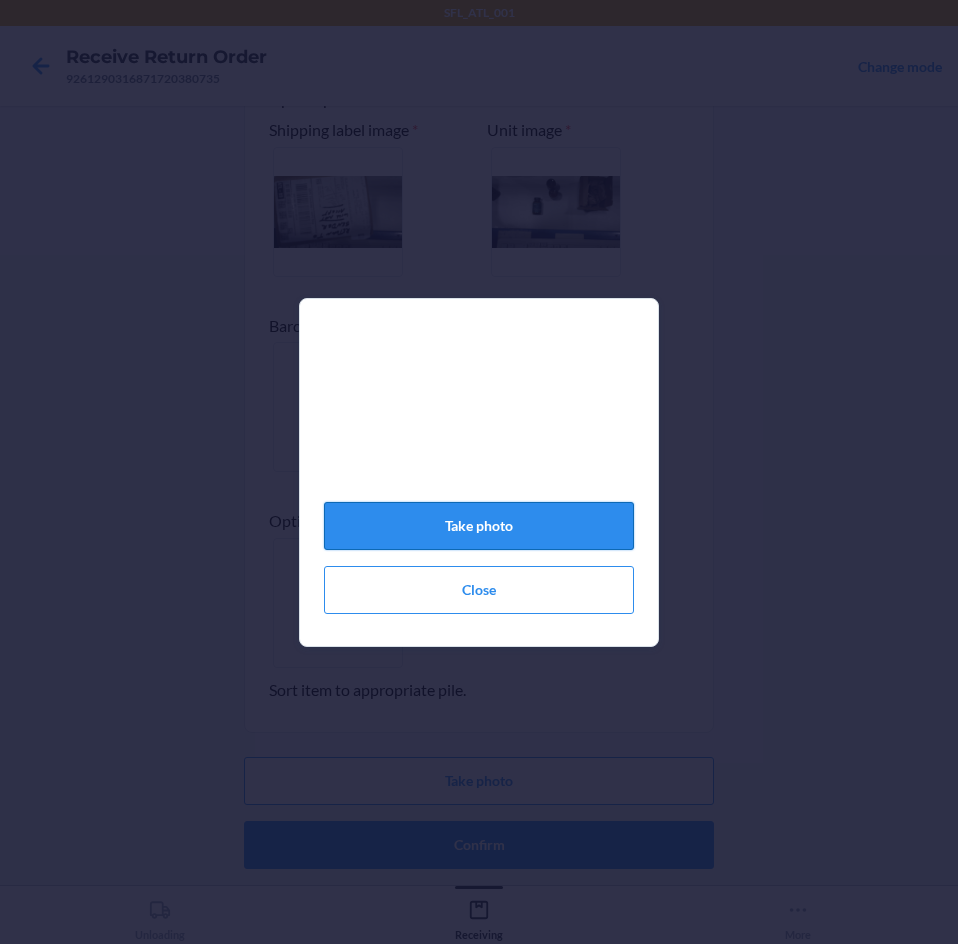 click on "Take photo" 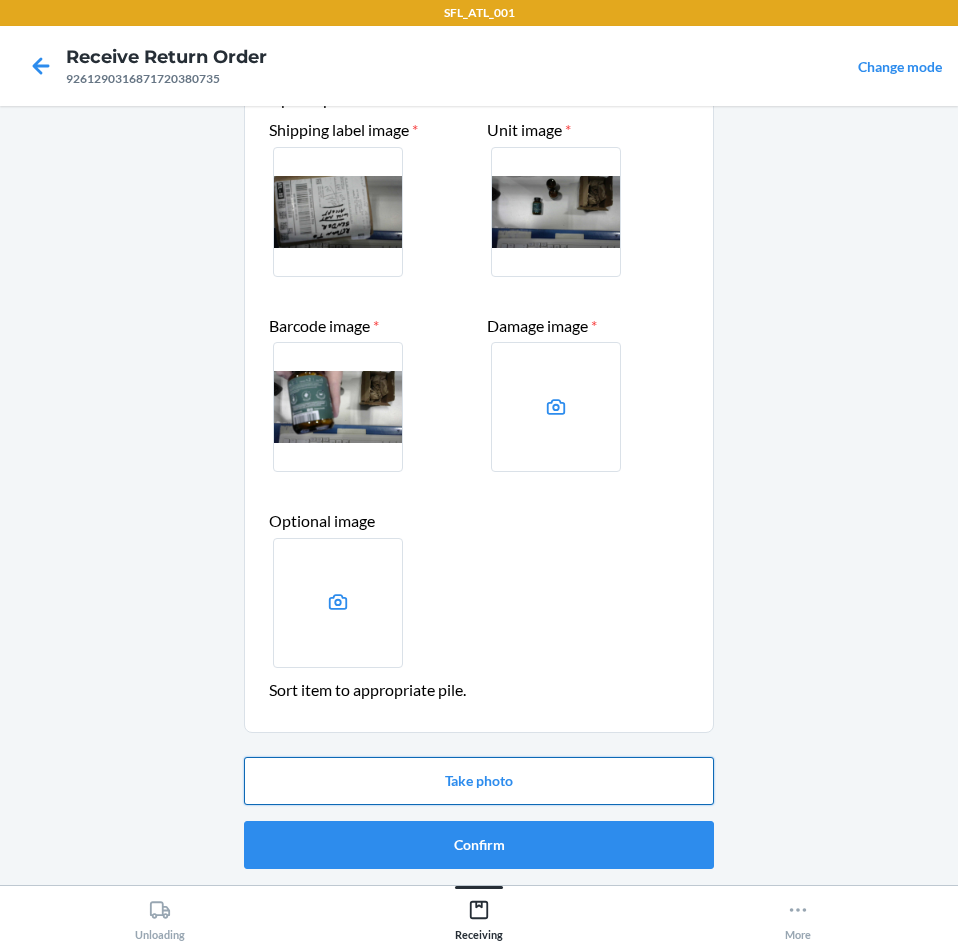 click on "Take photo" at bounding box center (479, 781) 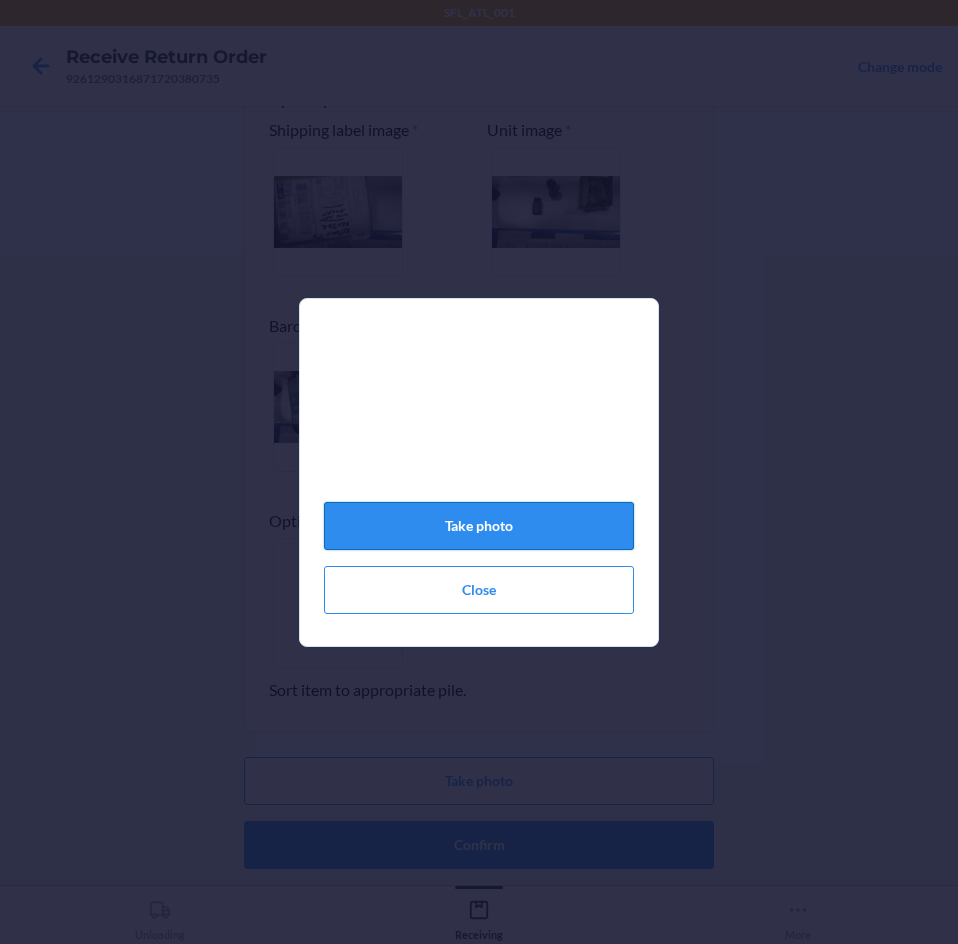 click on "Take photo" 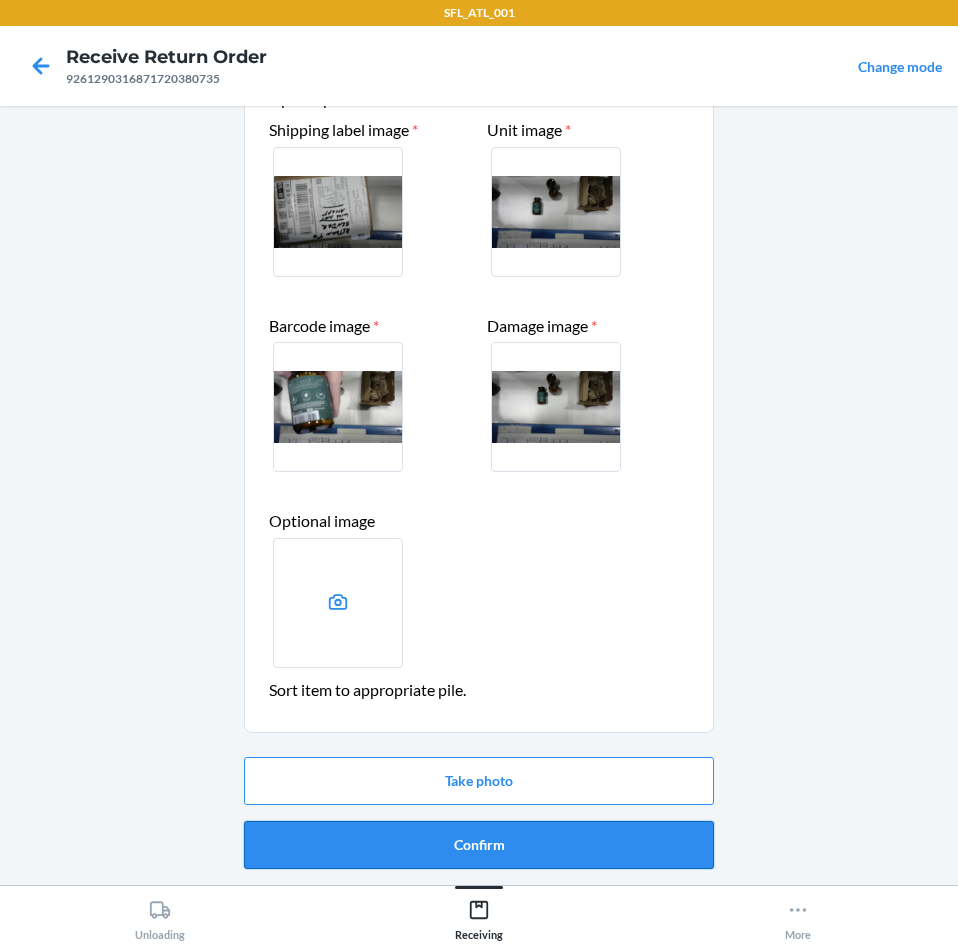 click on "Confirm" at bounding box center [479, 845] 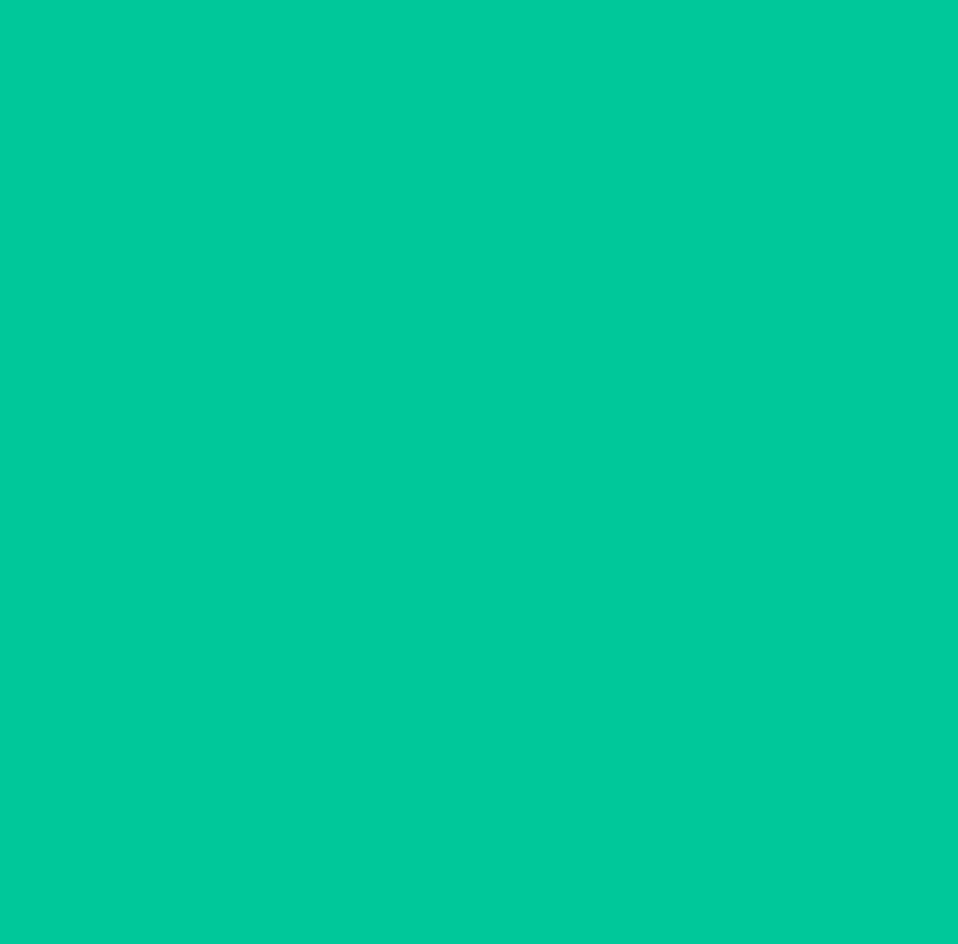 scroll, scrollTop: 0, scrollLeft: 0, axis: both 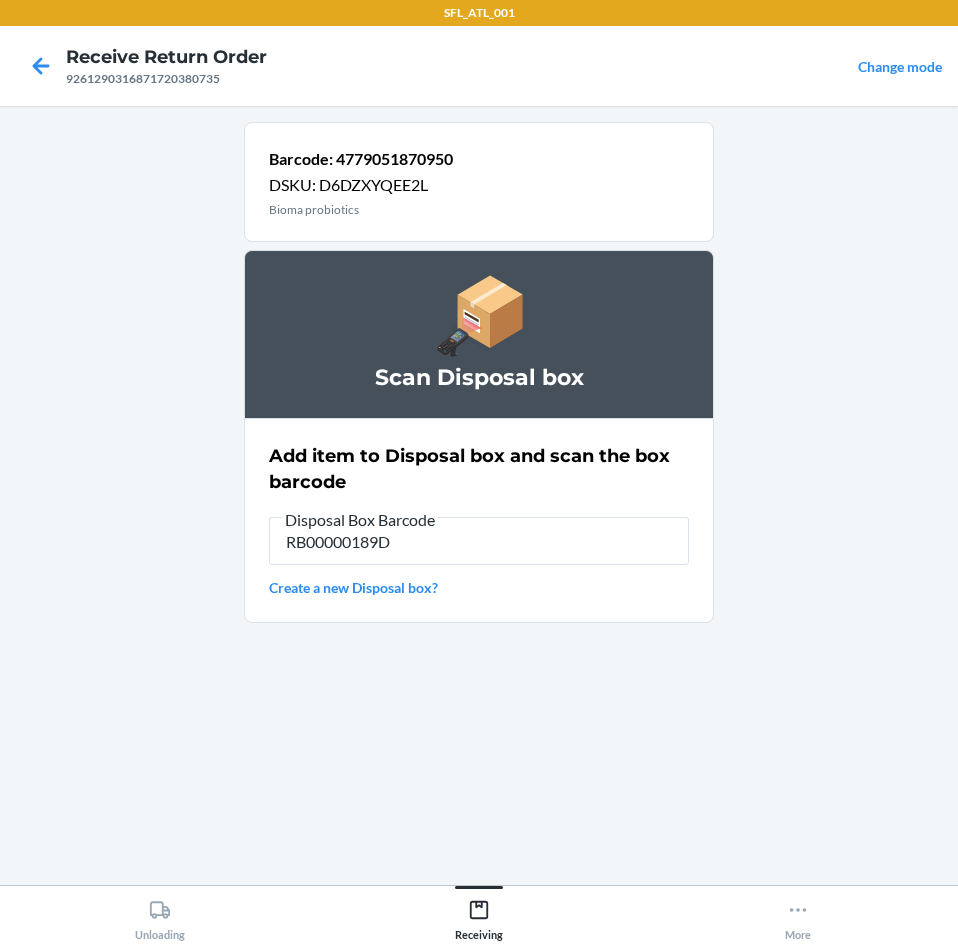 type on "RB00000189D" 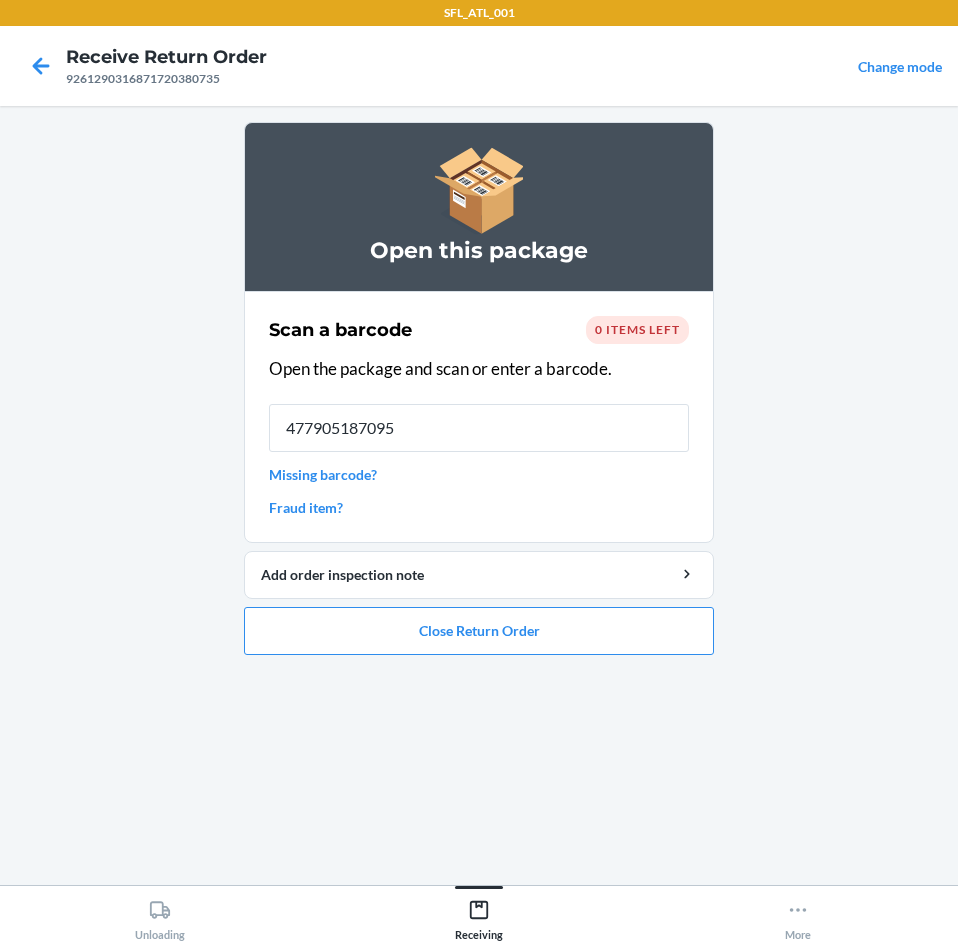type on "4779051870950" 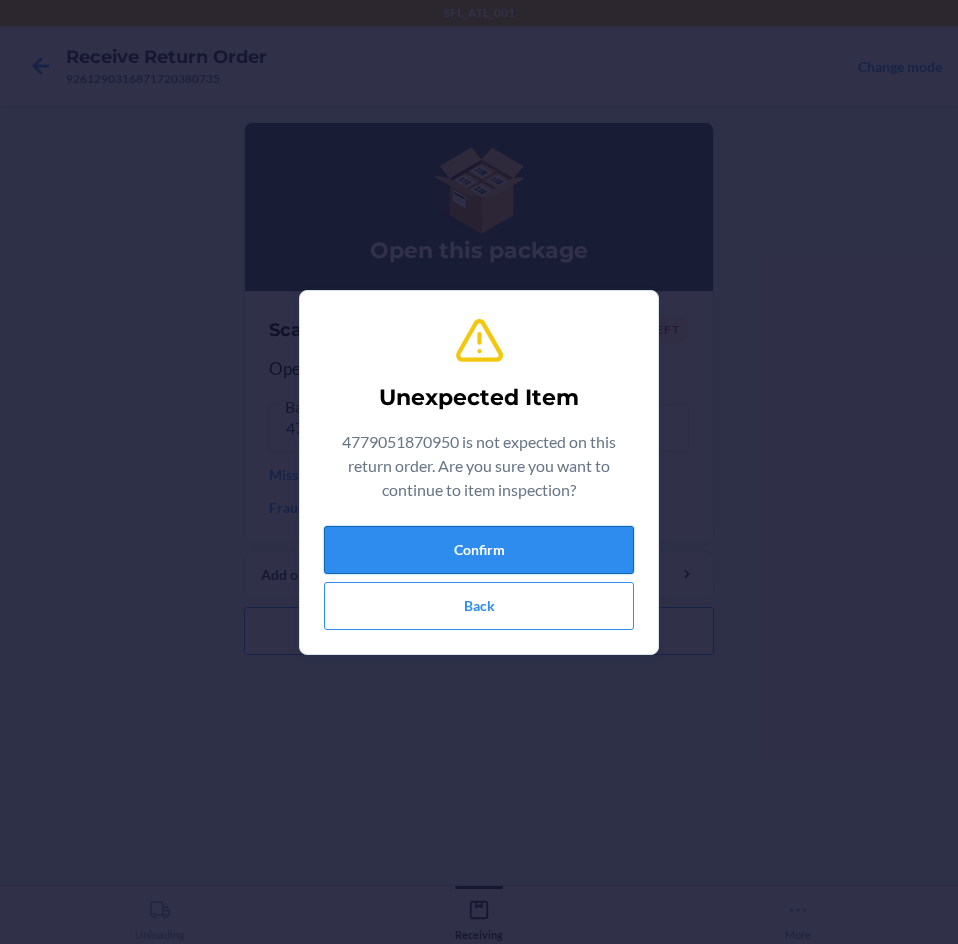 click on "Confirm" at bounding box center (479, 550) 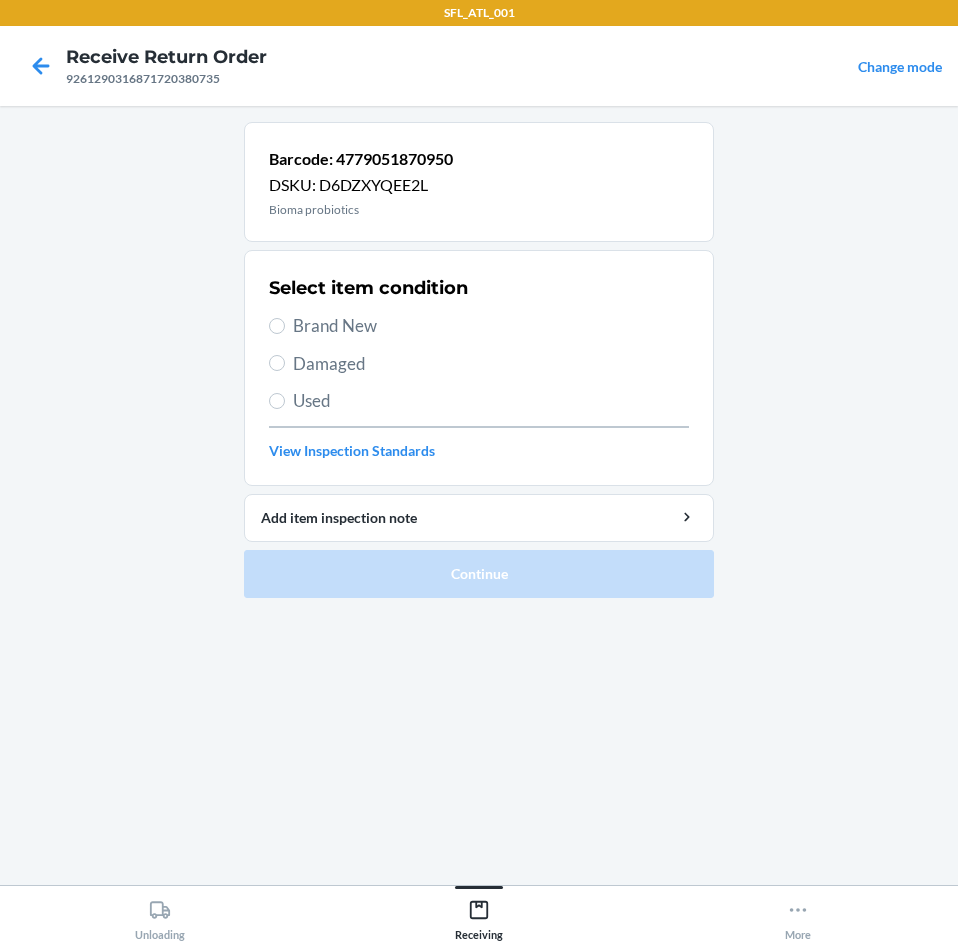 click on "Damaged" at bounding box center [491, 364] 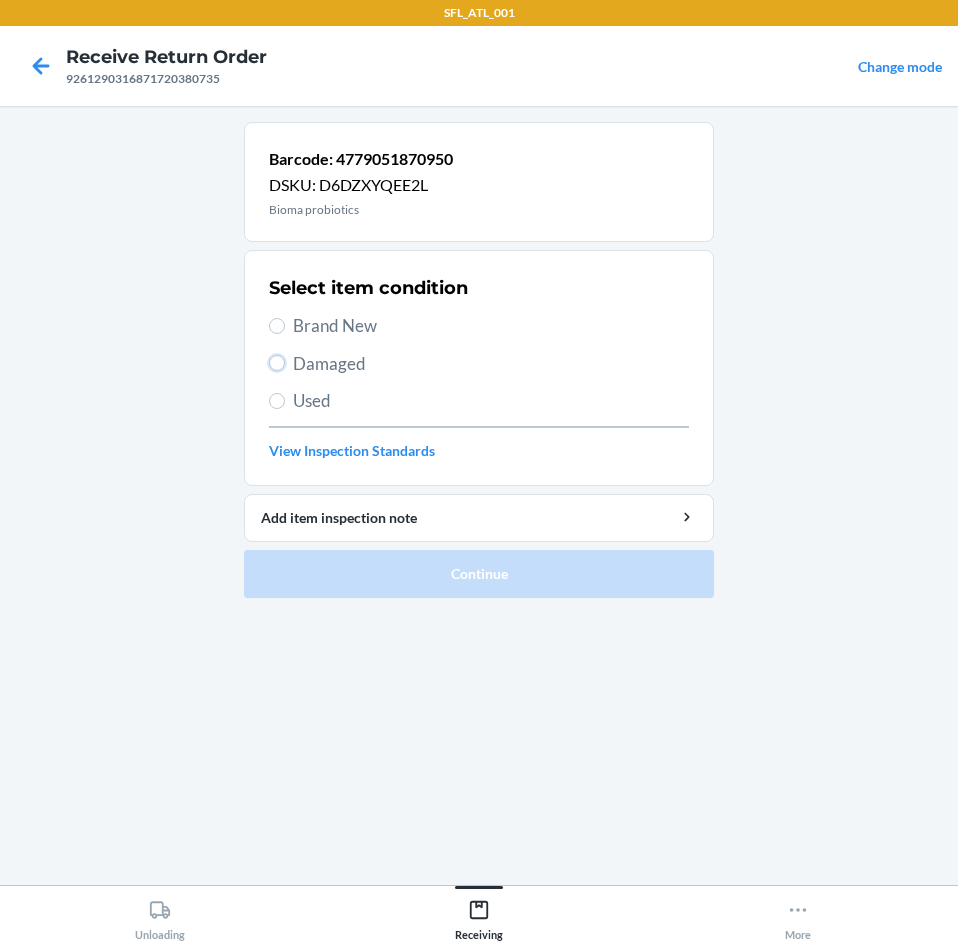 click on "Damaged" at bounding box center (277, 363) 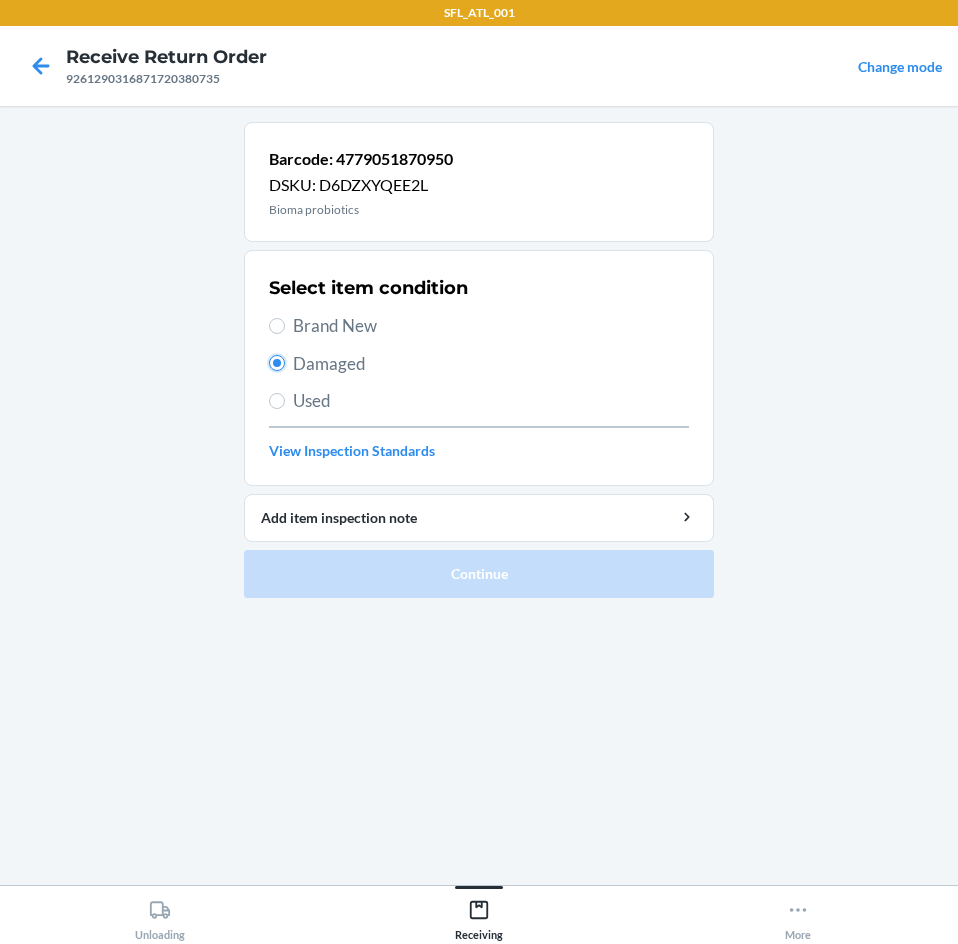radio on "true" 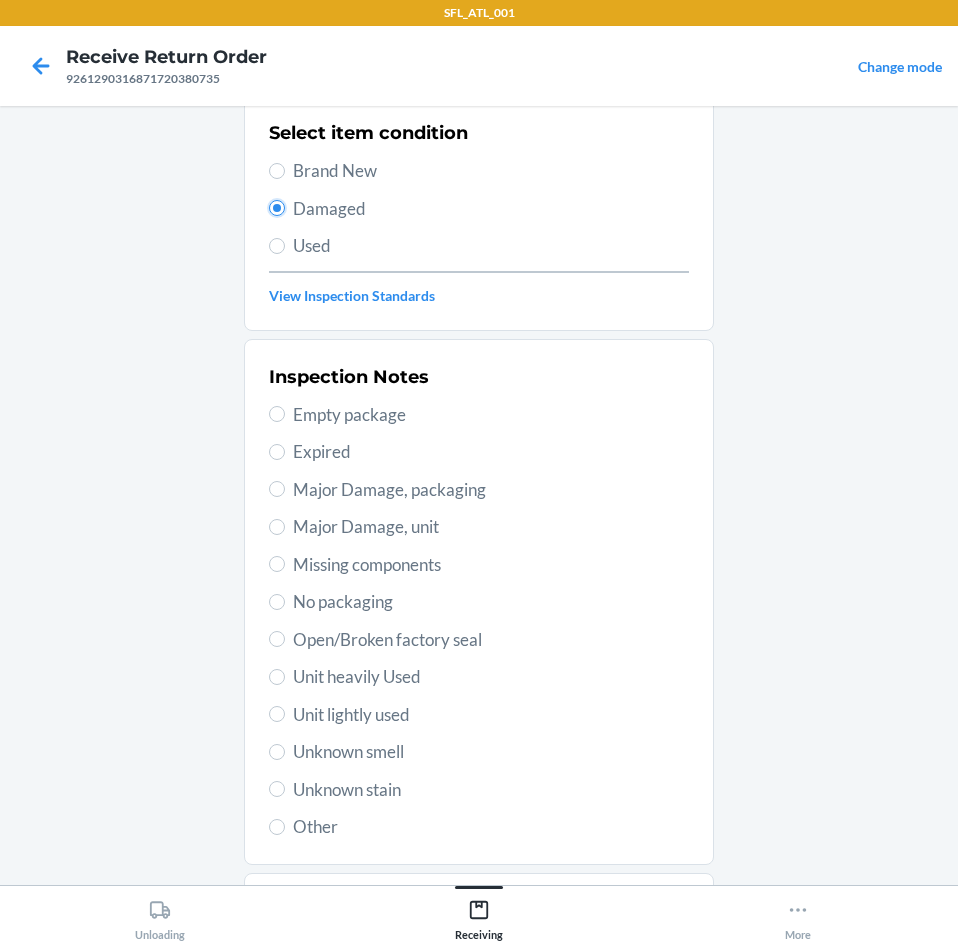 scroll, scrollTop: 263, scrollLeft: 0, axis: vertical 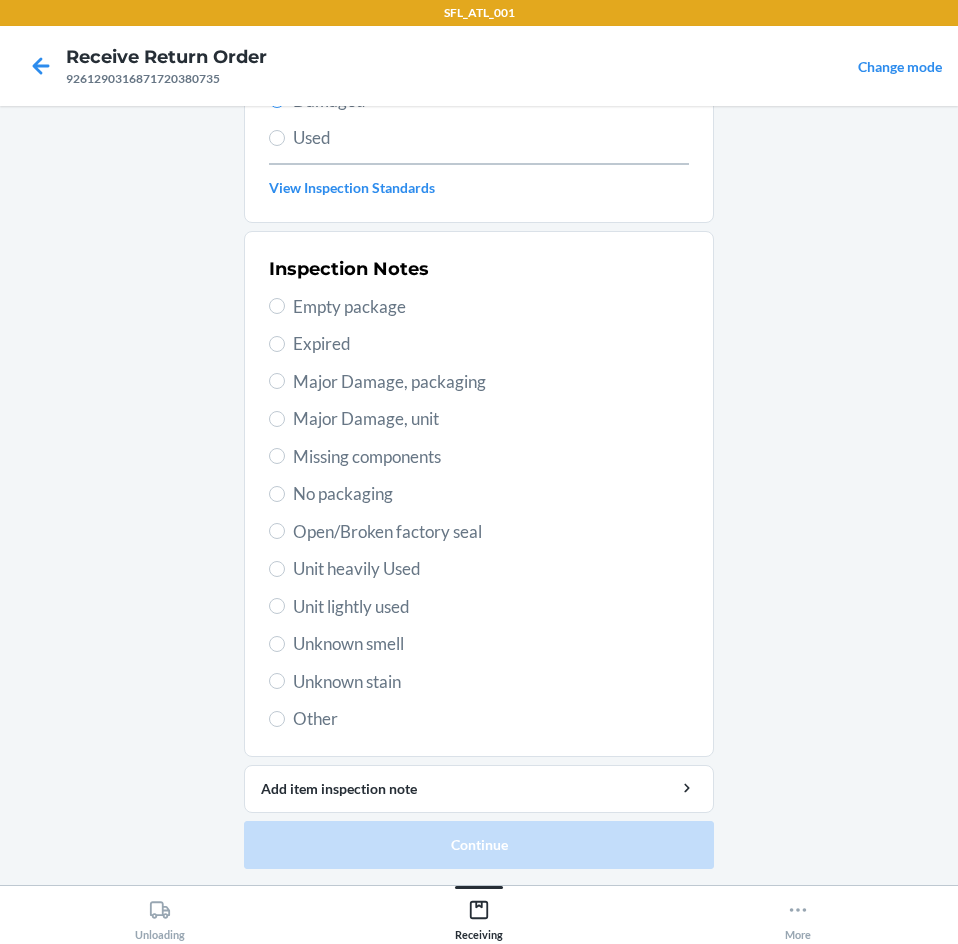 click on "Other" at bounding box center [491, 719] 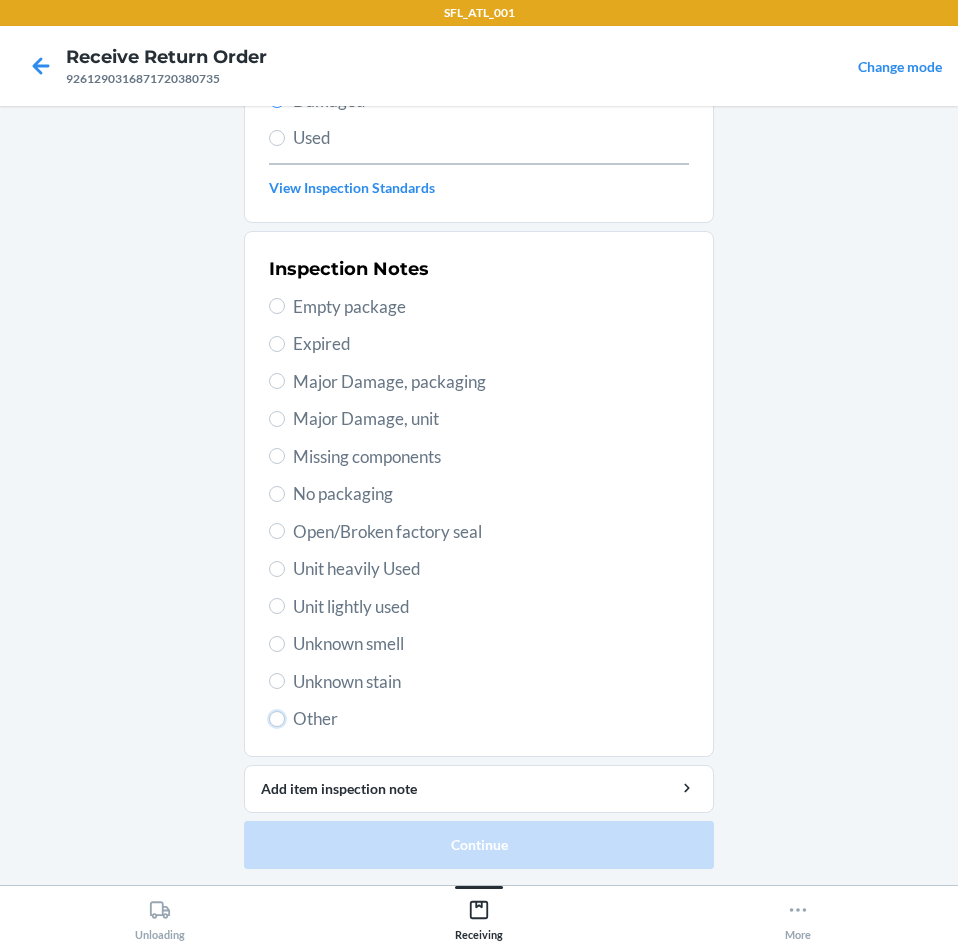 click on "Other" at bounding box center [277, 719] 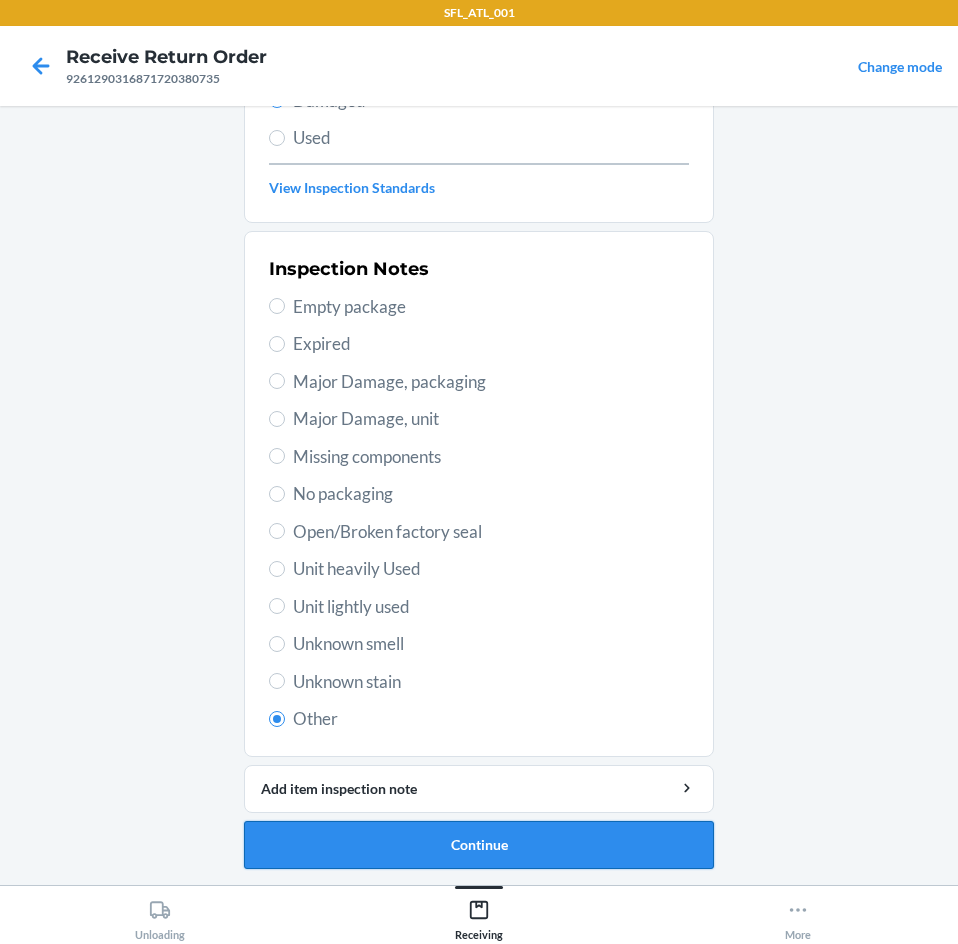 click on "Continue" at bounding box center [479, 845] 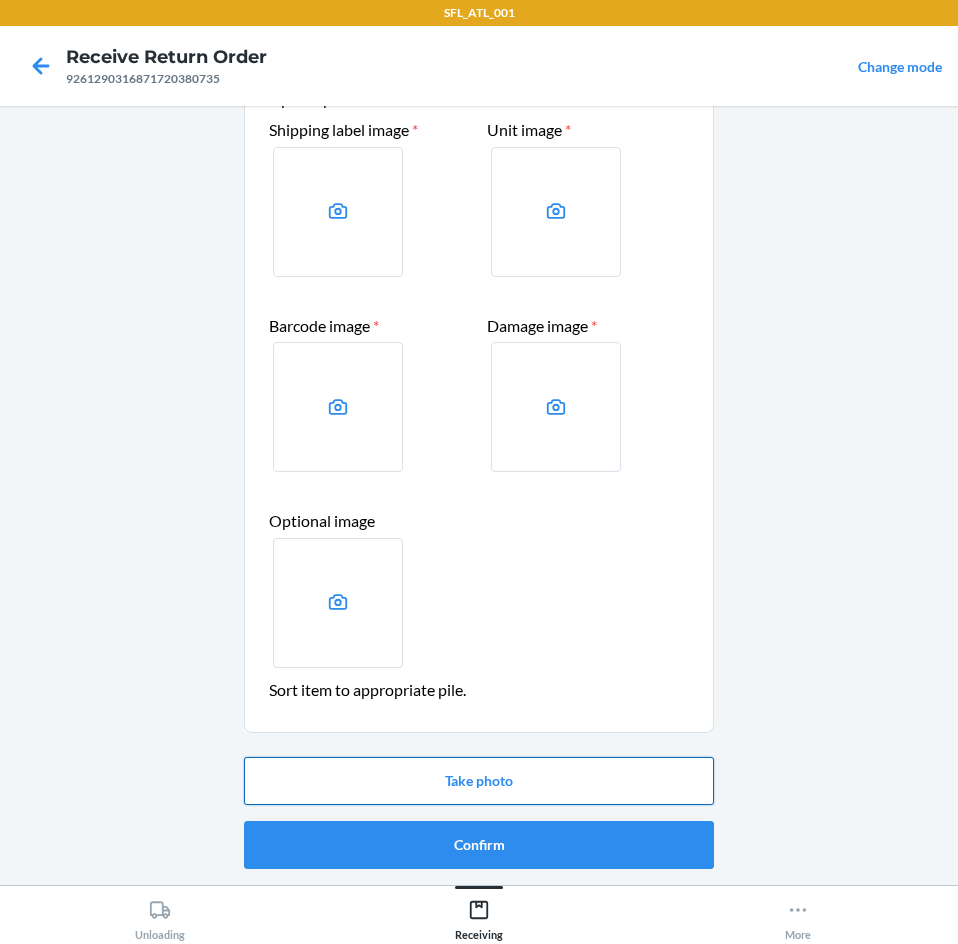 click on "Take photo" at bounding box center [479, 781] 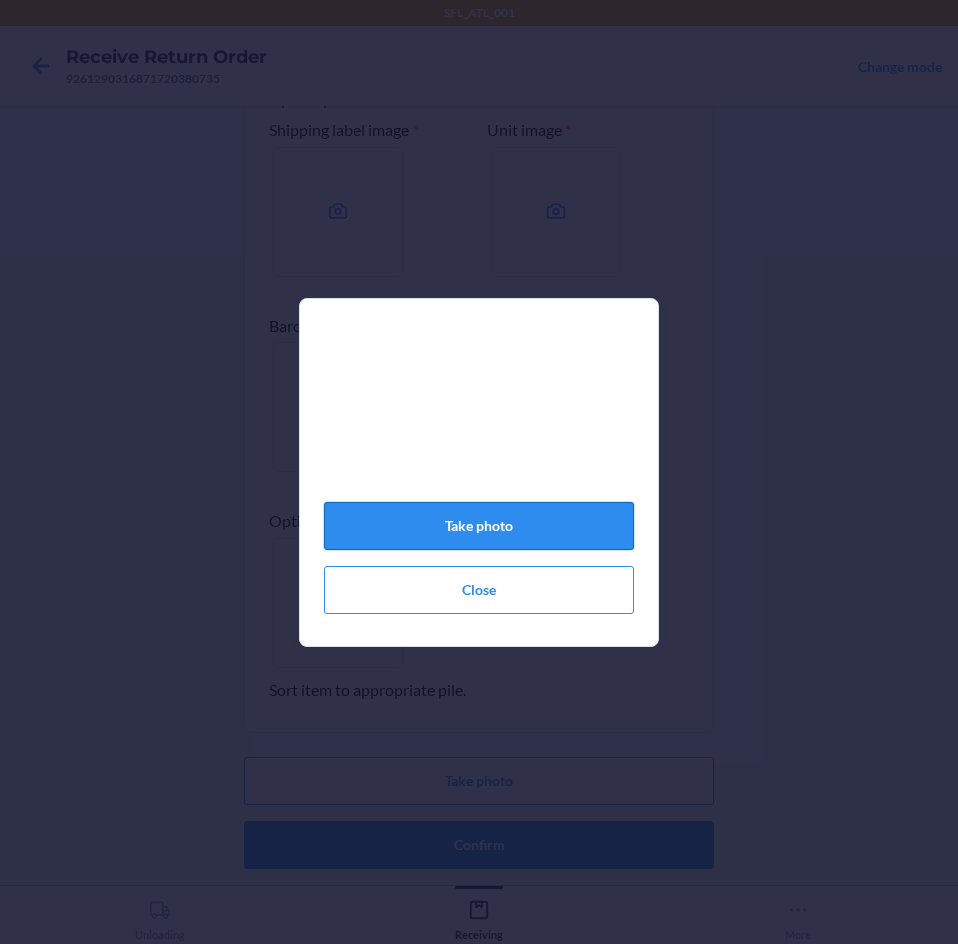 click on "Take photo" 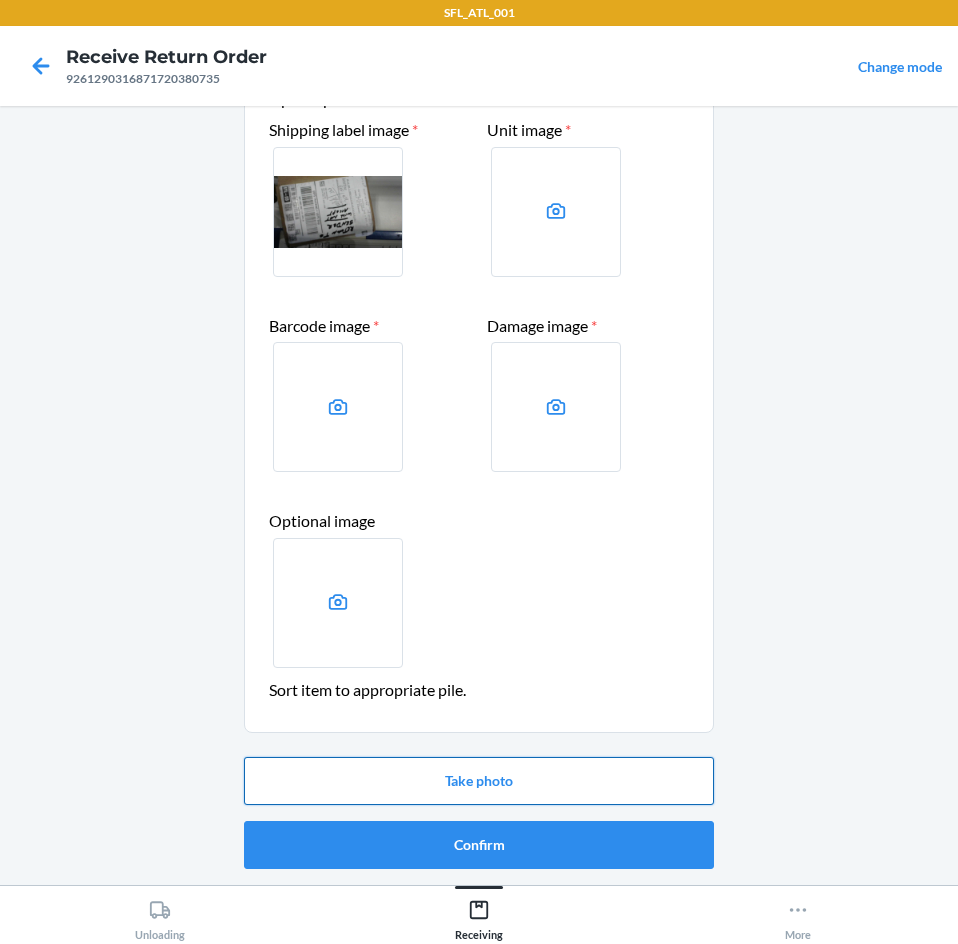 click on "Take photo" at bounding box center (479, 781) 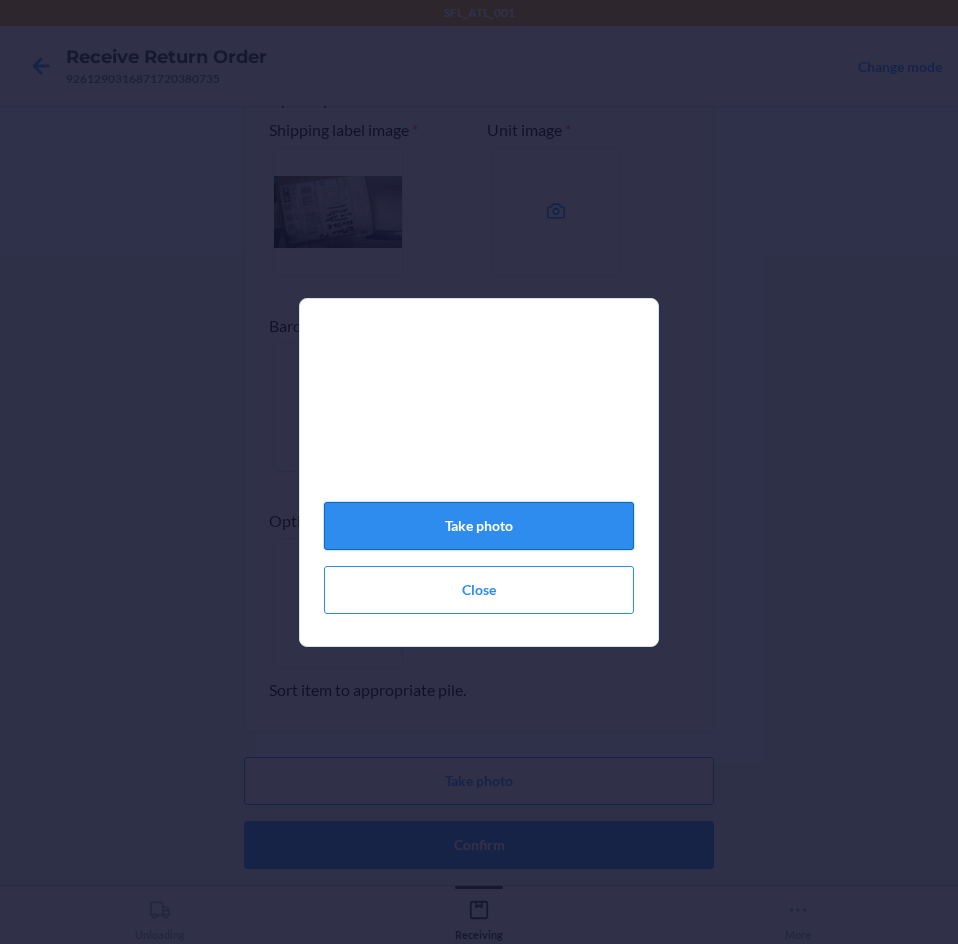 click on "Take photo" 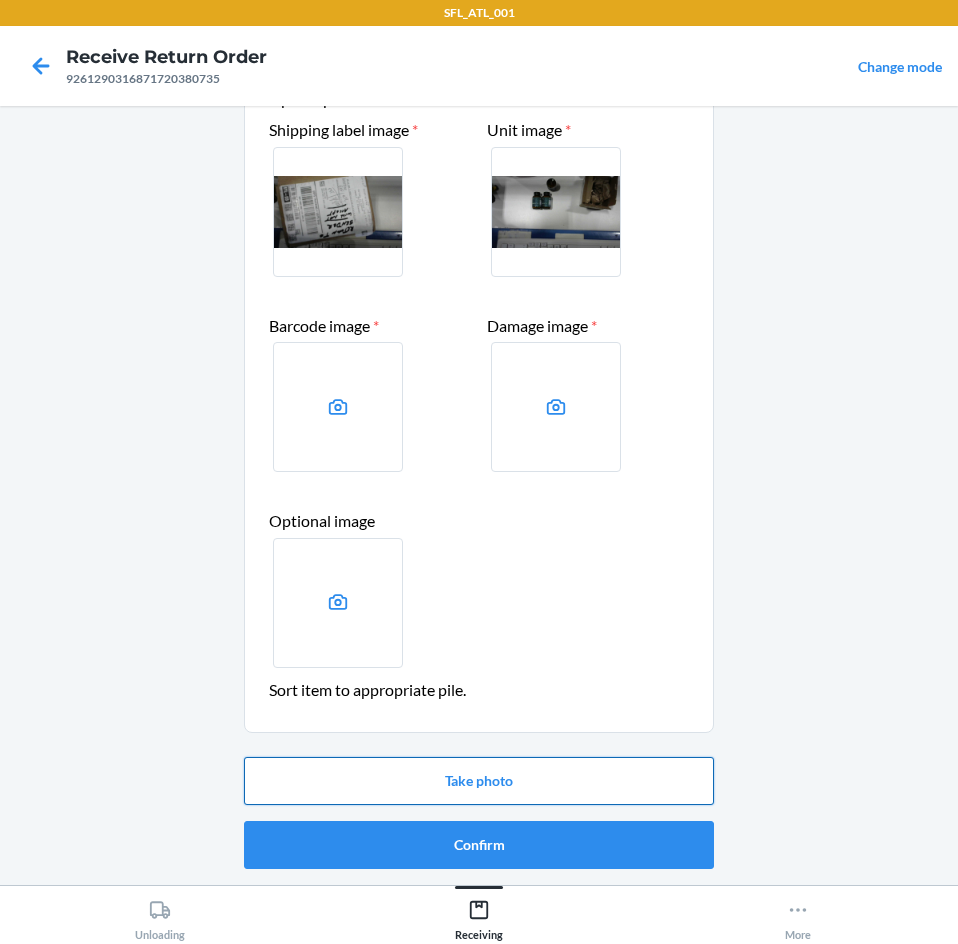 click on "Take photo" at bounding box center (479, 781) 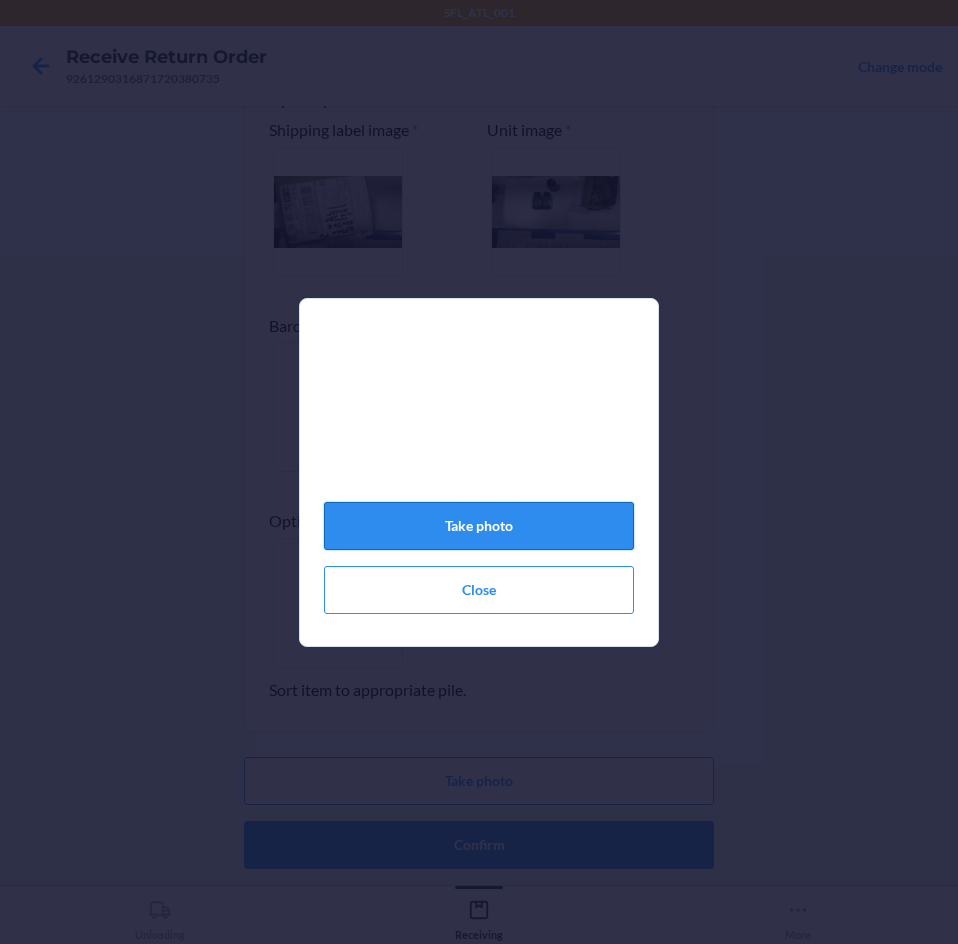 click on "Take photo" 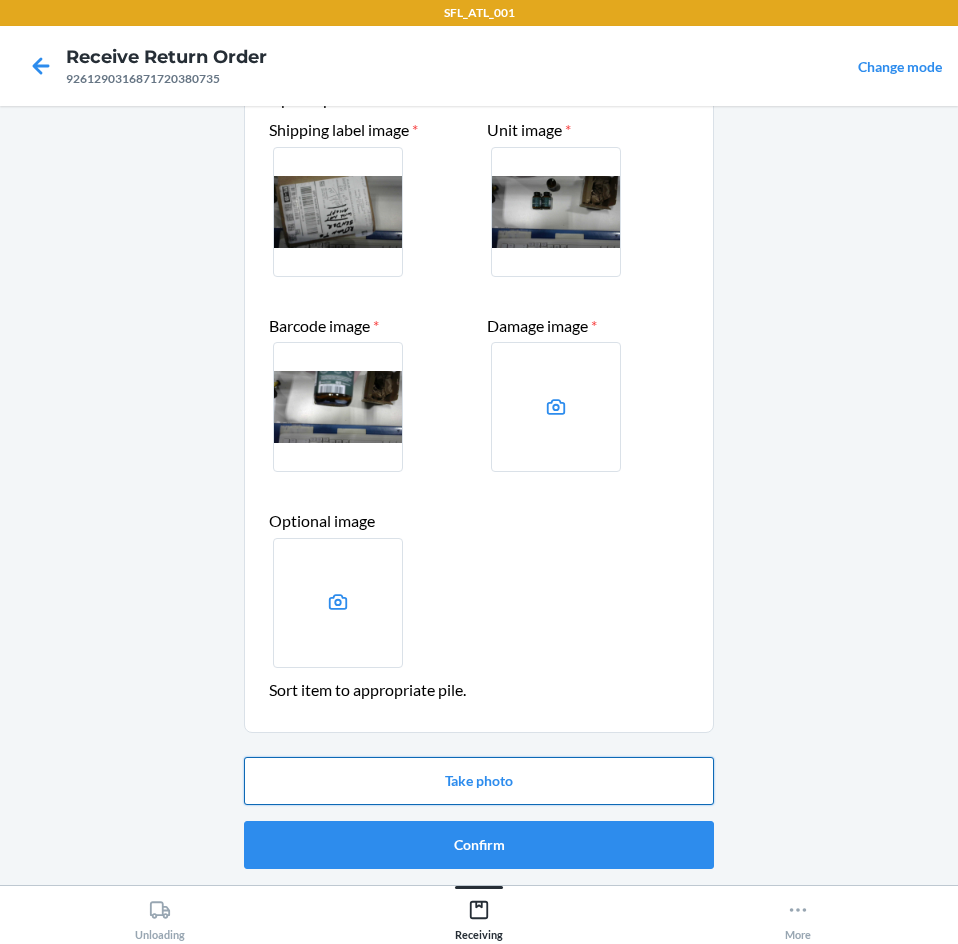 click on "Take photo" at bounding box center [479, 781] 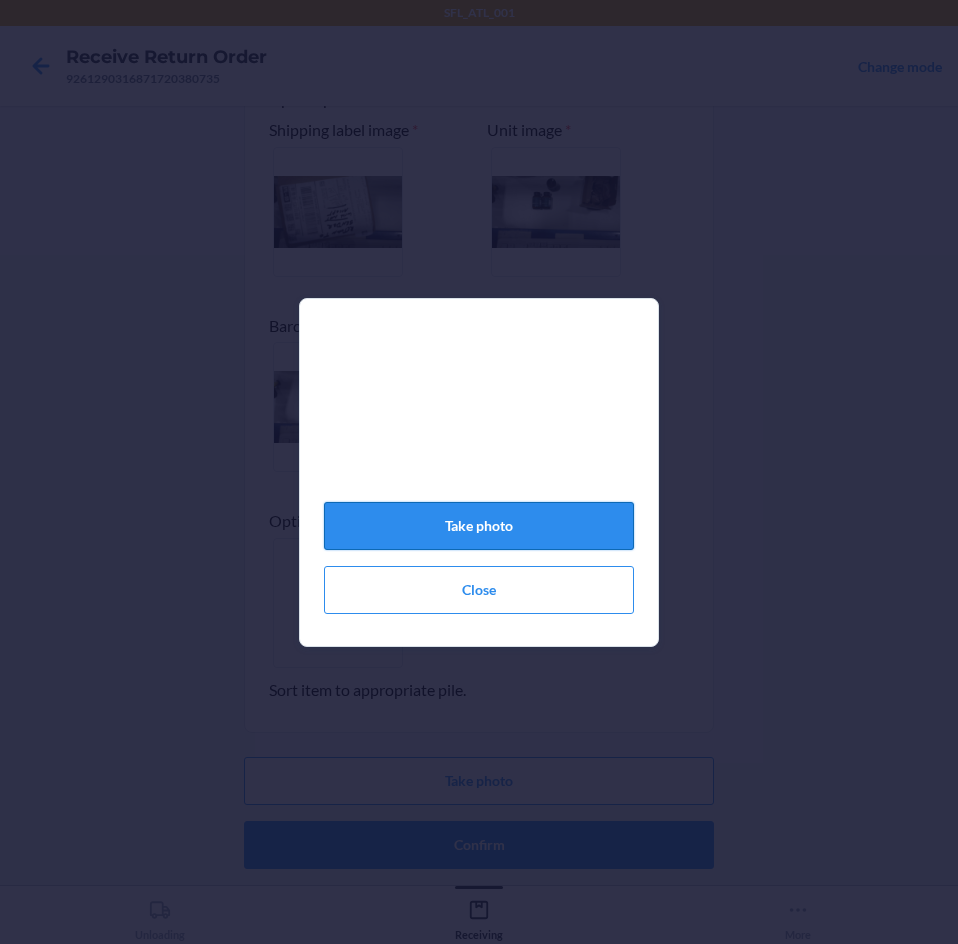 click on "Take photo" 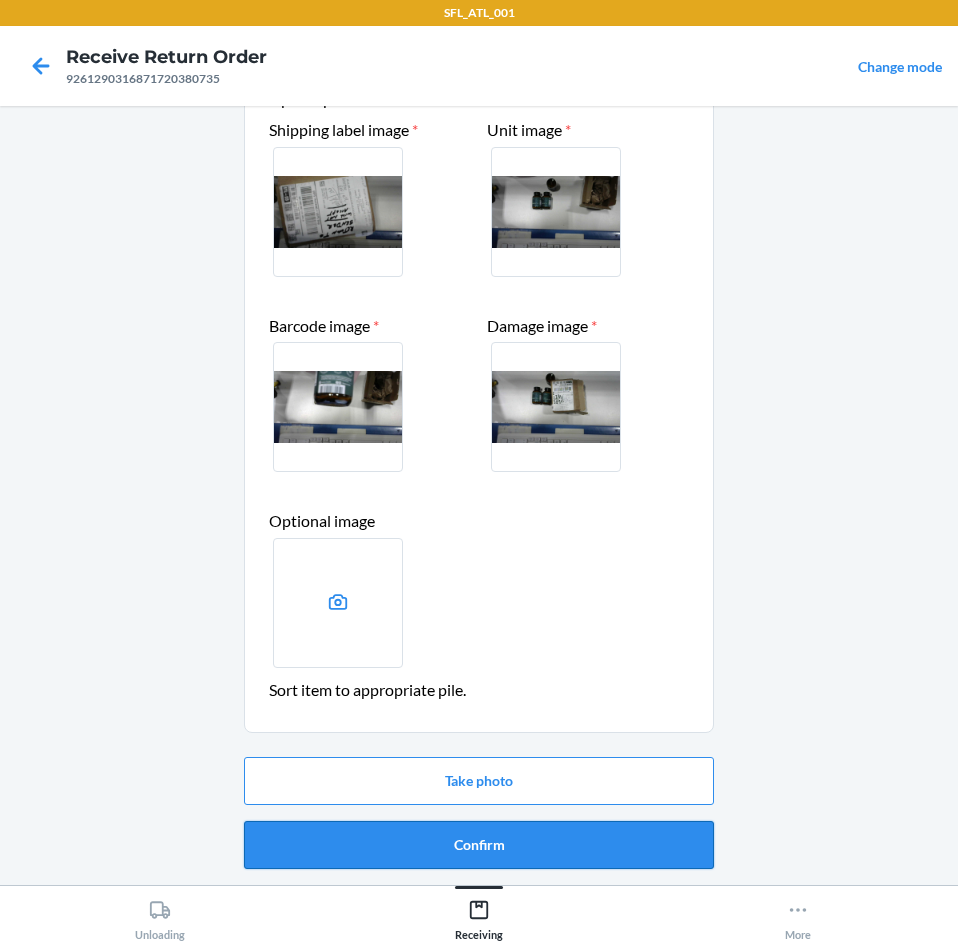 click on "Confirm" at bounding box center [479, 845] 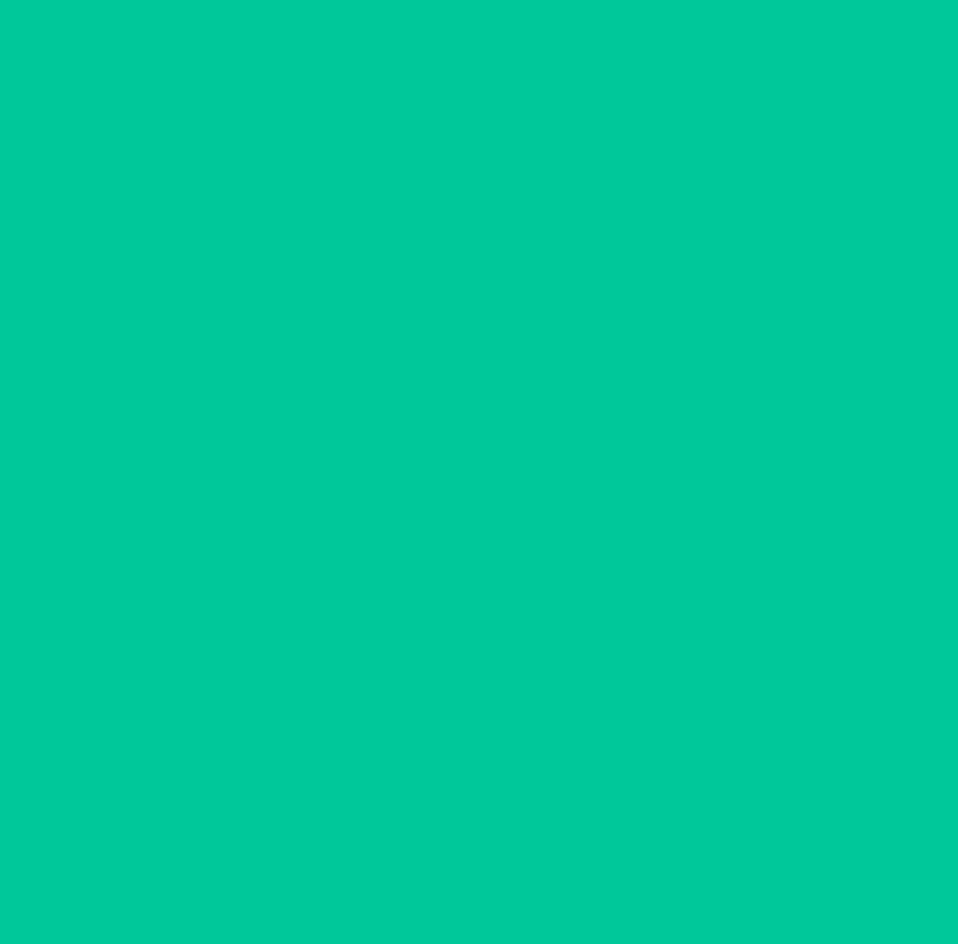scroll, scrollTop: 0, scrollLeft: 0, axis: both 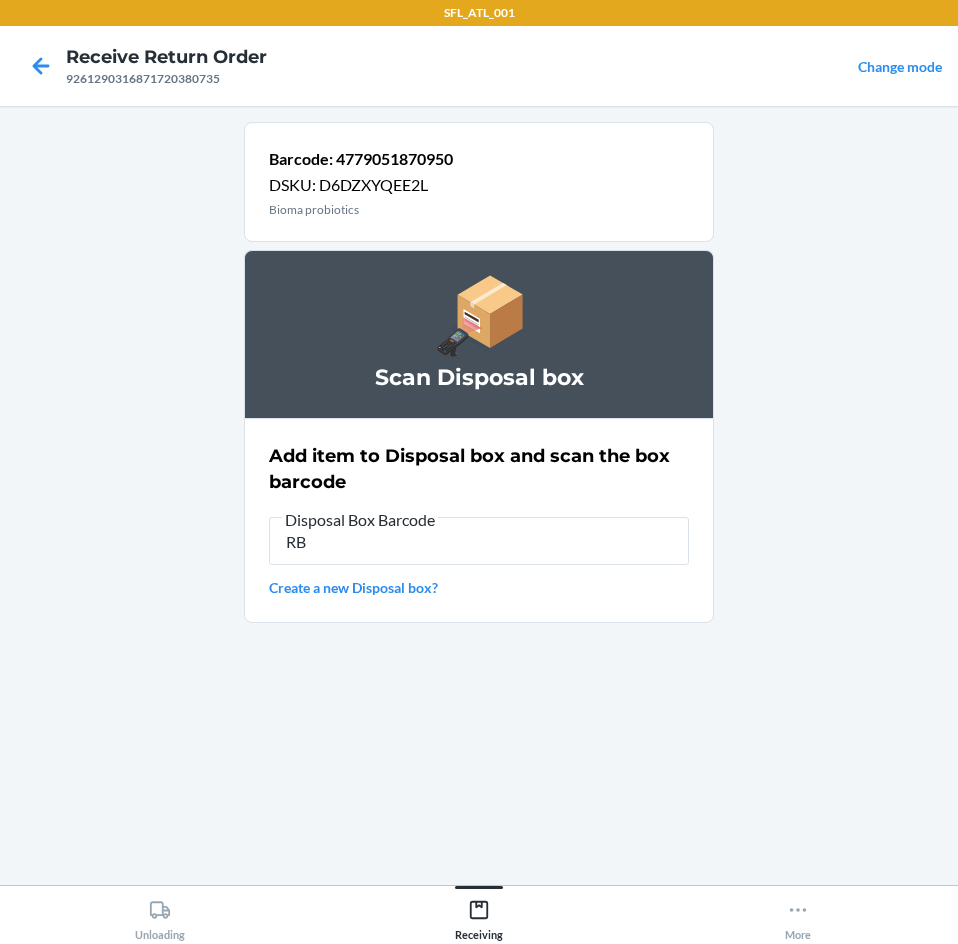 type on "R" 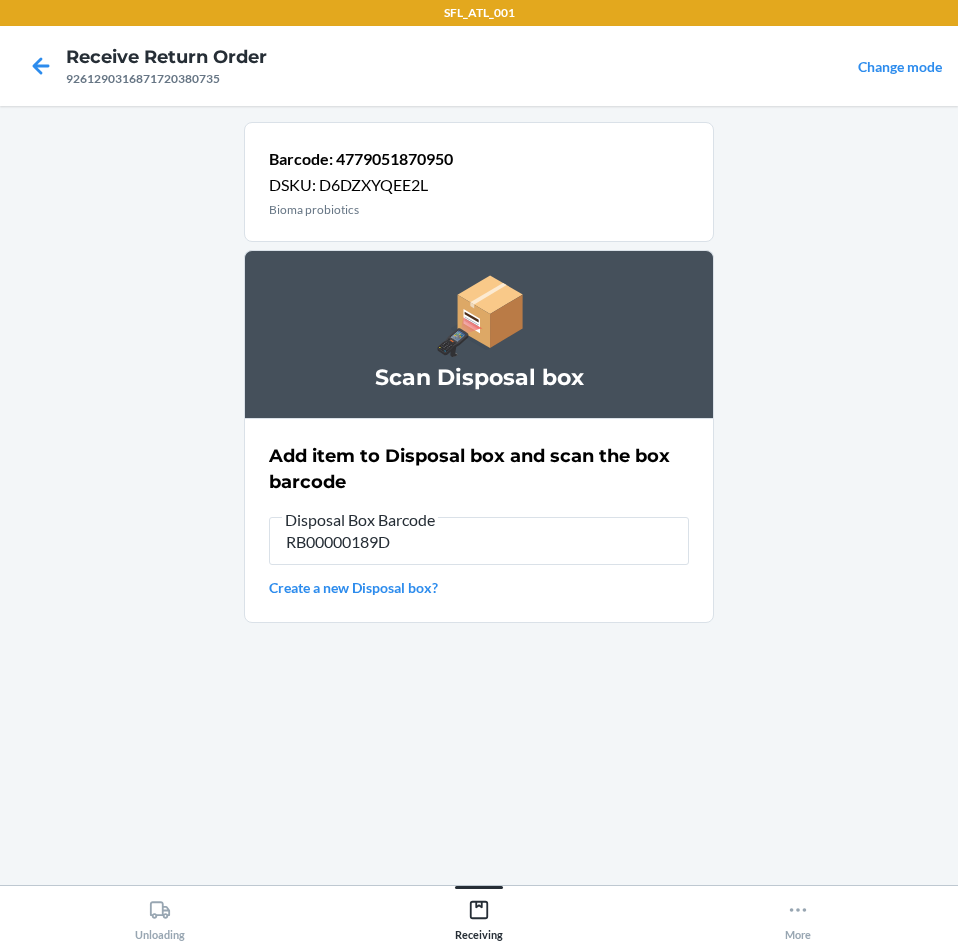 type on "RB00000189D" 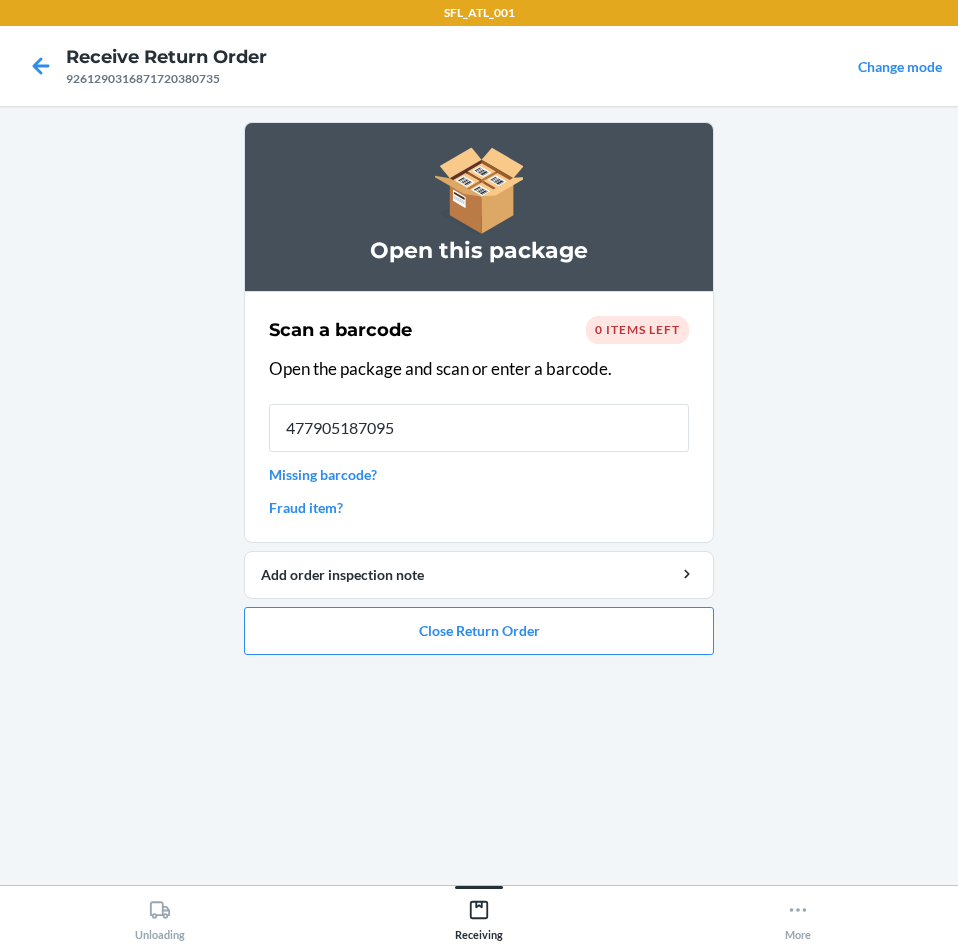 type on "4779051870950" 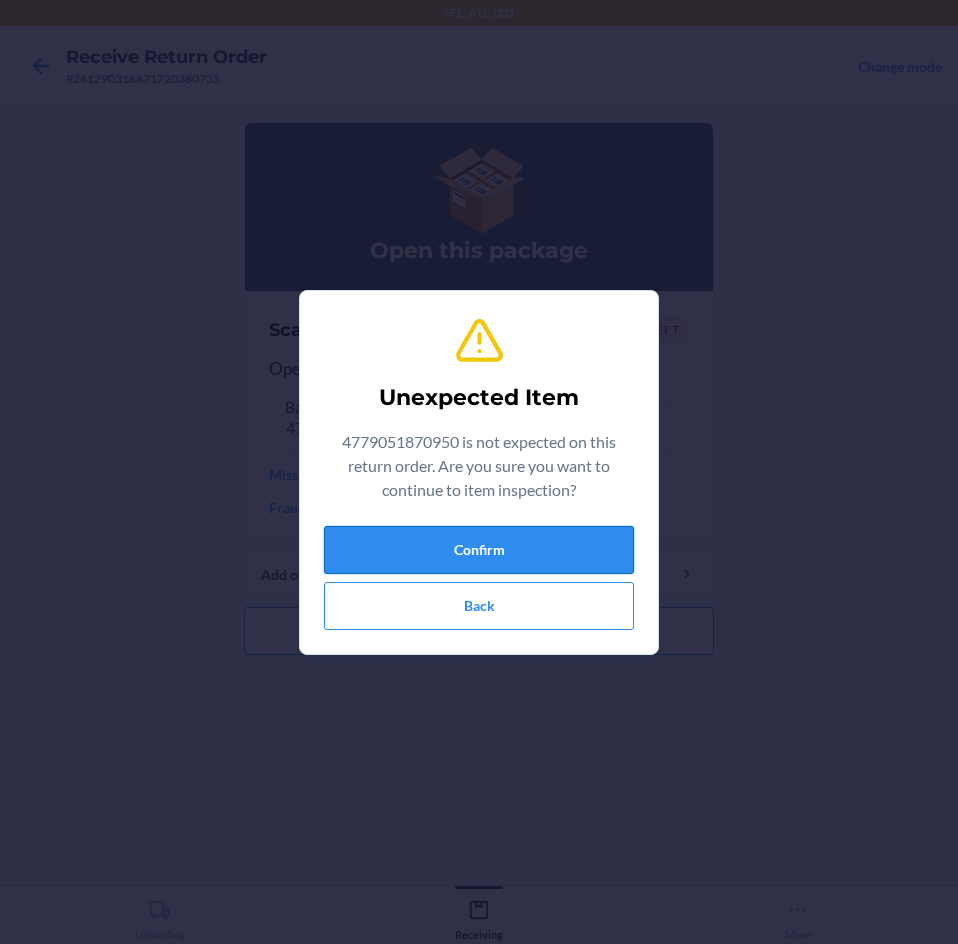click on "Confirm" at bounding box center [479, 550] 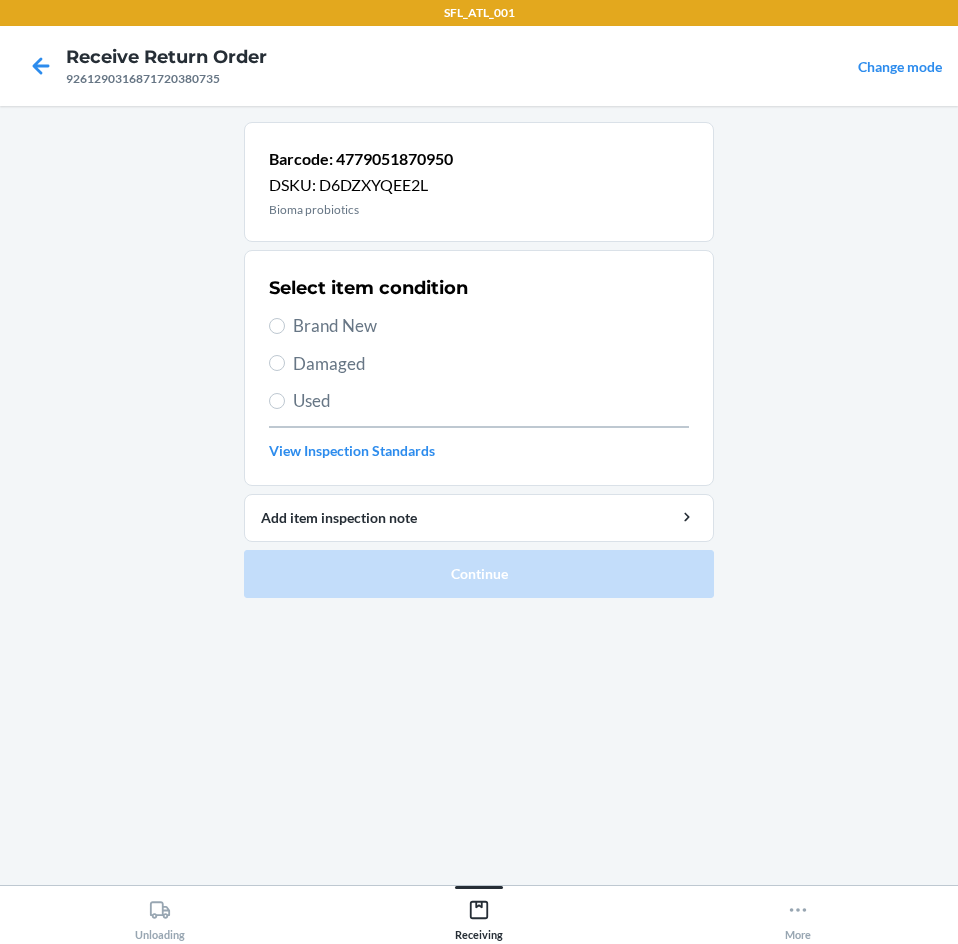 click on "Damaged" at bounding box center (491, 364) 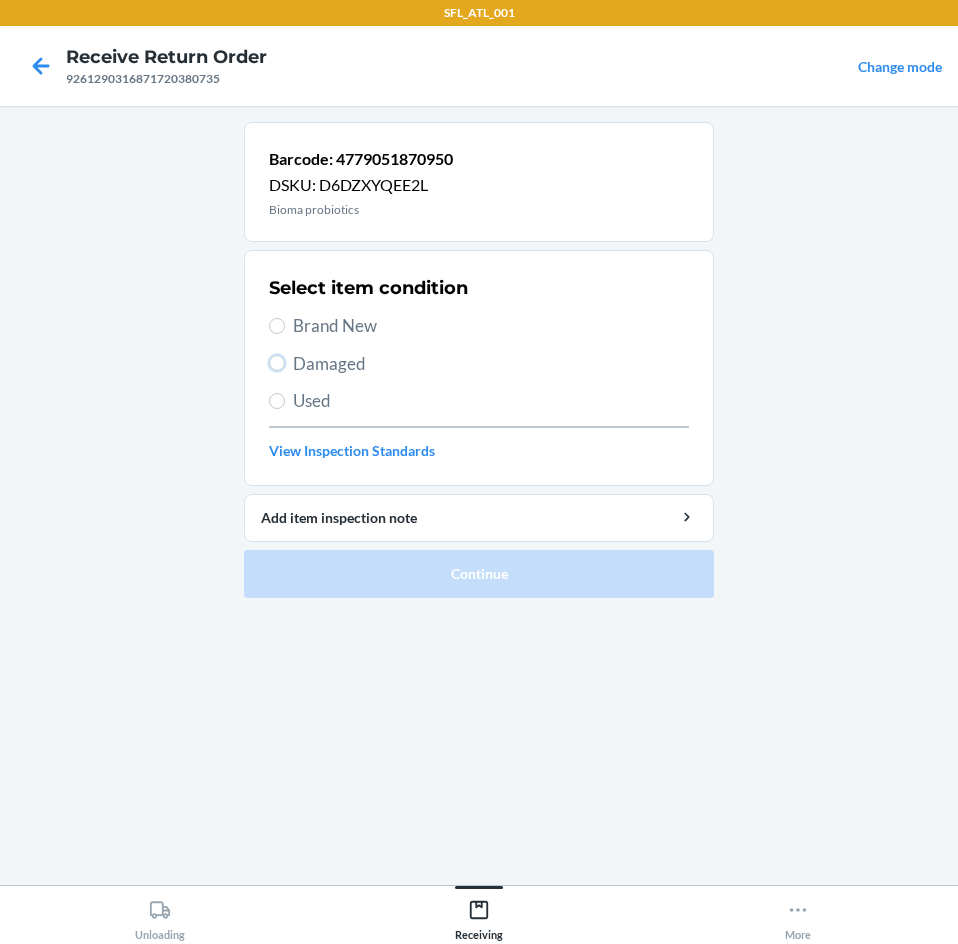 radio on "true" 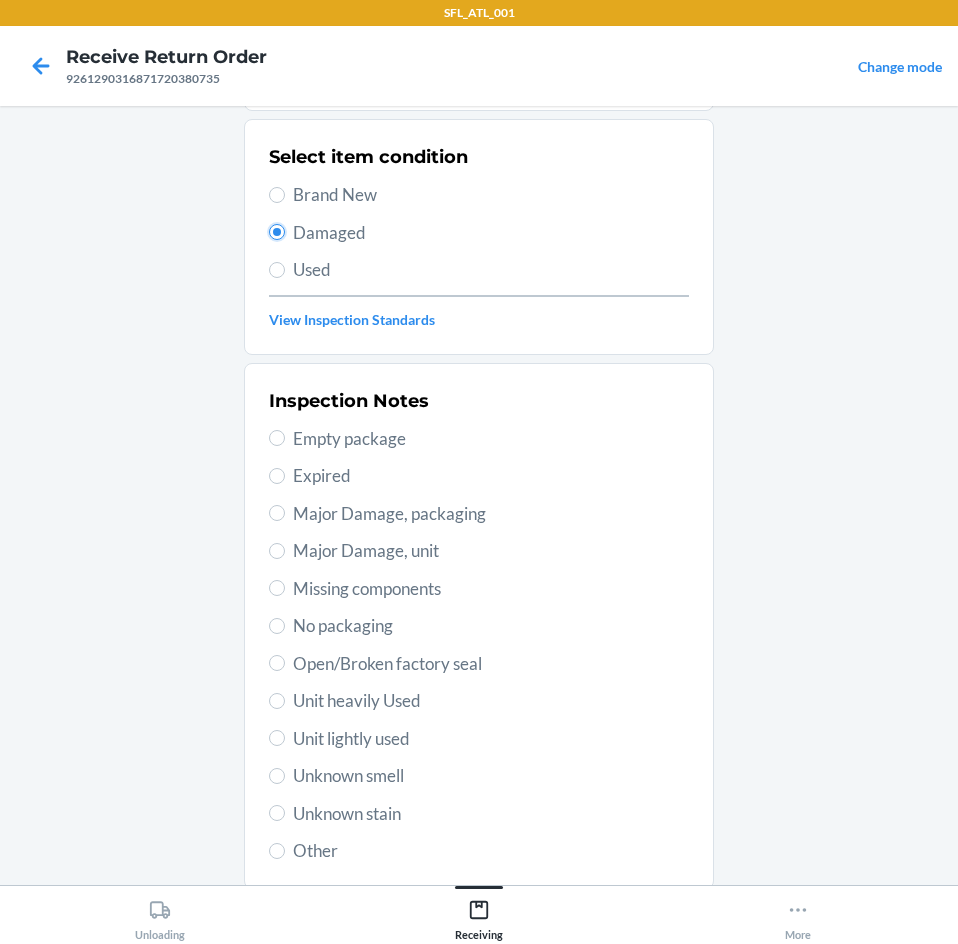 scroll, scrollTop: 263, scrollLeft: 0, axis: vertical 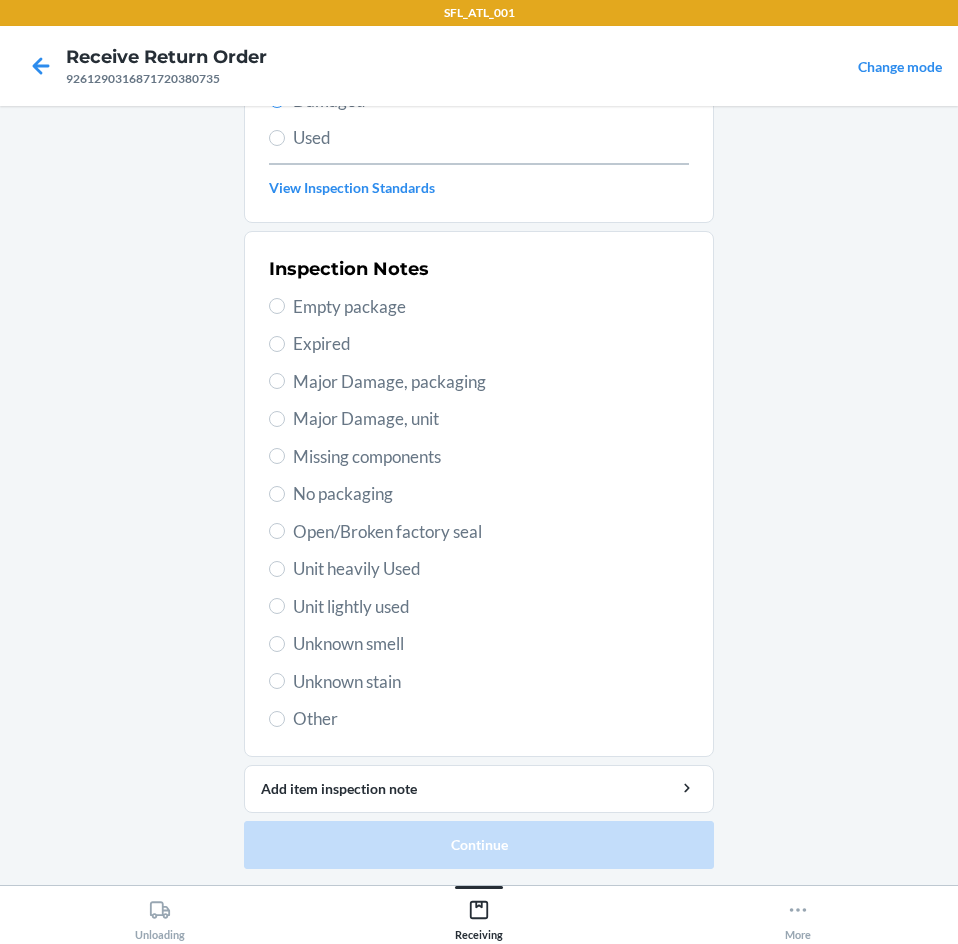 click on "Other" at bounding box center (491, 719) 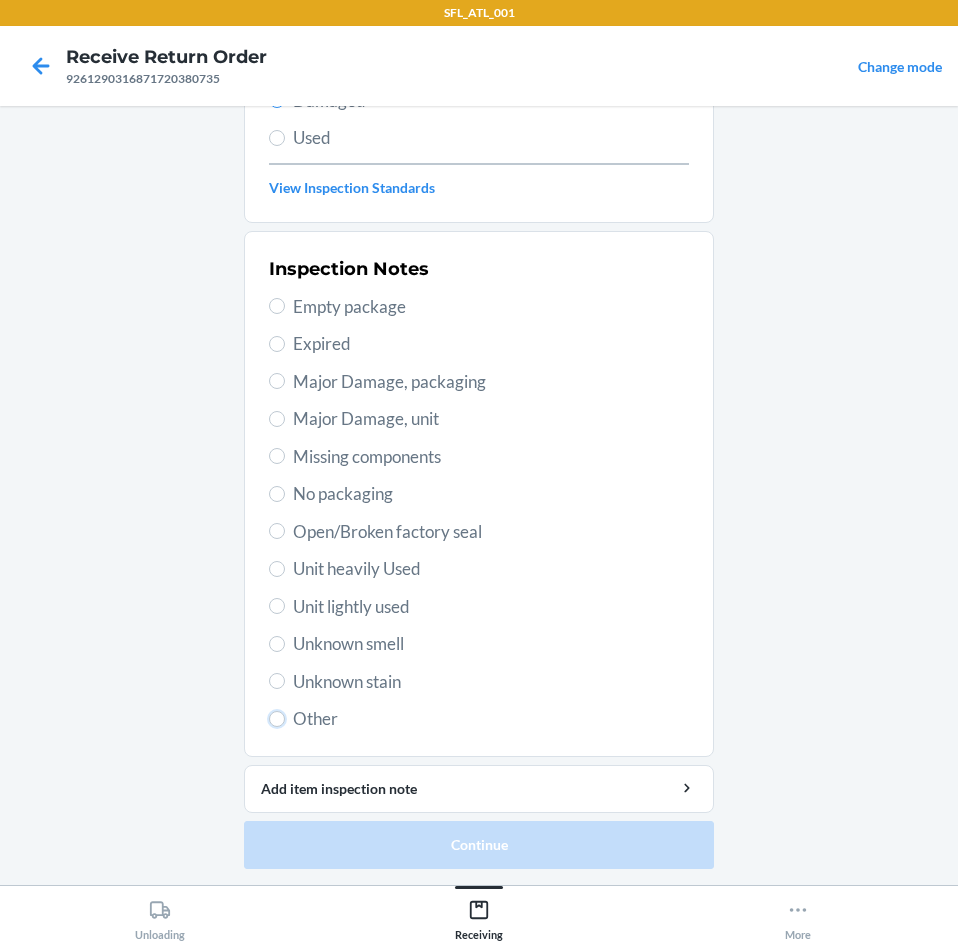 click on "Other" at bounding box center [277, 719] 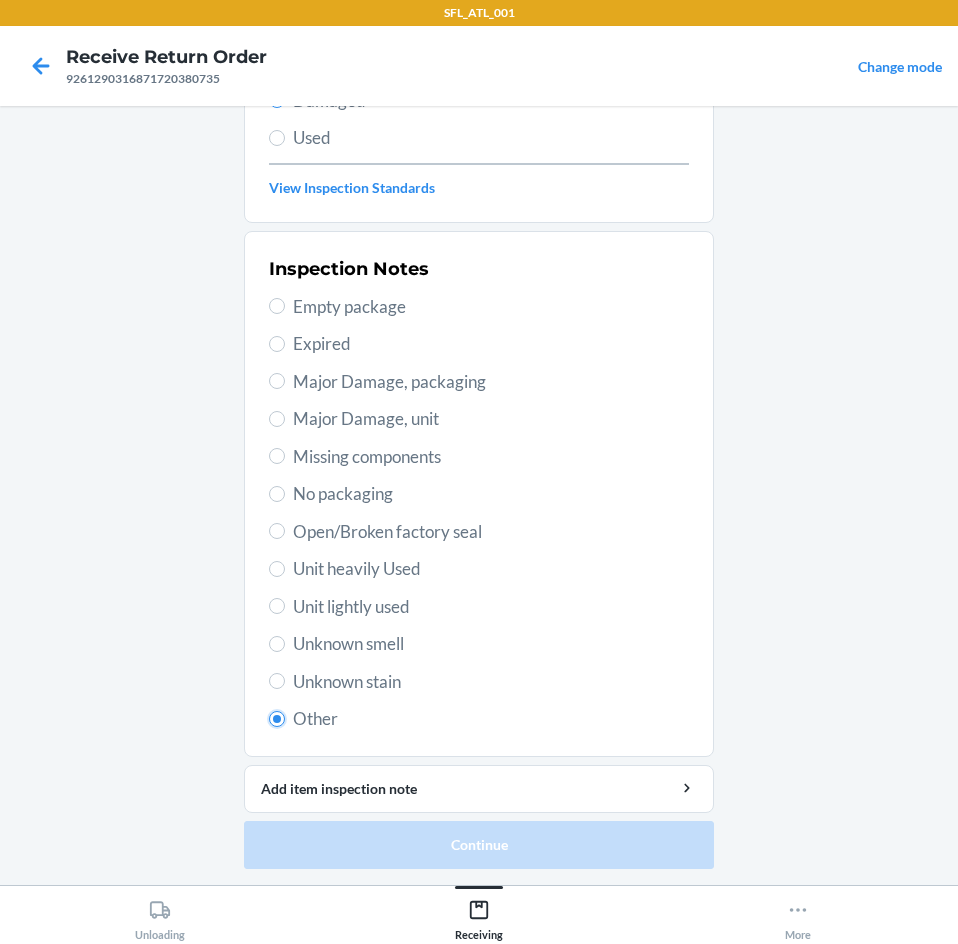 radio on "true" 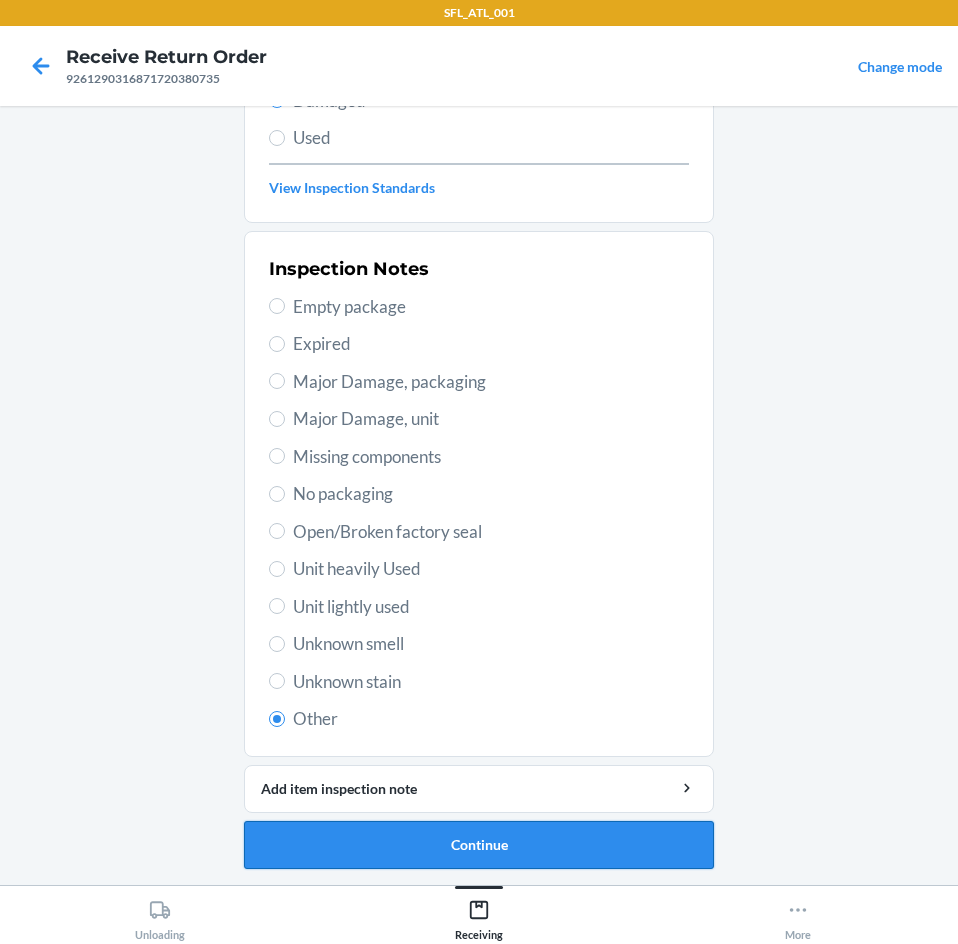 click on "Continue" at bounding box center (479, 845) 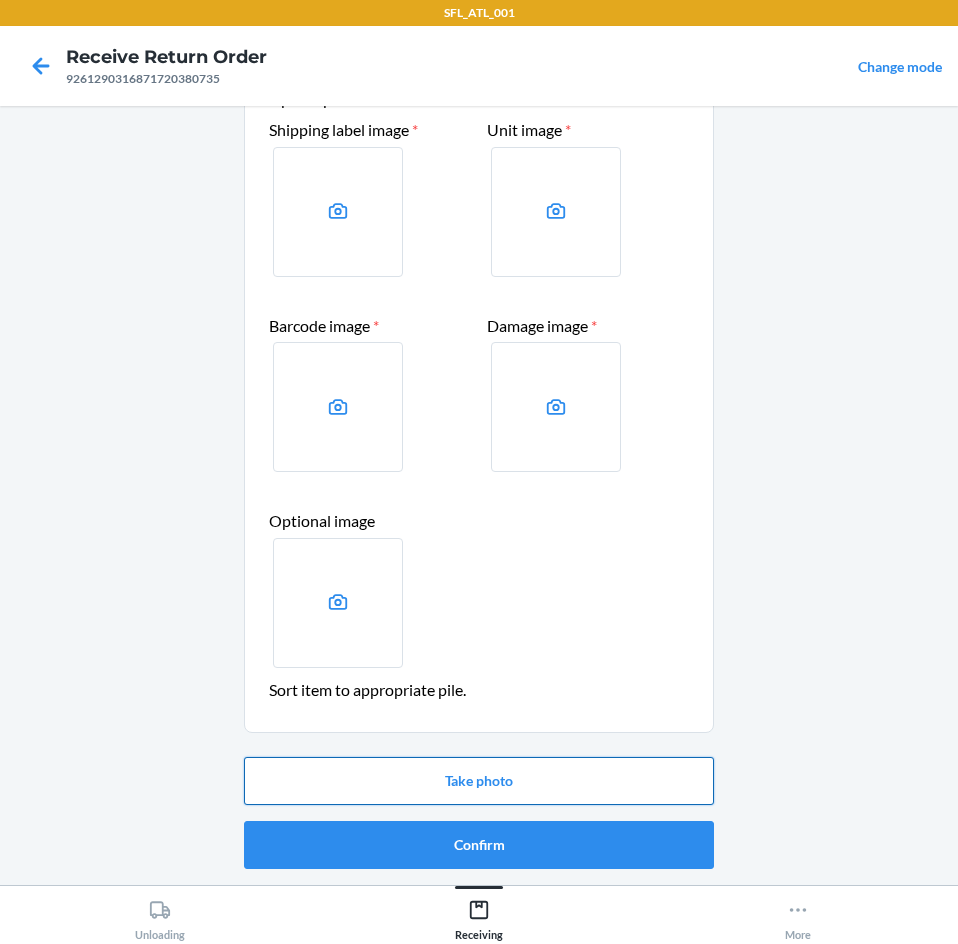 click on "Take photo" at bounding box center [479, 781] 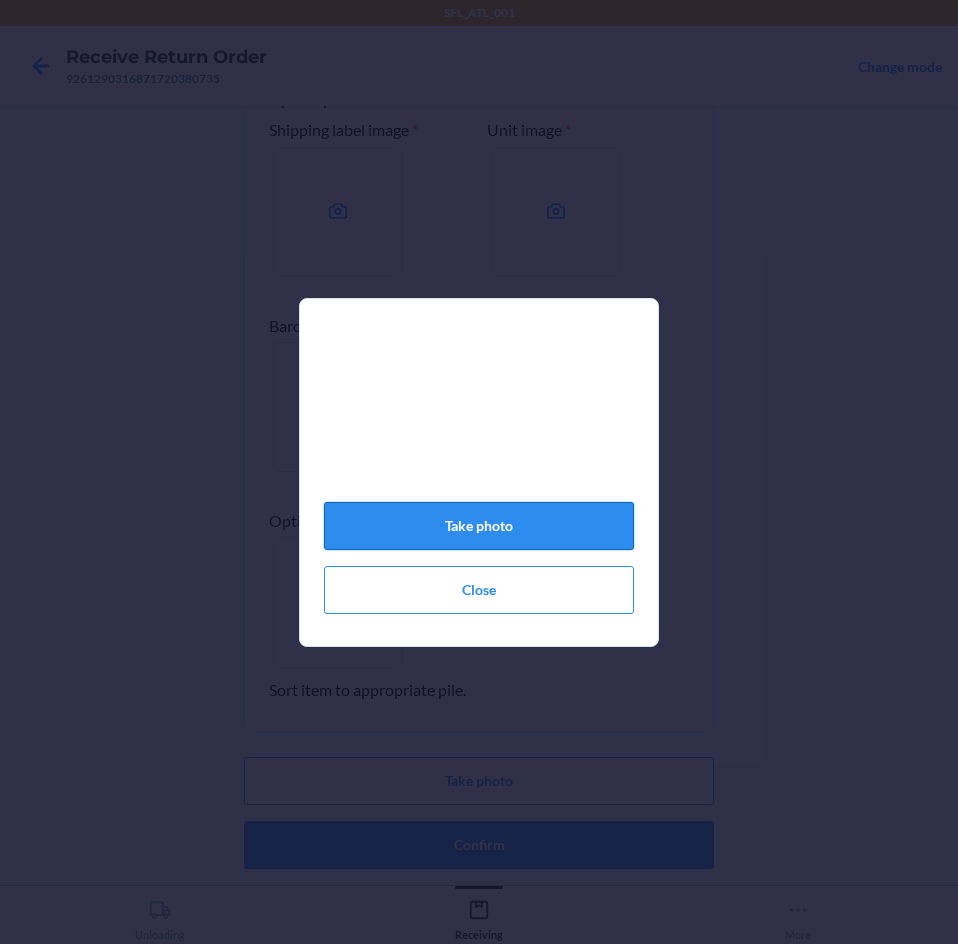 click on "Take photo" 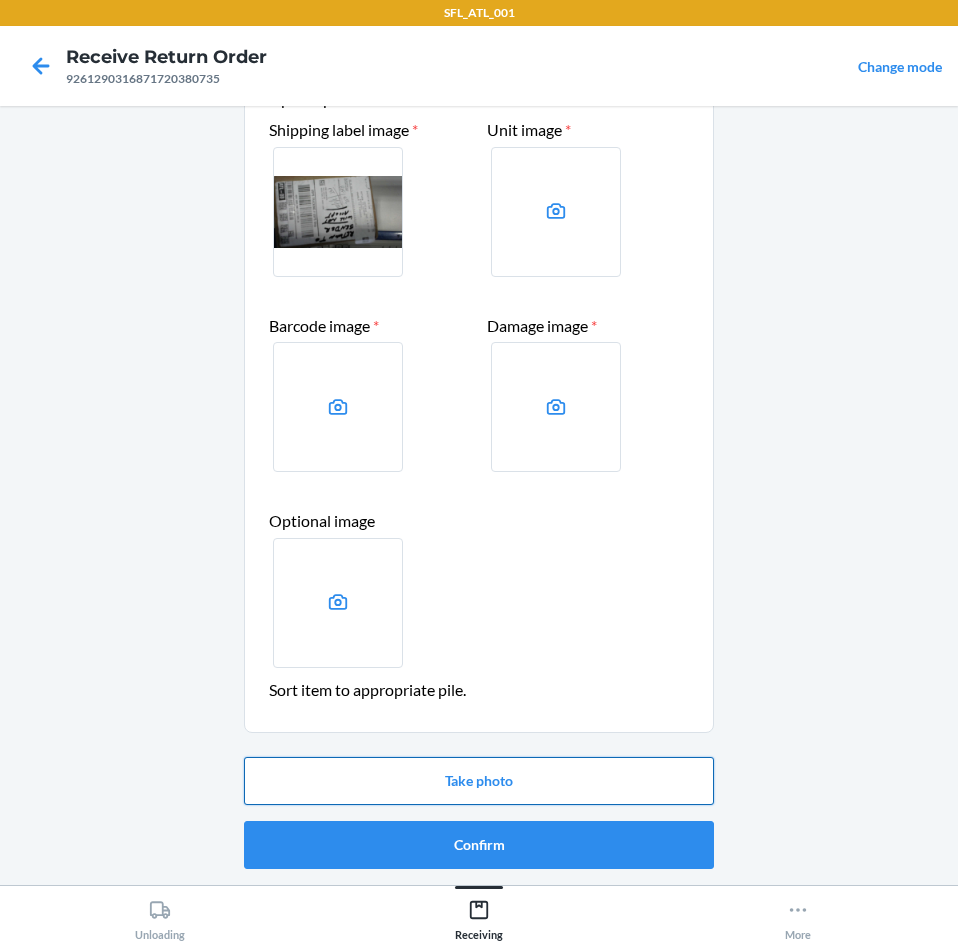 click on "Take photo" at bounding box center [479, 781] 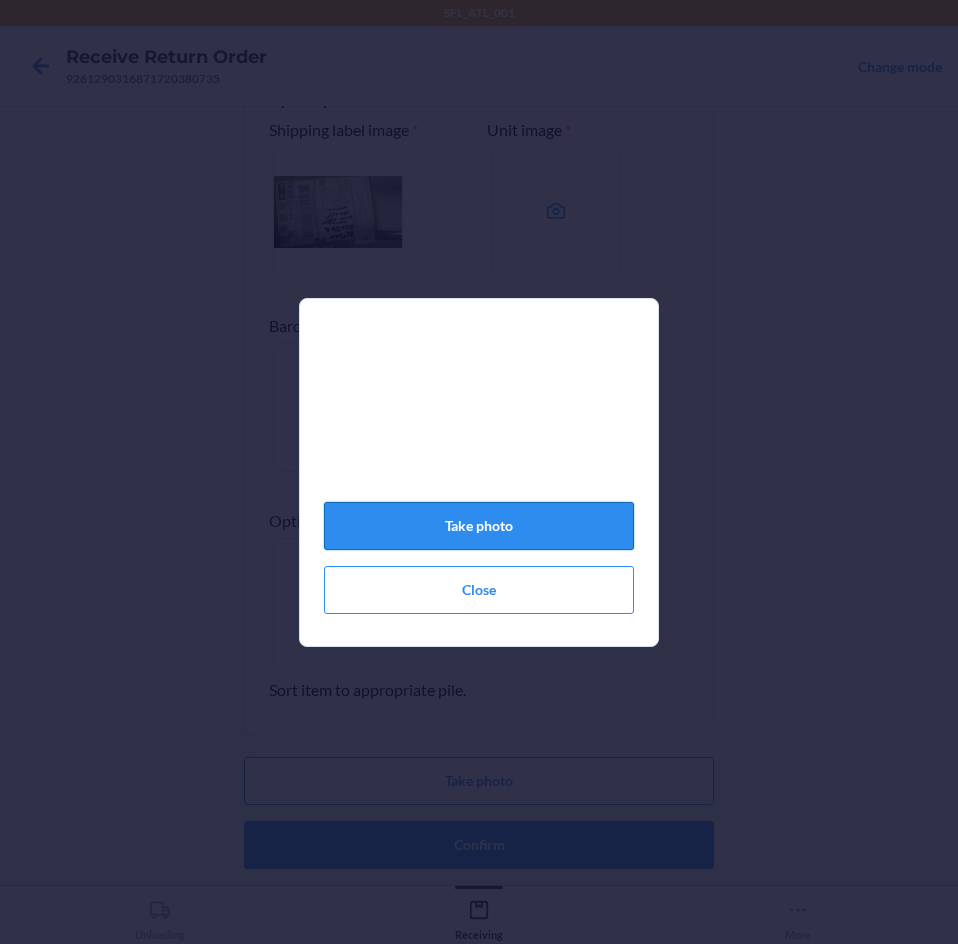 click on "Take photo" 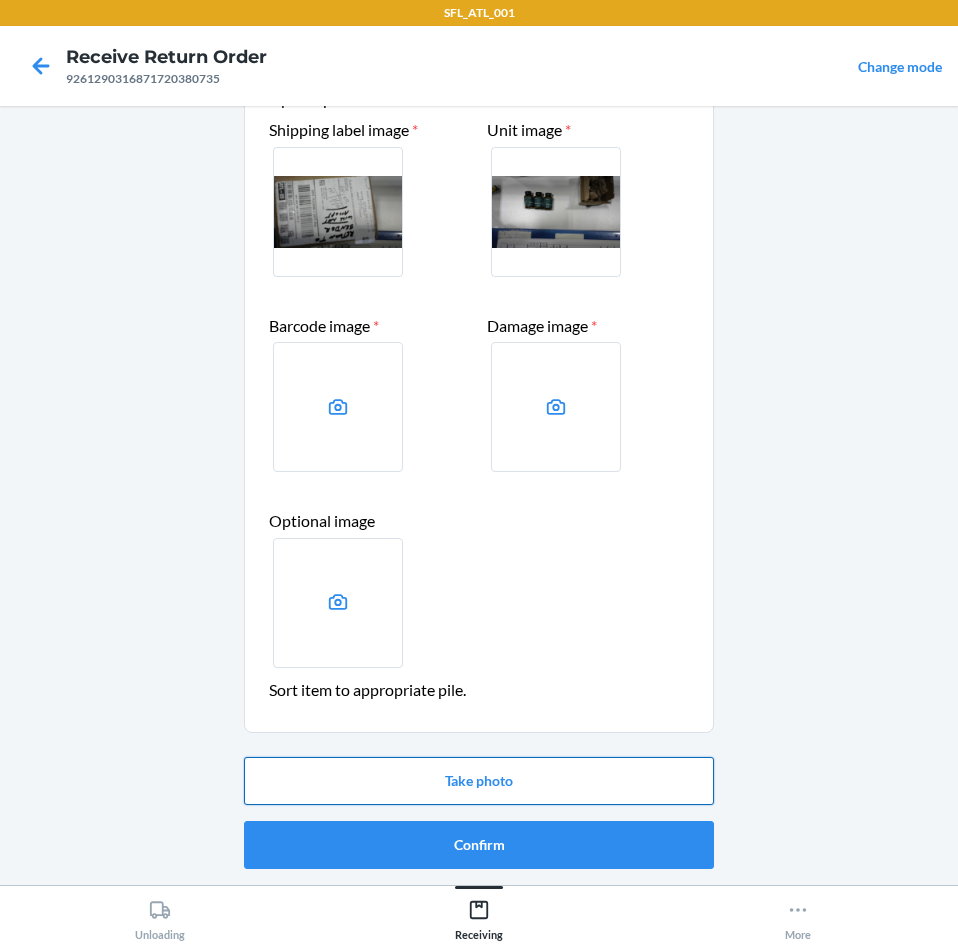 click on "Take photo" at bounding box center [479, 781] 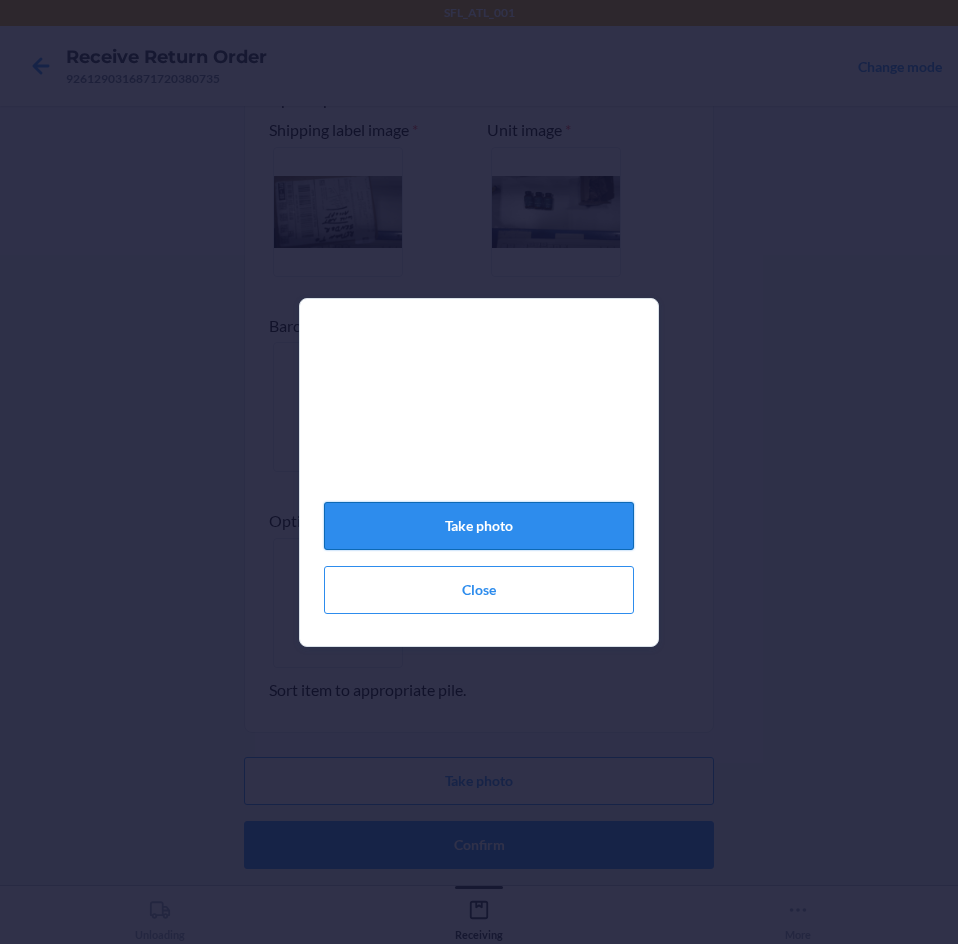 click on "Take photo" 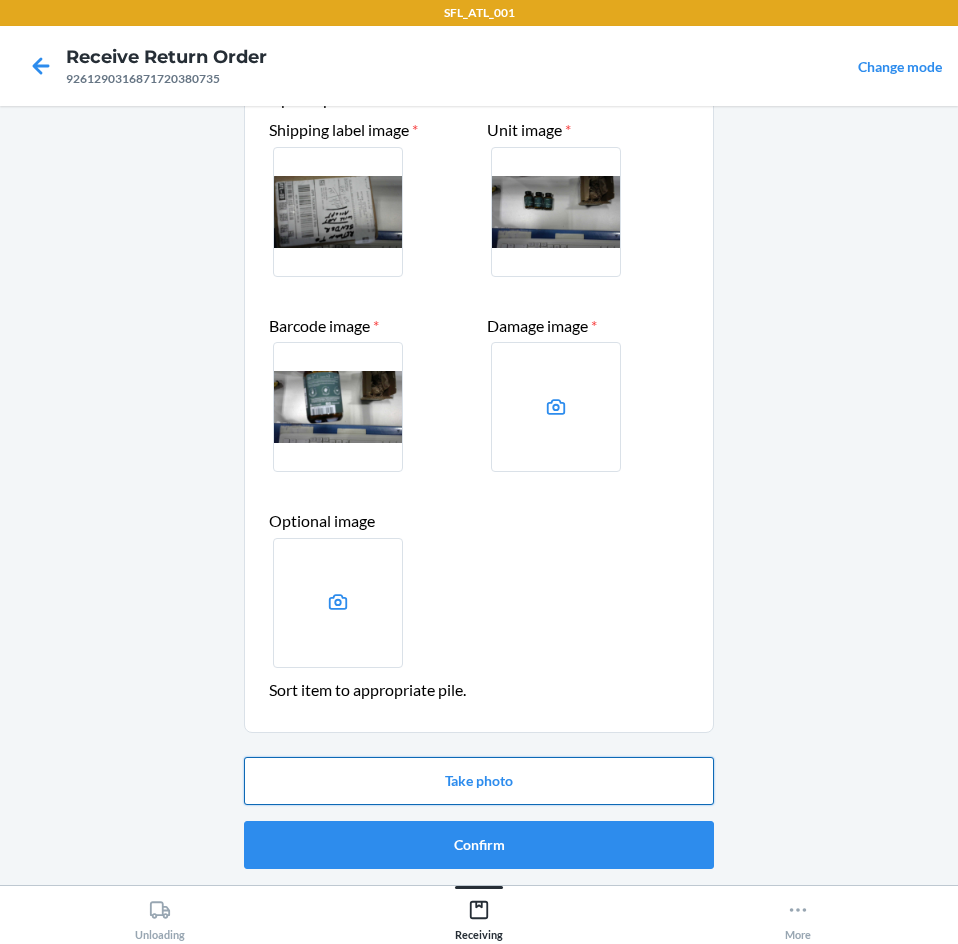 click on "Take photo" at bounding box center (479, 781) 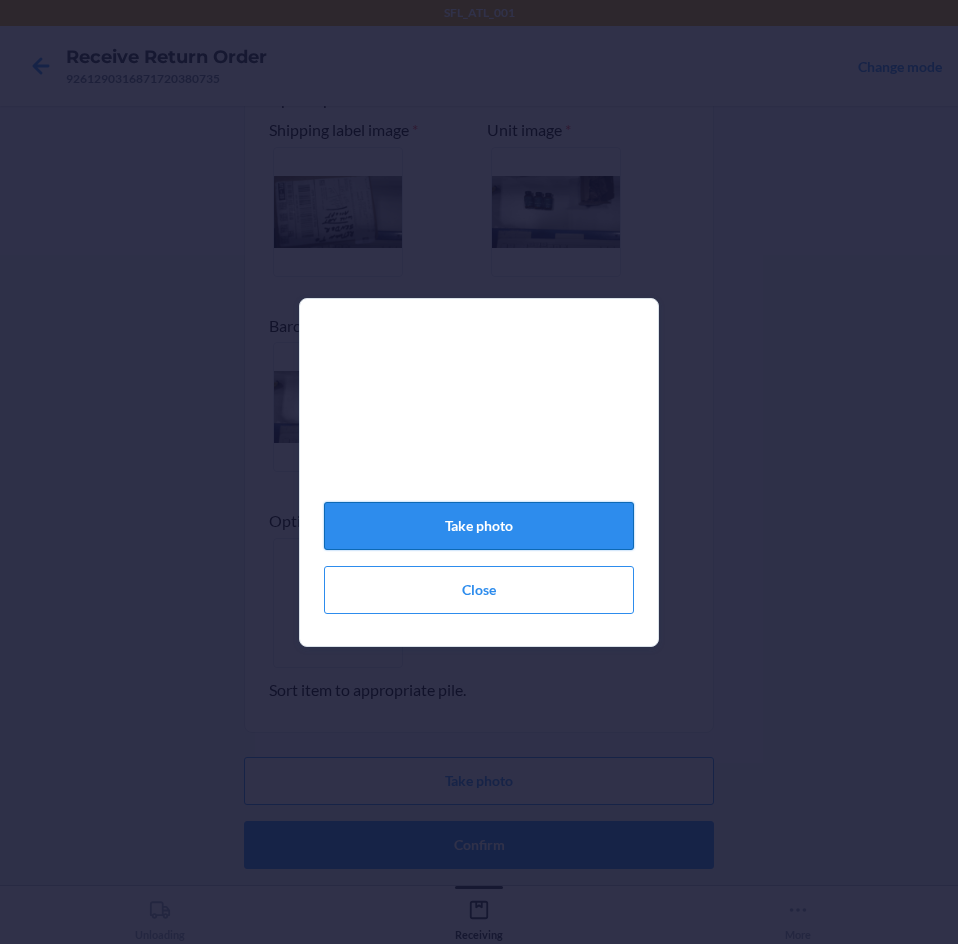 click on "Take photo" 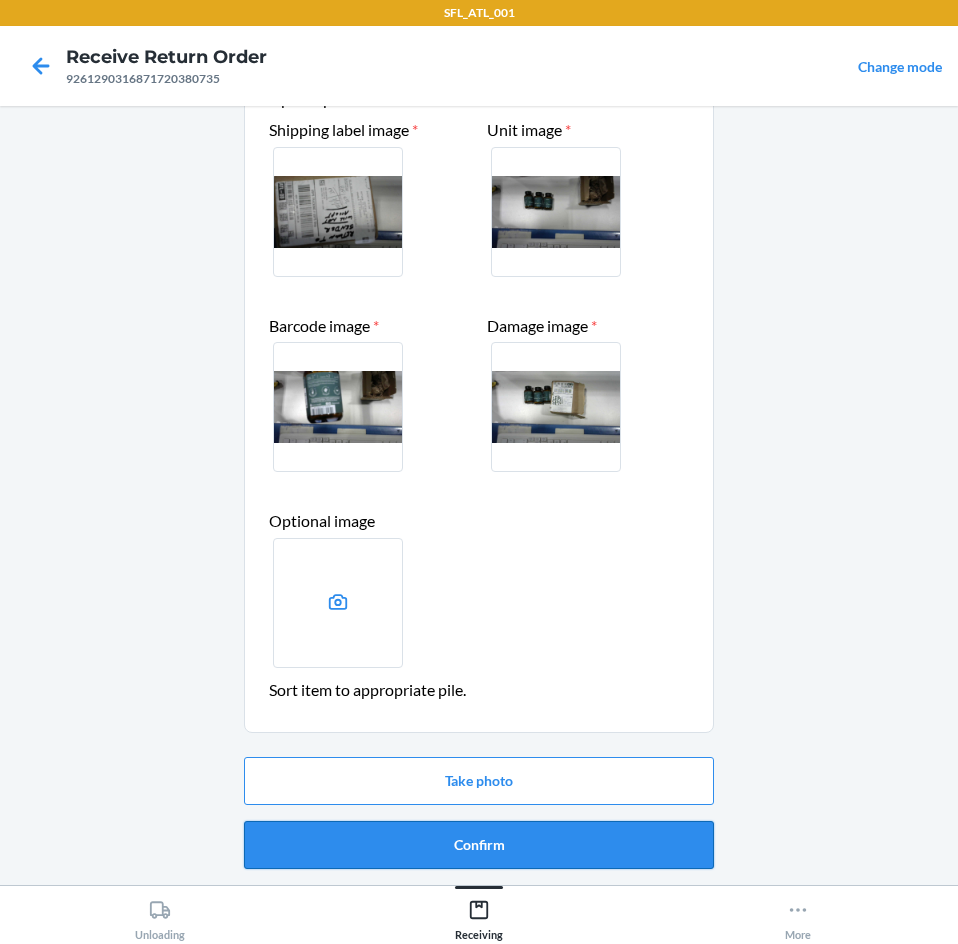 click on "Confirm" at bounding box center (479, 845) 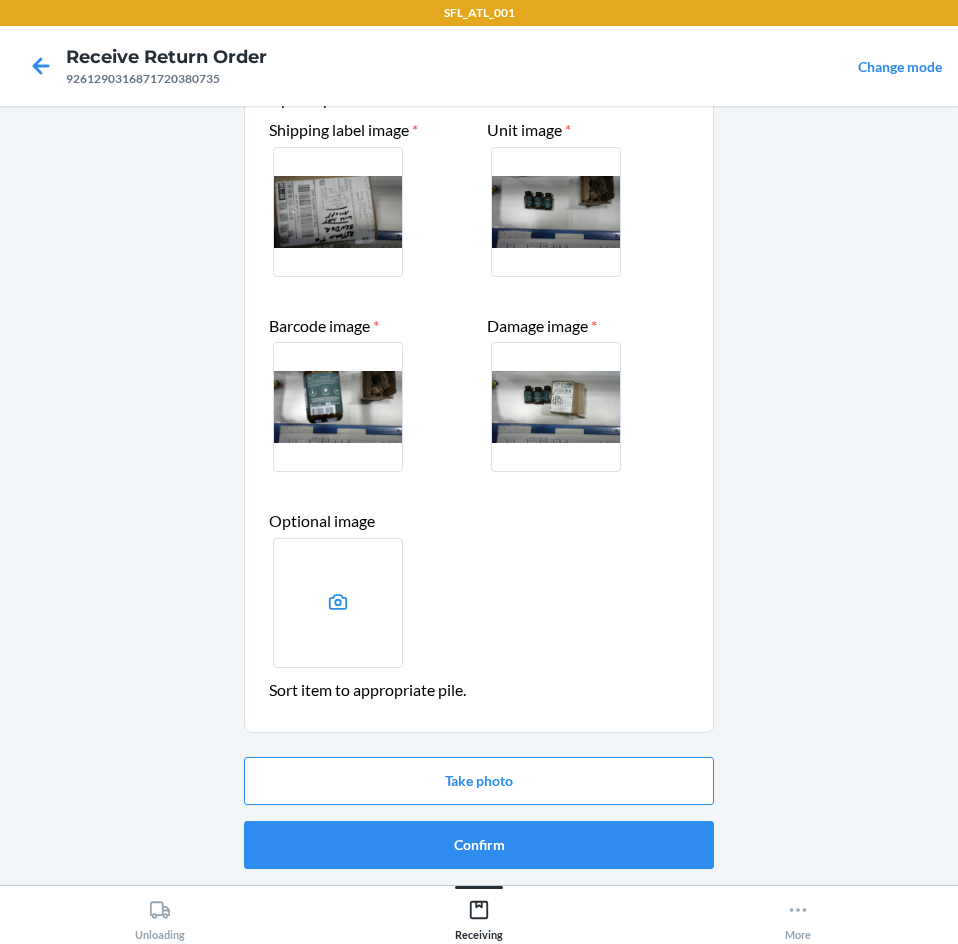 scroll, scrollTop: 0, scrollLeft: 0, axis: both 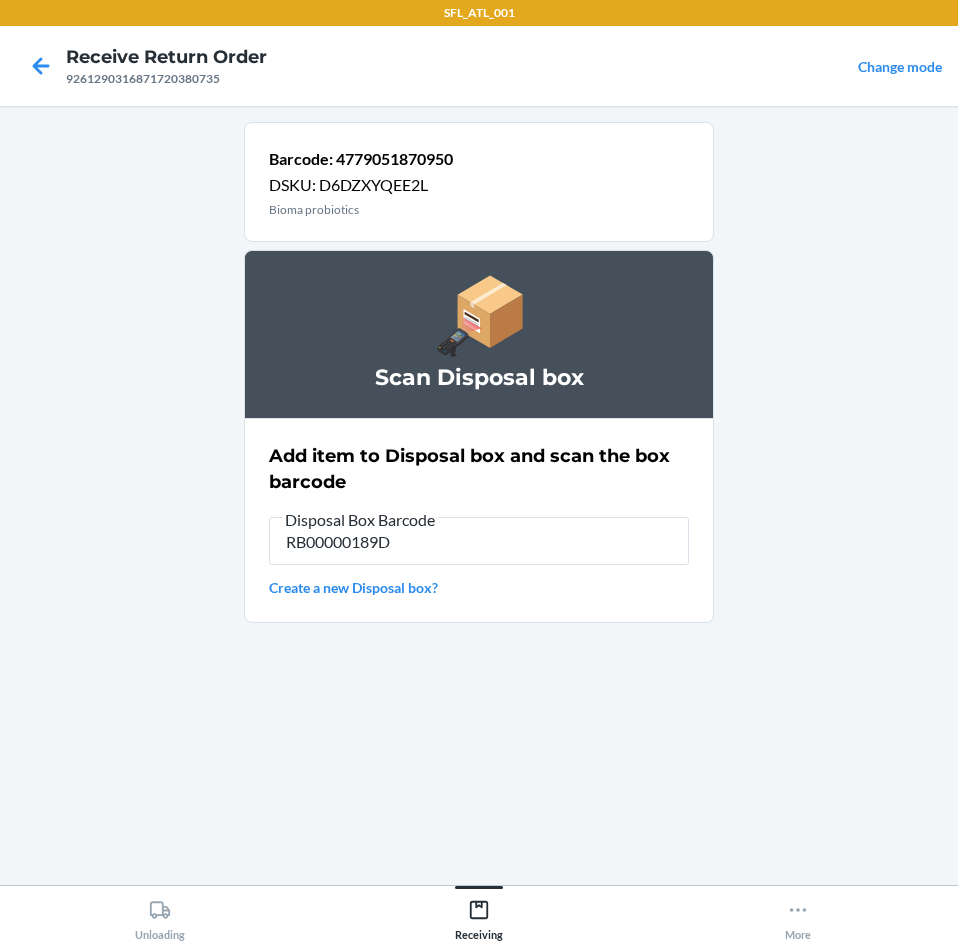 type on "RB00000189D" 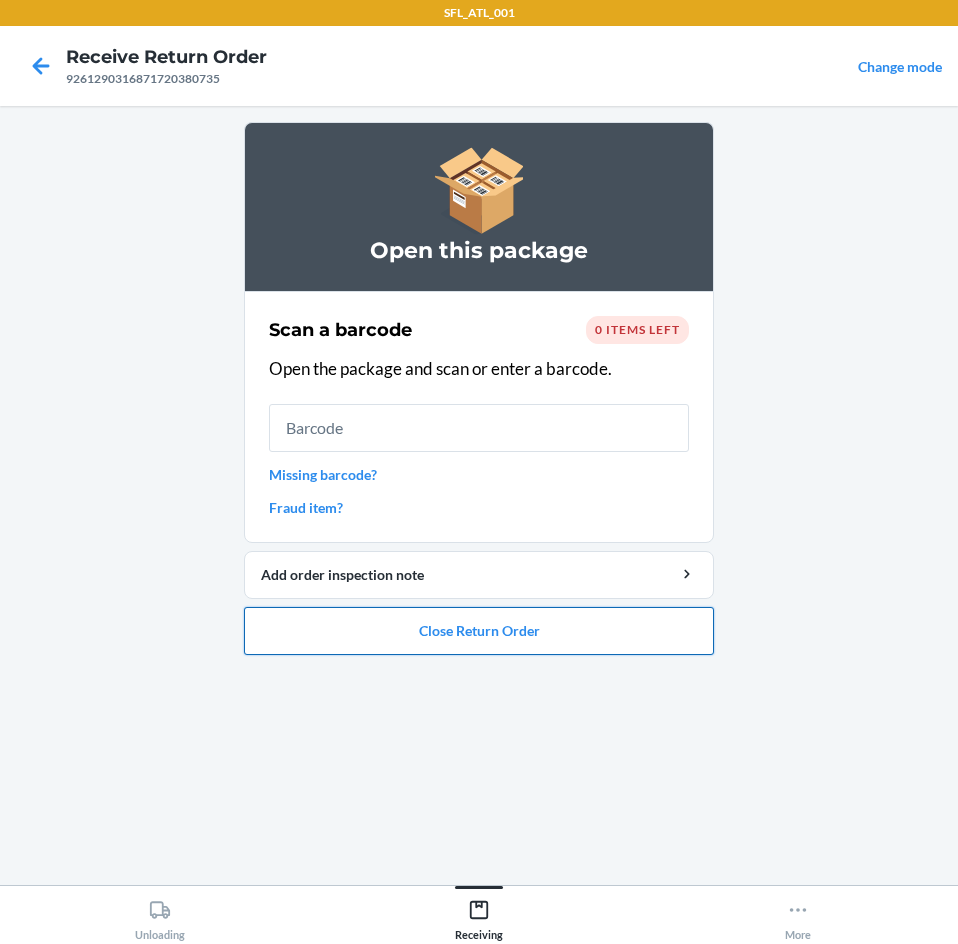 click on "Close Return Order" at bounding box center [479, 631] 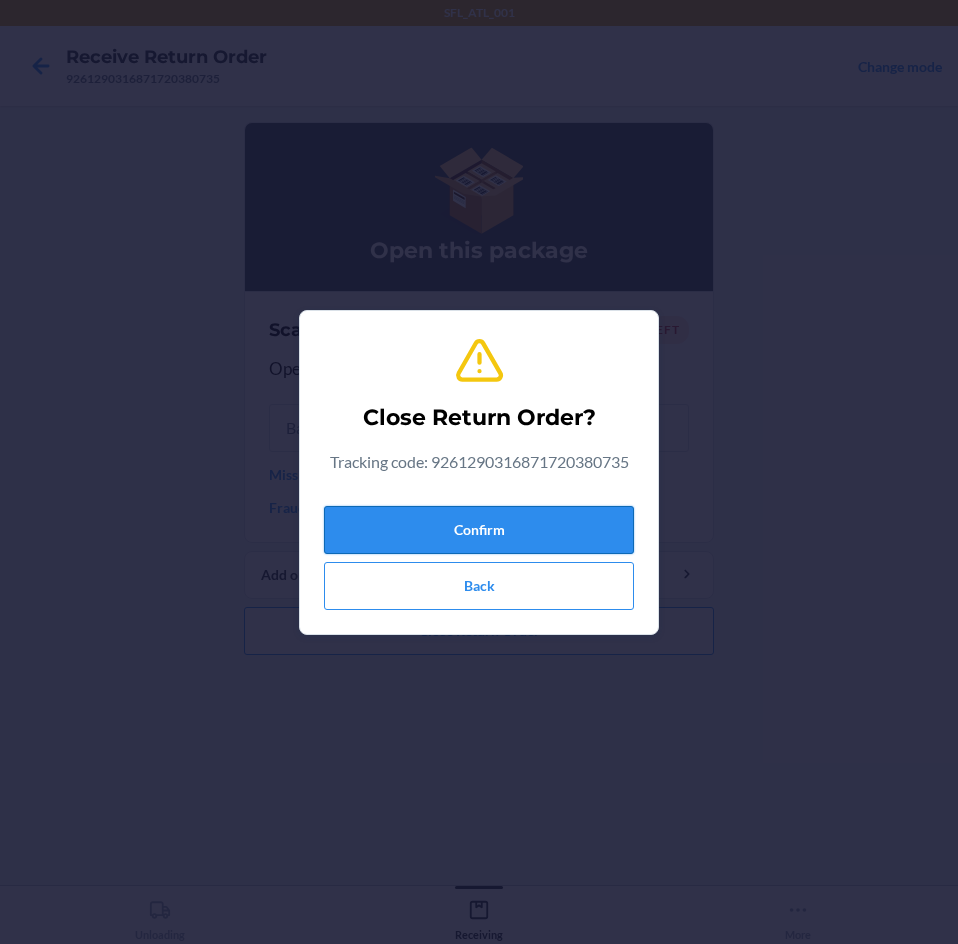 click on "Confirm" at bounding box center [479, 530] 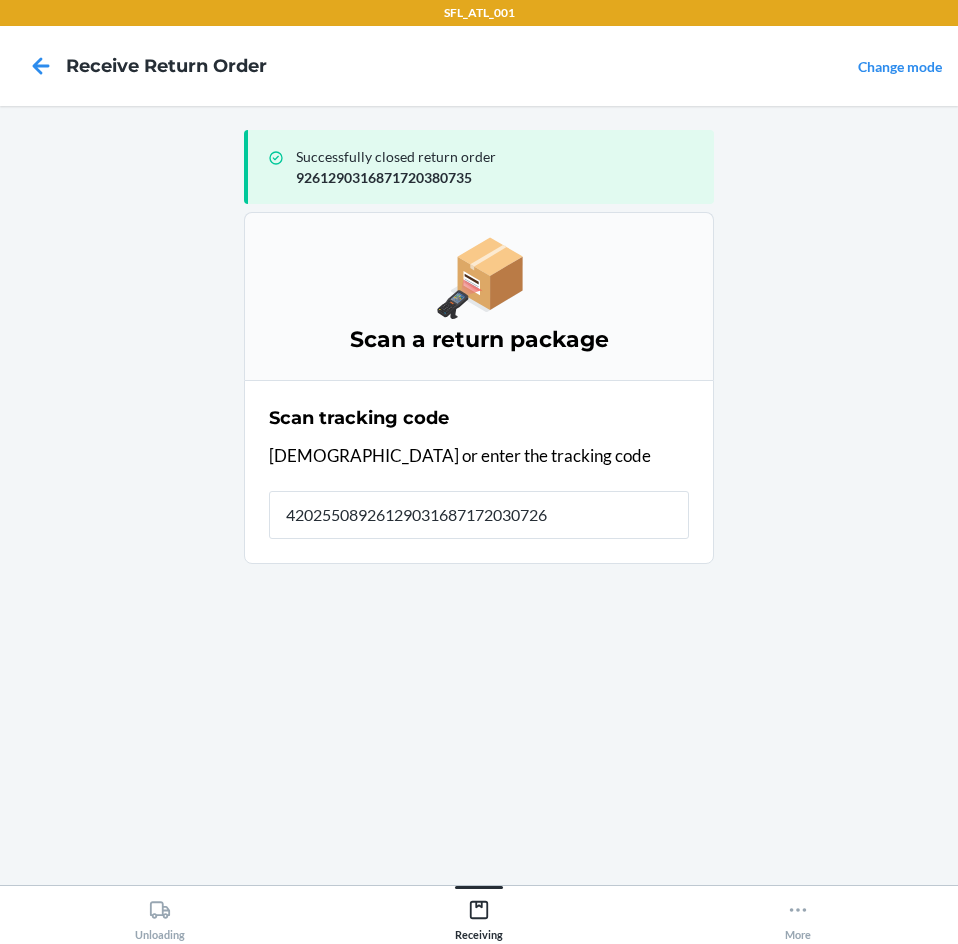 type on "420255089261290316871720307268" 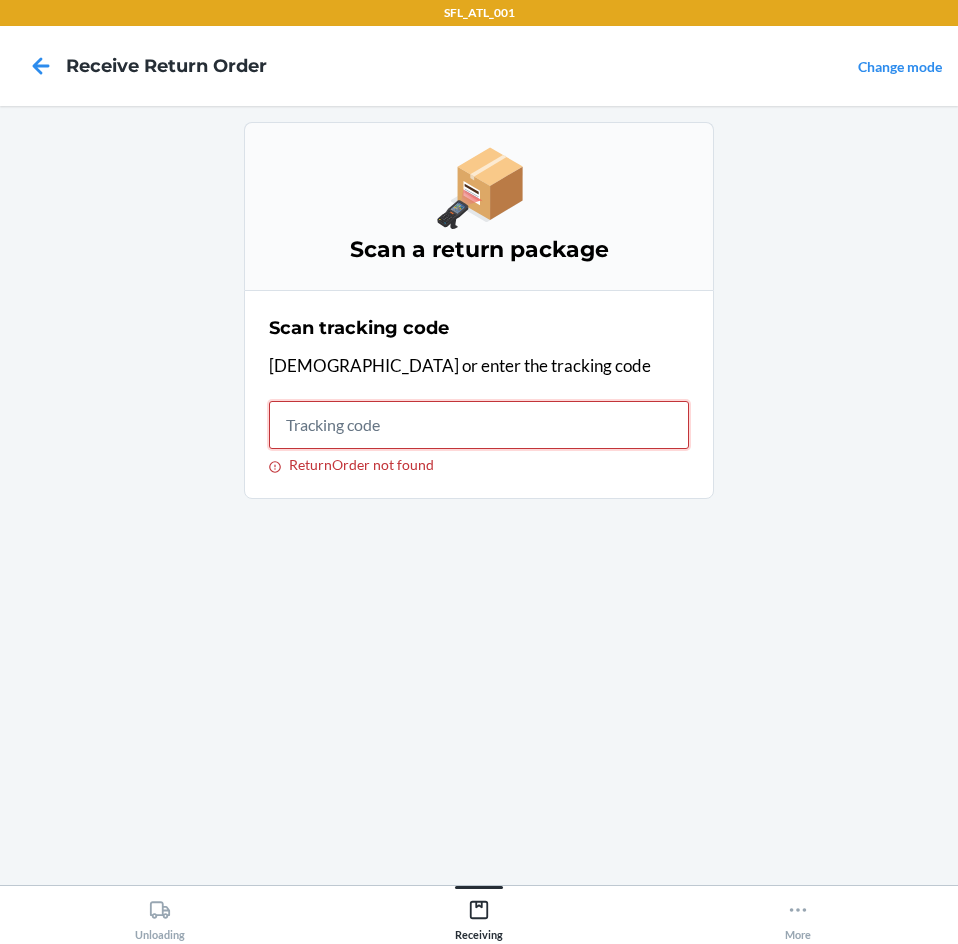 click on "ReturnOrder not found" at bounding box center [479, 425] 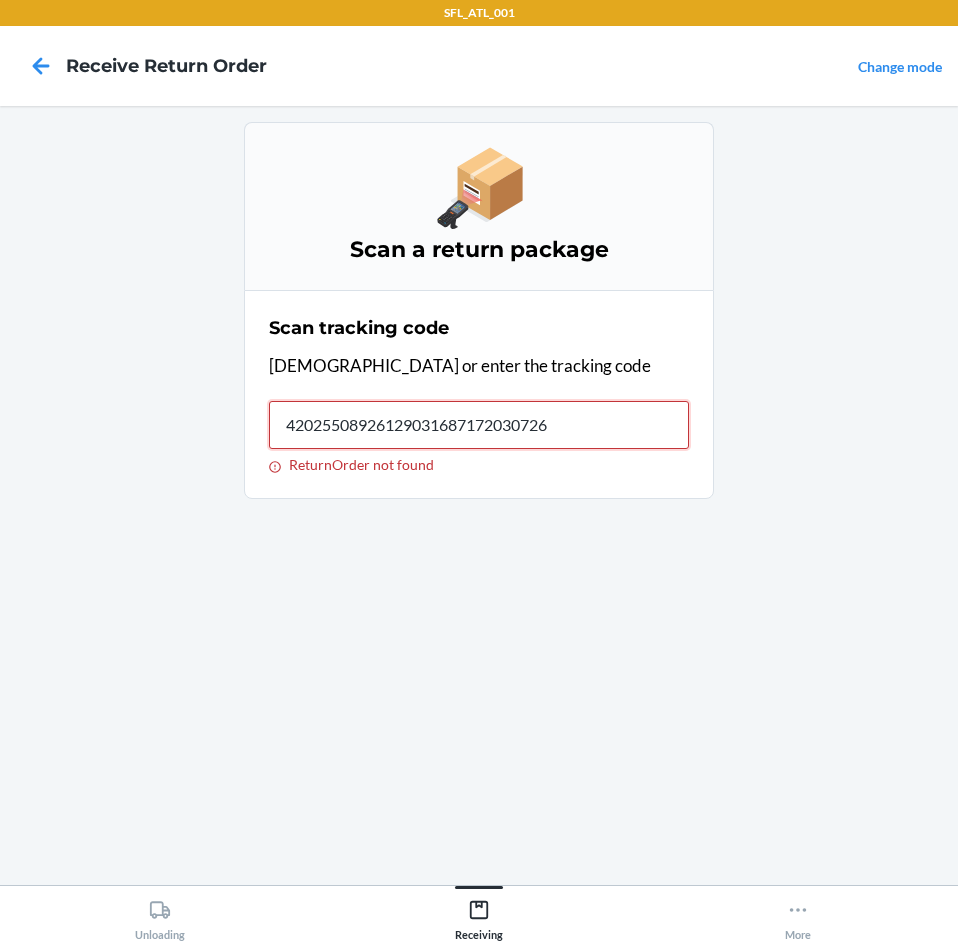 type on "420255089261290316871720307268" 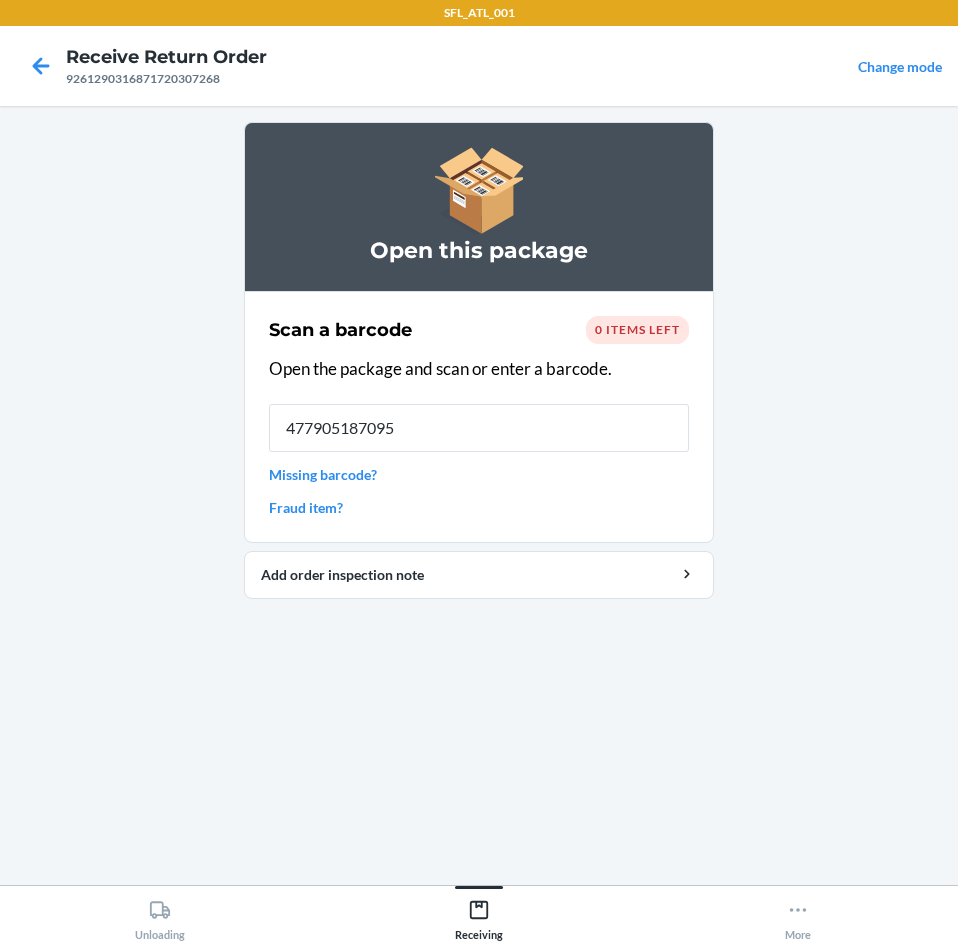 type on "4779051870950" 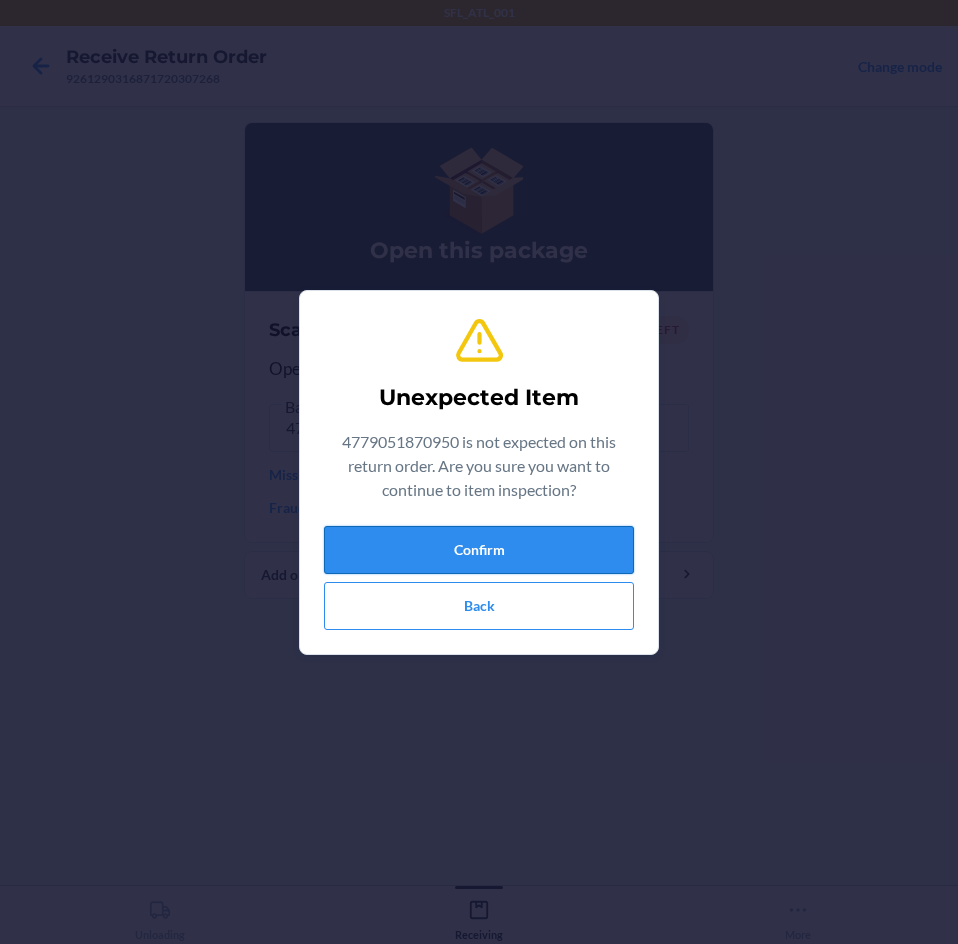 click on "Confirm" at bounding box center (479, 550) 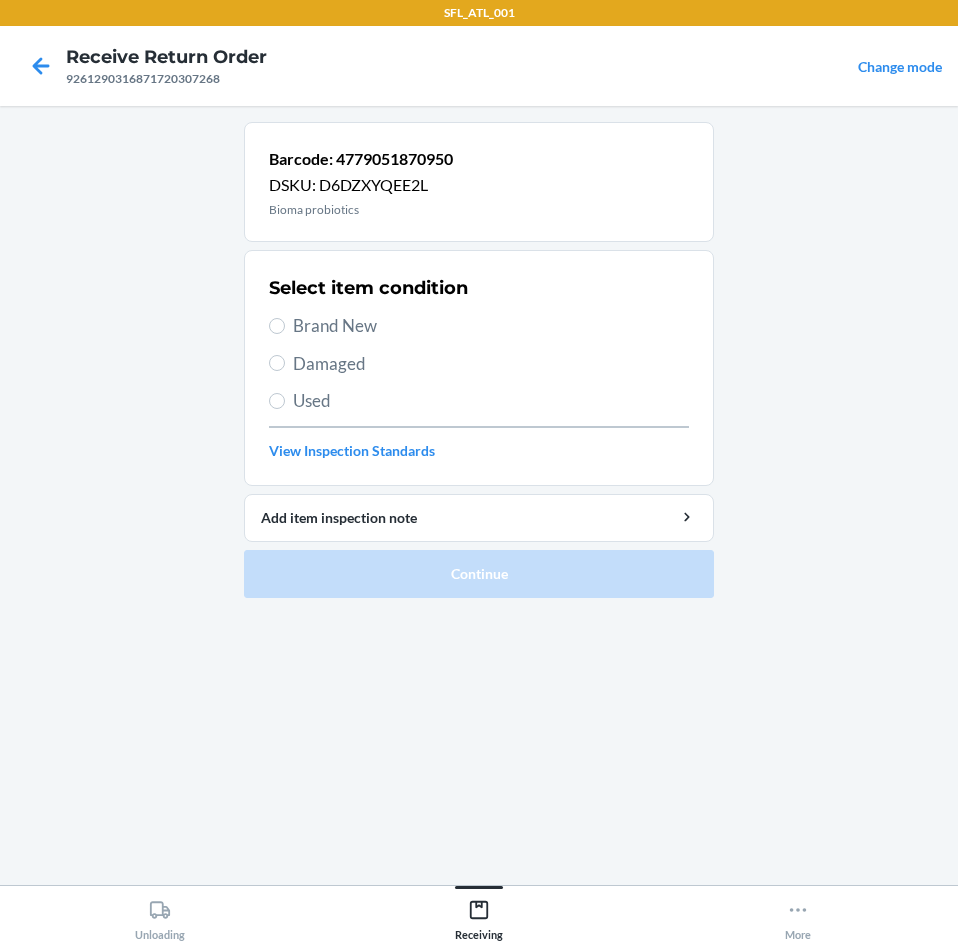 click on "Damaged" at bounding box center [491, 364] 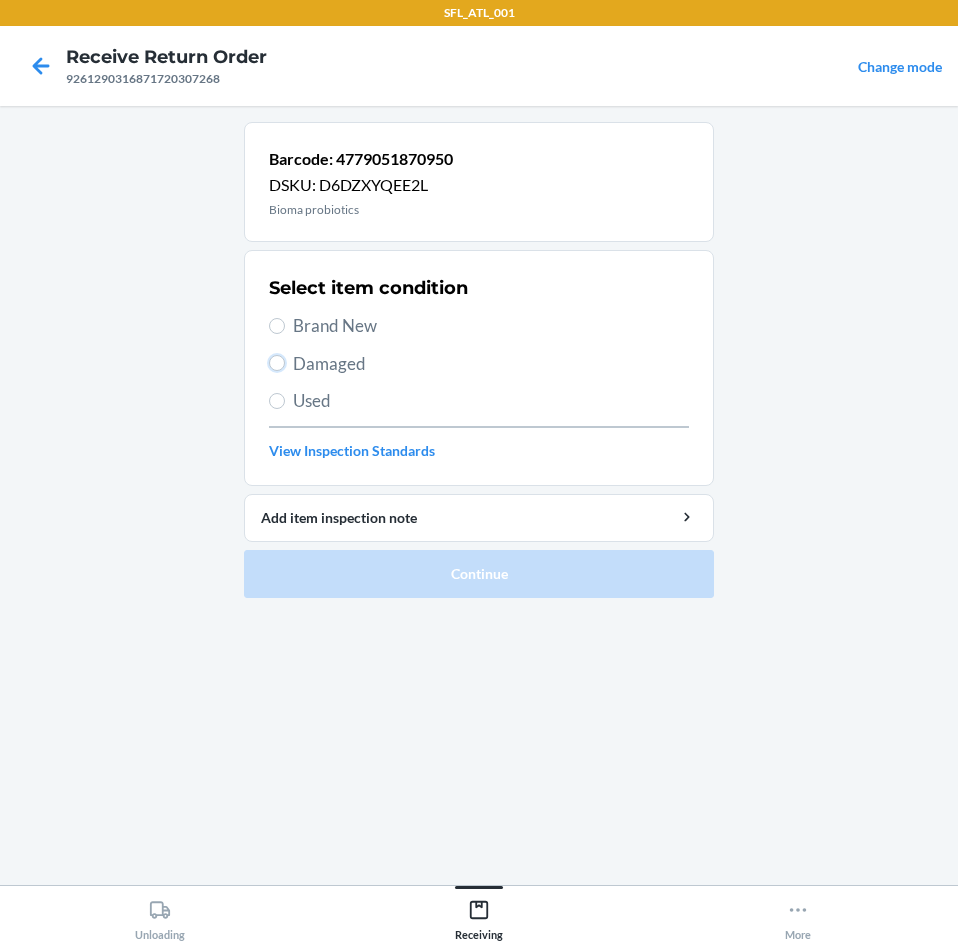 click on "Damaged" at bounding box center (277, 363) 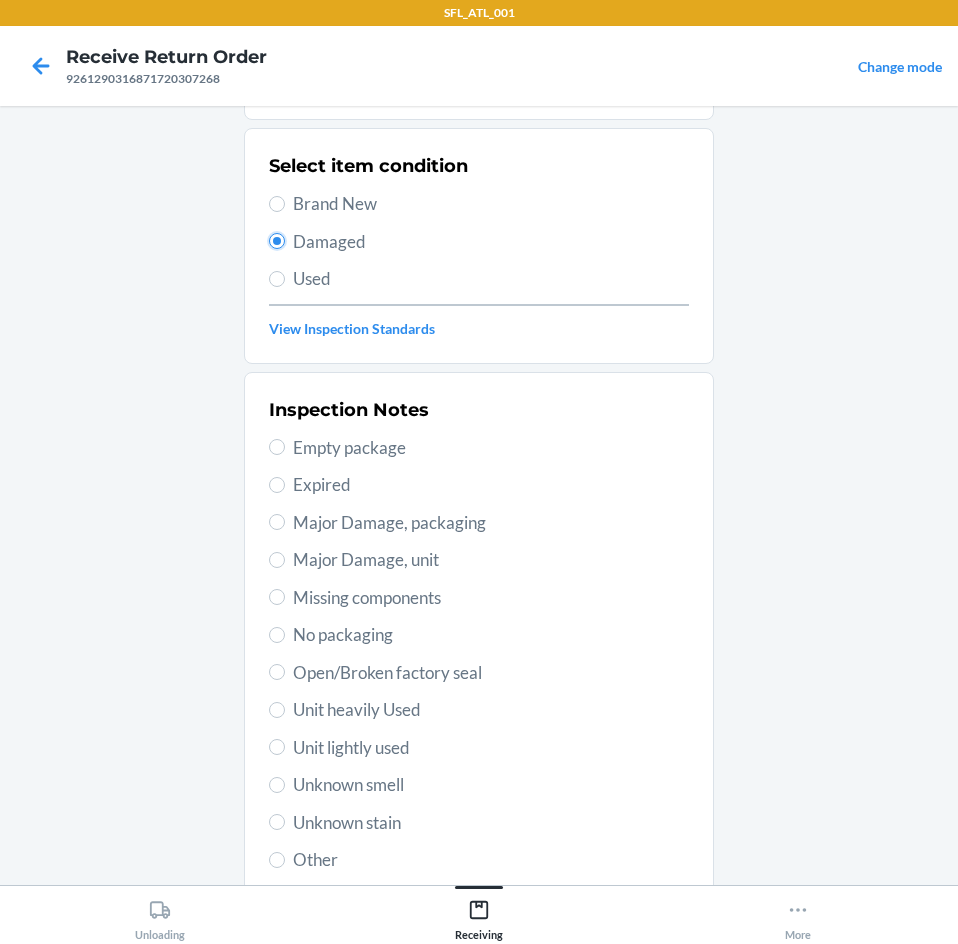 scroll, scrollTop: 263, scrollLeft: 0, axis: vertical 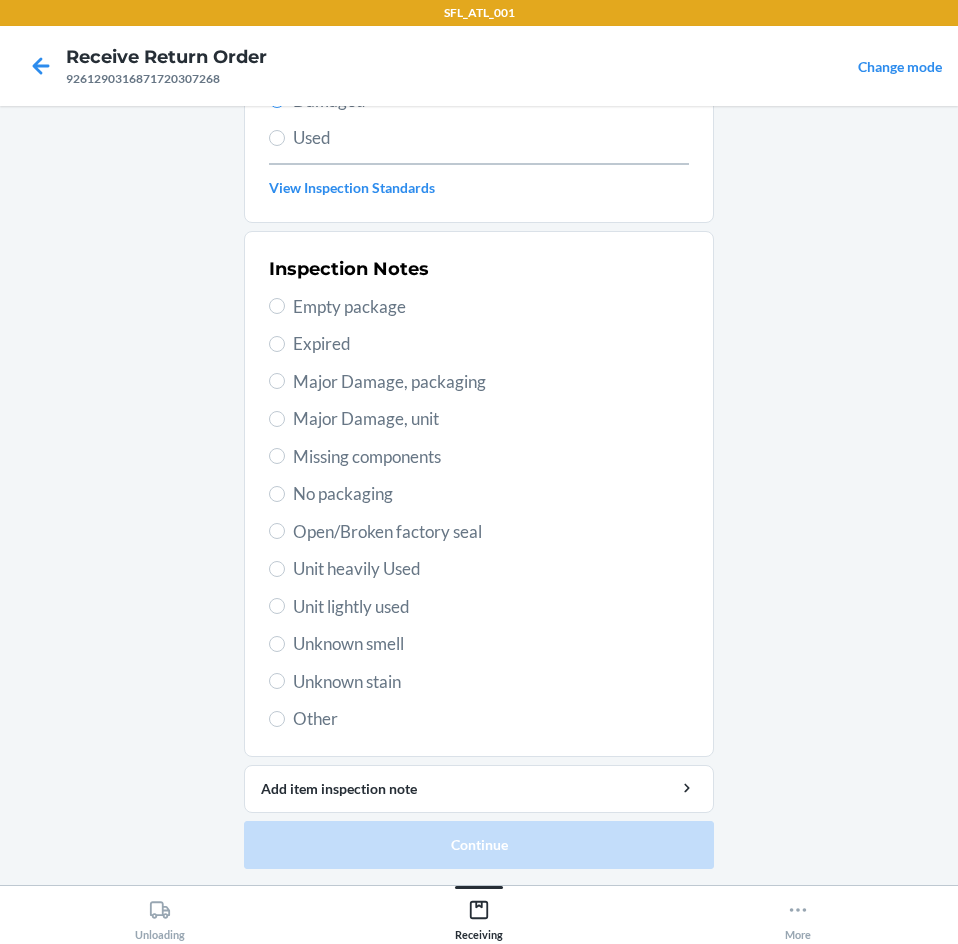 click on "Other" at bounding box center (479, 719) 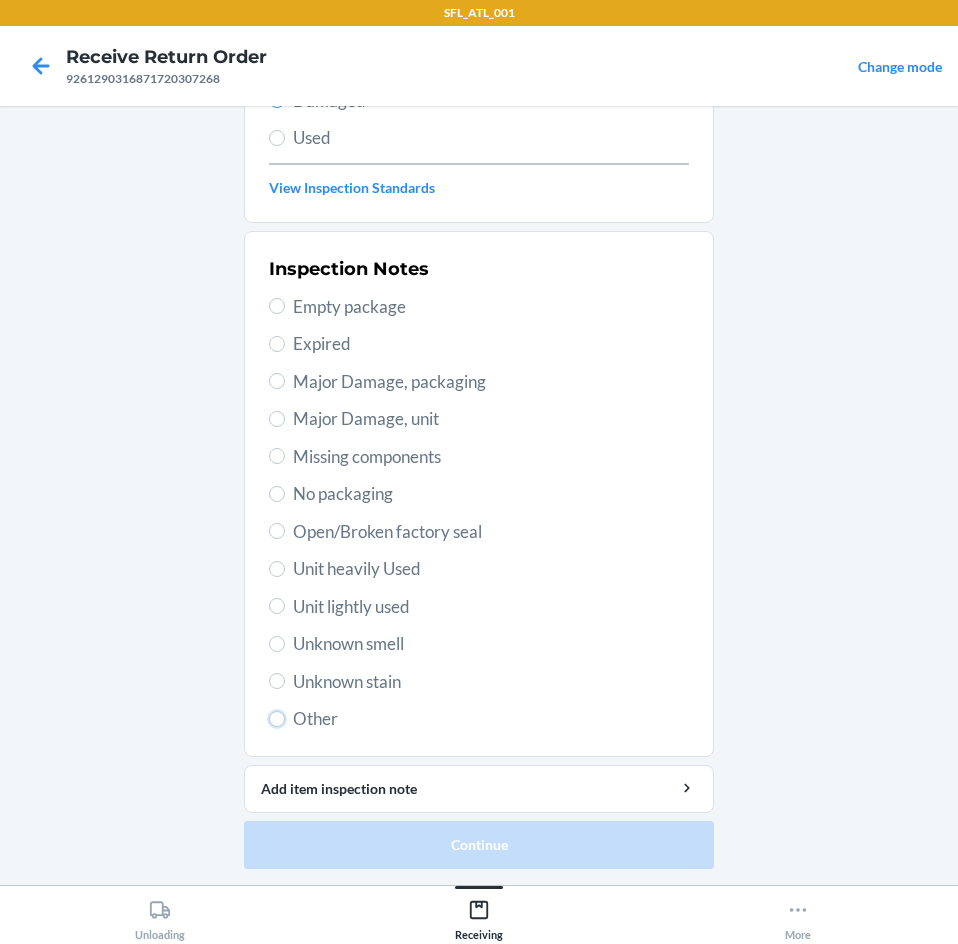 click on "Other" at bounding box center (277, 719) 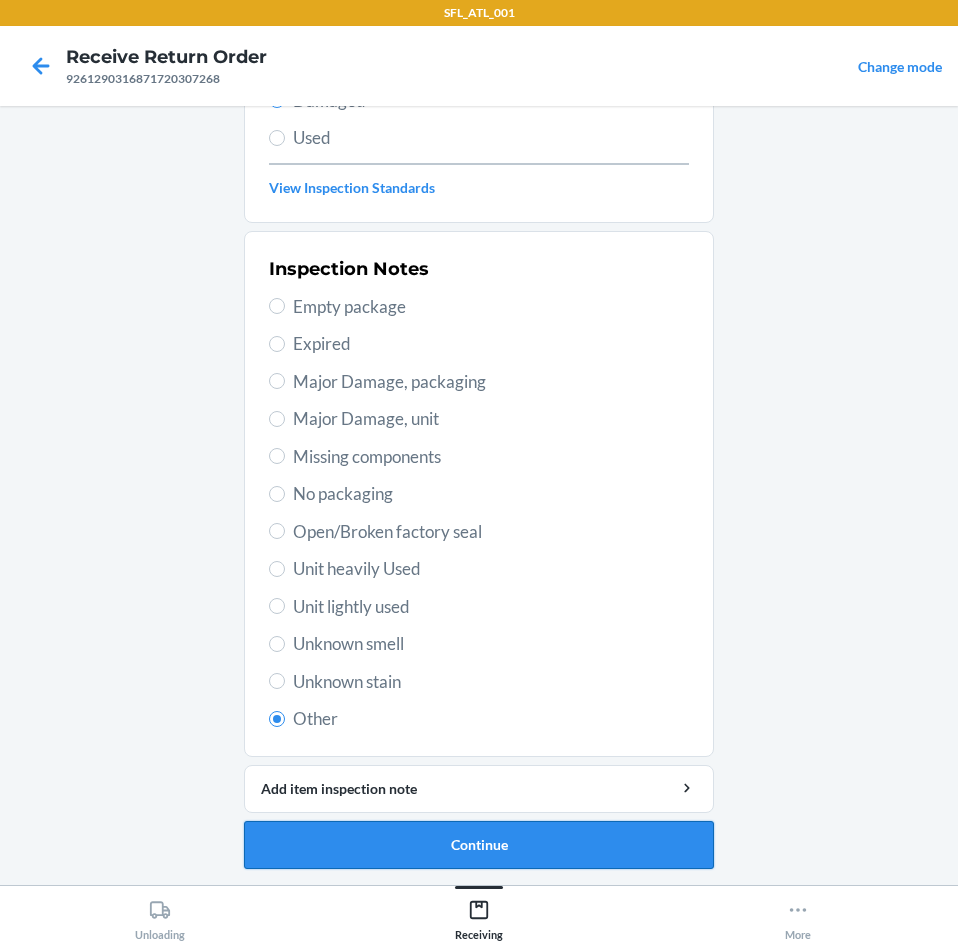 click on "Continue" at bounding box center [479, 845] 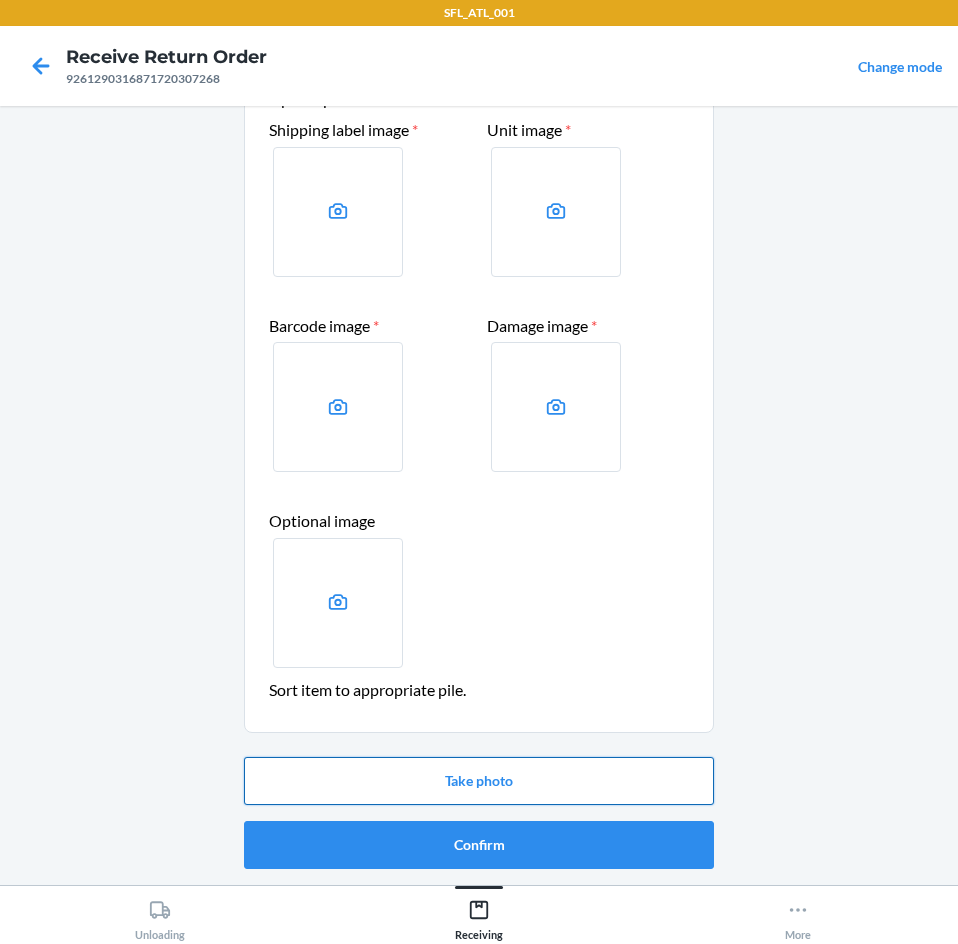 click on "Take photo" at bounding box center [479, 781] 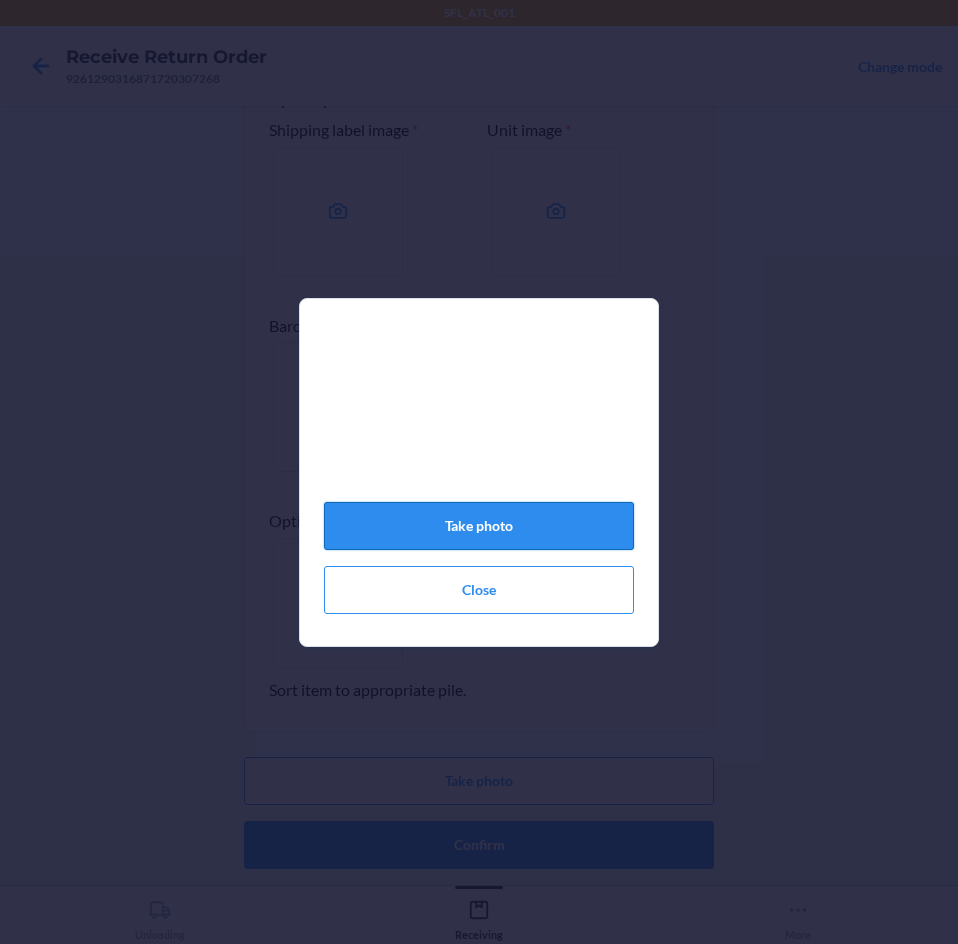 click on "Take photo" 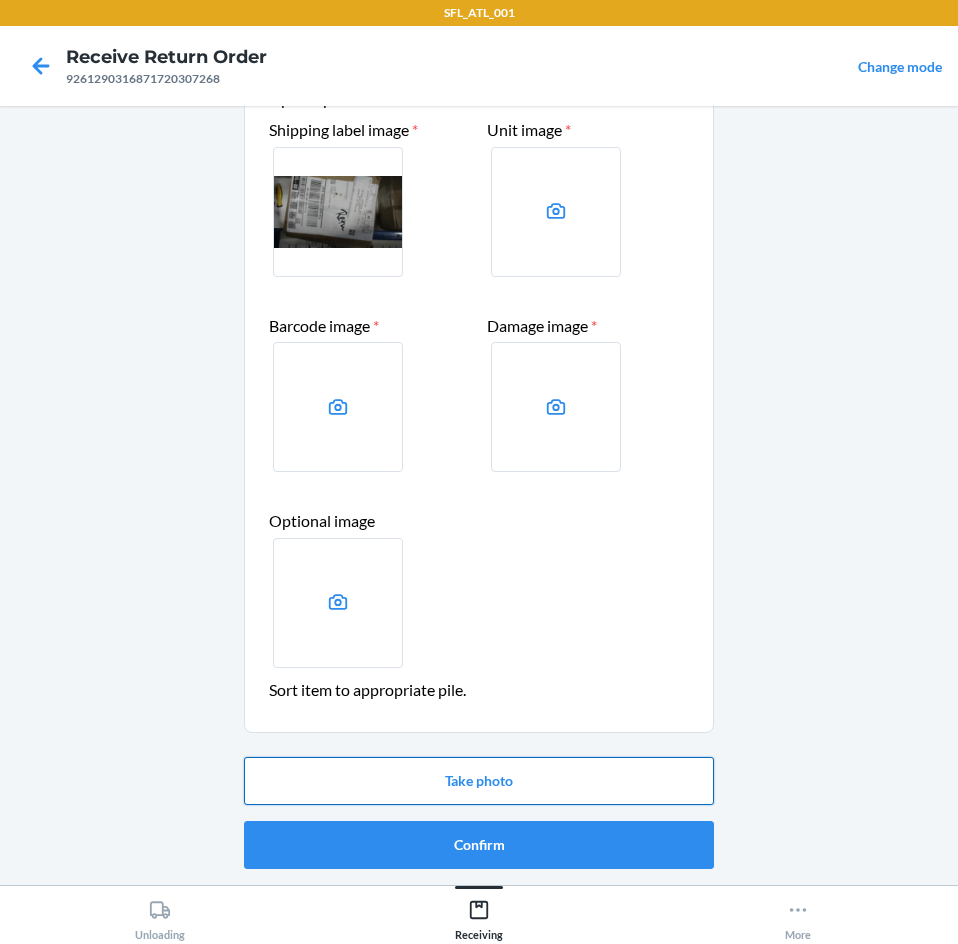 click on "Take photo" at bounding box center (479, 781) 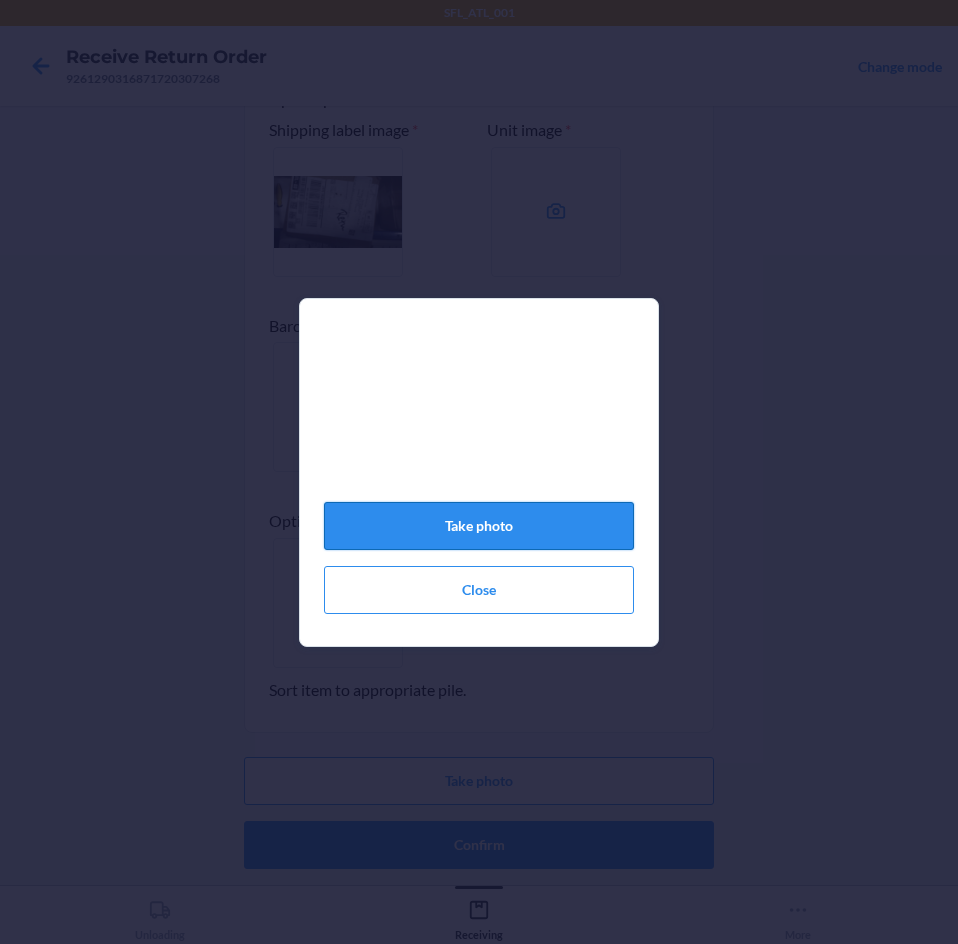 click on "Take photo" 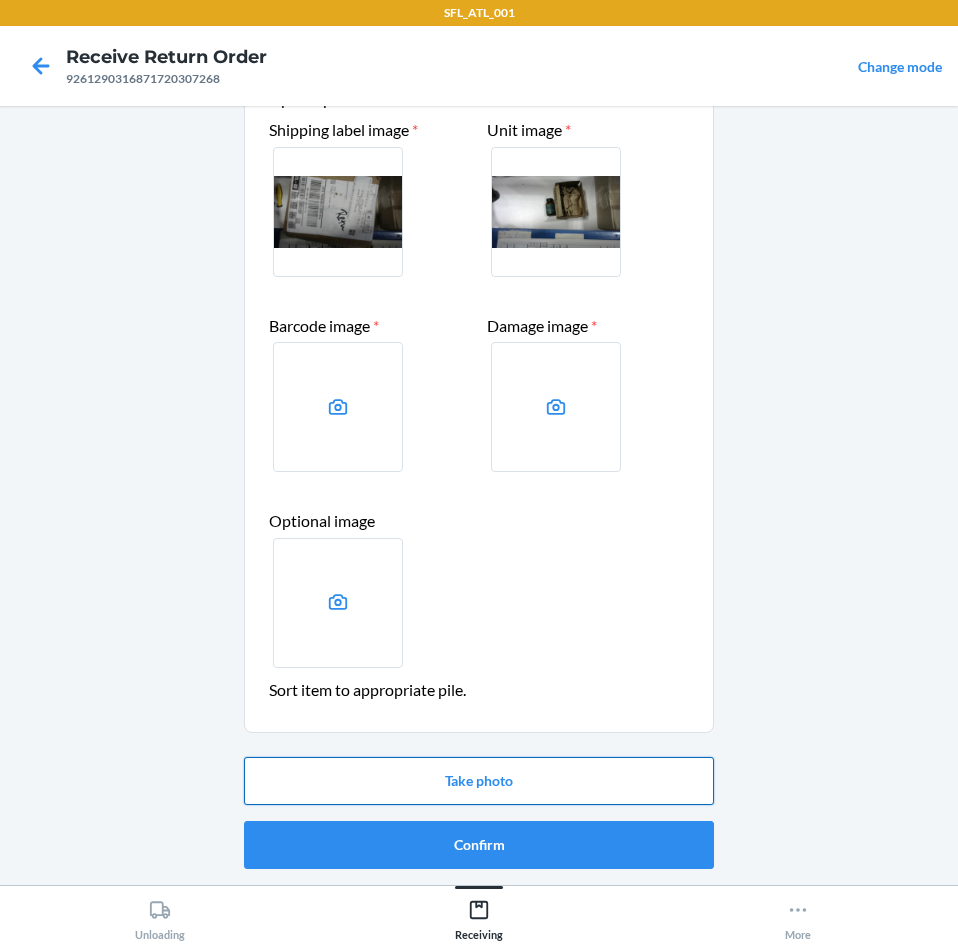 click on "Take photo" at bounding box center [479, 781] 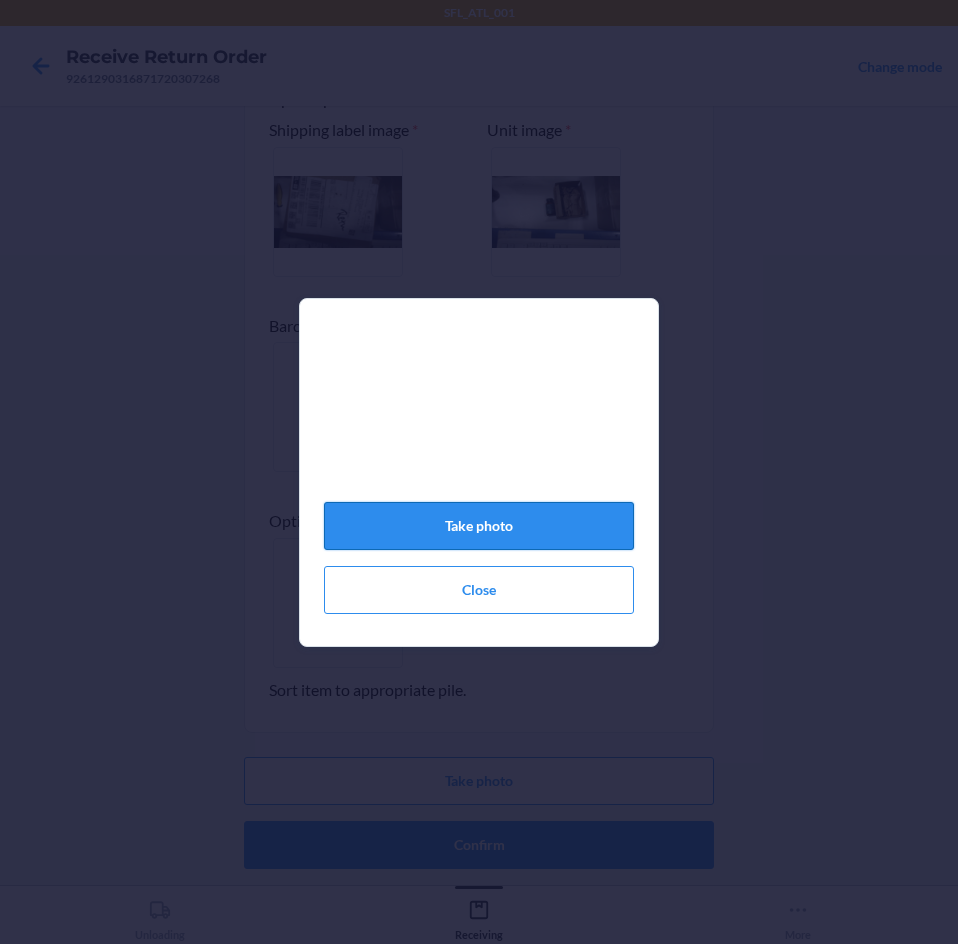 click on "Take photo" 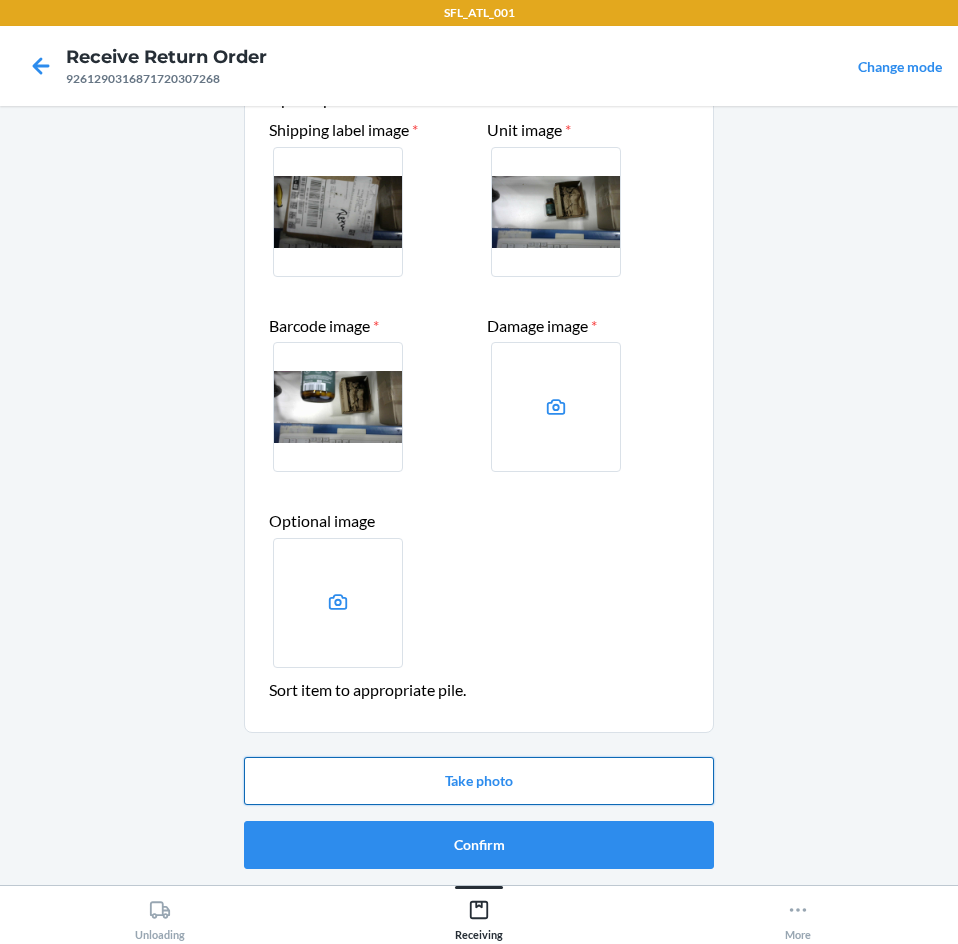 click on "Take photo" at bounding box center [479, 781] 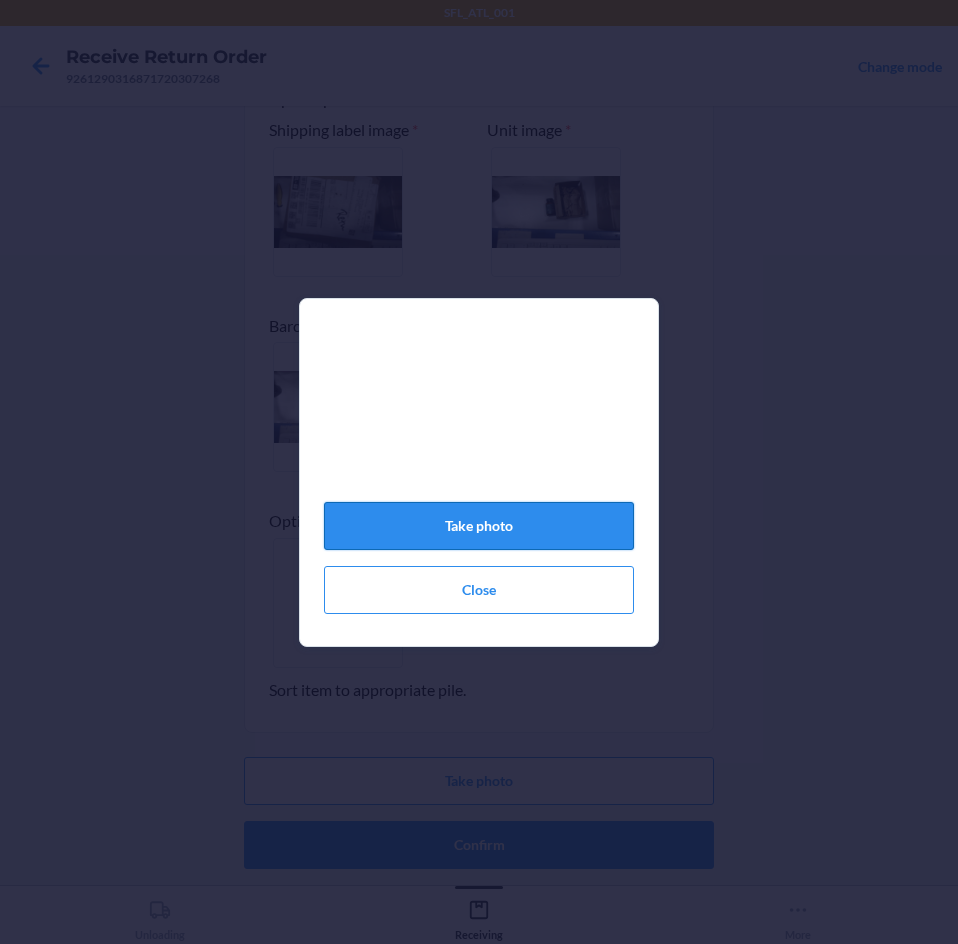 click on "Take photo" 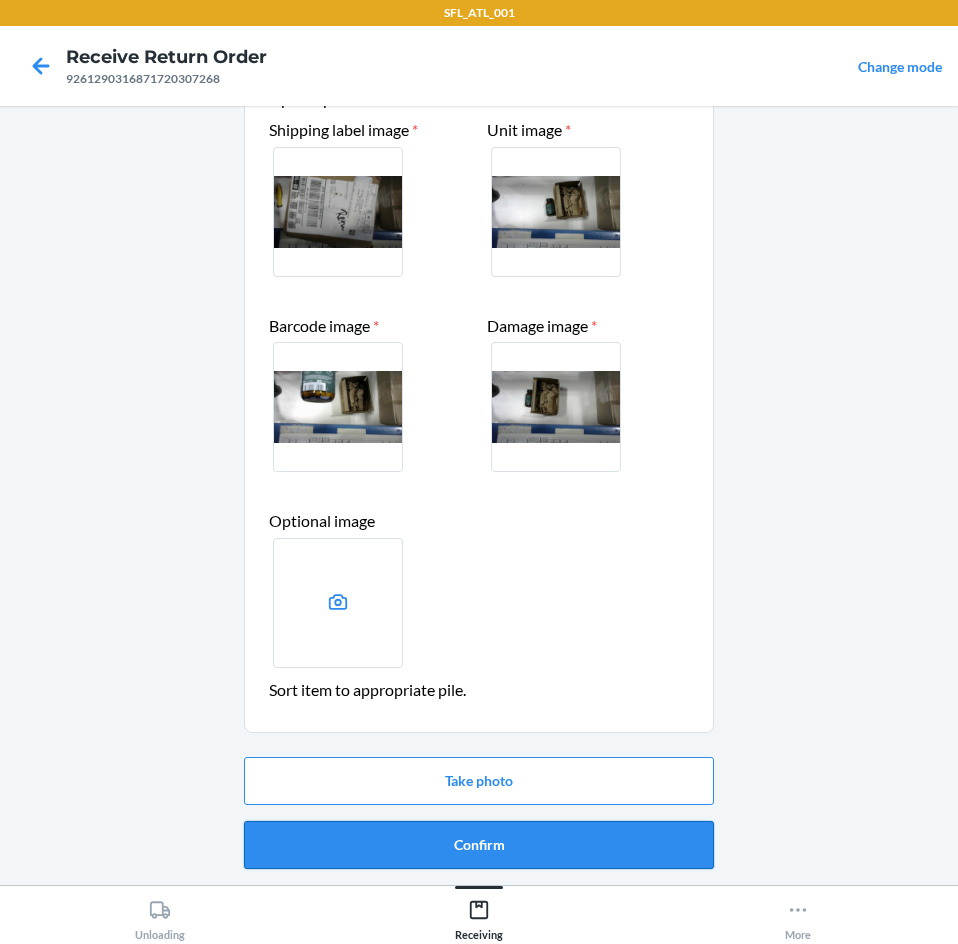 click on "Confirm" at bounding box center (479, 845) 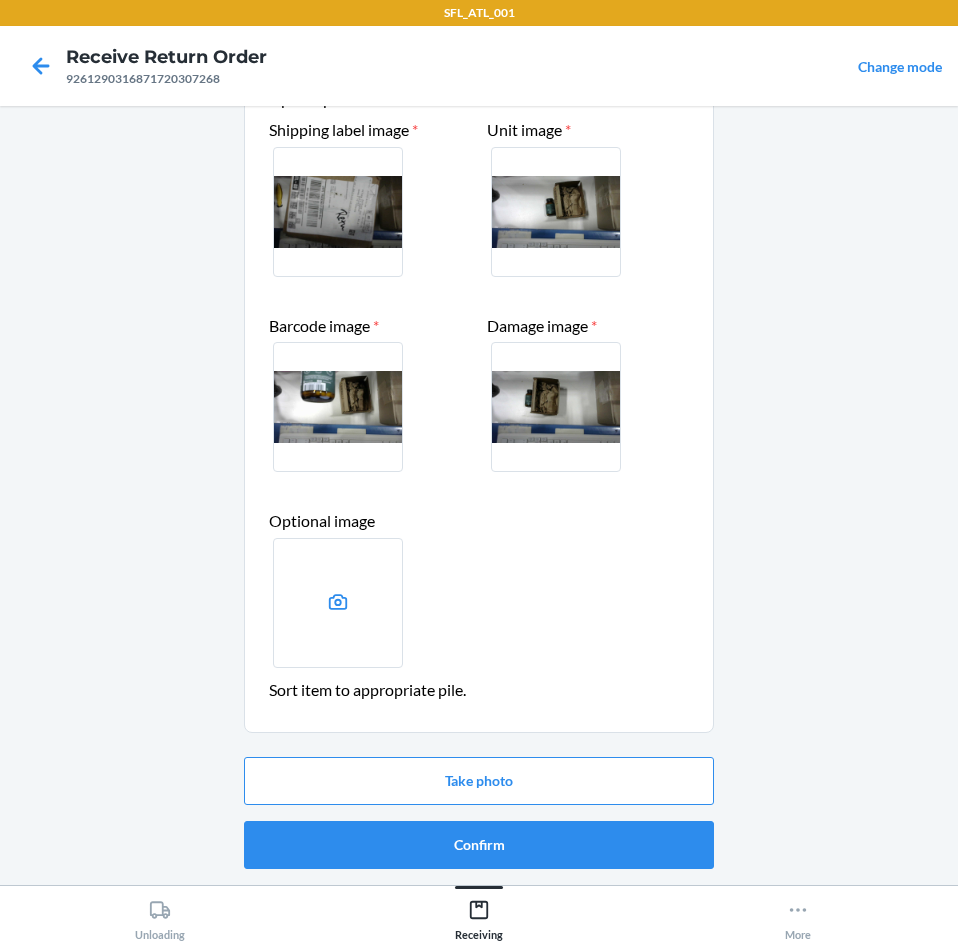 scroll, scrollTop: 0, scrollLeft: 0, axis: both 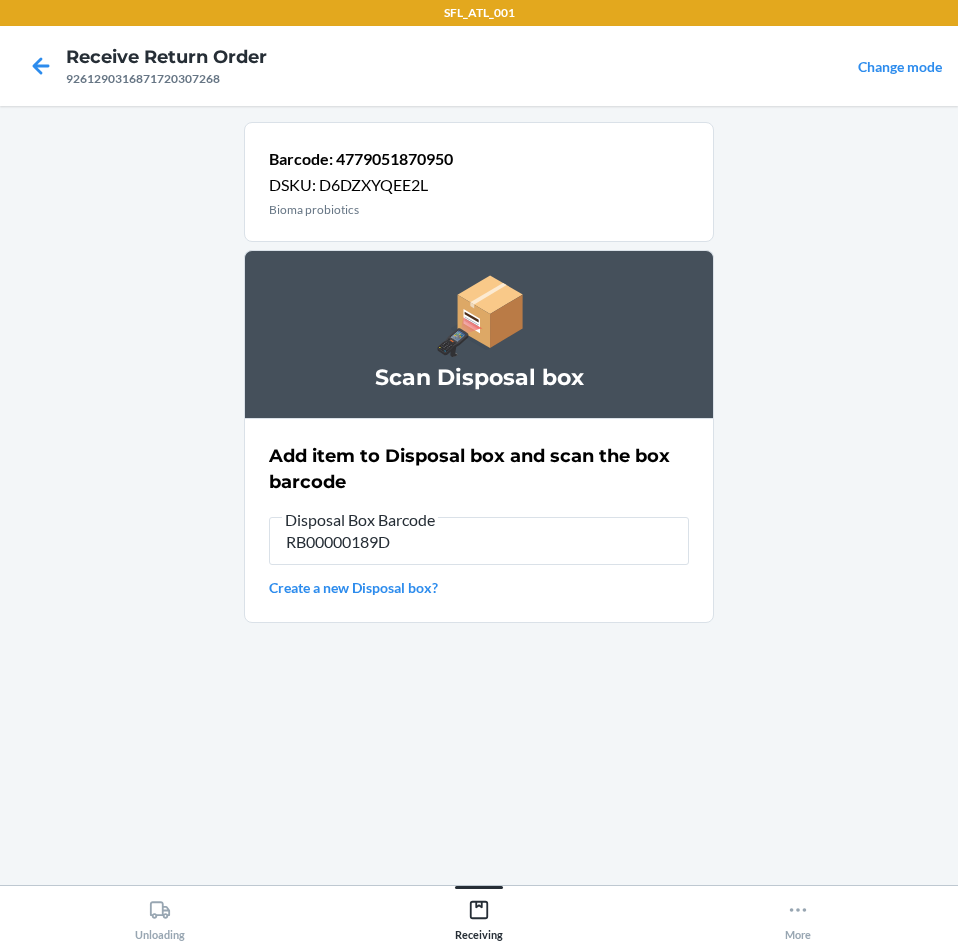 type on "RB00000189D" 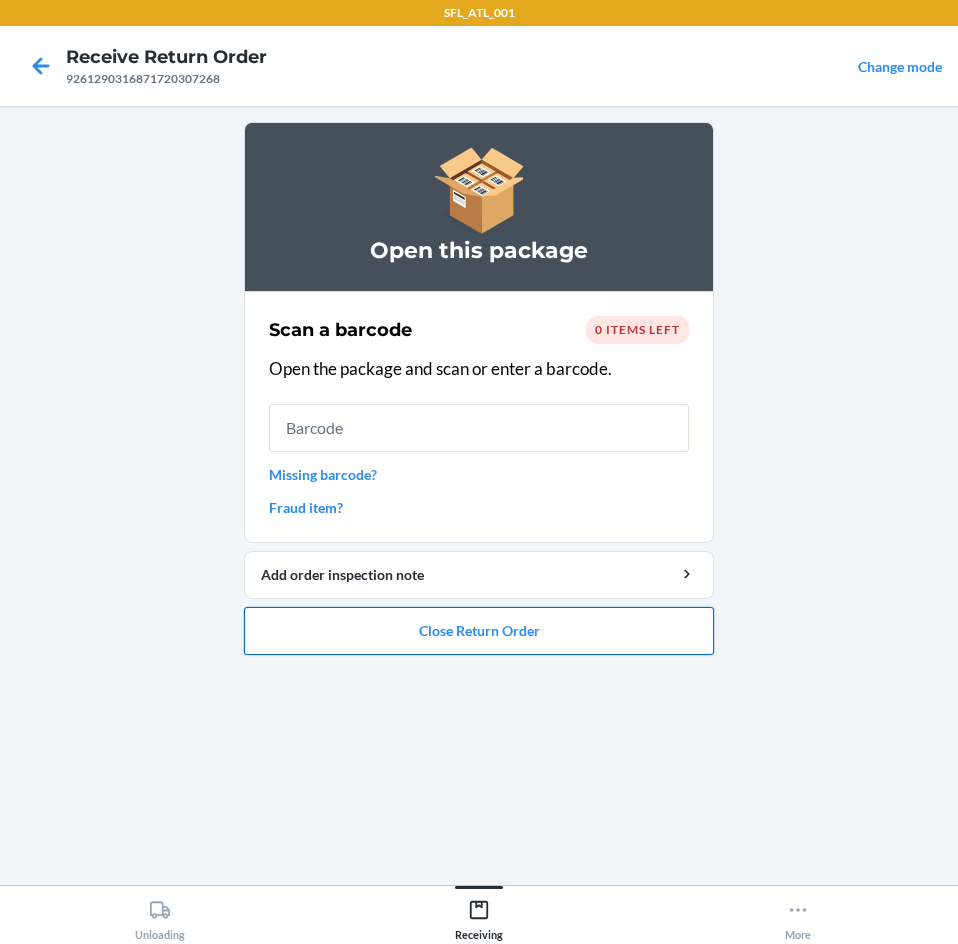 click on "Close Return Order" at bounding box center (479, 631) 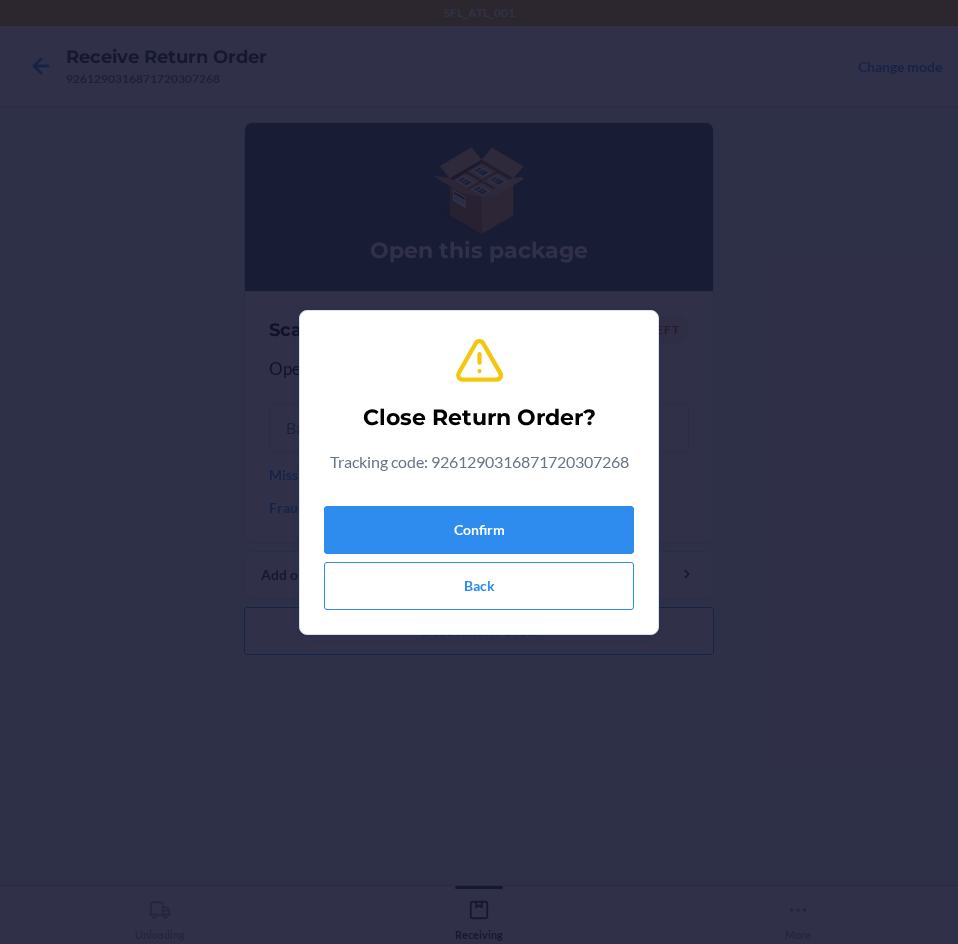 click on "Confirm Back" at bounding box center [479, 554] 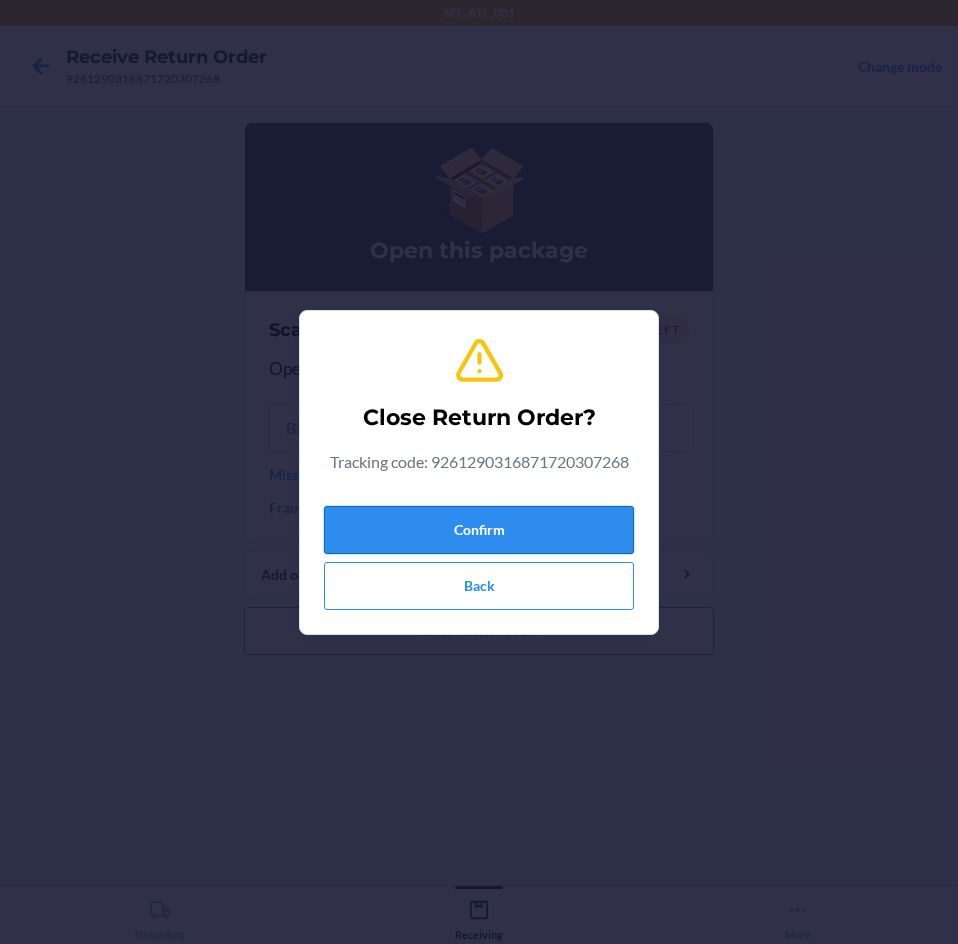click on "Confirm" at bounding box center [479, 530] 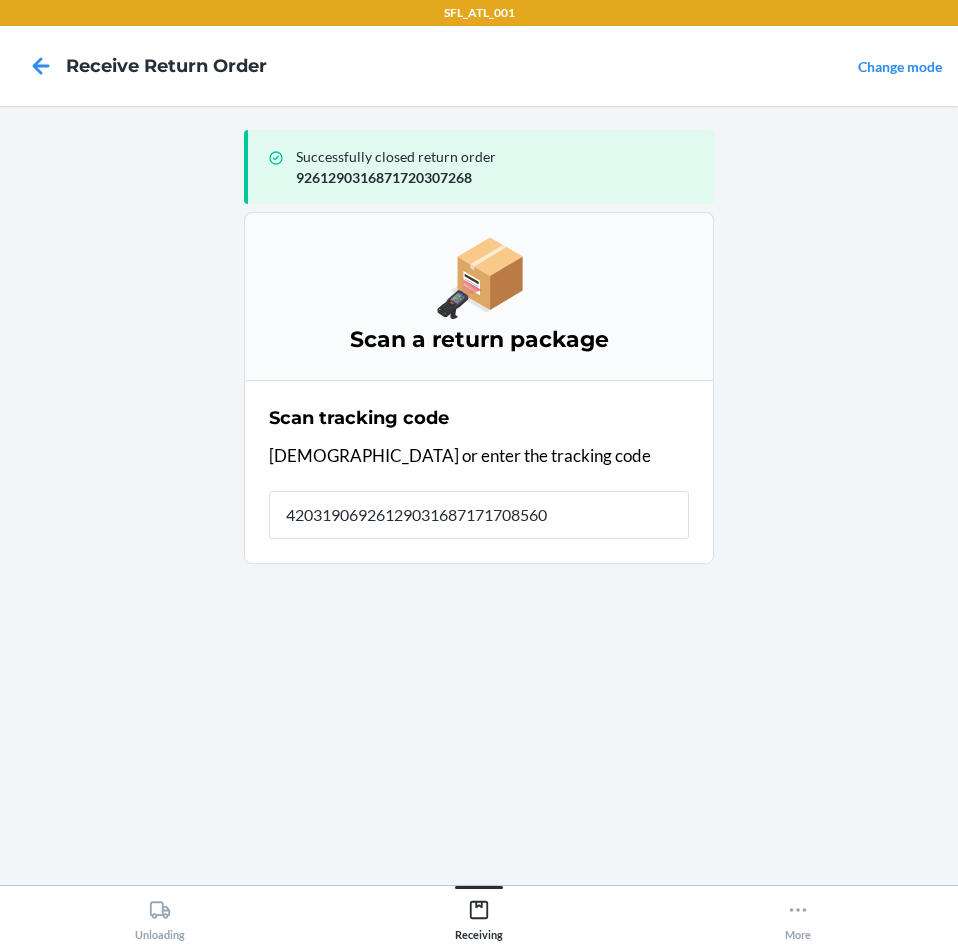 type on "420319069261290316871717085605" 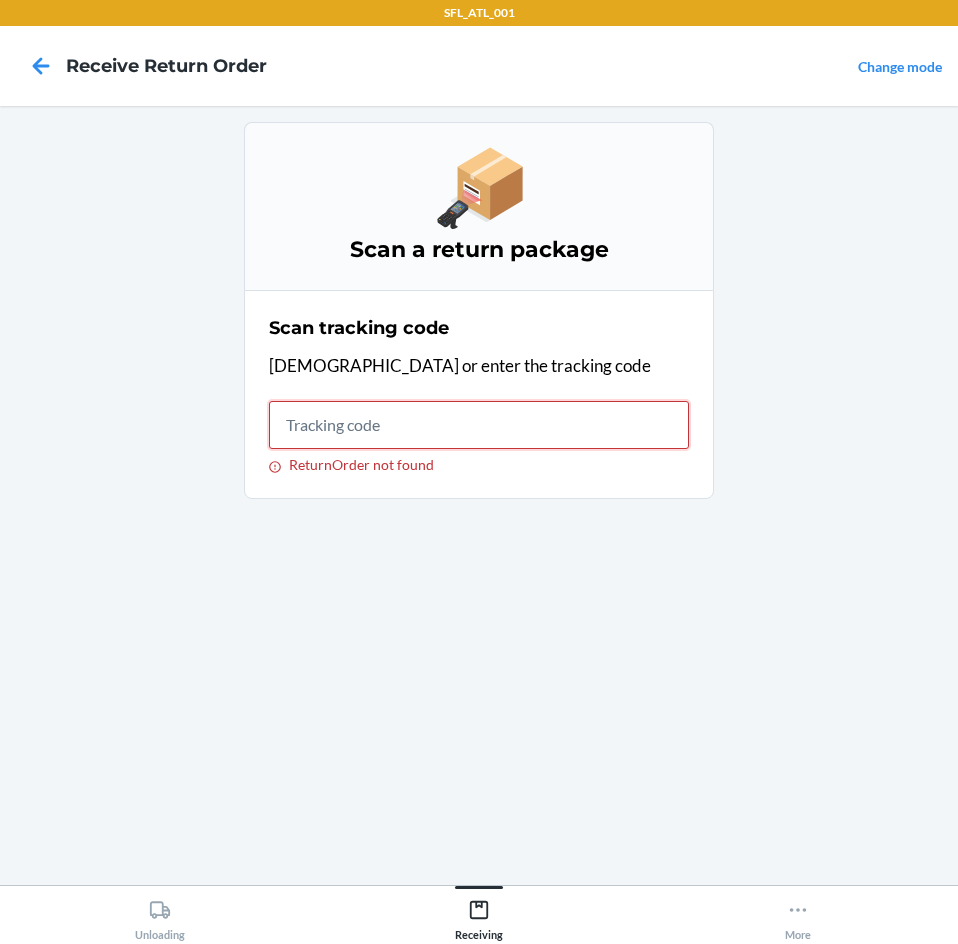 click on "ReturnOrder not found" at bounding box center [479, 425] 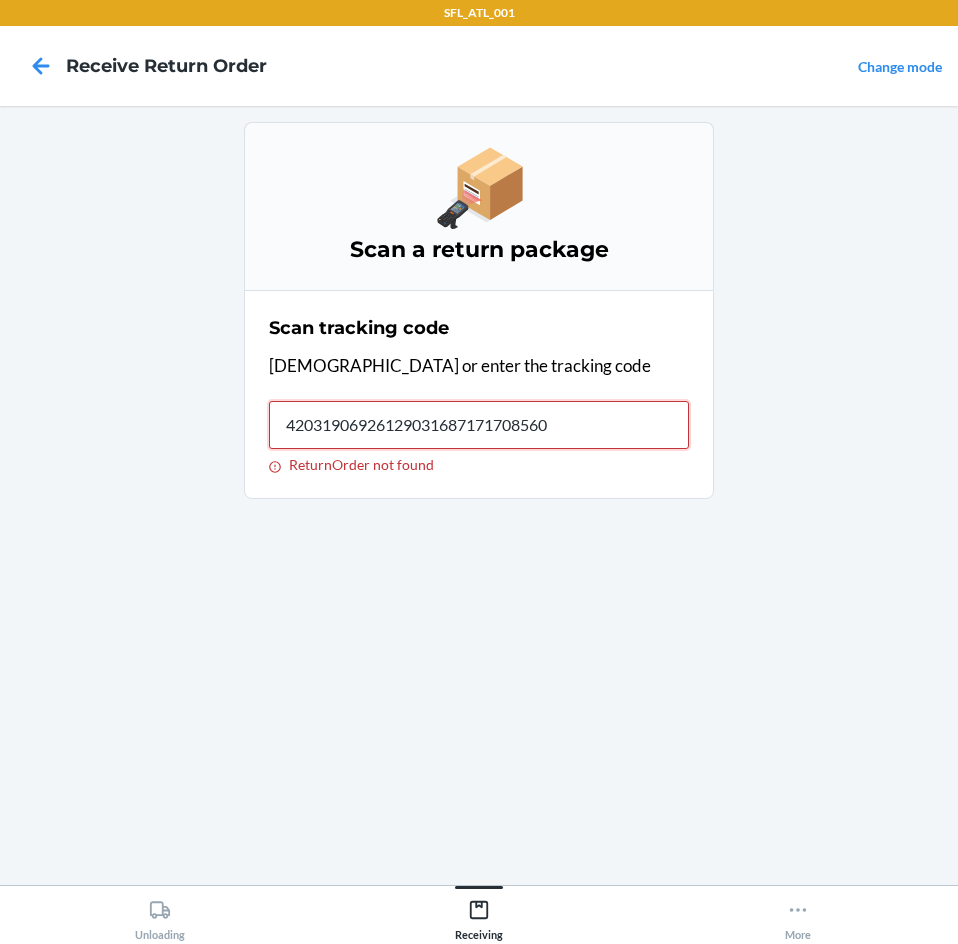 type on "420319069261290316871717085605" 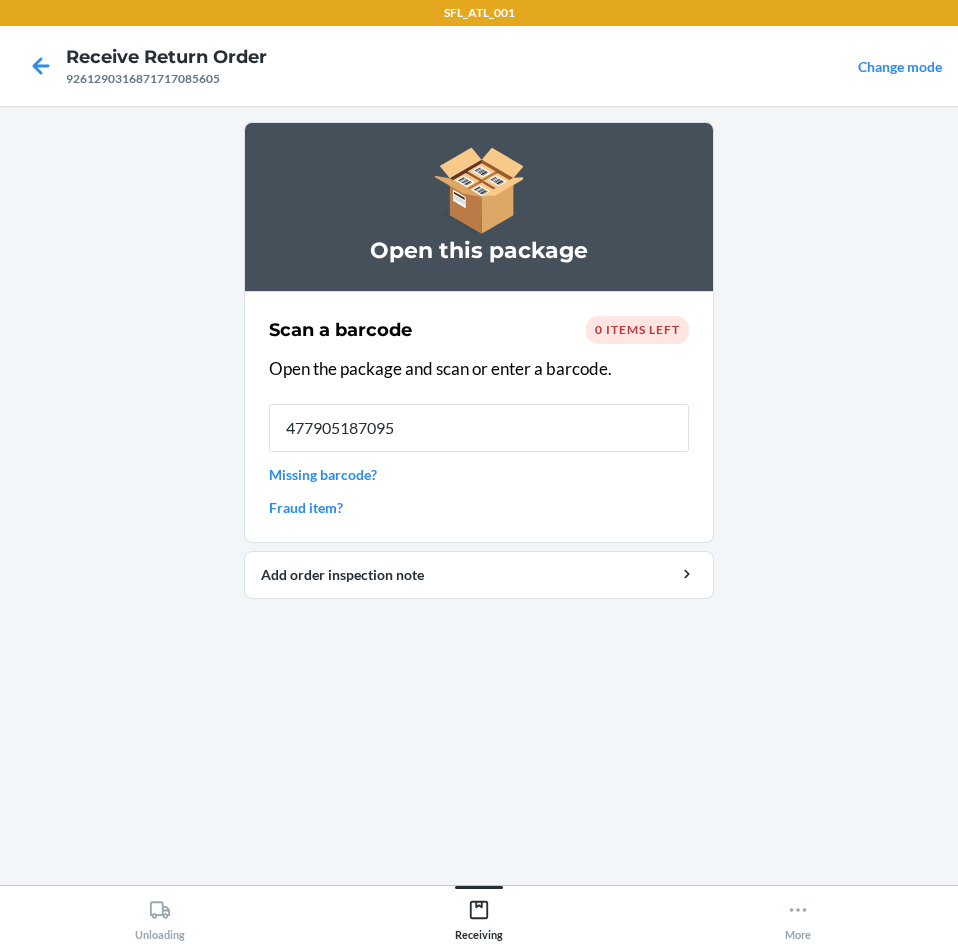 type on "4779051870950" 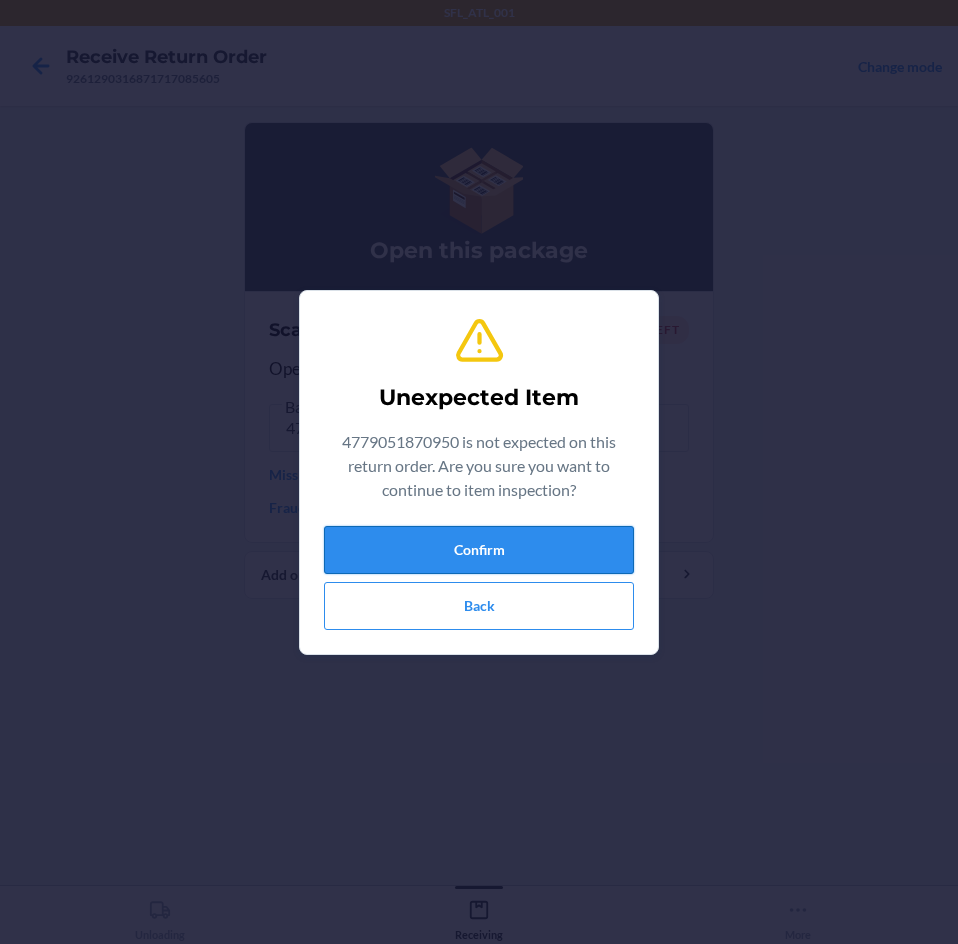 click on "Confirm" at bounding box center (479, 550) 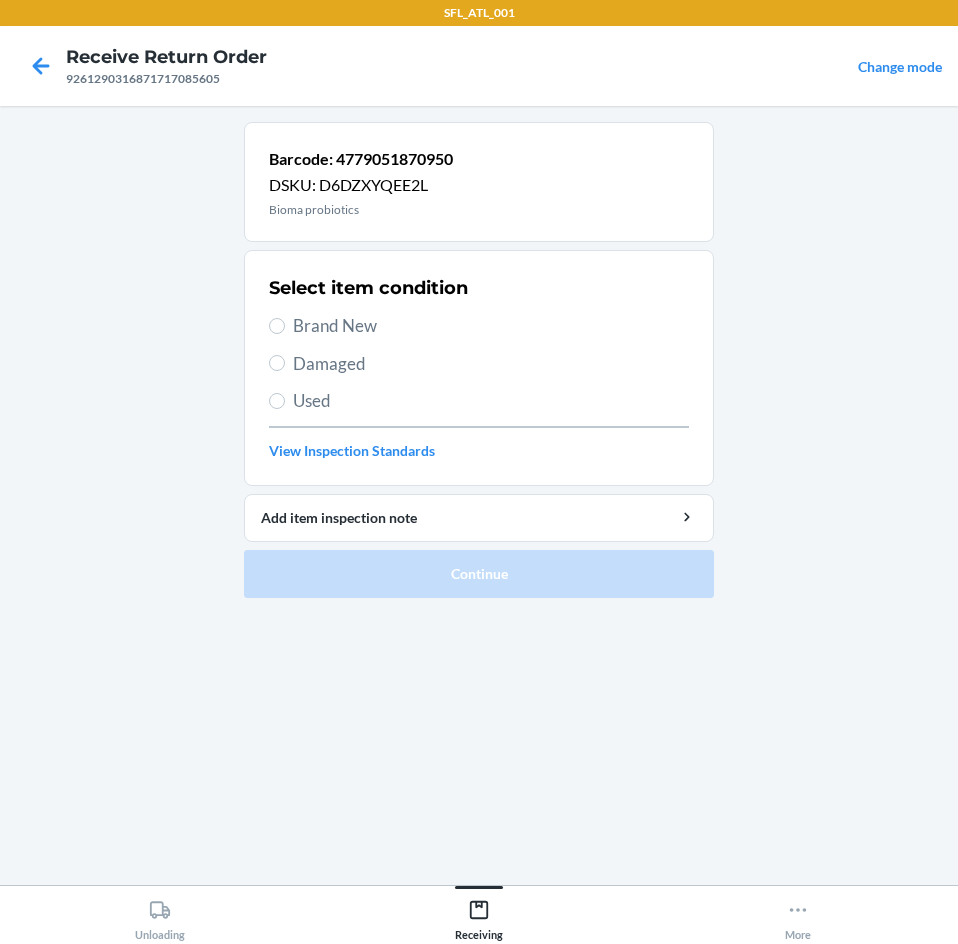 click on "Damaged" at bounding box center (491, 364) 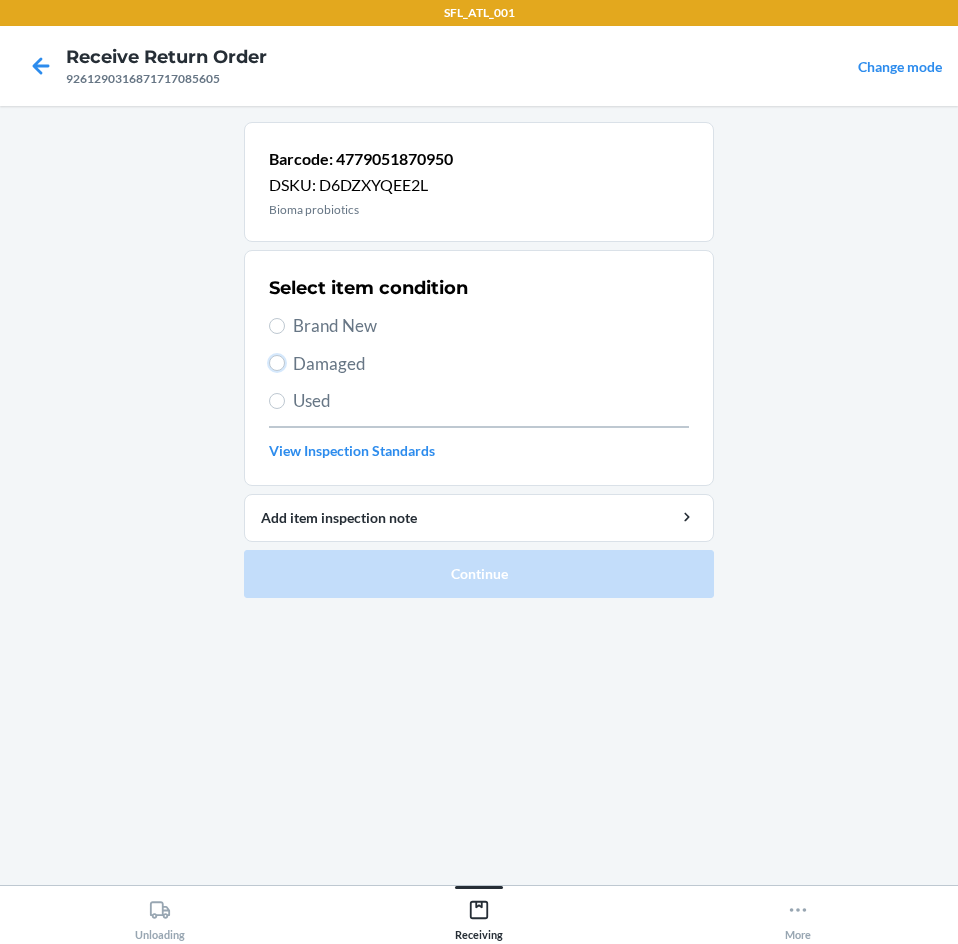 click on "Damaged" at bounding box center [277, 363] 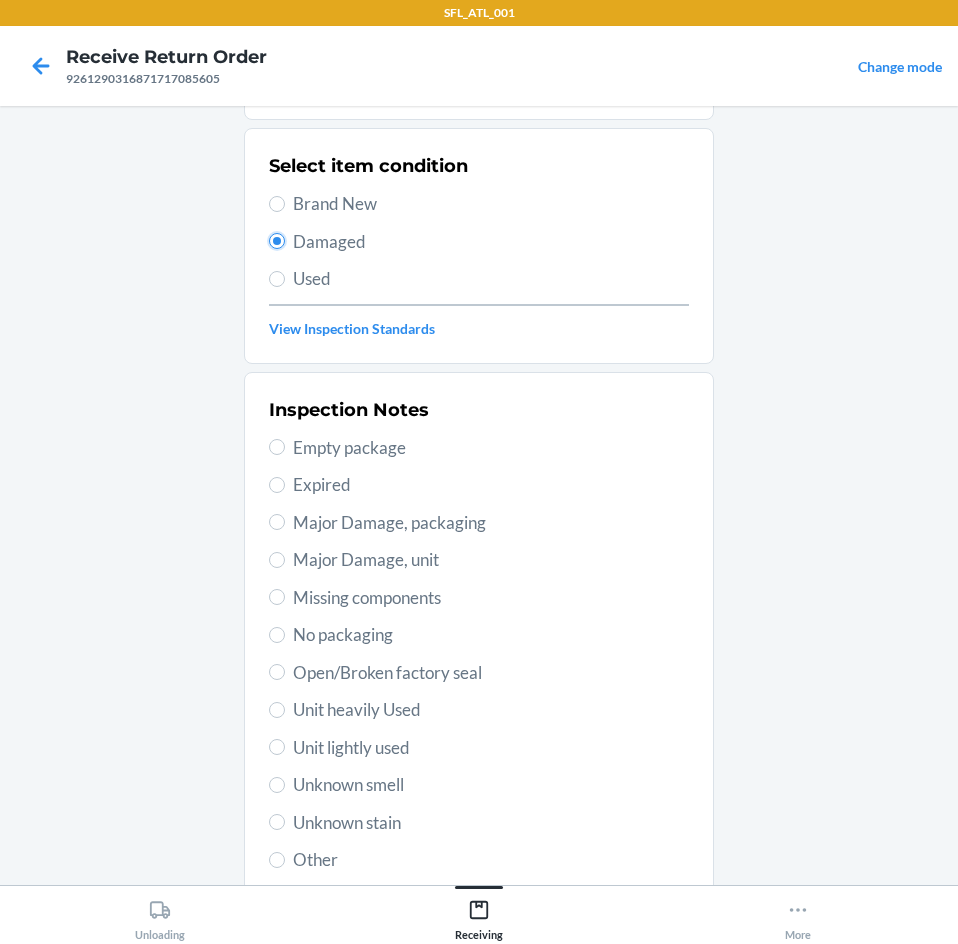 scroll, scrollTop: 263, scrollLeft: 0, axis: vertical 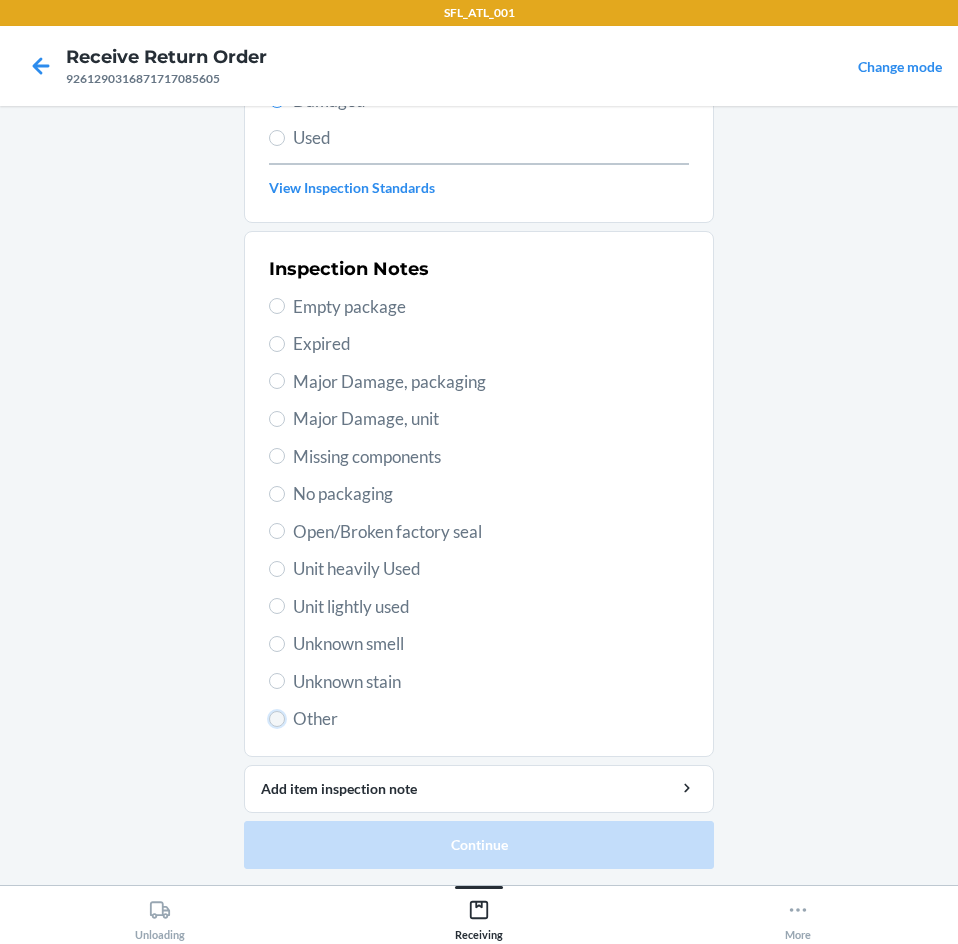 click on "Other" at bounding box center [277, 719] 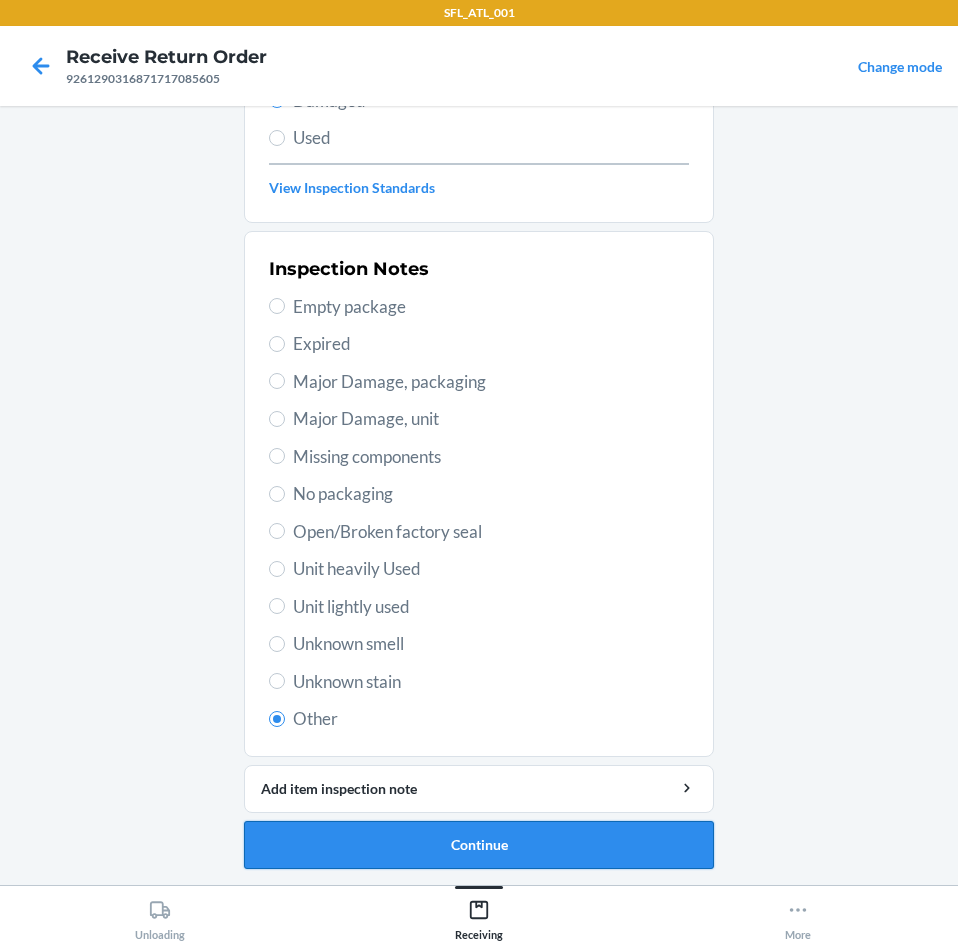 click on "Continue" at bounding box center (479, 845) 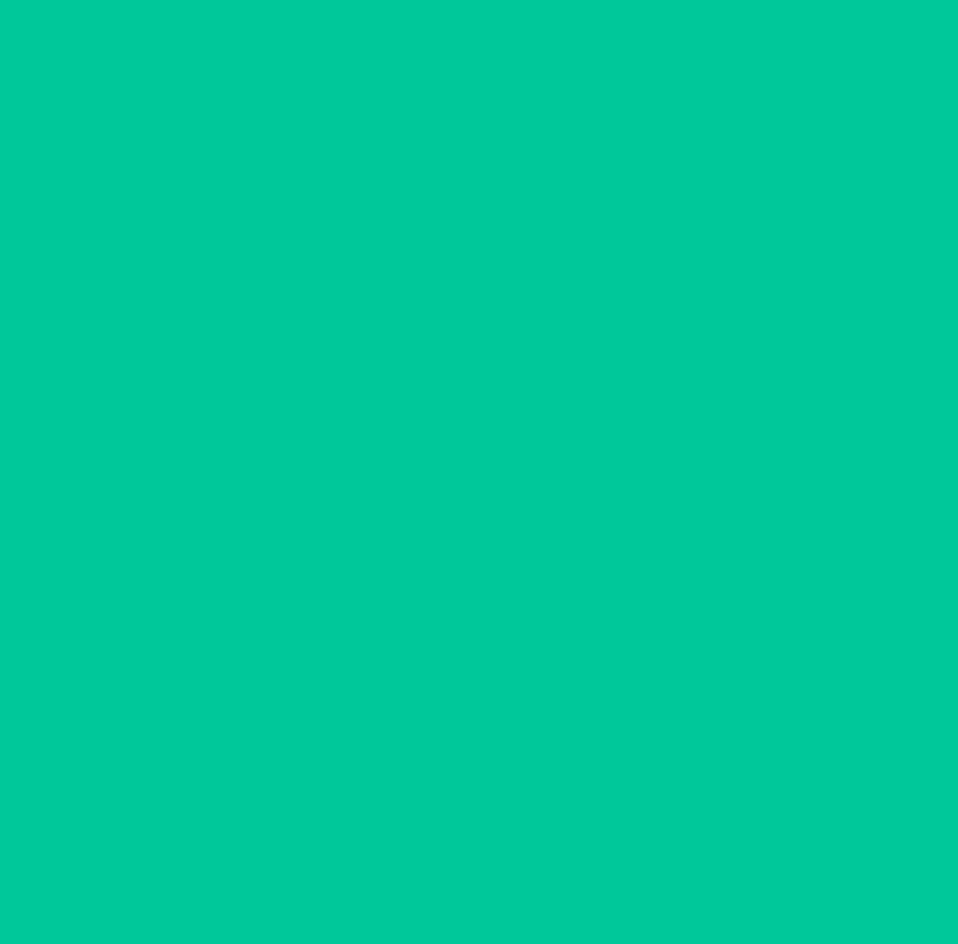 scroll, scrollTop: 98, scrollLeft: 0, axis: vertical 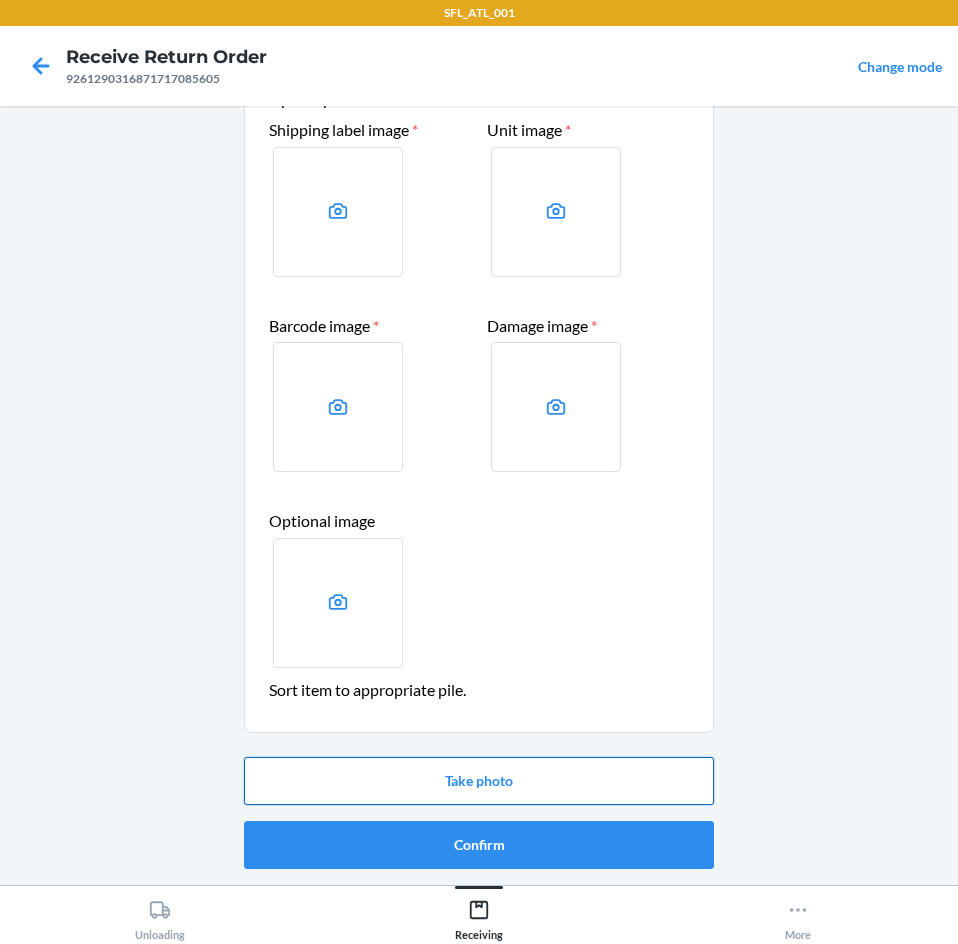 click on "Take photo" at bounding box center [479, 781] 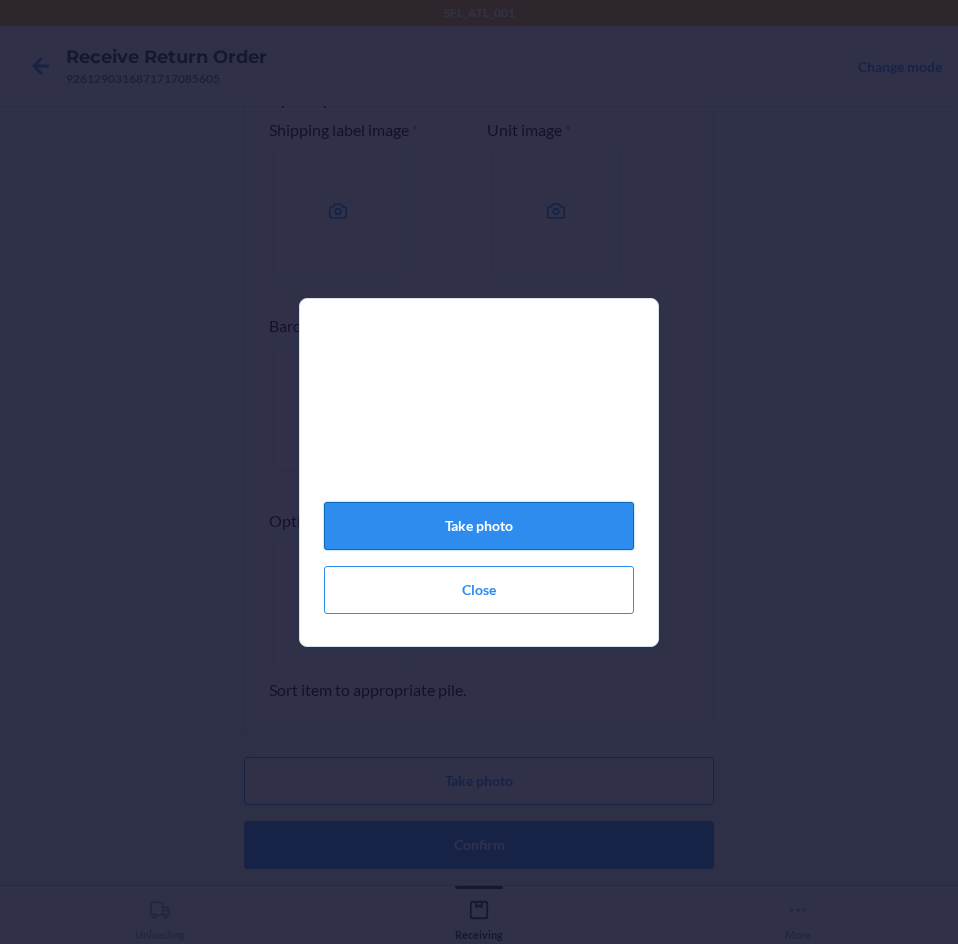 click on "Take photo" 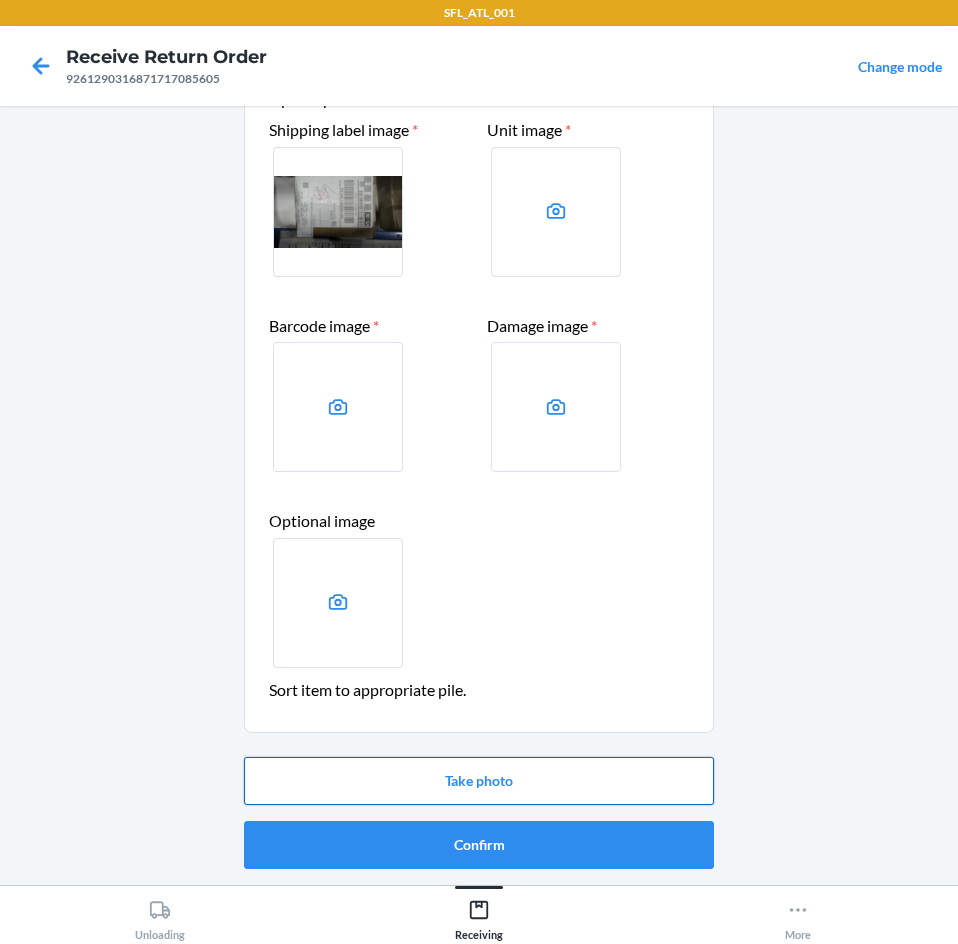 click on "Take photo" at bounding box center [479, 781] 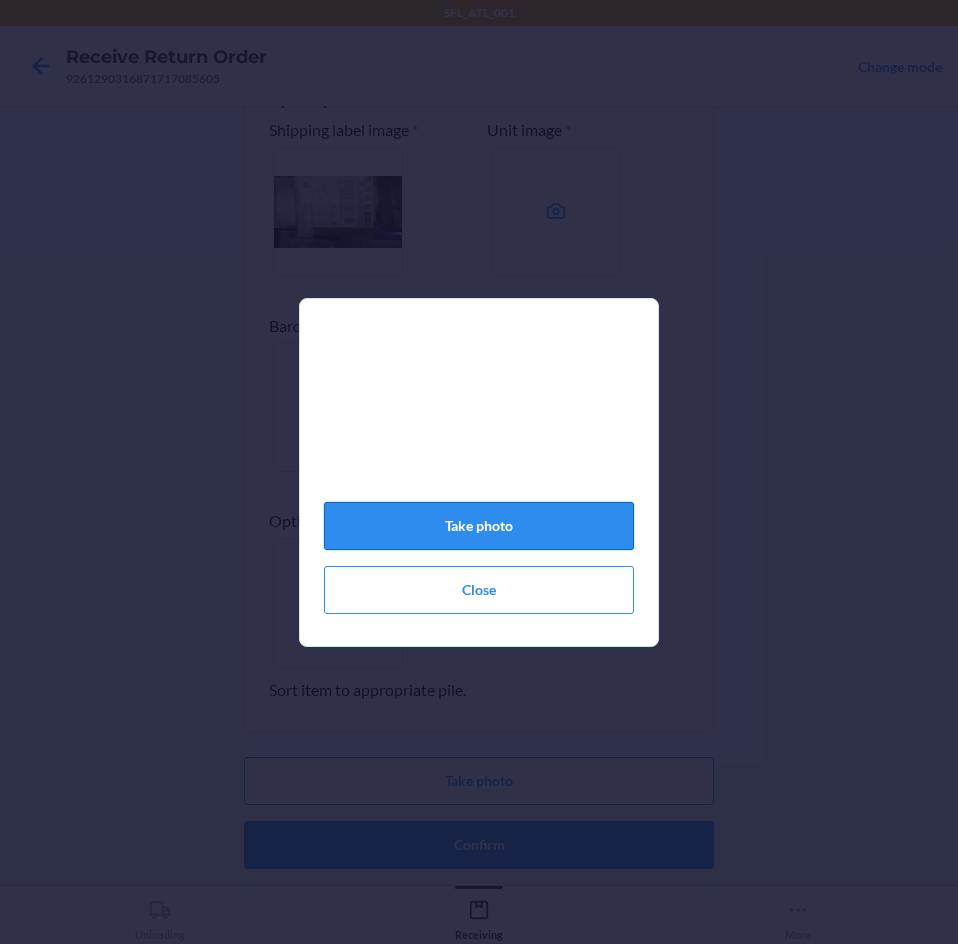 click on "Take photo" 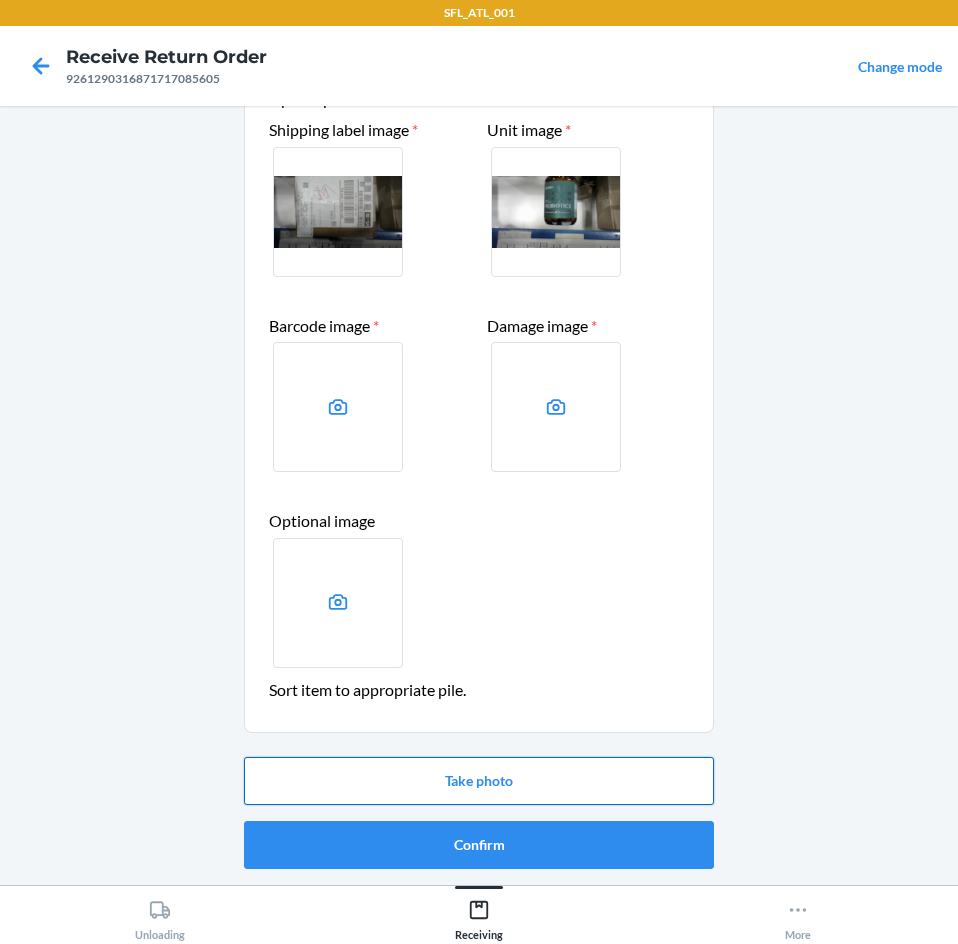 click on "Take photo" at bounding box center (479, 781) 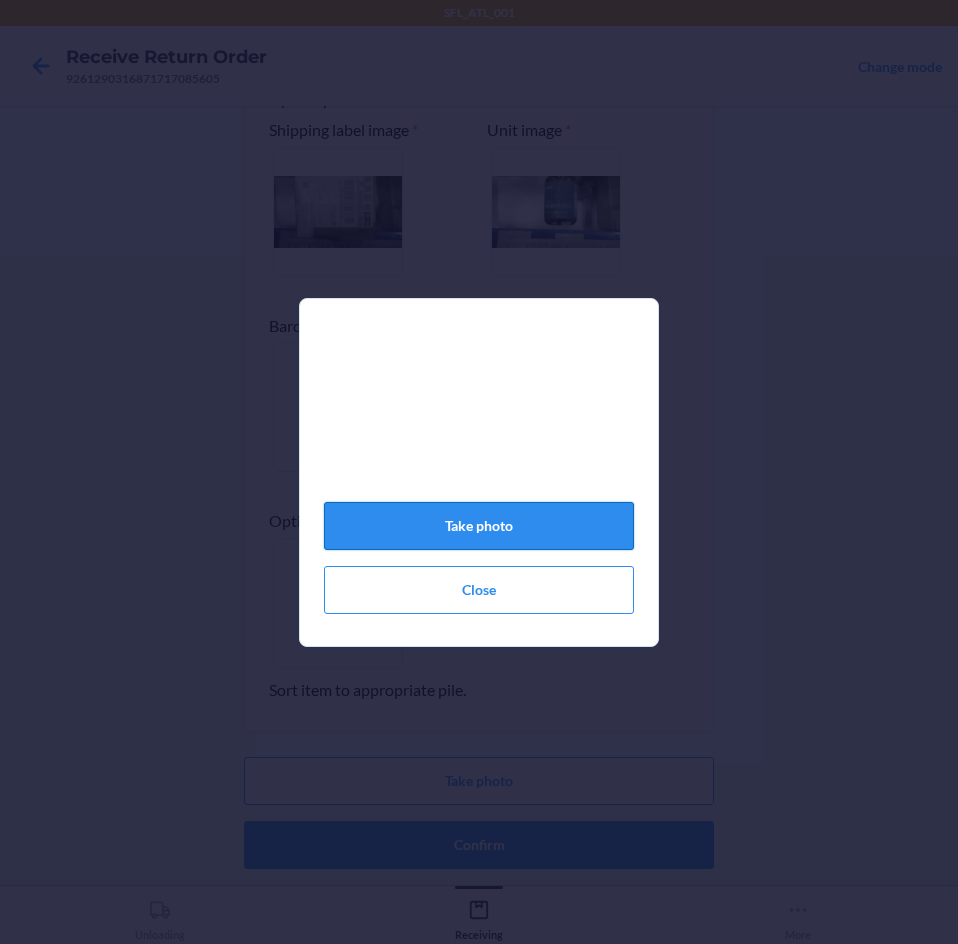 click on "Take photo" 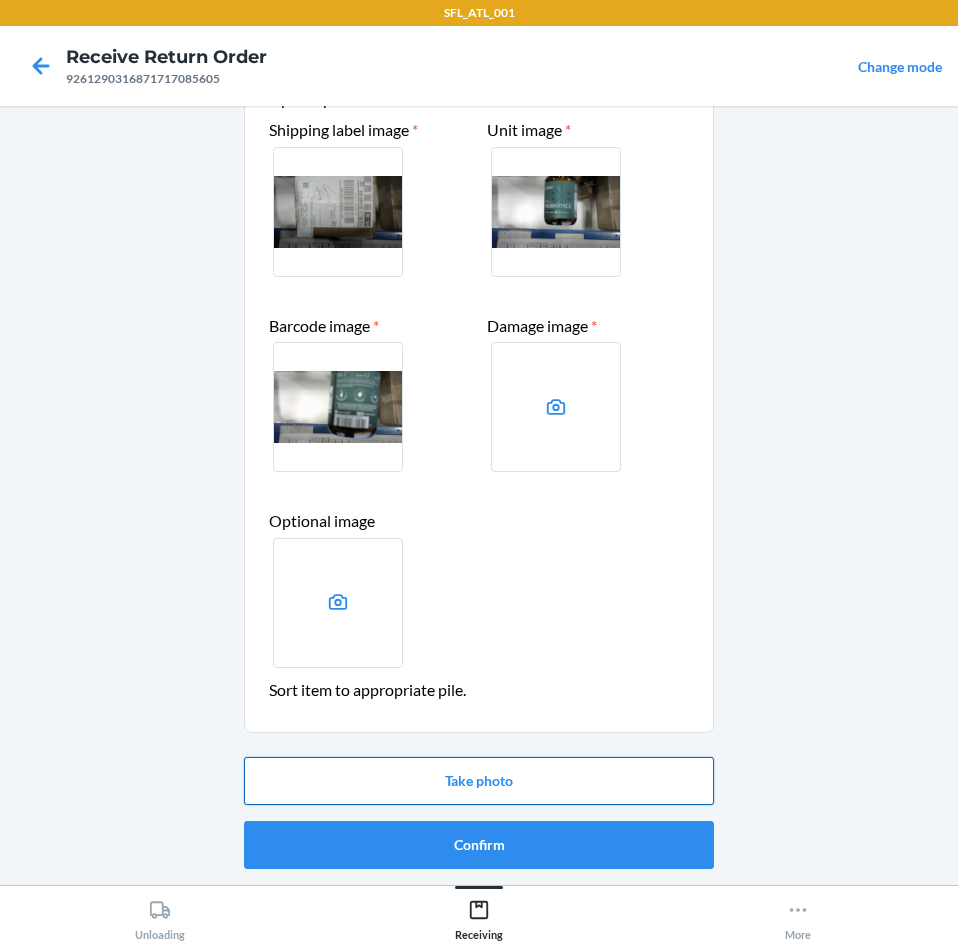 click on "Take photo" at bounding box center [479, 781] 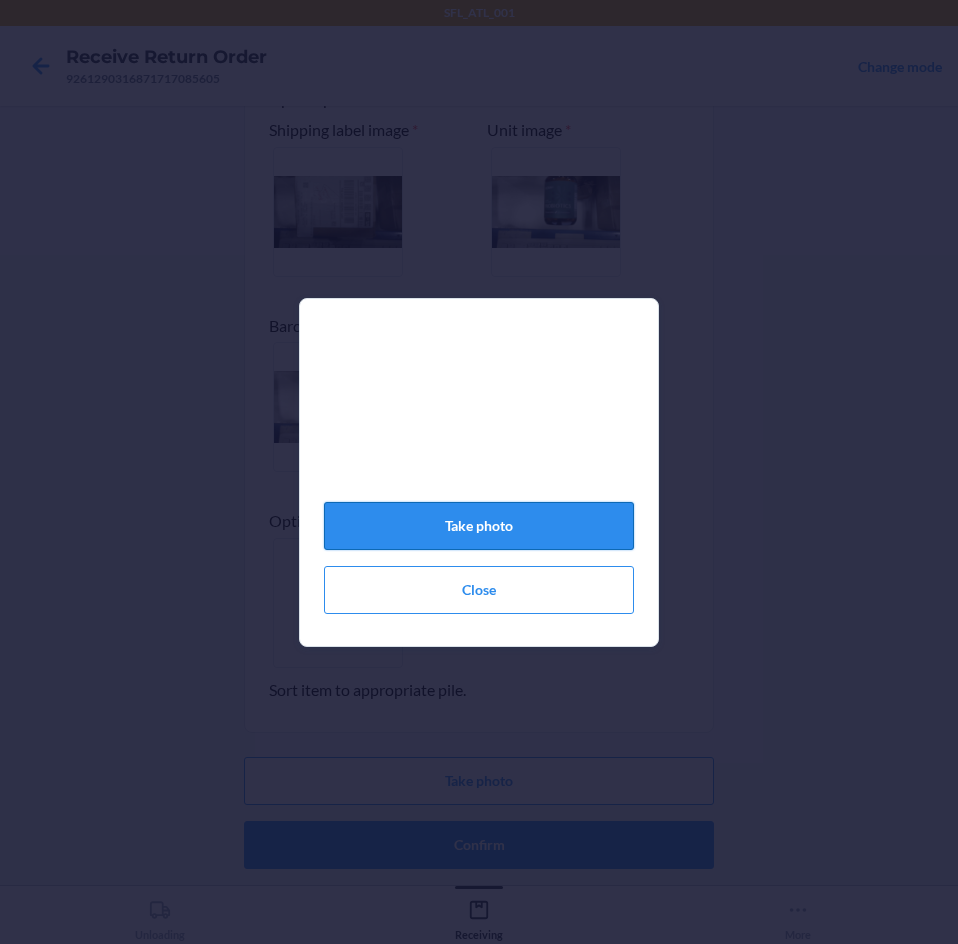 click on "Take photo" 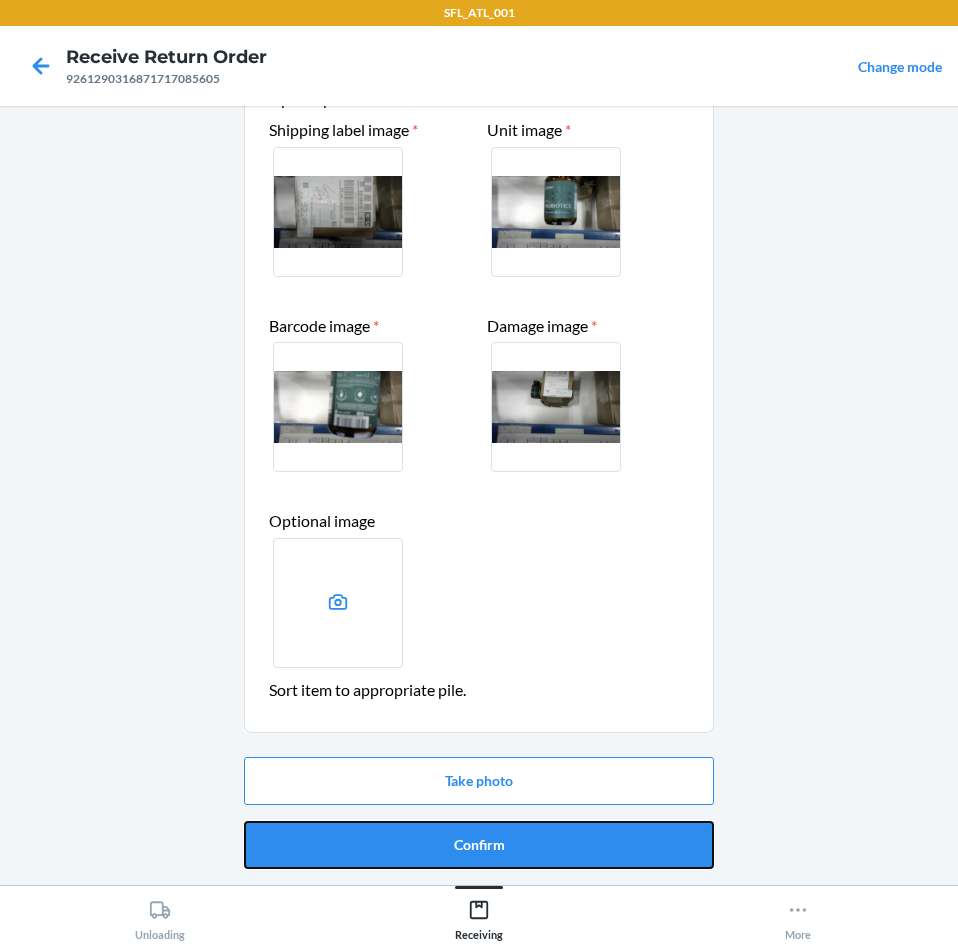 drag, startPoint x: 477, startPoint y: 840, endPoint x: 490, endPoint y: 797, distance: 44.922153 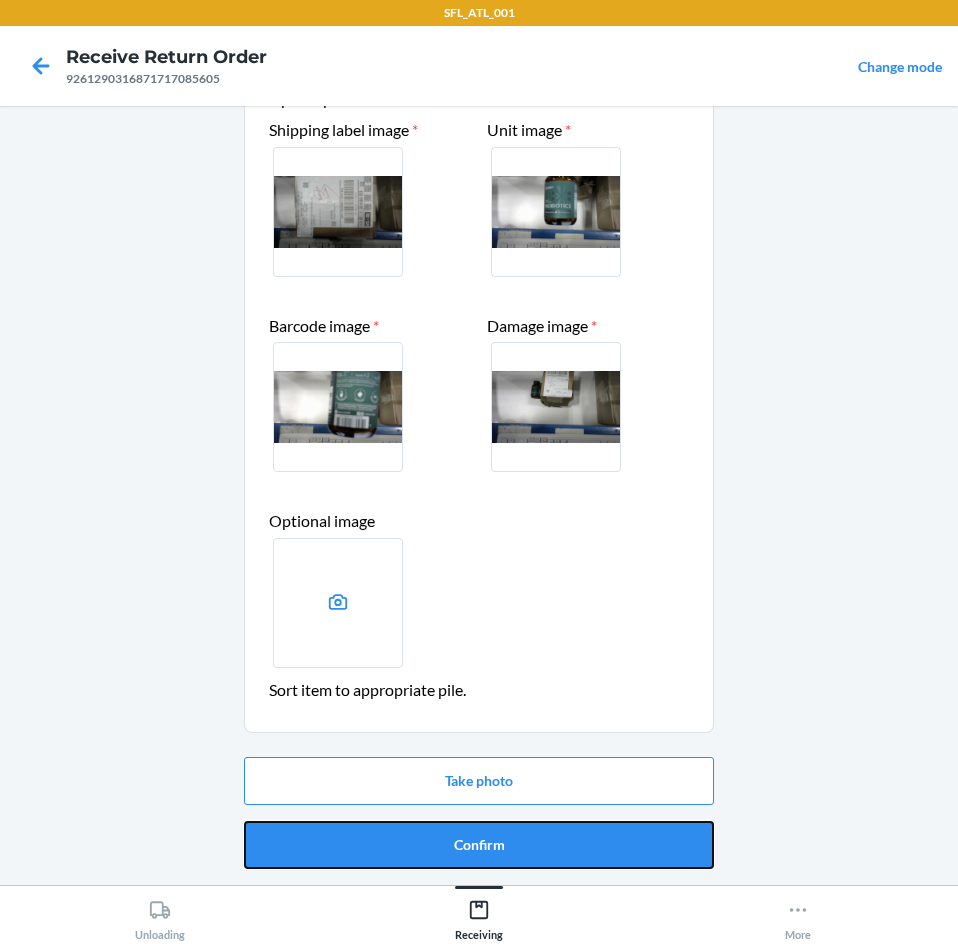 click on "Confirm" at bounding box center (479, 845) 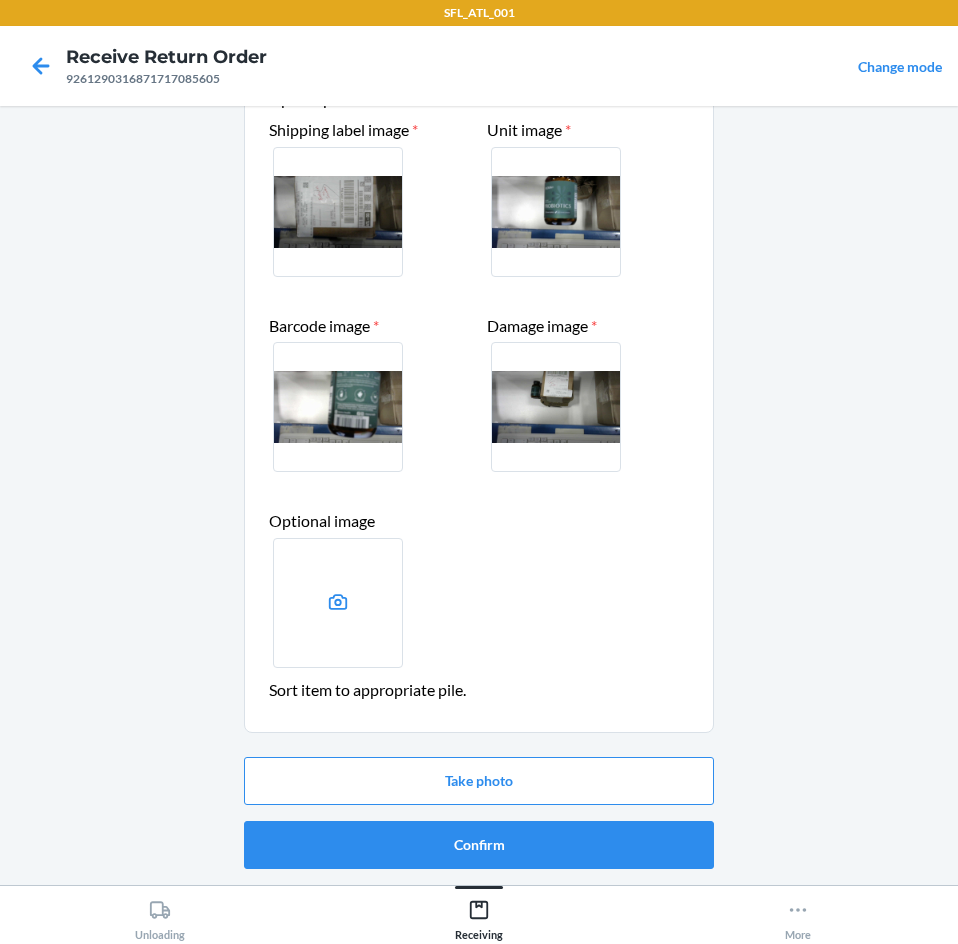 scroll, scrollTop: 0, scrollLeft: 0, axis: both 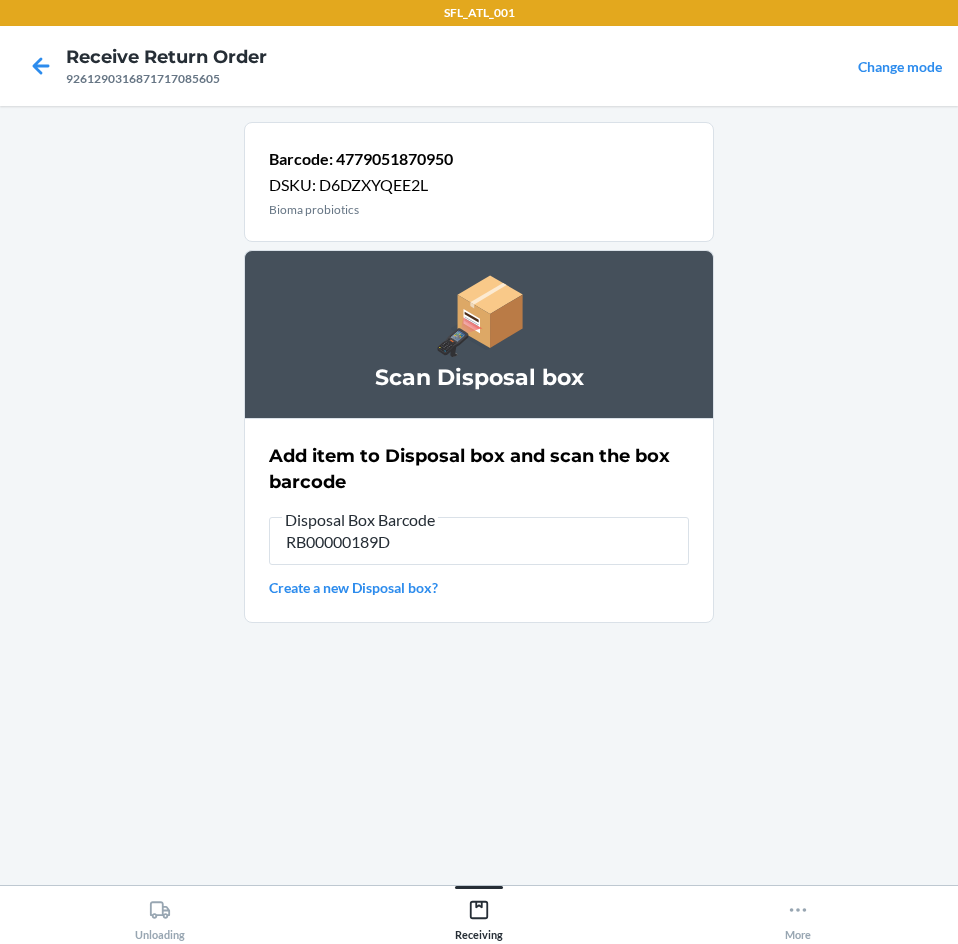 type on "RB00000189D" 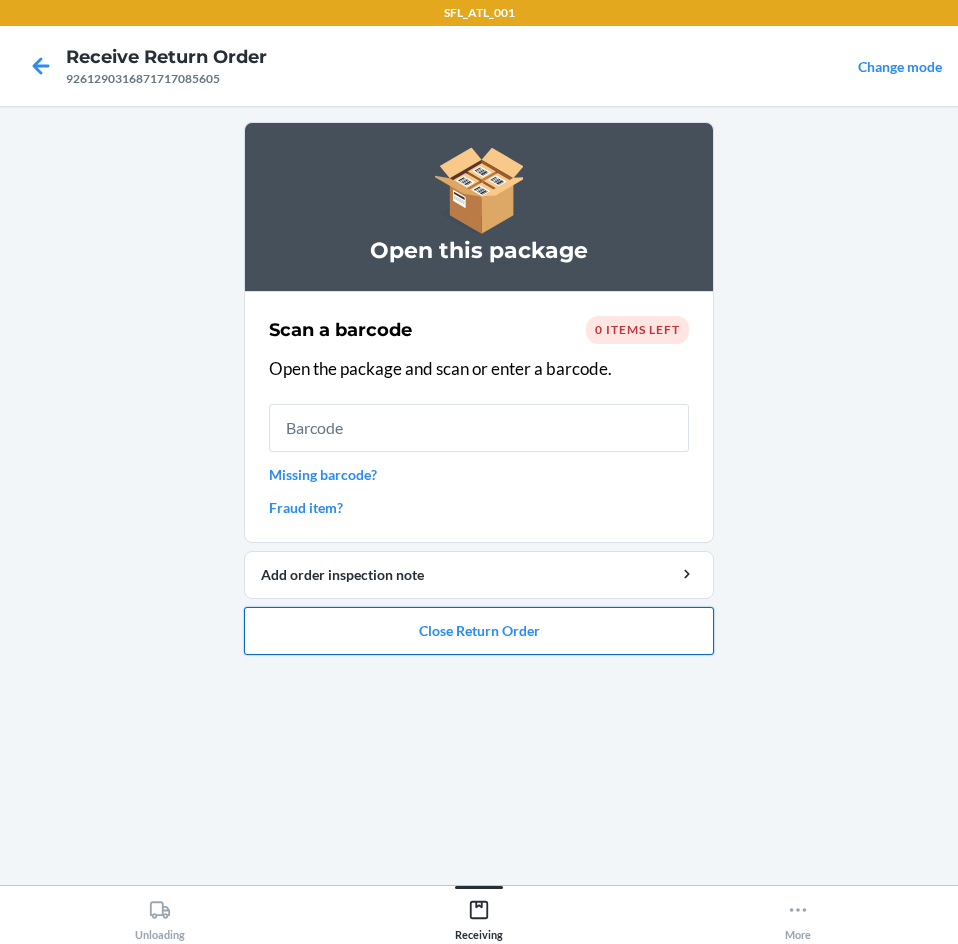 click on "Close Return Order" at bounding box center (479, 631) 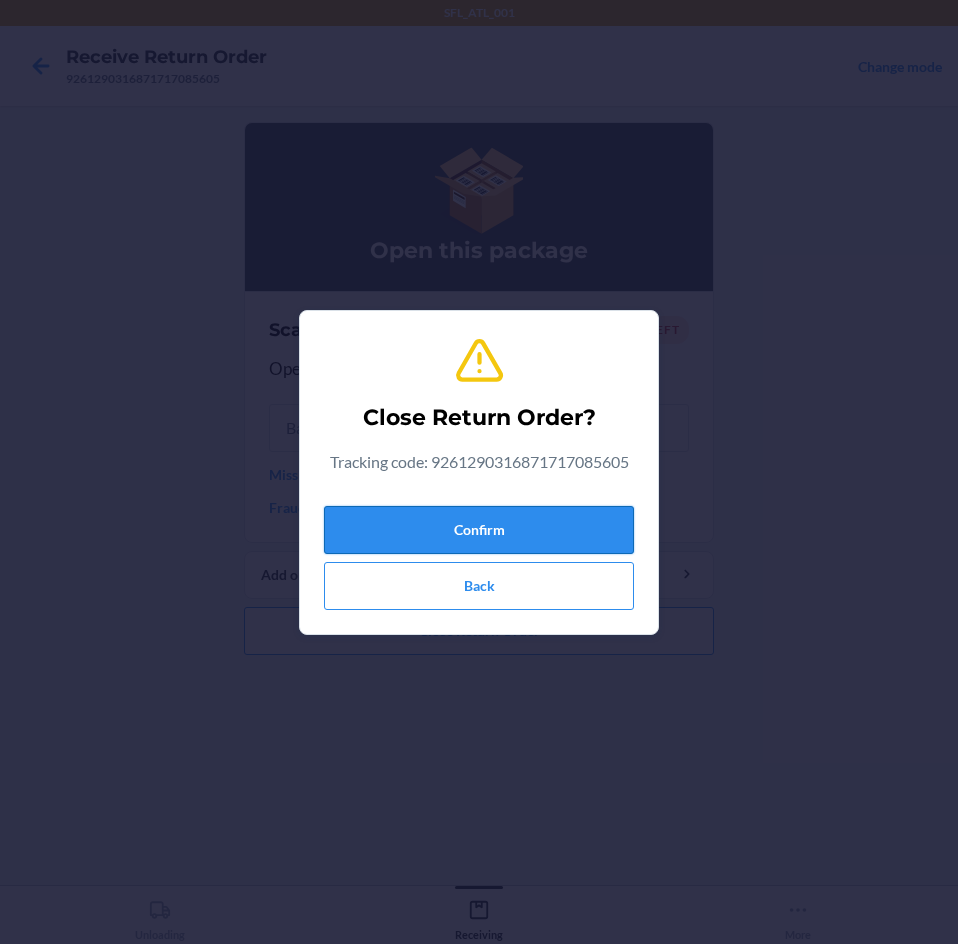 click on "Confirm" at bounding box center (479, 530) 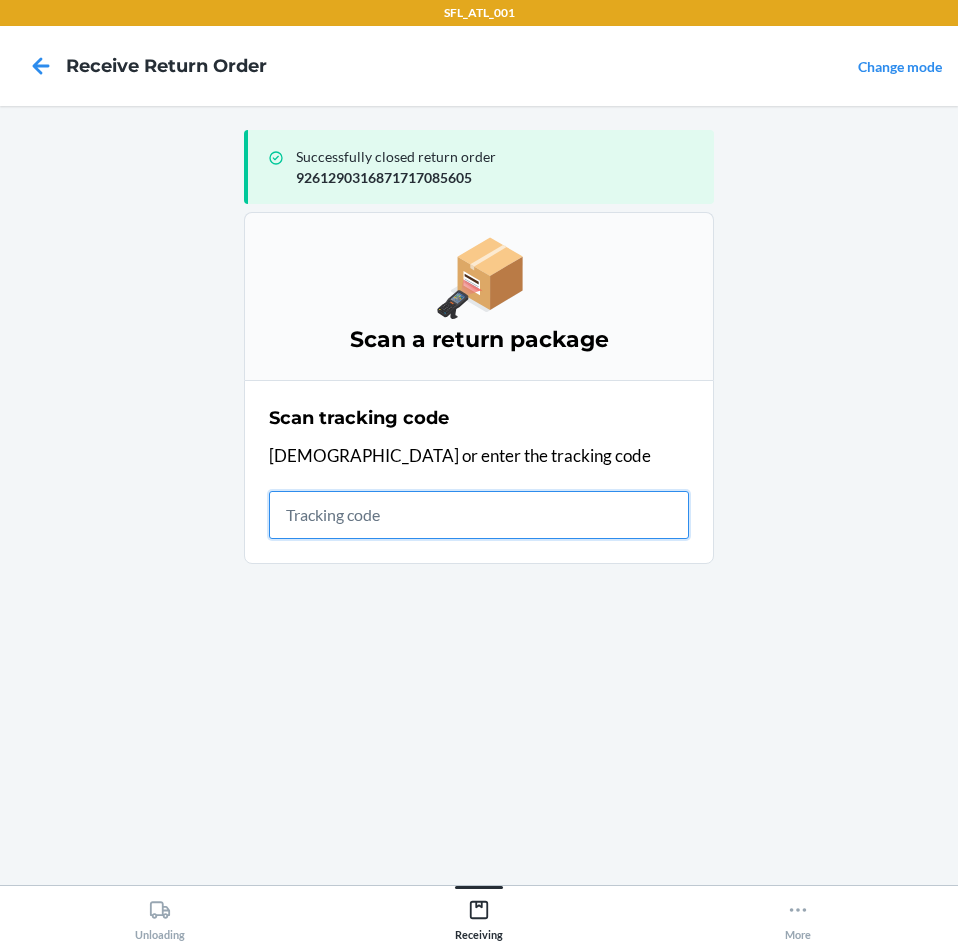 click at bounding box center (479, 515) 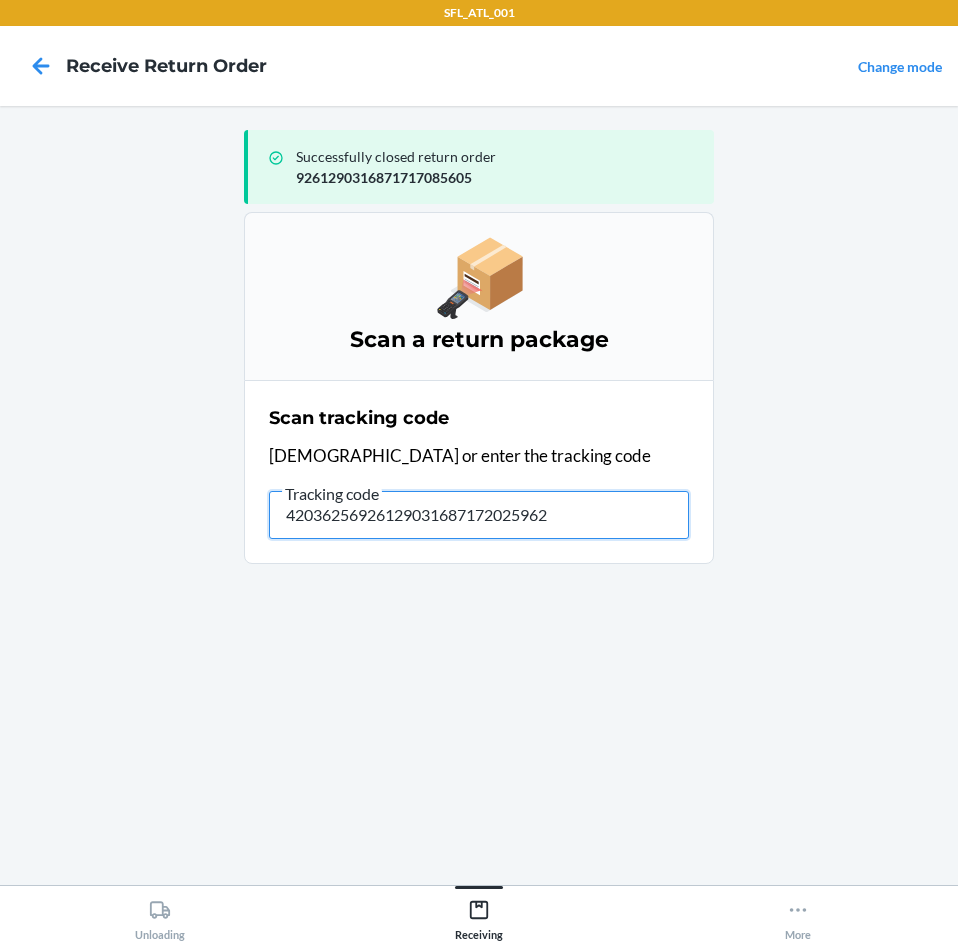 type on "420362569261290316871720259628" 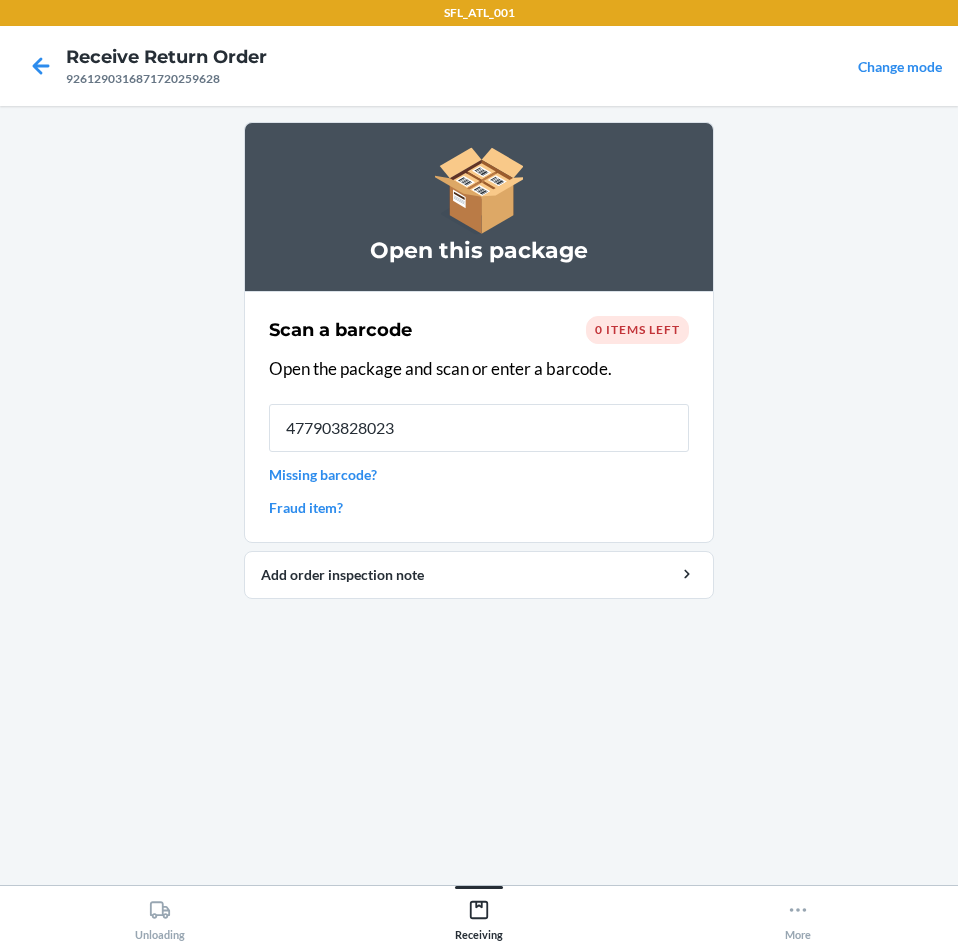 type on "4779038280239" 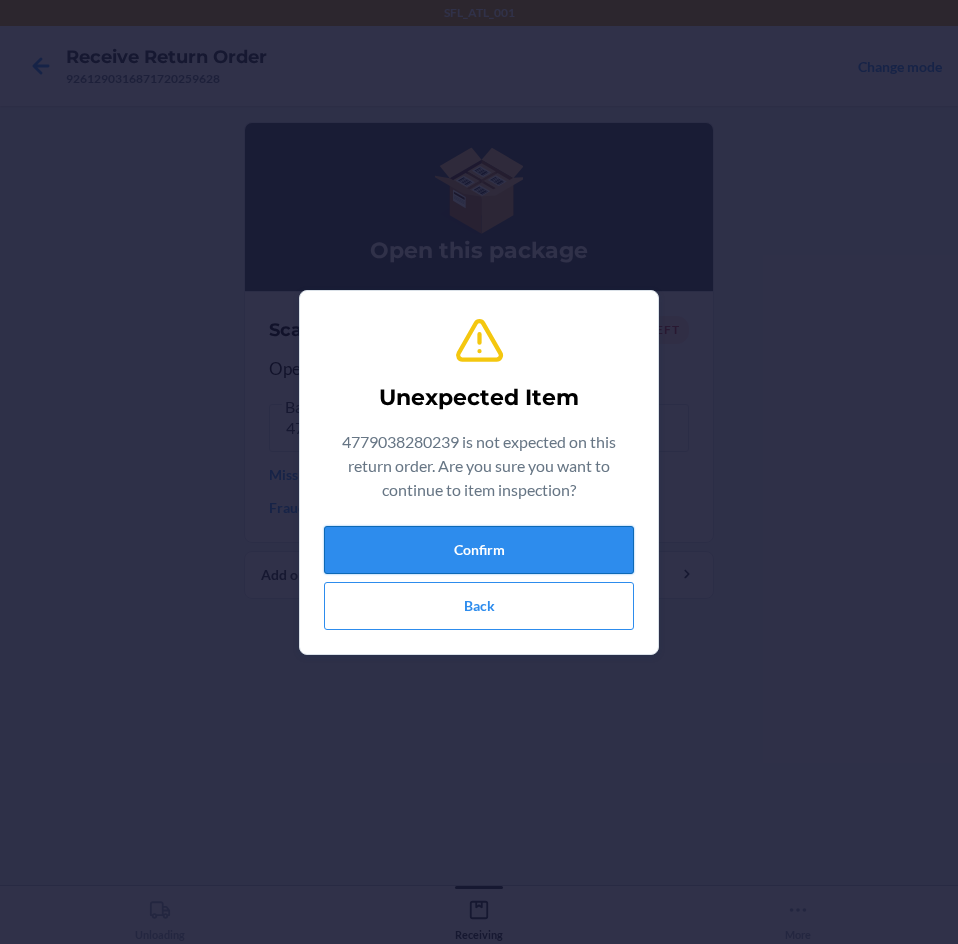 drag, startPoint x: 450, startPoint y: 555, endPoint x: 442, endPoint y: 548, distance: 10.630146 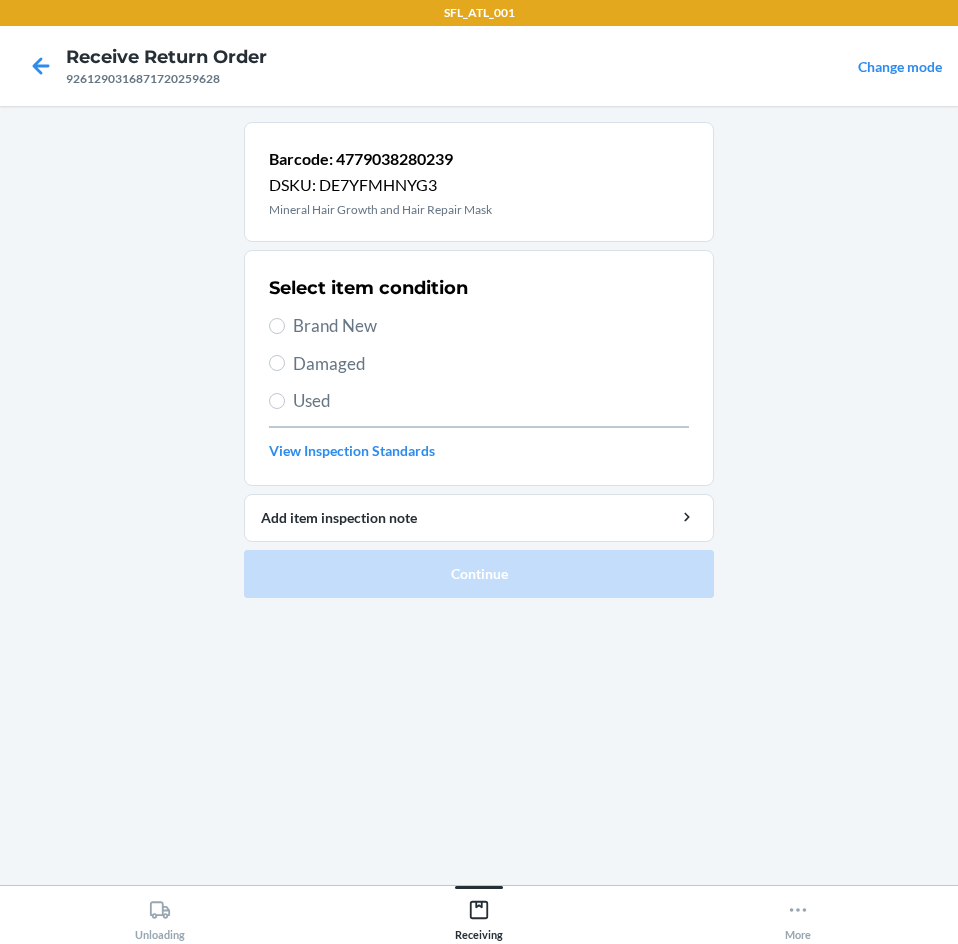 click on "Brand New" at bounding box center [491, 326] 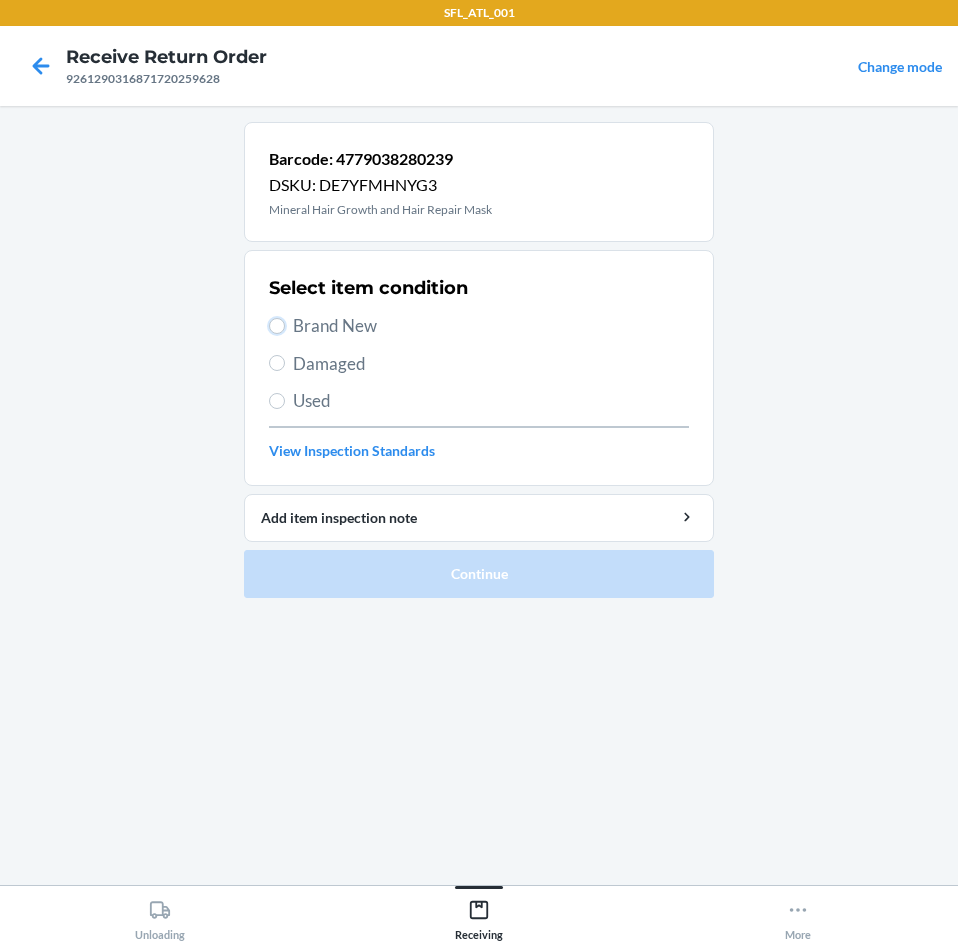 click on "Brand New" at bounding box center [277, 326] 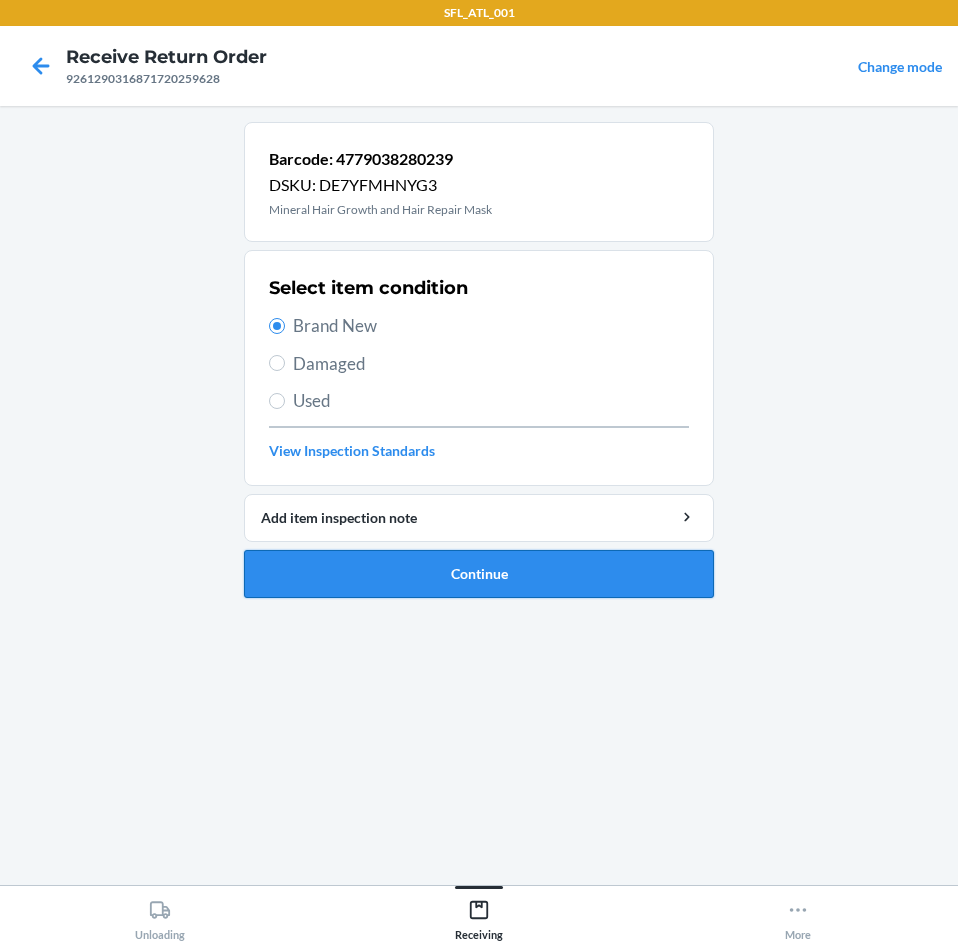 click on "Continue" at bounding box center [479, 574] 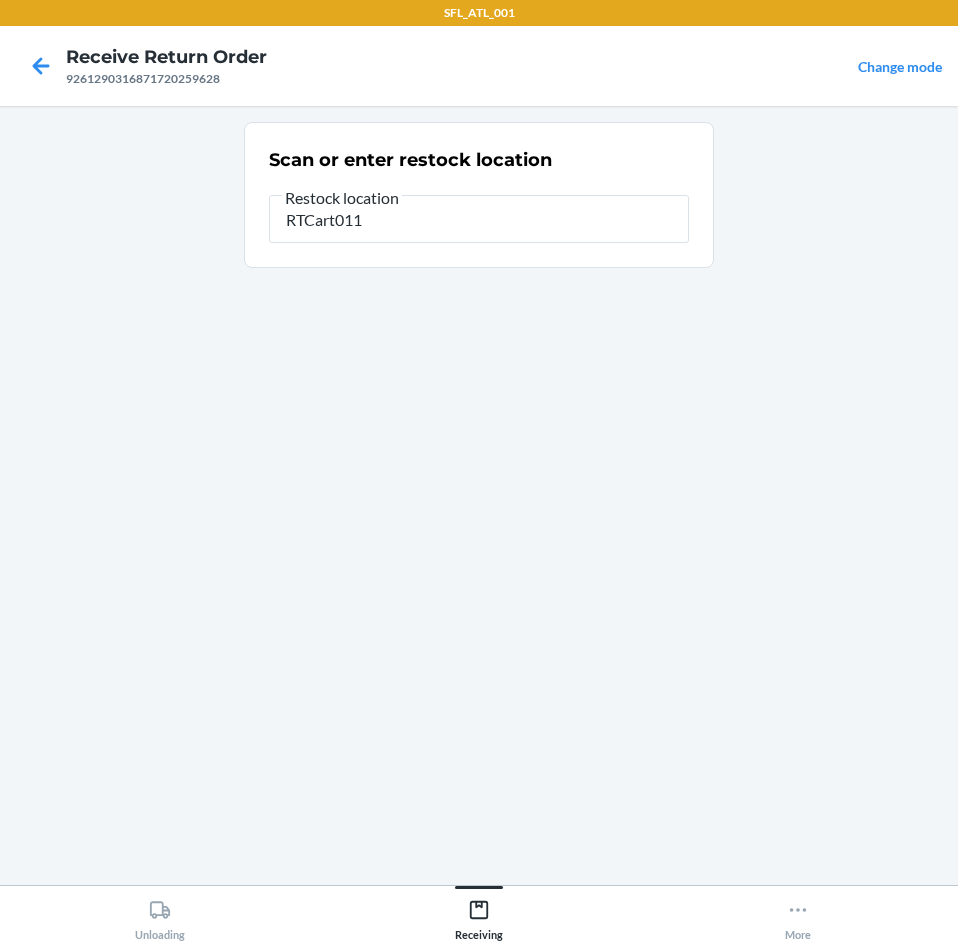 type on "RTCart011" 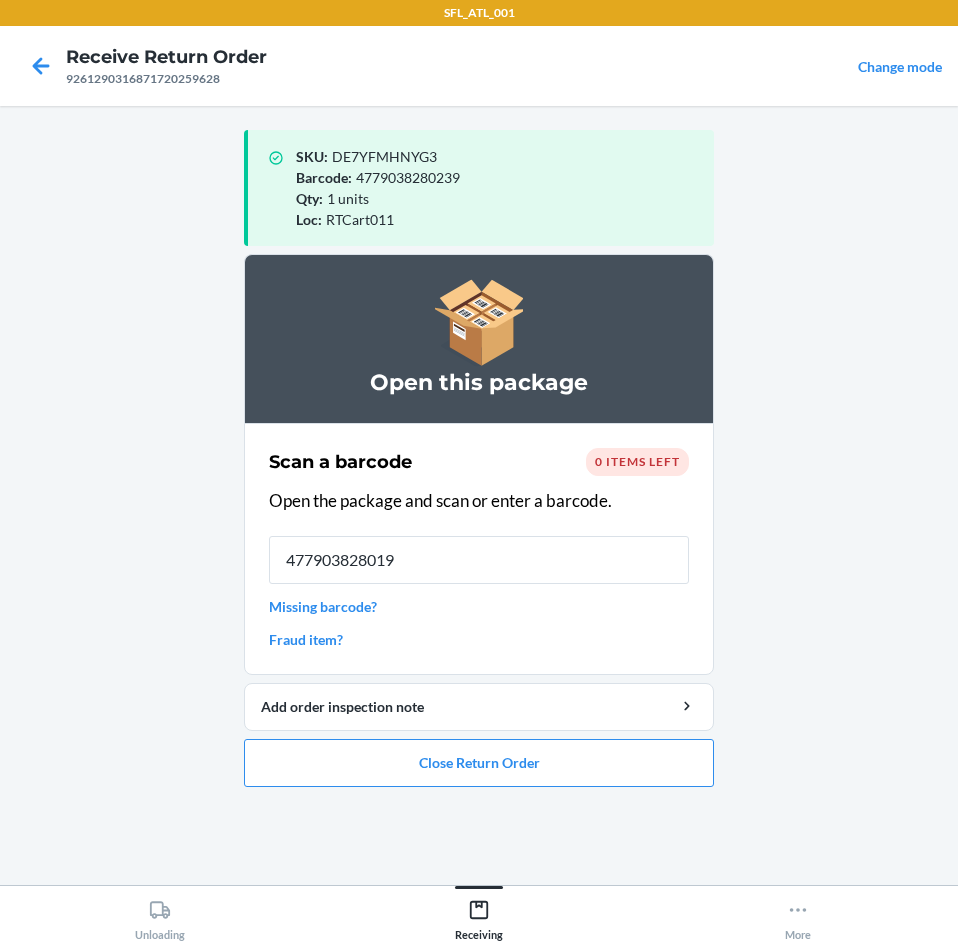 type on "4779038280192" 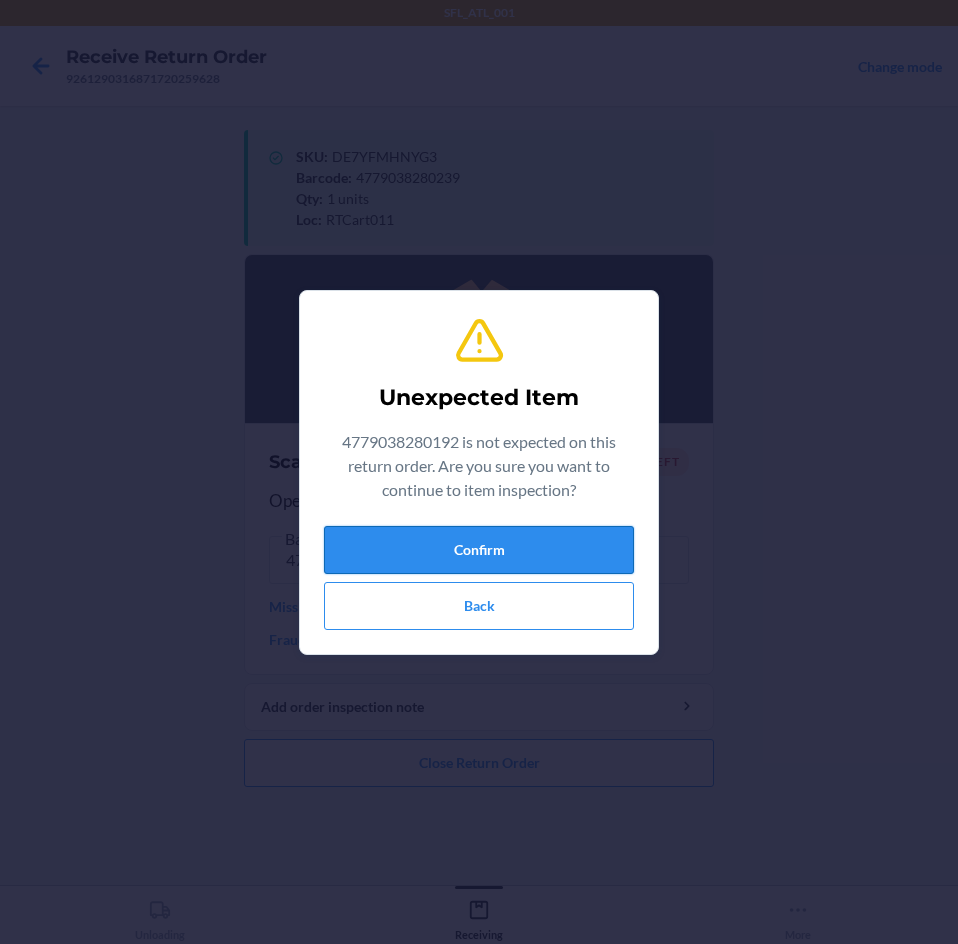 click on "Confirm" at bounding box center [479, 550] 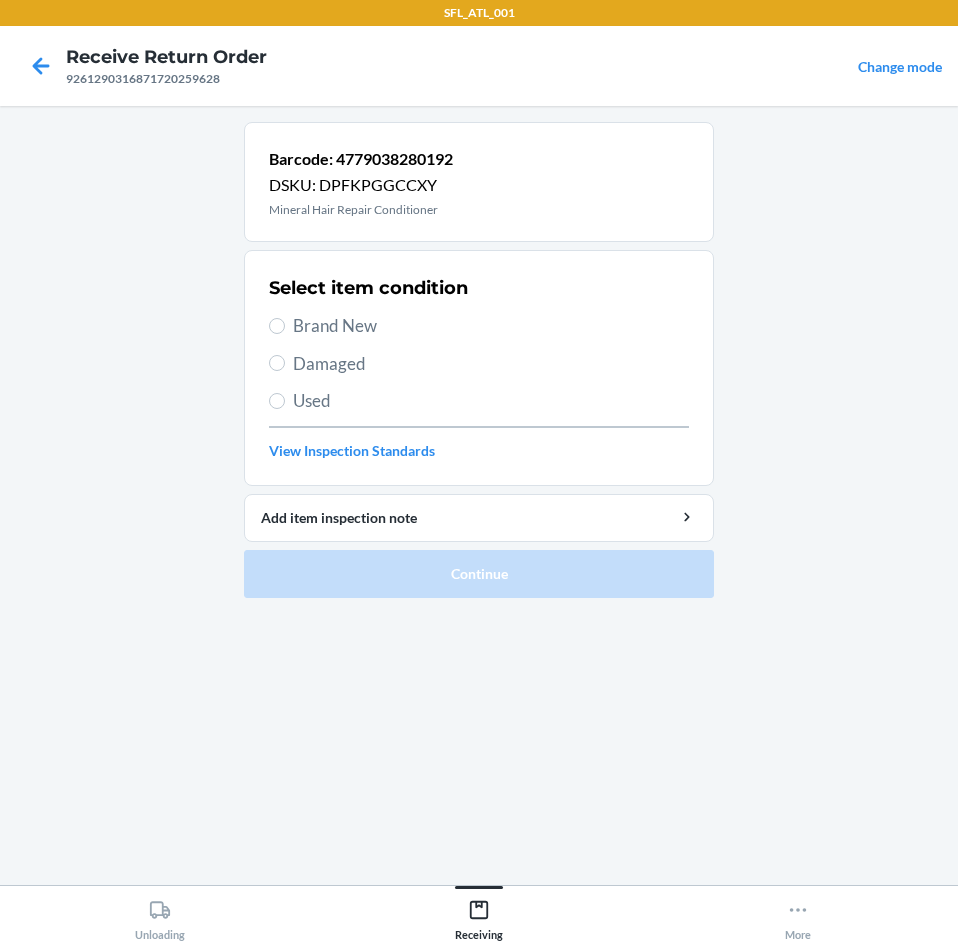 click on "Select item condition Brand New Damaged Used View Inspection Standards" at bounding box center [479, 368] 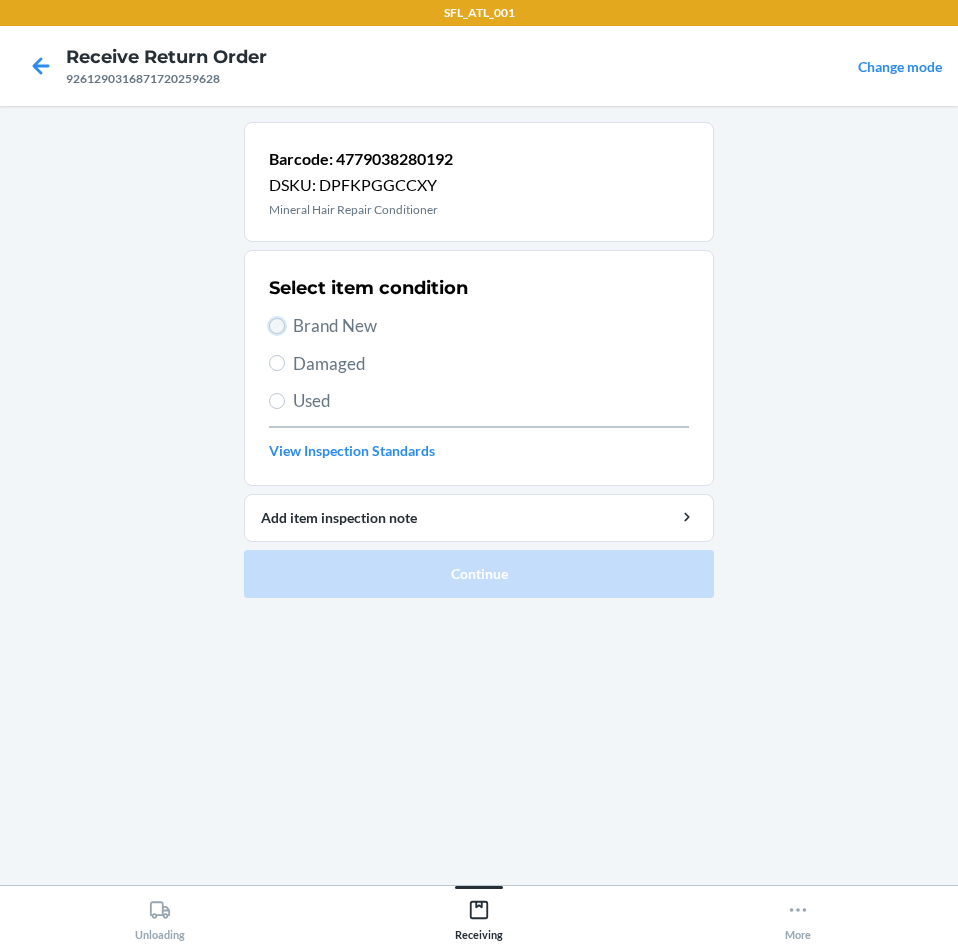 click on "Brand New" at bounding box center (277, 326) 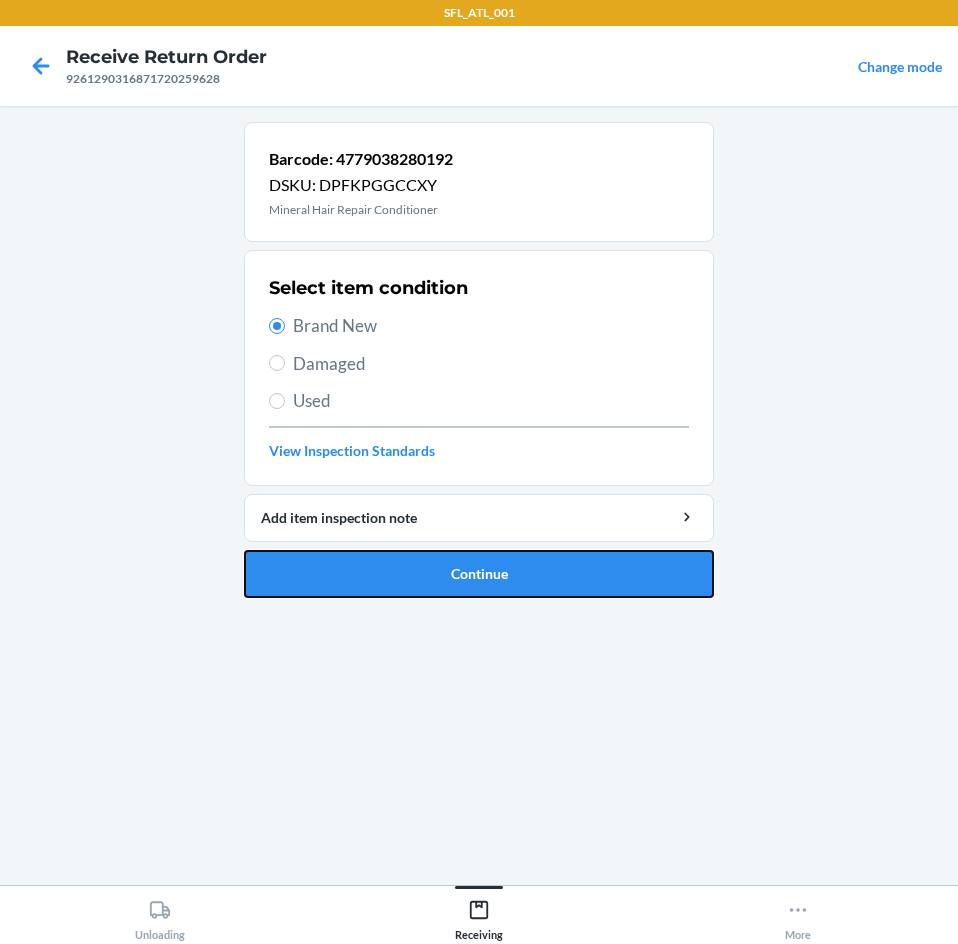 click on "Continue" at bounding box center [479, 574] 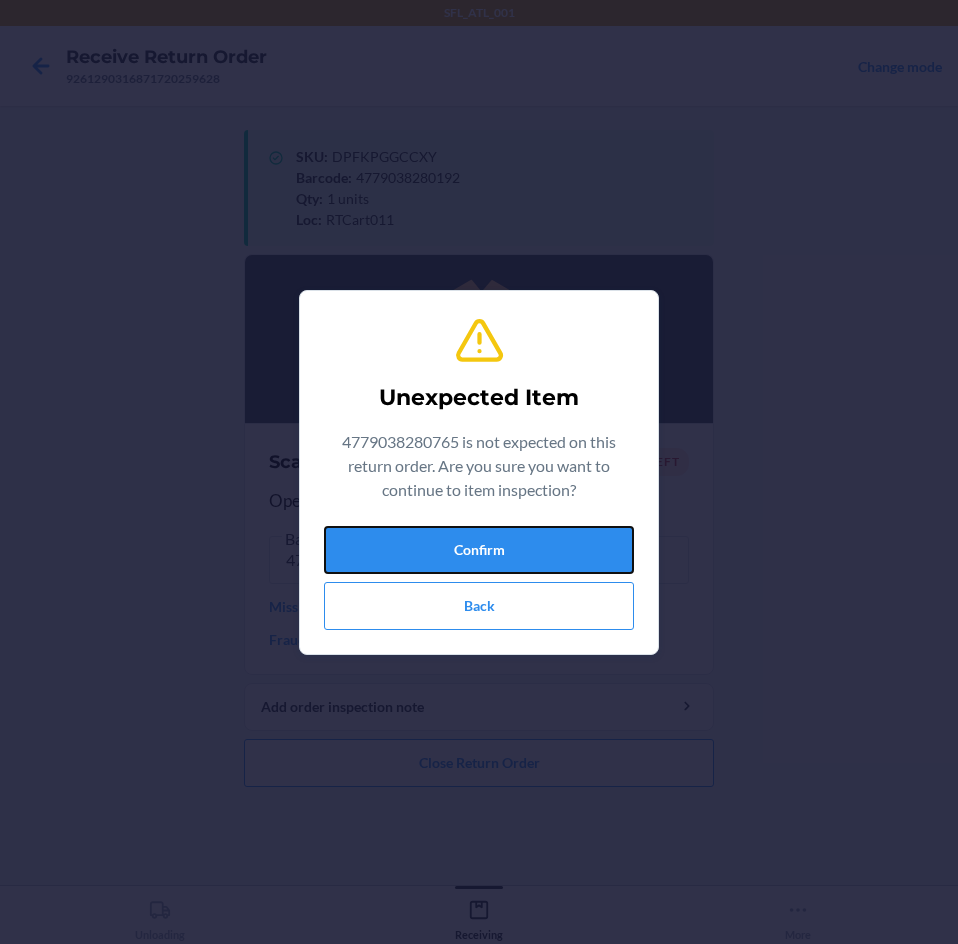 click on "Confirm" at bounding box center [479, 550] 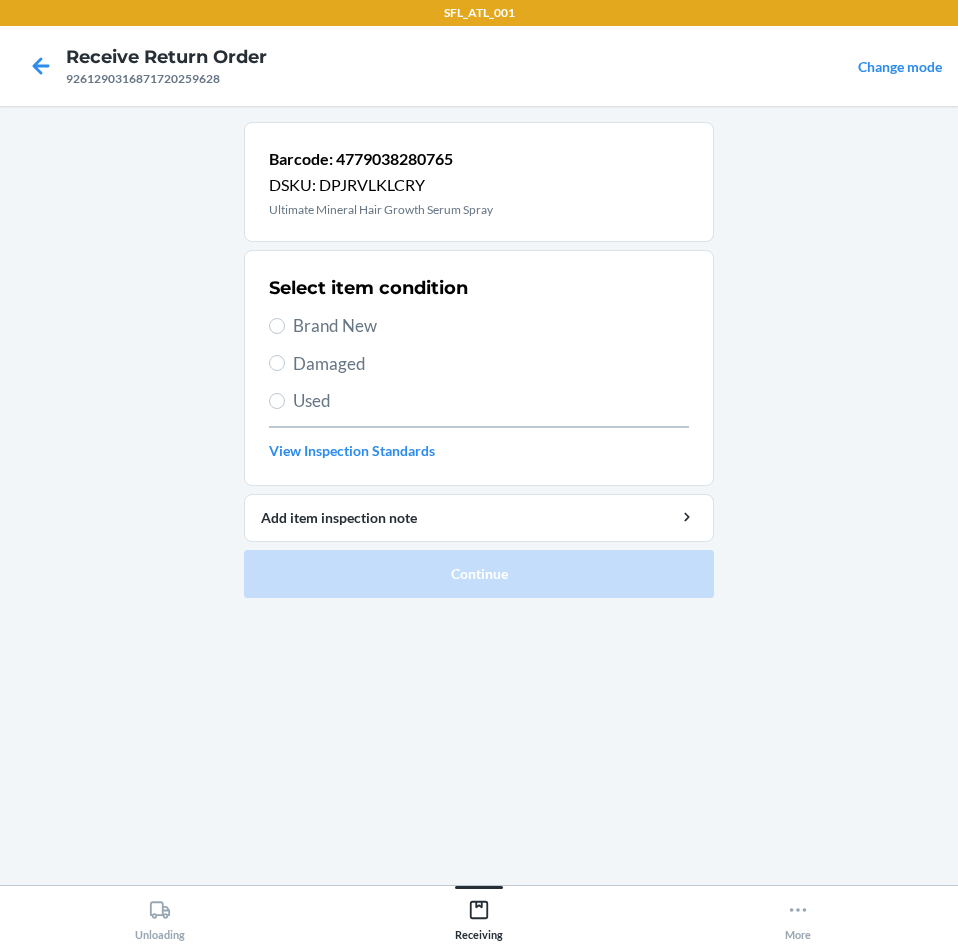 click on "Brand New" at bounding box center [491, 326] 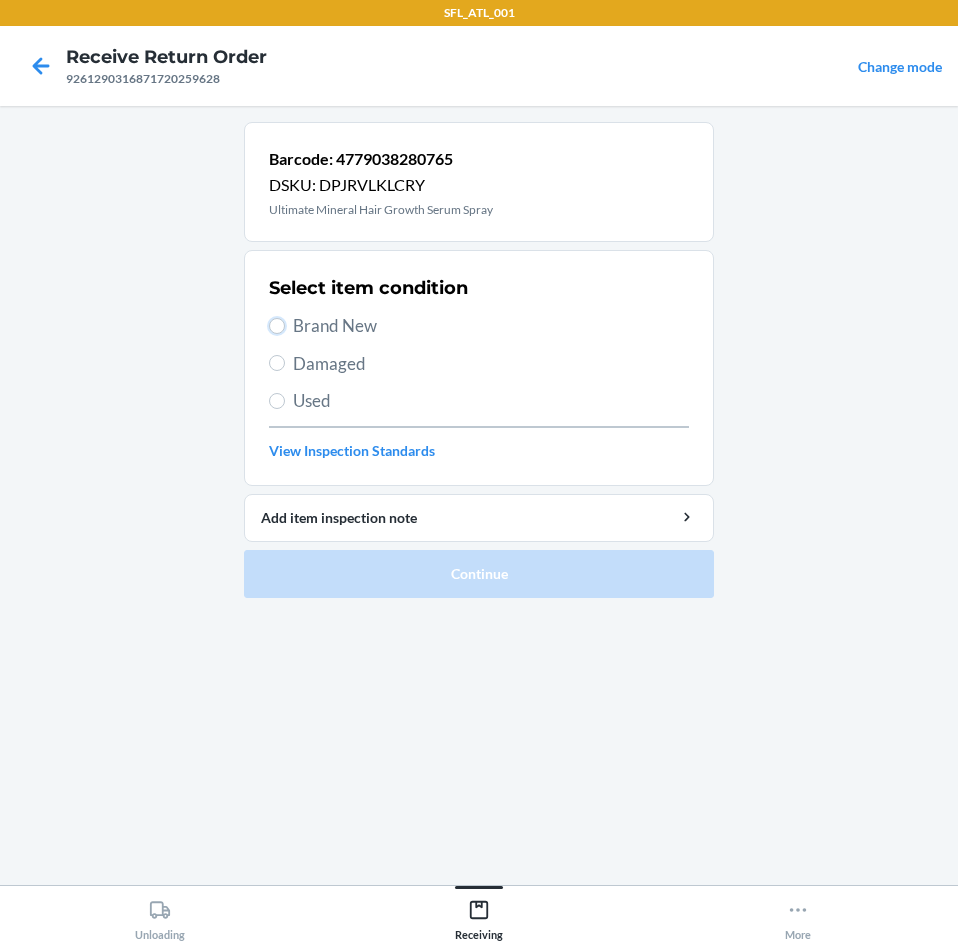 click on "Brand New" at bounding box center [277, 326] 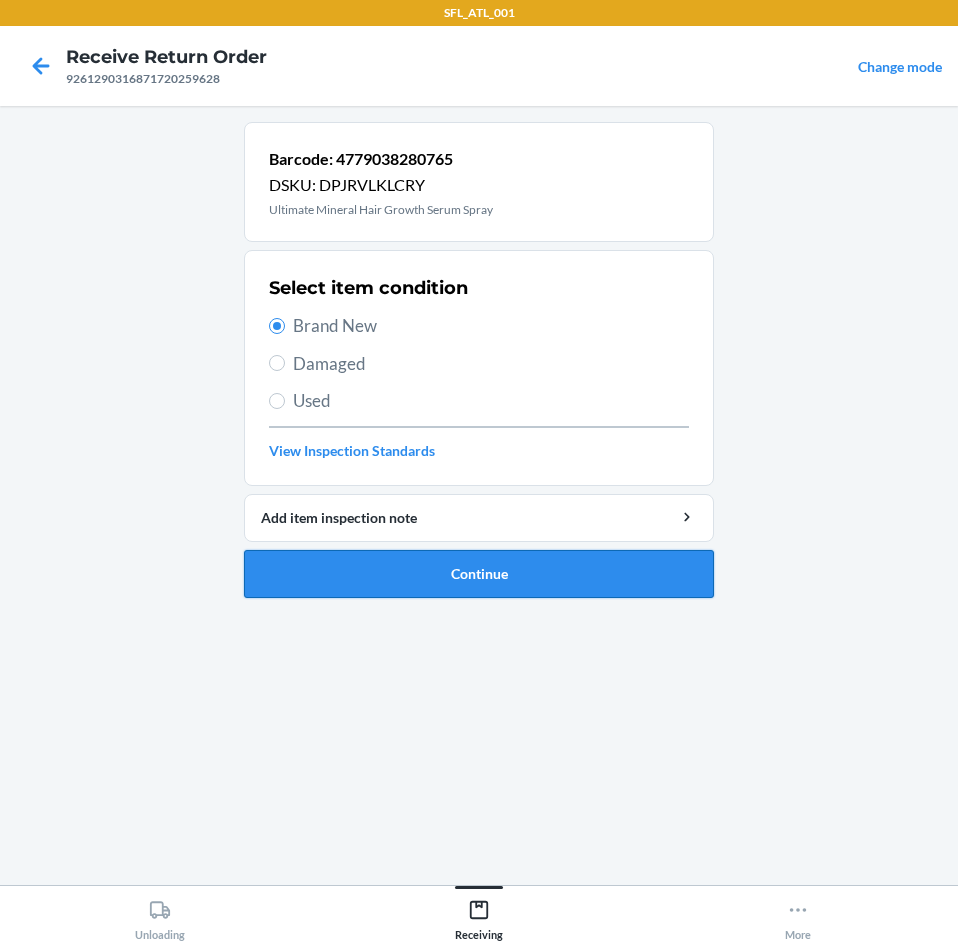 click on "Continue" at bounding box center (479, 574) 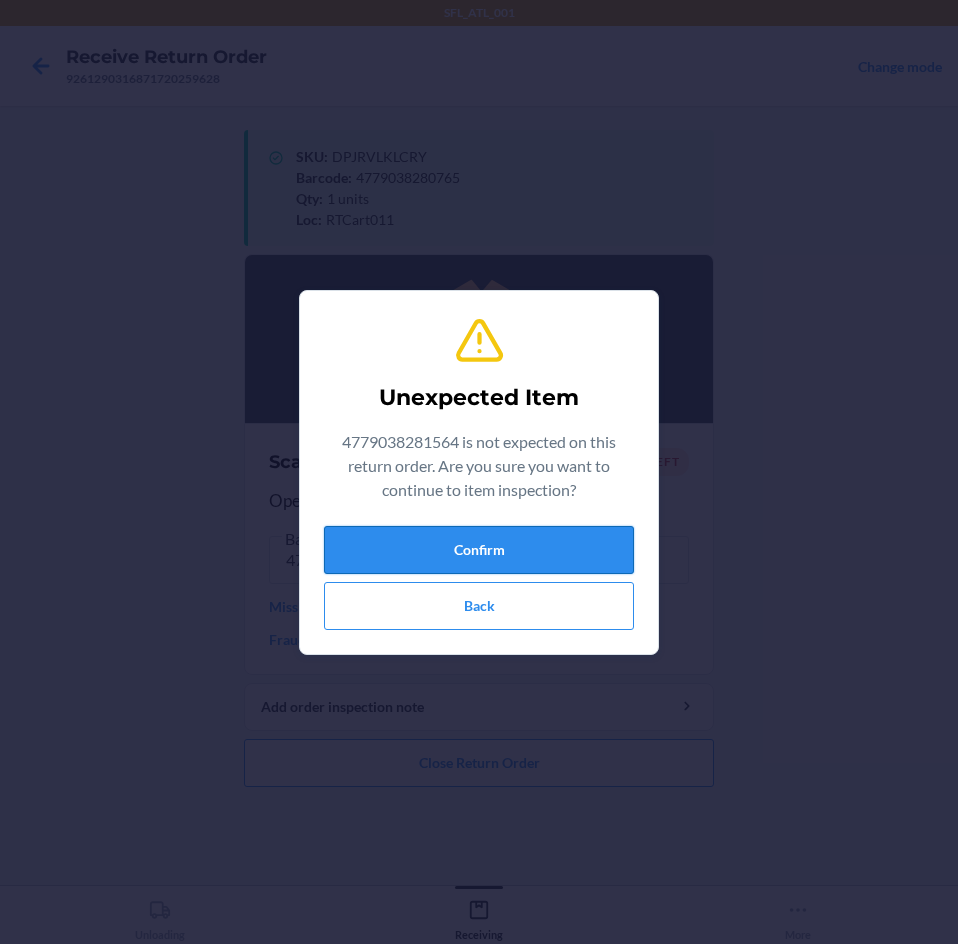 click on "Confirm" at bounding box center [479, 550] 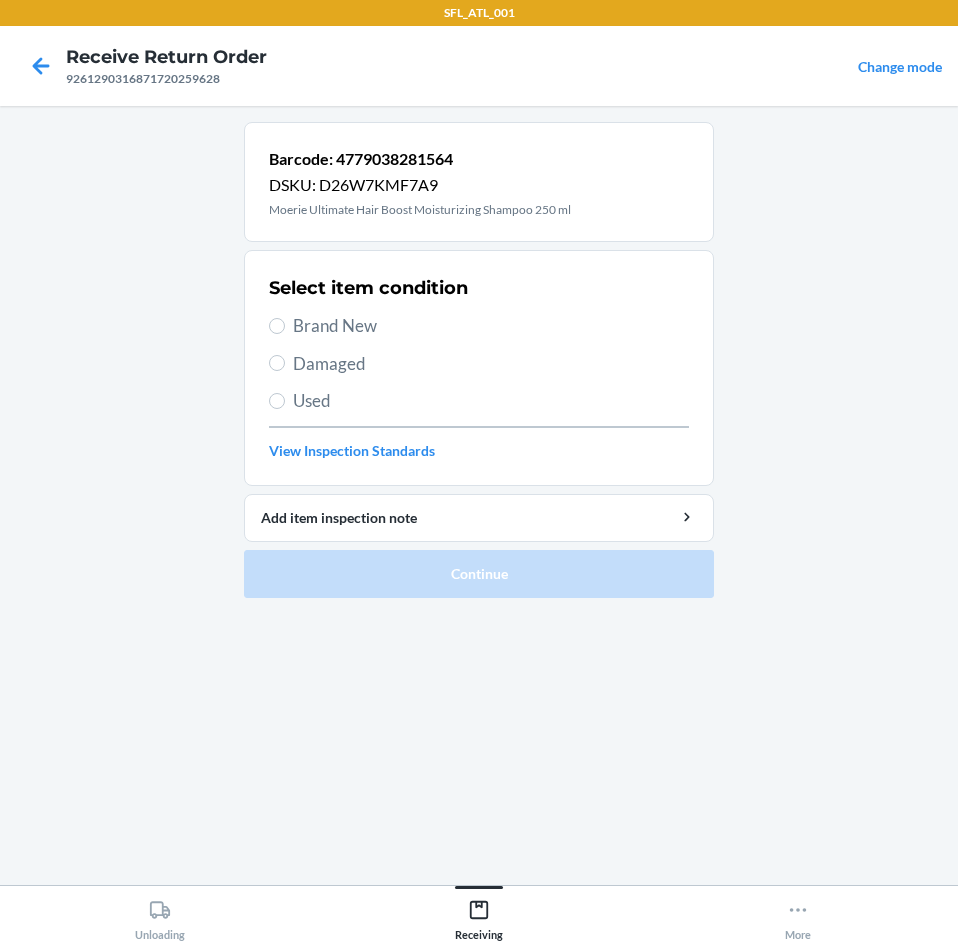 click on "Select item condition Brand New Damaged Used View Inspection Standards" at bounding box center [479, 368] 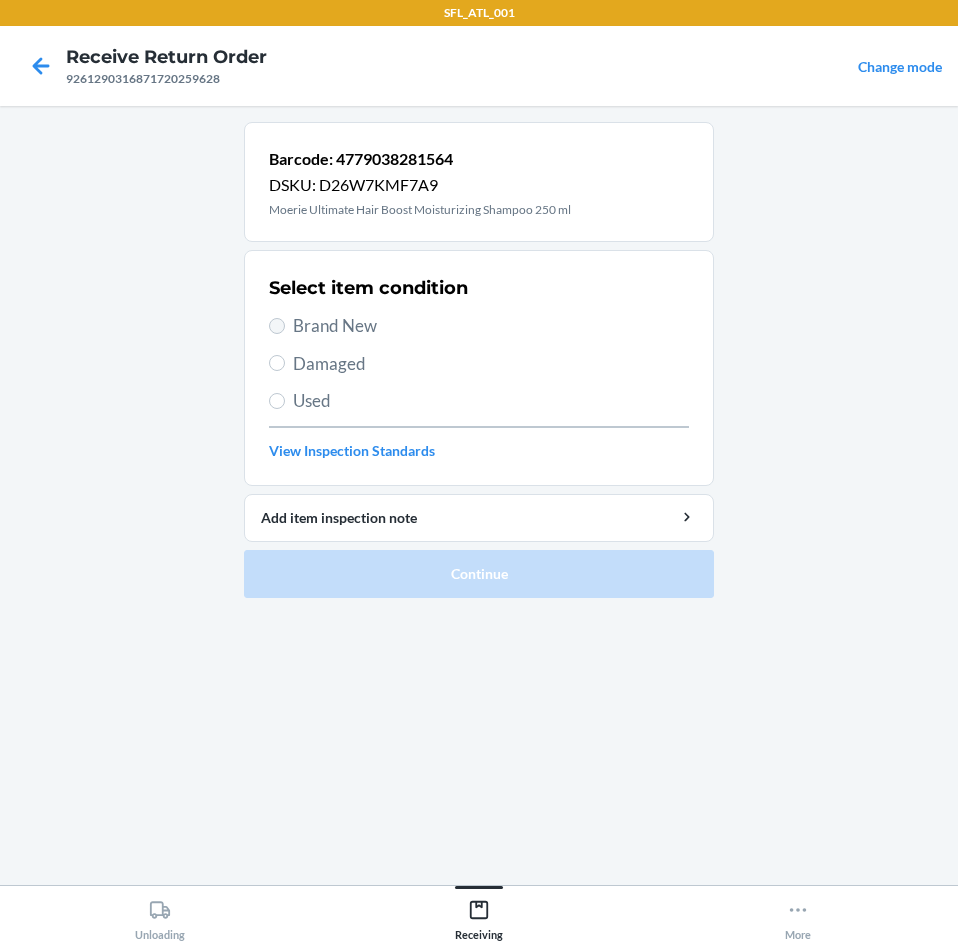 click on "Brand New" at bounding box center [479, 326] 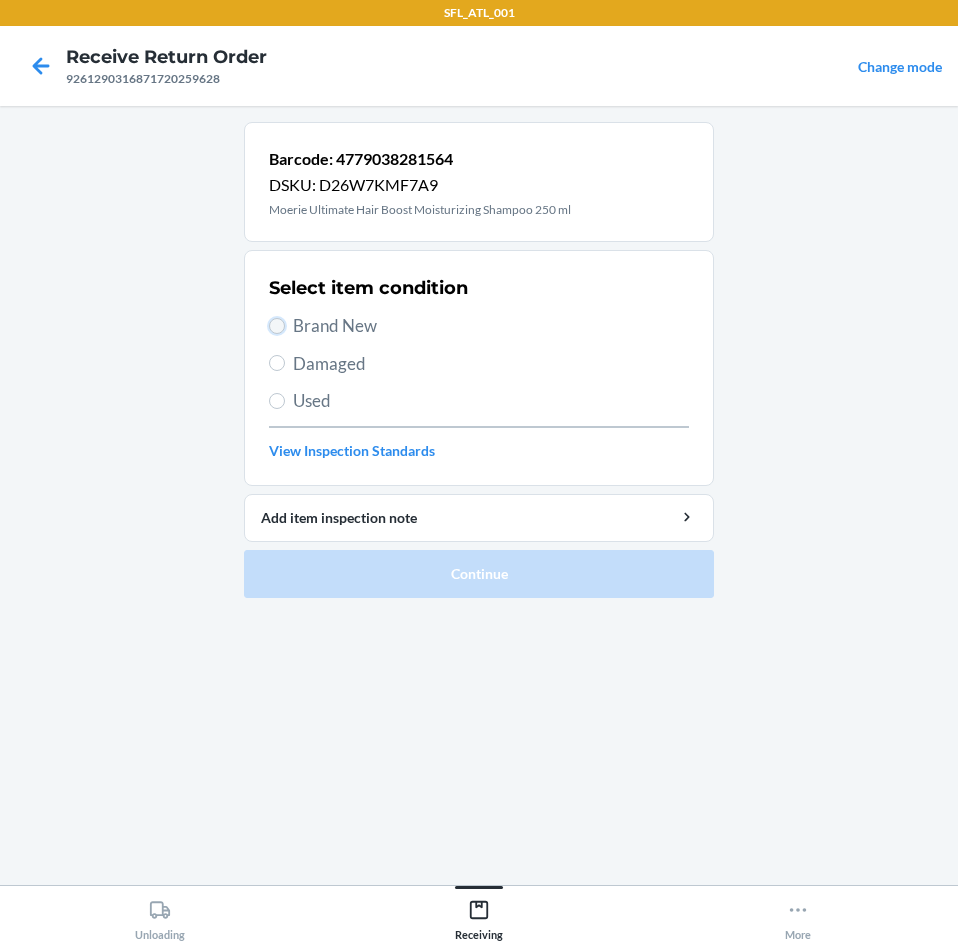 click on "Brand New" at bounding box center (277, 326) 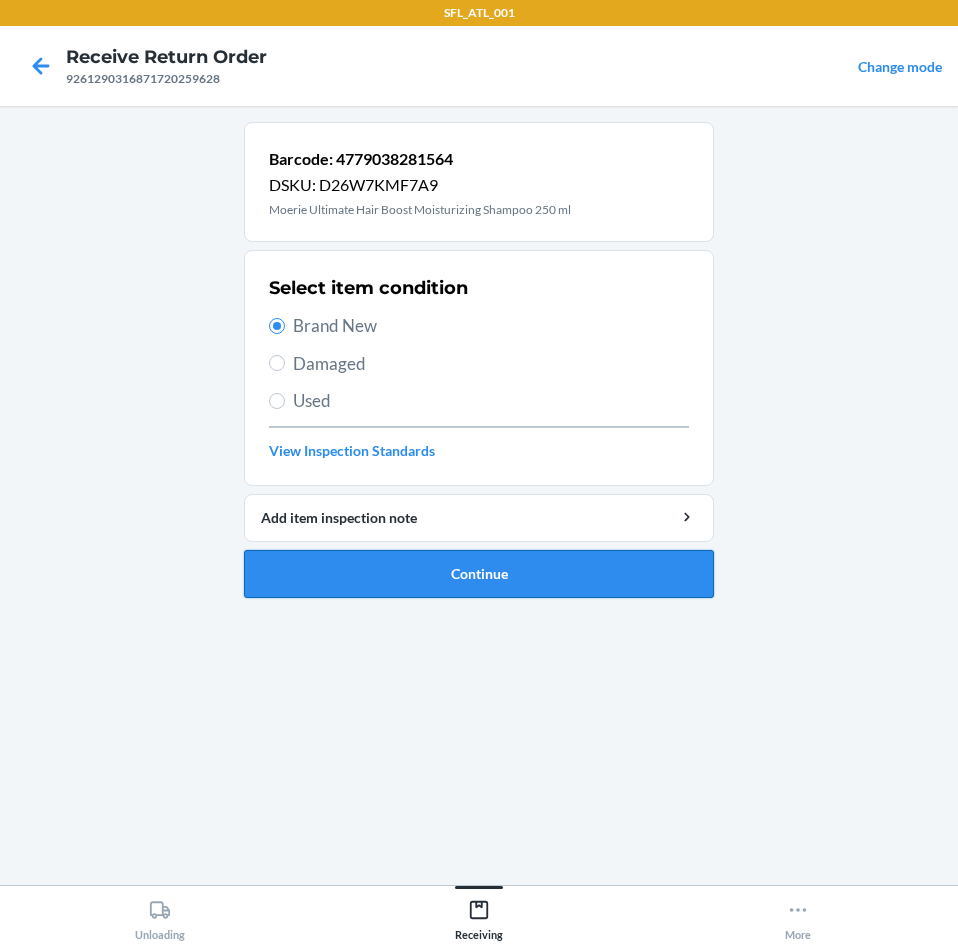 click on "Continue" at bounding box center [479, 574] 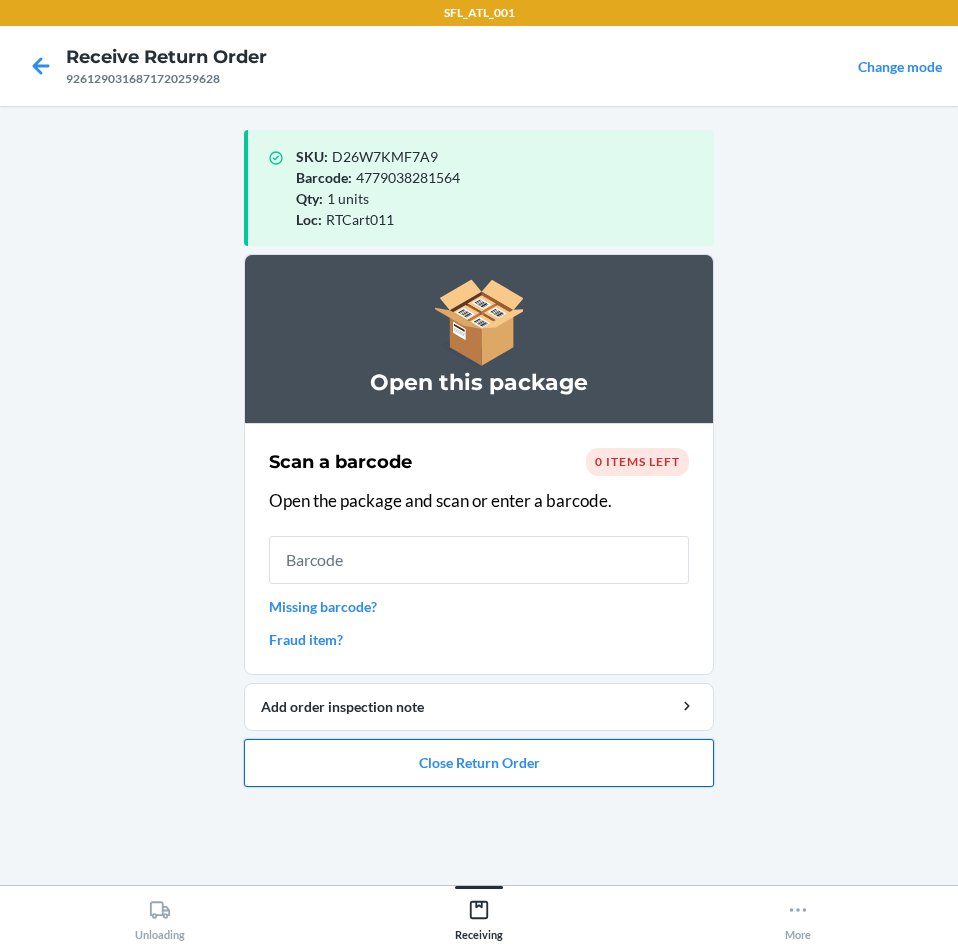 click on "Close Return Order" at bounding box center [479, 763] 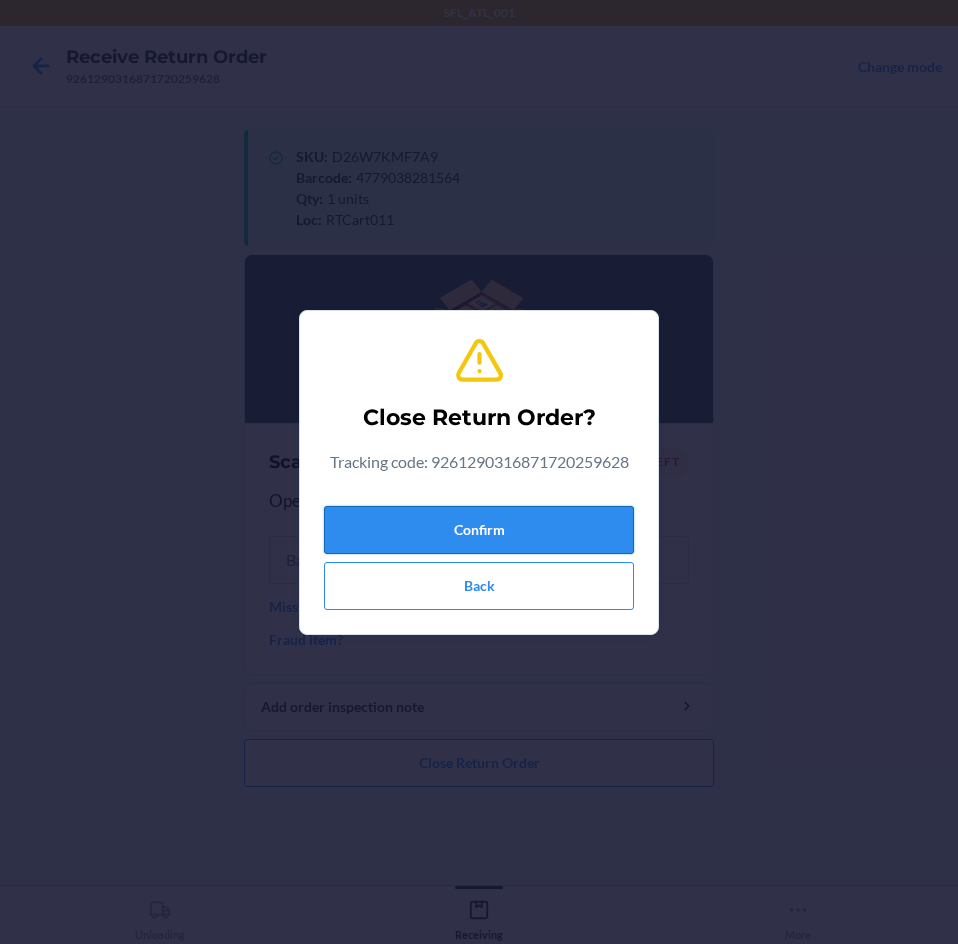 click on "Confirm" at bounding box center (479, 530) 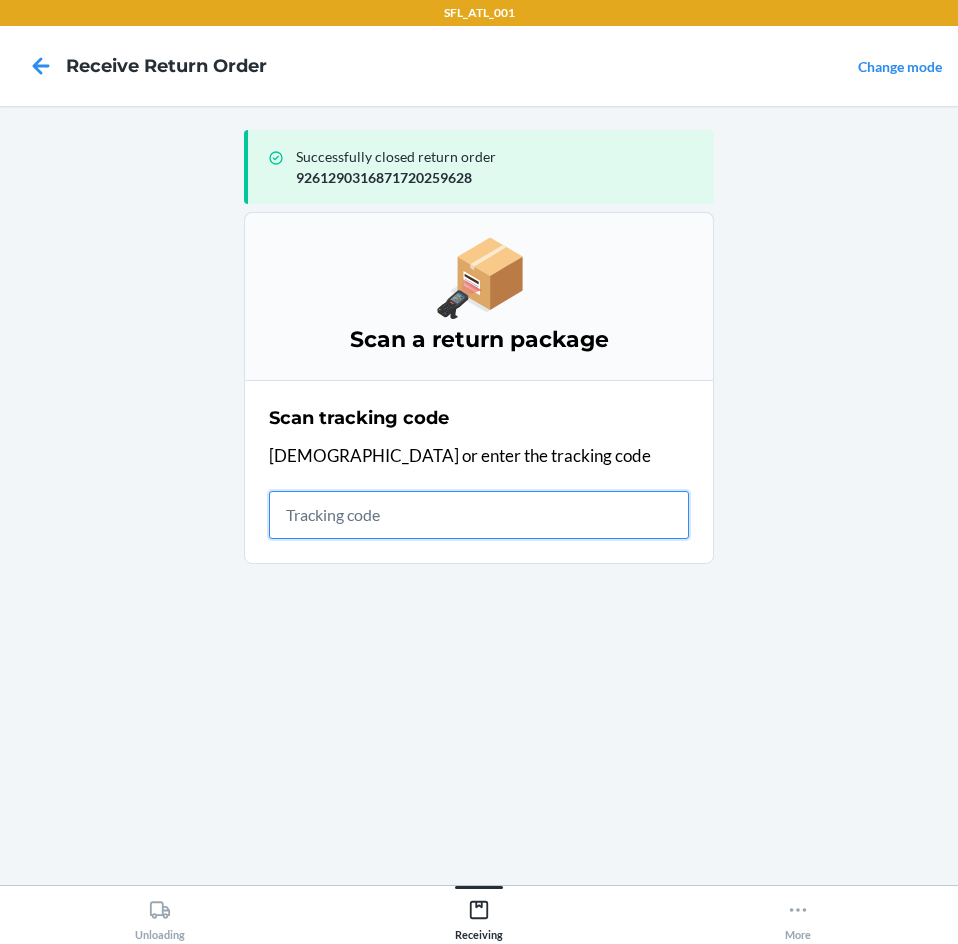 drag, startPoint x: 378, startPoint y: 513, endPoint x: 356, endPoint y: 497, distance: 27.202942 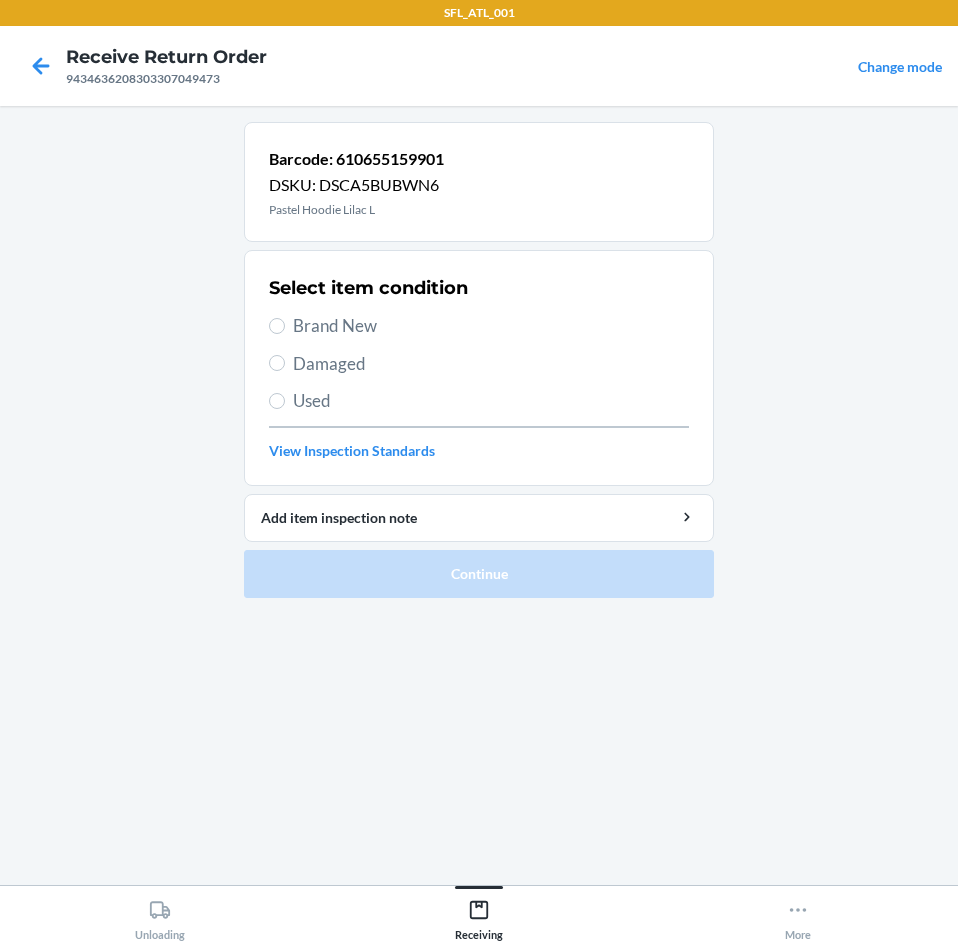 click on "Select item condition Brand New Damaged Used View Inspection Standards" at bounding box center [479, 368] 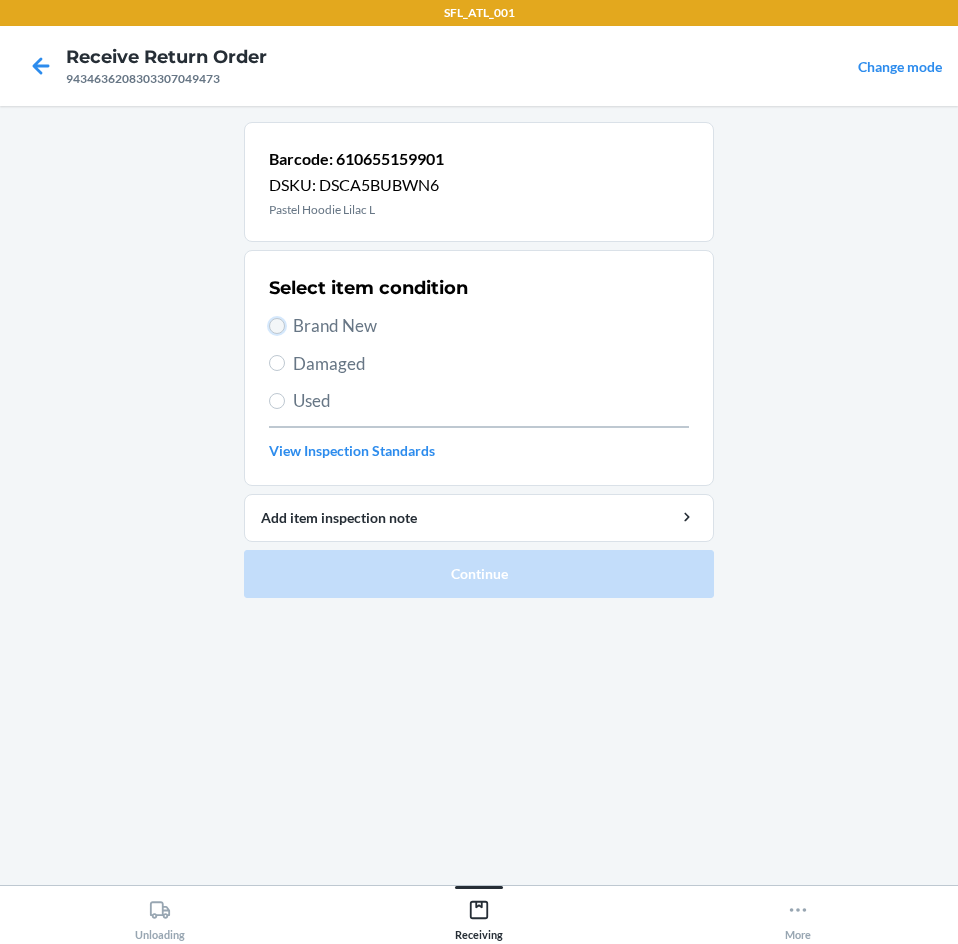 click on "Brand New" at bounding box center [277, 326] 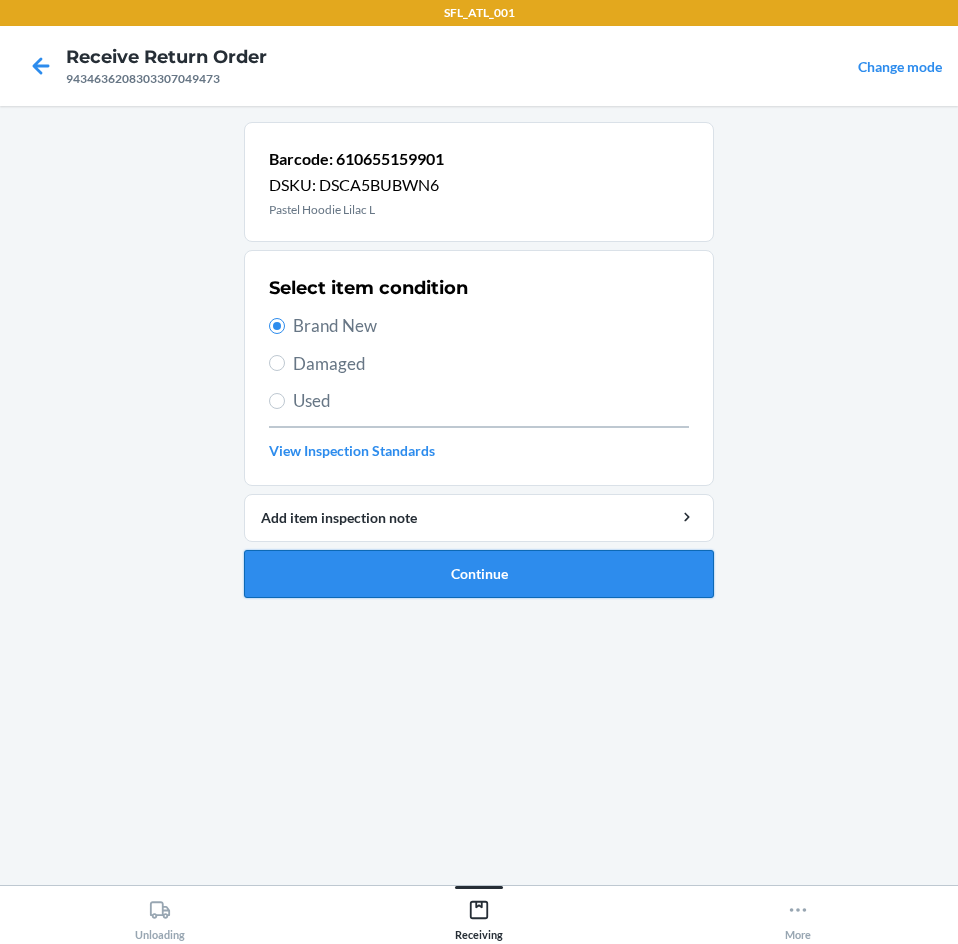 click on "Continue" at bounding box center (479, 574) 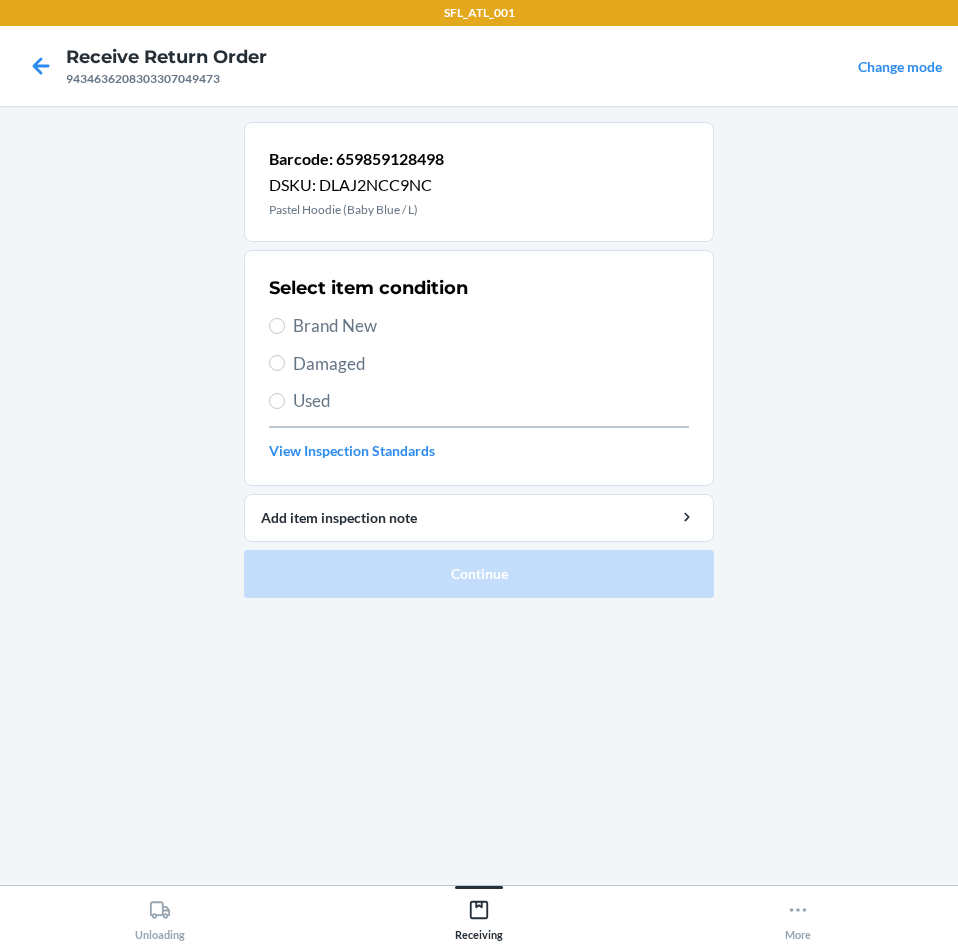 click on "Brand New" at bounding box center [491, 326] 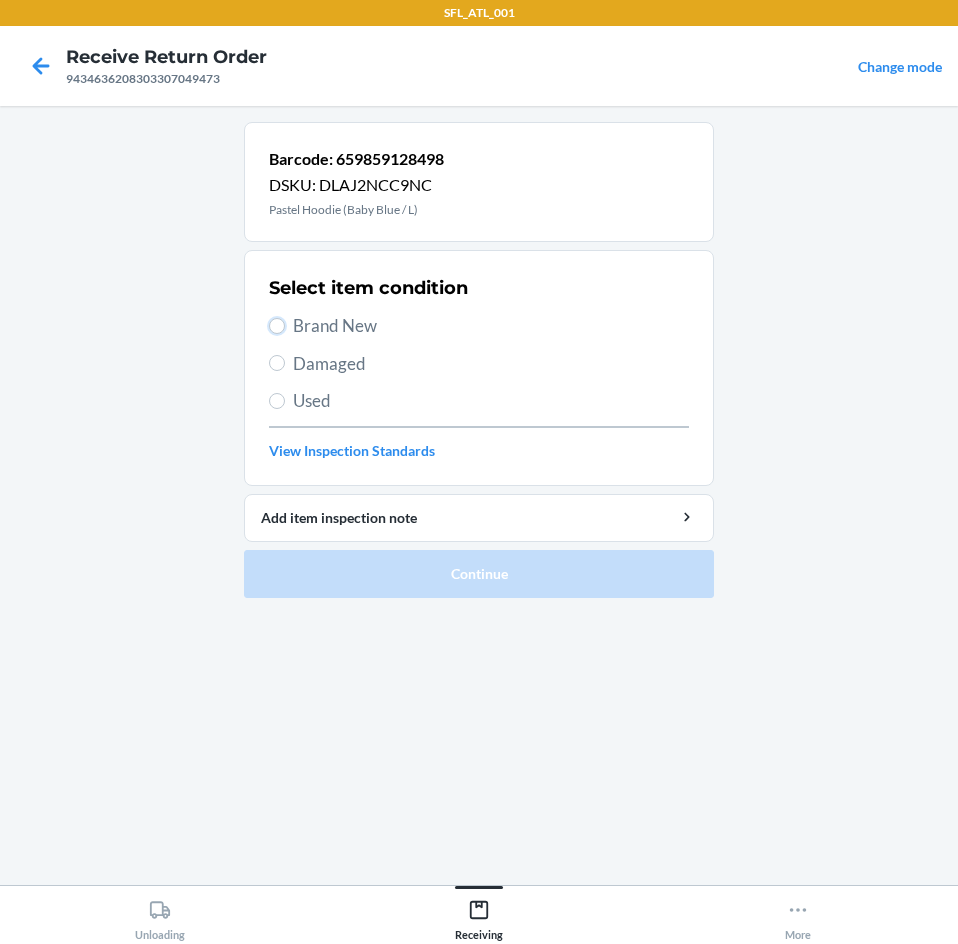 click on "Brand New" at bounding box center [277, 326] 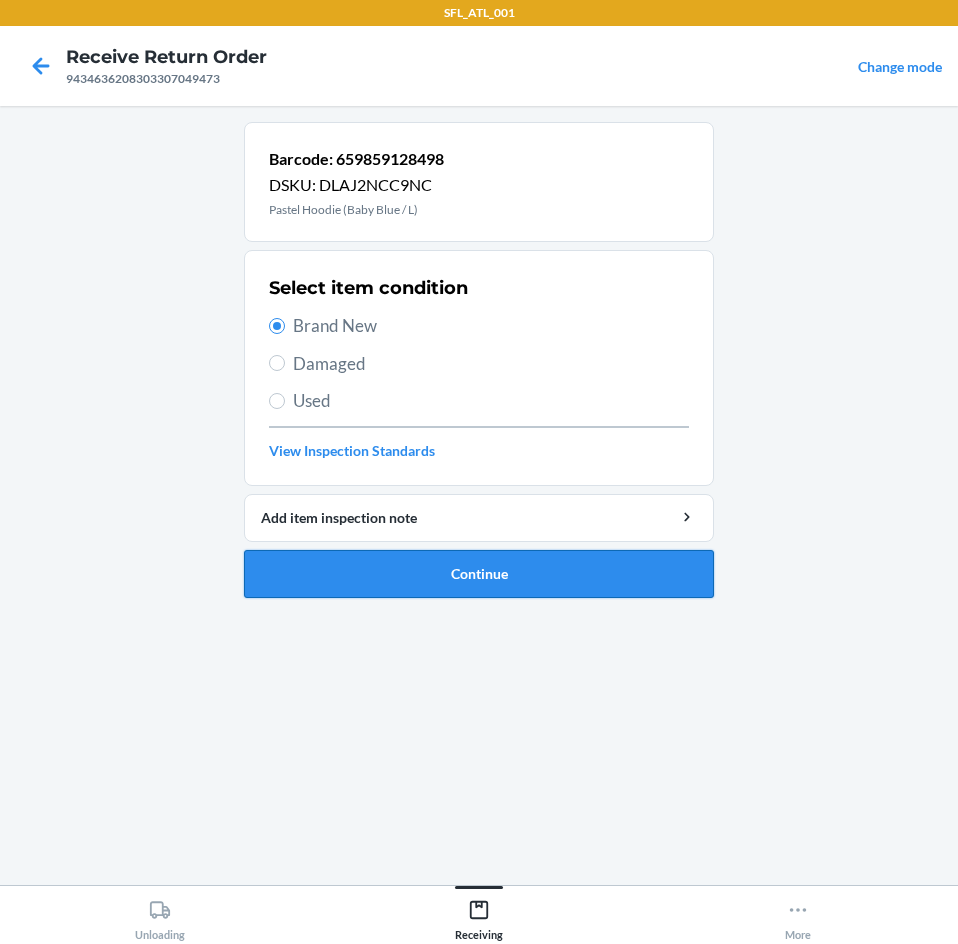 click on "Continue" at bounding box center (479, 574) 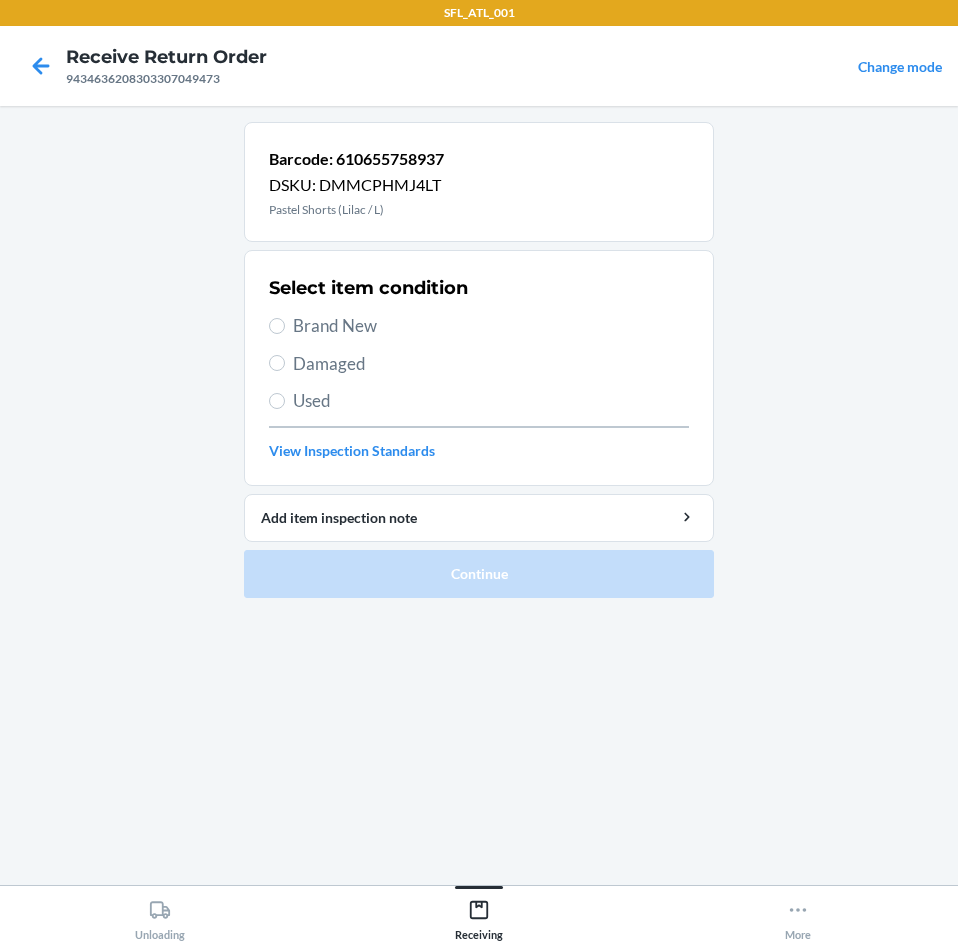 click on "Brand New" at bounding box center (491, 326) 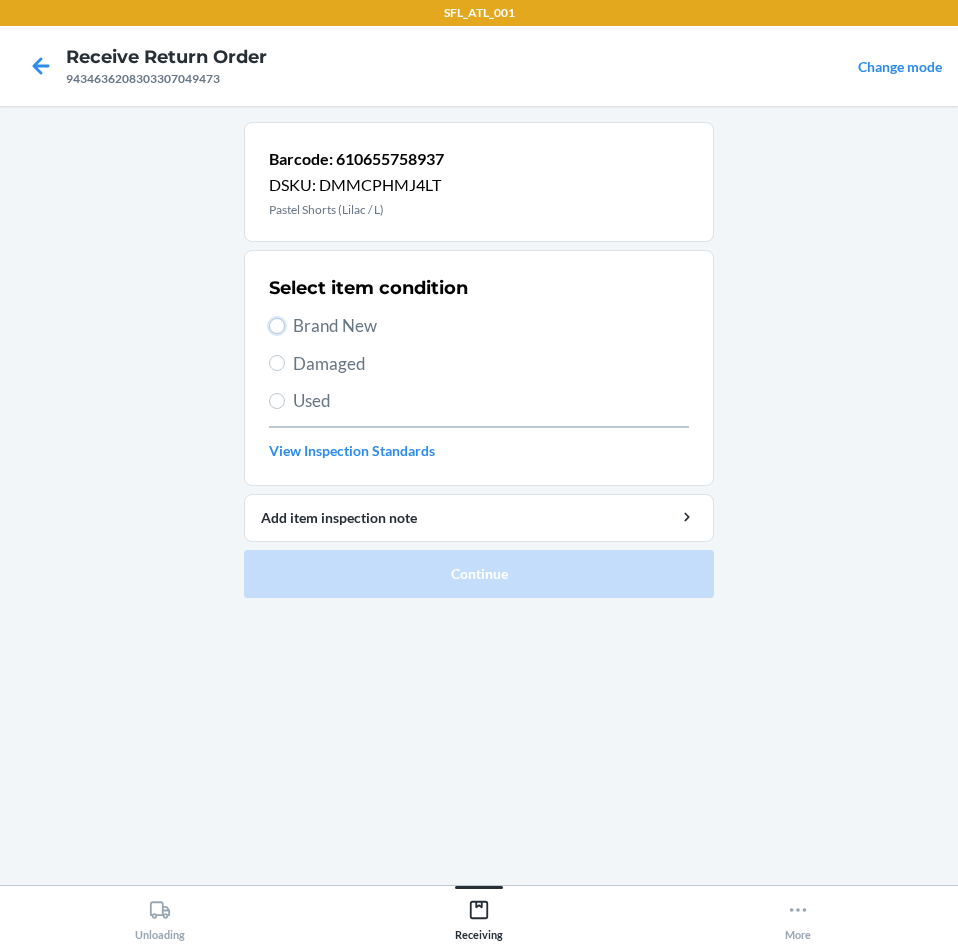 click on "Brand New" at bounding box center [277, 326] 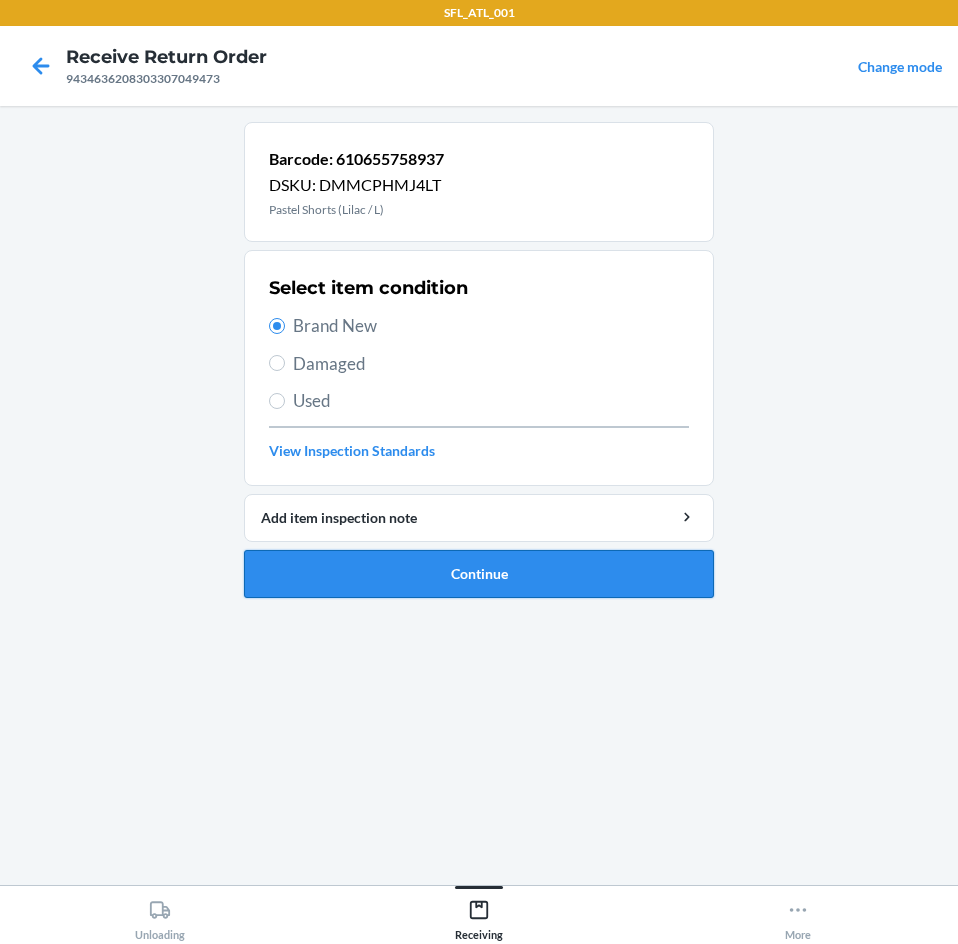 click on "Continue" at bounding box center (479, 574) 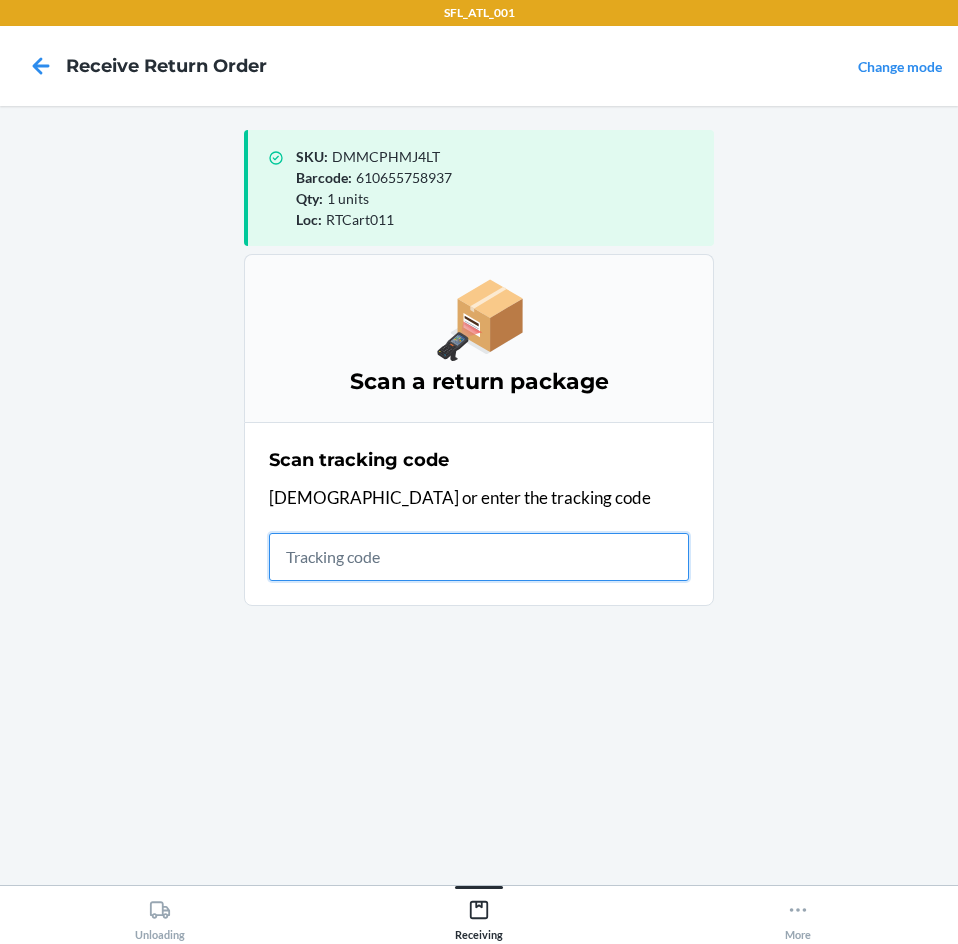 click at bounding box center (479, 557) 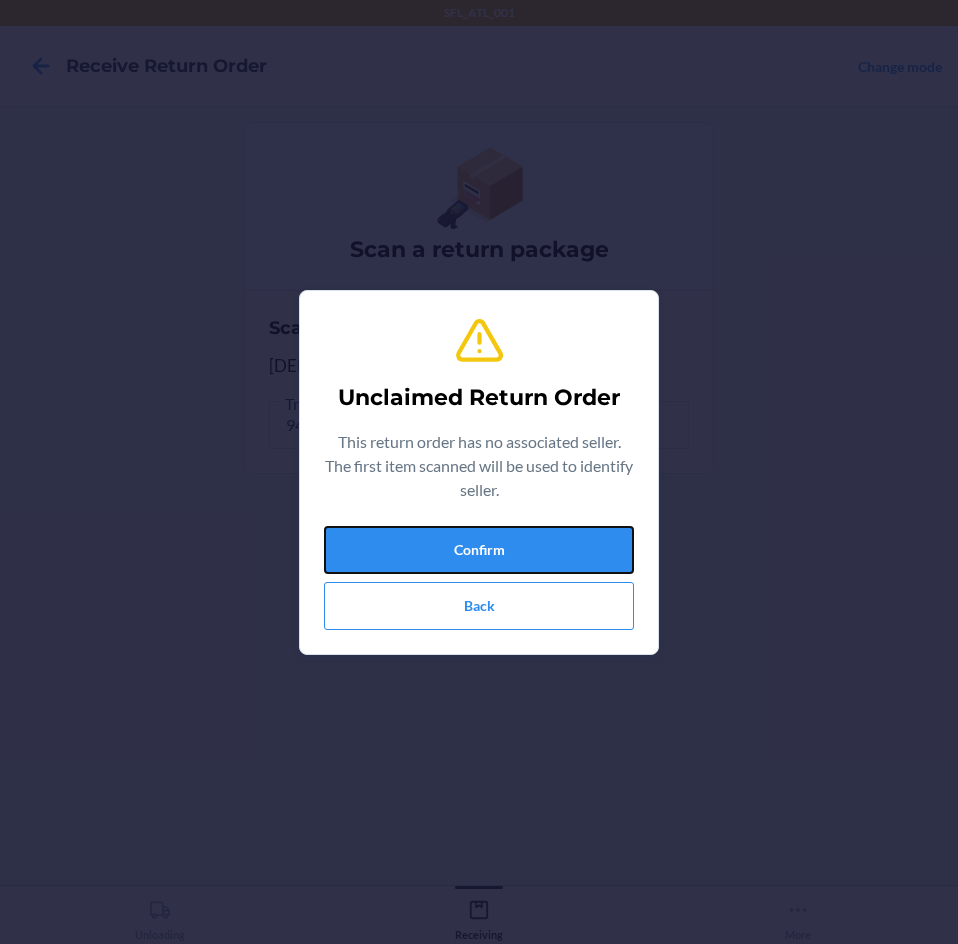 click on "Confirm" at bounding box center [479, 550] 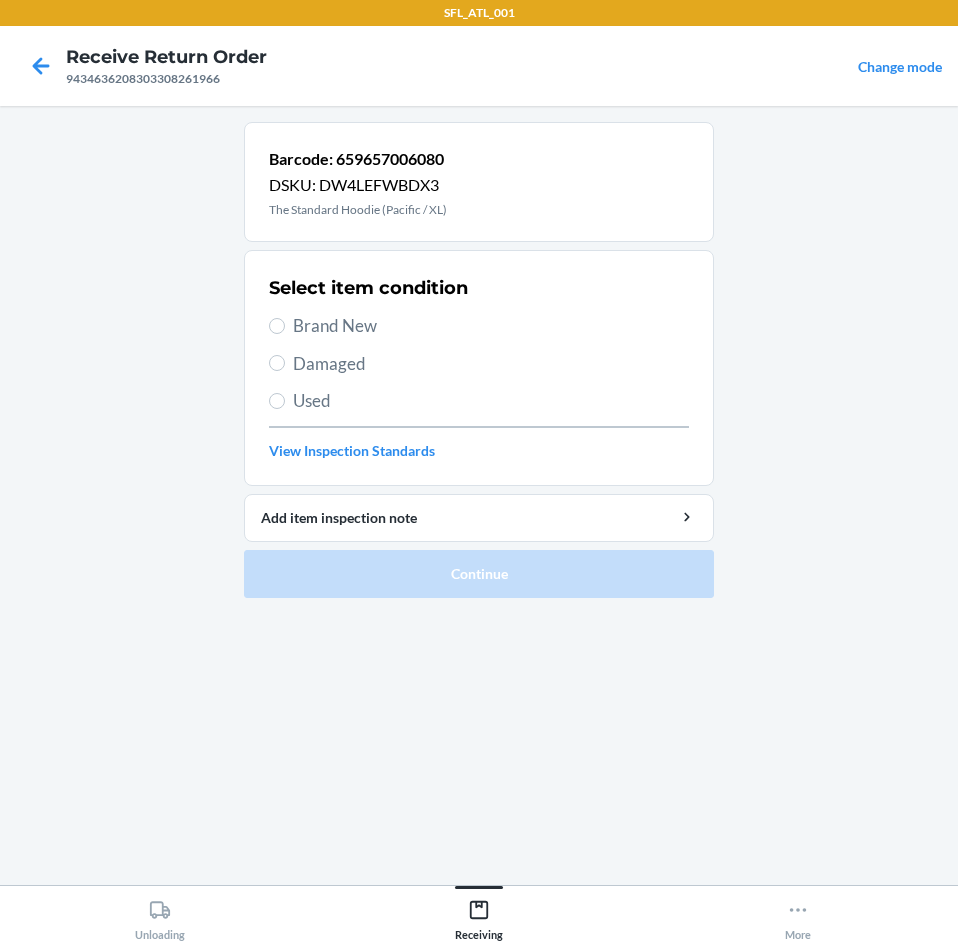 click on "Brand New" at bounding box center [491, 326] 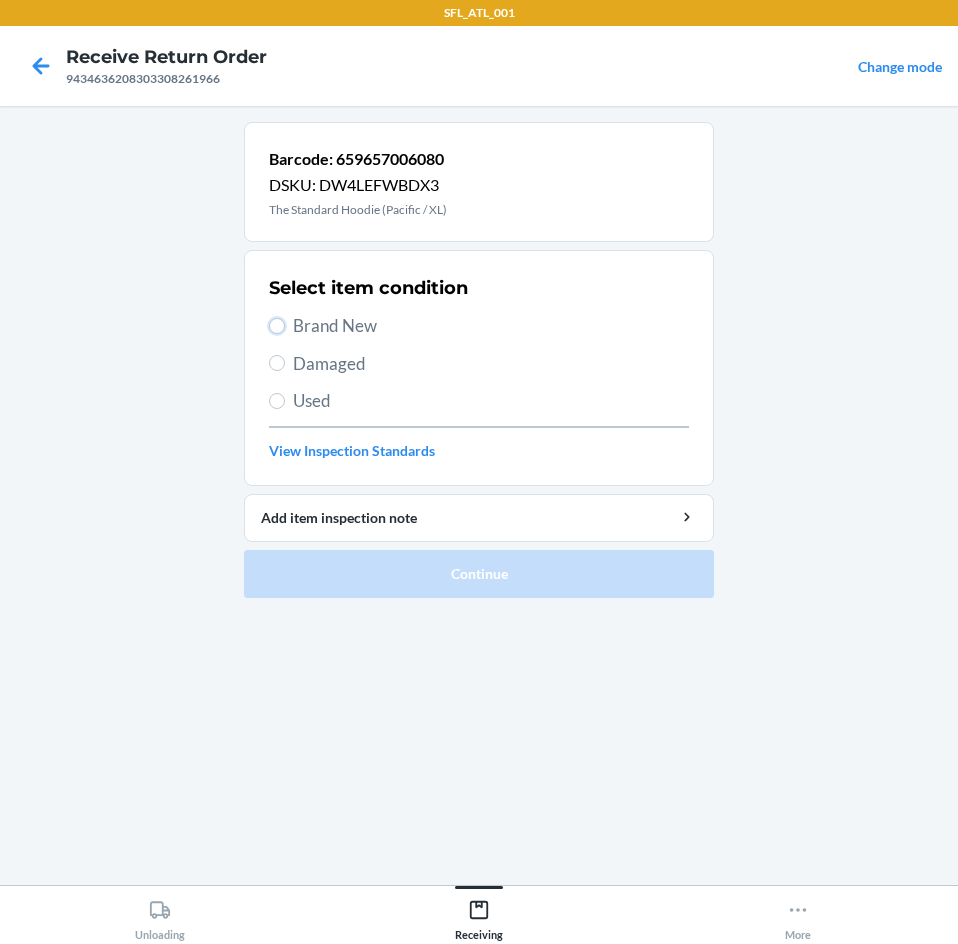 click on "Brand New" at bounding box center [277, 326] 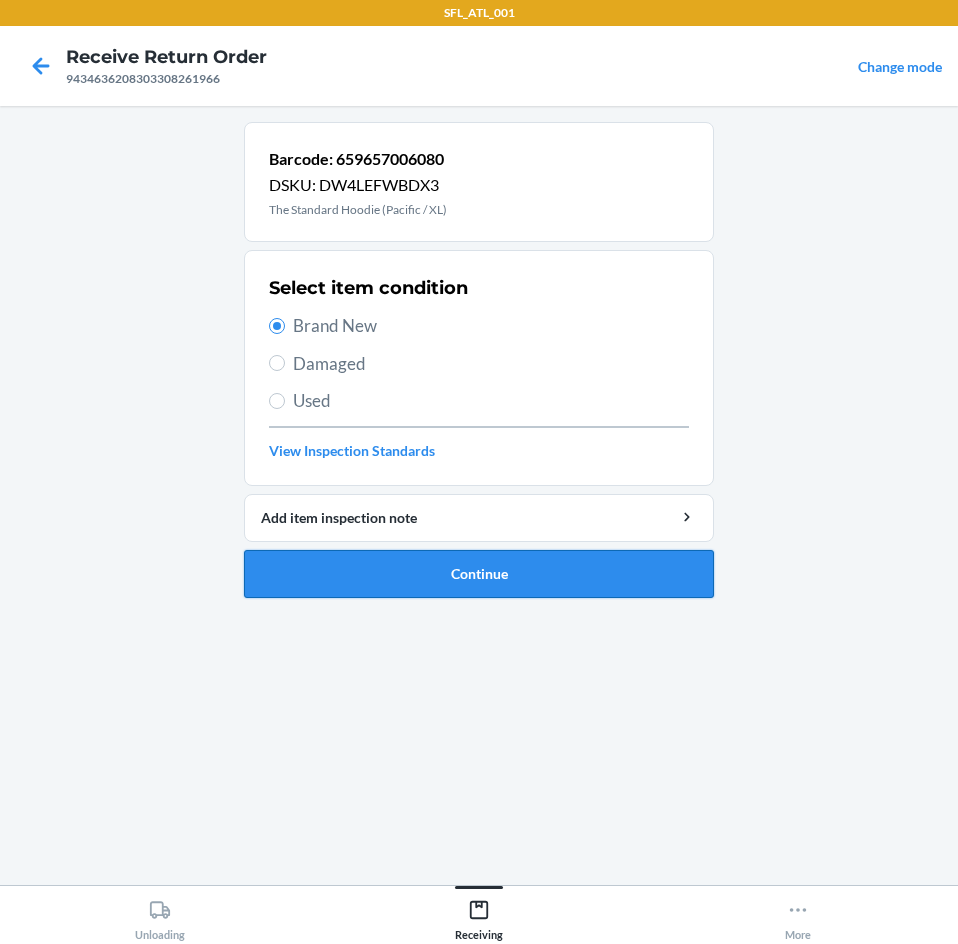 click on "Continue" at bounding box center [479, 574] 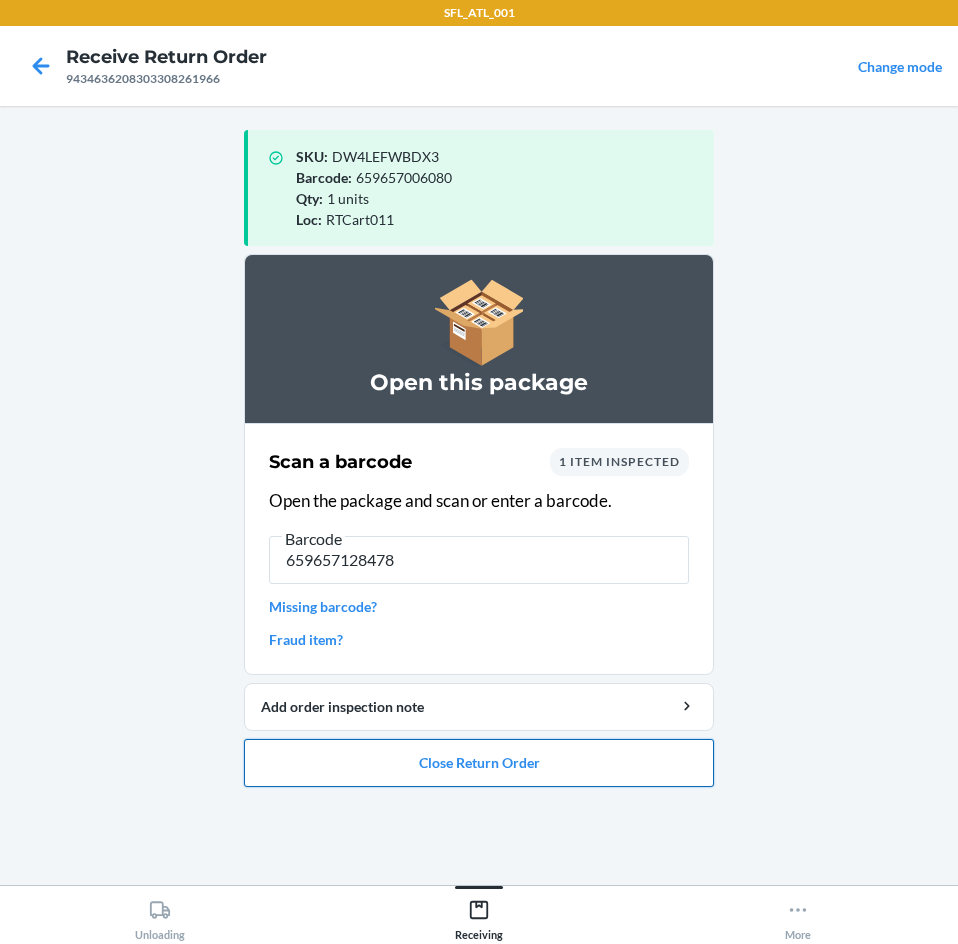 click on "Close Return Order" at bounding box center [479, 763] 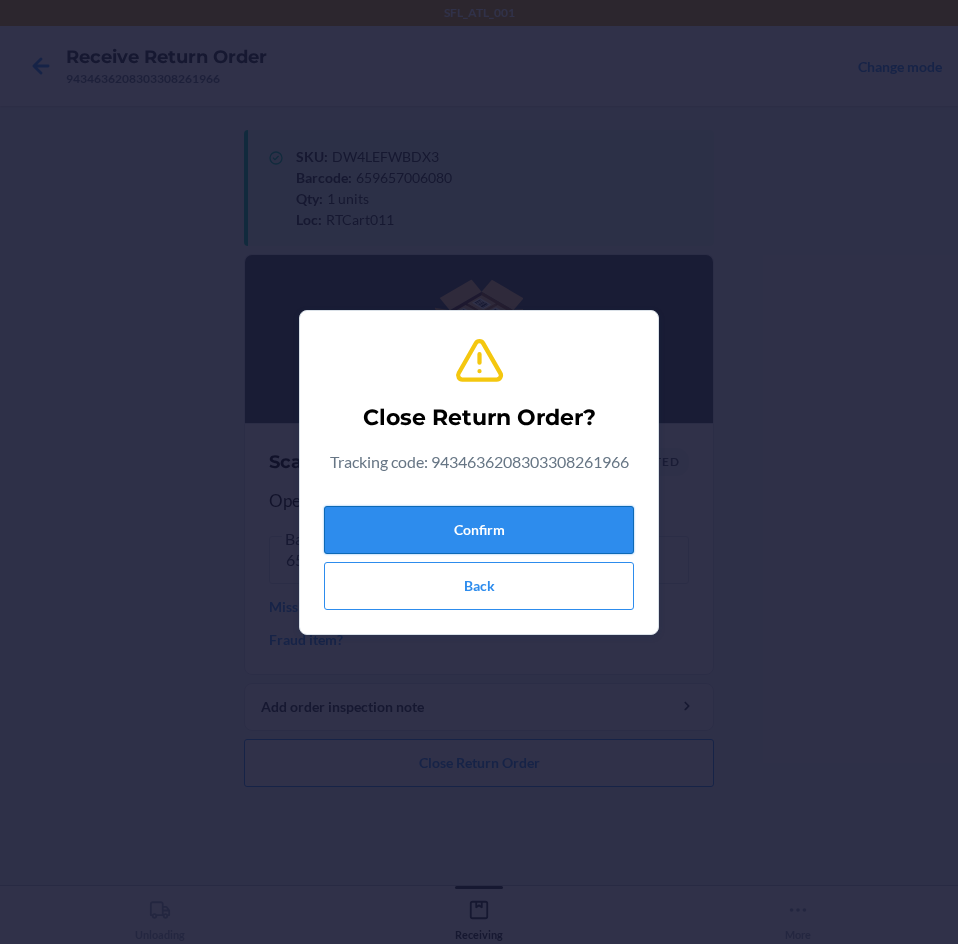 click on "Confirm" at bounding box center (479, 530) 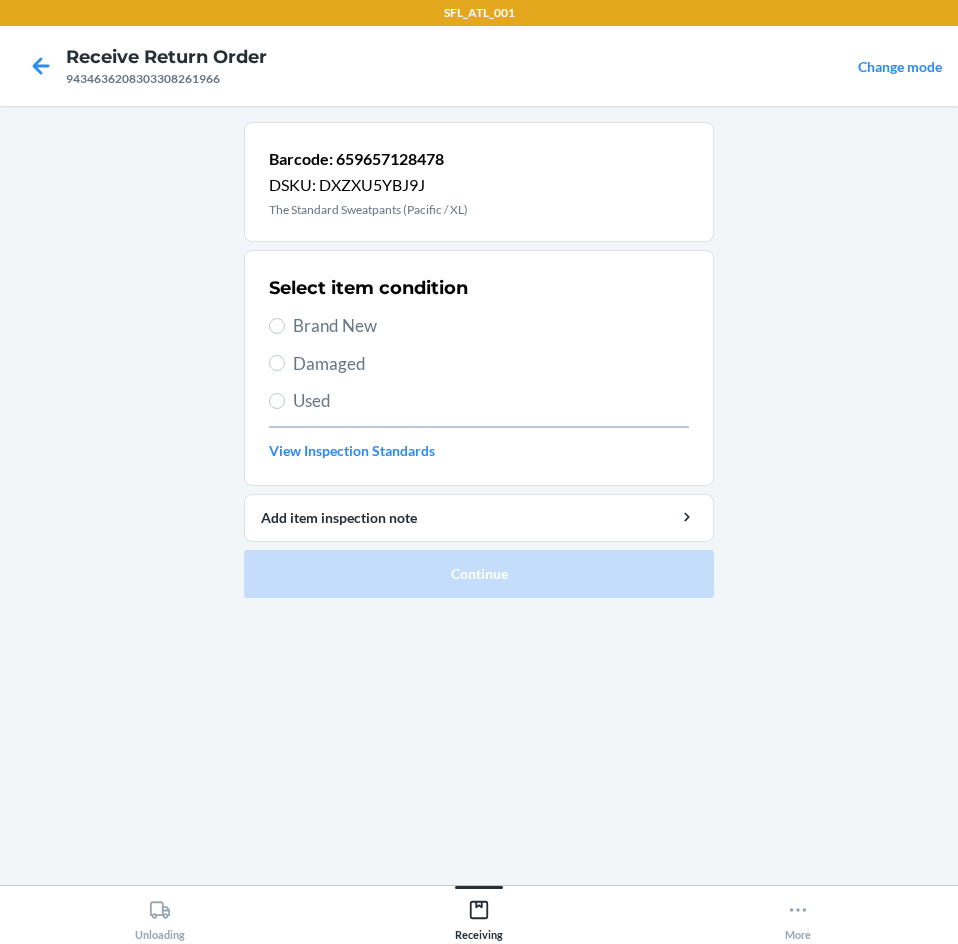 click on "Brand New" at bounding box center [491, 326] 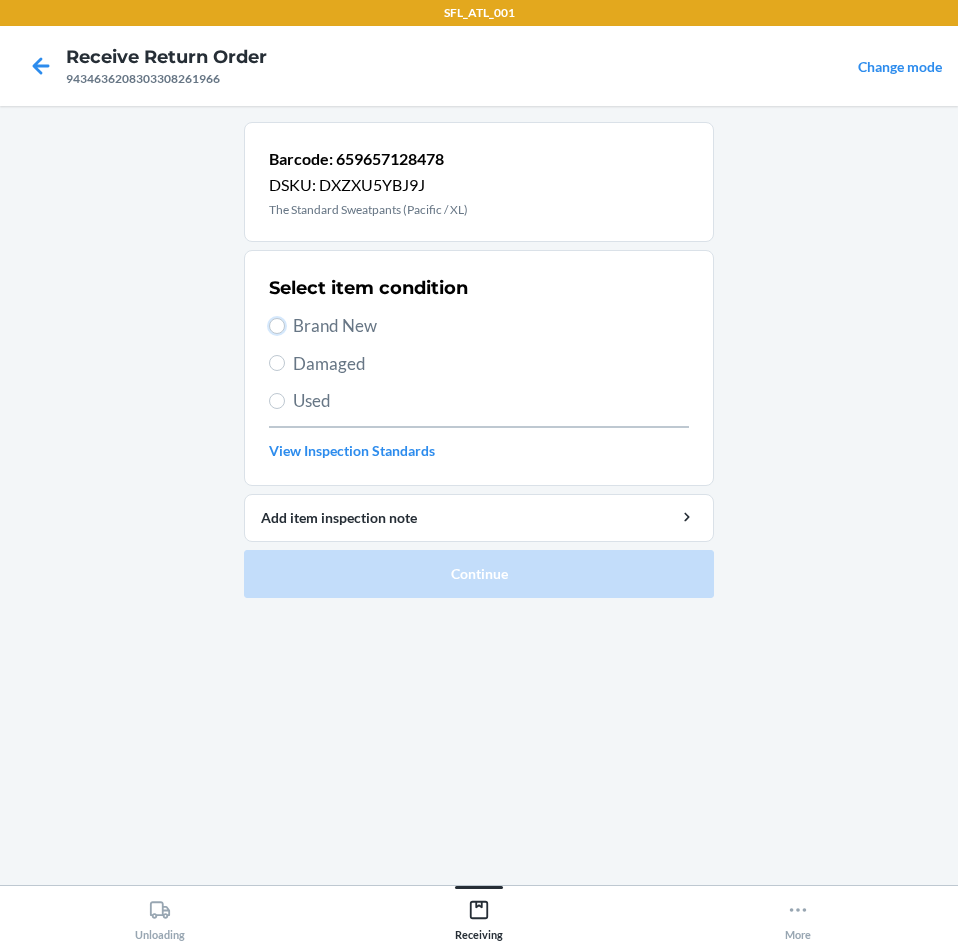 click on "Brand New" at bounding box center (277, 326) 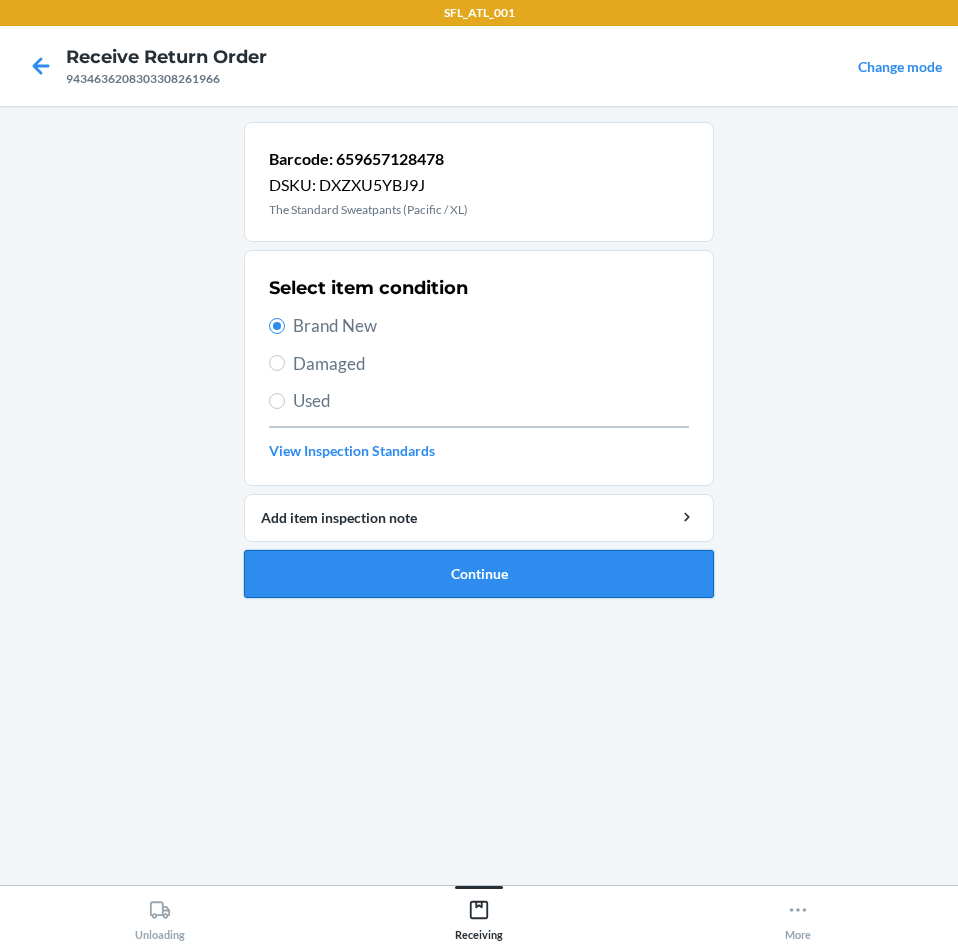 click on "Continue" at bounding box center [479, 574] 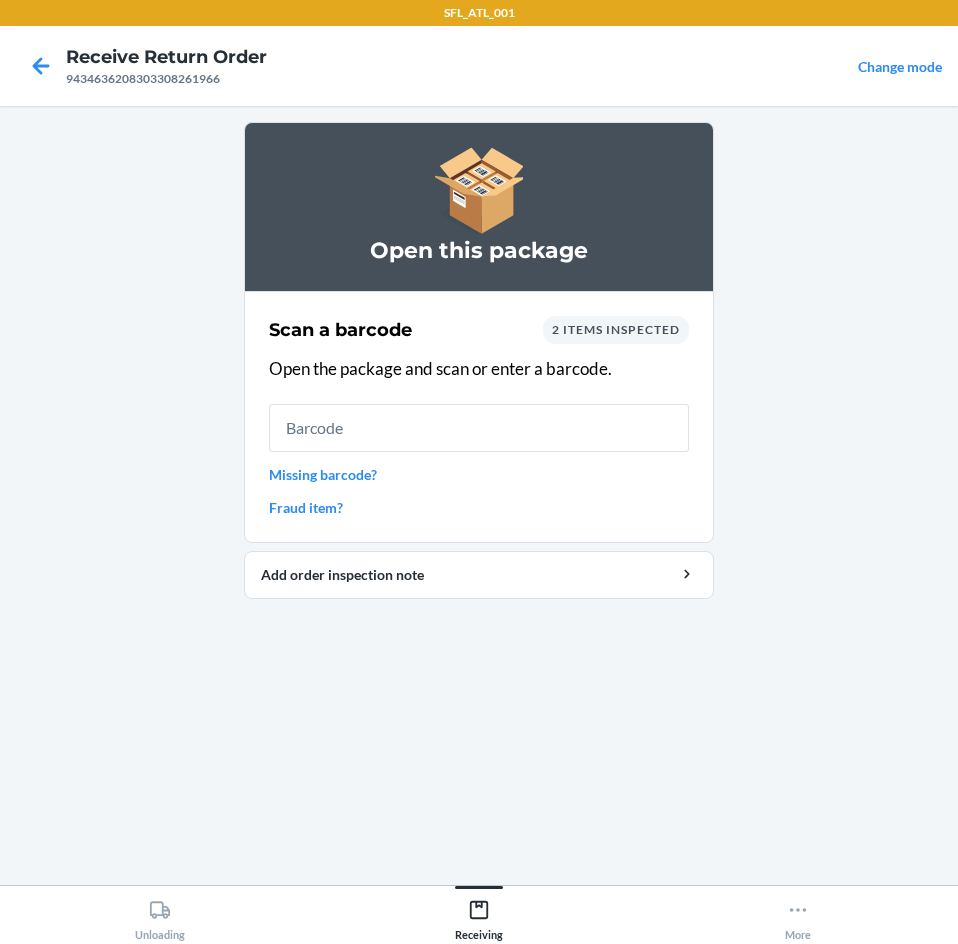 click on "Missing barcode?" at bounding box center [479, 474] 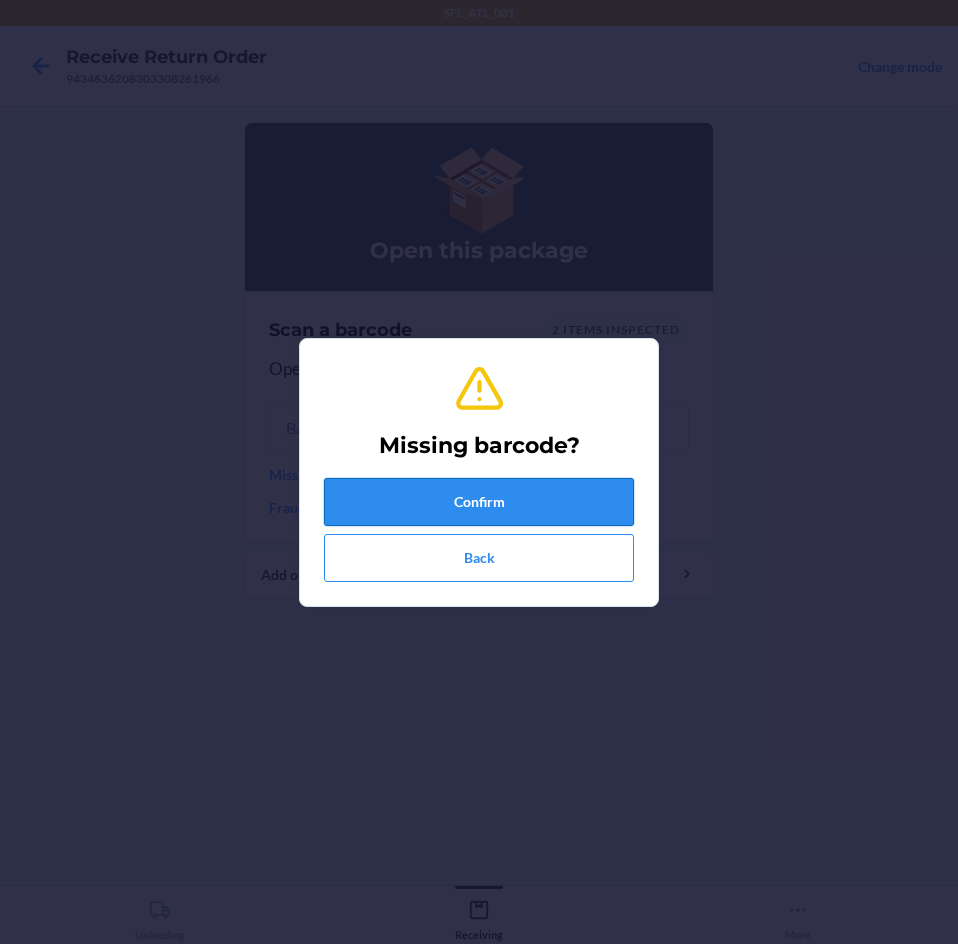 click on "Confirm" at bounding box center [479, 502] 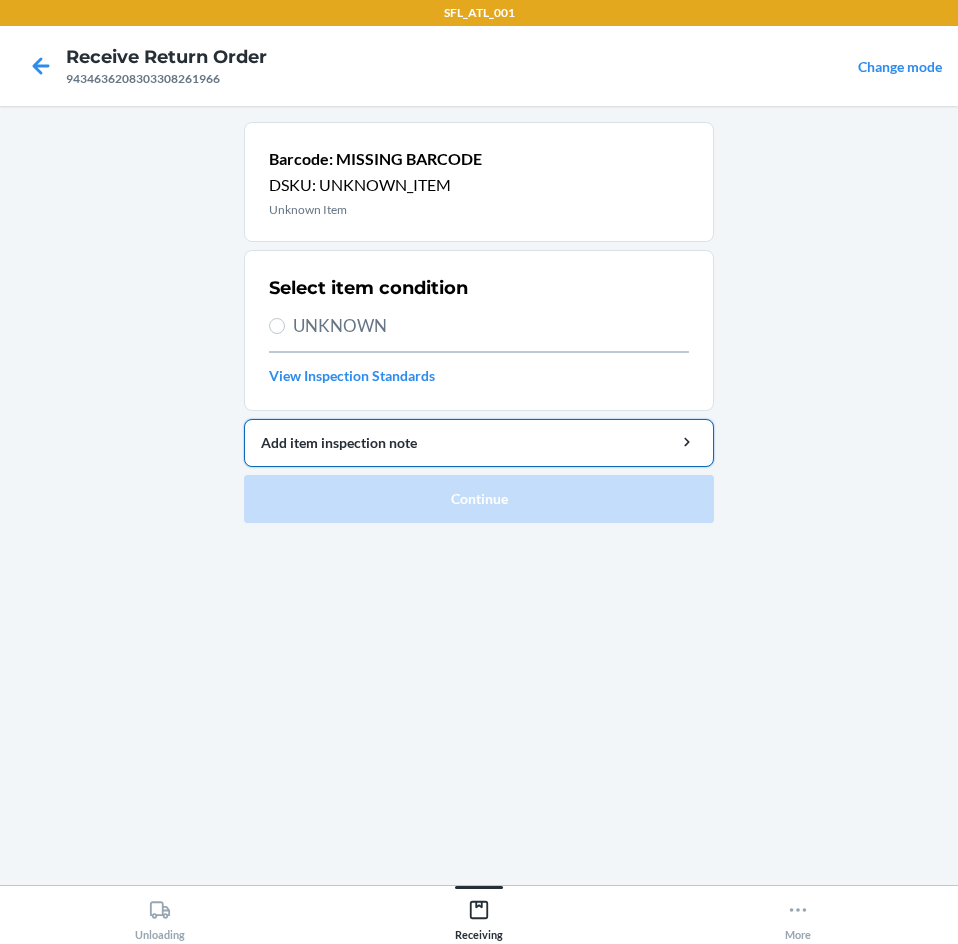 drag, startPoint x: 533, startPoint y: 442, endPoint x: 478, endPoint y: 429, distance: 56.515484 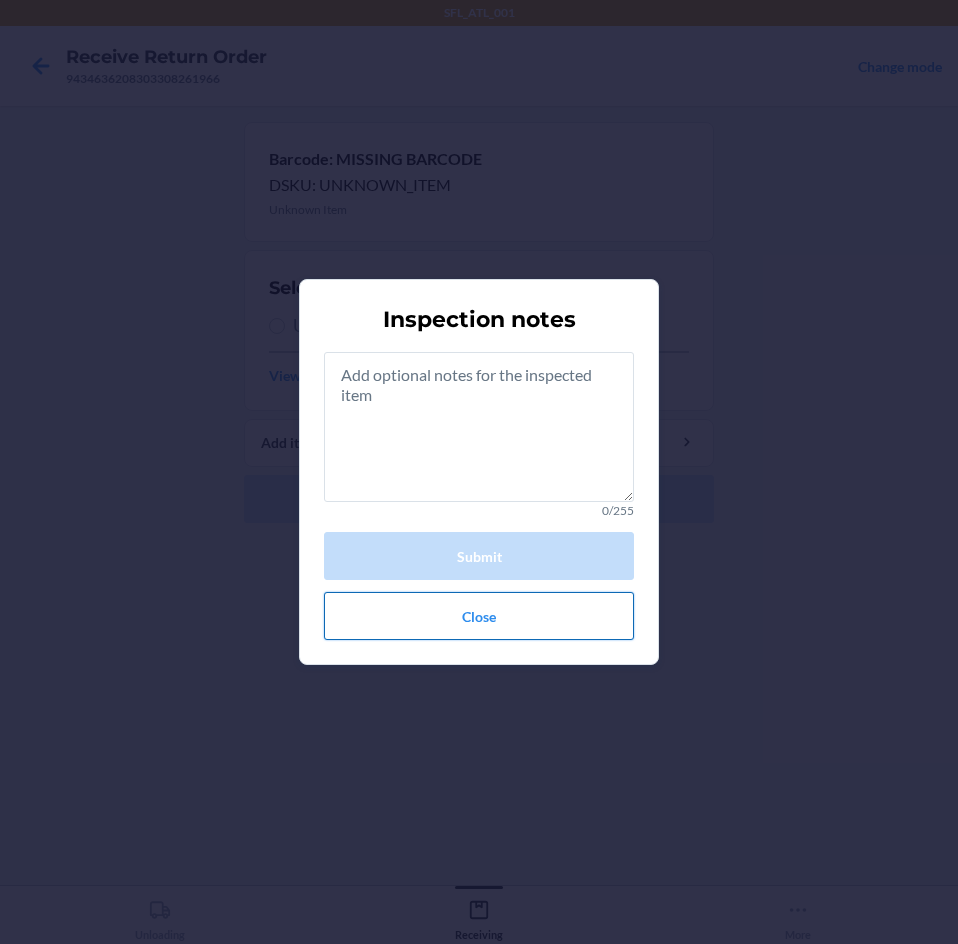 click on "Close" at bounding box center [479, 616] 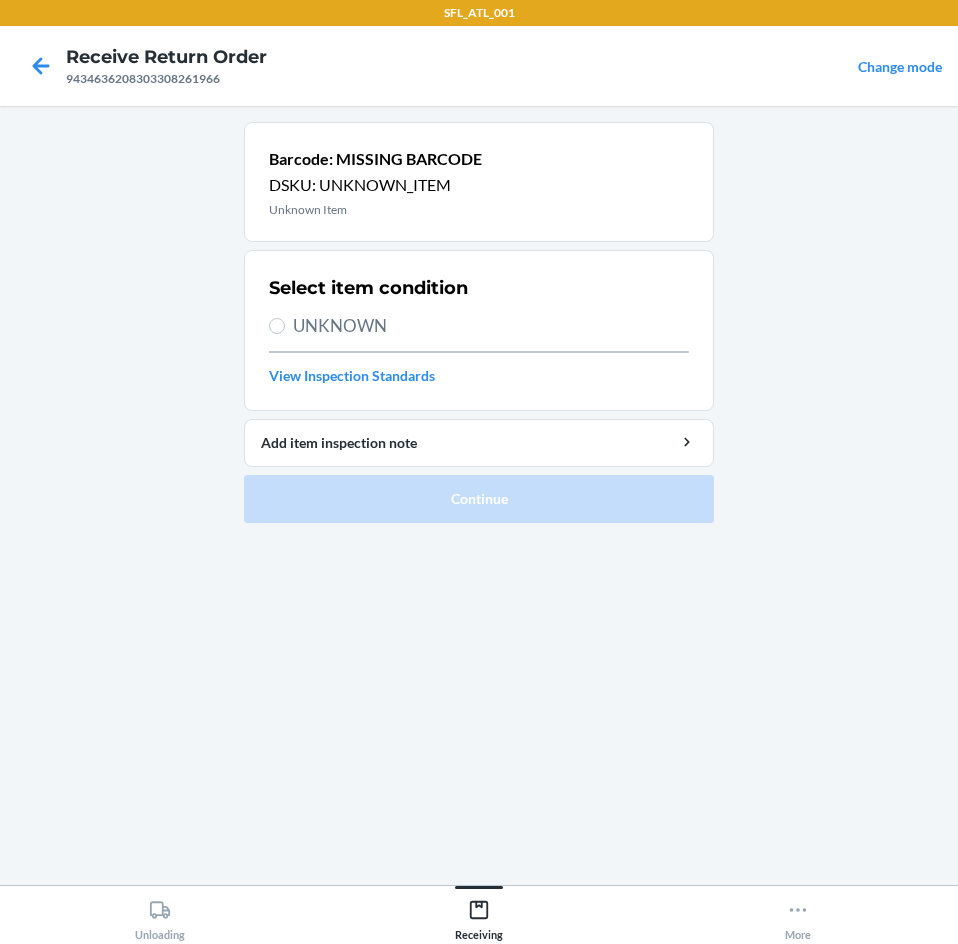 click on "UNKNOWN" at bounding box center (491, 326) 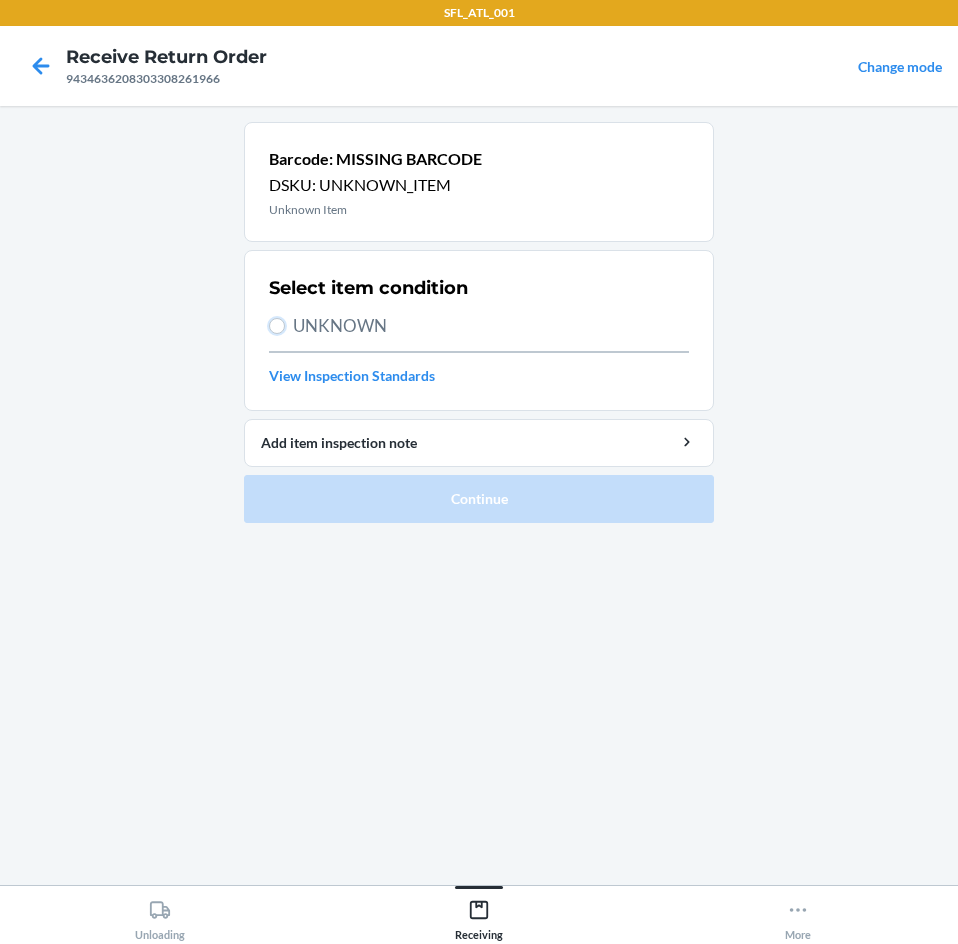 click on "UNKNOWN" at bounding box center [277, 326] 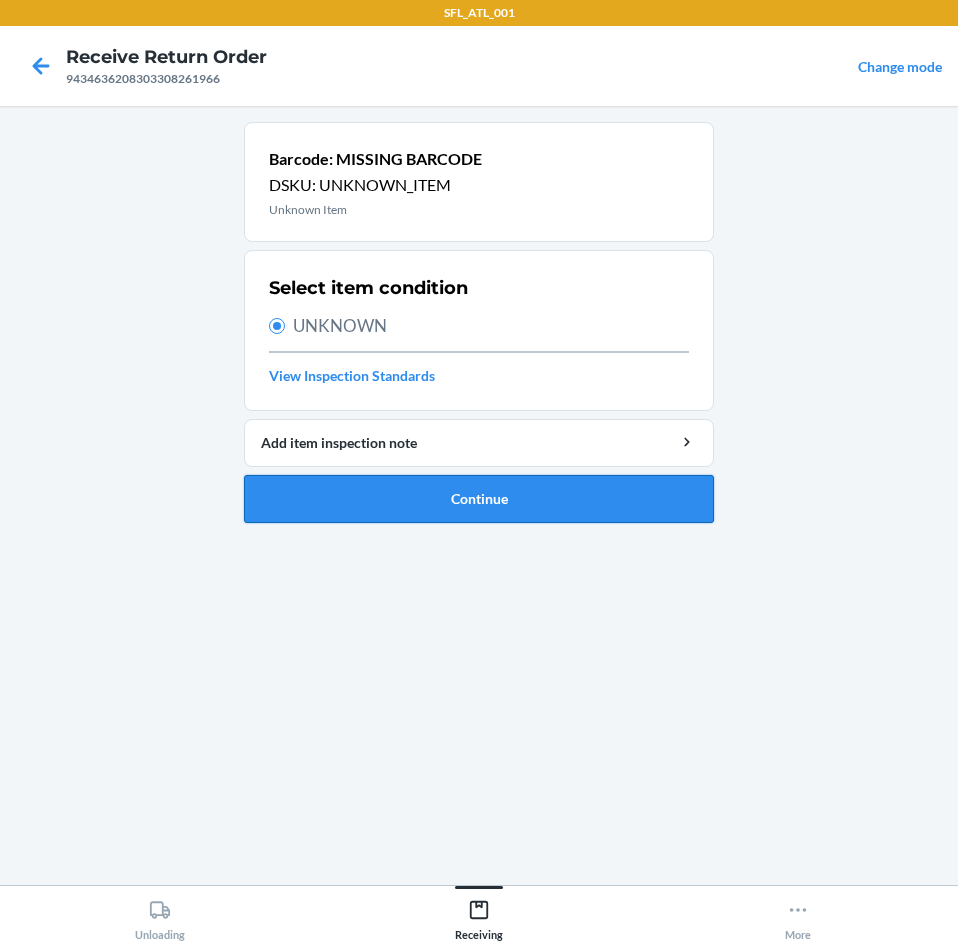 click on "Continue" at bounding box center [479, 499] 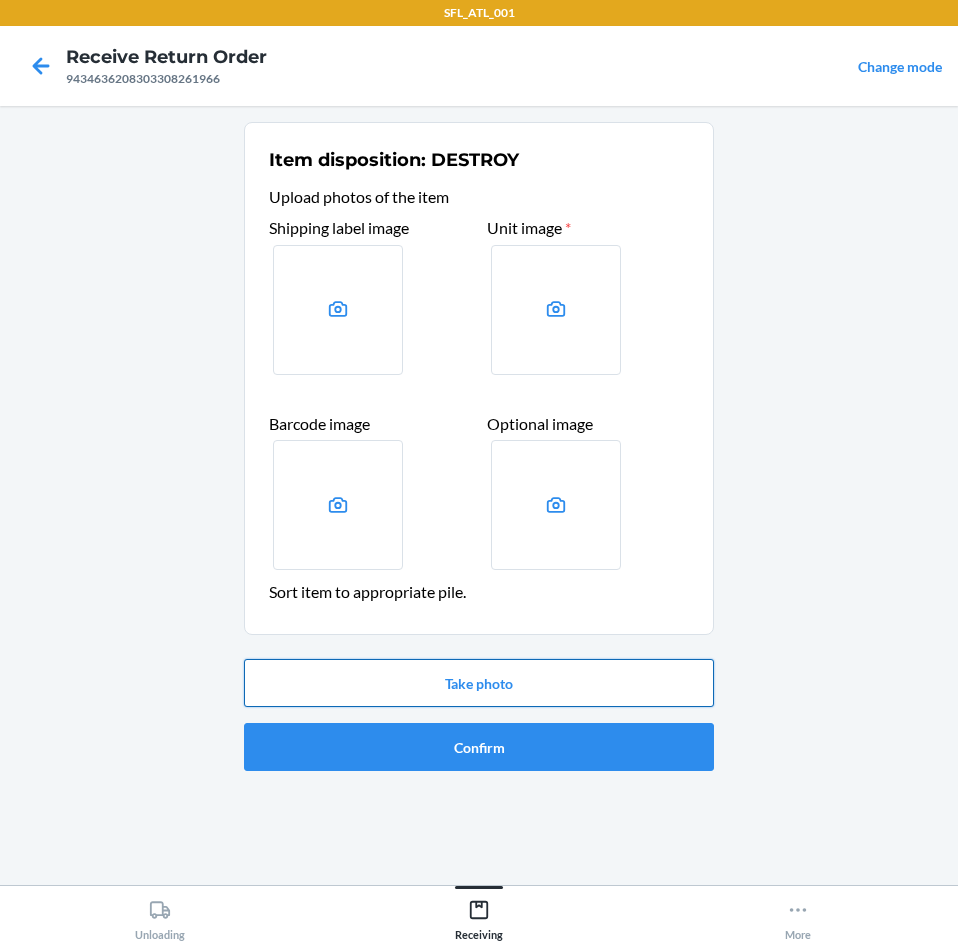 click on "Take photo" at bounding box center (479, 683) 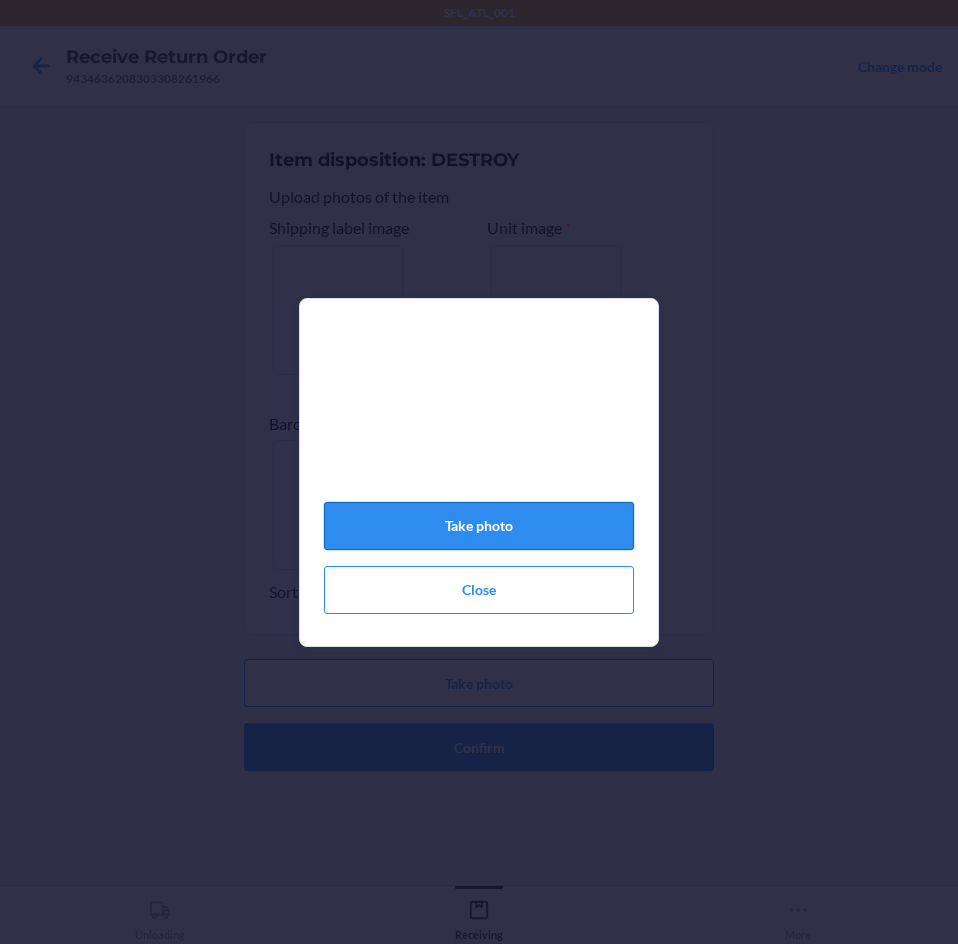 click on "Take photo" 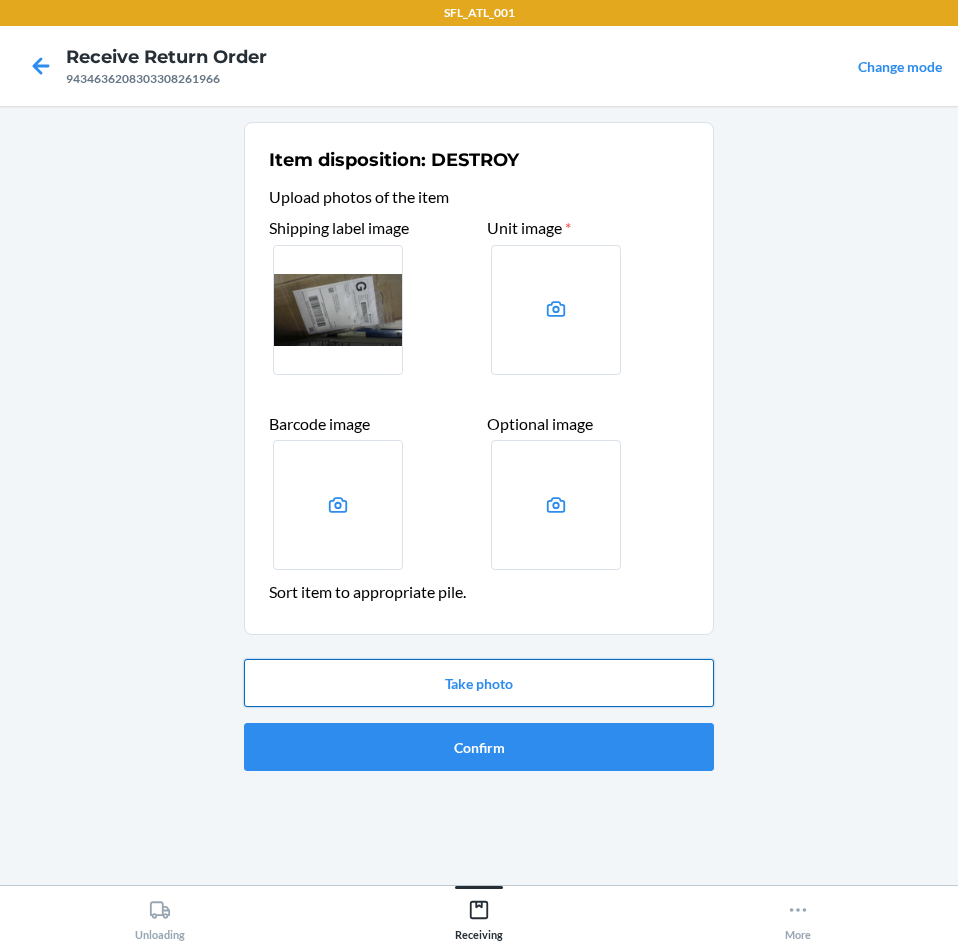 click on "Take photo" at bounding box center (479, 683) 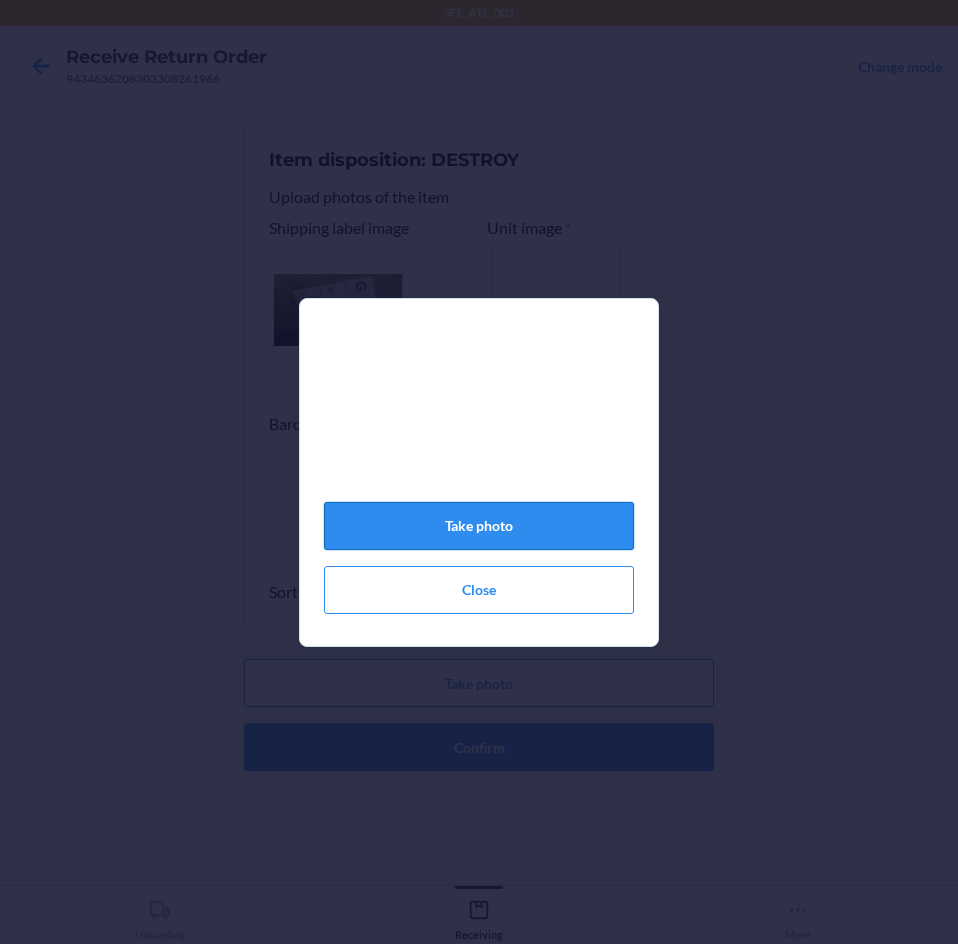 click on "Take photo" 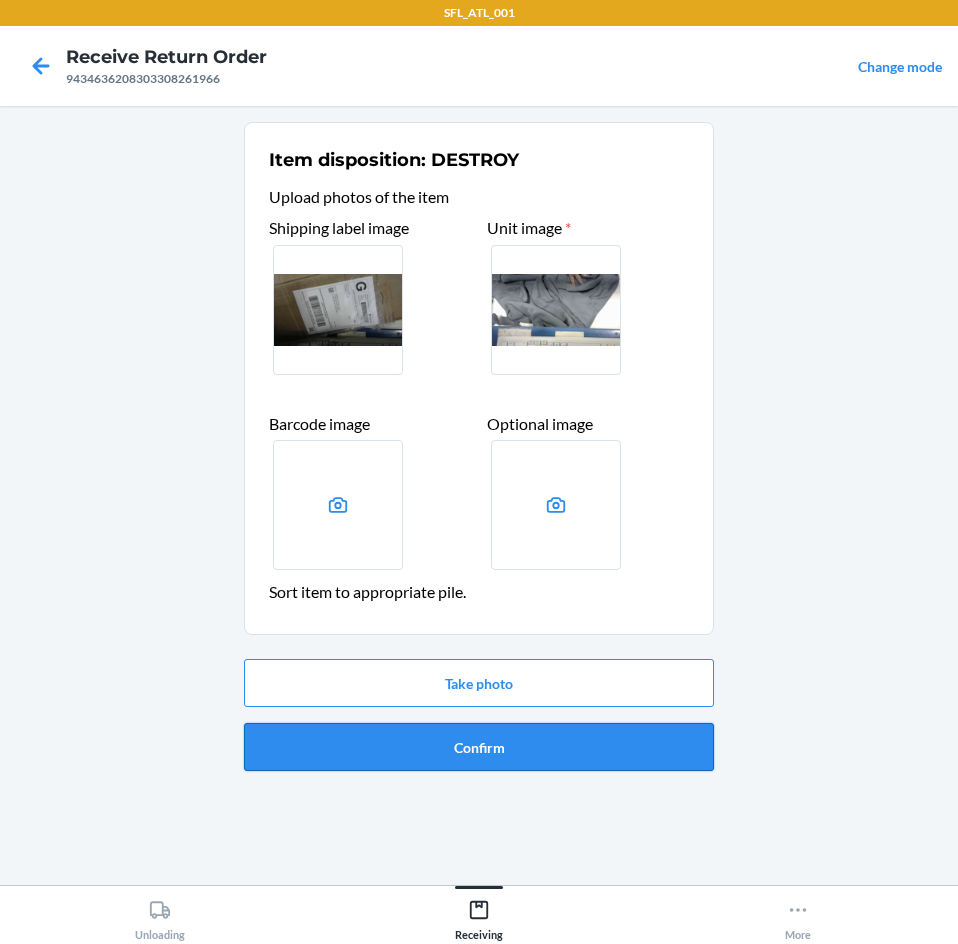 click on "Confirm" at bounding box center [479, 747] 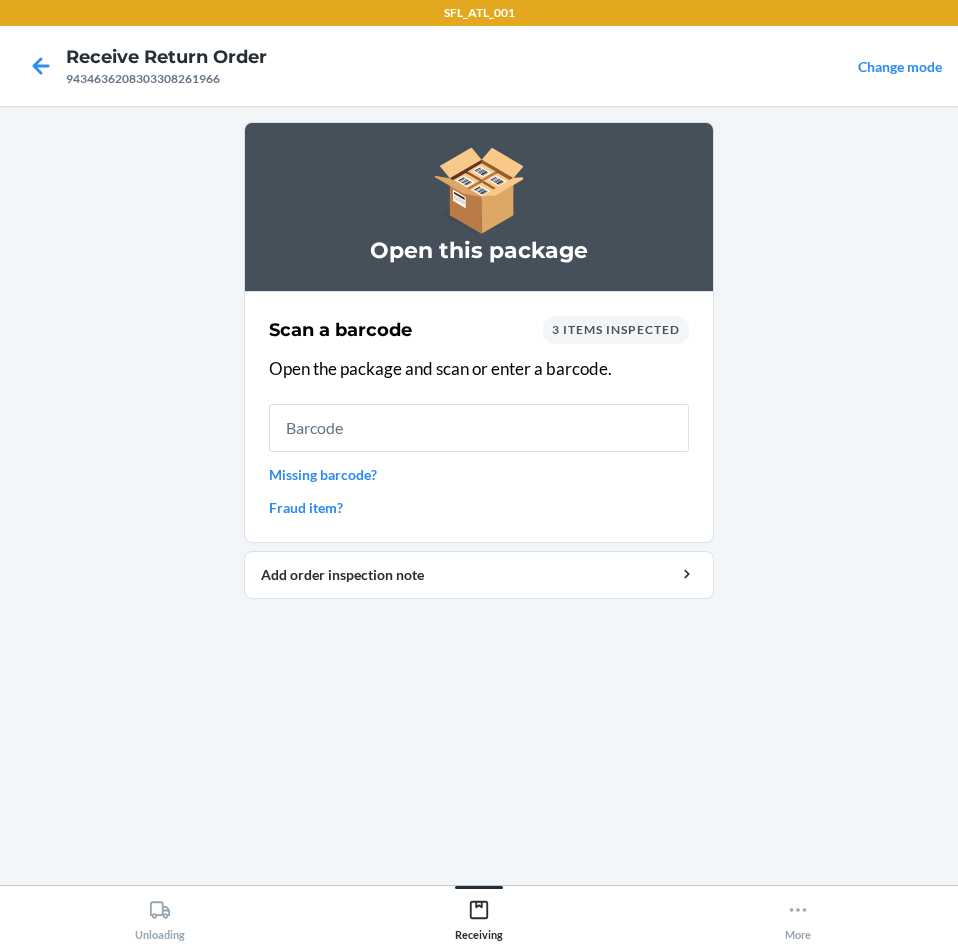 click on "Missing barcode?" at bounding box center [479, 474] 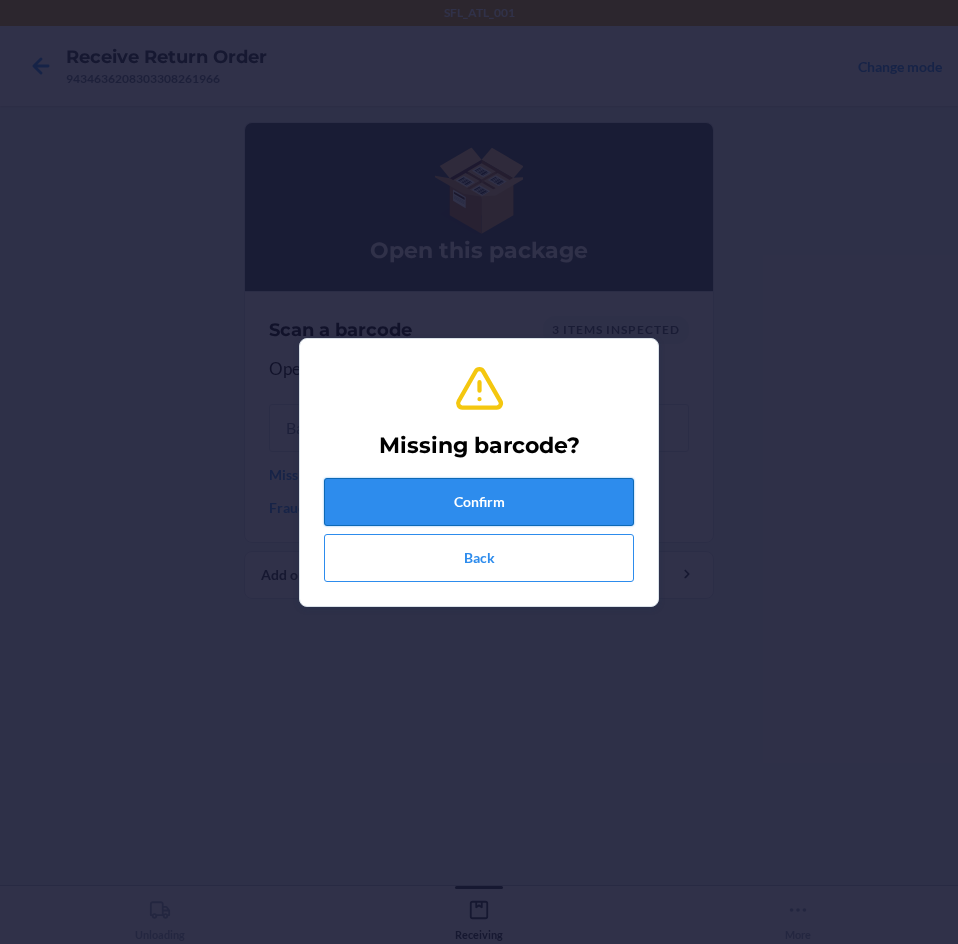 click on "Confirm" at bounding box center [479, 502] 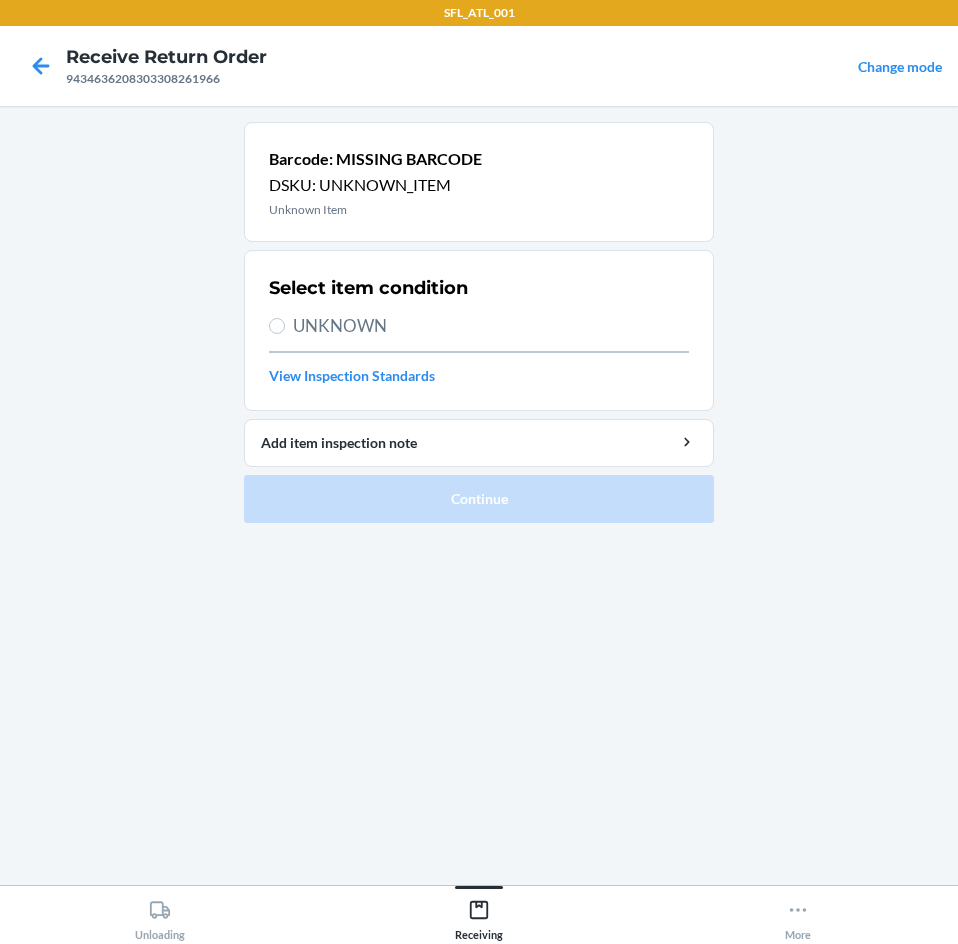 click on "UNKNOWN" at bounding box center [491, 326] 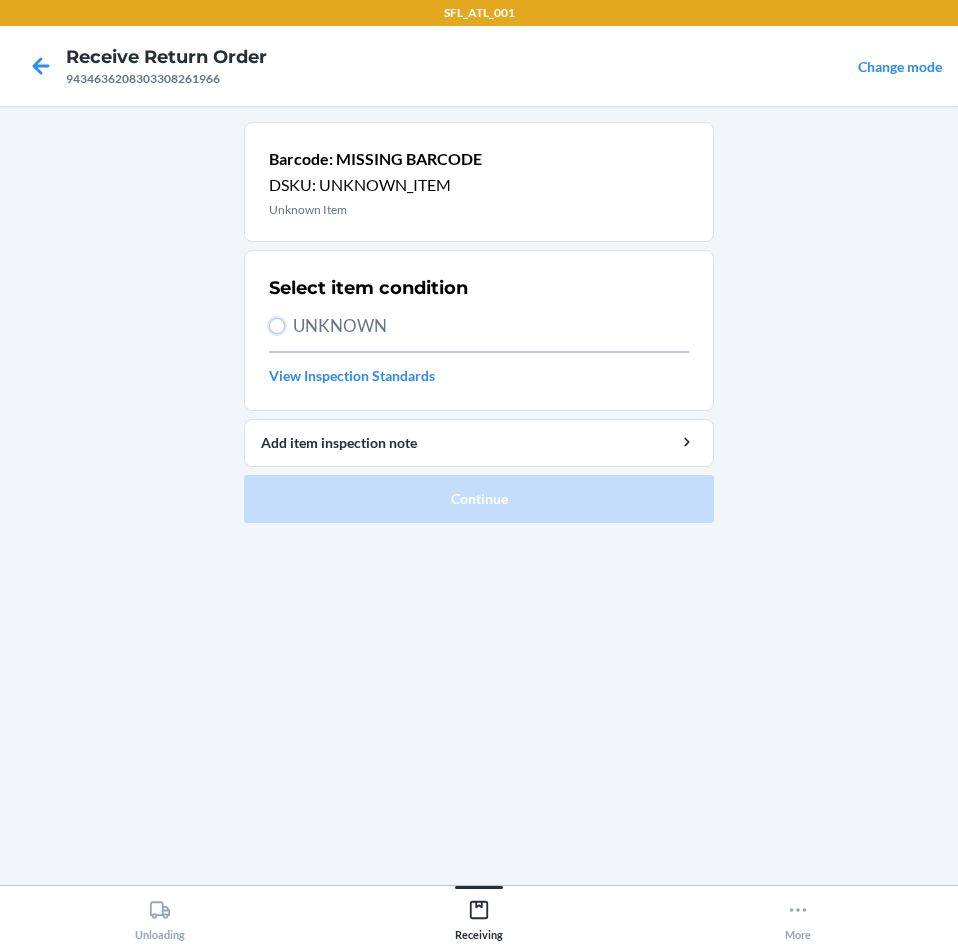 click on "UNKNOWN" at bounding box center (277, 326) 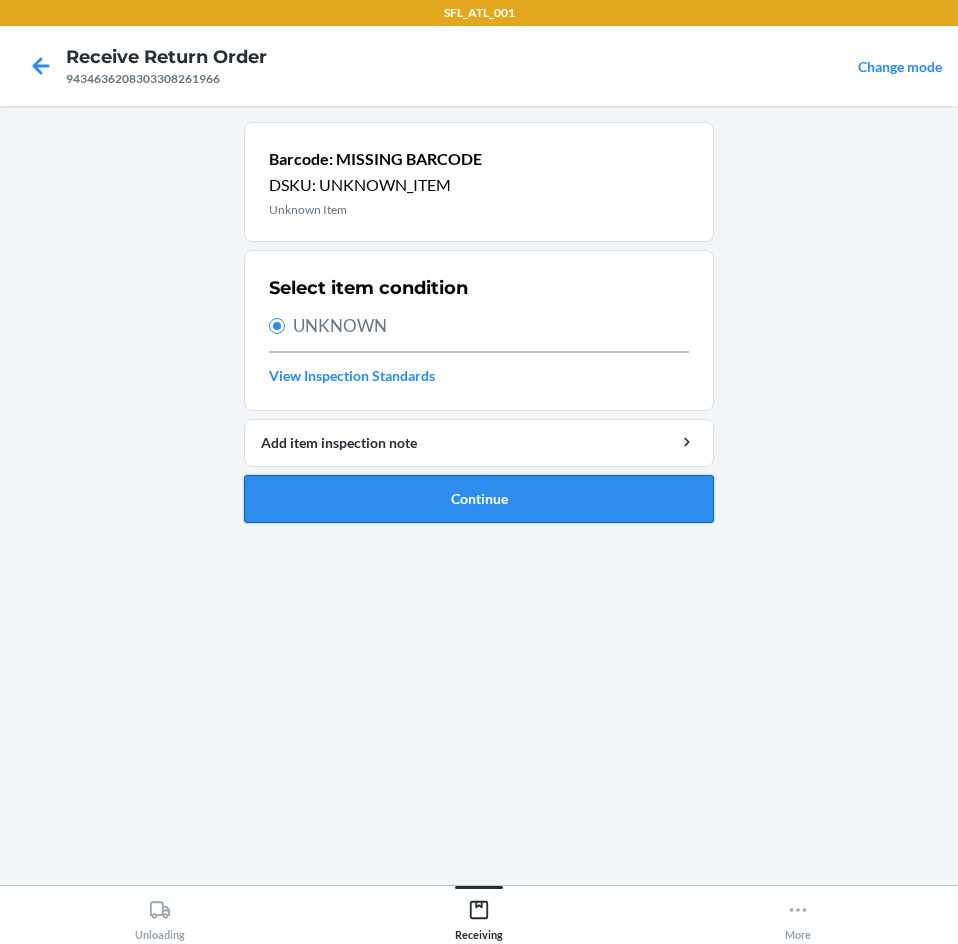 click on "Continue" at bounding box center (479, 499) 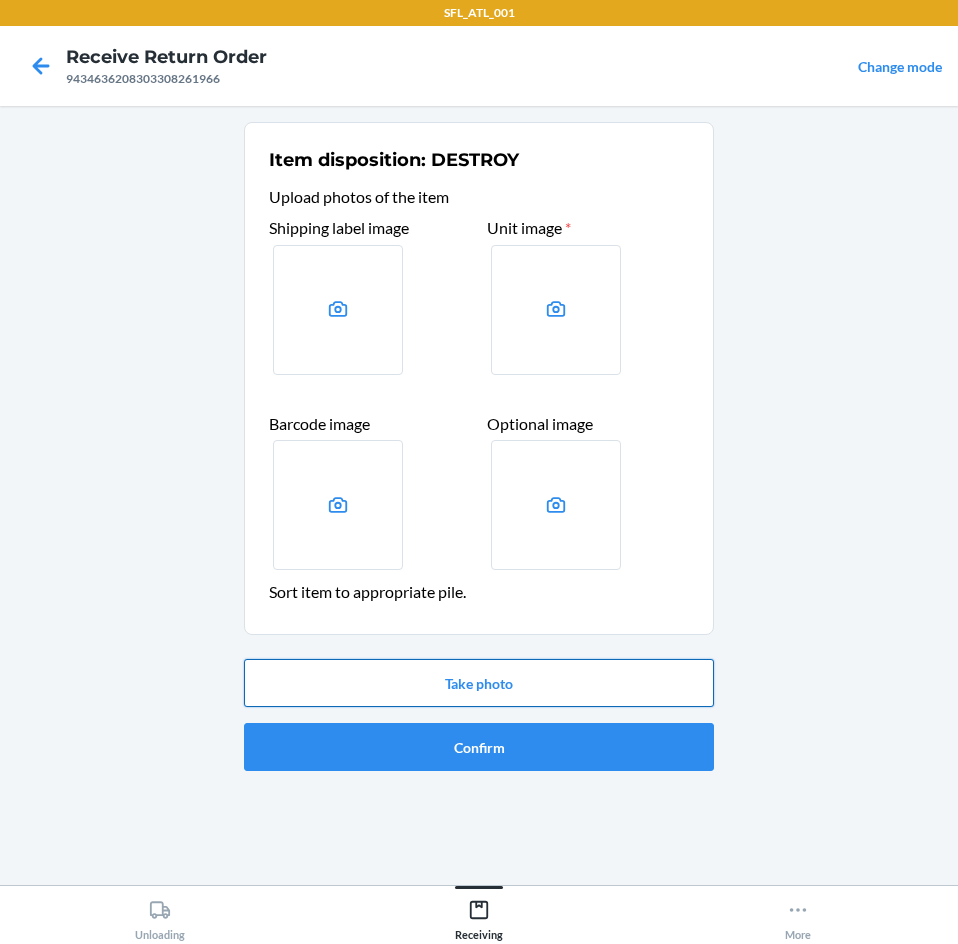 click on "Take photo" at bounding box center [479, 683] 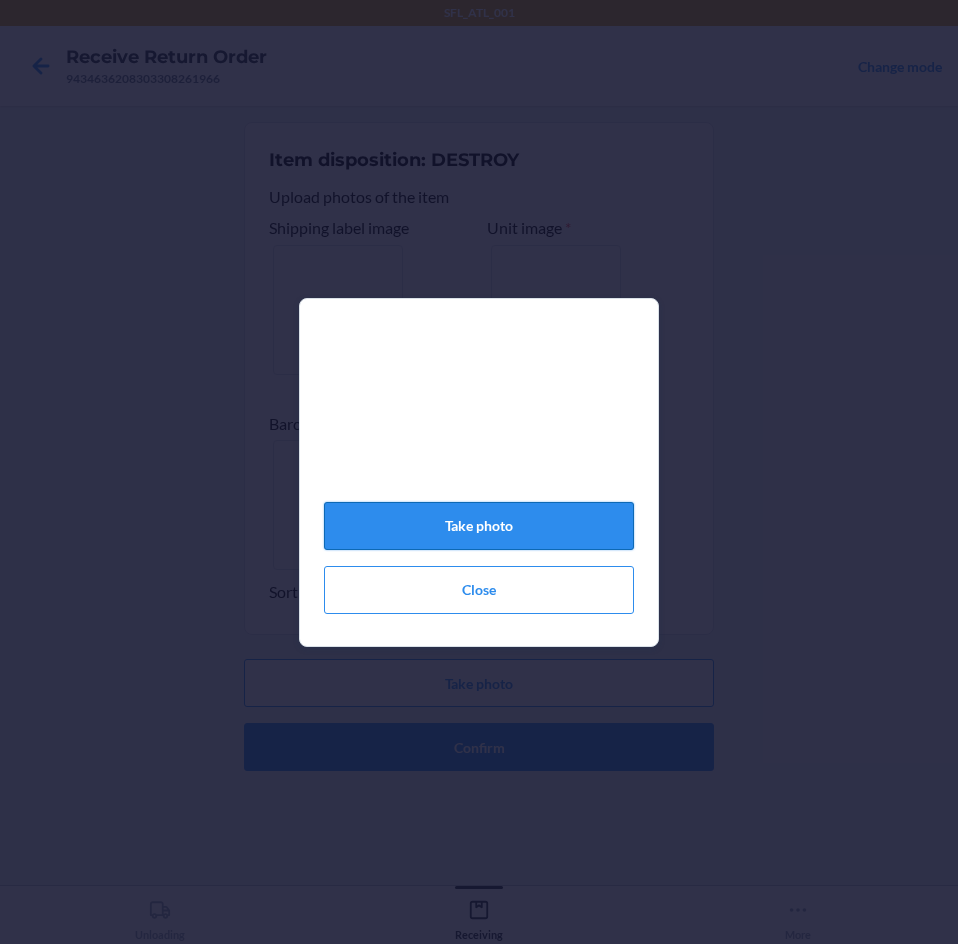 click on "Take photo" 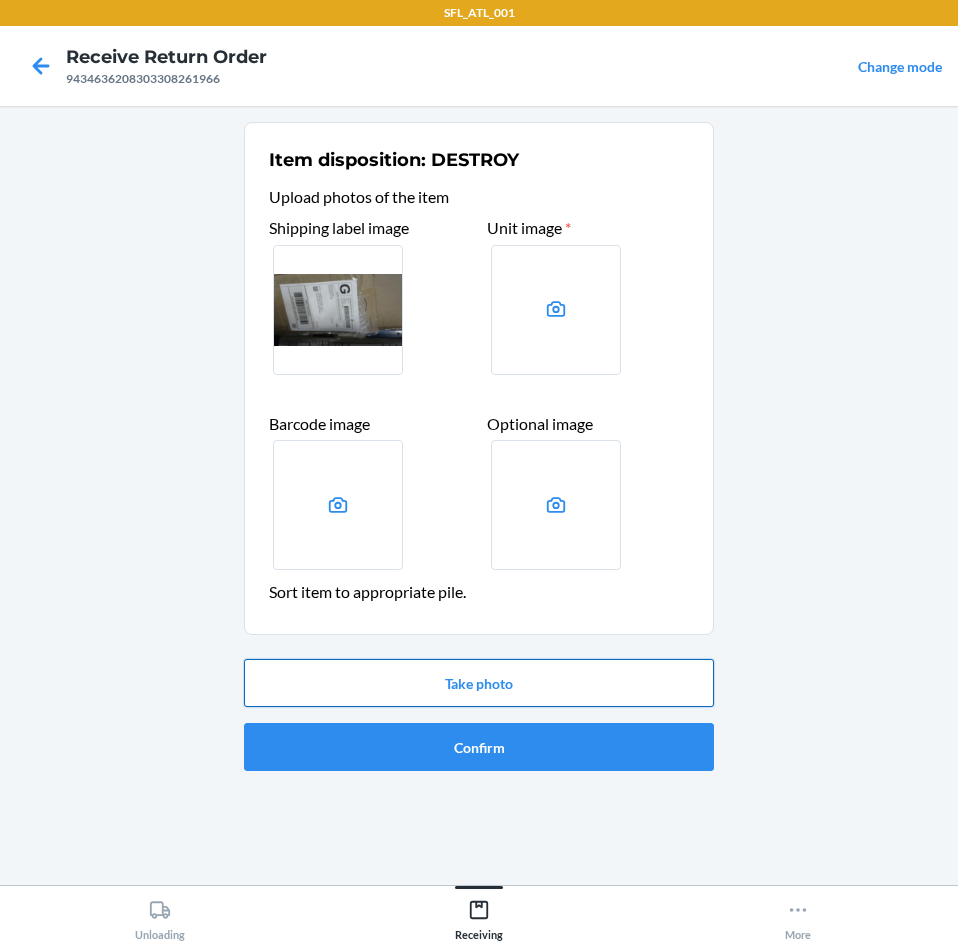 click on "Take photo" at bounding box center (479, 683) 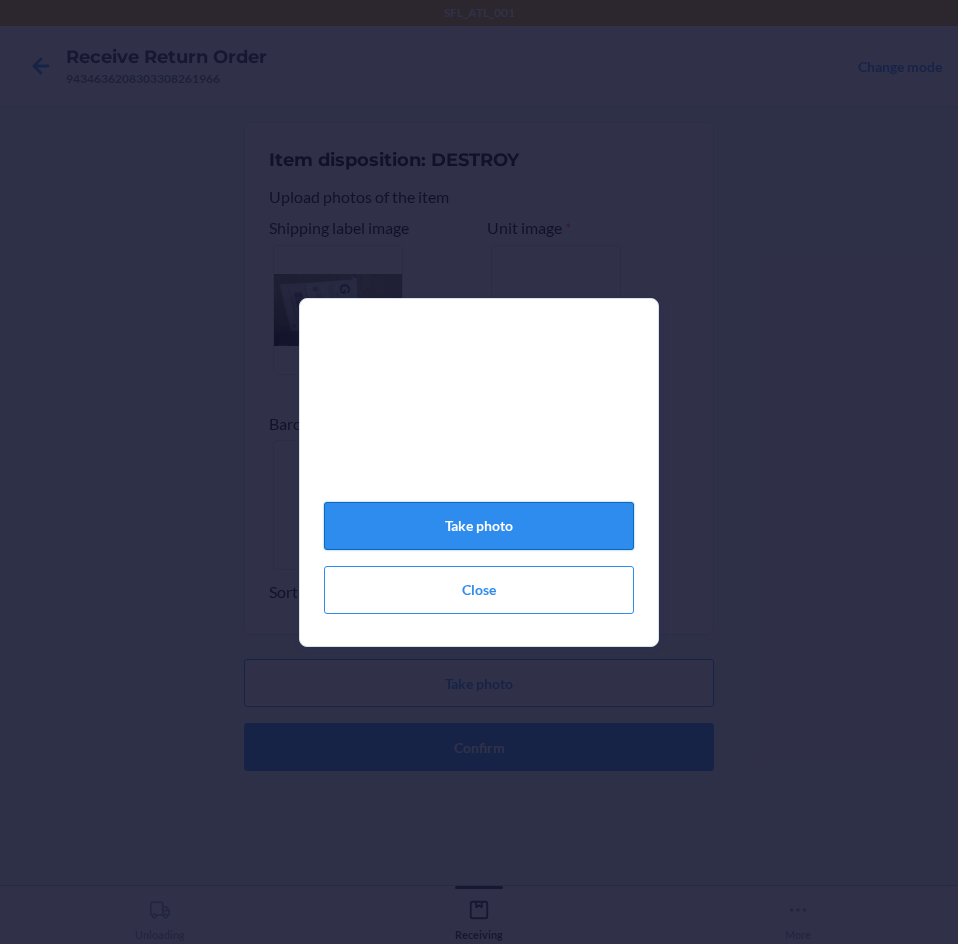 click on "Take photo" 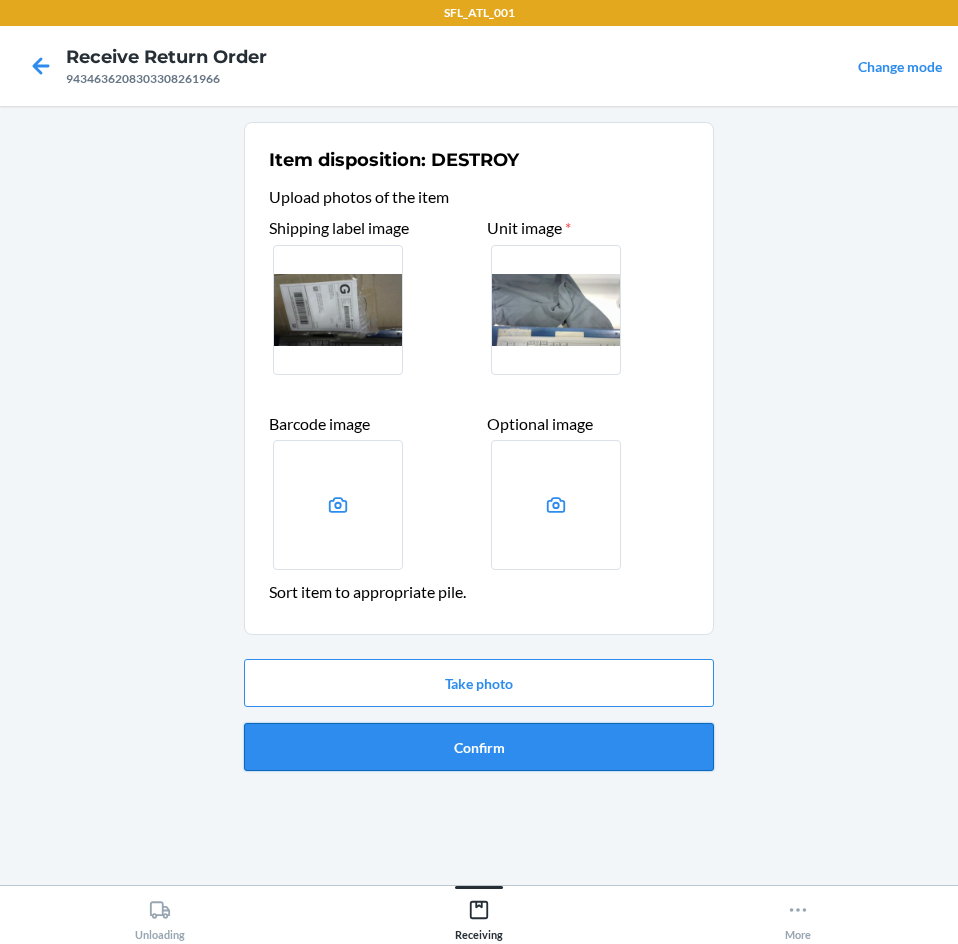 click on "Confirm" at bounding box center [479, 747] 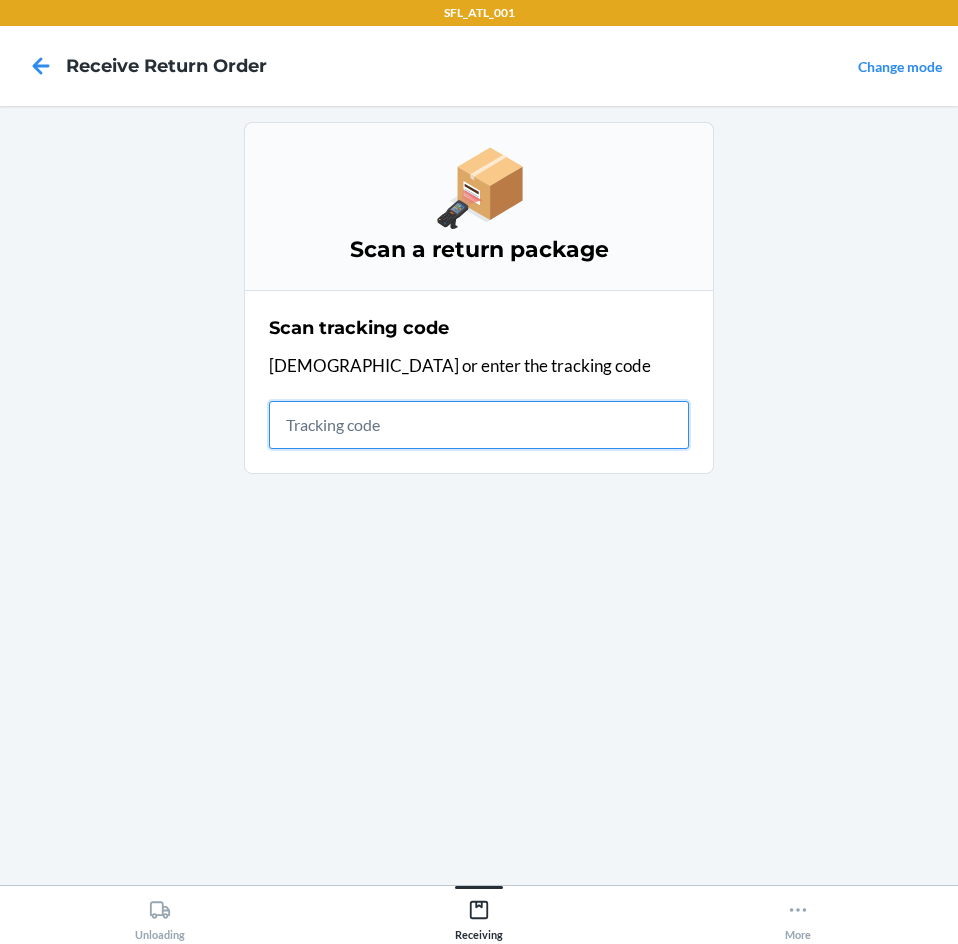 drag, startPoint x: 404, startPoint y: 443, endPoint x: 420, endPoint y: 417, distance: 30.528675 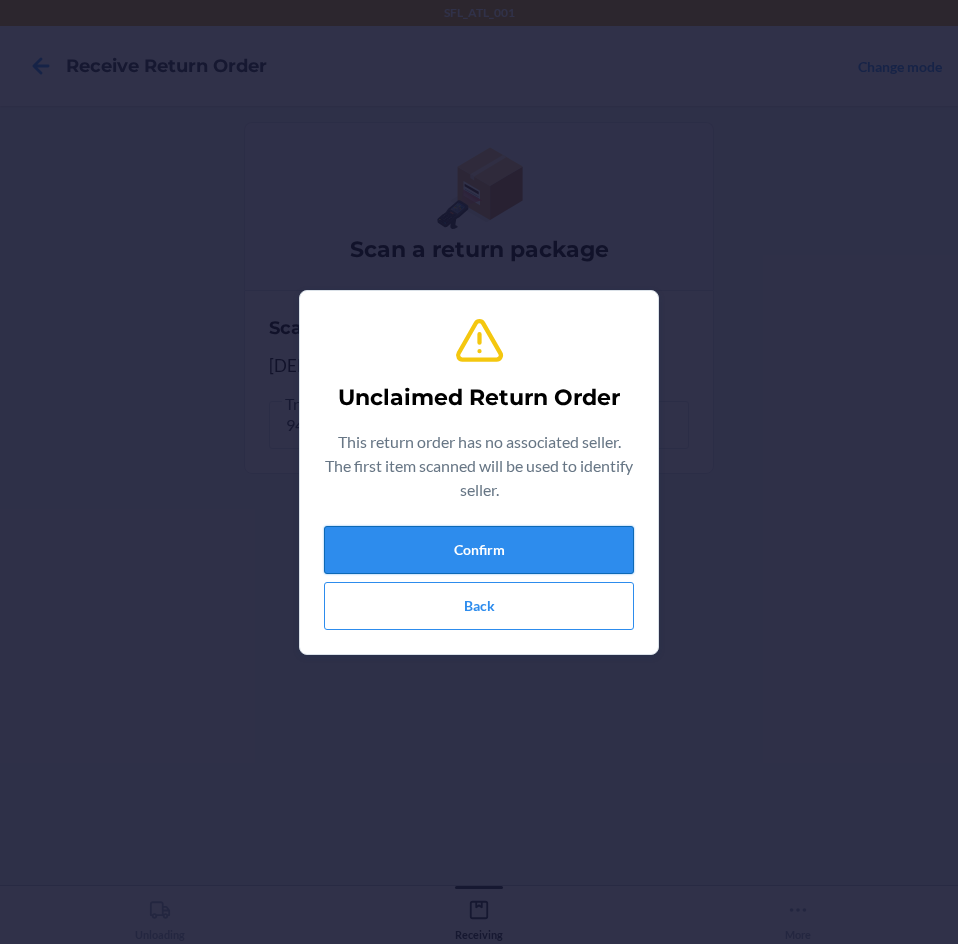 click on "Confirm" at bounding box center (479, 550) 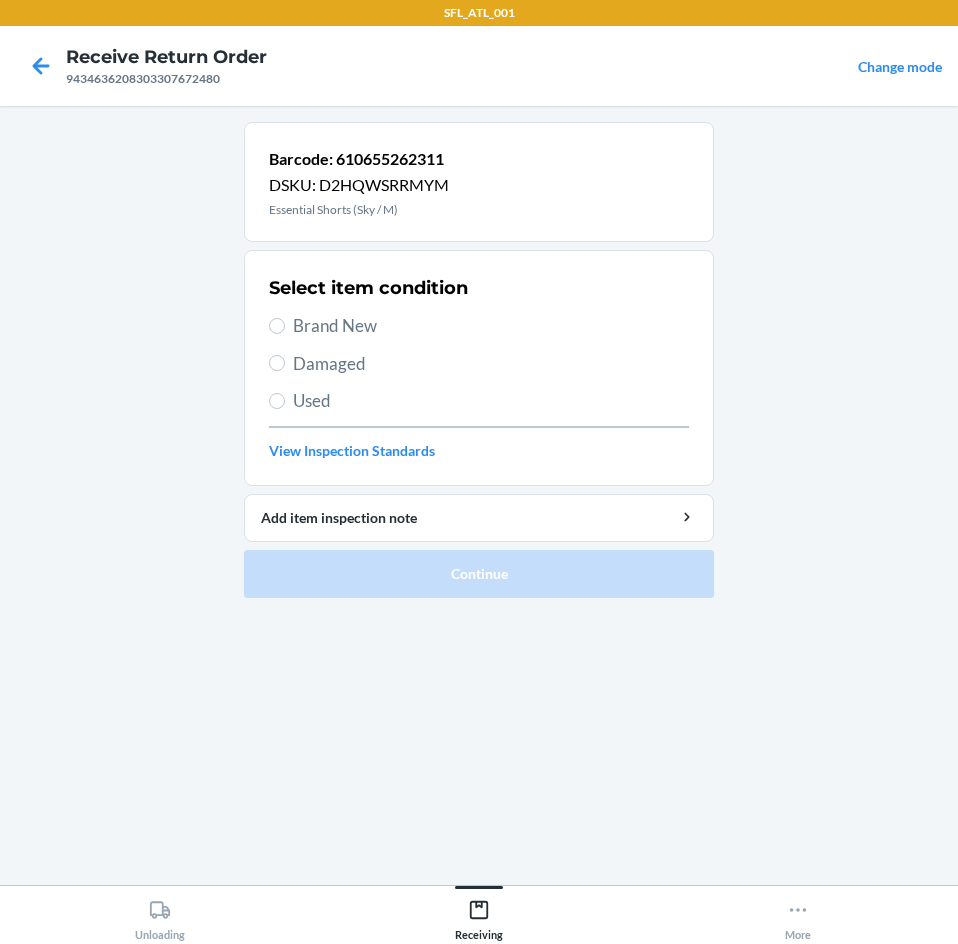 click on "Brand New" at bounding box center [491, 326] 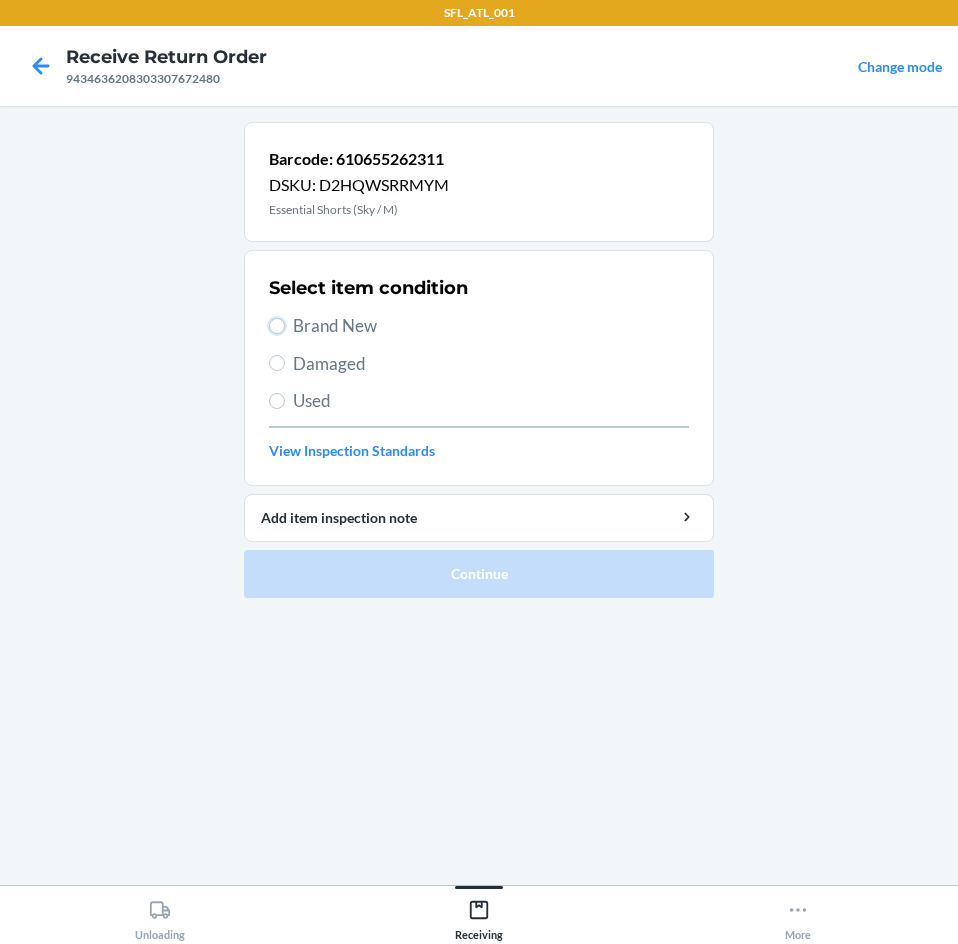 click on "Brand New" at bounding box center (277, 326) 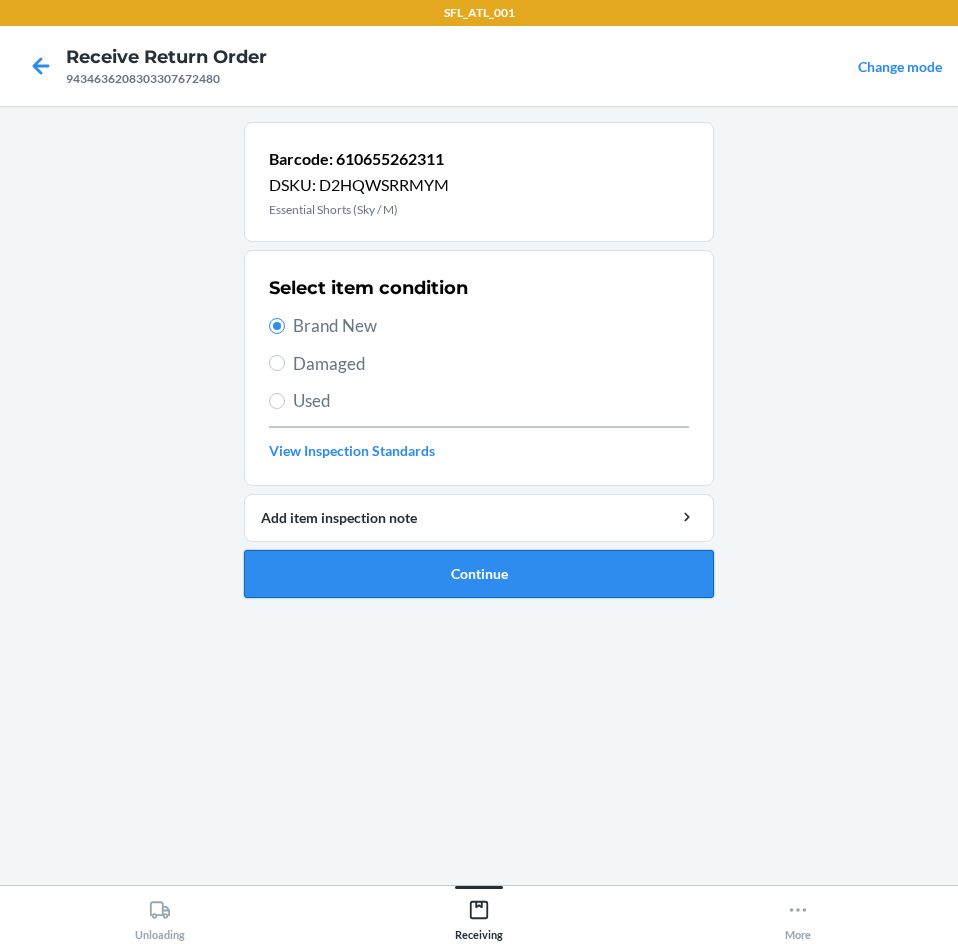 click on "Continue" at bounding box center [479, 574] 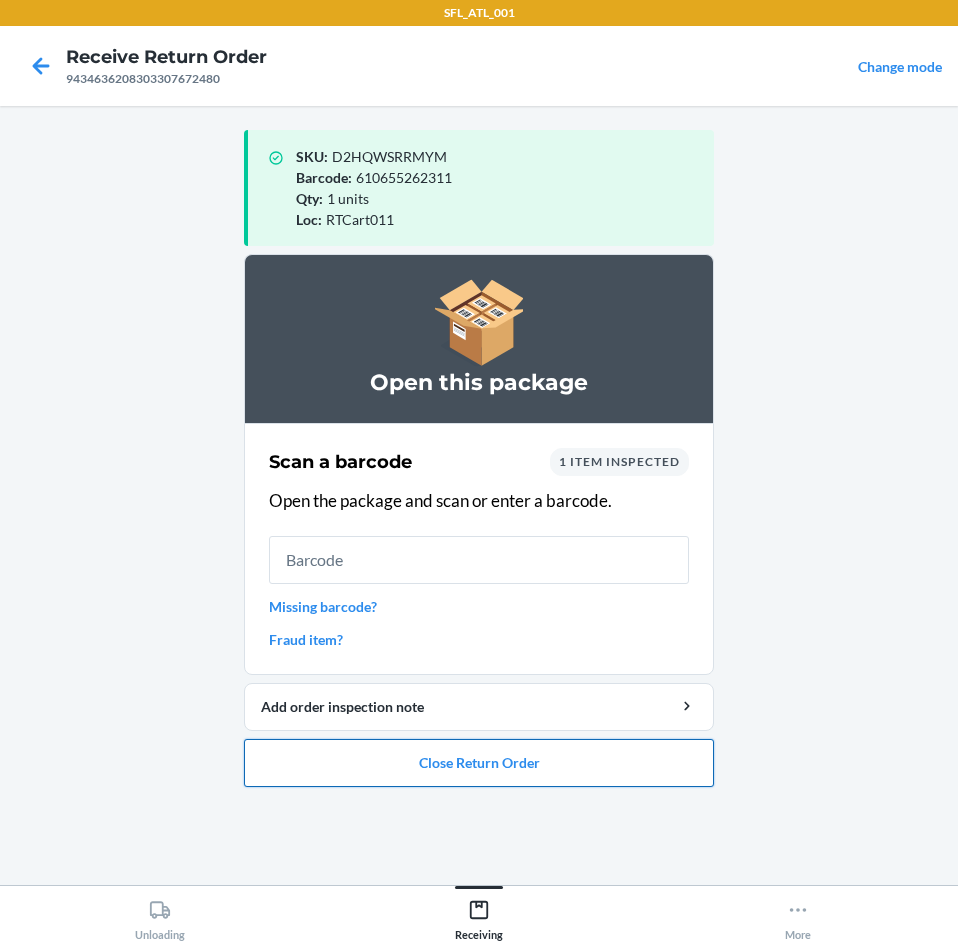 drag, startPoint x: 505, startPoint y: 778, endPoint x: 478, endPoint y: 743, distance: 44.20407 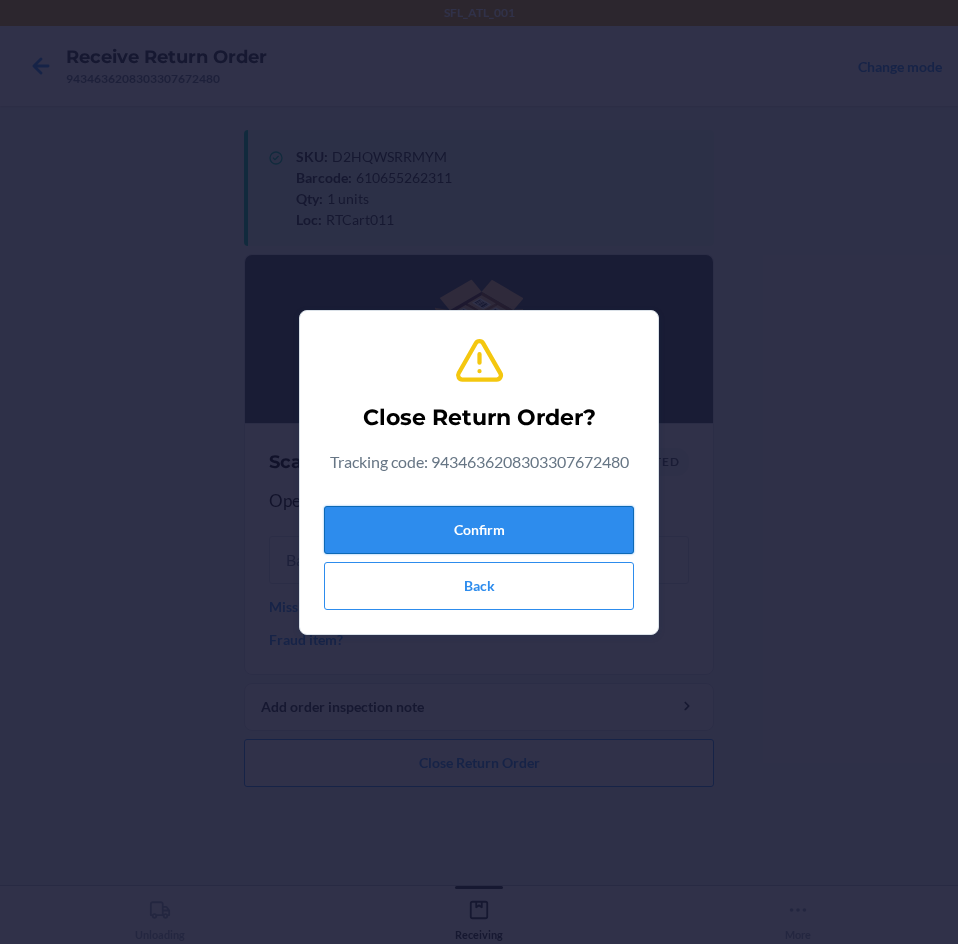 click on "Confirm" at bounding box center [479, 530] 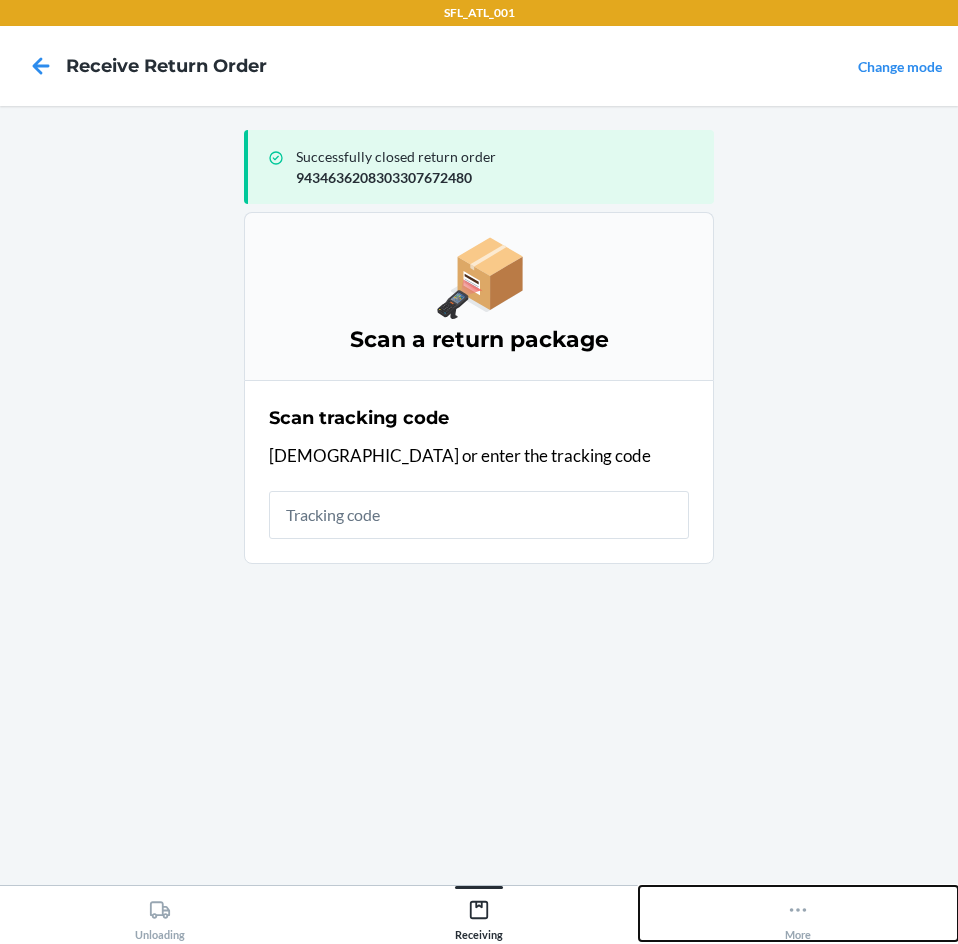 click 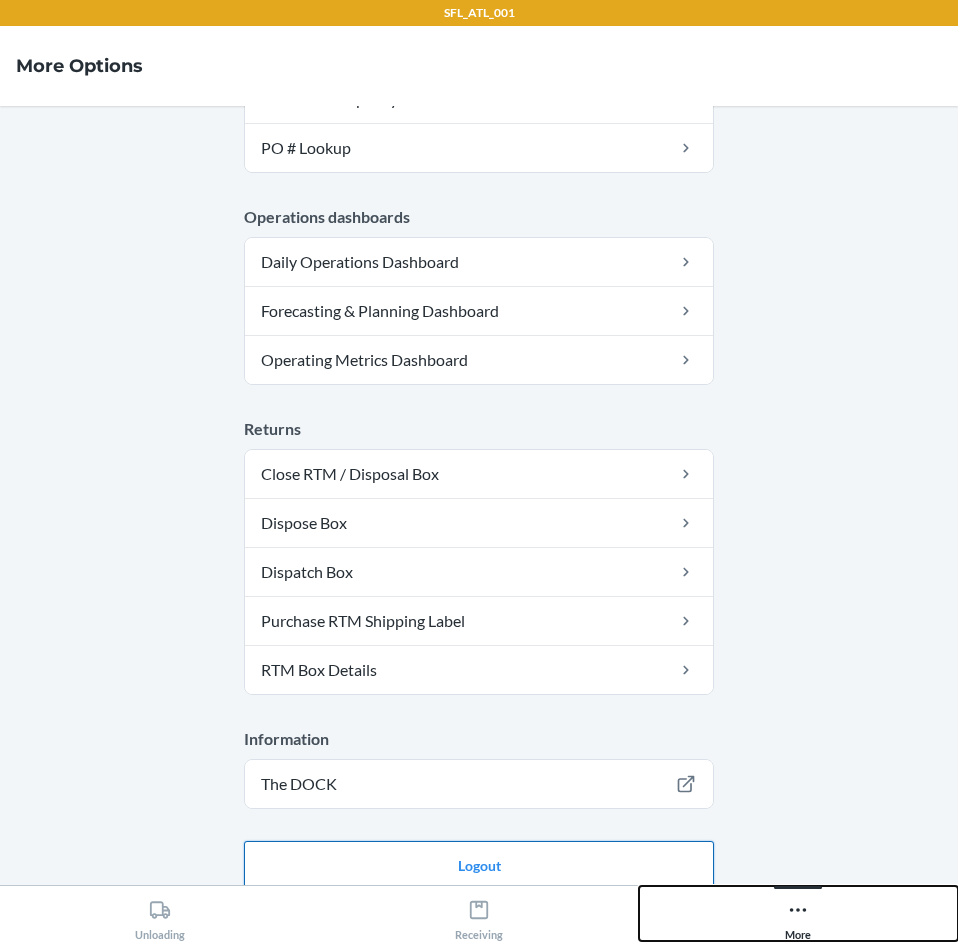 scroll, scrollTop: 458, scrollLeft: 0, axis: vertical 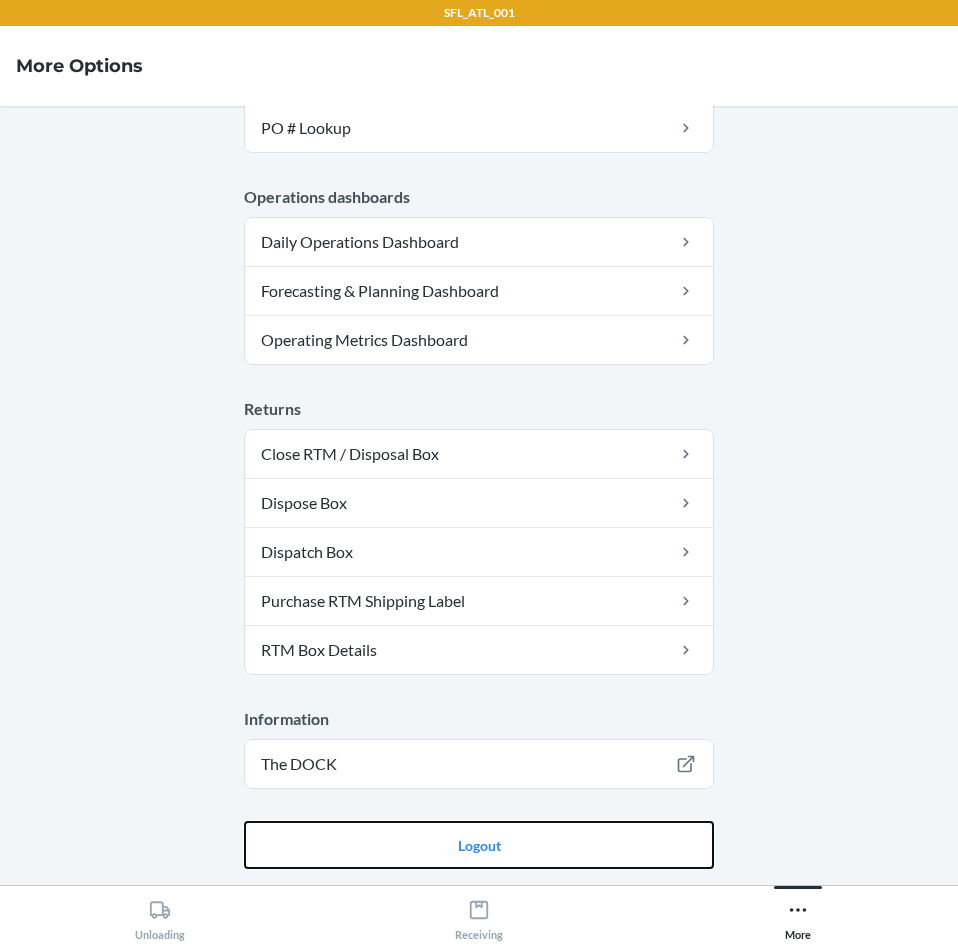 drag, startPoint x: 495, startPoint y: 845, endPoint x: 242, endPoint y: 794, distance: 258.08914 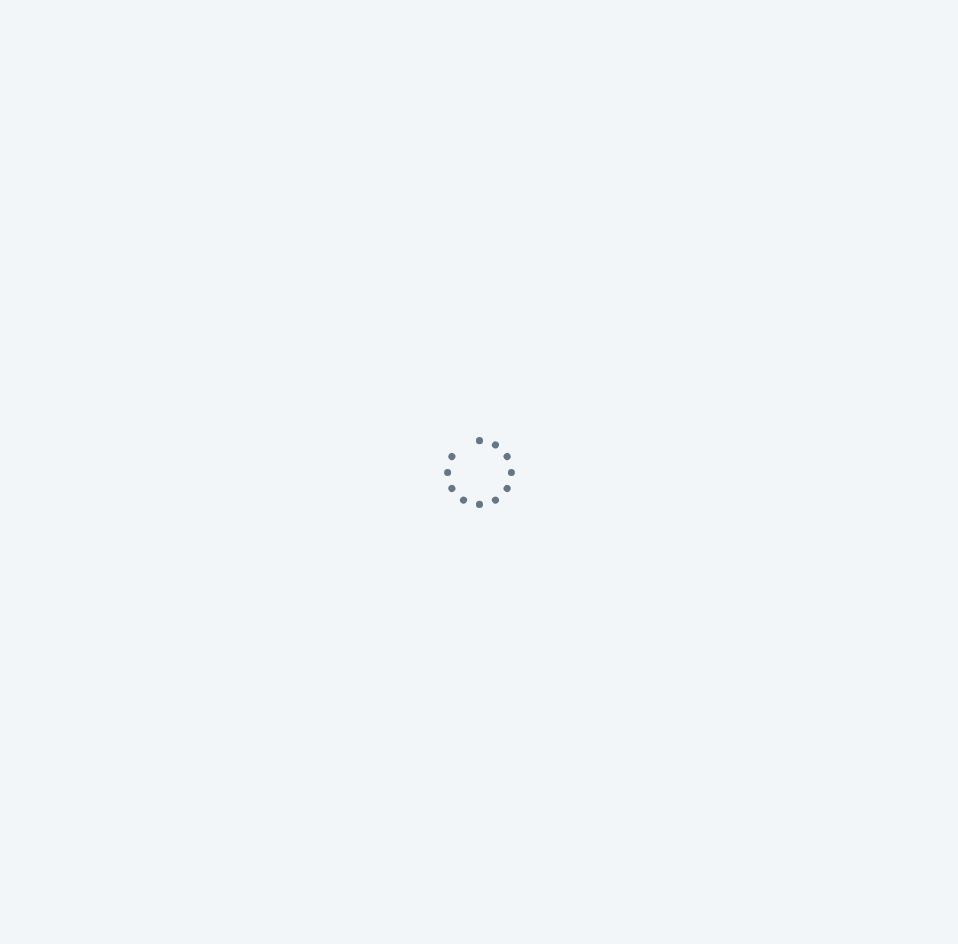 scroll, scrollTop: 0, scrollLeft: 0, axis: both 